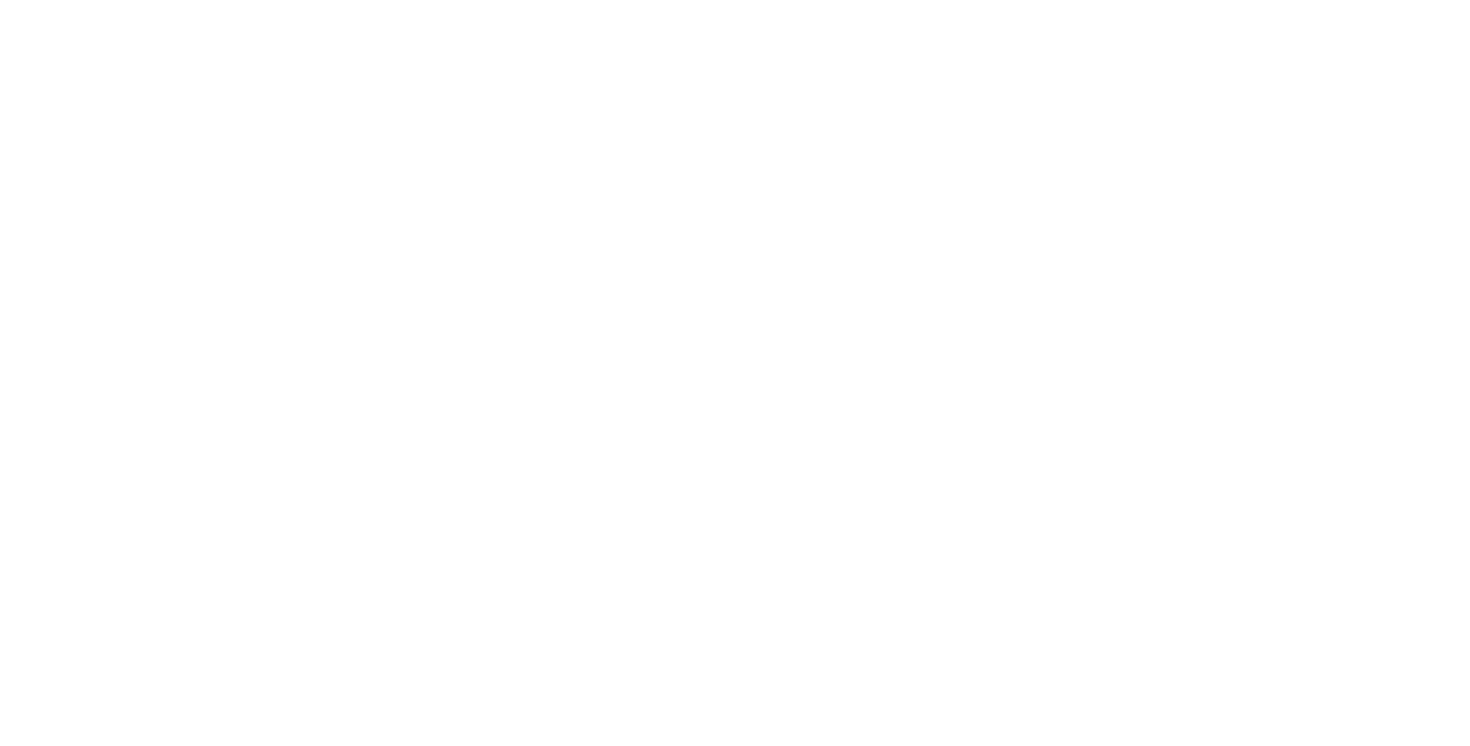 scroll, scrollTop: 0, scrollLeft: 0, axis: both 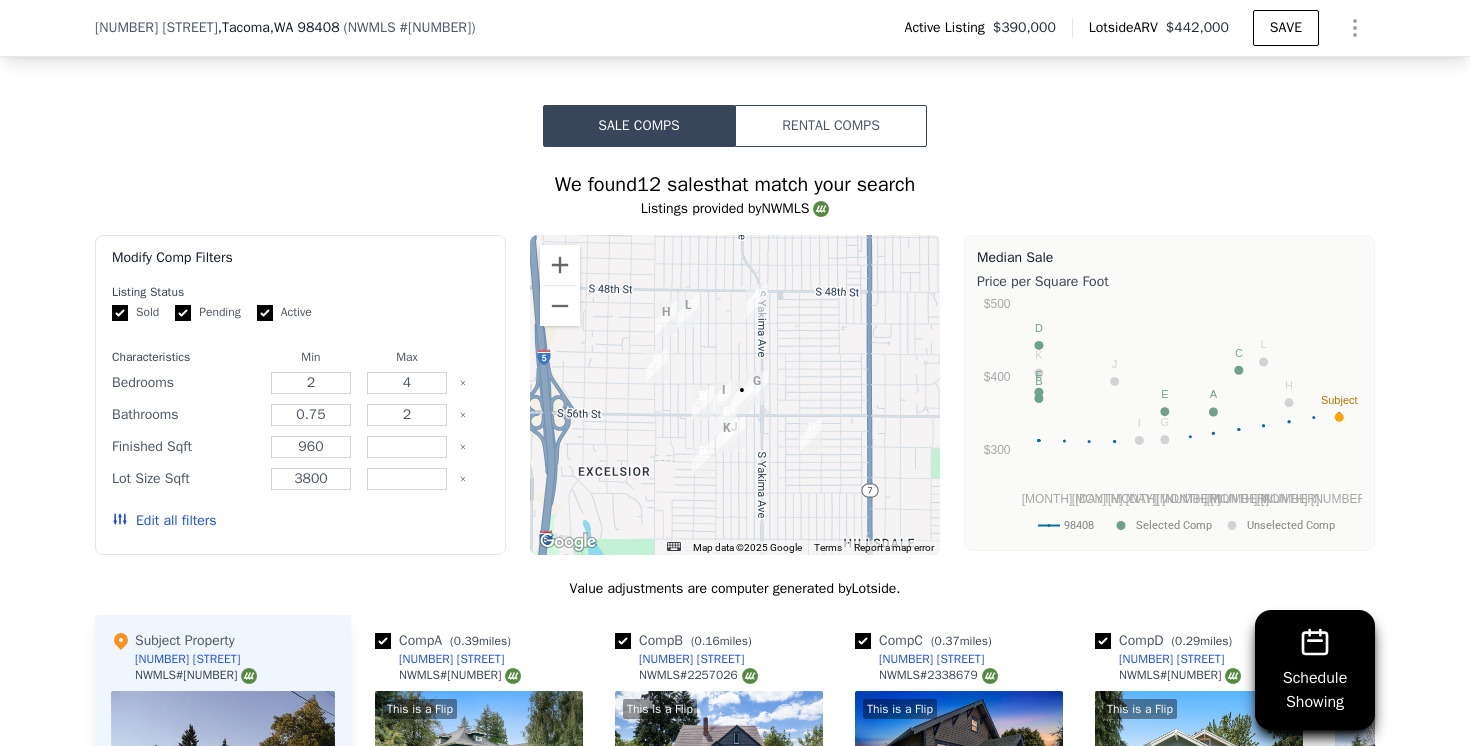 click on "Edit all filters" at bounding box center (164, 521) 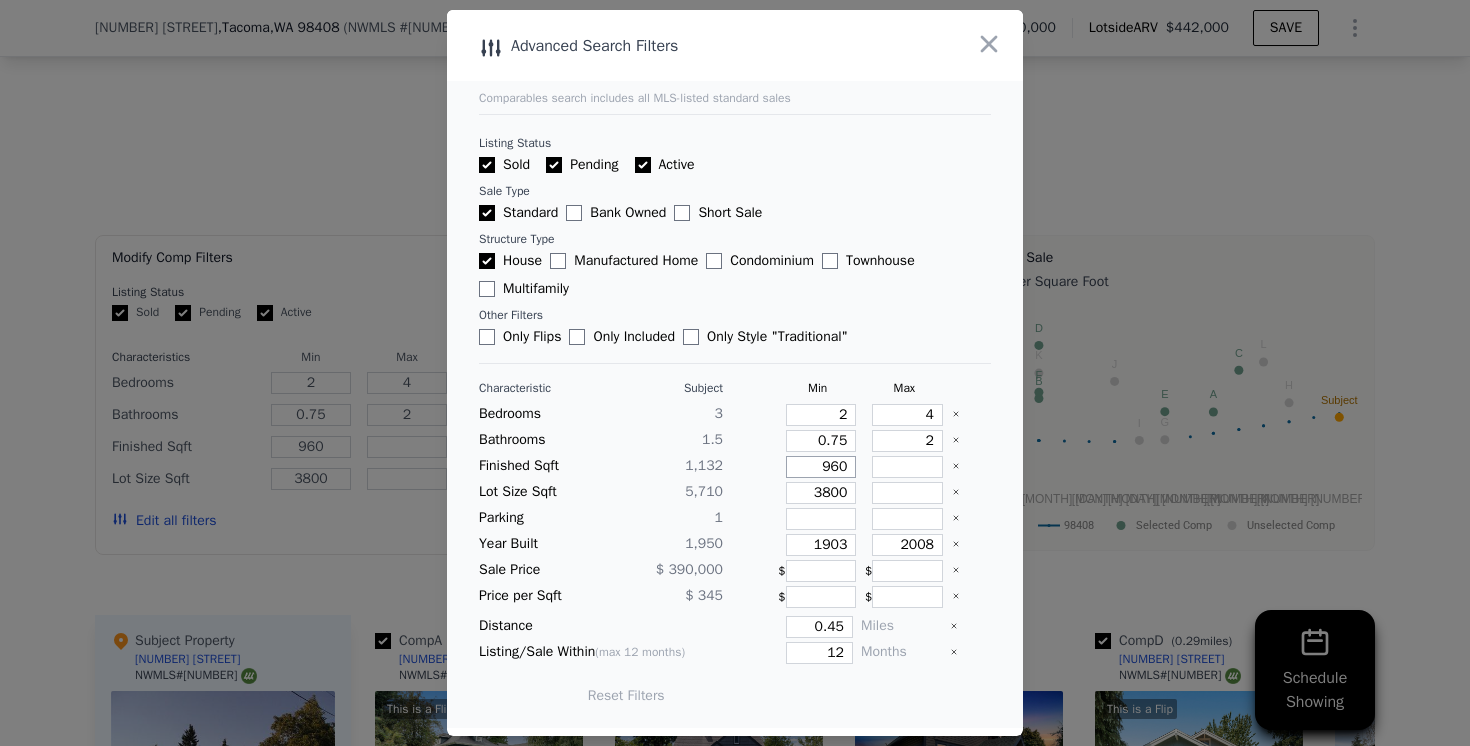 click on "960" at bounding box center (821, 467) 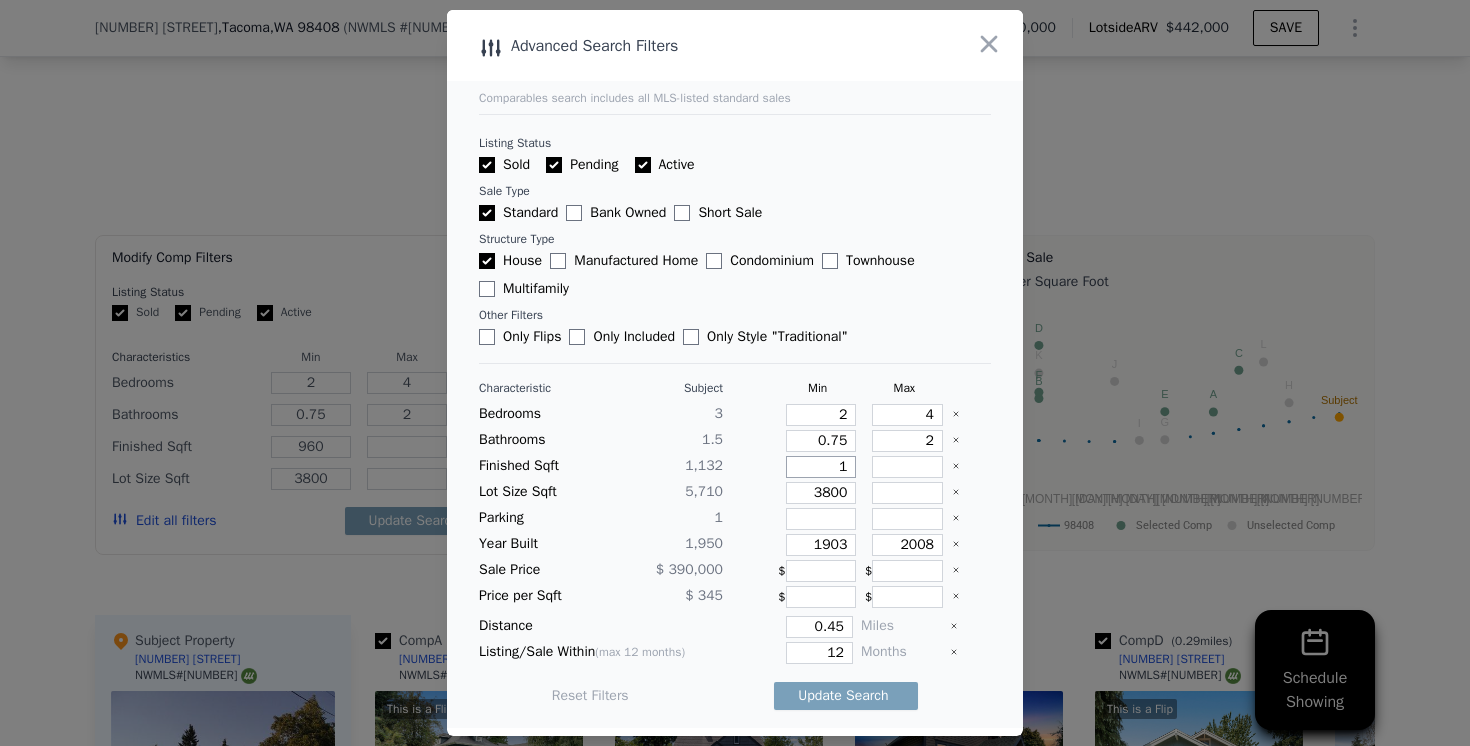 type on "1" 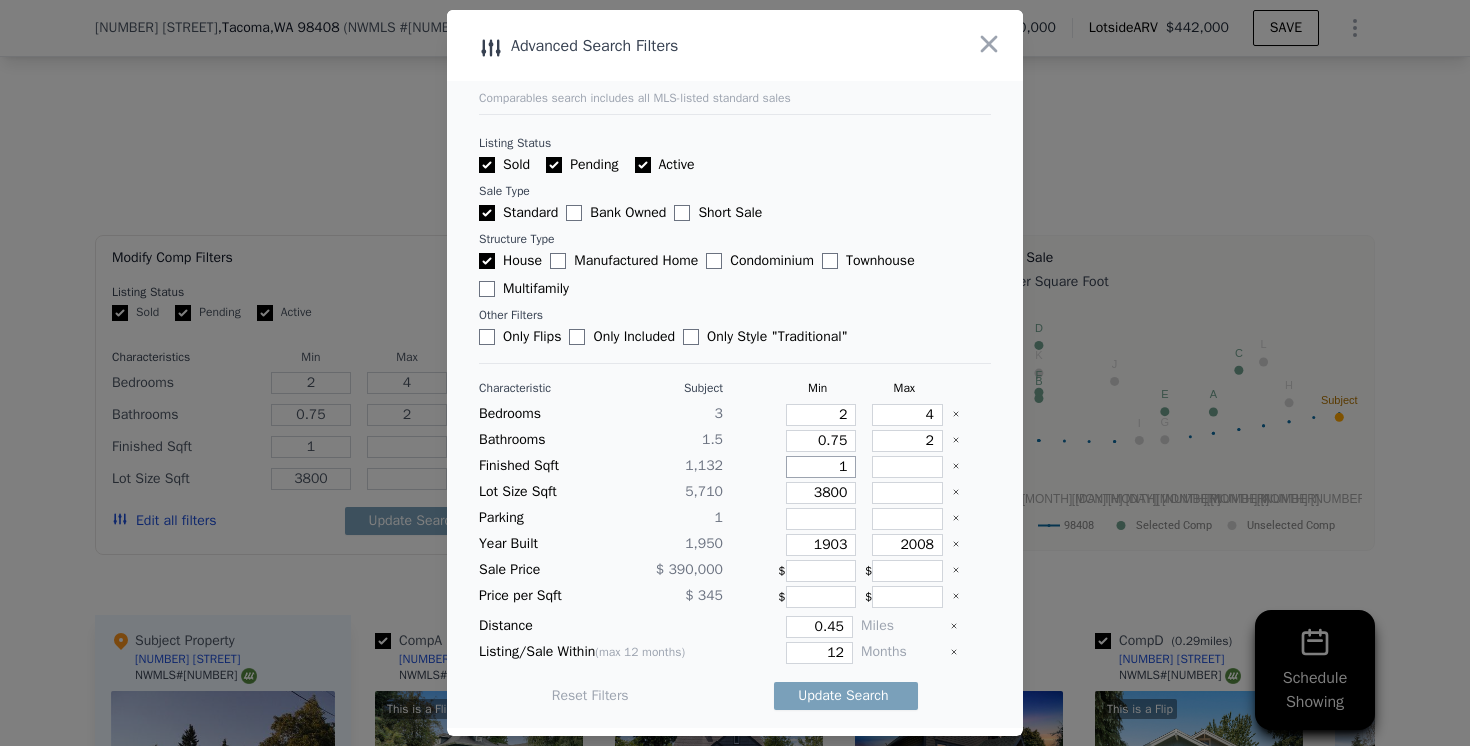 type on "13" 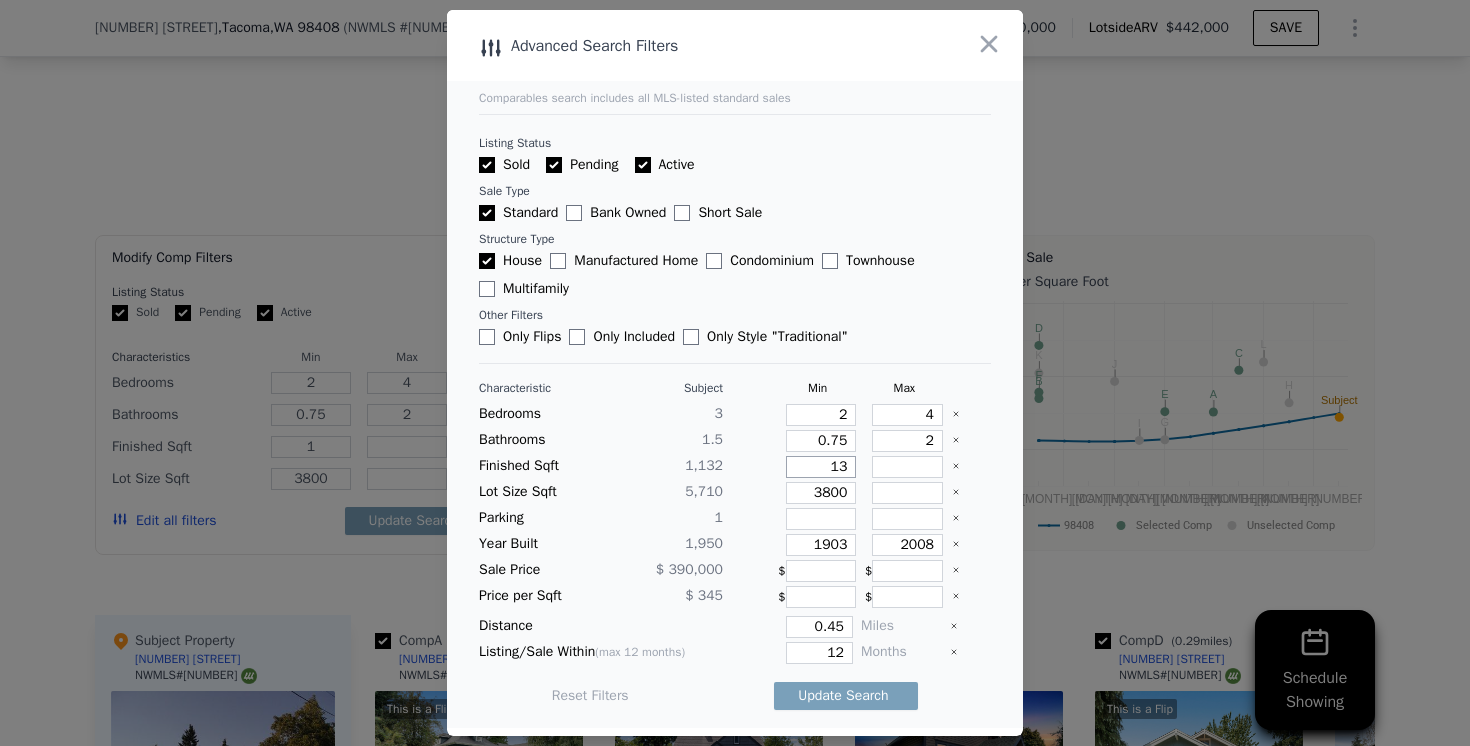 type on "13" 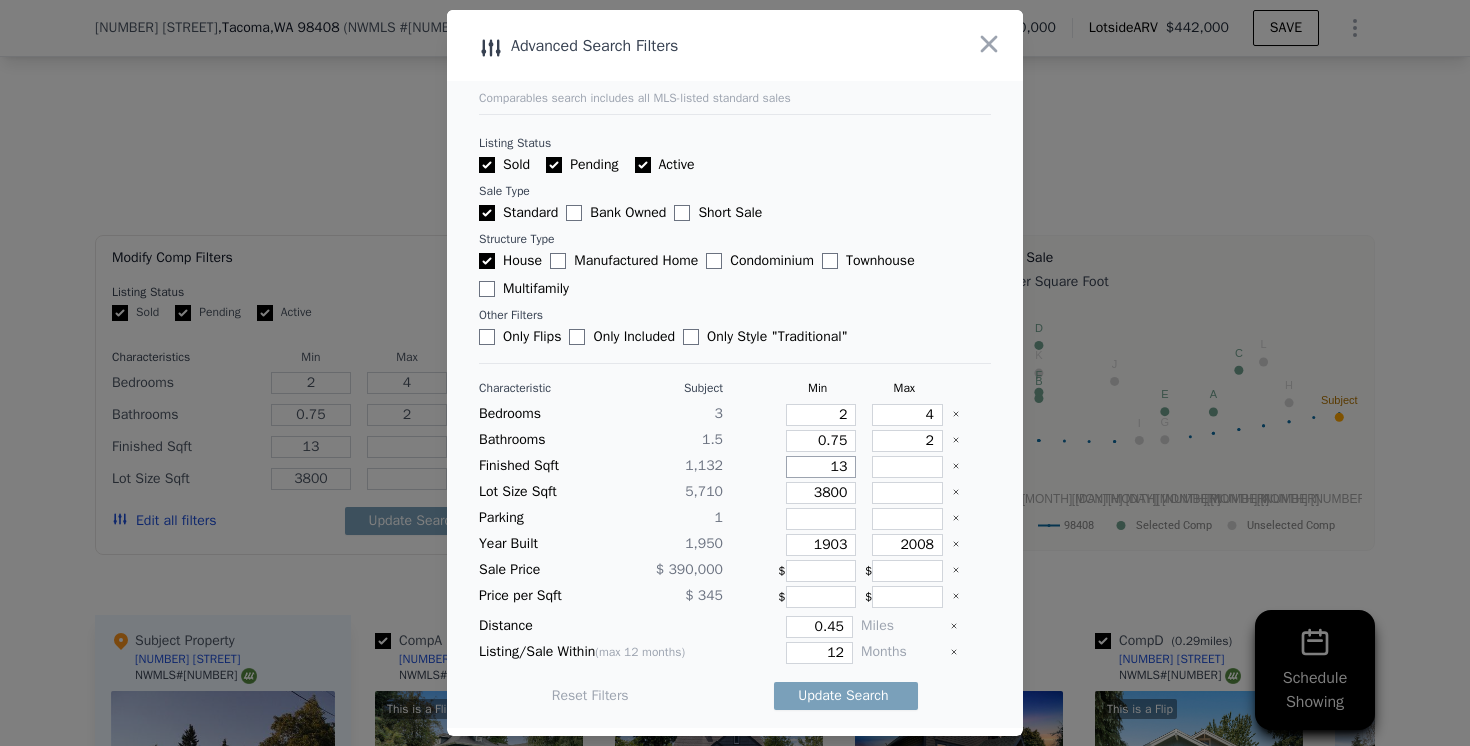 type on "130" 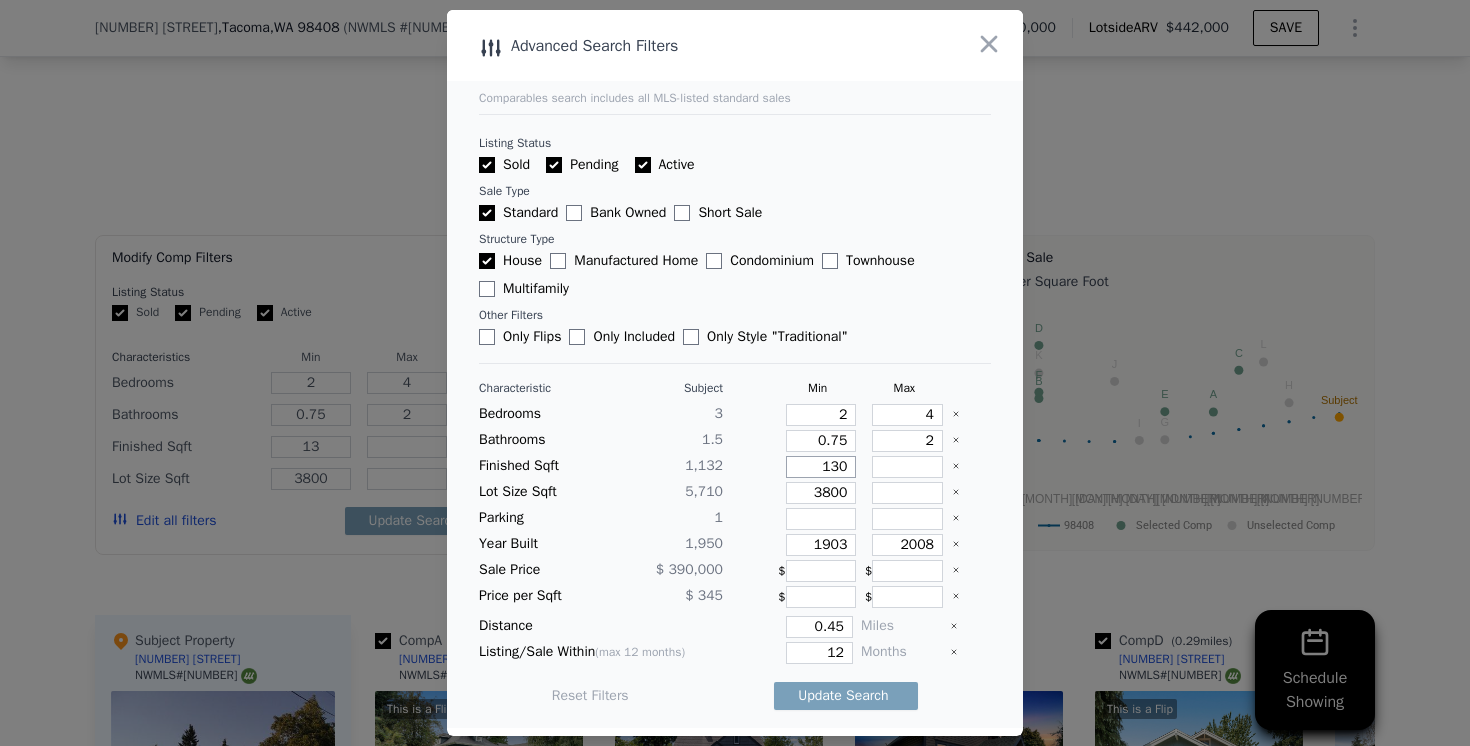type on "130" 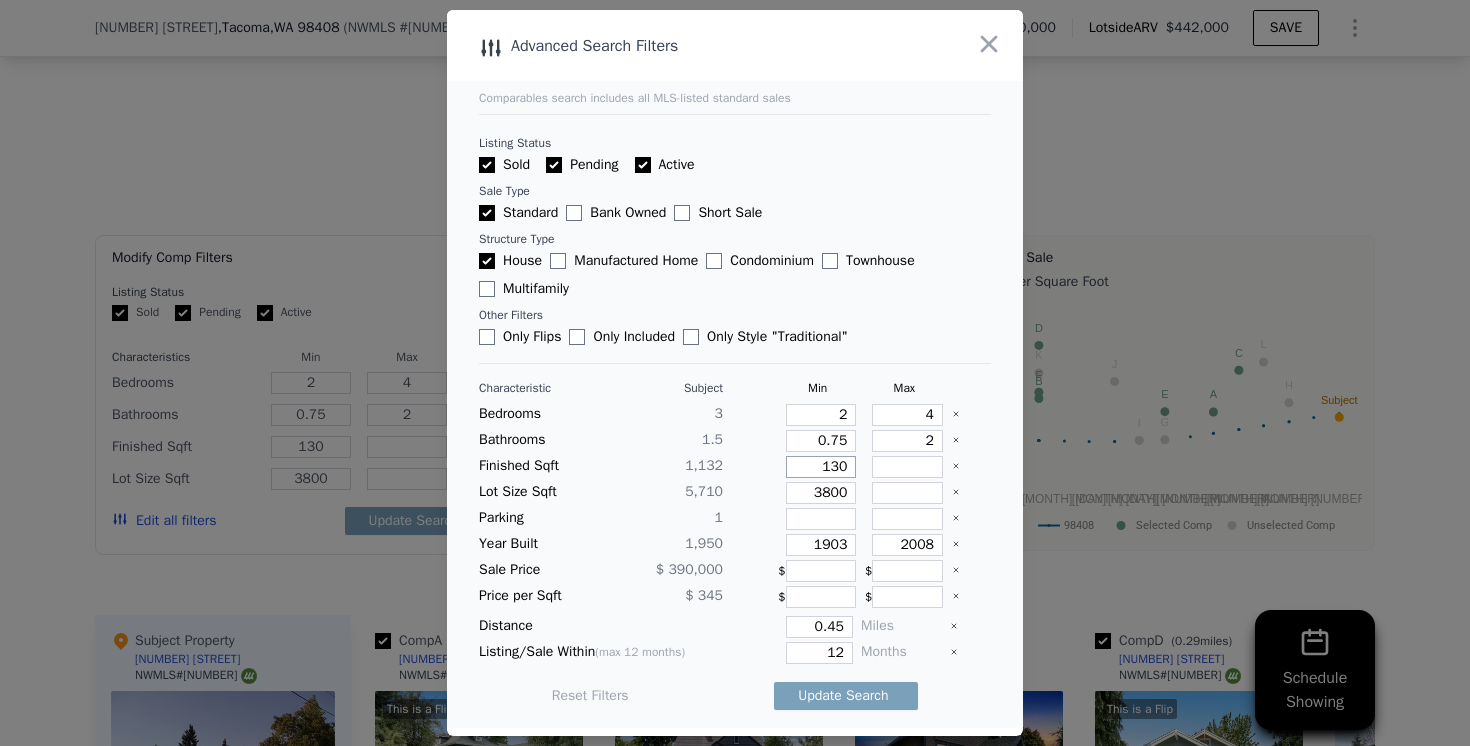 type on "1300" 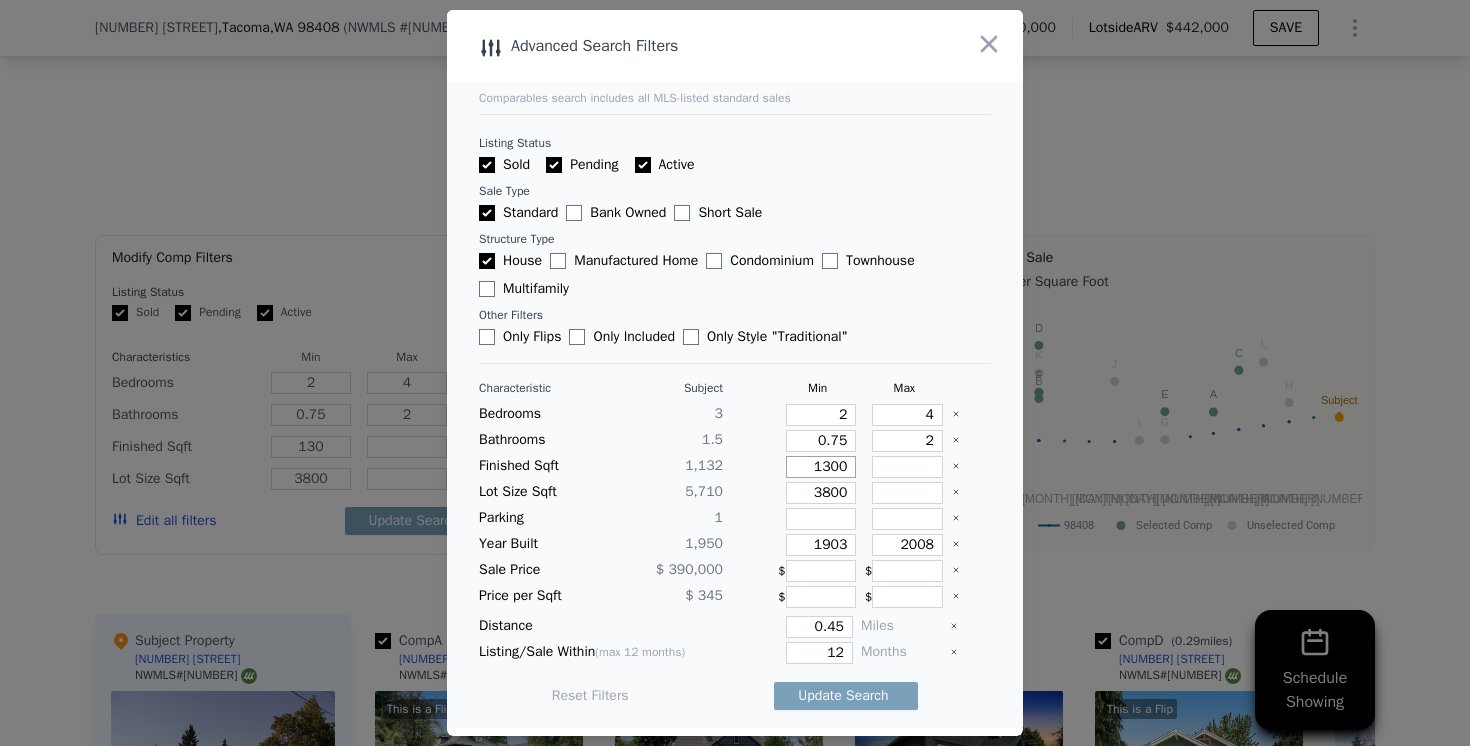 type on "1300" 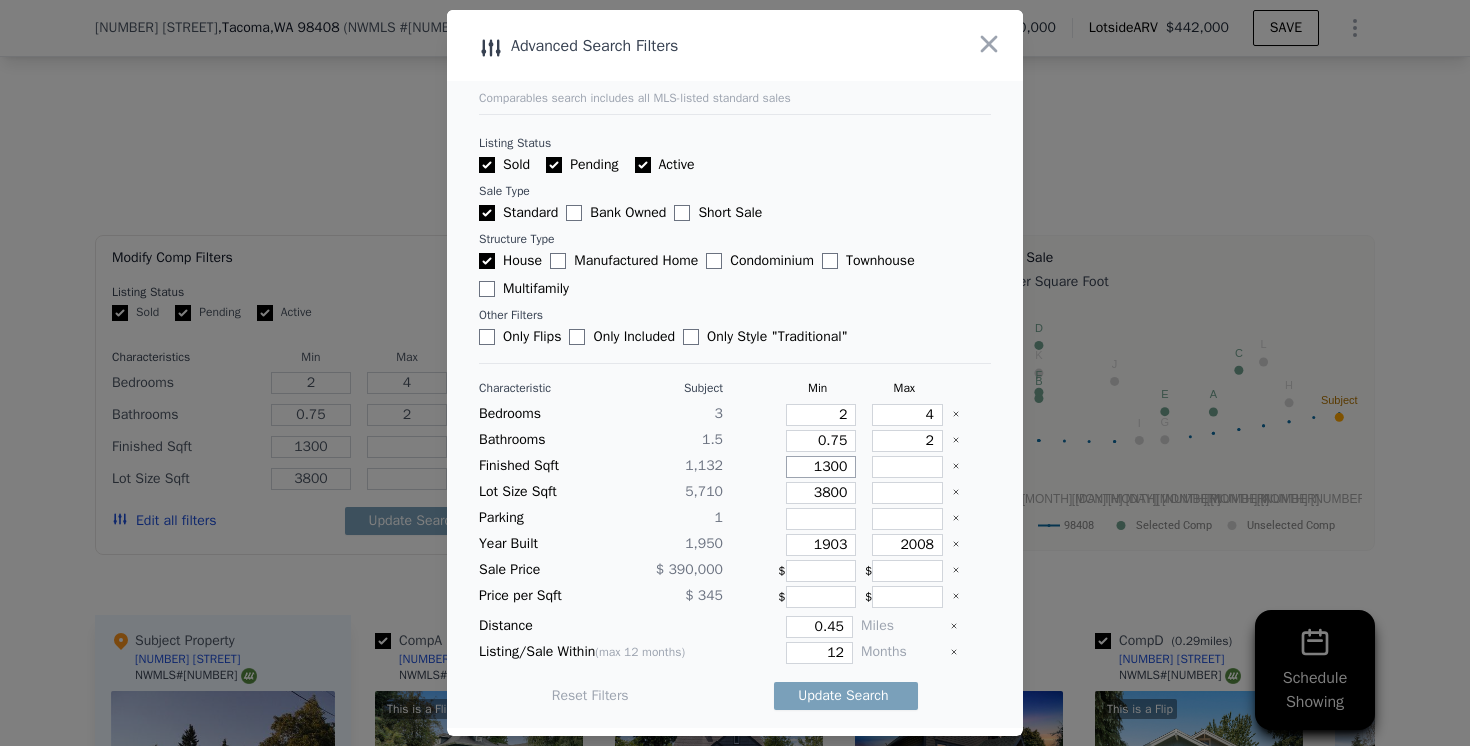 type on "1300" 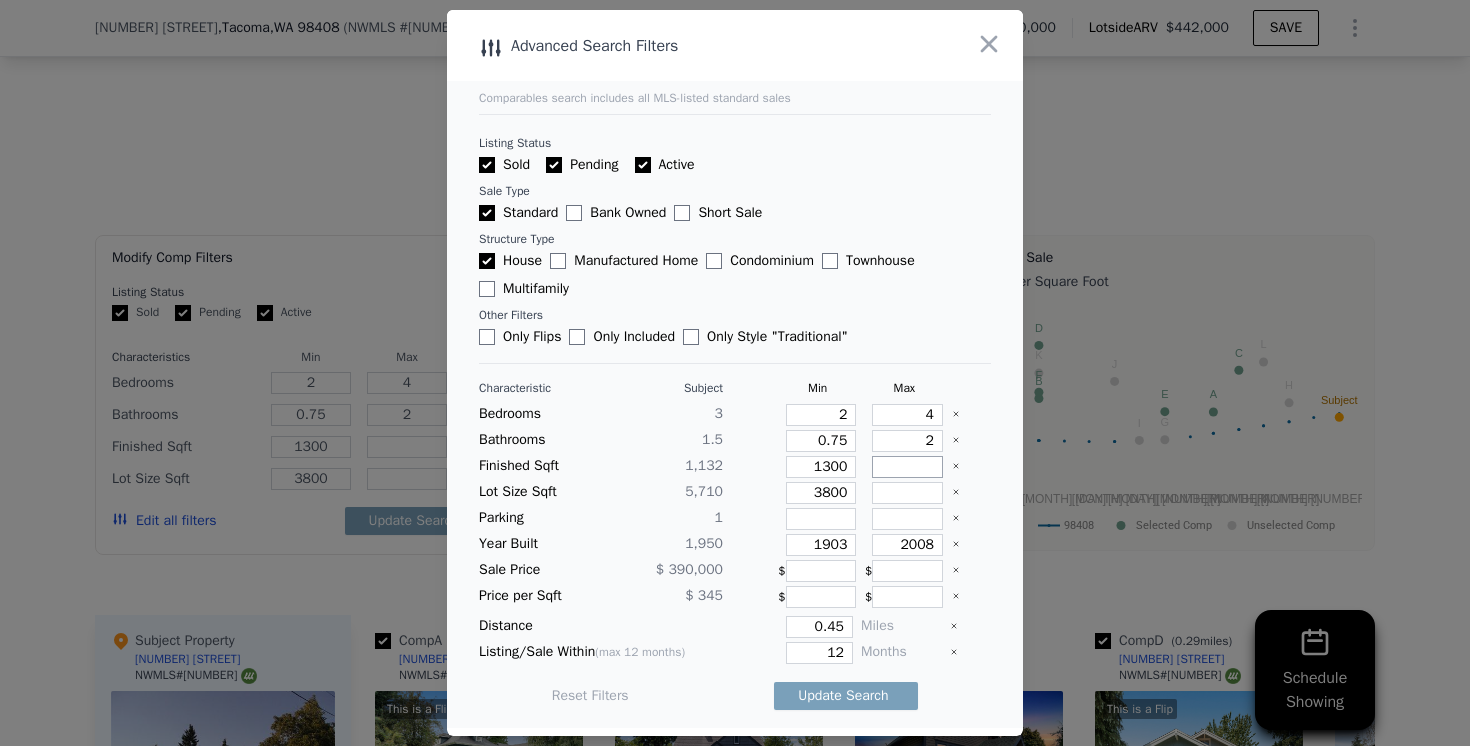 click on "1434" at bounding box center [907, 467] 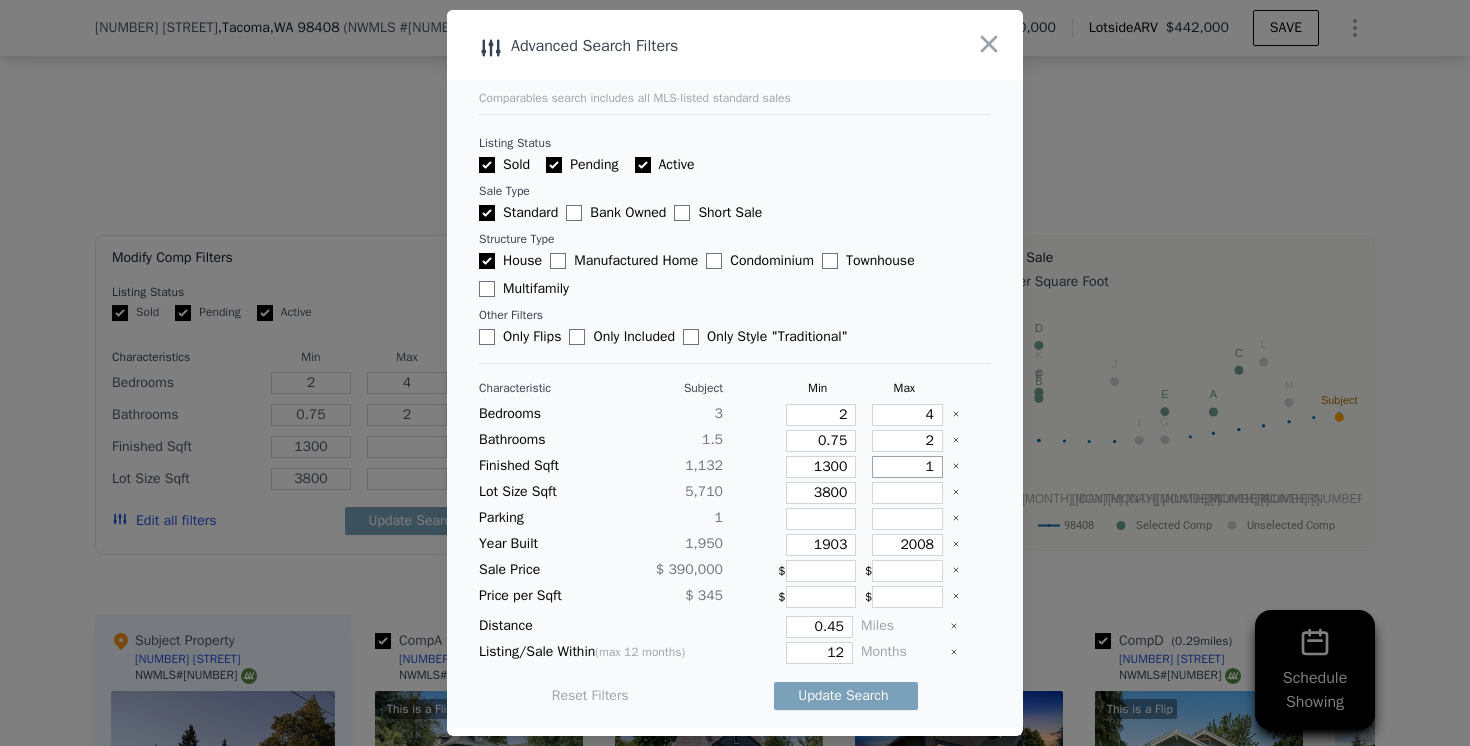 type on "1" 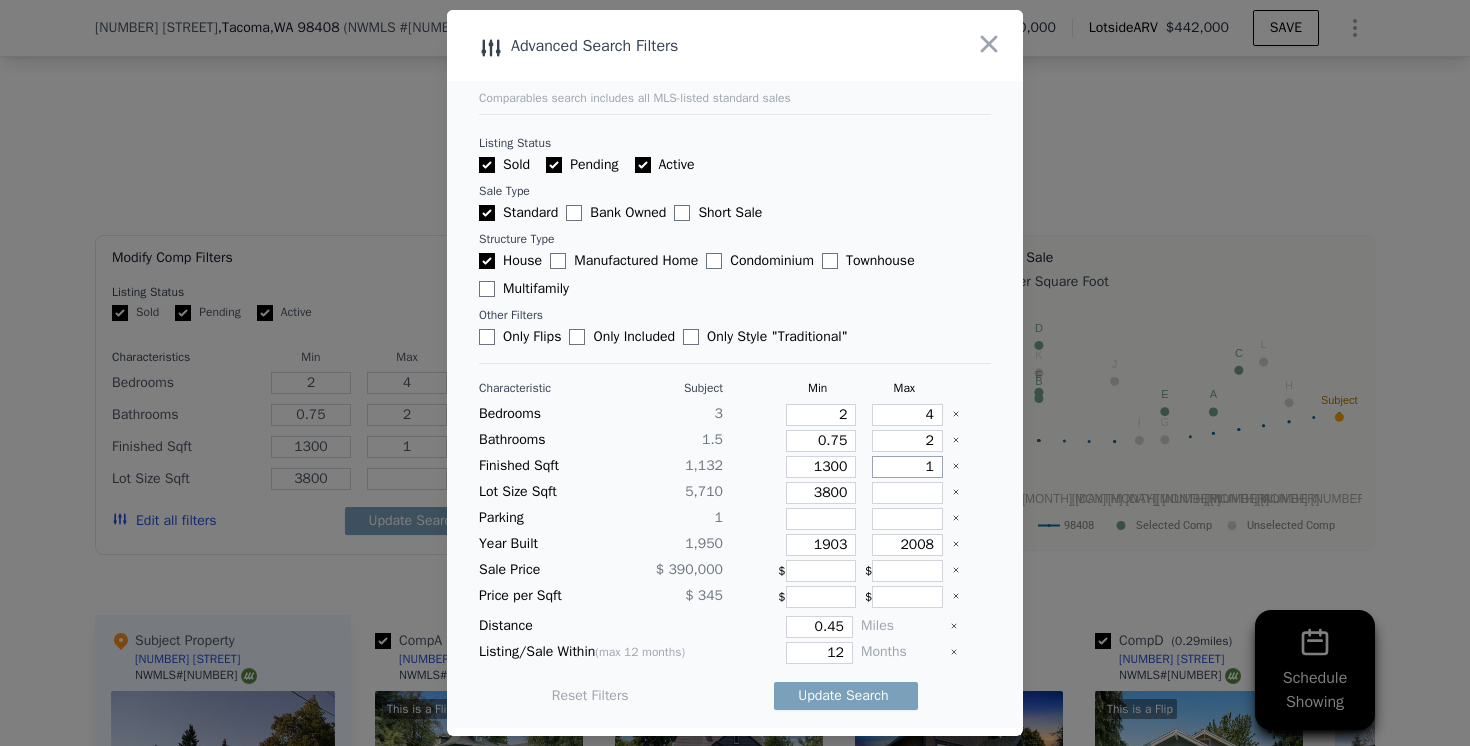 type on "16" 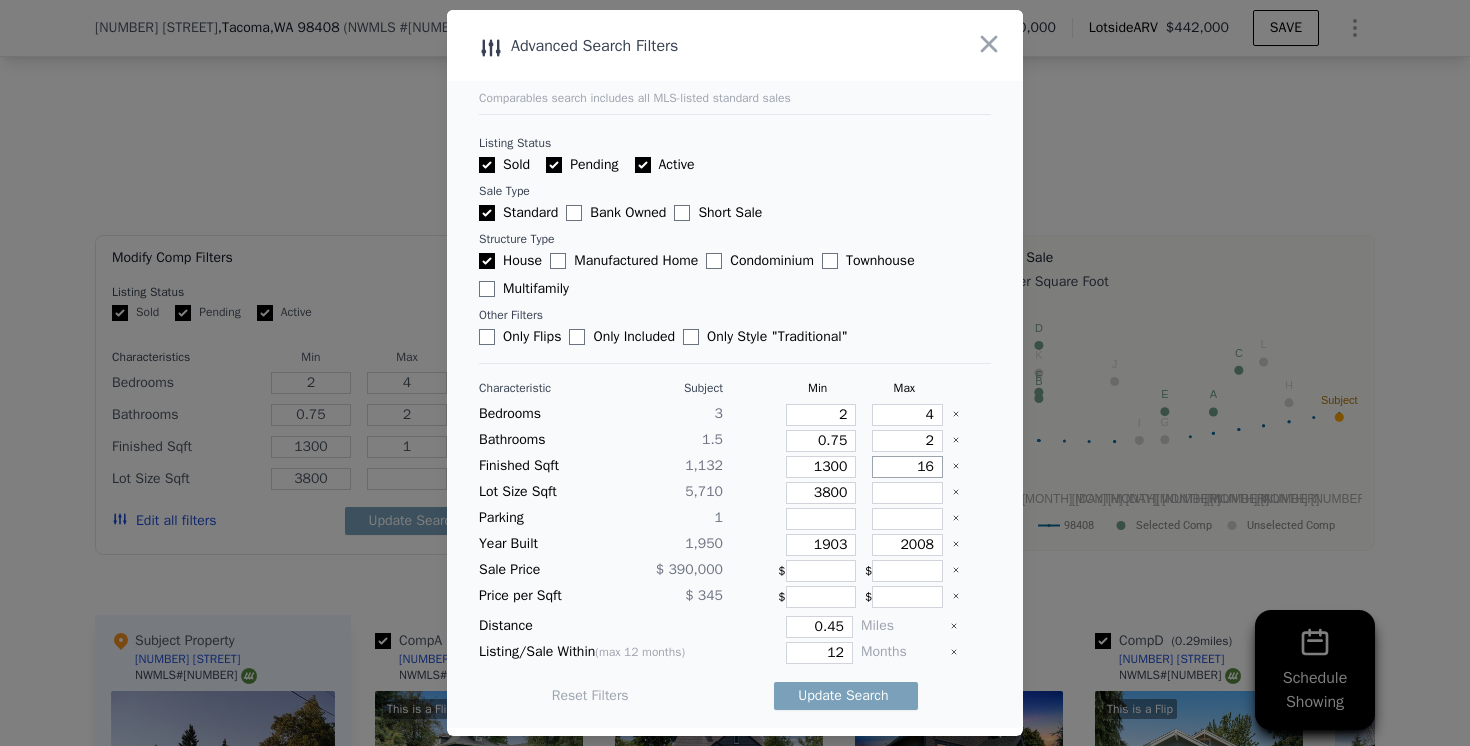 type on "16" 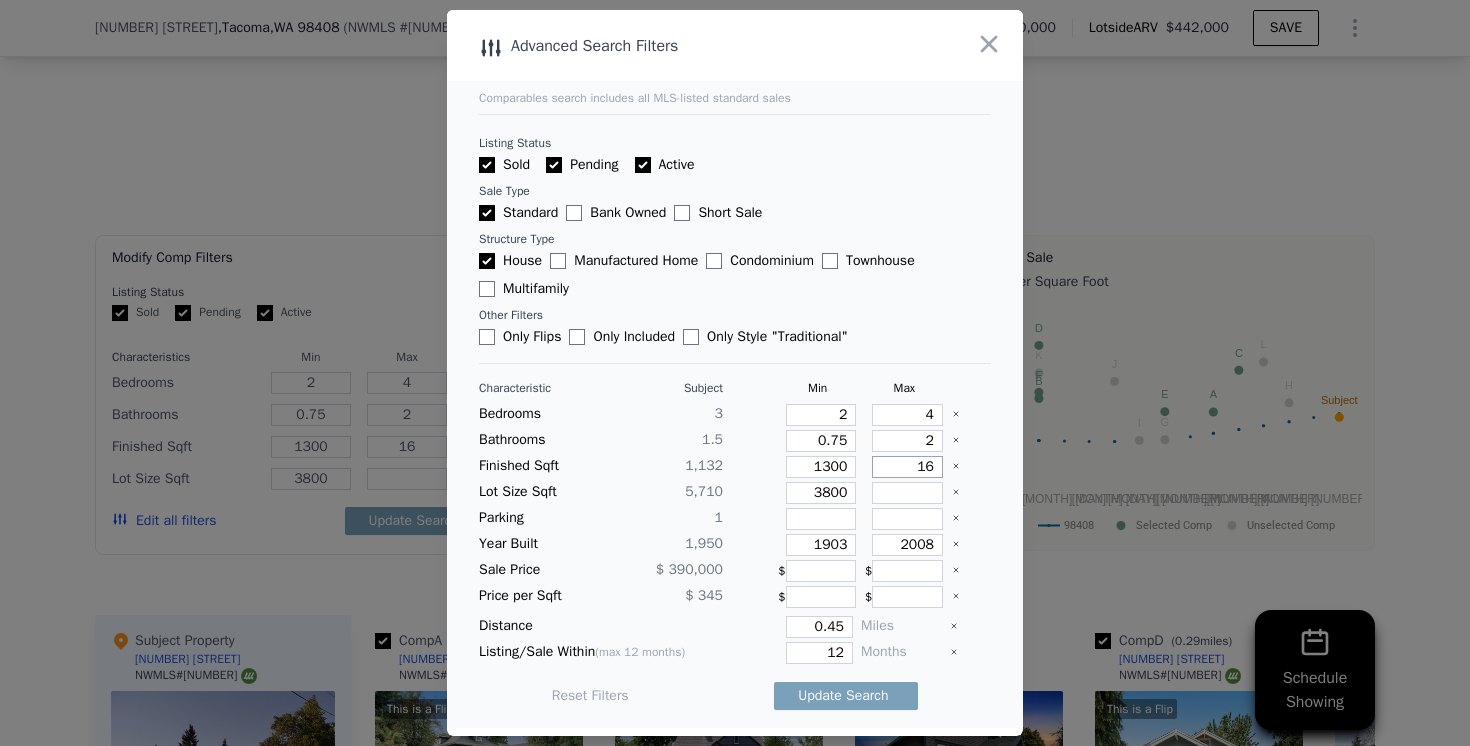 type on "160" 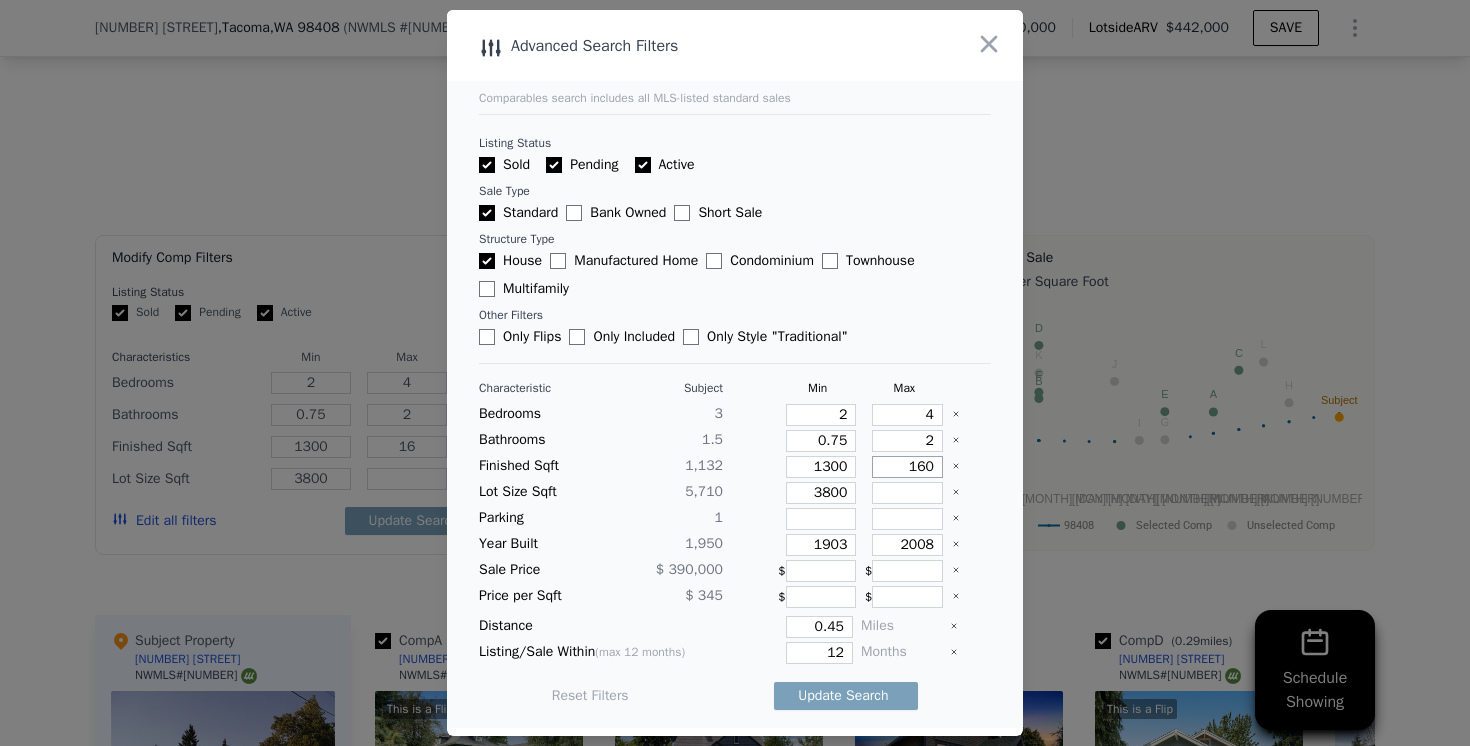 type on "160" 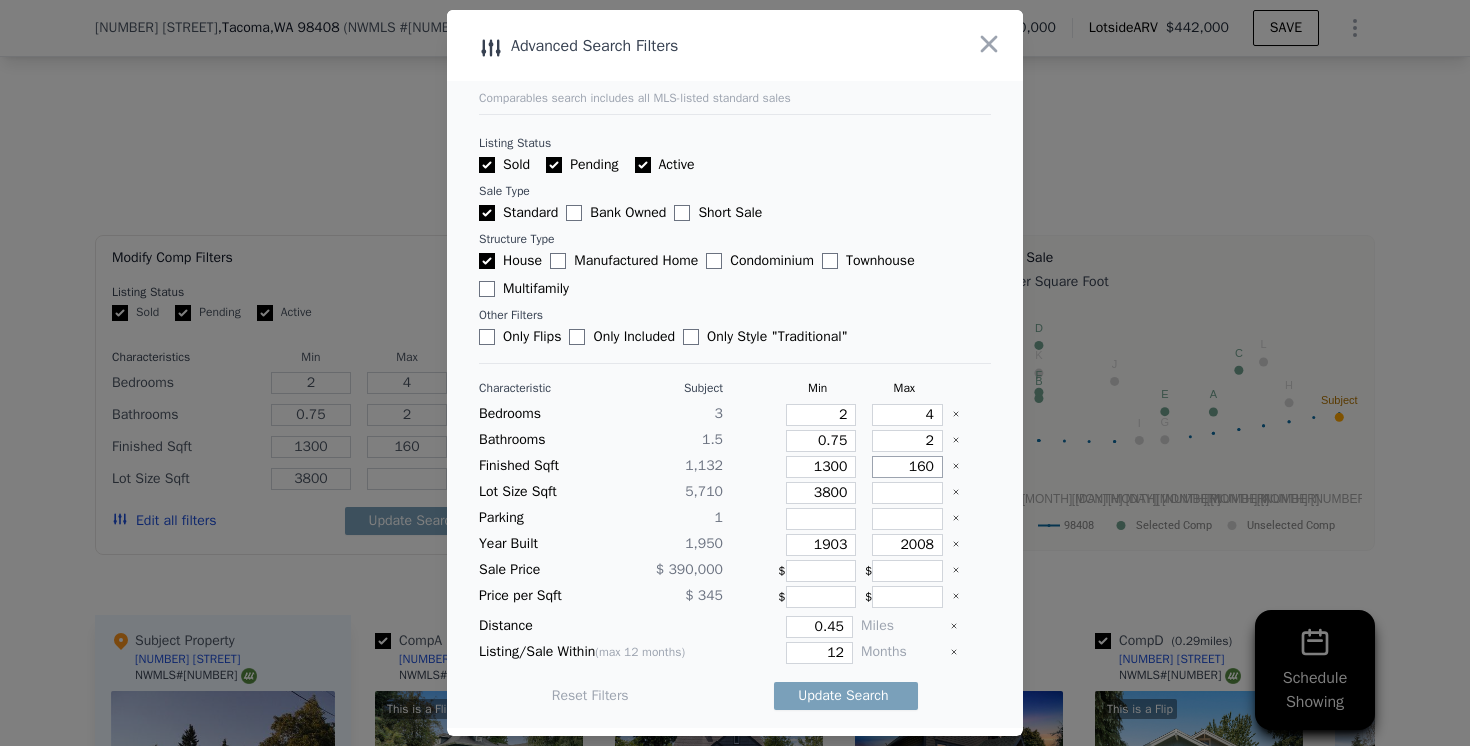 type on "1600" 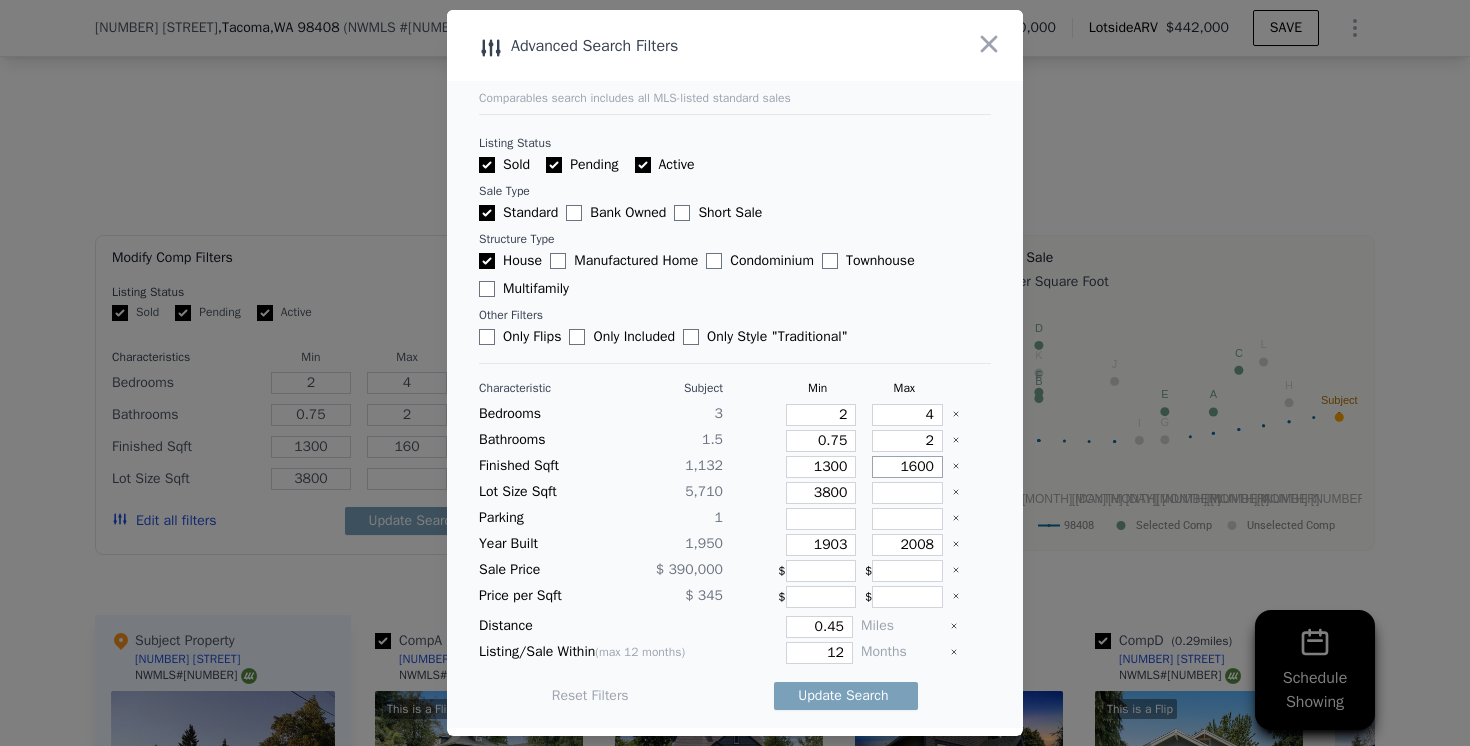 type on "1600" 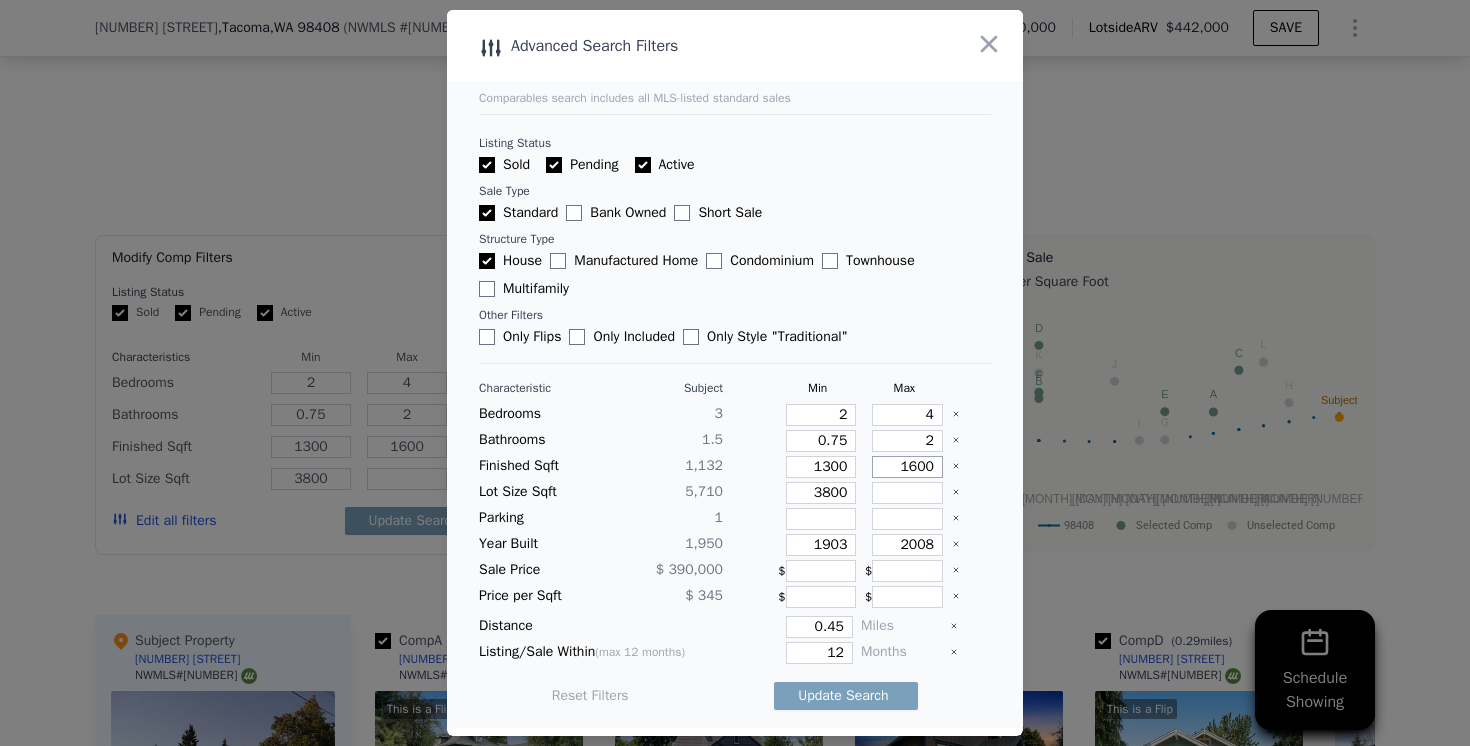 type on "1600" 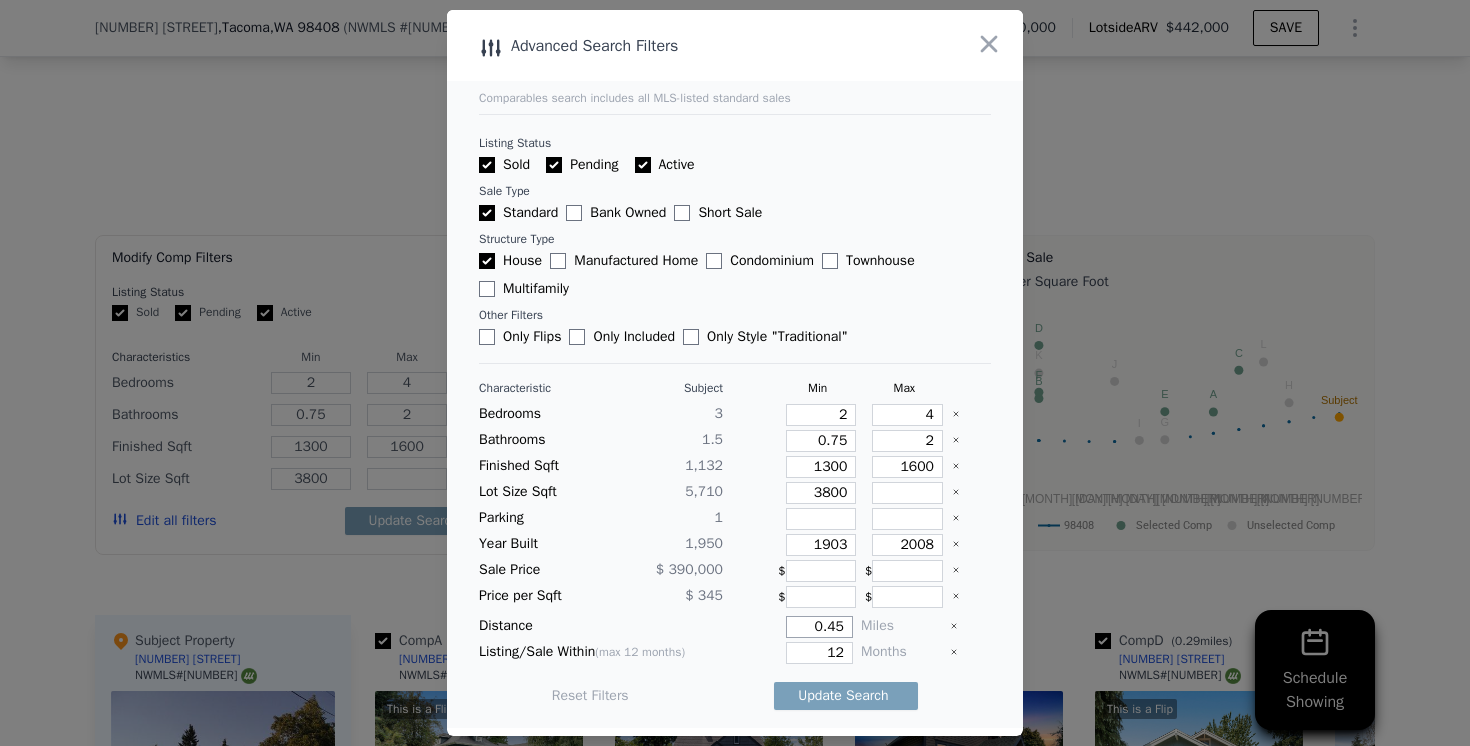 click on "0.45" at bounding box center (819, 627) 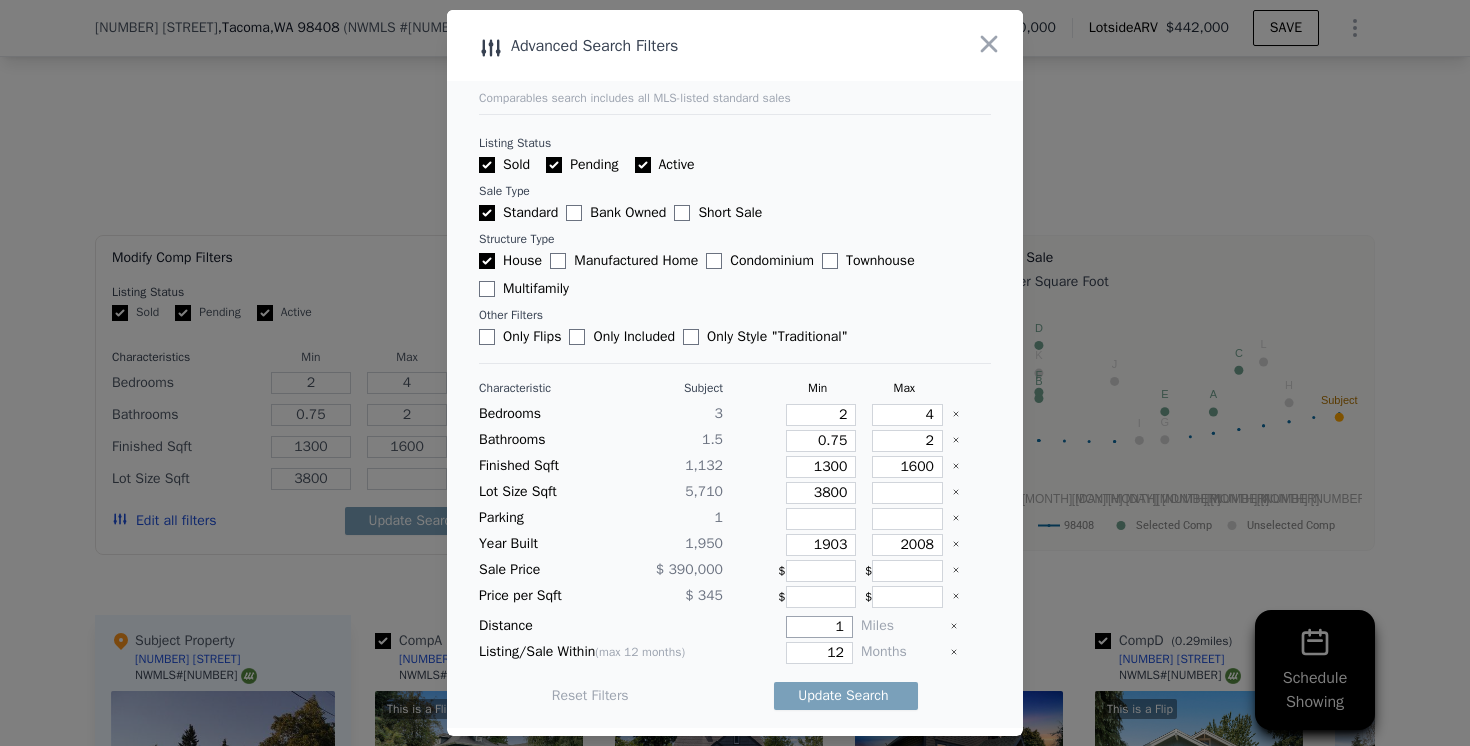 type on "1" 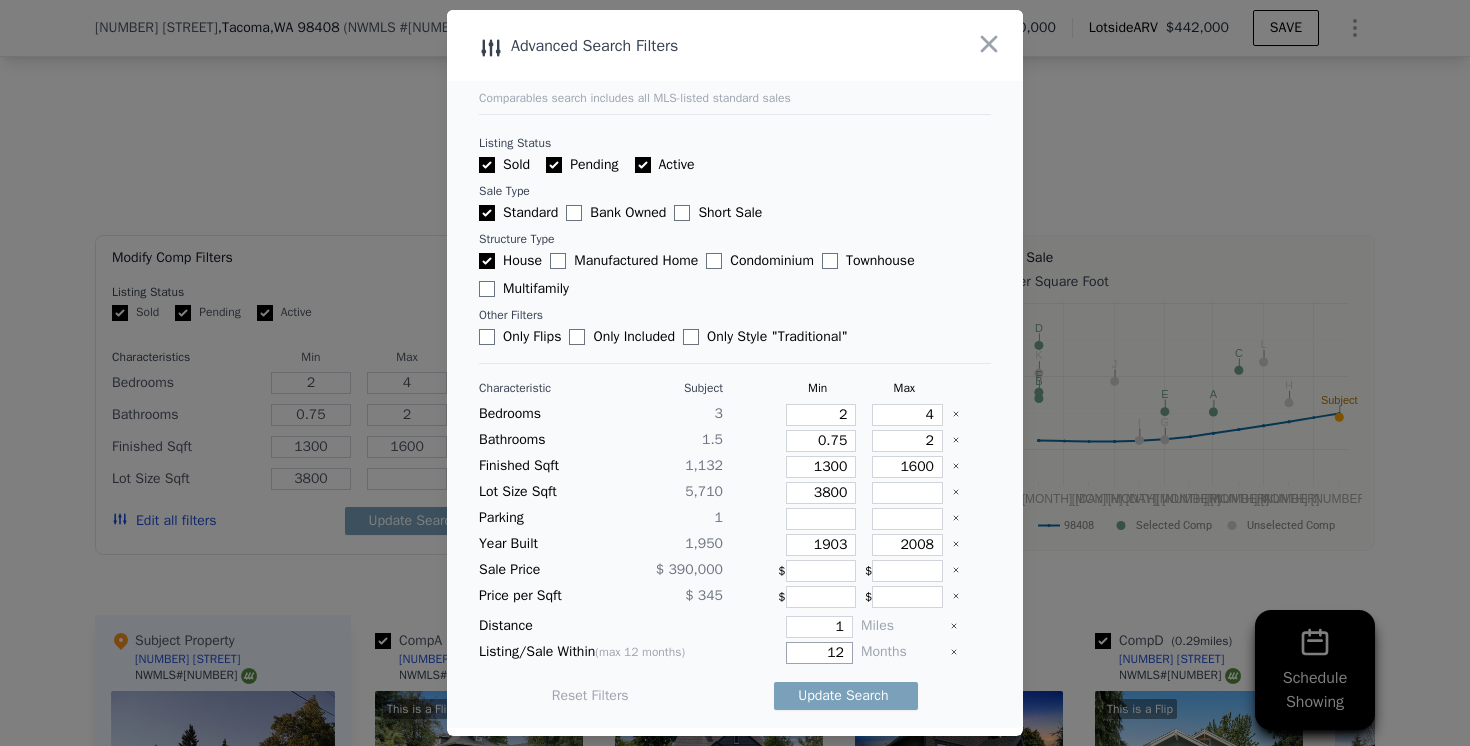 click on "12" at bounding box center (819, 653) 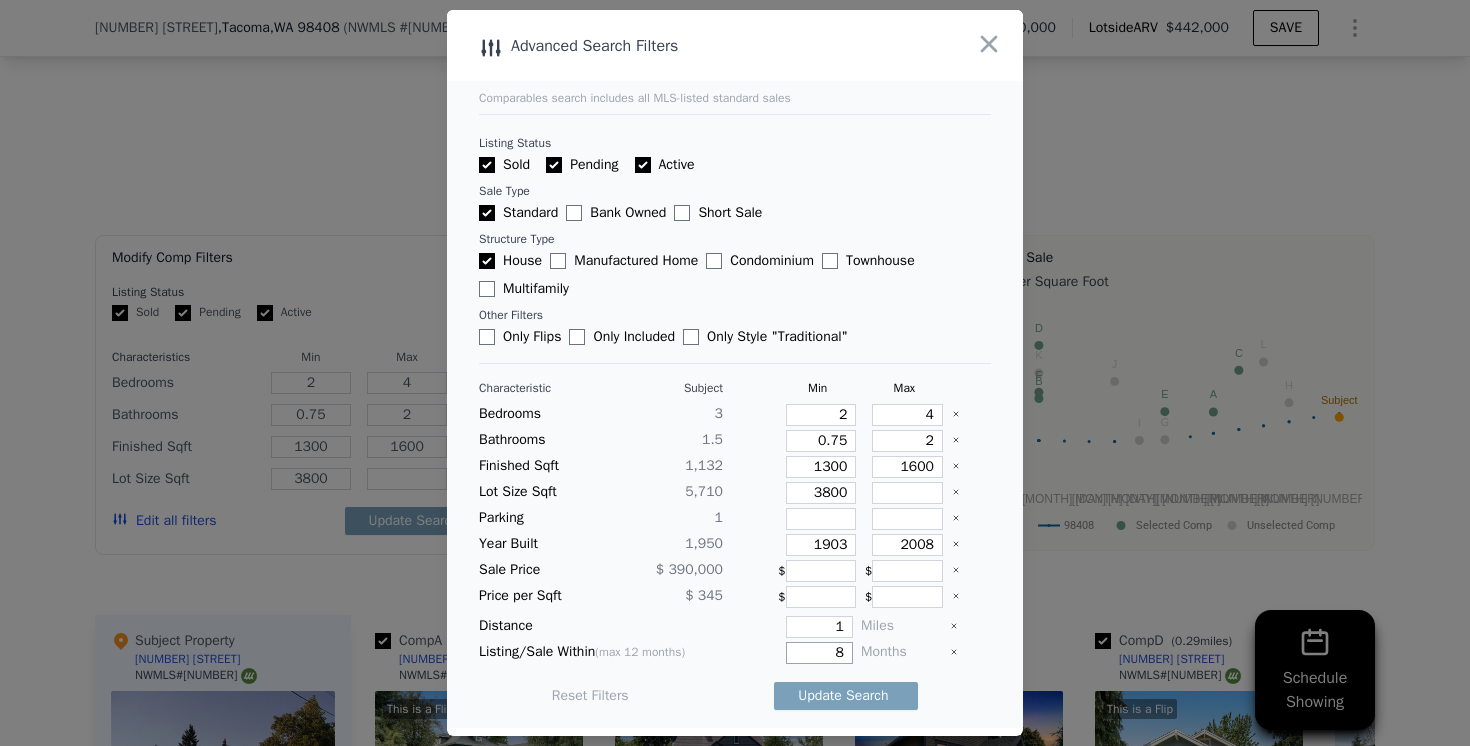 type on "8" 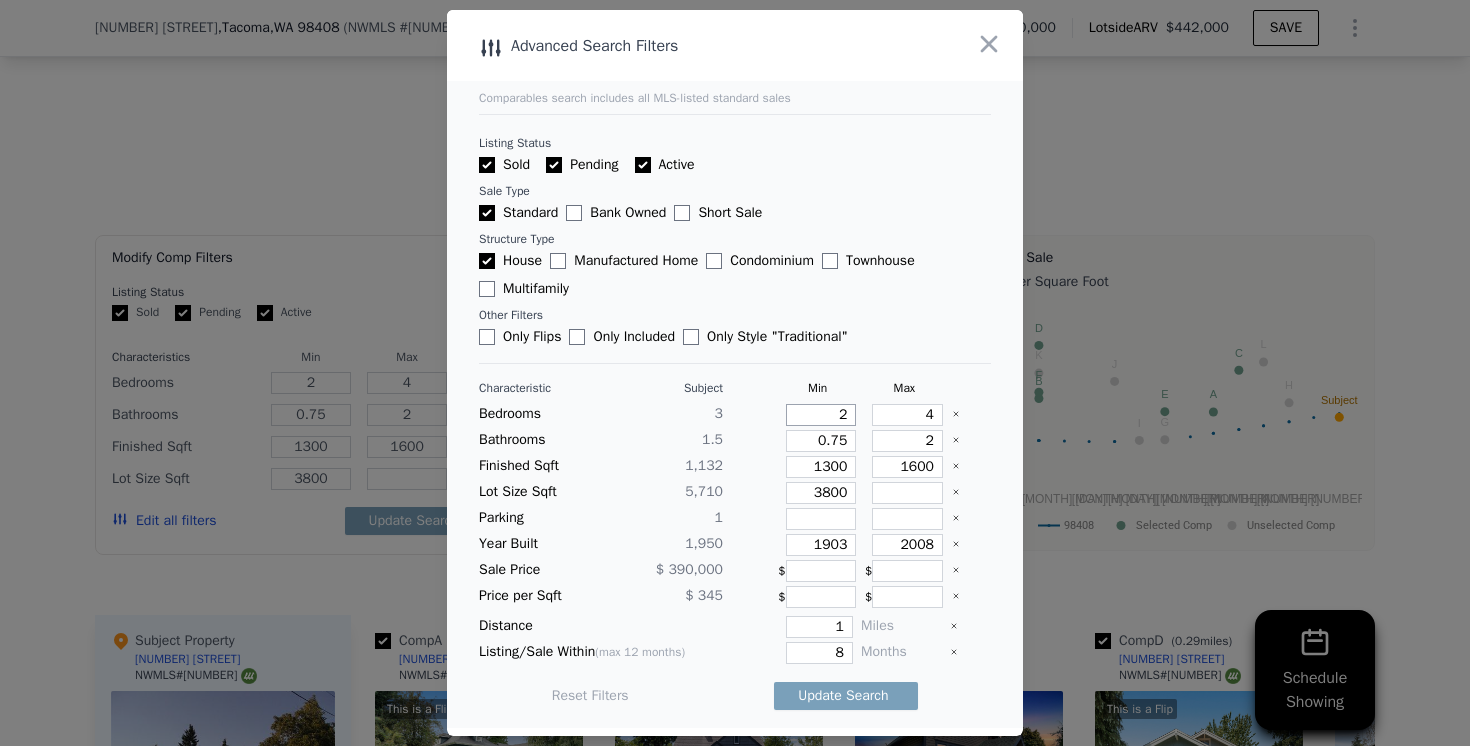 click on "2" at bounding box center [821, 415] 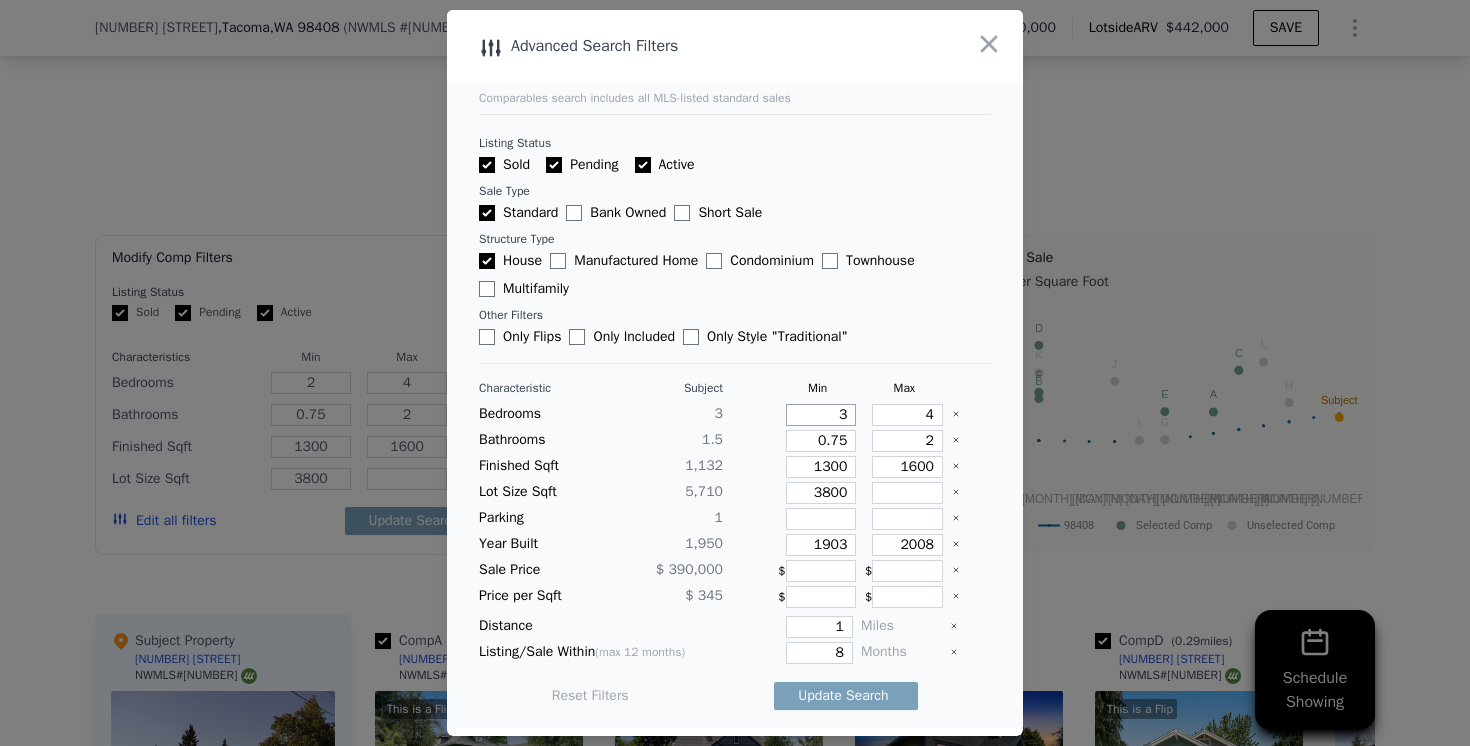 type on "3" 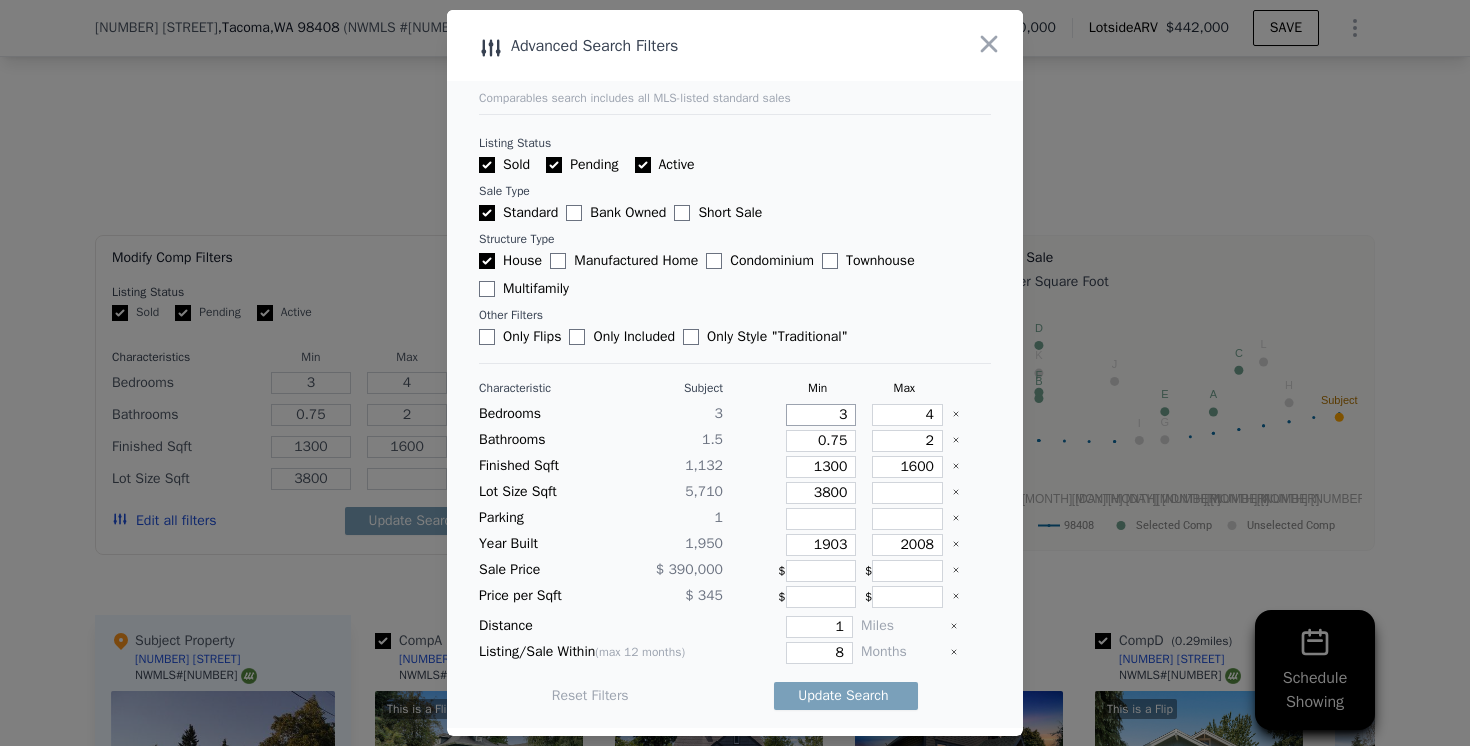 type on "3" 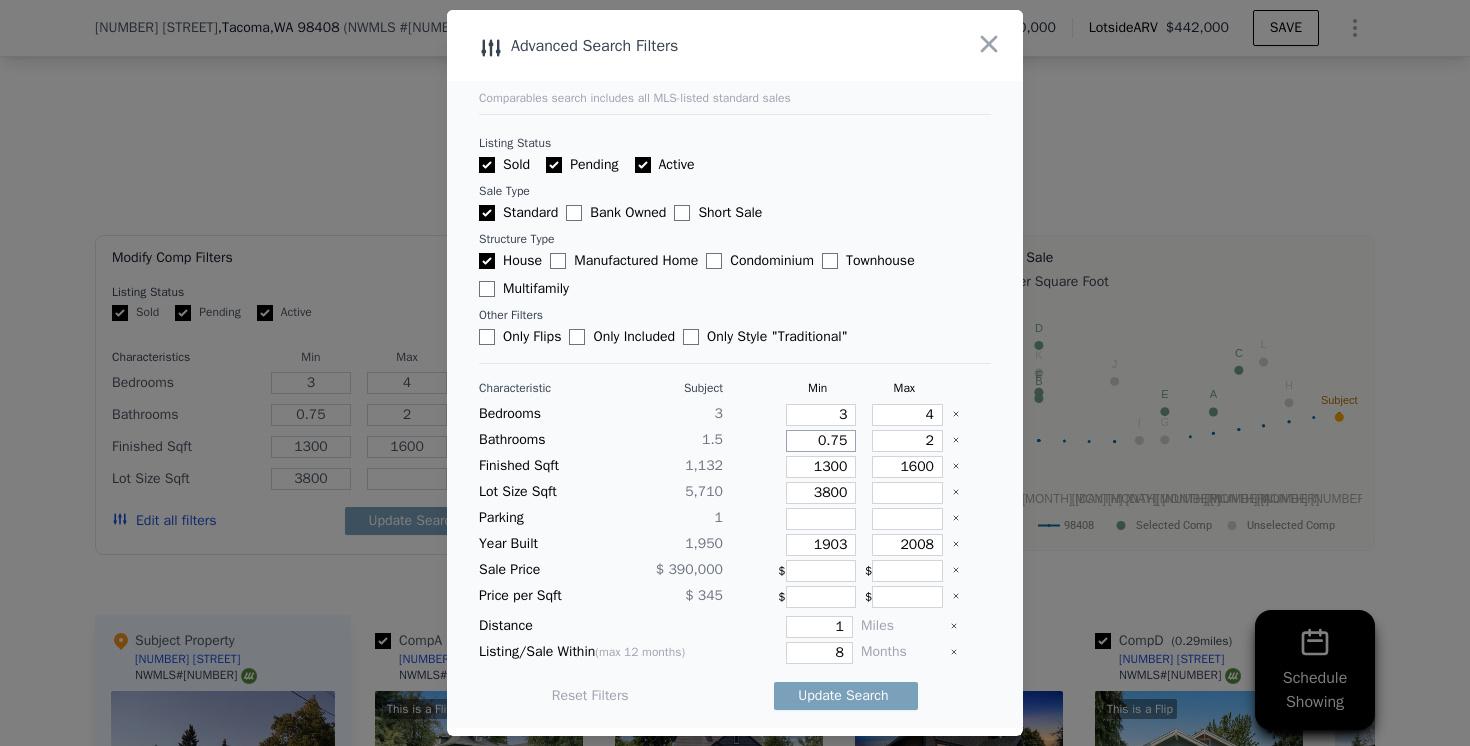 click on "0.75" at bounding box center [821, 441] 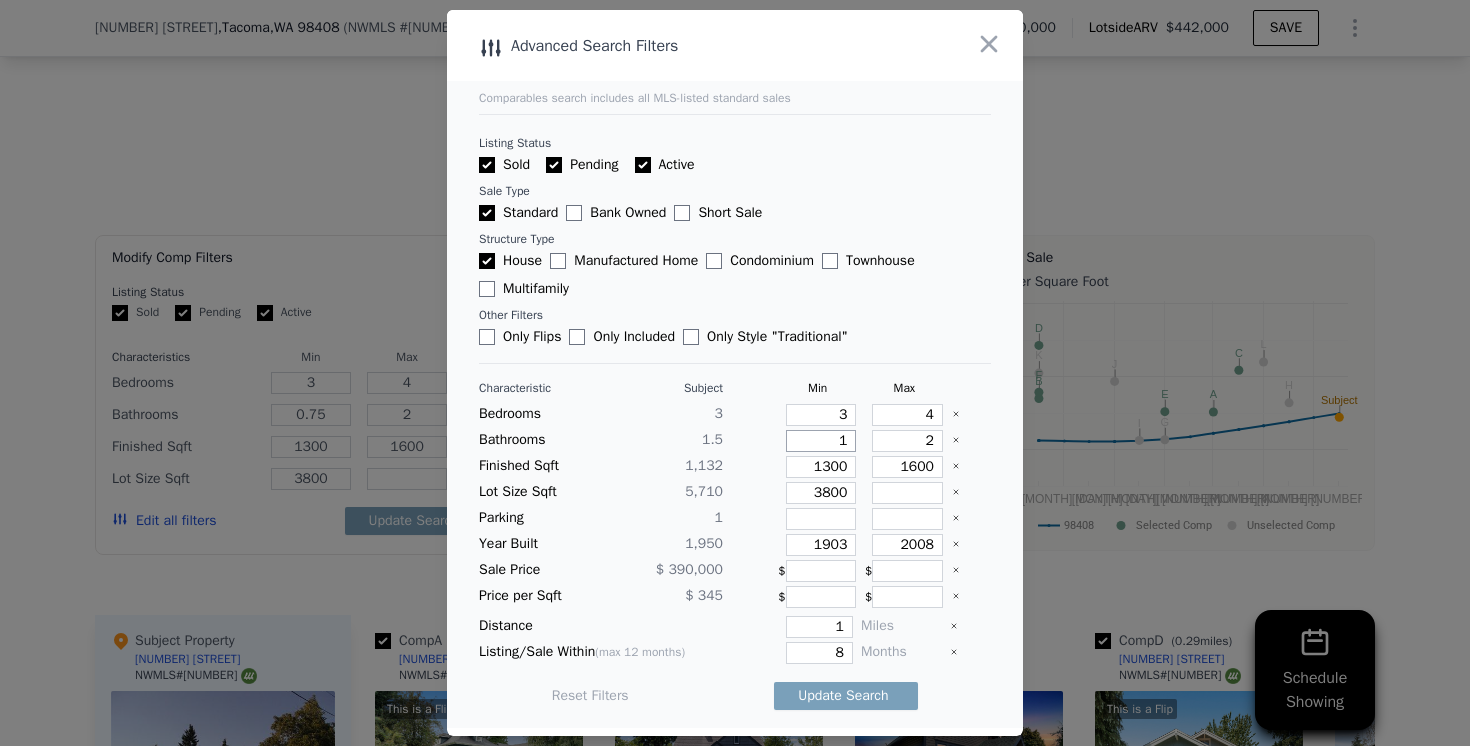 type on "1" 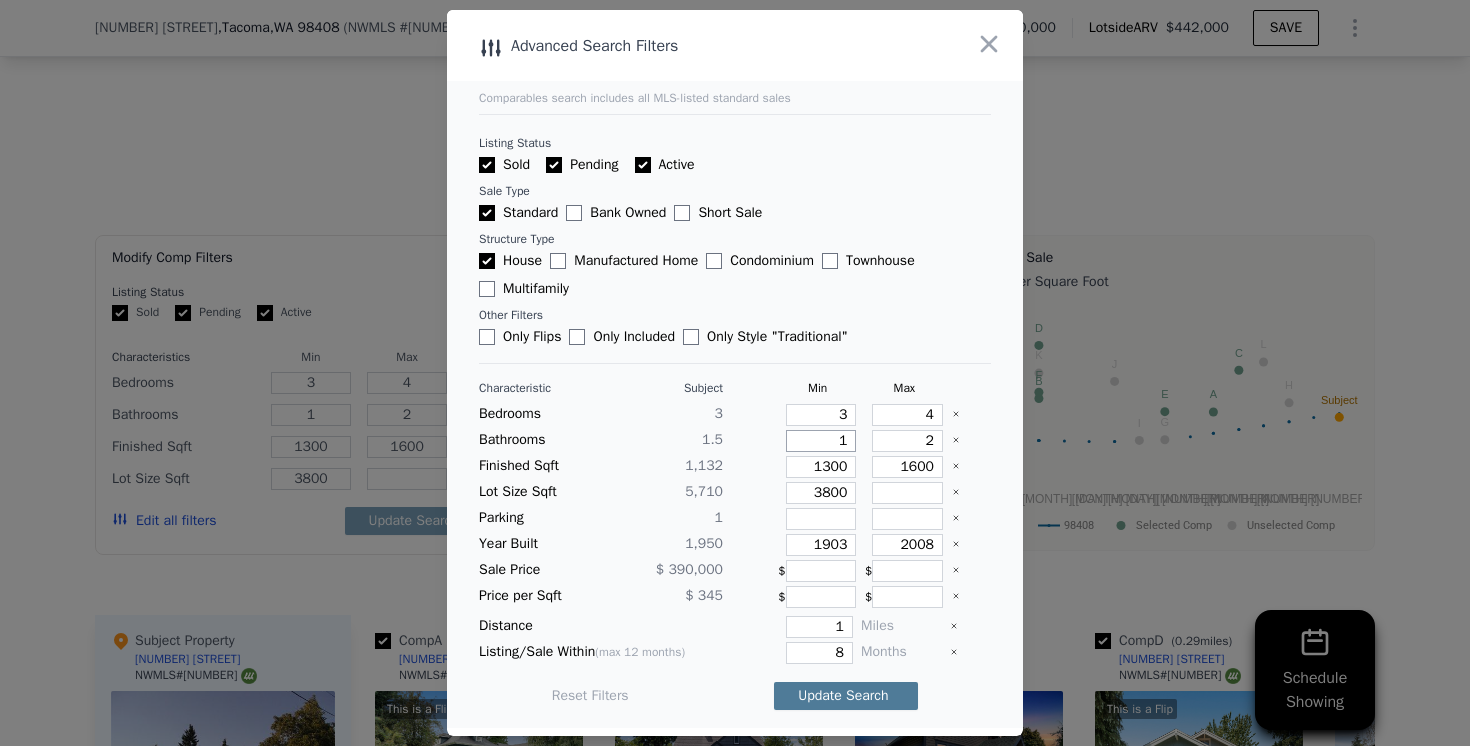 type on "1" 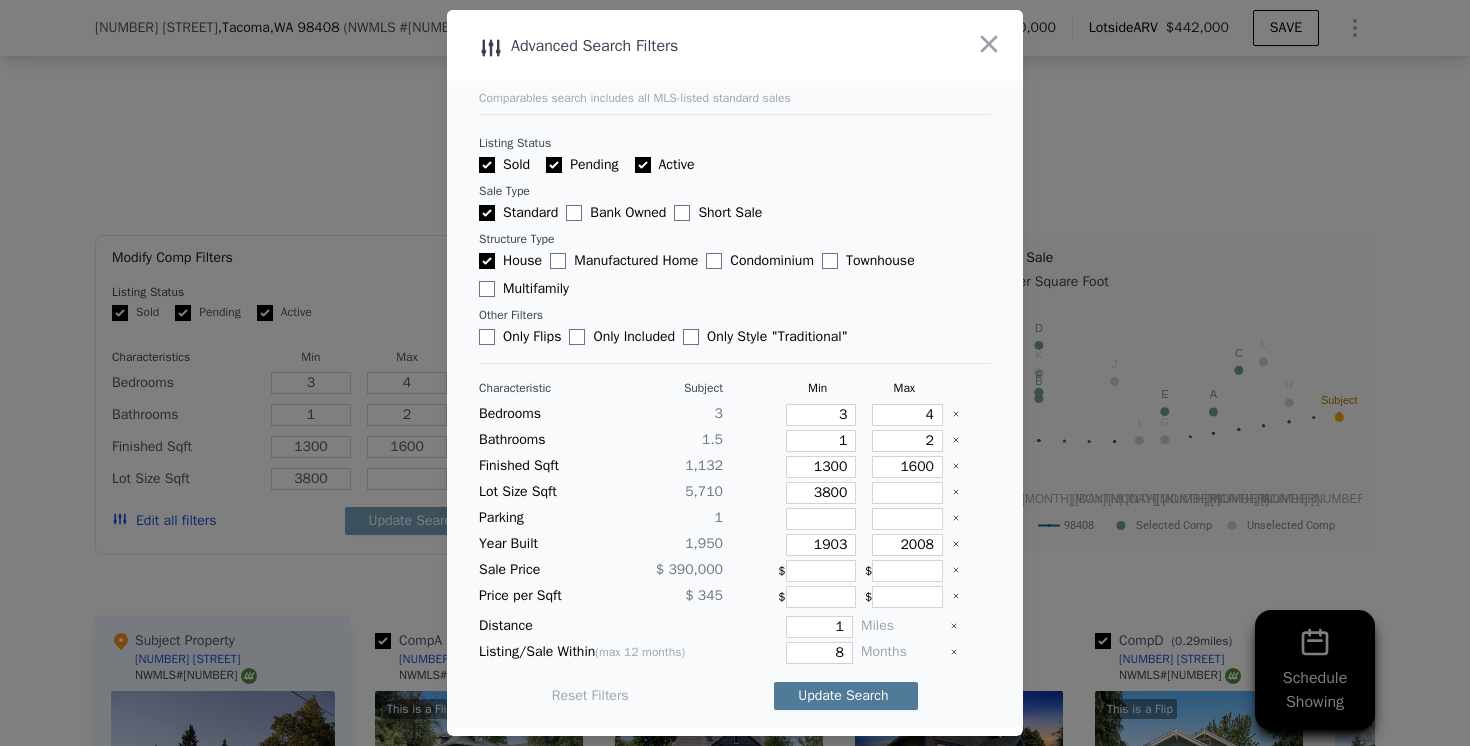 click on "Update Search" at bounding box center (846, 696) 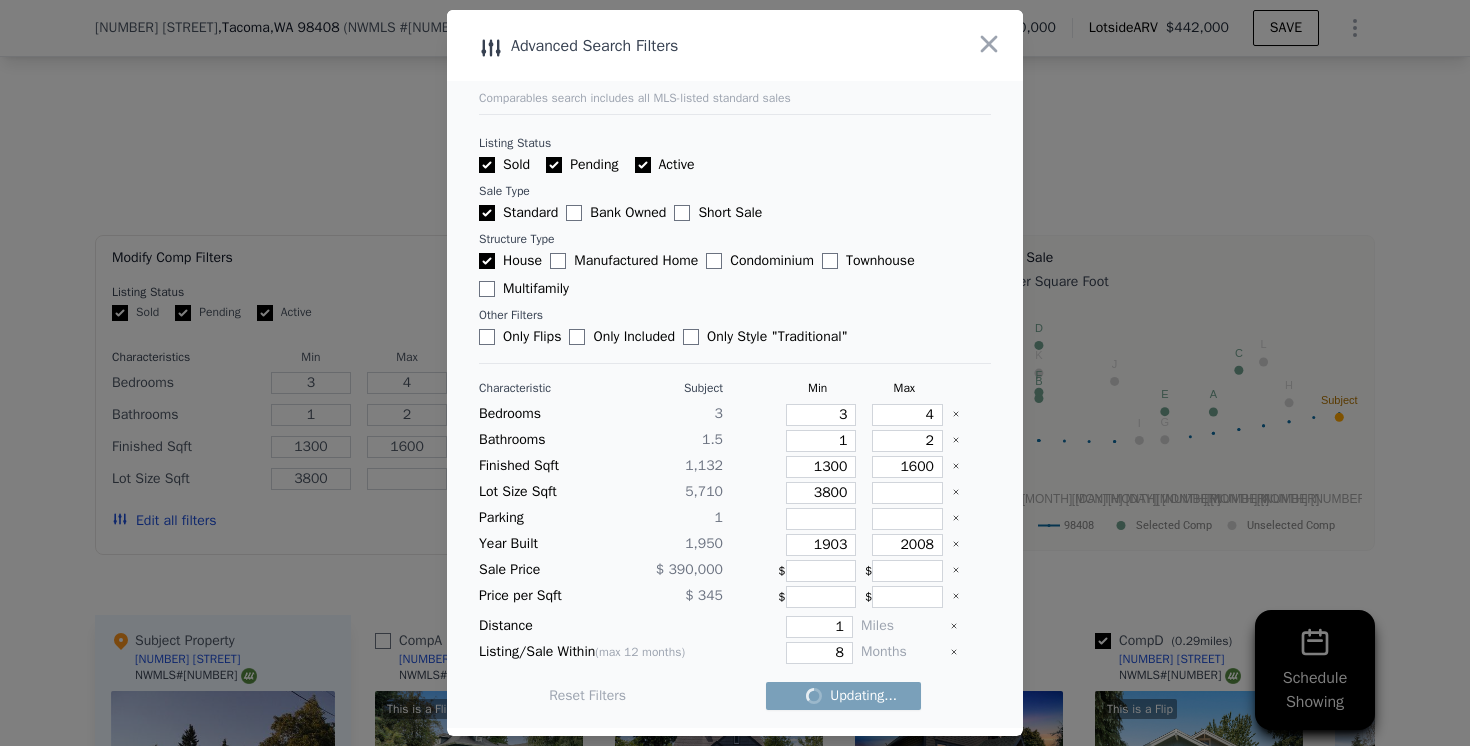 checkbox on "false" 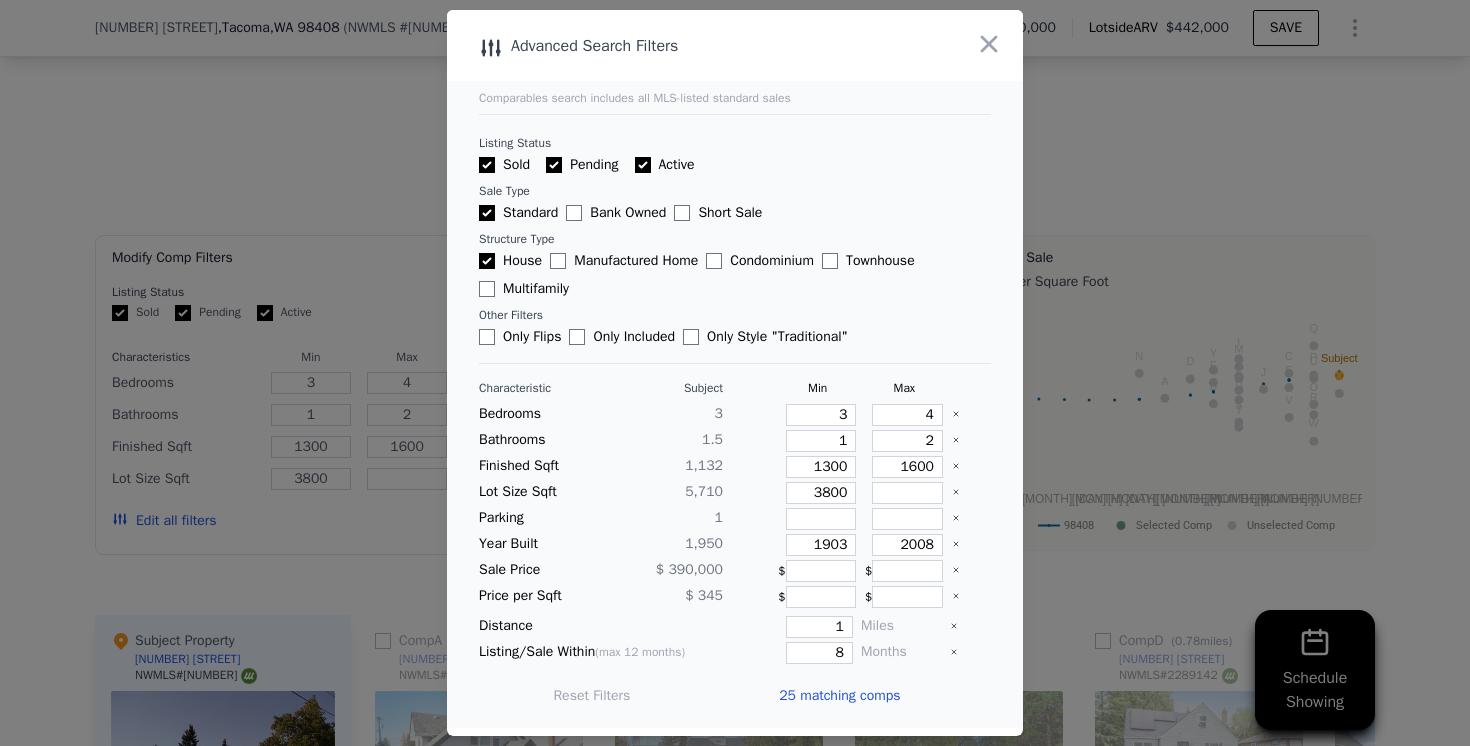 click on "Active" at bounding box center (643, 165) 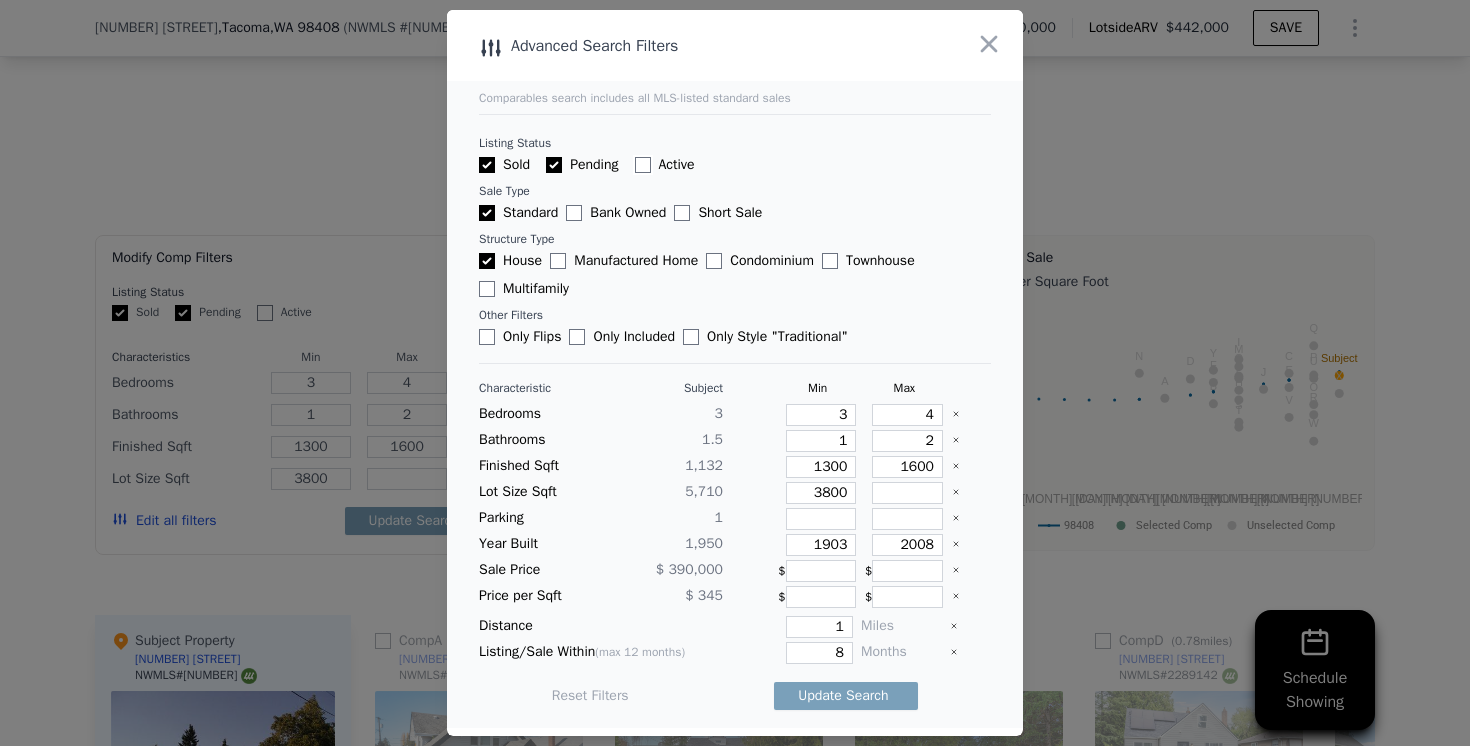 checkbox on "false" 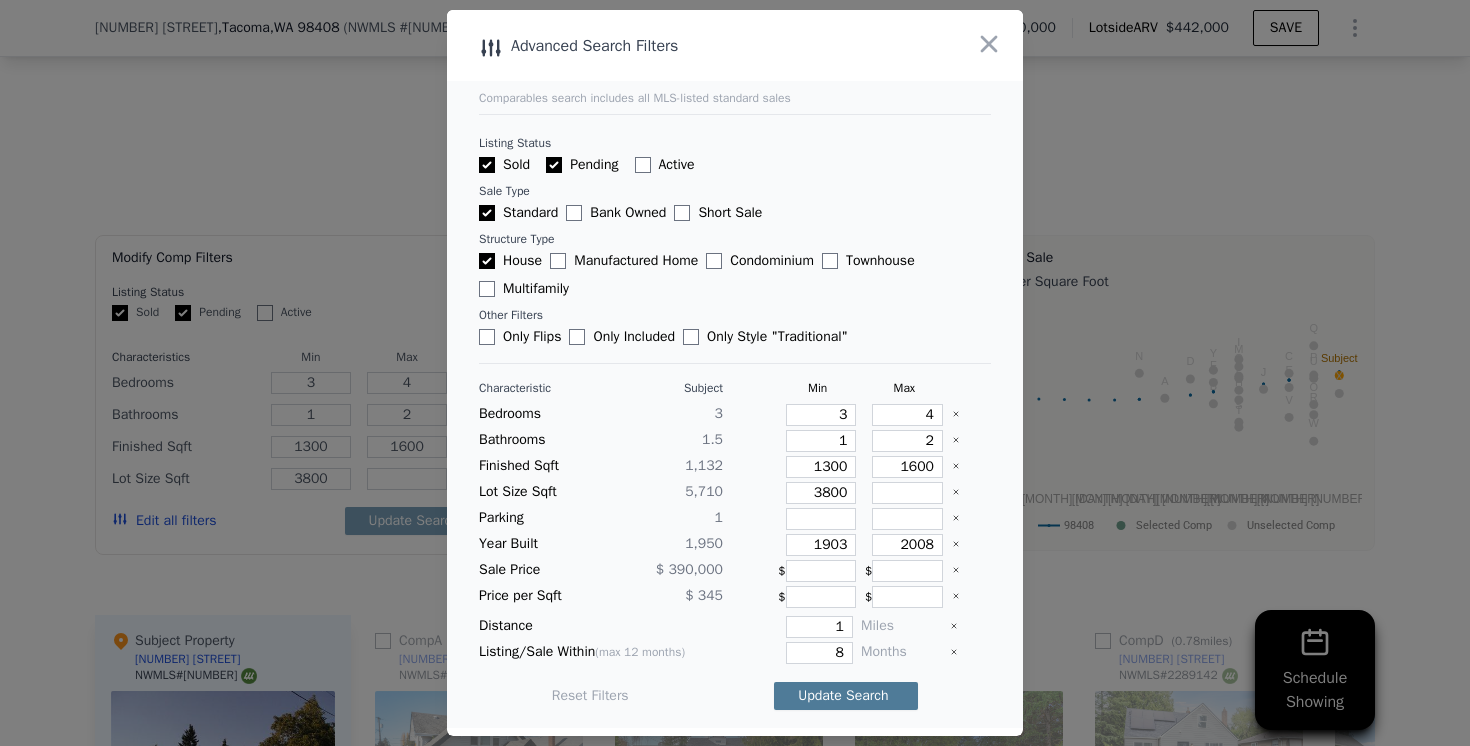 click on "Update Search" at bounding box center [846, 696] 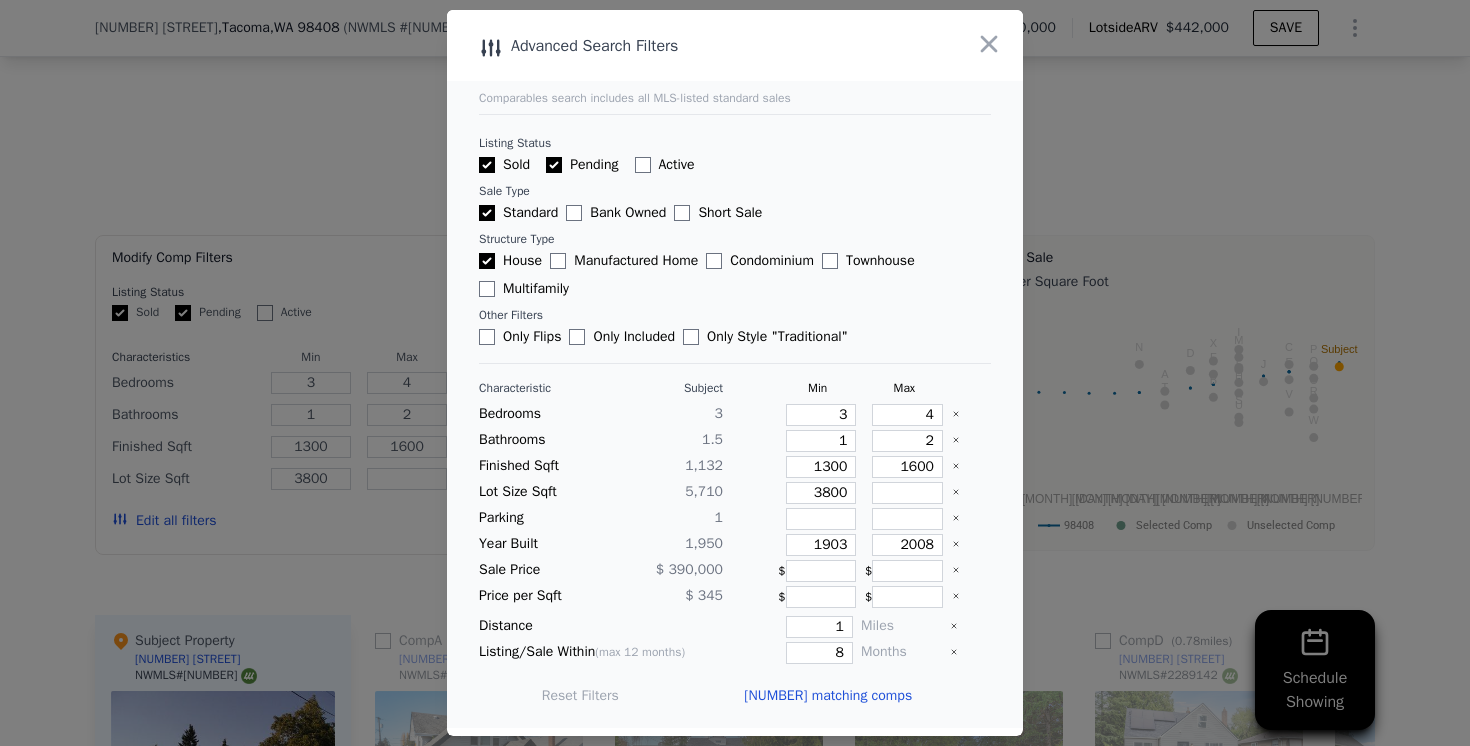 click on "24 matching comps" at bounding box center (828, 696) 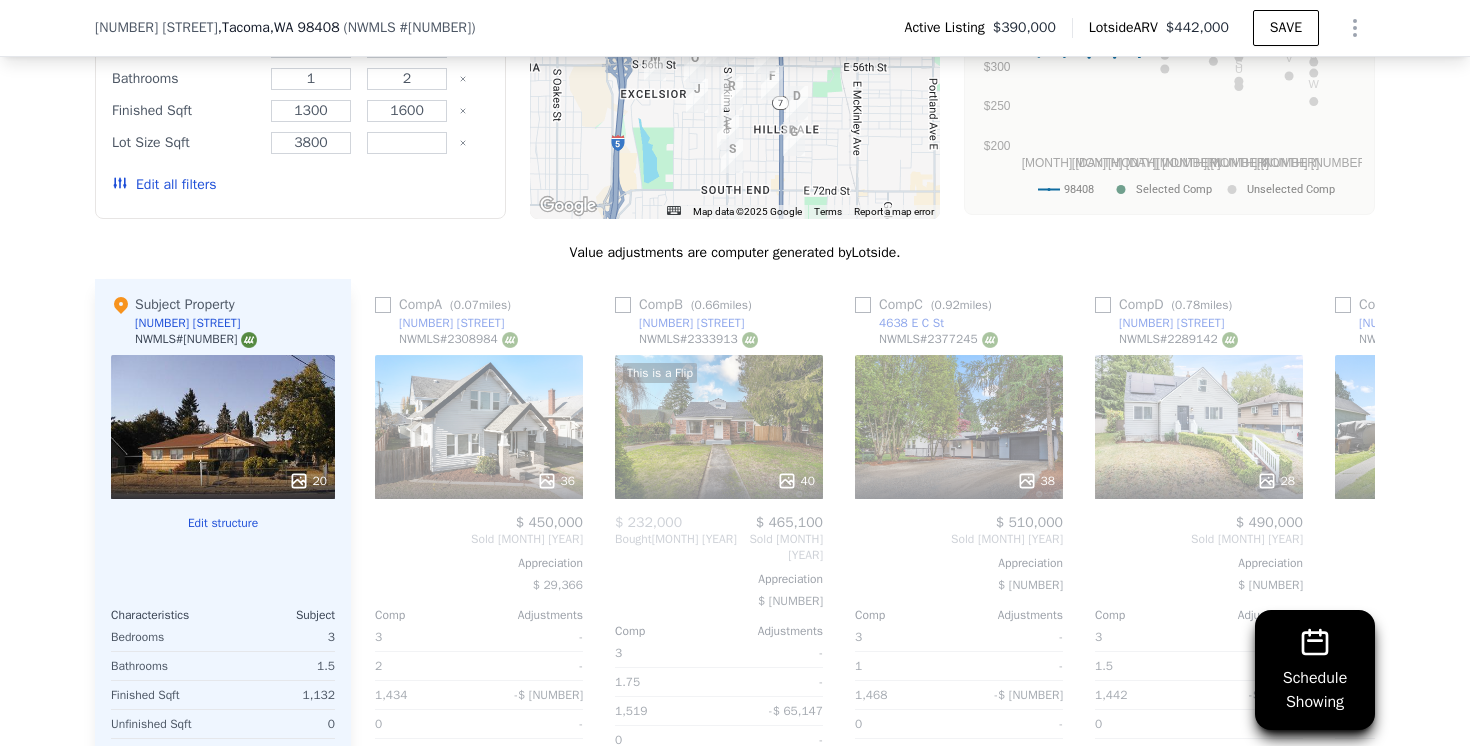 scroll, scrollTop: 2223, scrollLeft: 0, axis: vertical 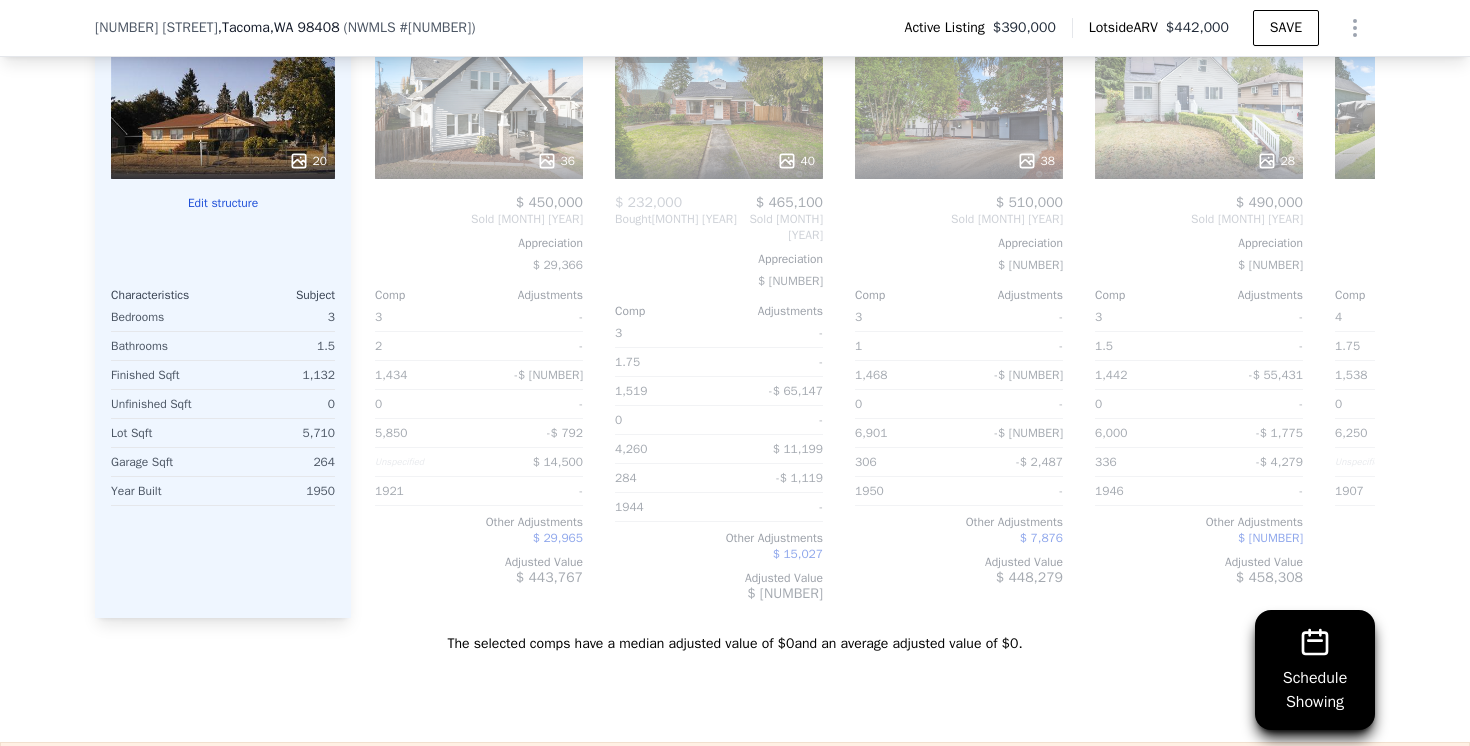 click at bounding box center [223, 219] 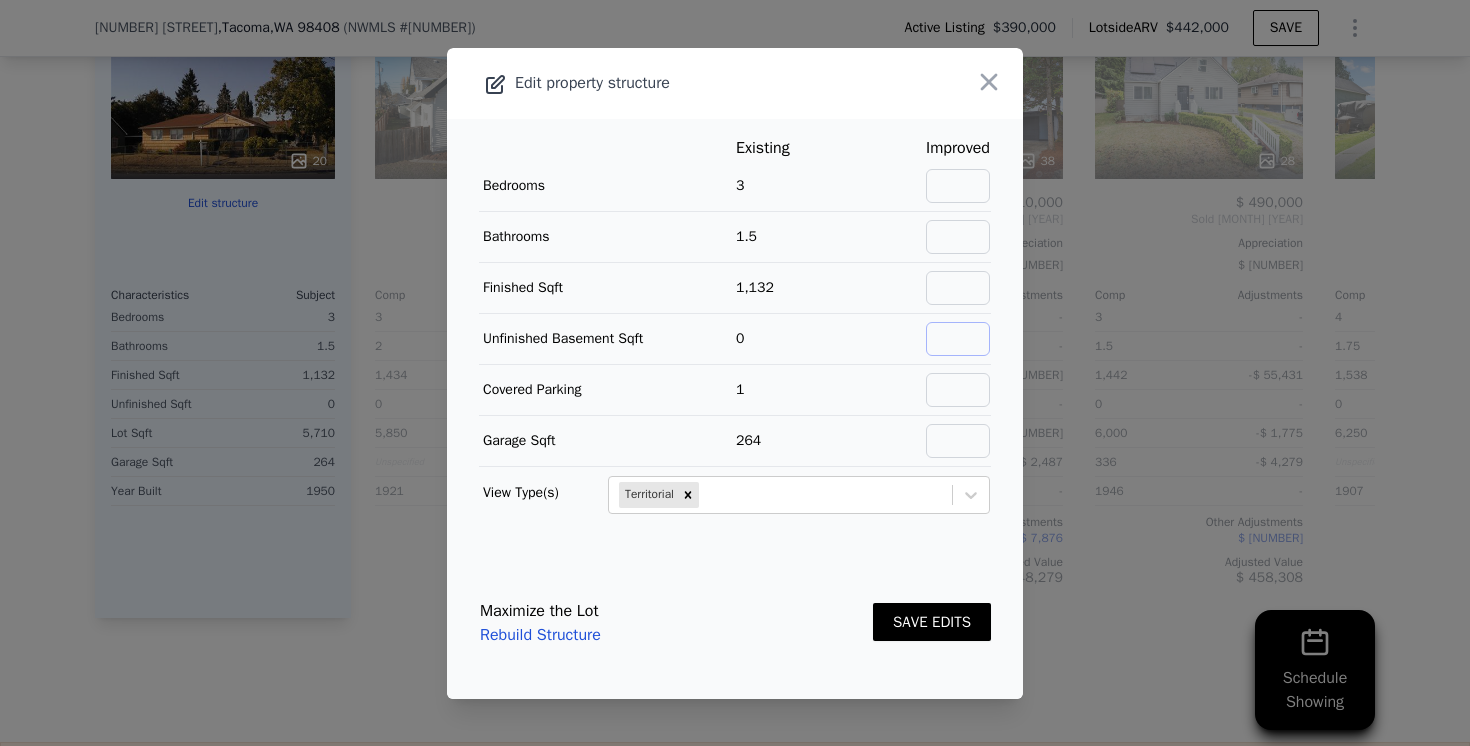 click at bounding box center (958, 339) 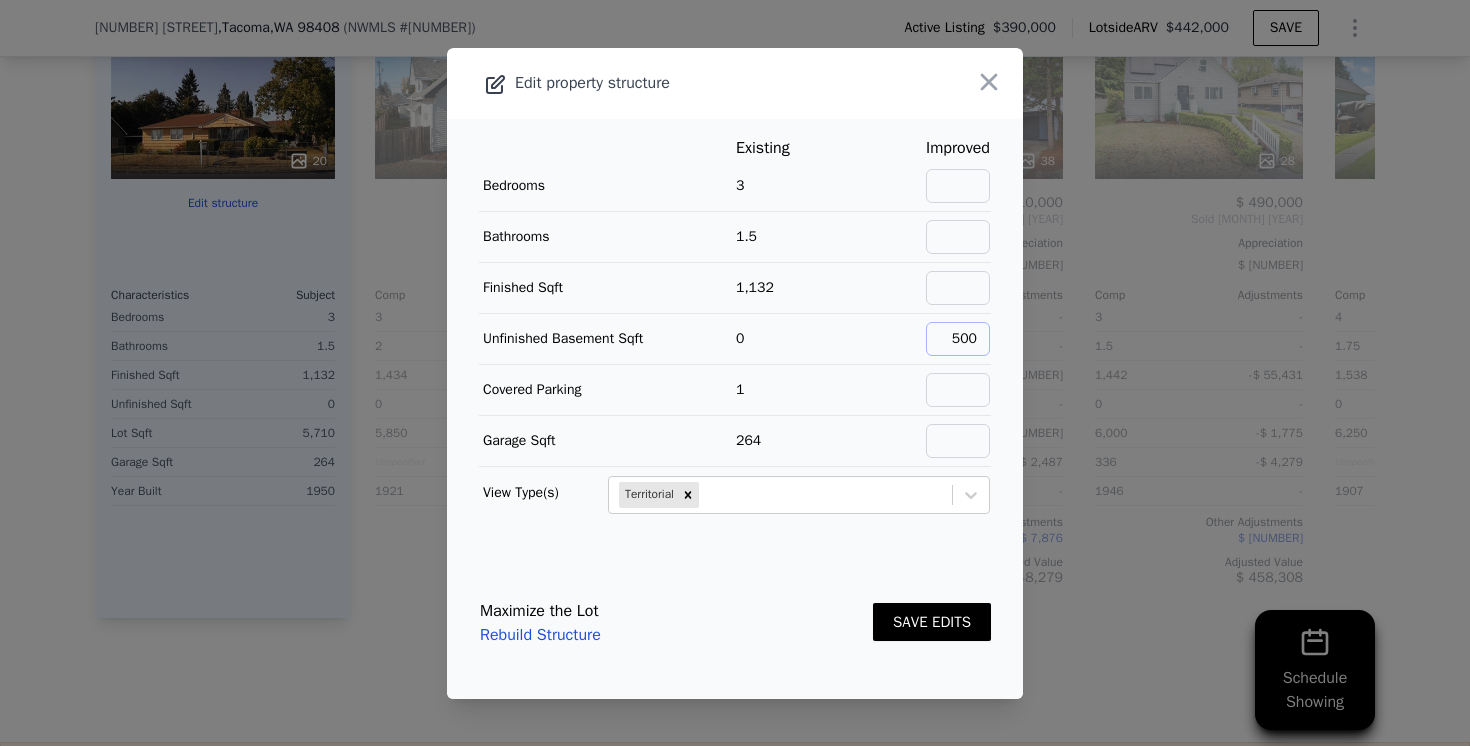 type on "500" 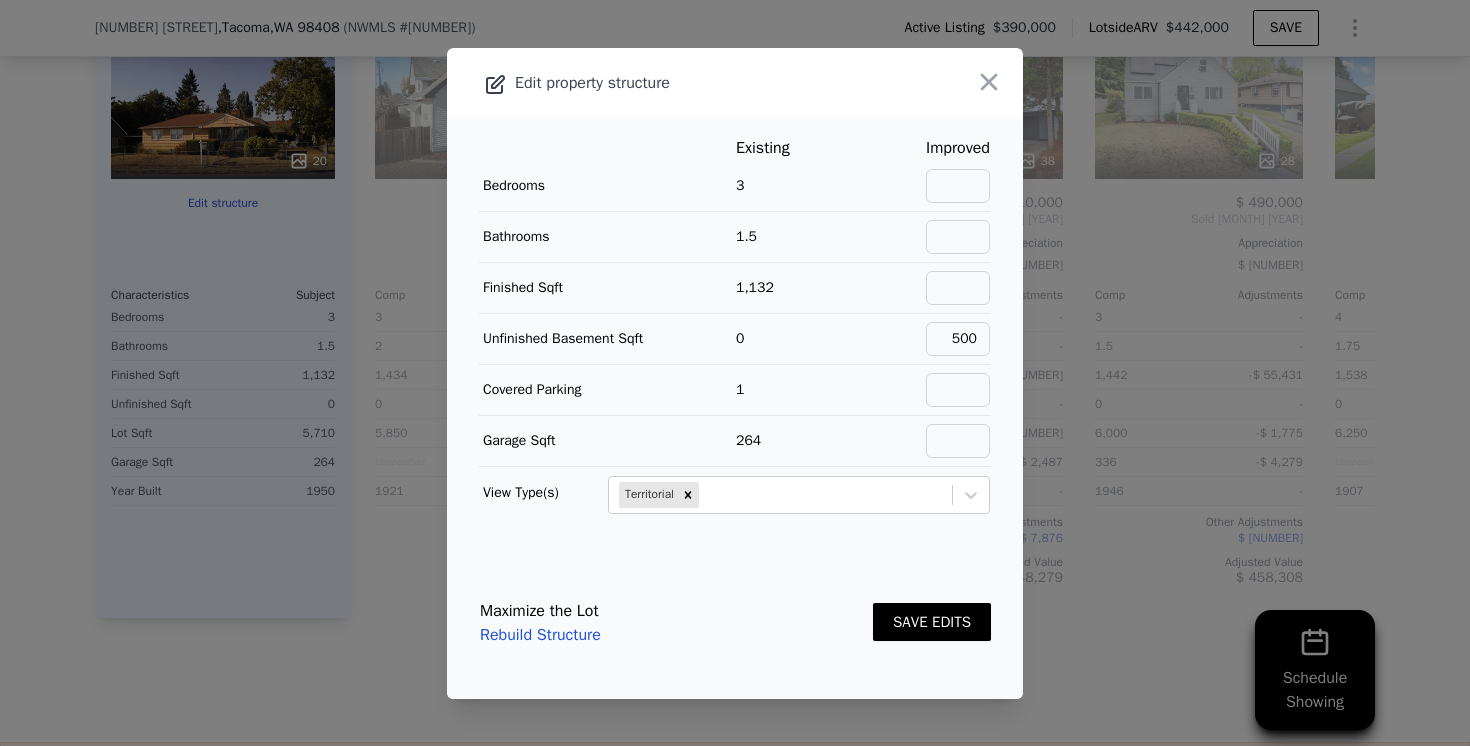 click on "SAVE EDITS" at bounding box center [932, 622] 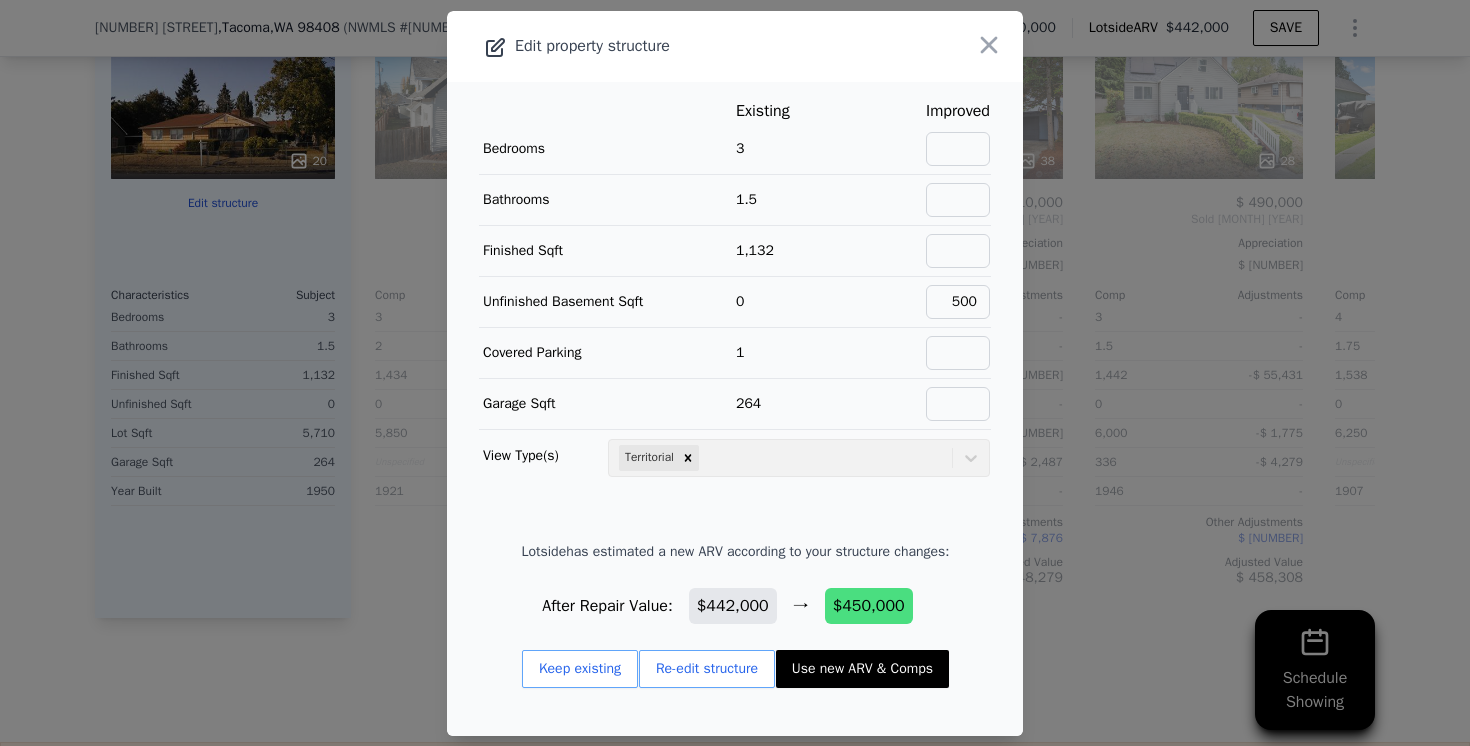 click on "Use new ARV & Comps" at bounding box center (862, 669) 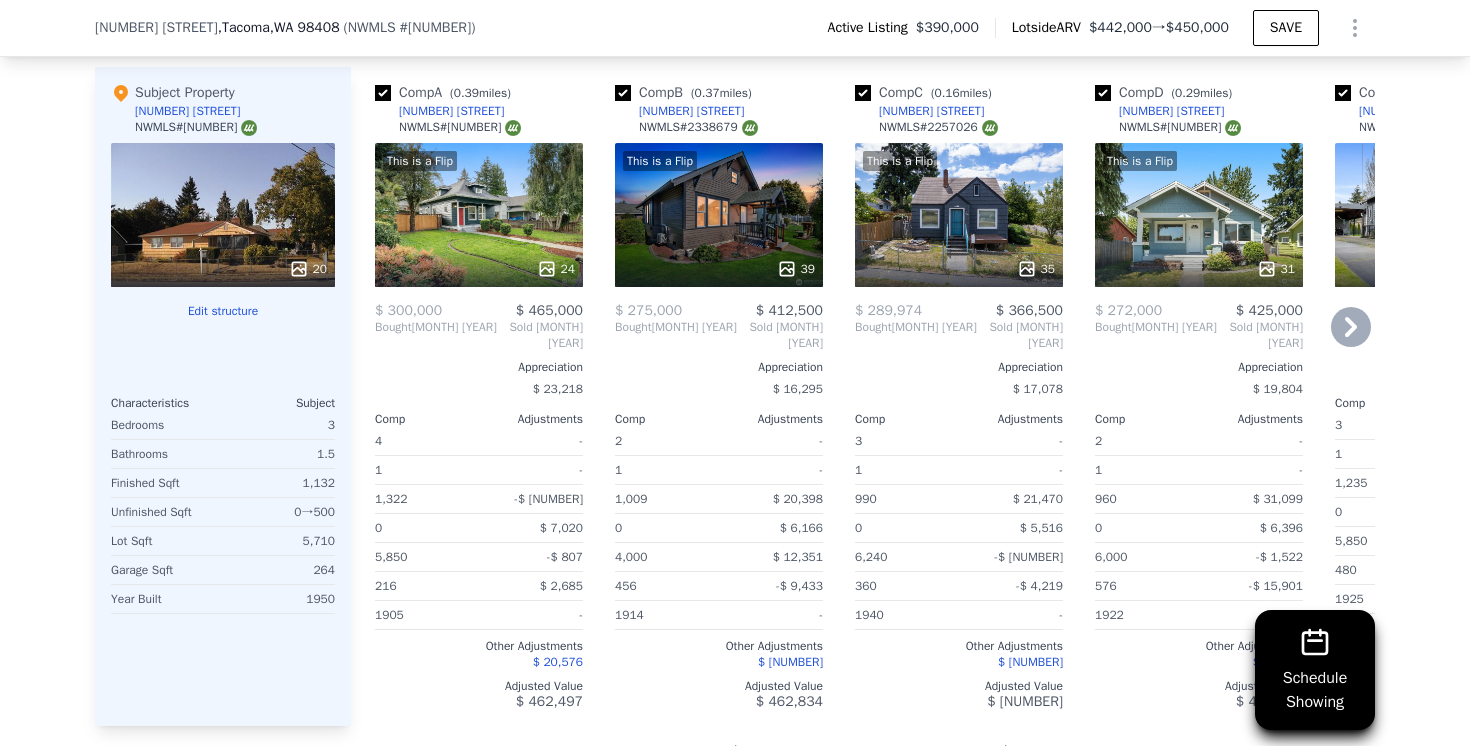 scroll, scrollTop: 2428, scrollLeft: 0, axis: vertical 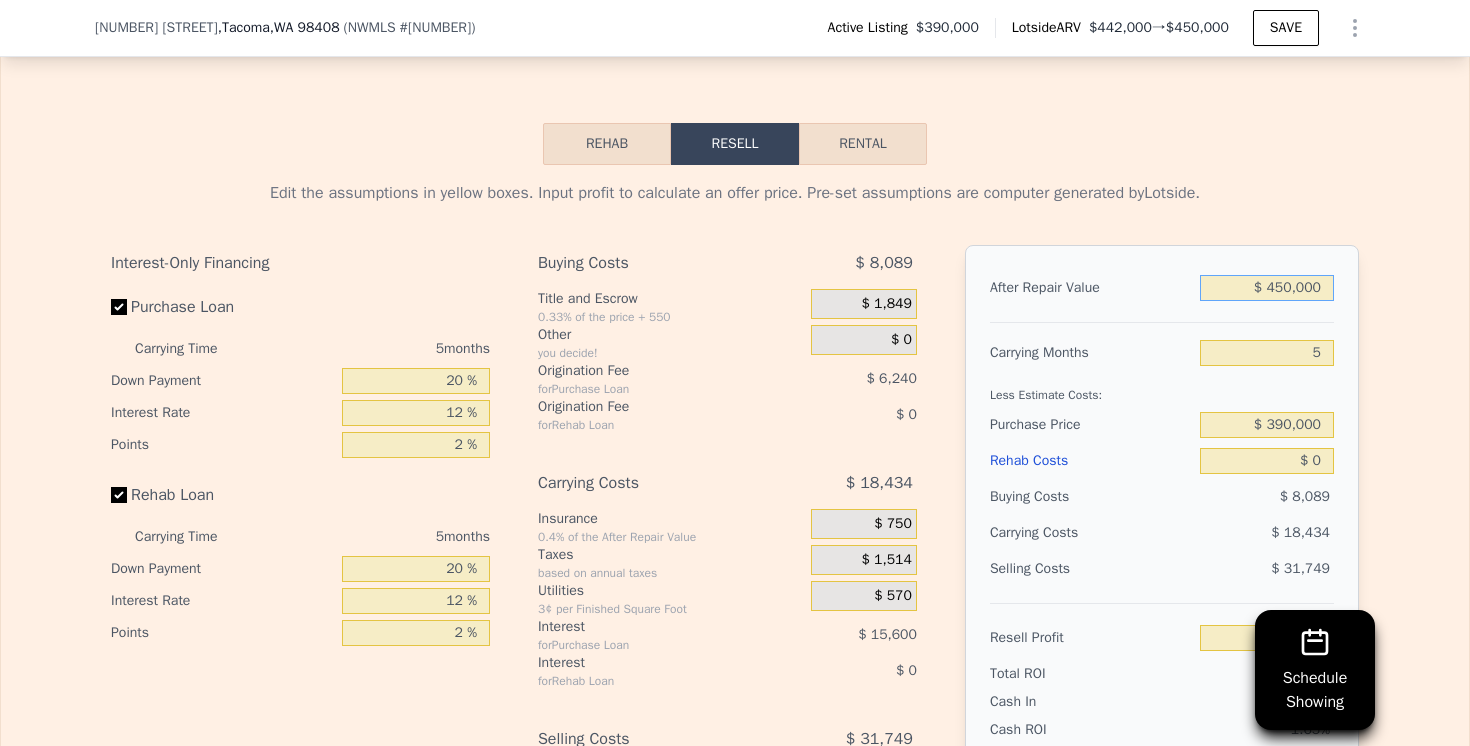 click on "$ 450,000" at bounding box center [1267, 288] 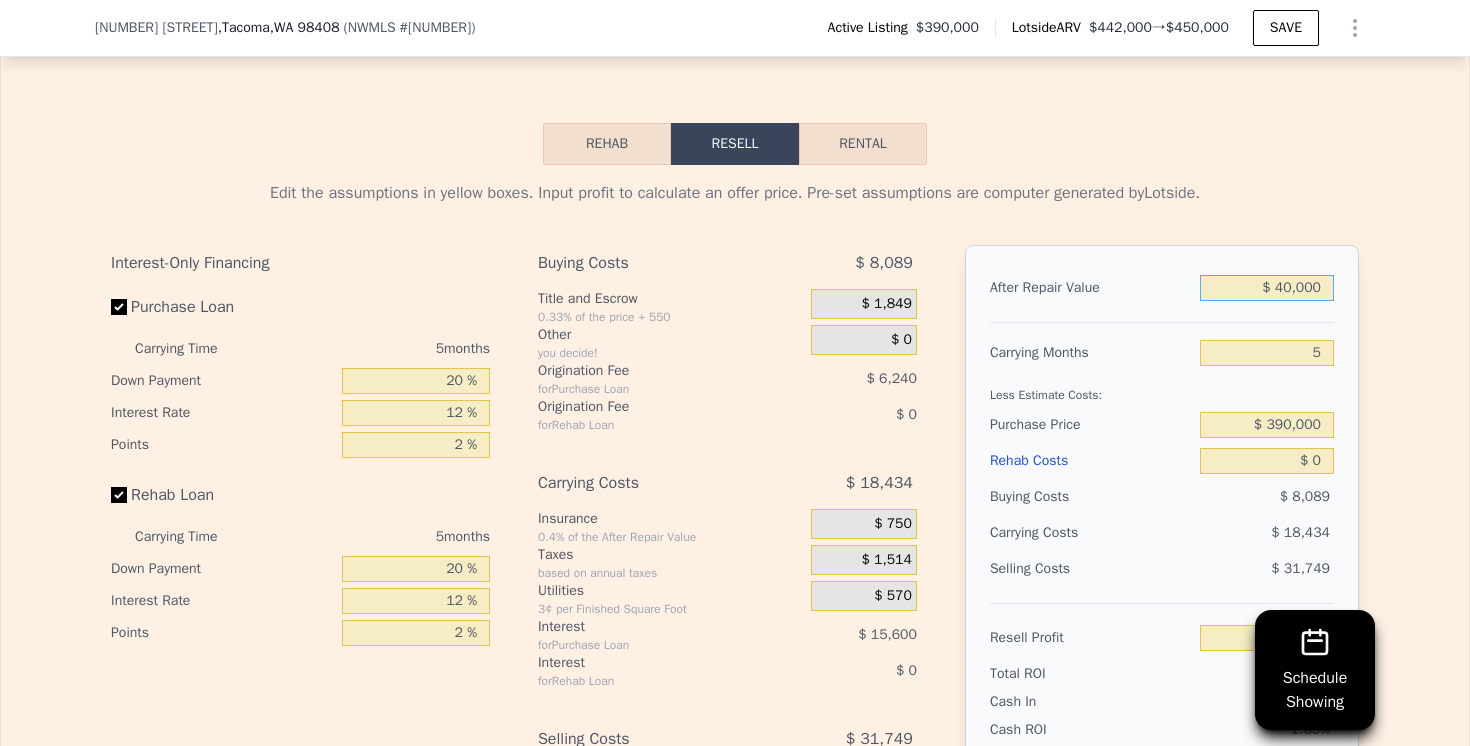 type on "-$ 379,163" 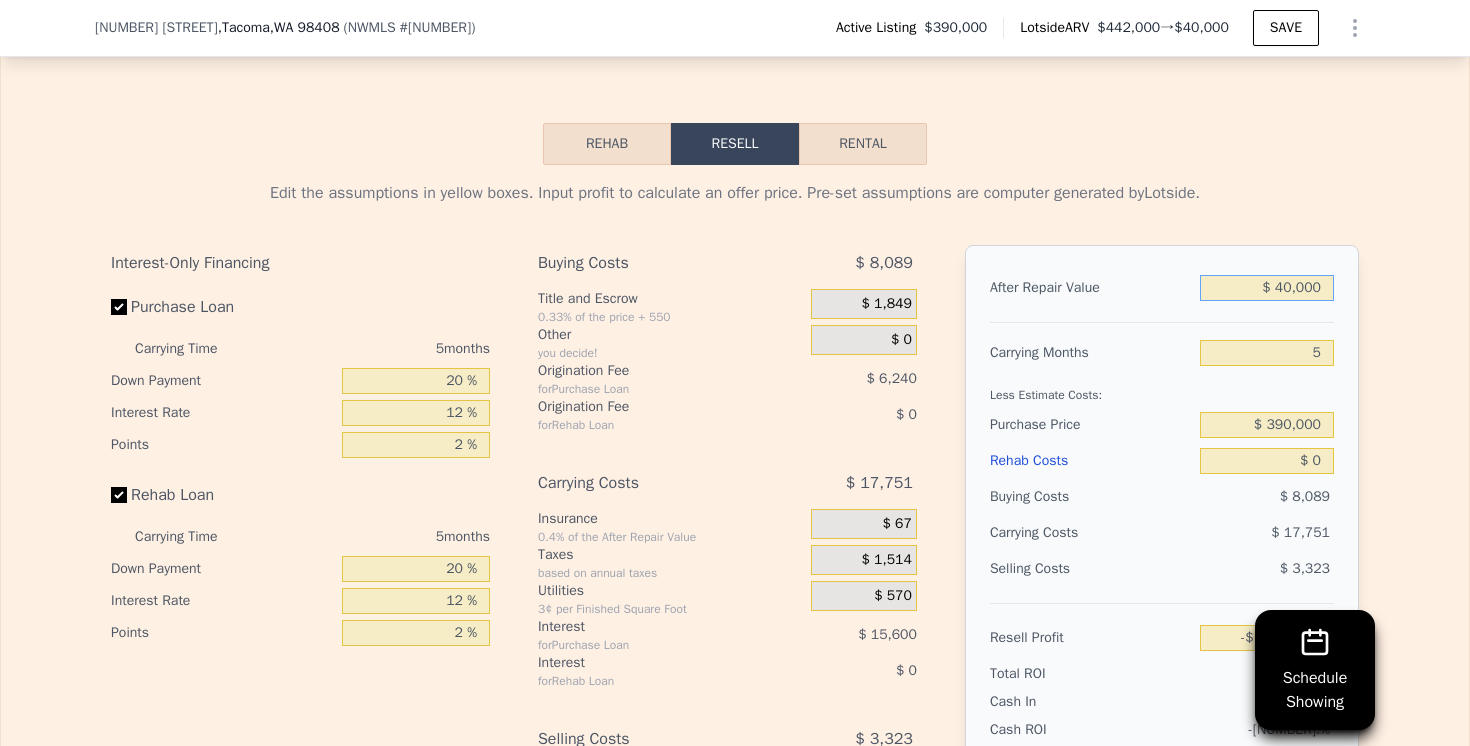 type on "$ 460,000" 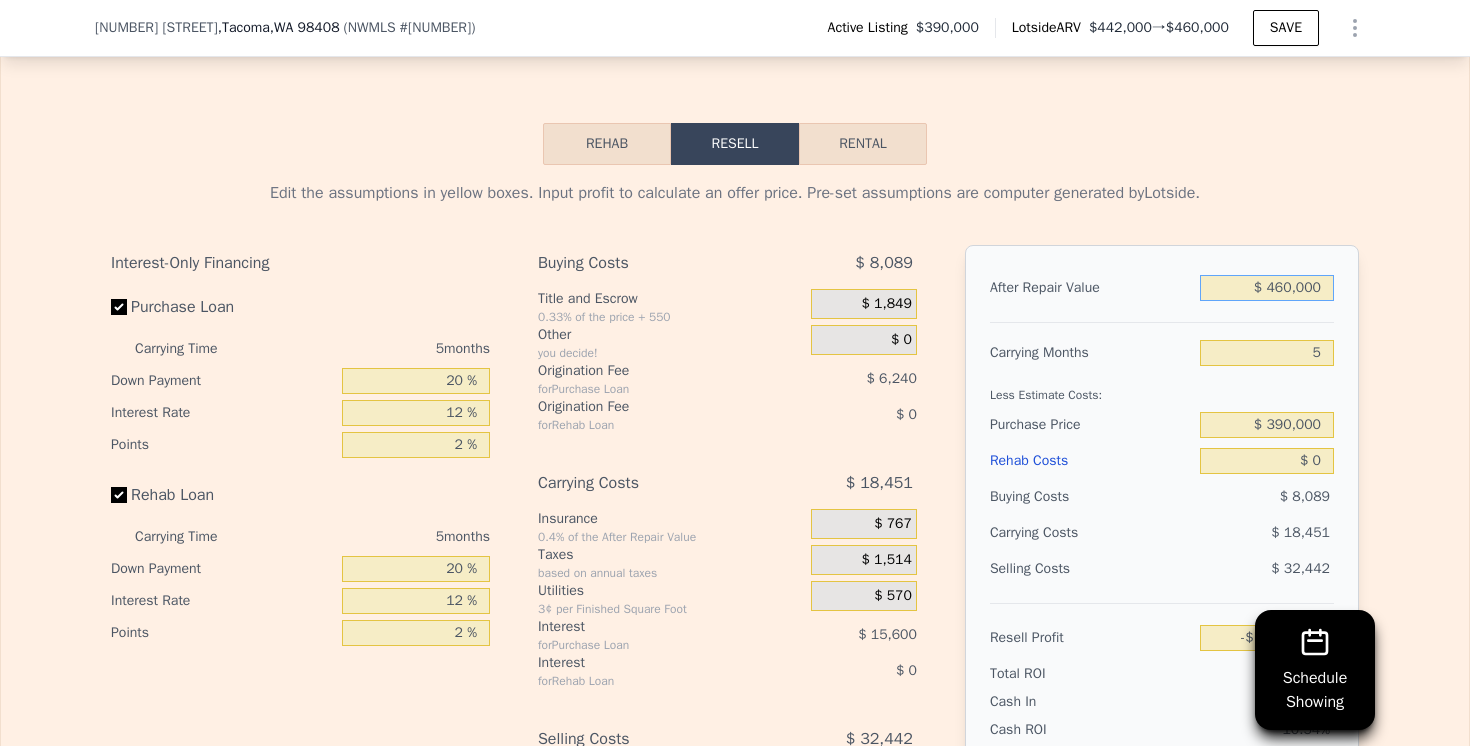 type on "$ 11,018" 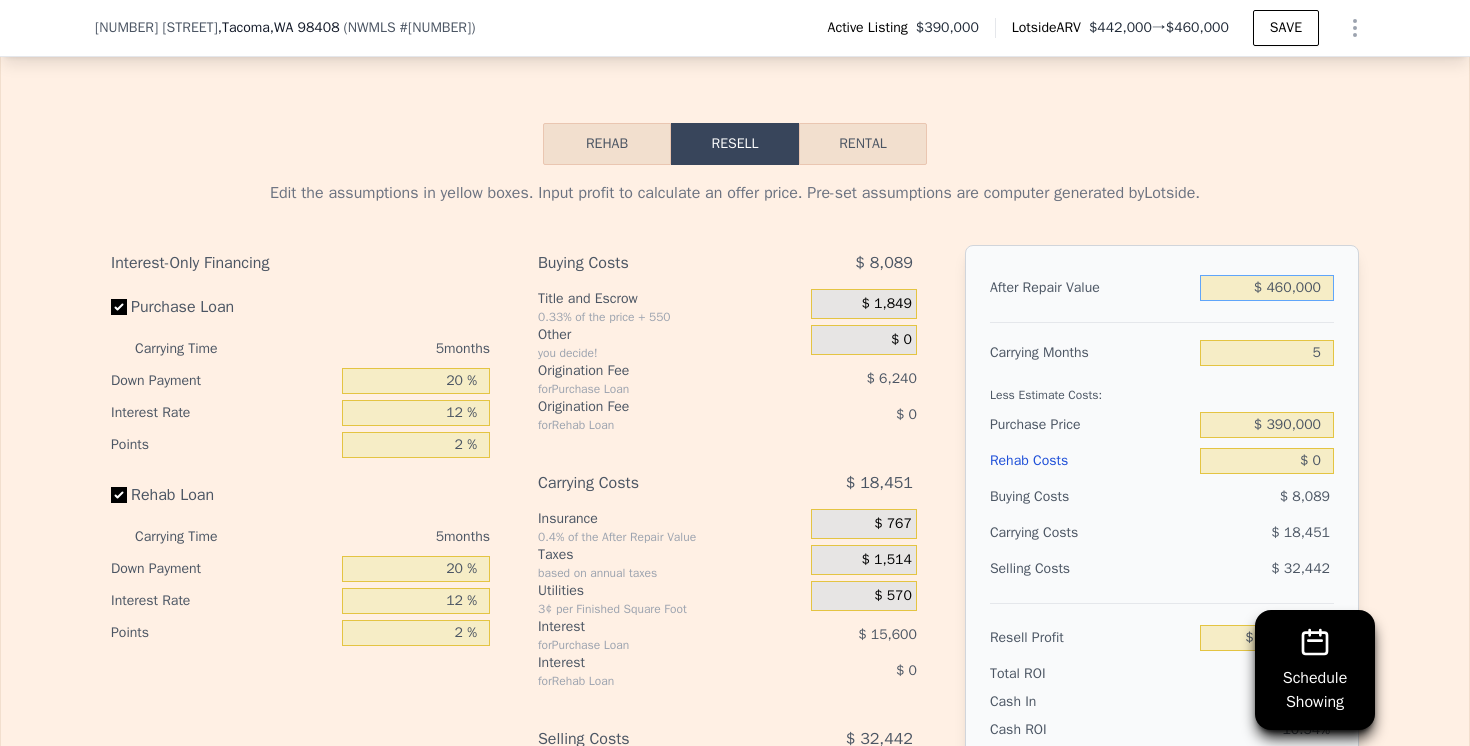type on "$ 460,000" 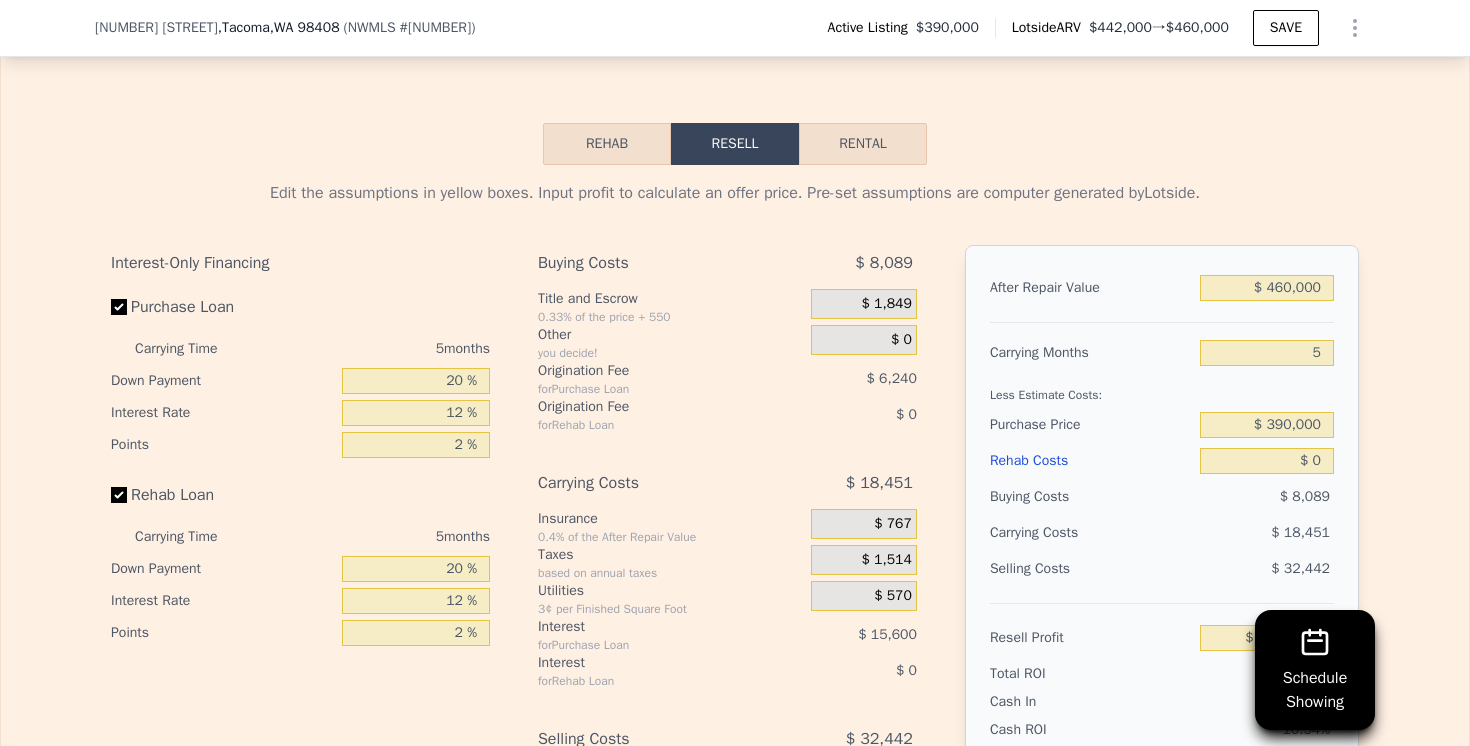 click on "Purchase Price $ 390,000" at bounding box center [1162, 425] 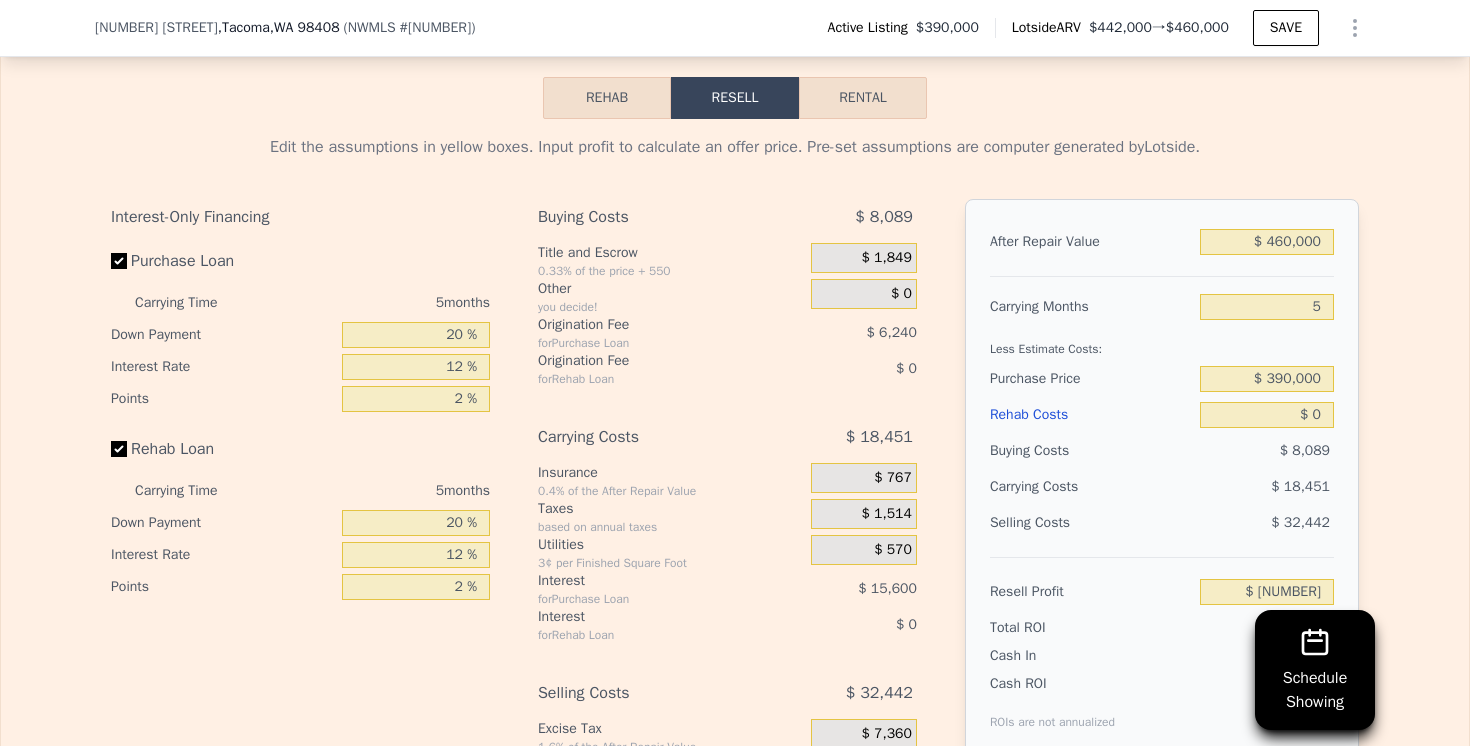 scroll, scrollTop: 3324, scrollLeft: 0, axis: vertical 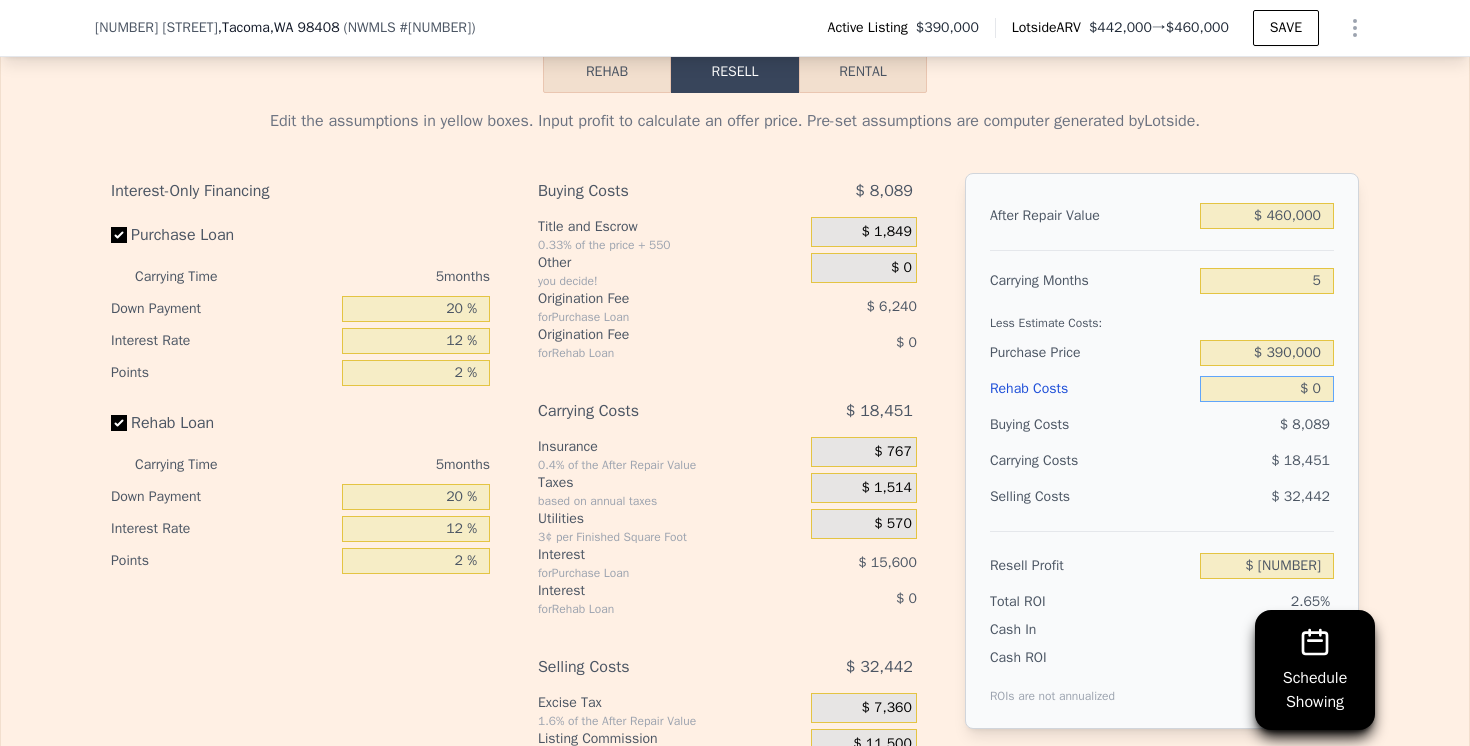 click on "$ 0" at bounding box center [1267, 389] 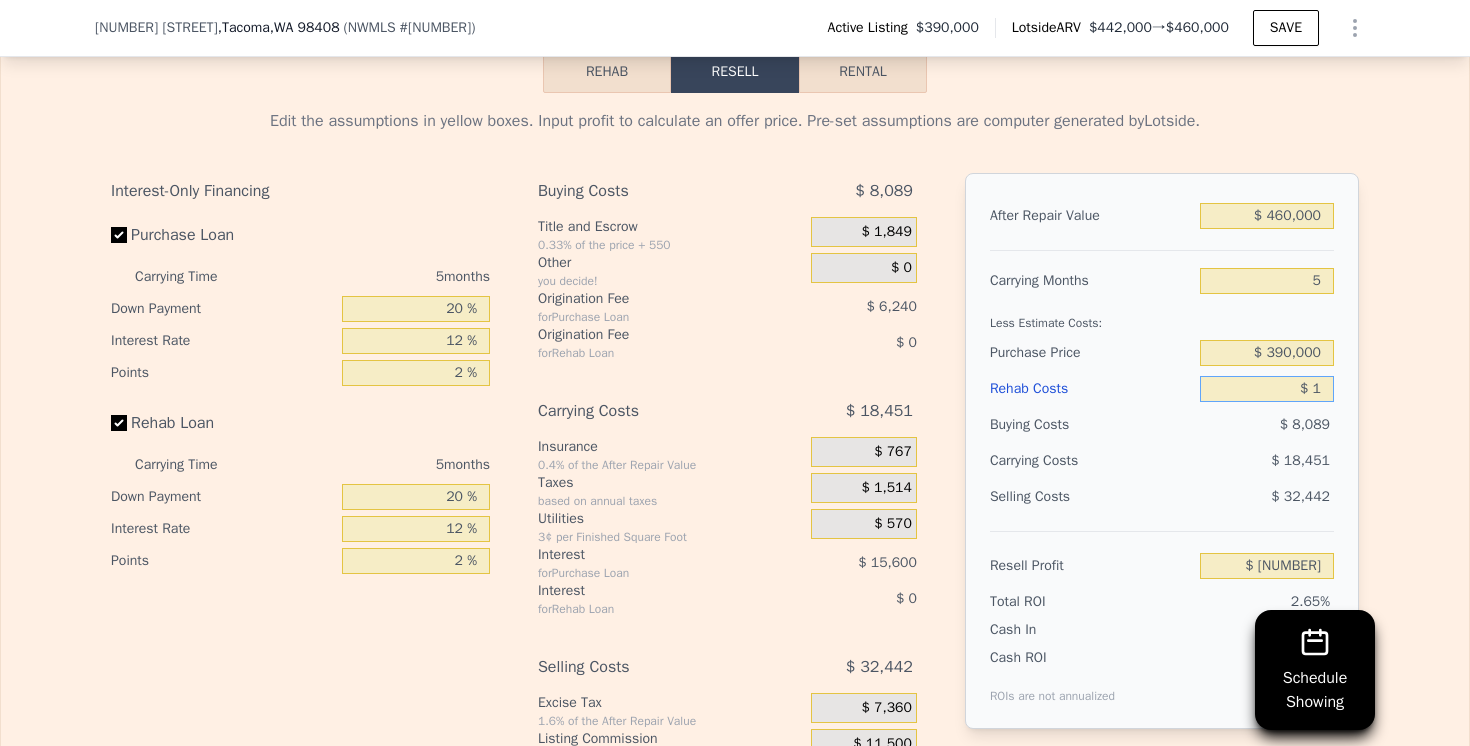 type on "$ 11,017" 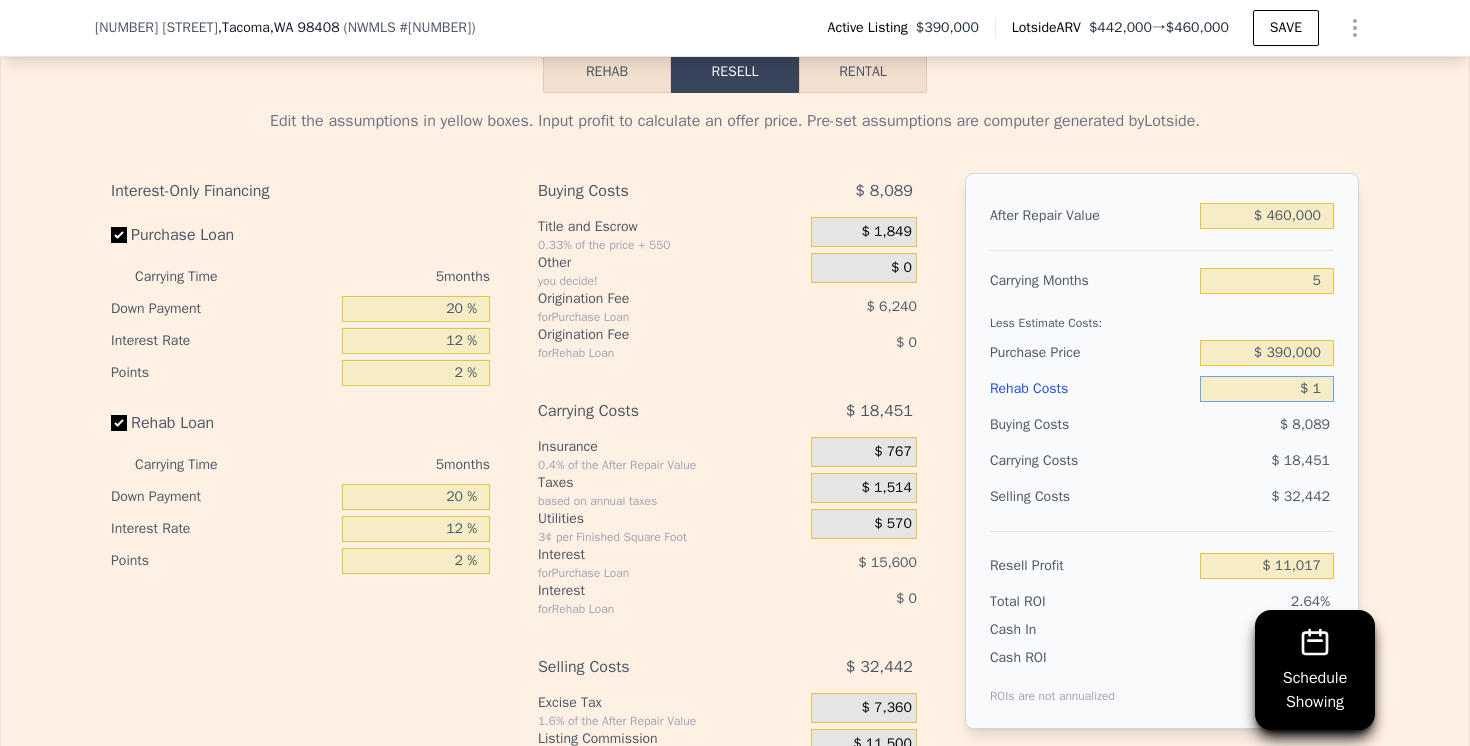 type on "$ 10" 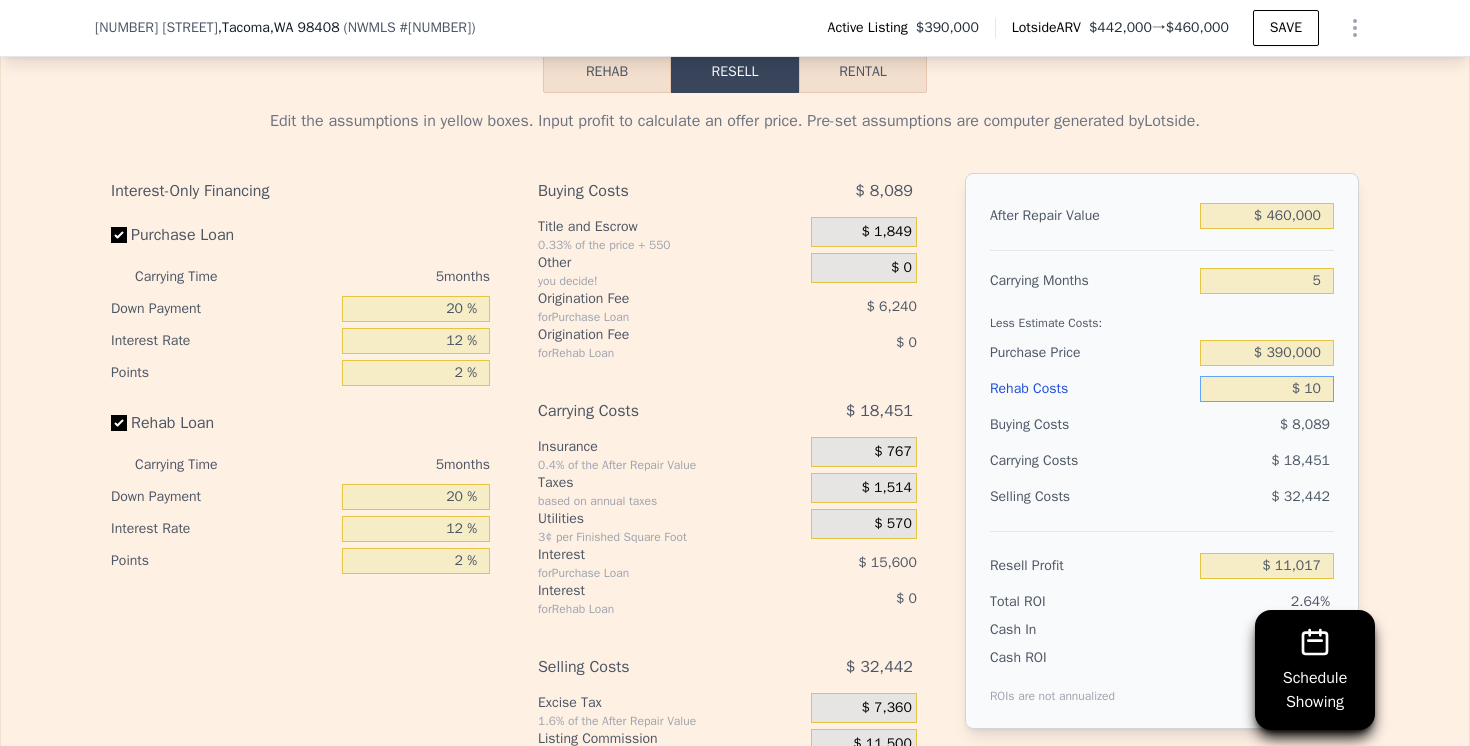 type on "$ 11,008" 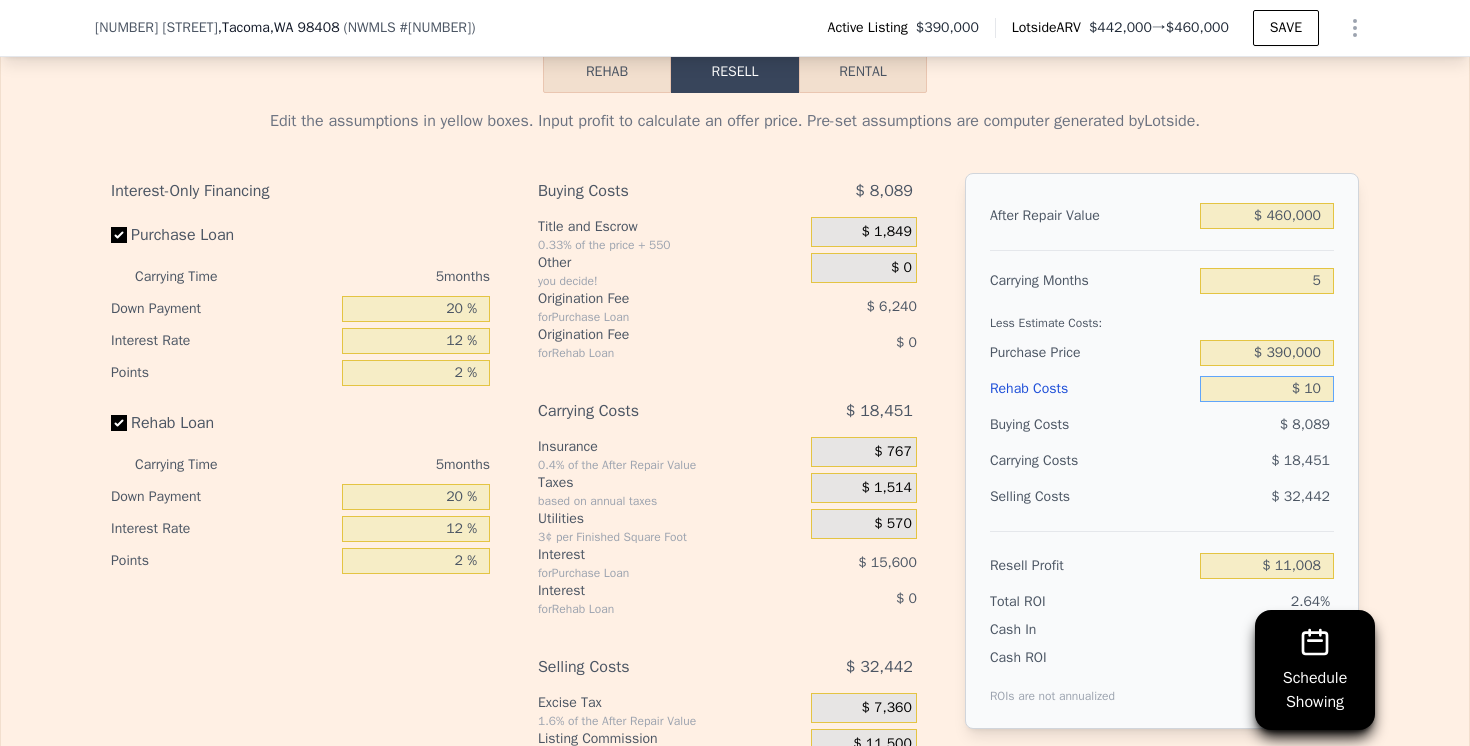type on "$ 100" 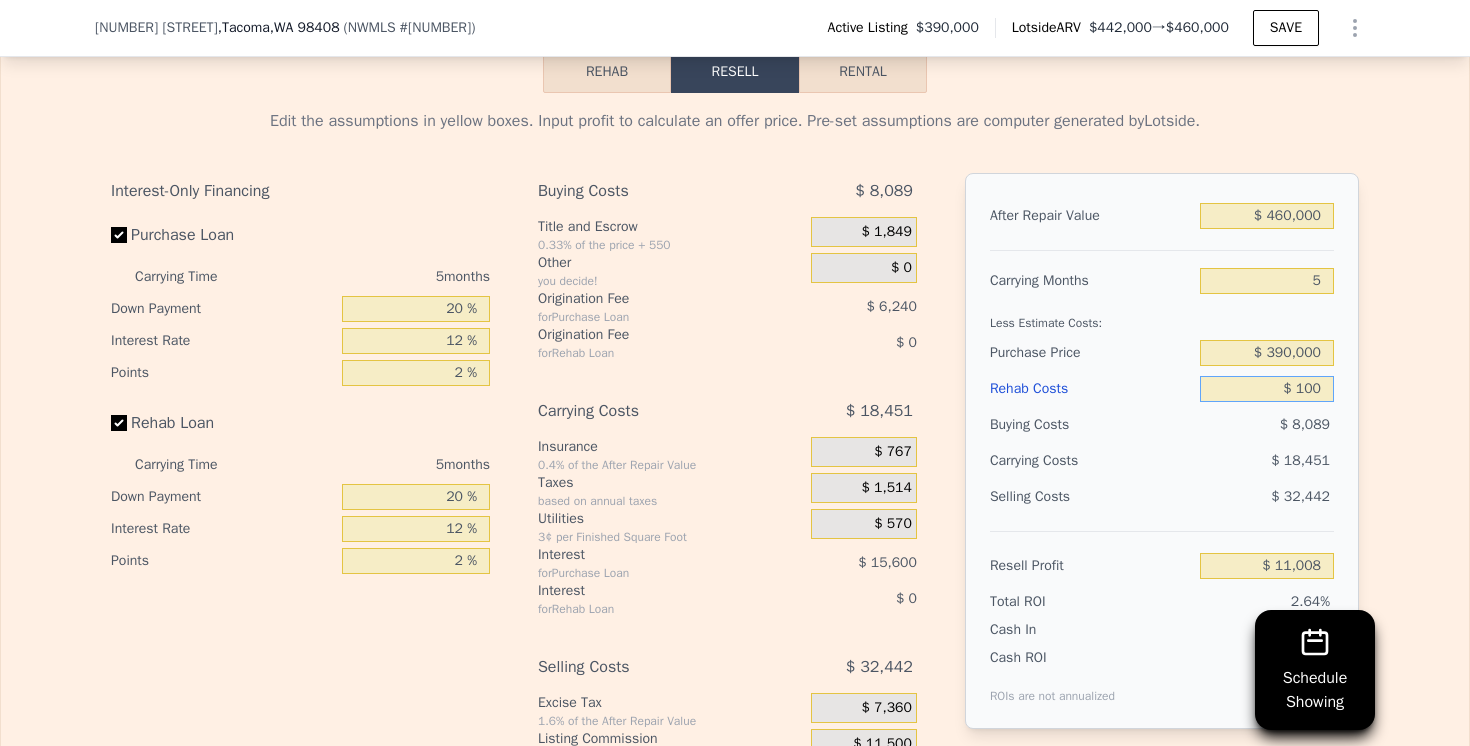 type on "$ 10,911" 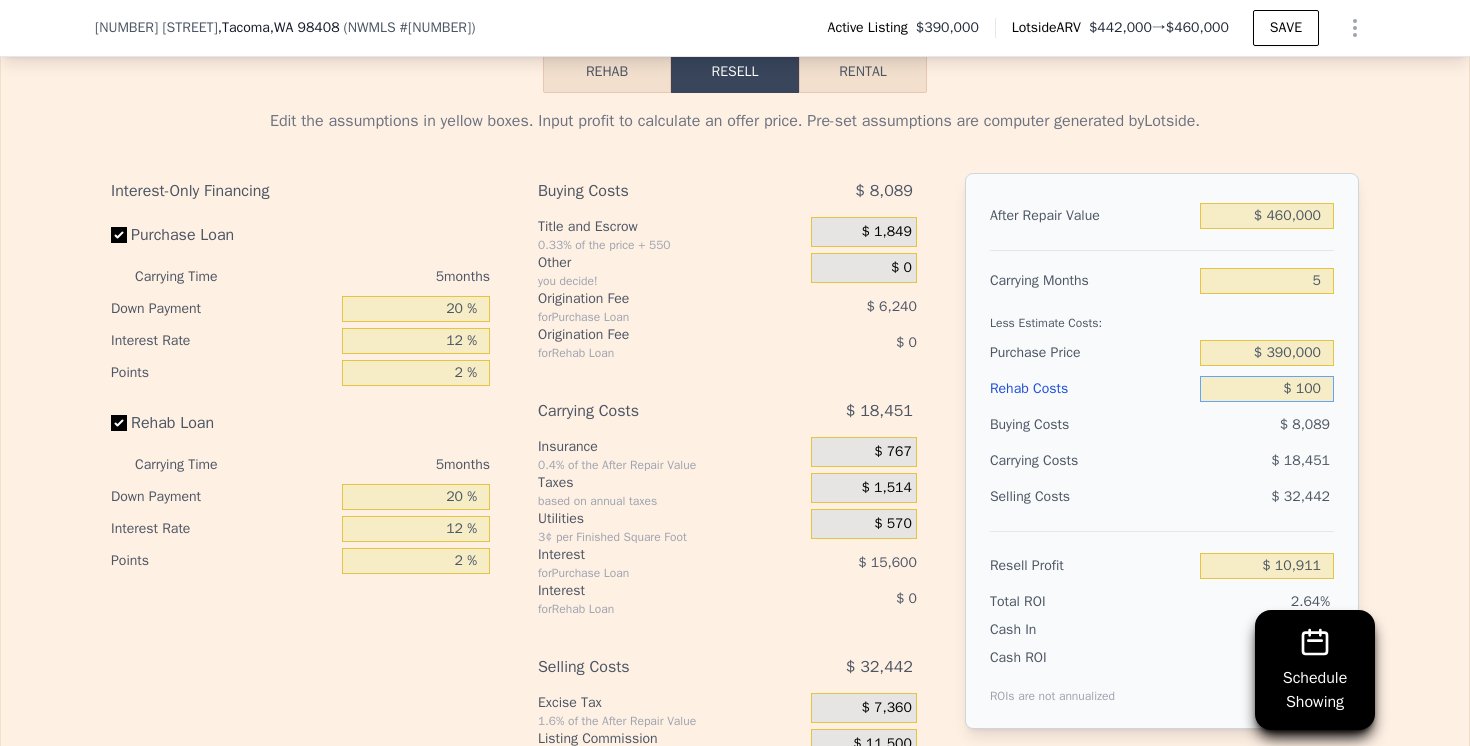 type on "$ 1,000" 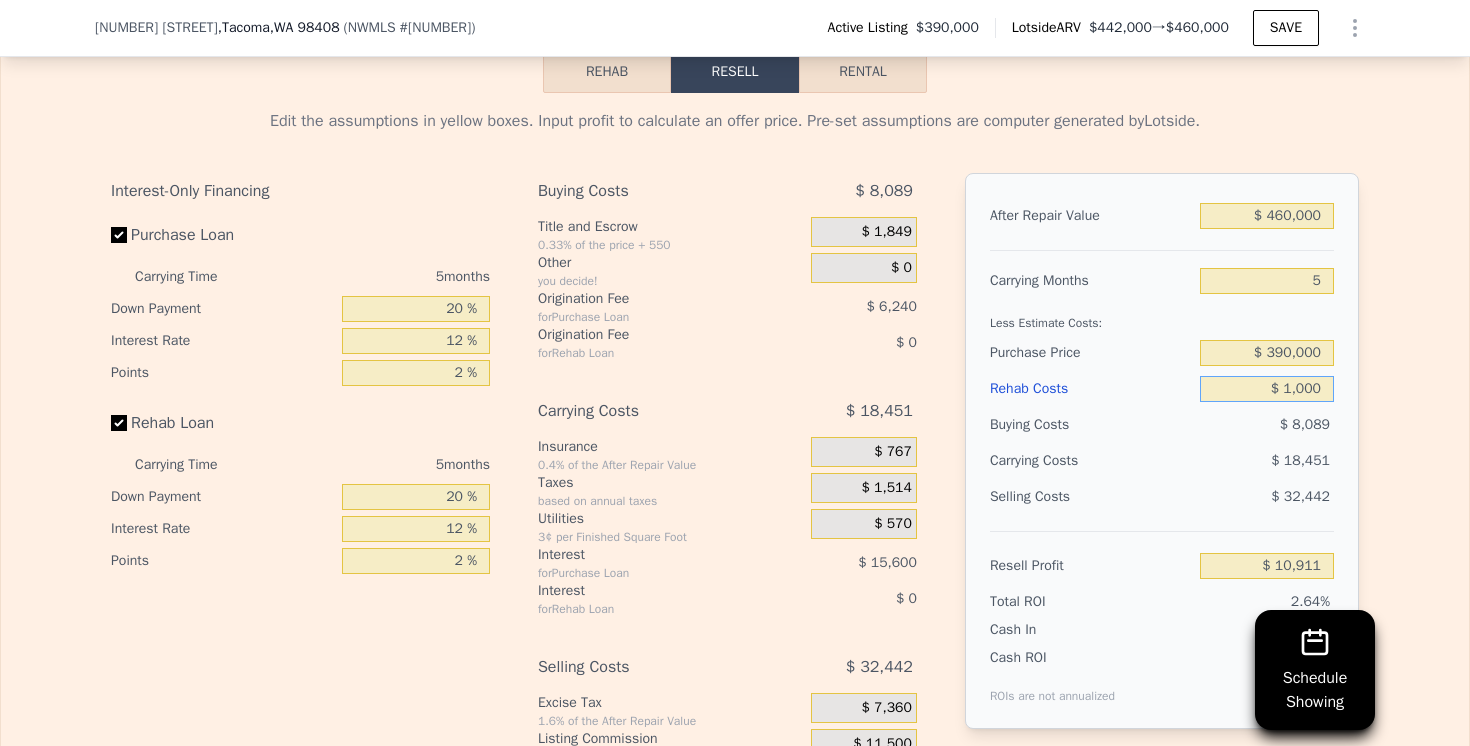 type on "$ 9,962" 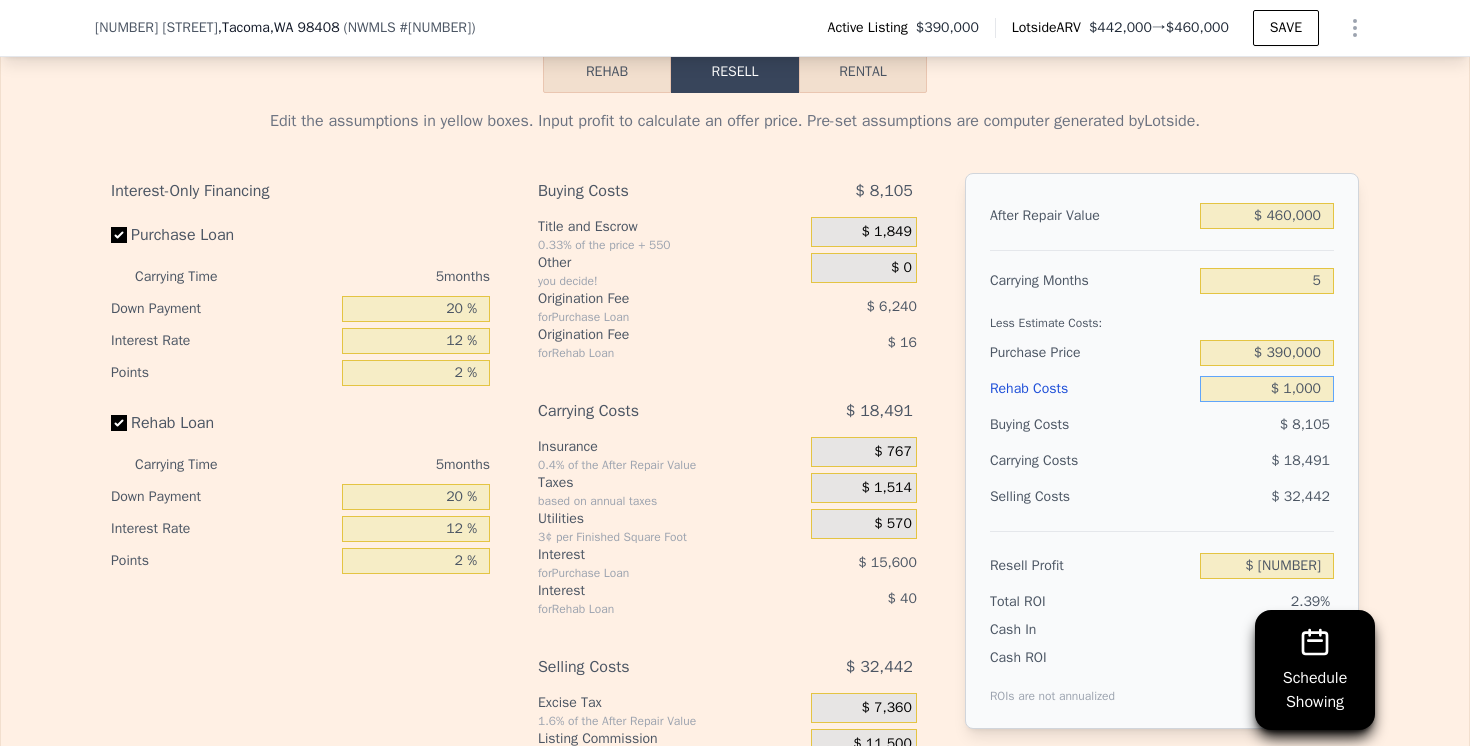 type on "$ 10,000" 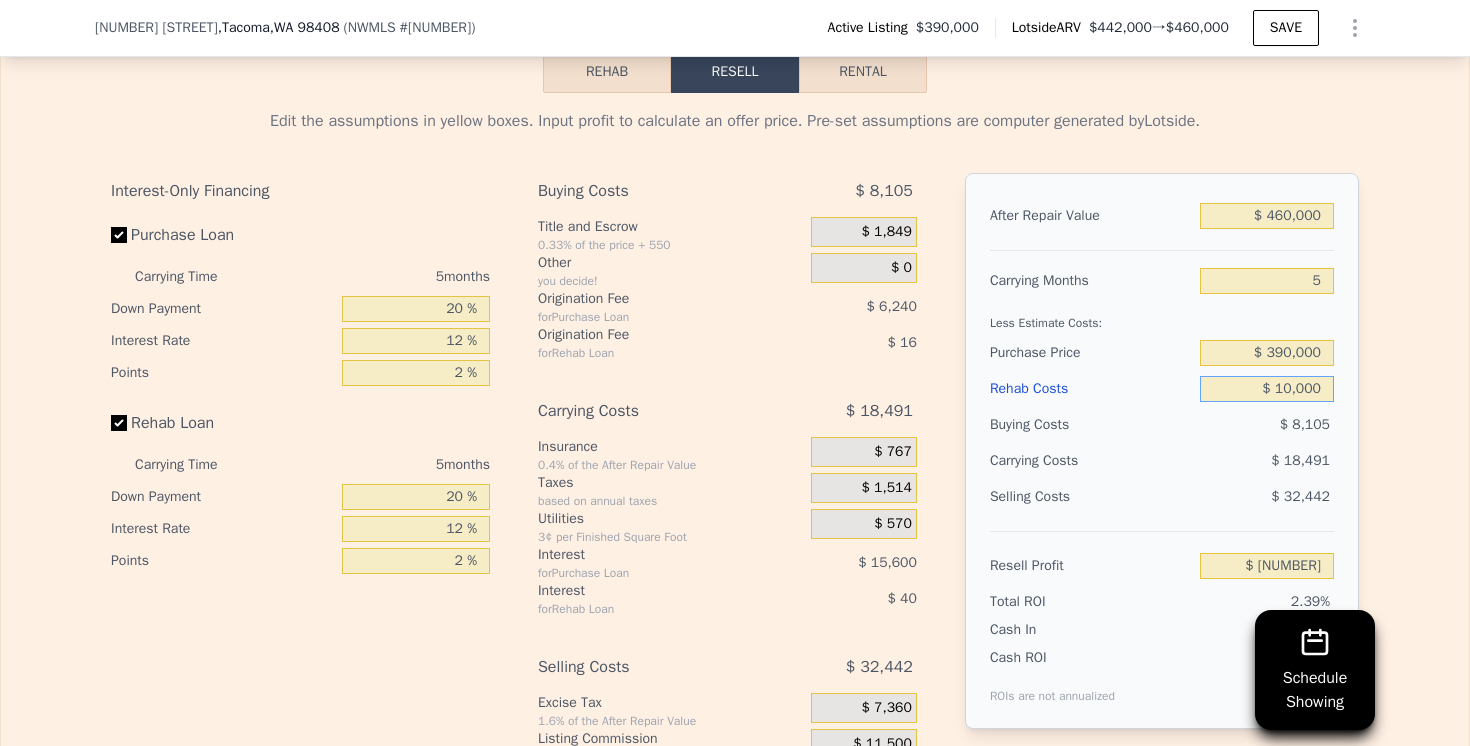 type on "$ 458" 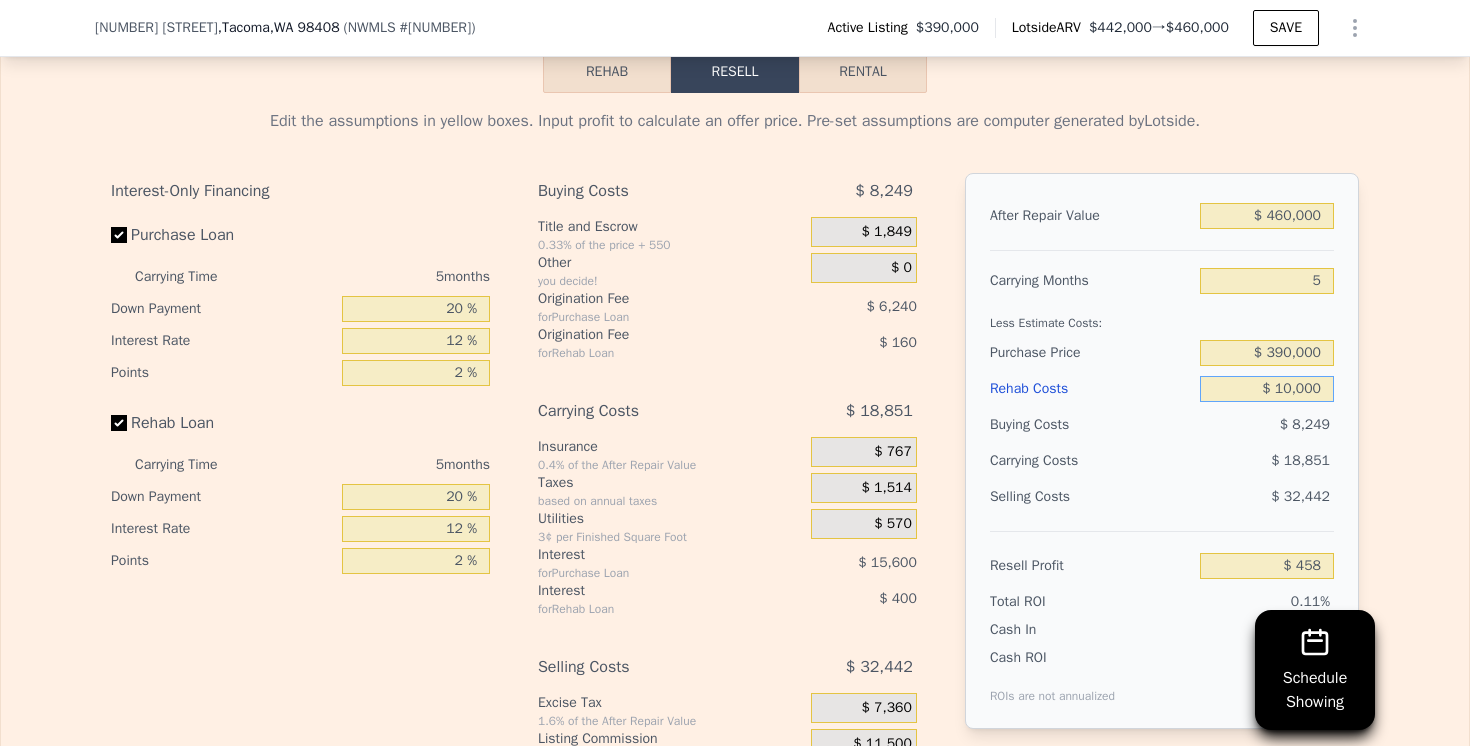 type on "$ 100,000" 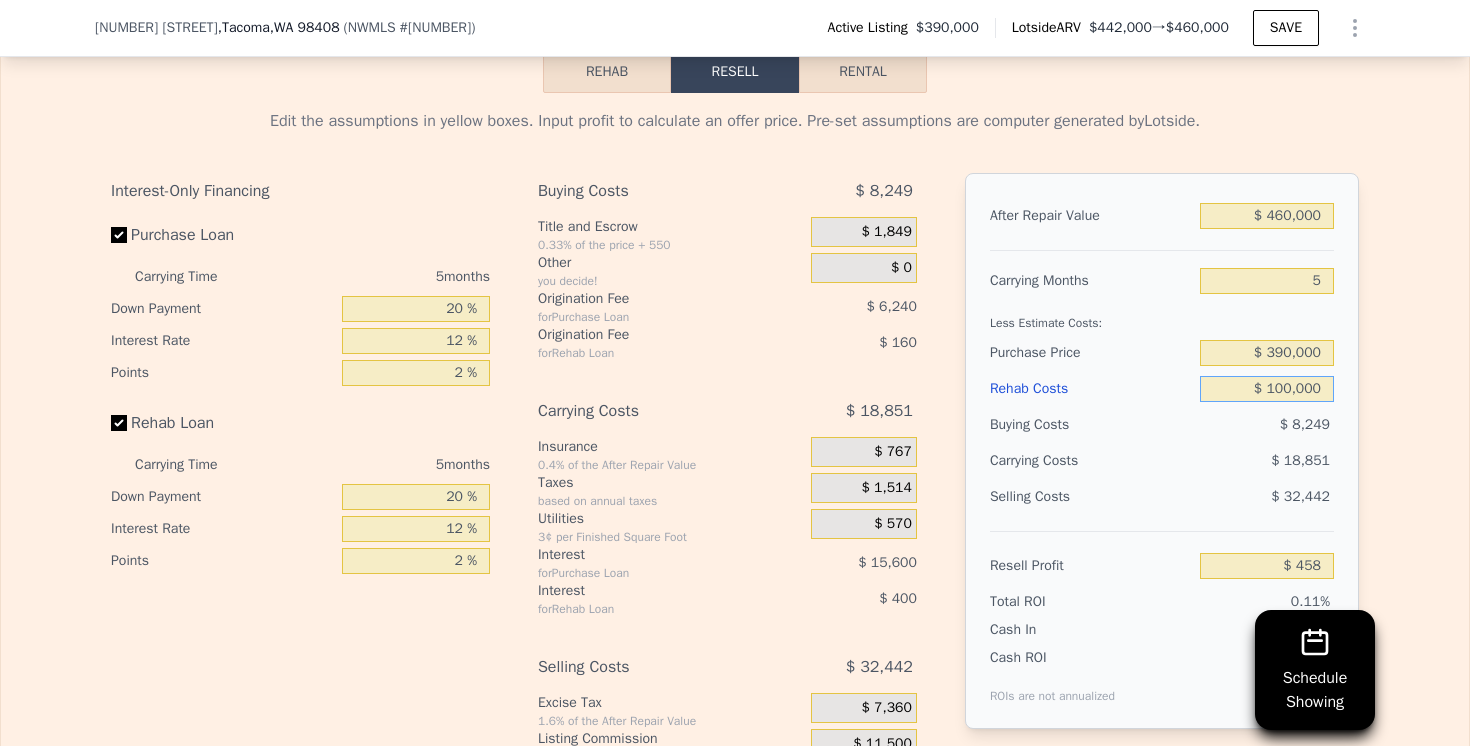 type on "-$ 94,582" 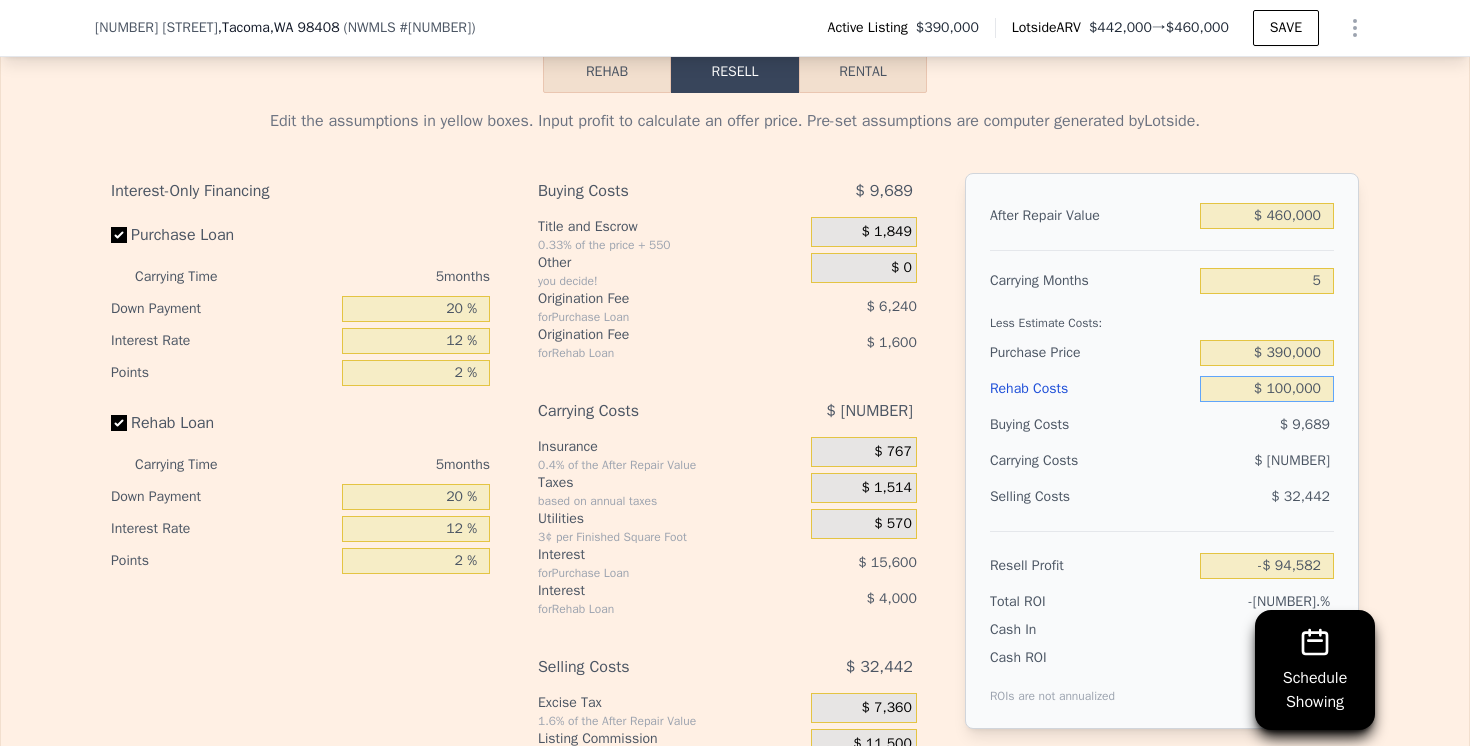 type on "$ 100,000" 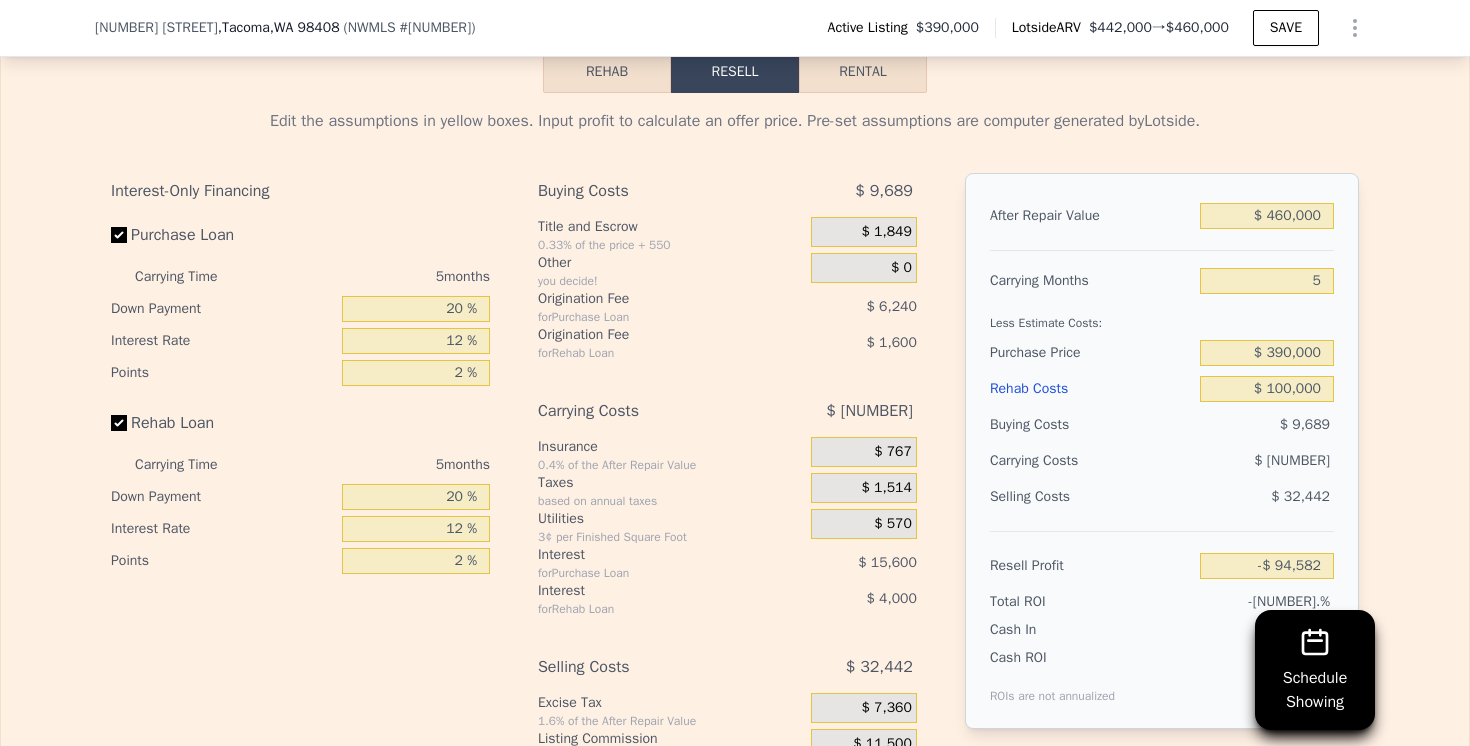 click on "$ 22,451" at bounding box center (1228, 461) 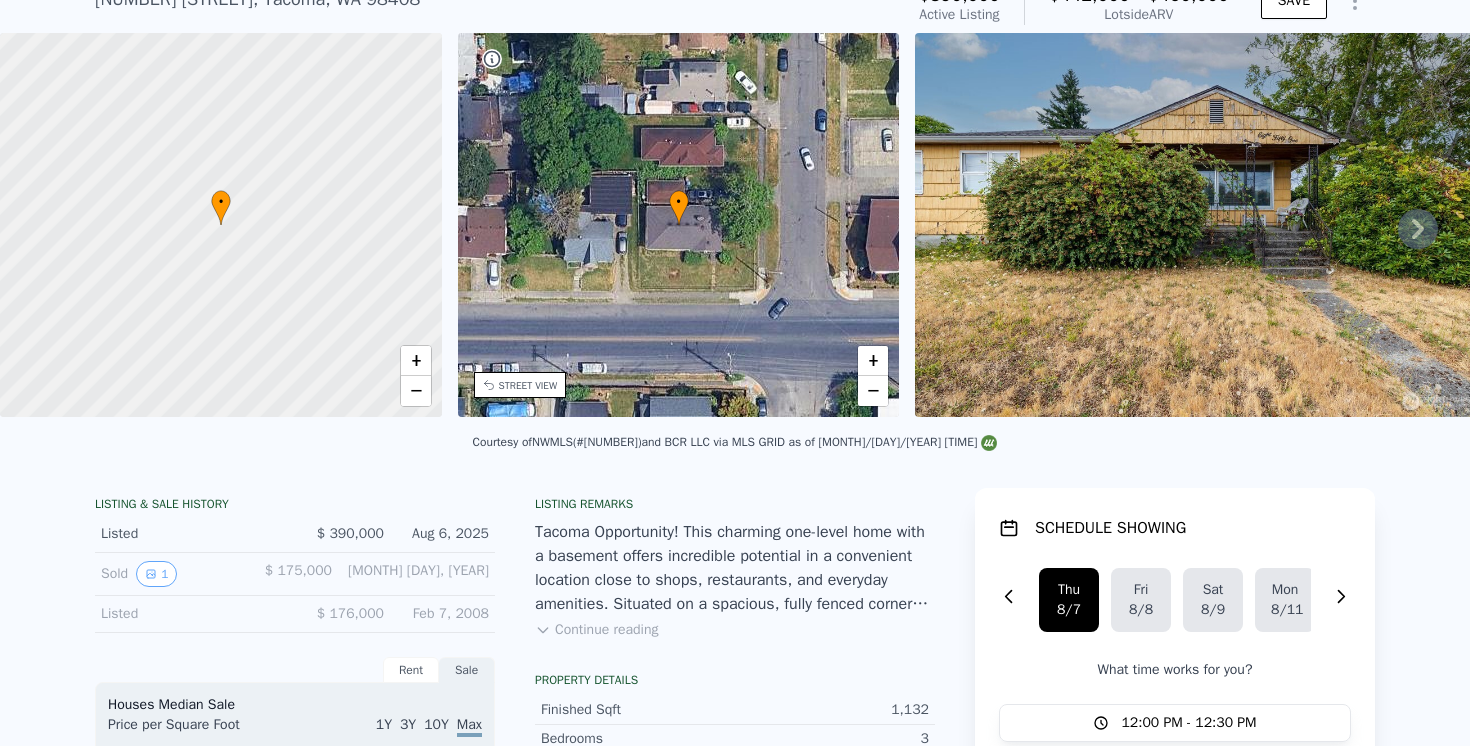 scroll, scrollTop: 61, scrollLeft: 0, axis: vertical 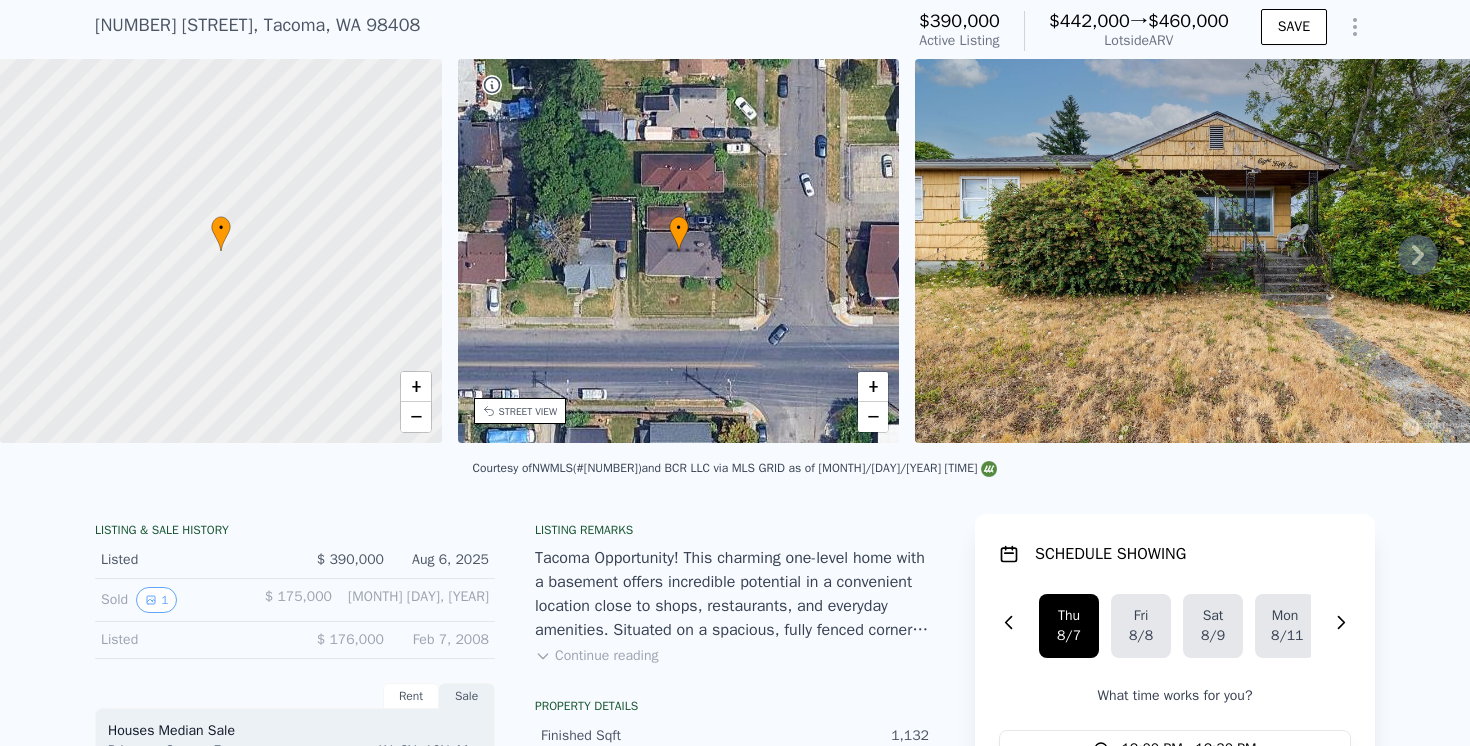 click on "Continue reading" at bounding box center [596, 656] 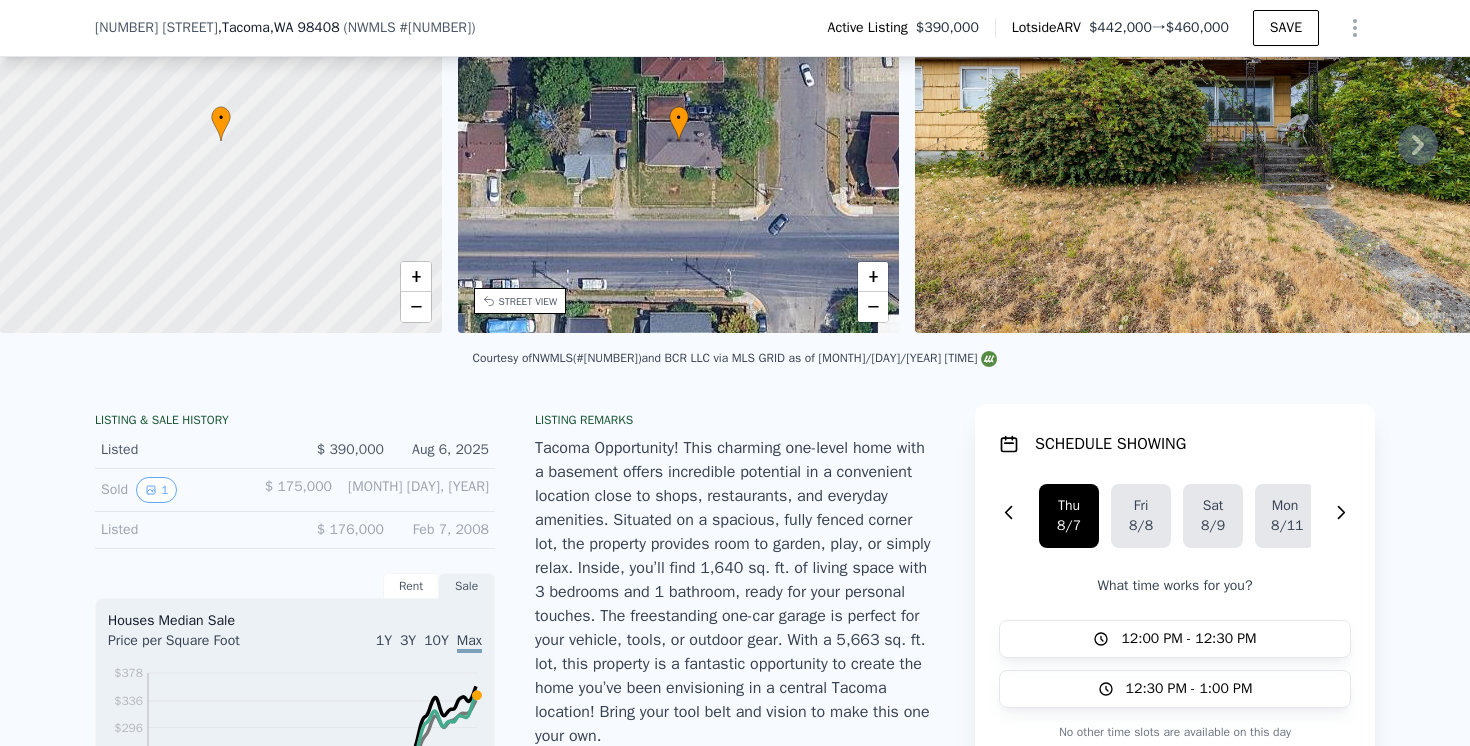 scroll, scrollTop: 47, scrollLeft: 0, axis: vertical 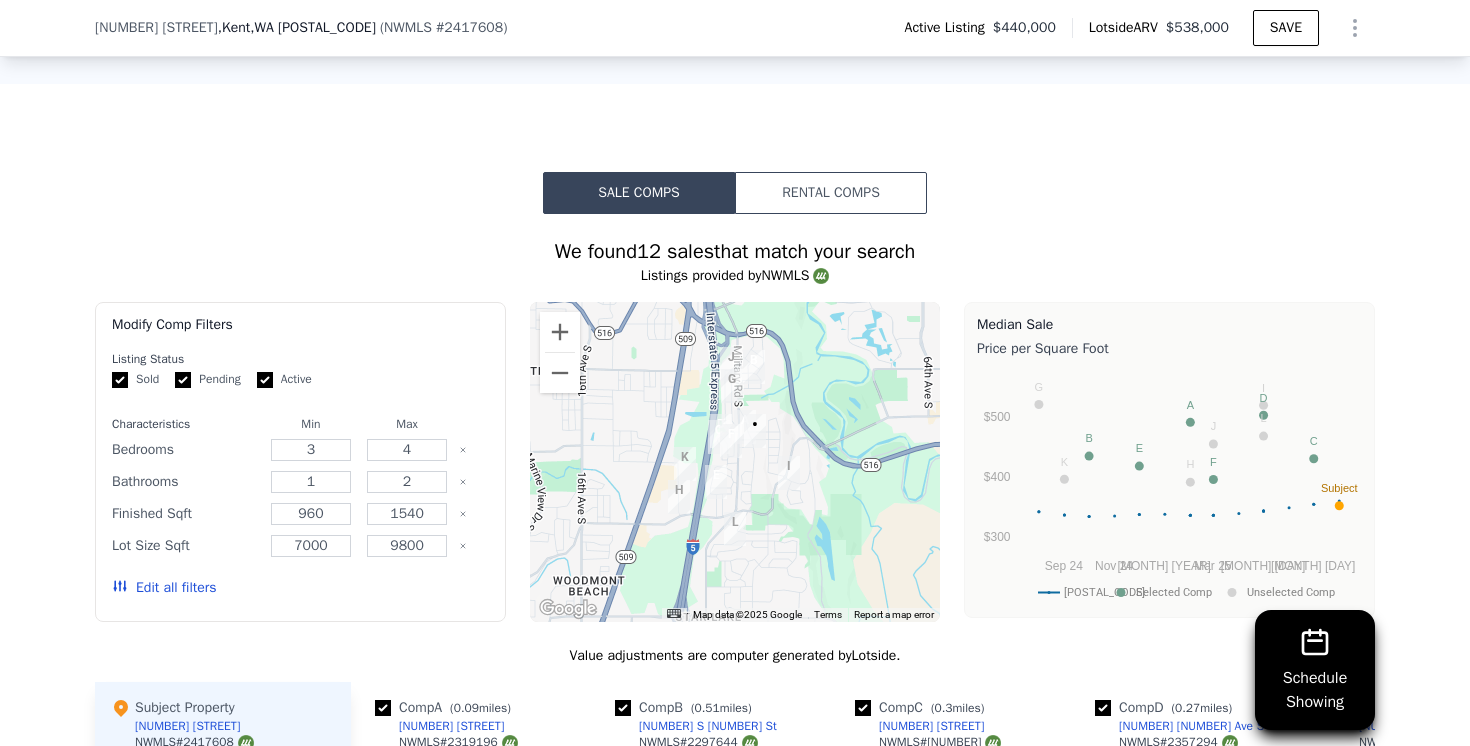 click on "Edit all filters" at bounding box center [164, 588] 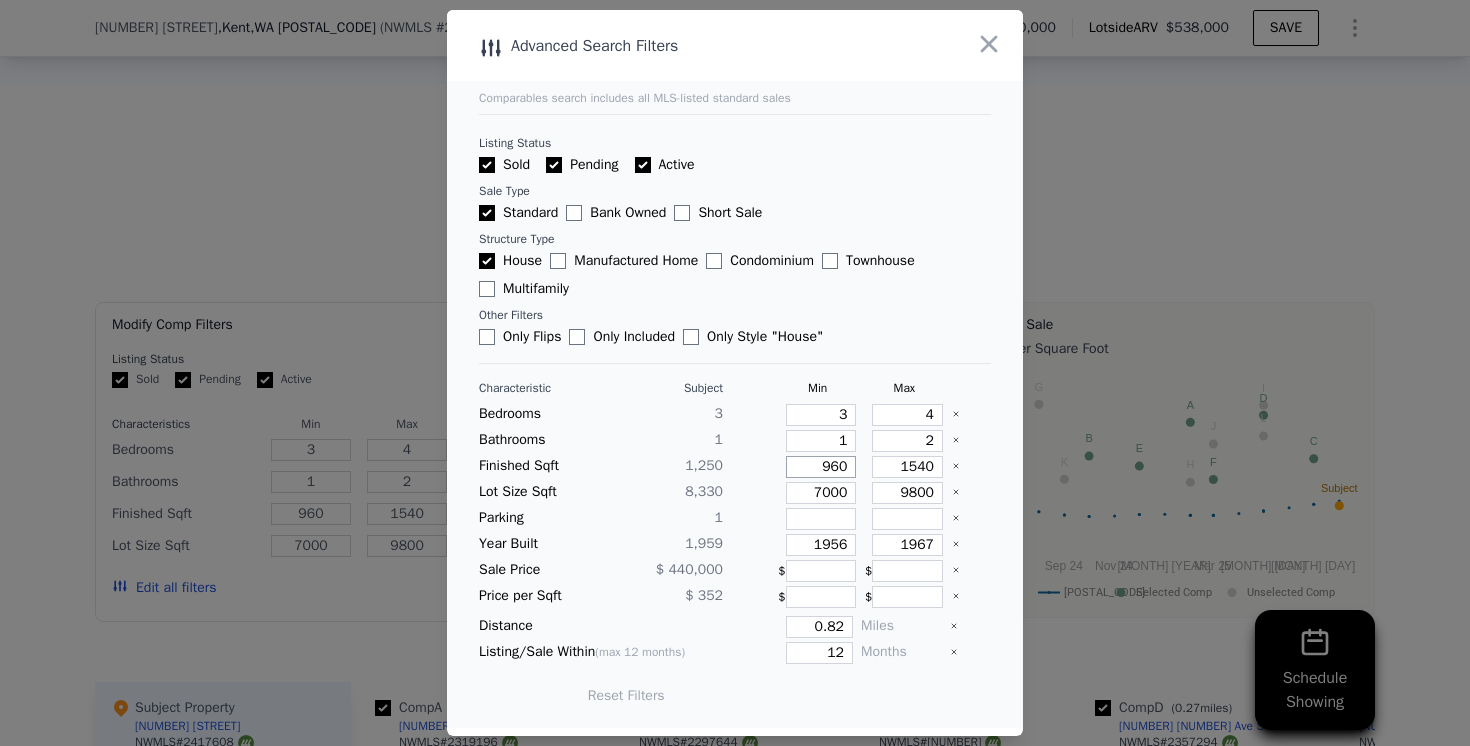 click on "960" at bounding box center [821, 467] 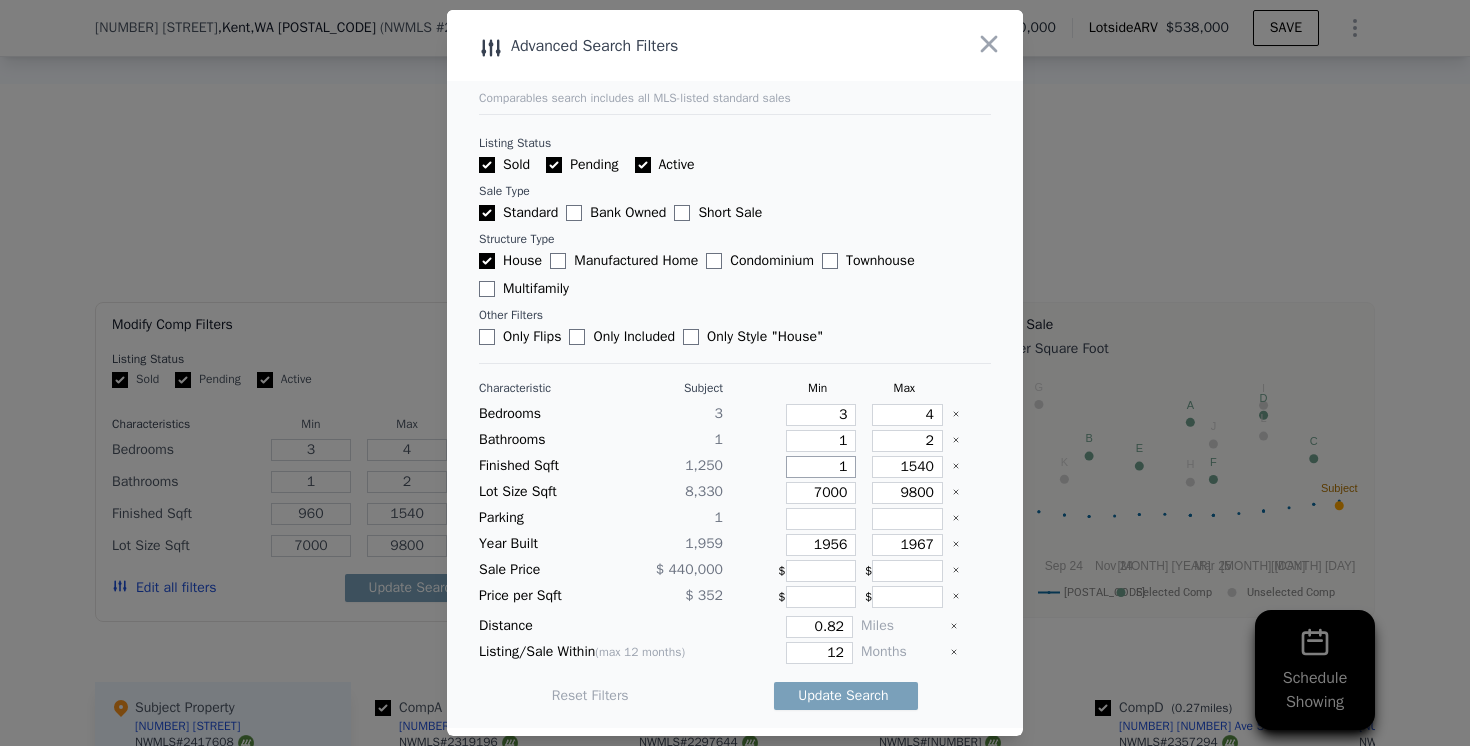 type on "1" 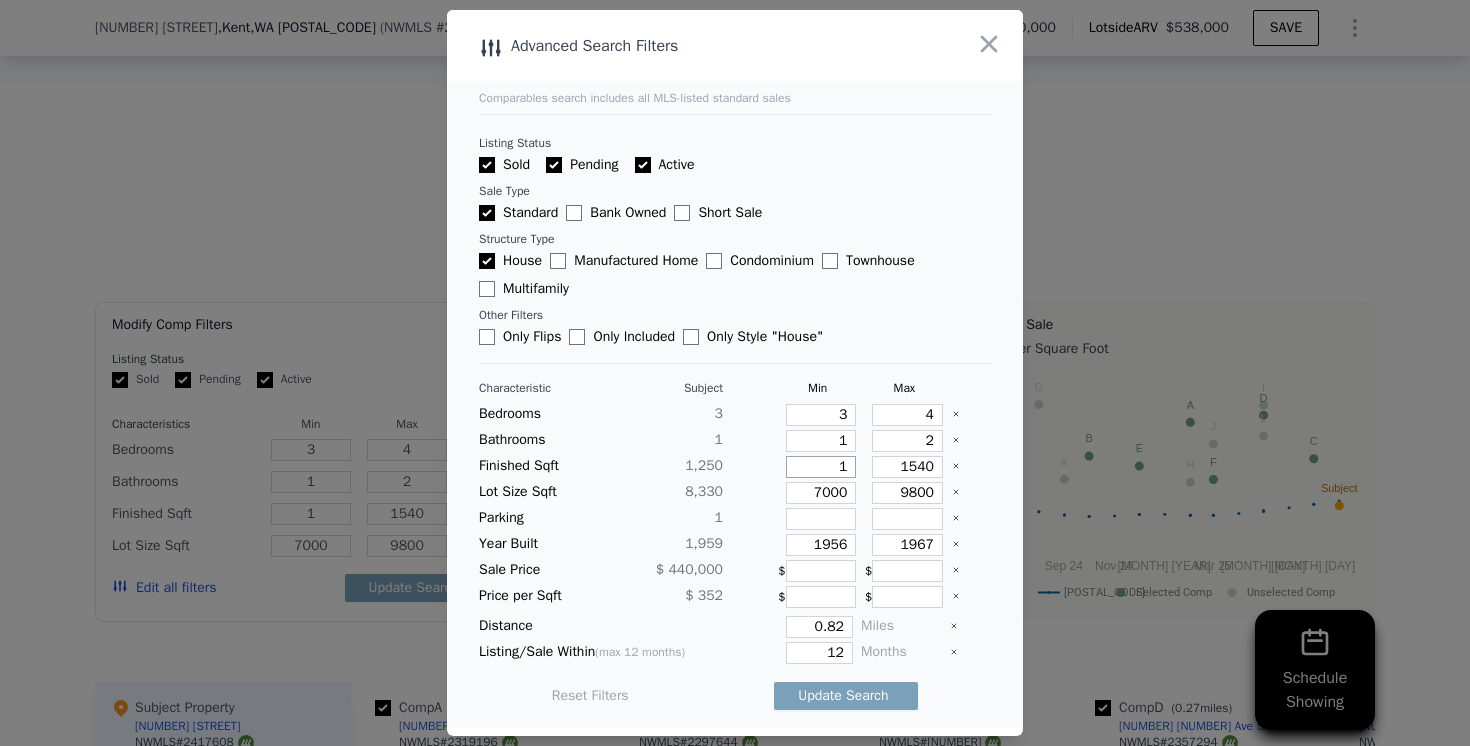 type on "10" 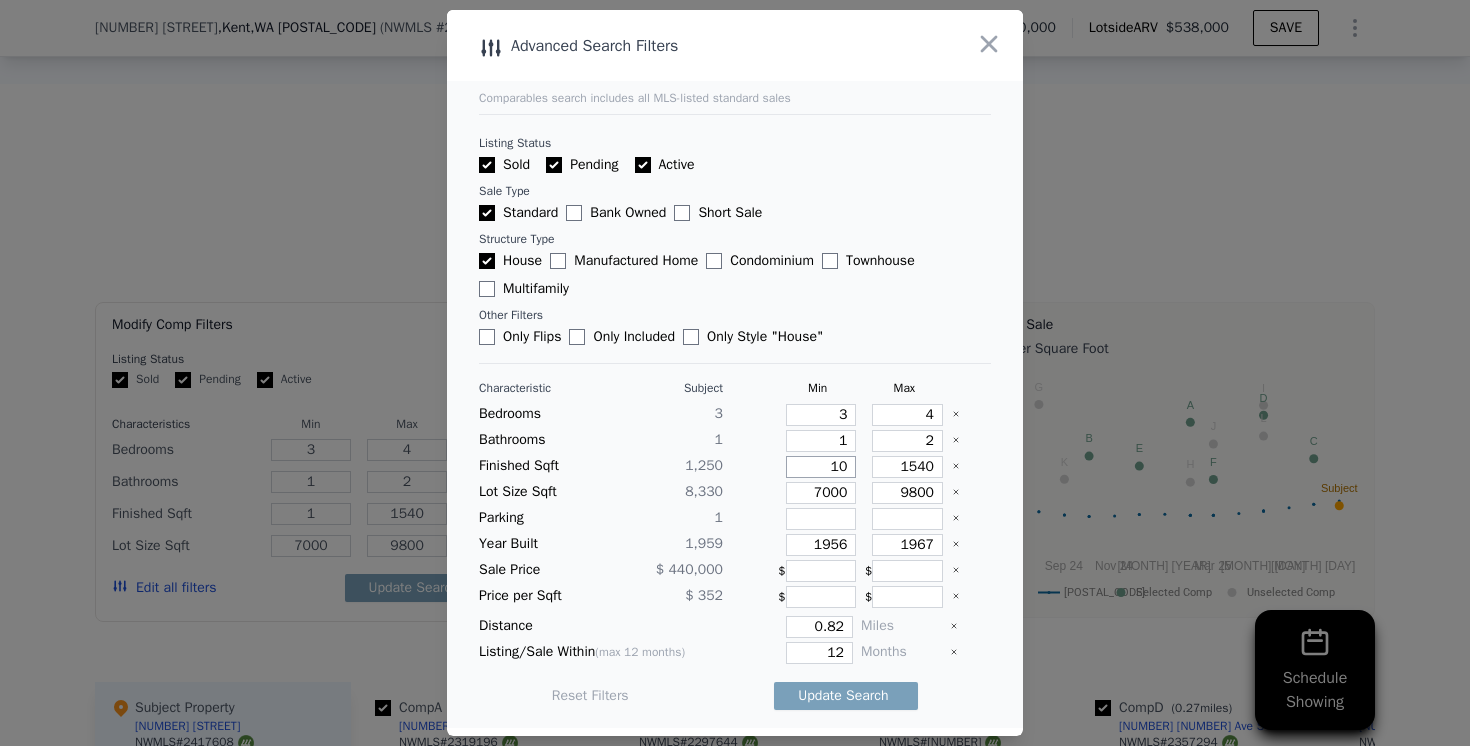 type on "10" 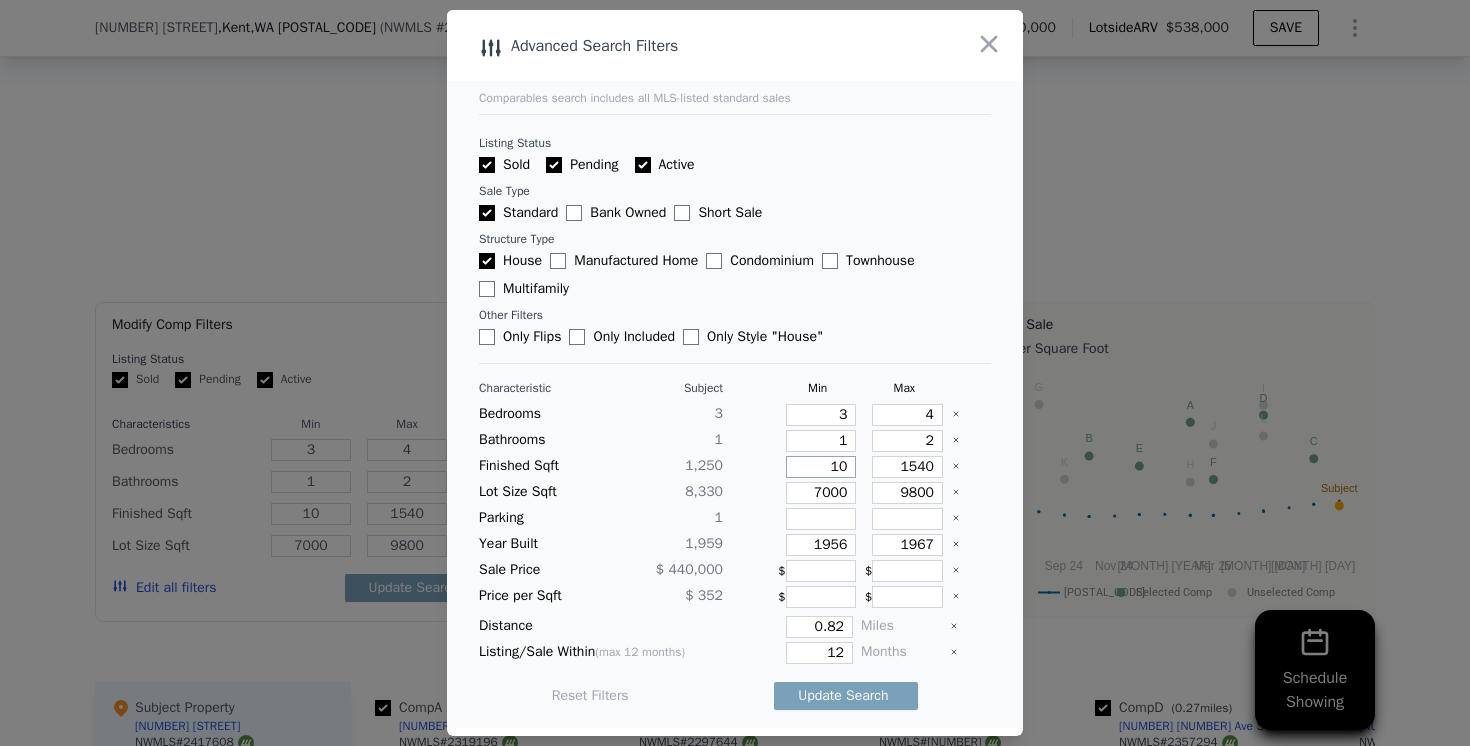 type on "100" 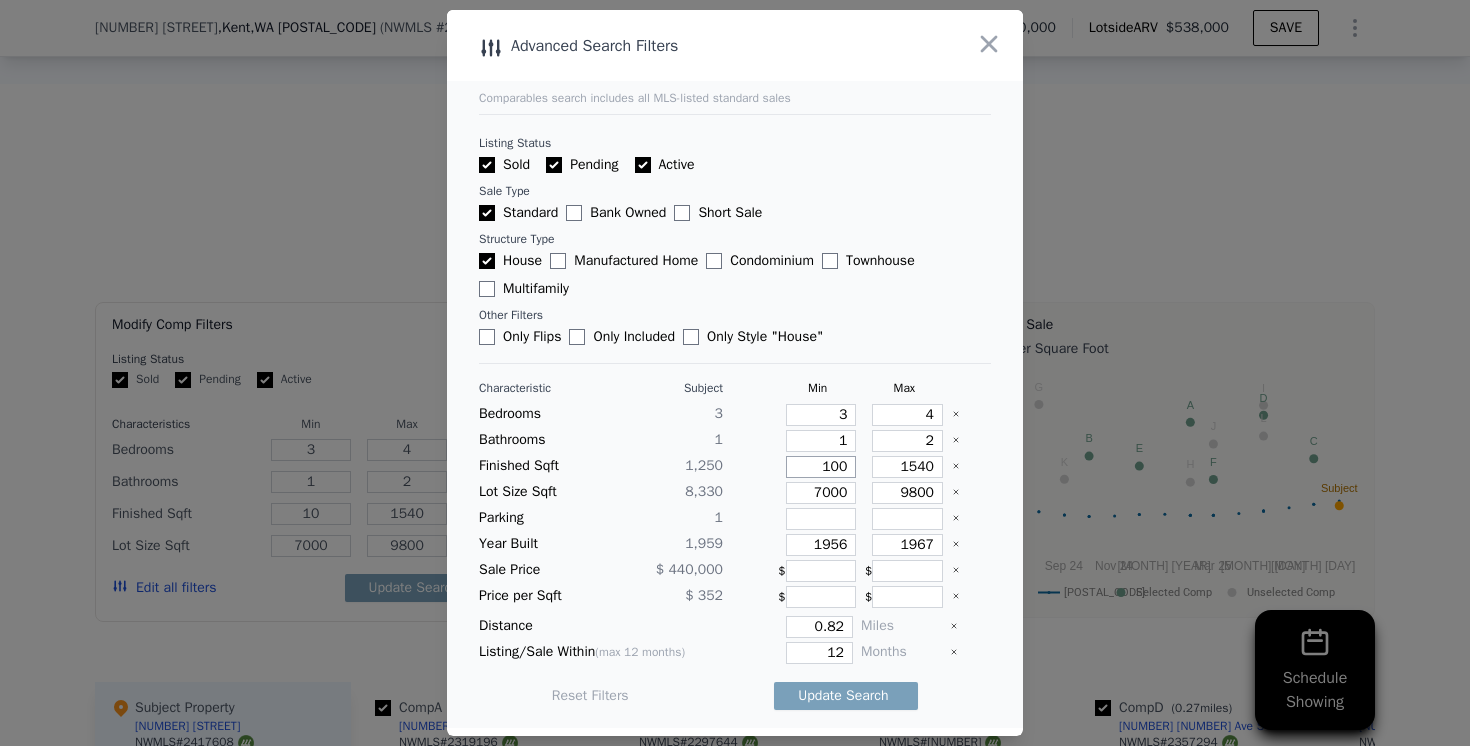 type on "100" 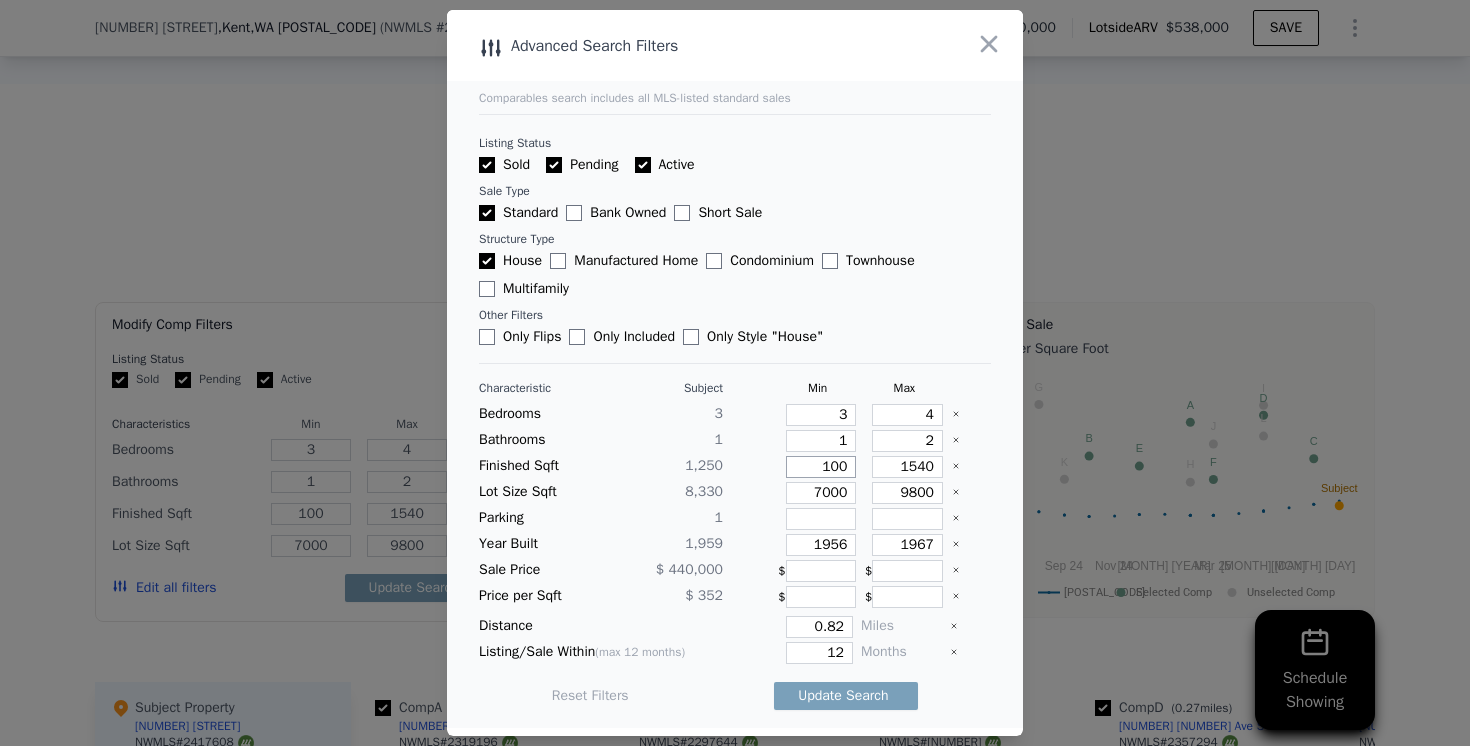 type on "1000" 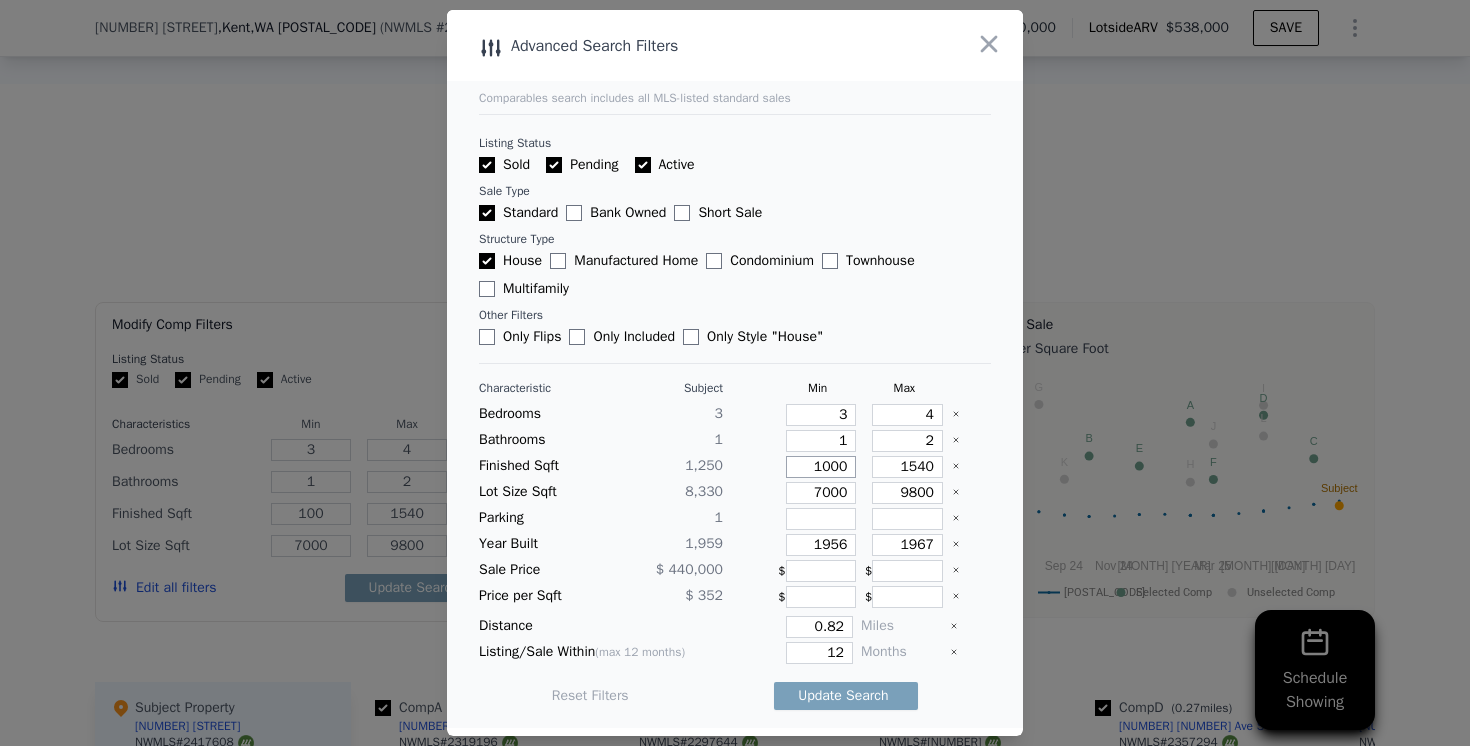 type on "1000" 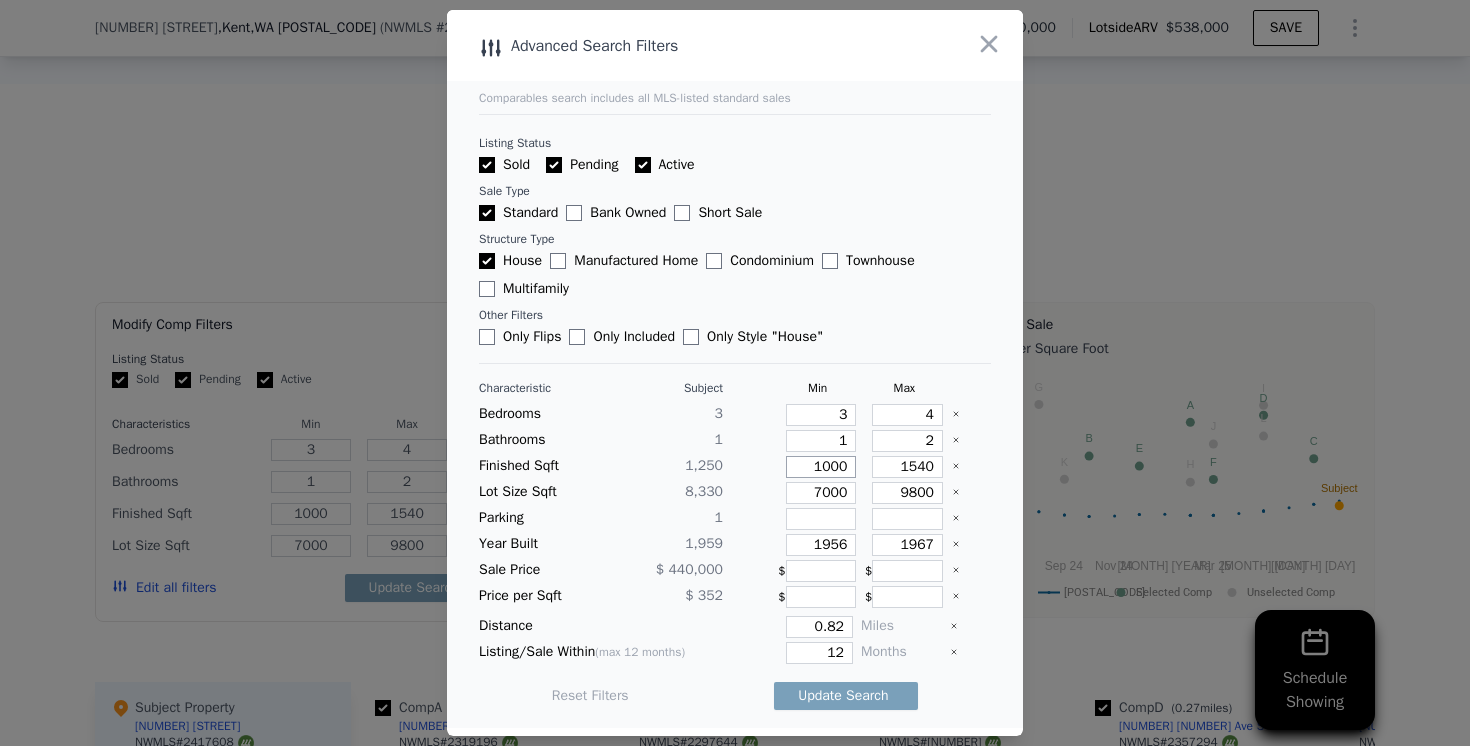 type on "1000" 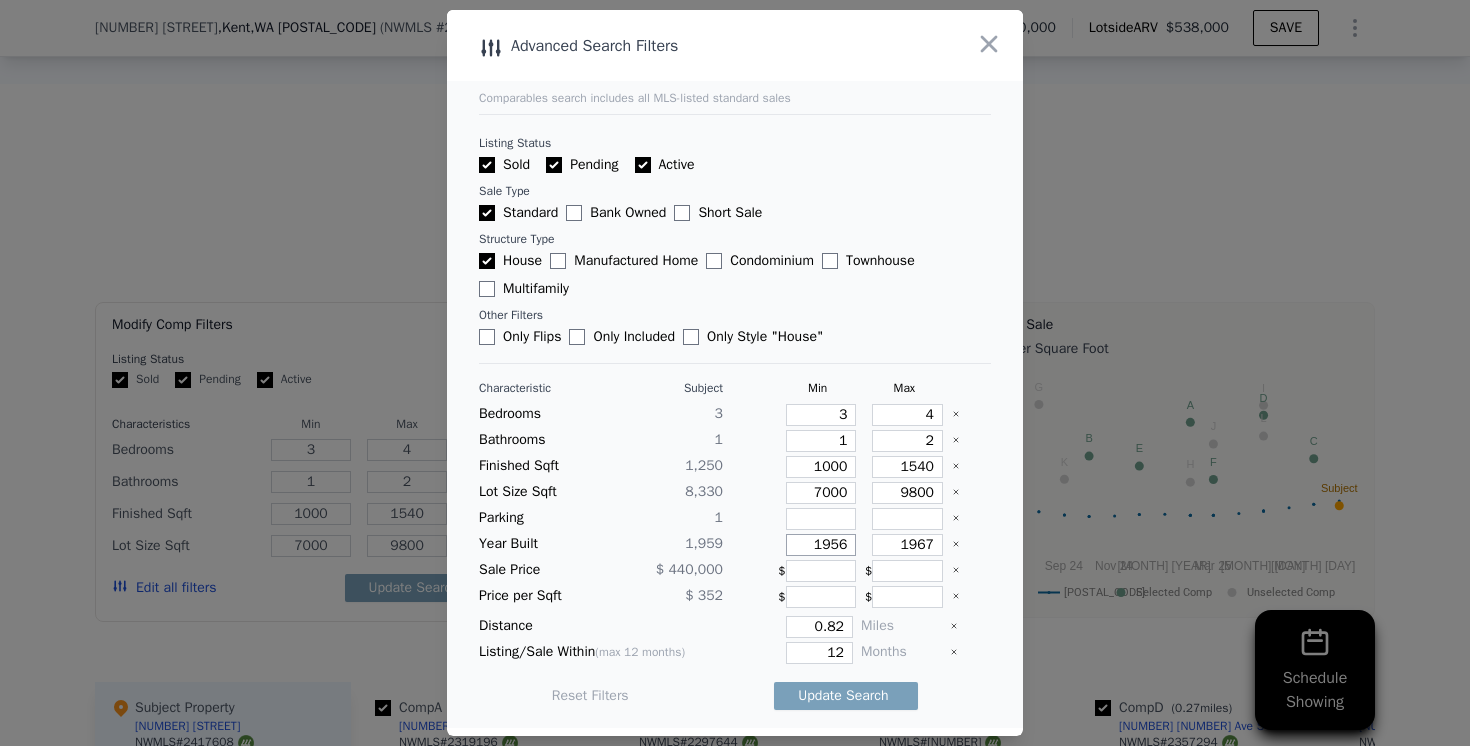 click on "1956" at bounding box center [821, 545] 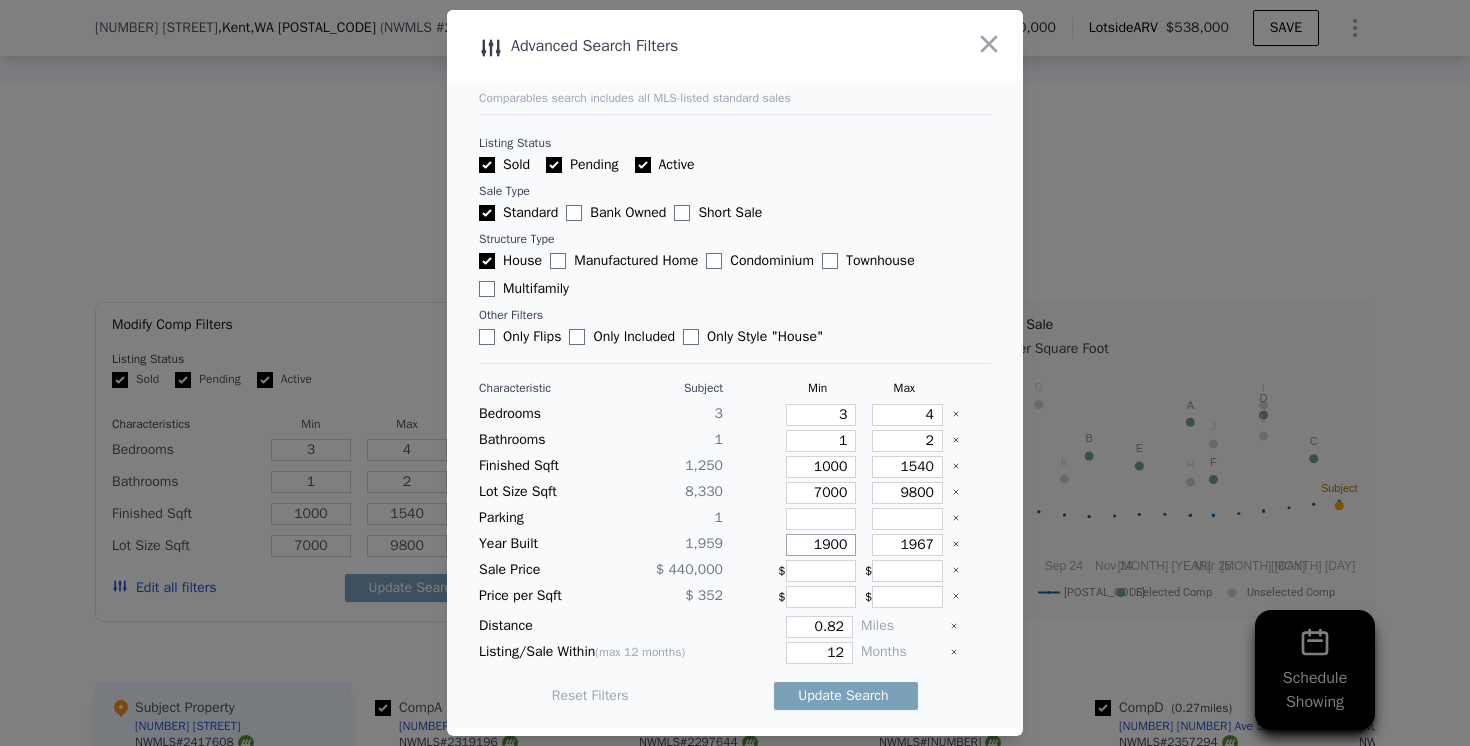 type on "1900" 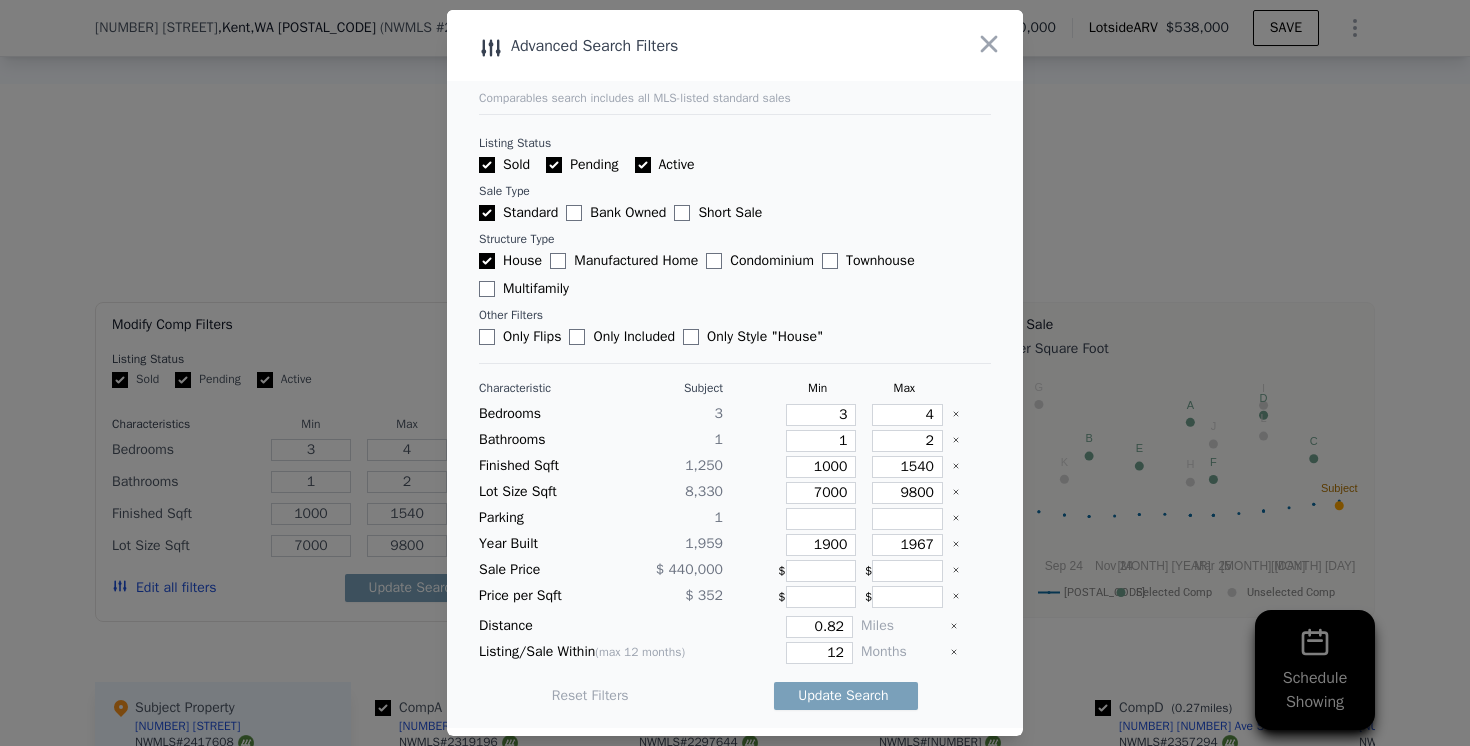 click on "Update Search" at bounding box center (846, 696) 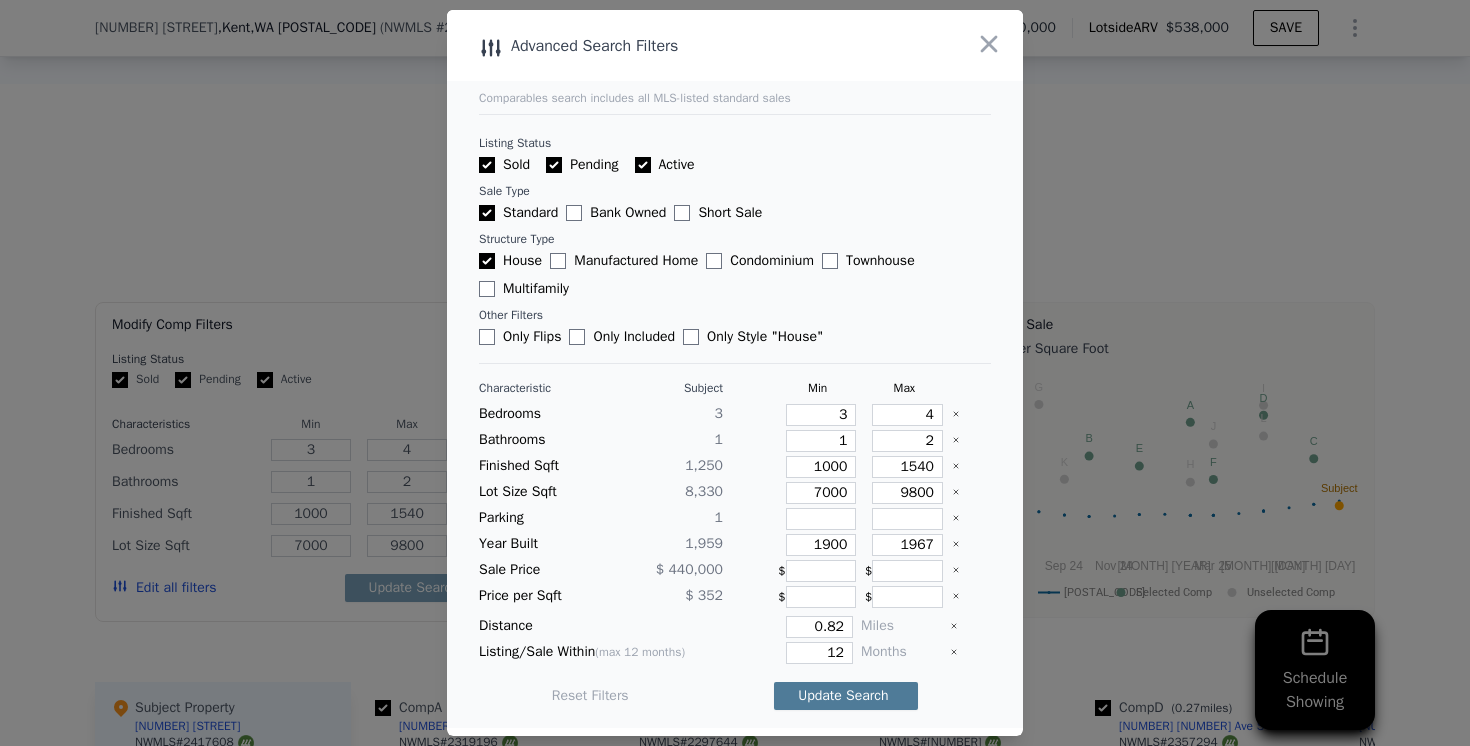 click on "Update Search" at bounding box center (846, 696) 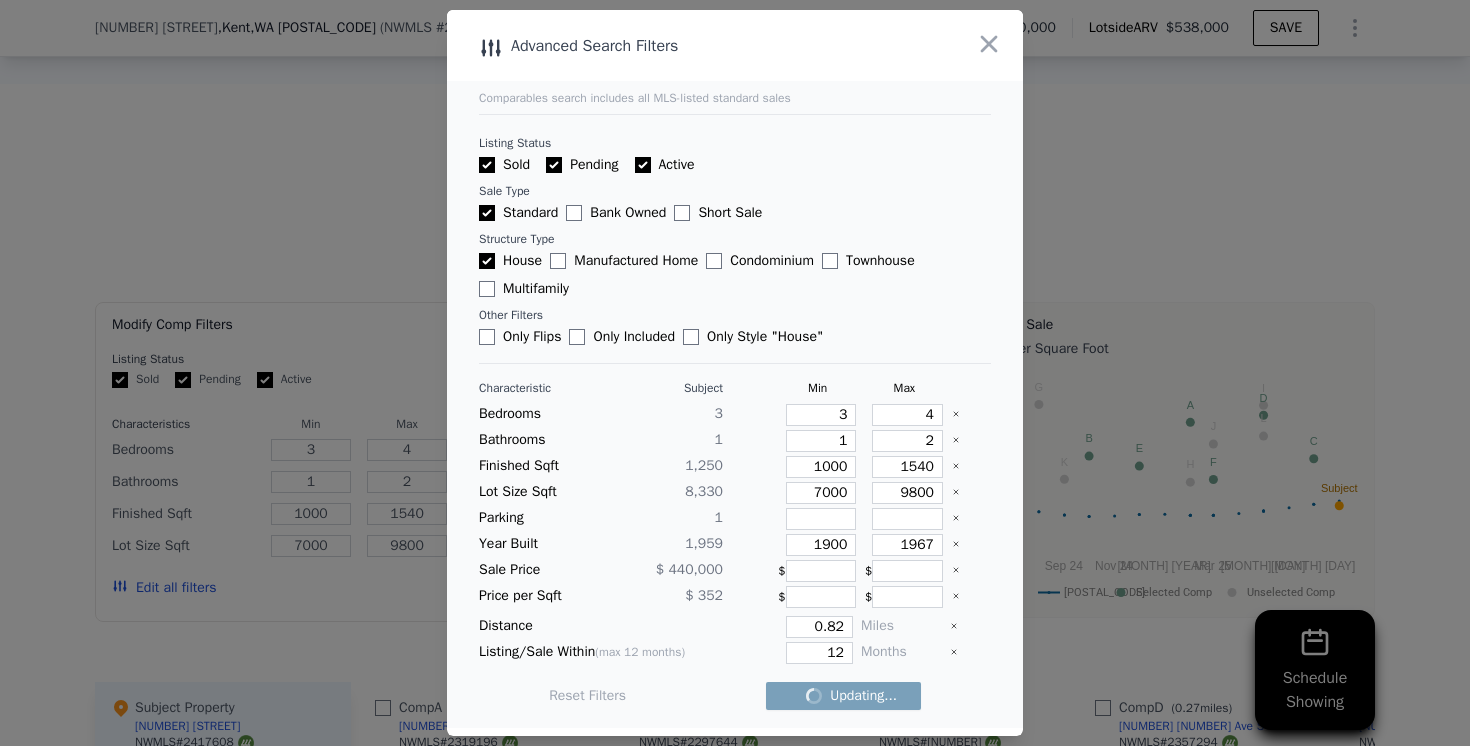 checkbox on "false" 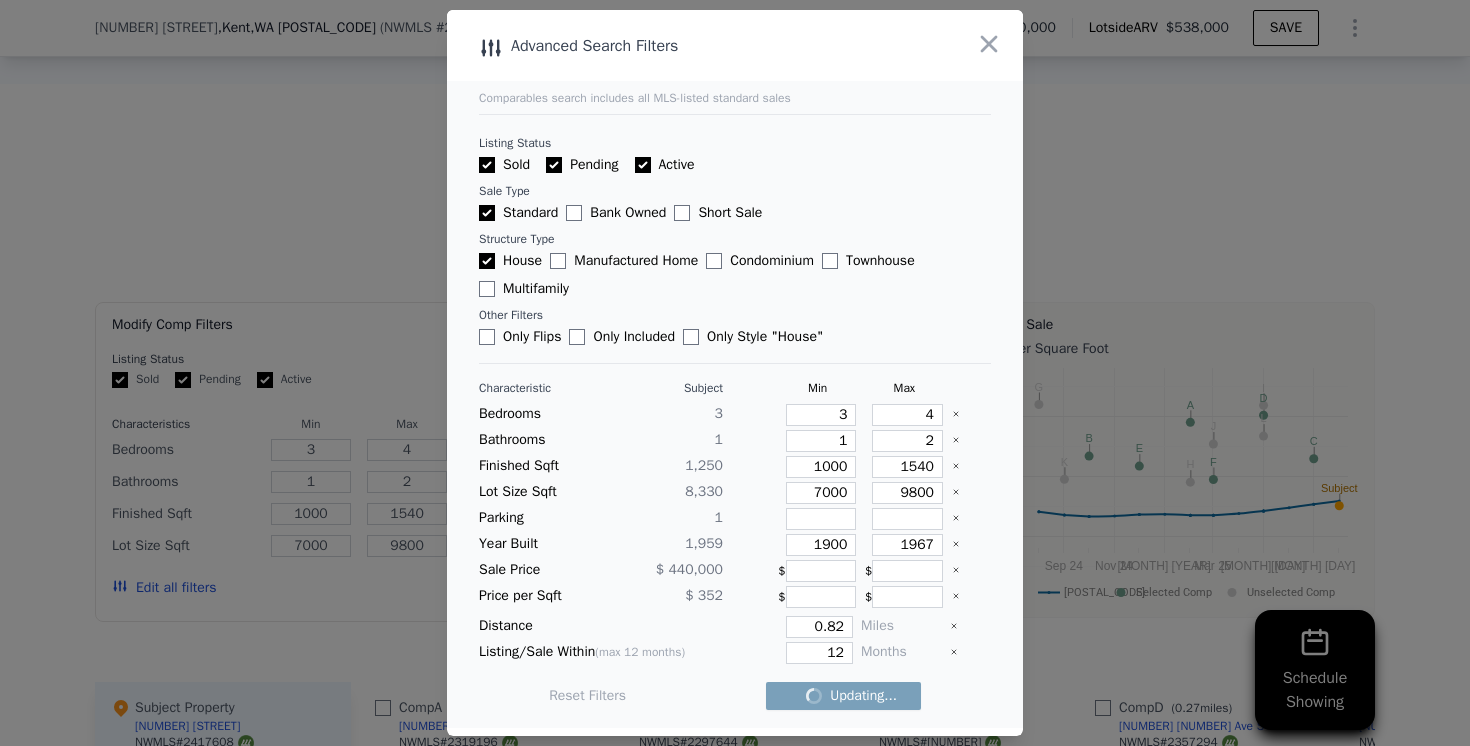 checkbox on "false" 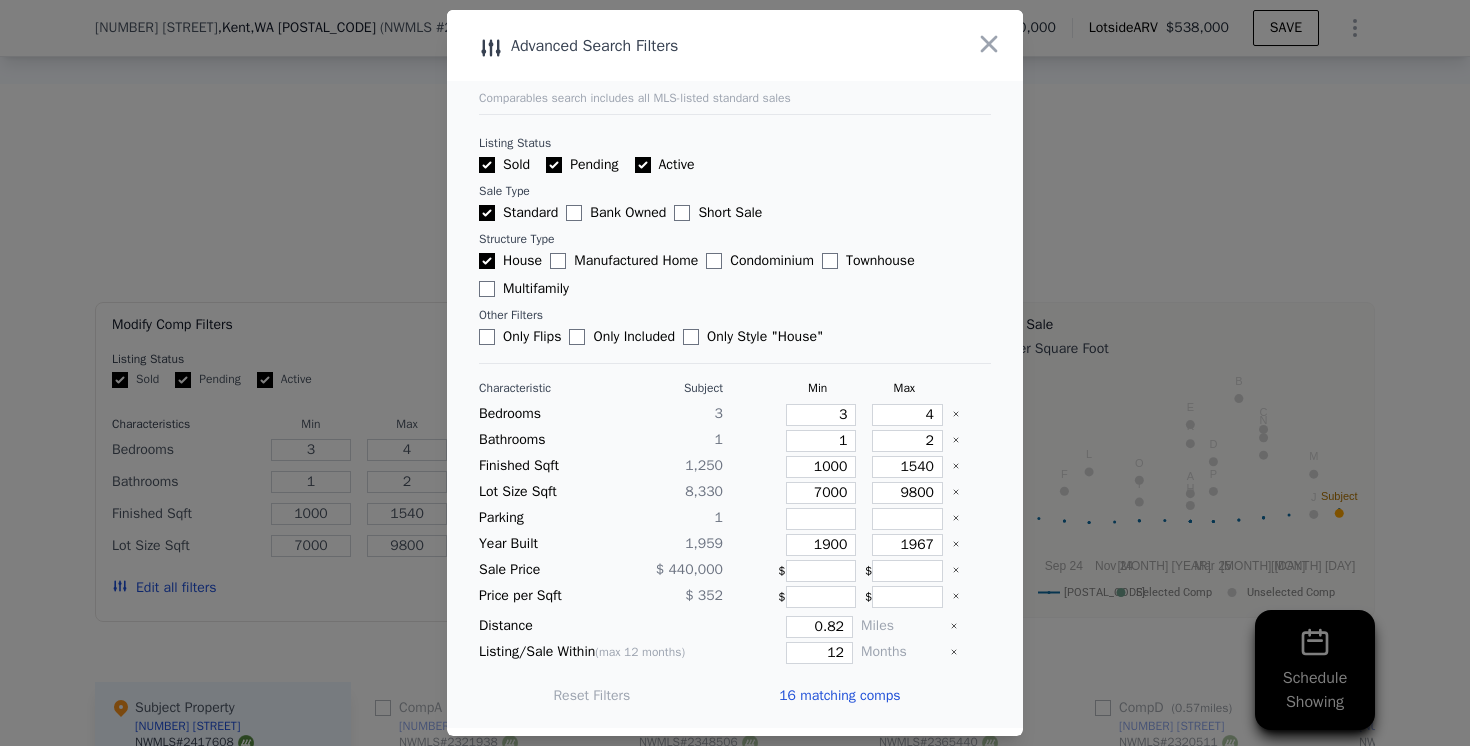 click on "16 matching comps" at bounding box center (839, 696) 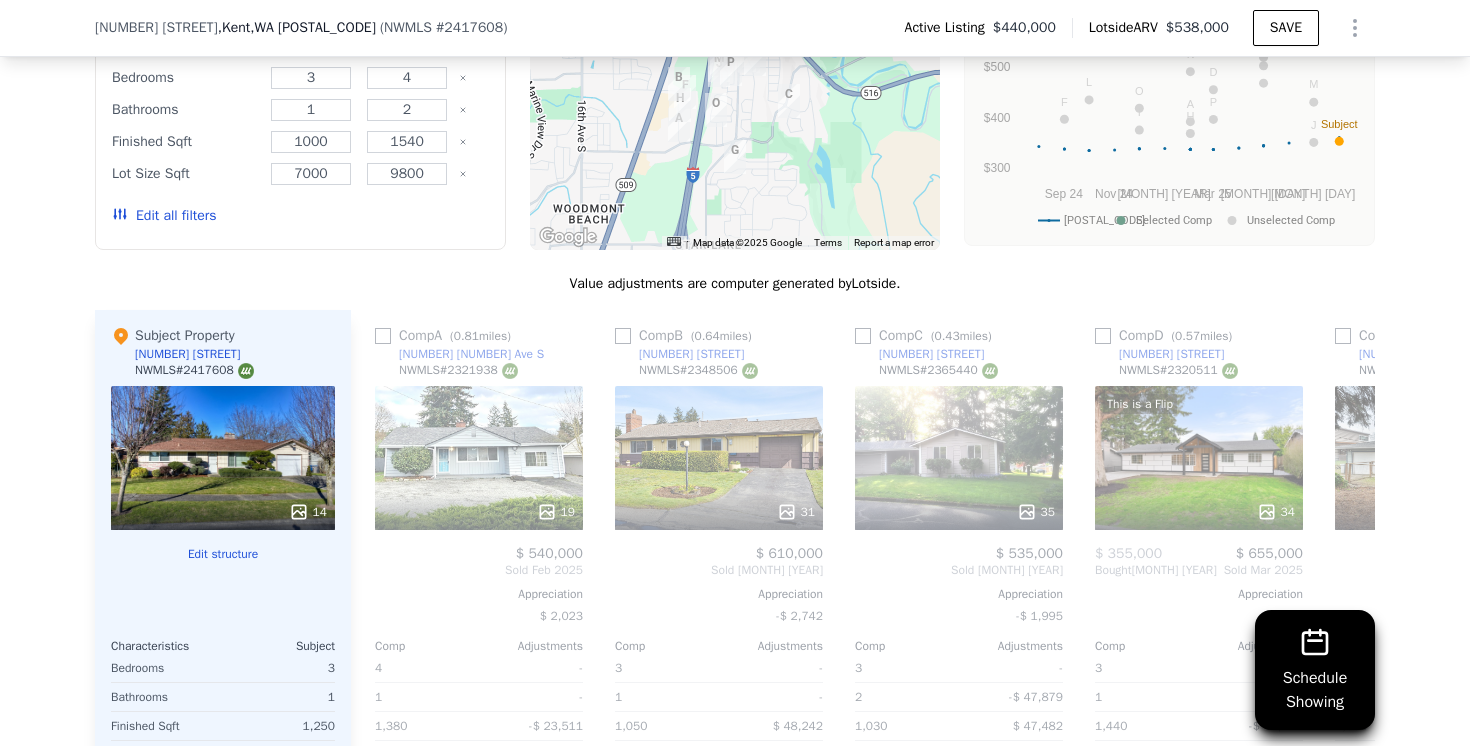 scroll, scrollTop: 1910, scrollLeft: 0, axis: vertical 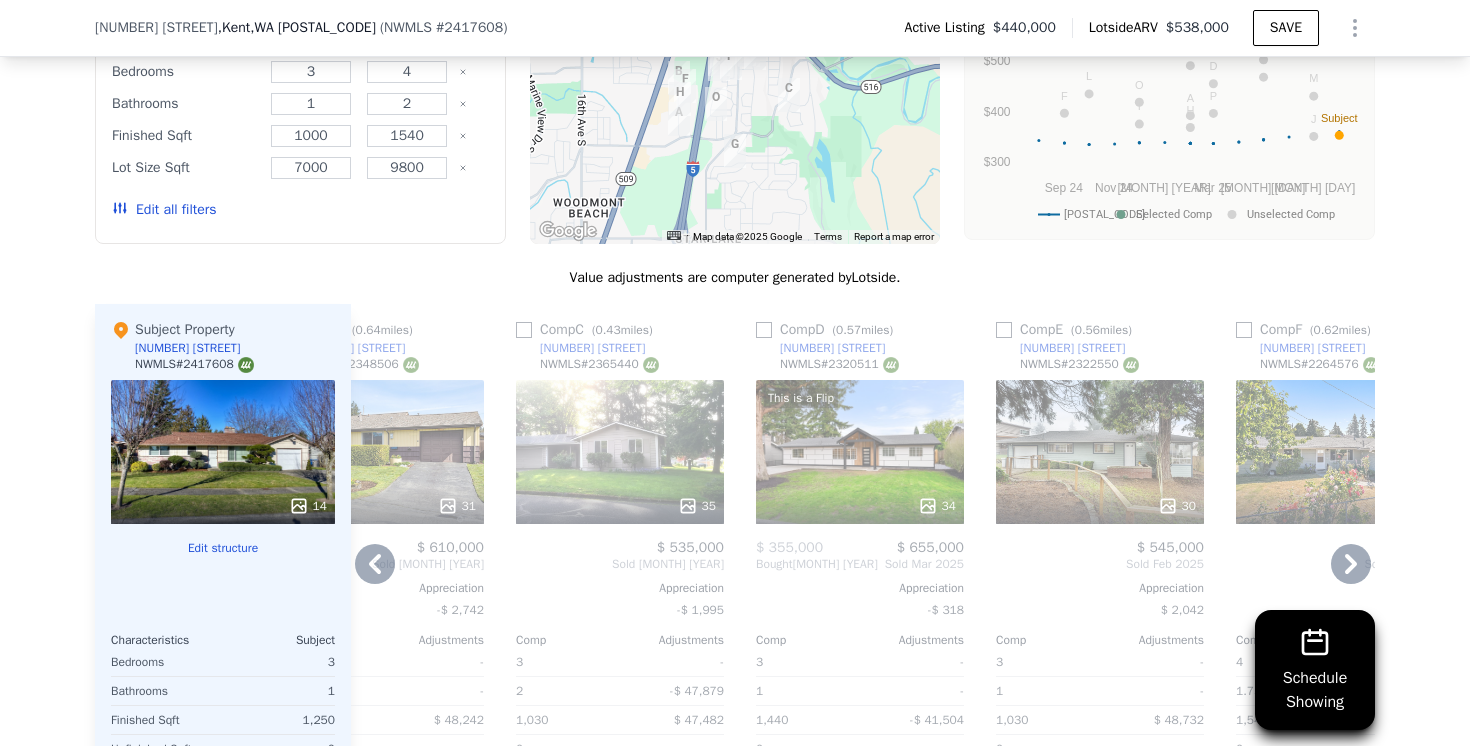 click at bounding box center [764, 330] 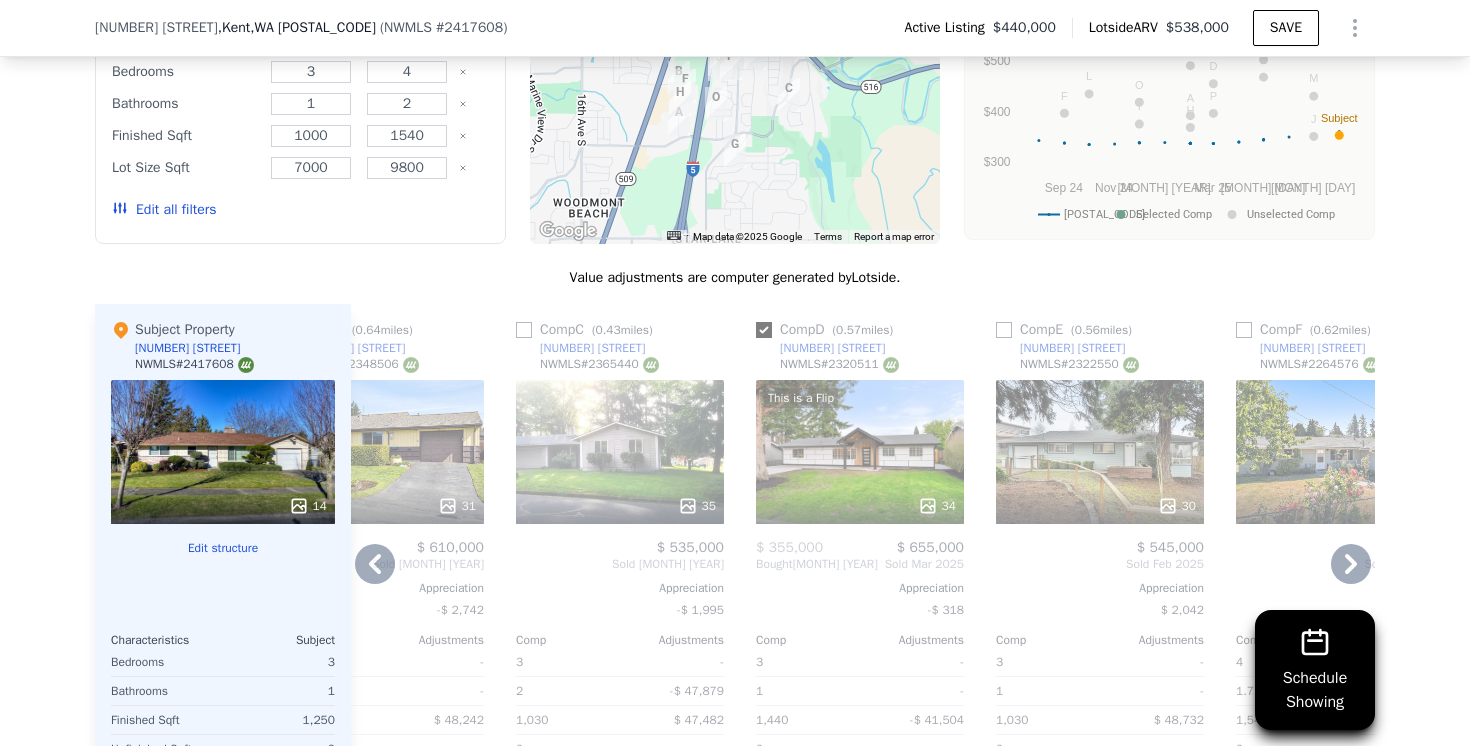 checkbox on "true" 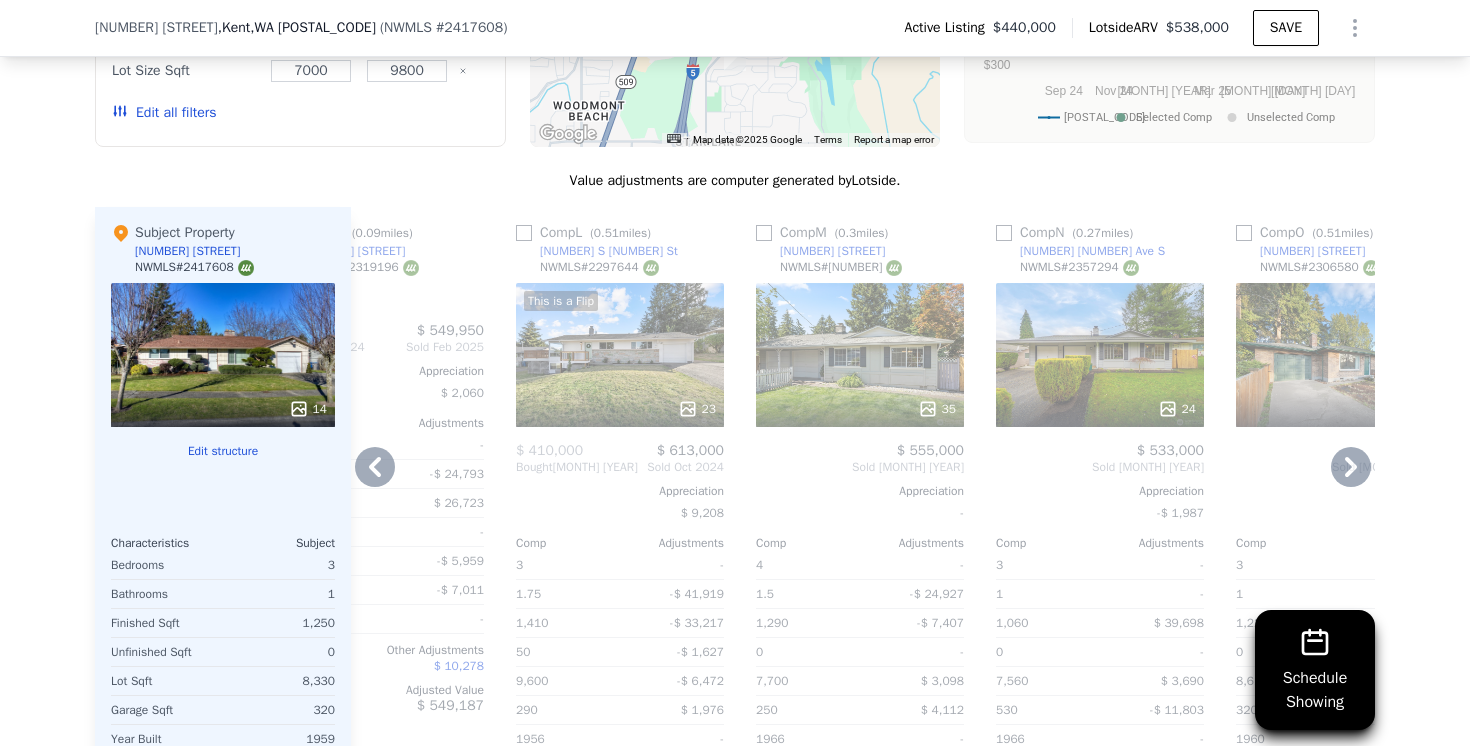 scroll, scrollTop: 2008, scrollLeft: 0, axis: vertical 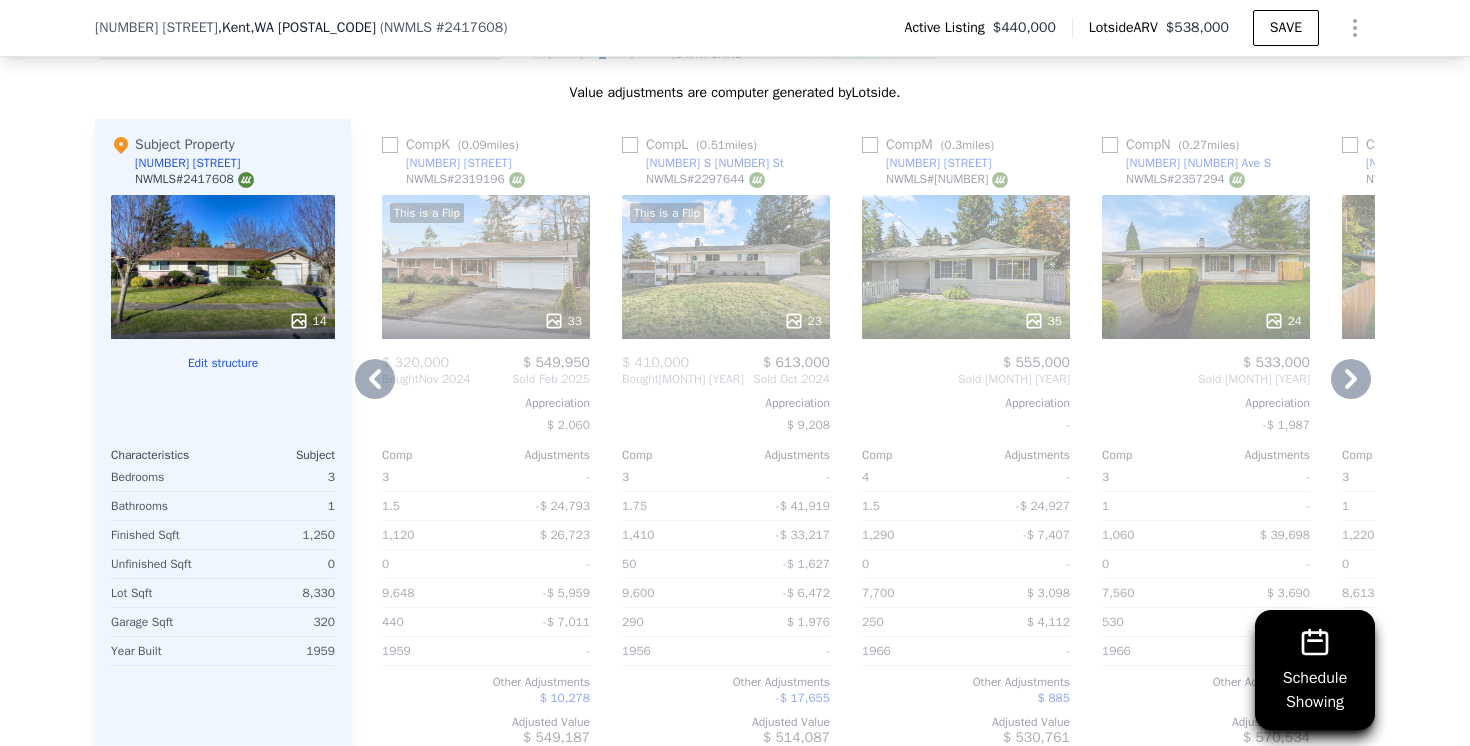 click at bounding box center (390, 145) 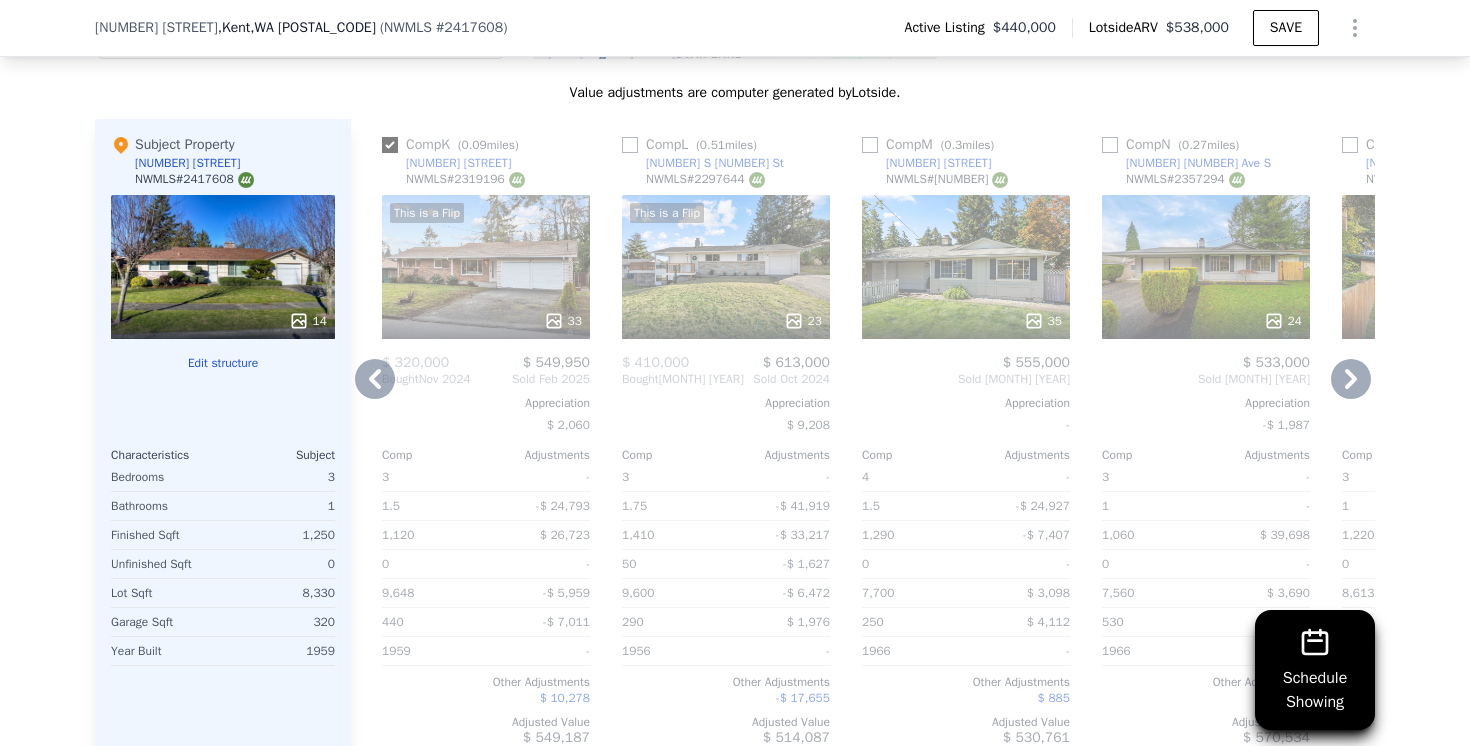 checkbox on "true" 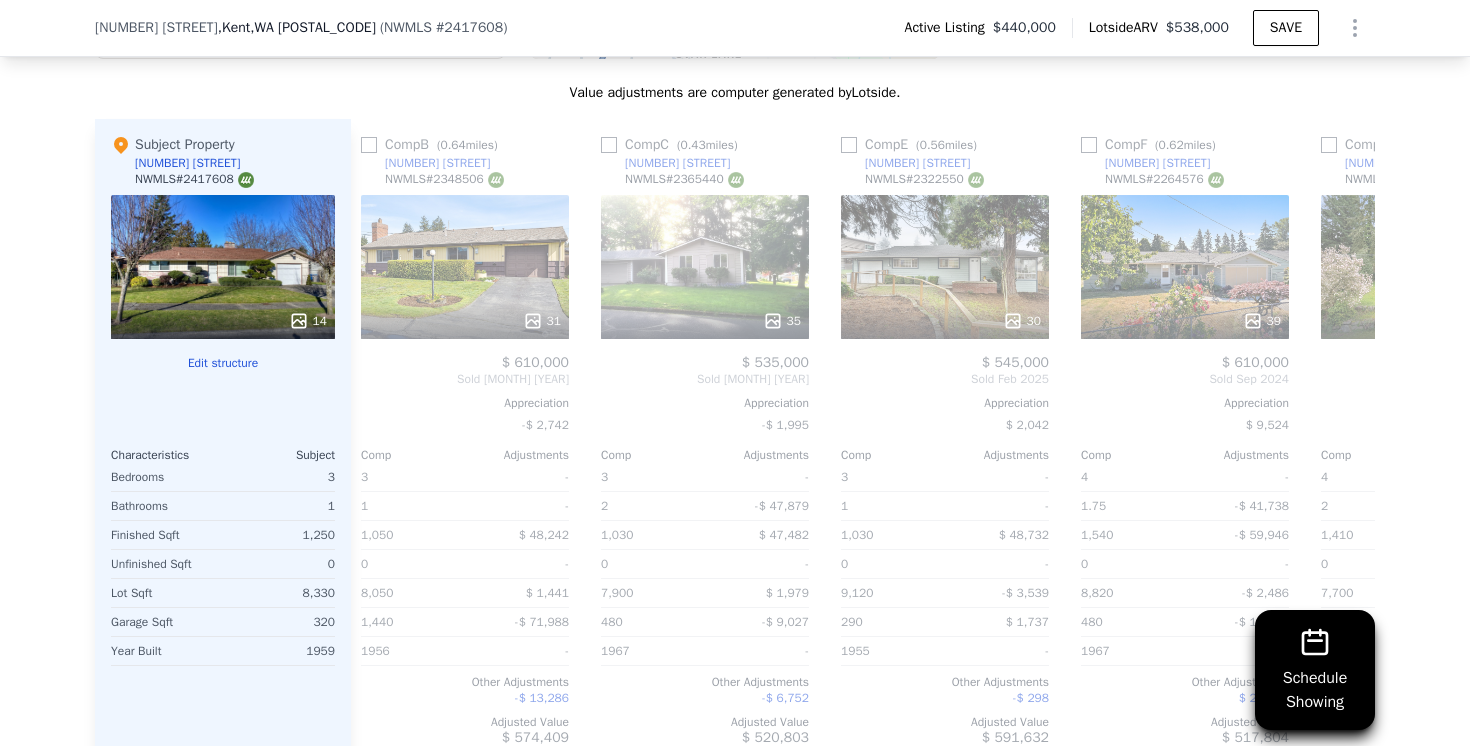 scroll, scrollTop: 0, scrollLeft: 738, axis: horizontal 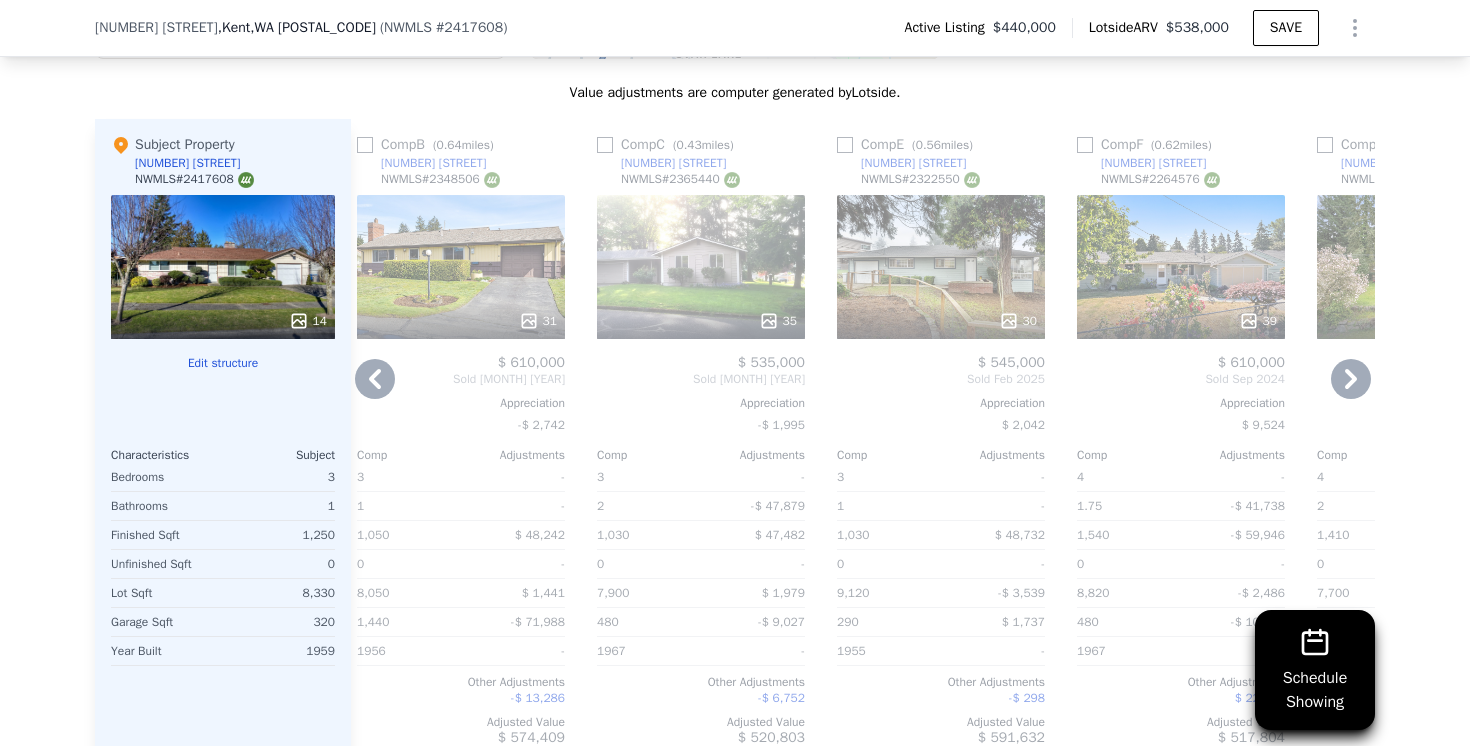click at bounding box center (365, 145) 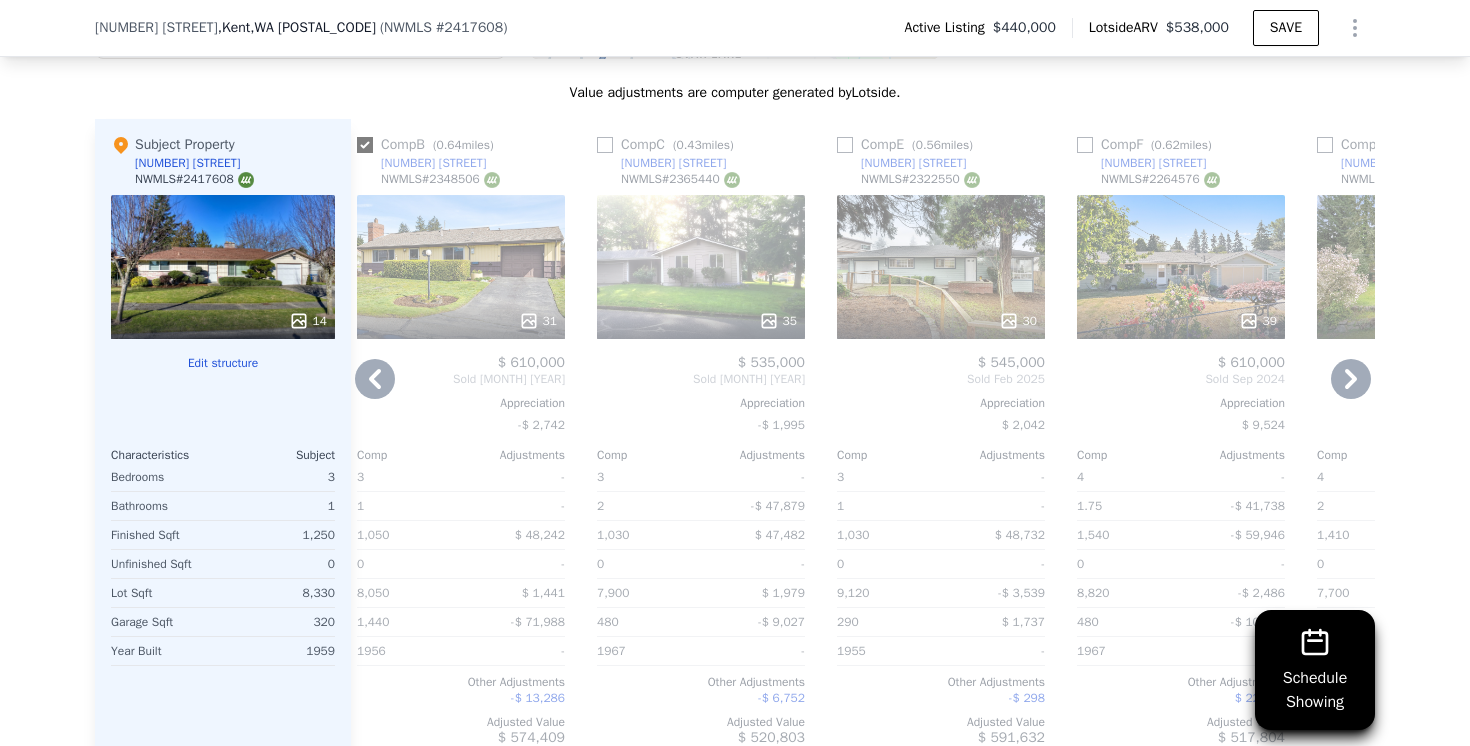 checkbox on "true" 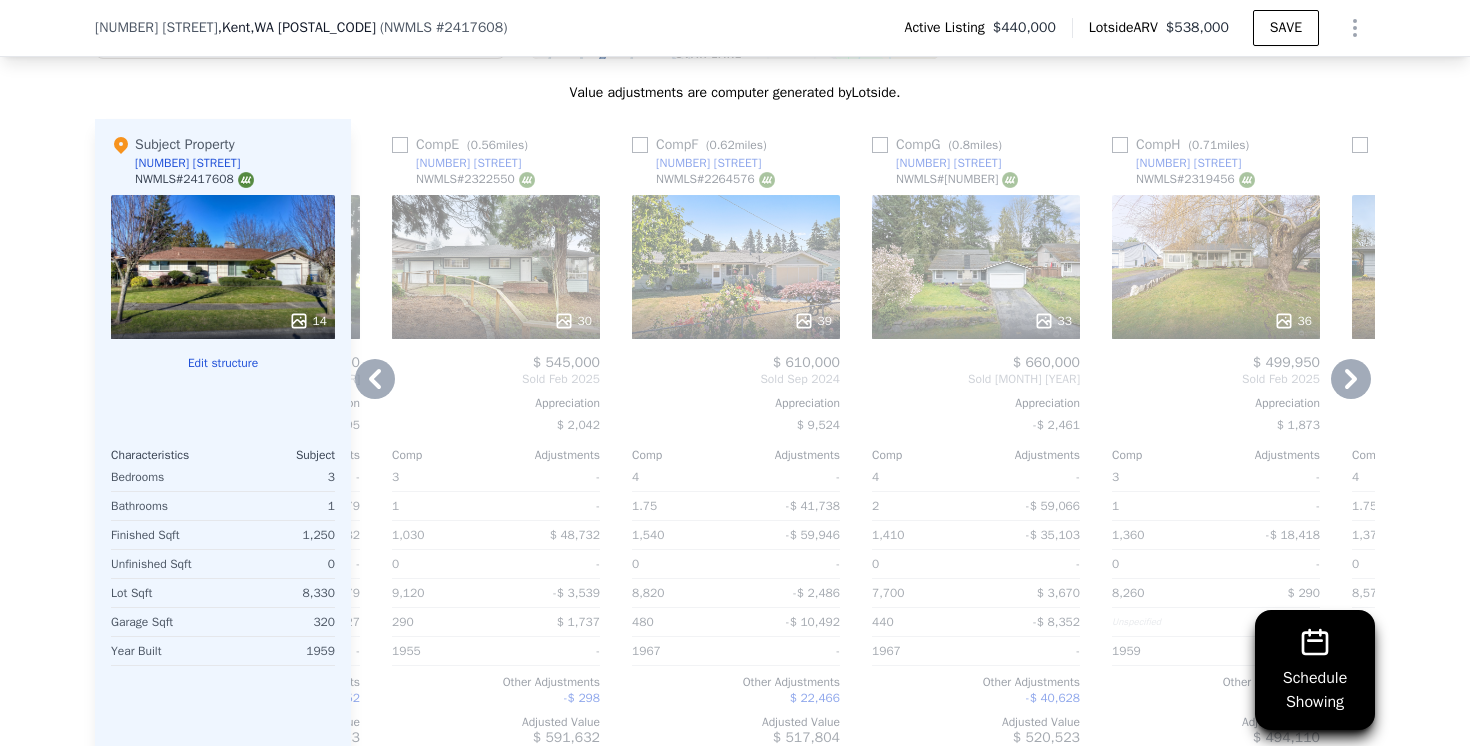 scroll, scrollTop: 0, scrollLeft: 2397, axis: horizontal 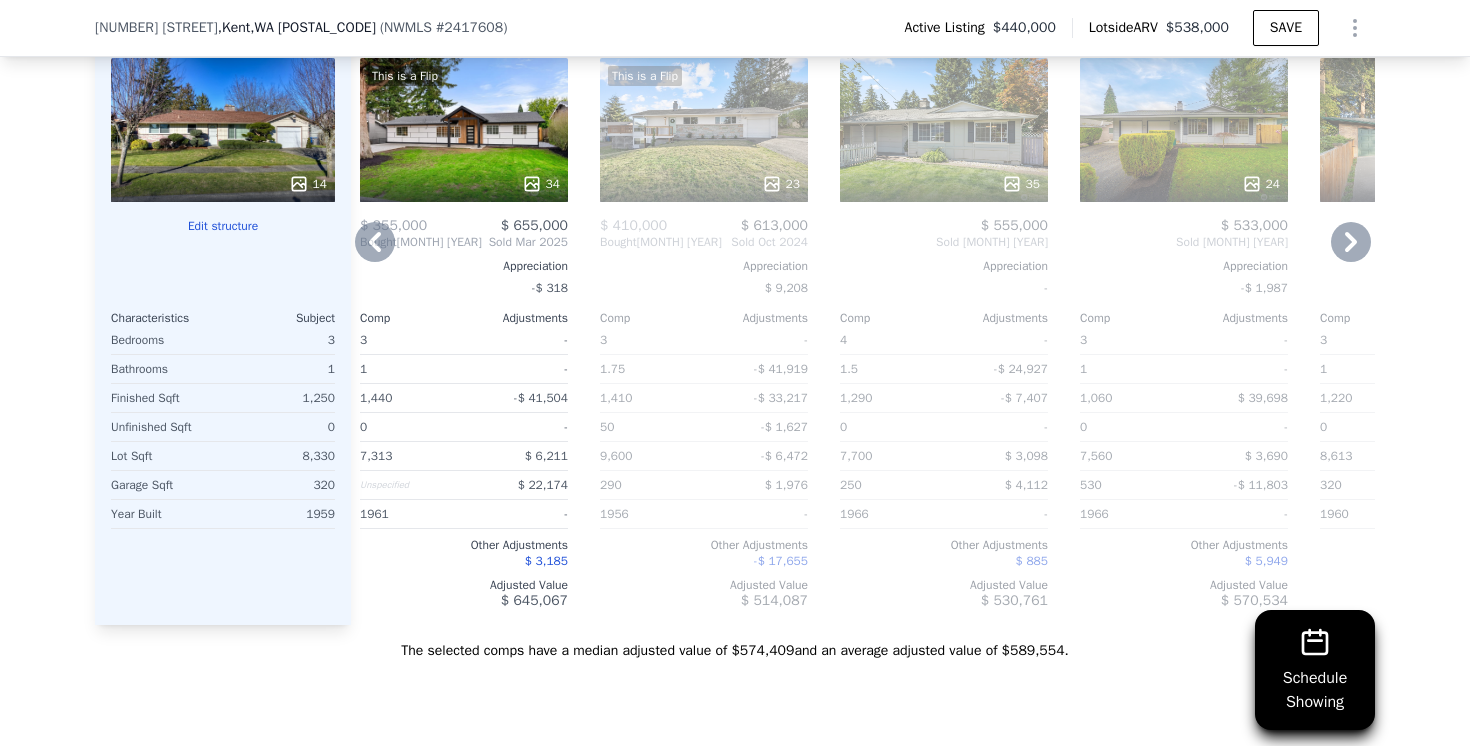 click on "This is a Flip 34" at bounding box center [464, 130] 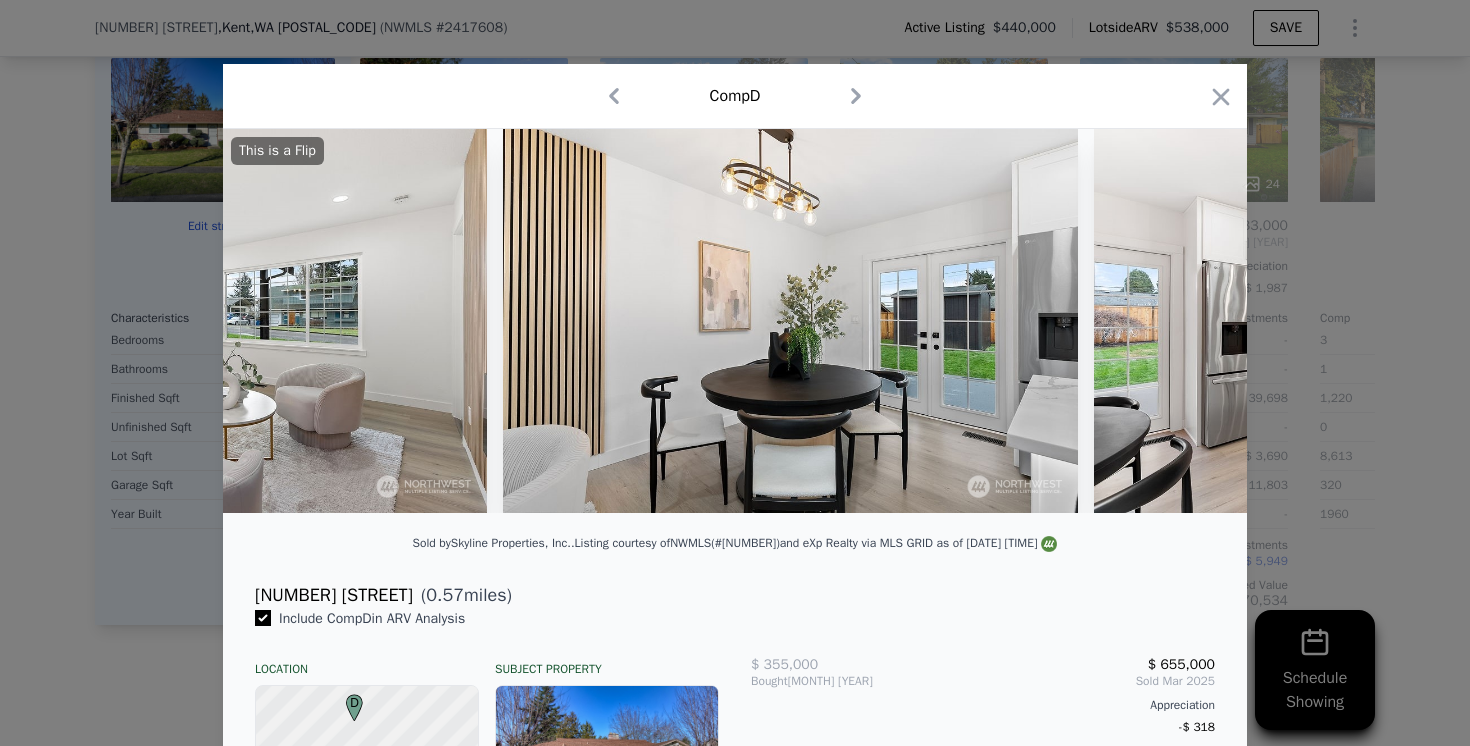 scroll, scrollTop: 0, scrollLeft: 4177, axis: horizontal 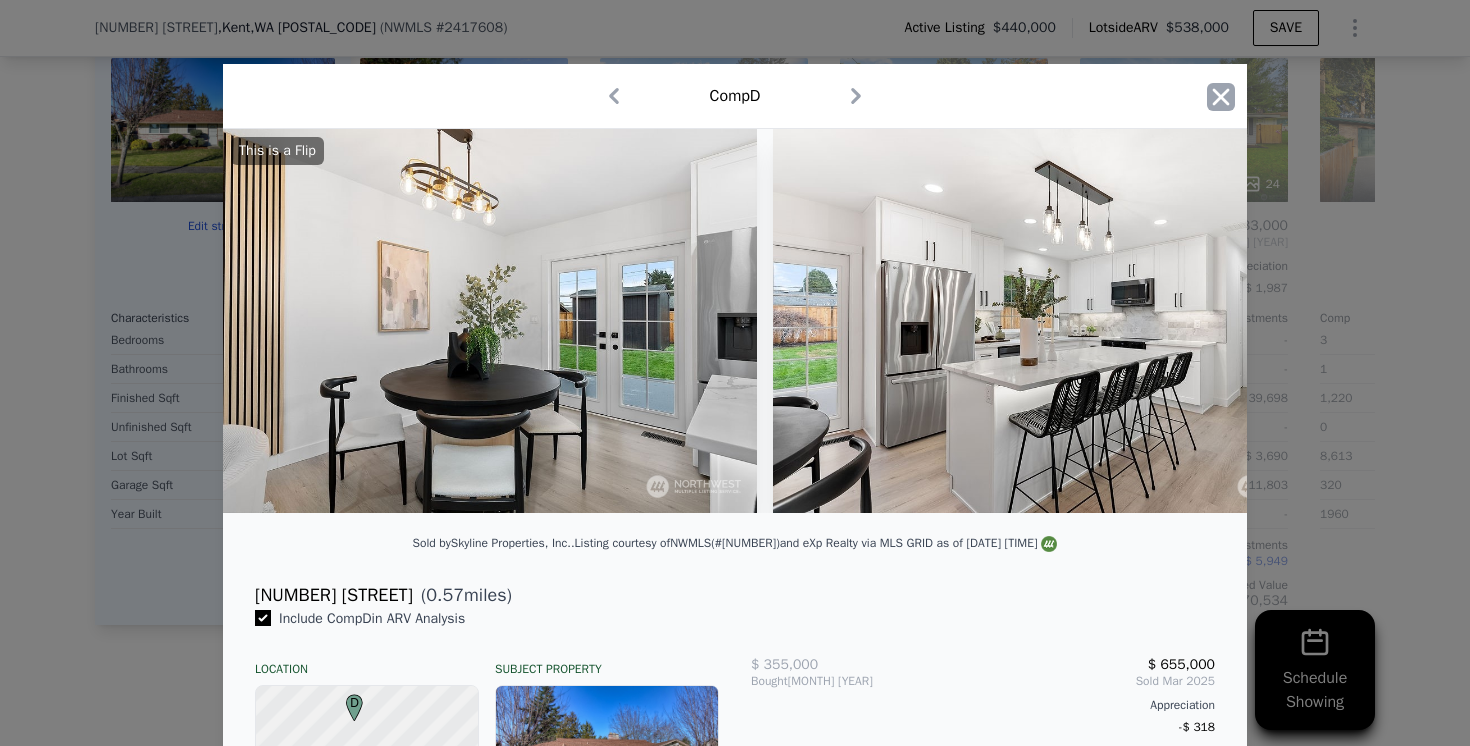 click 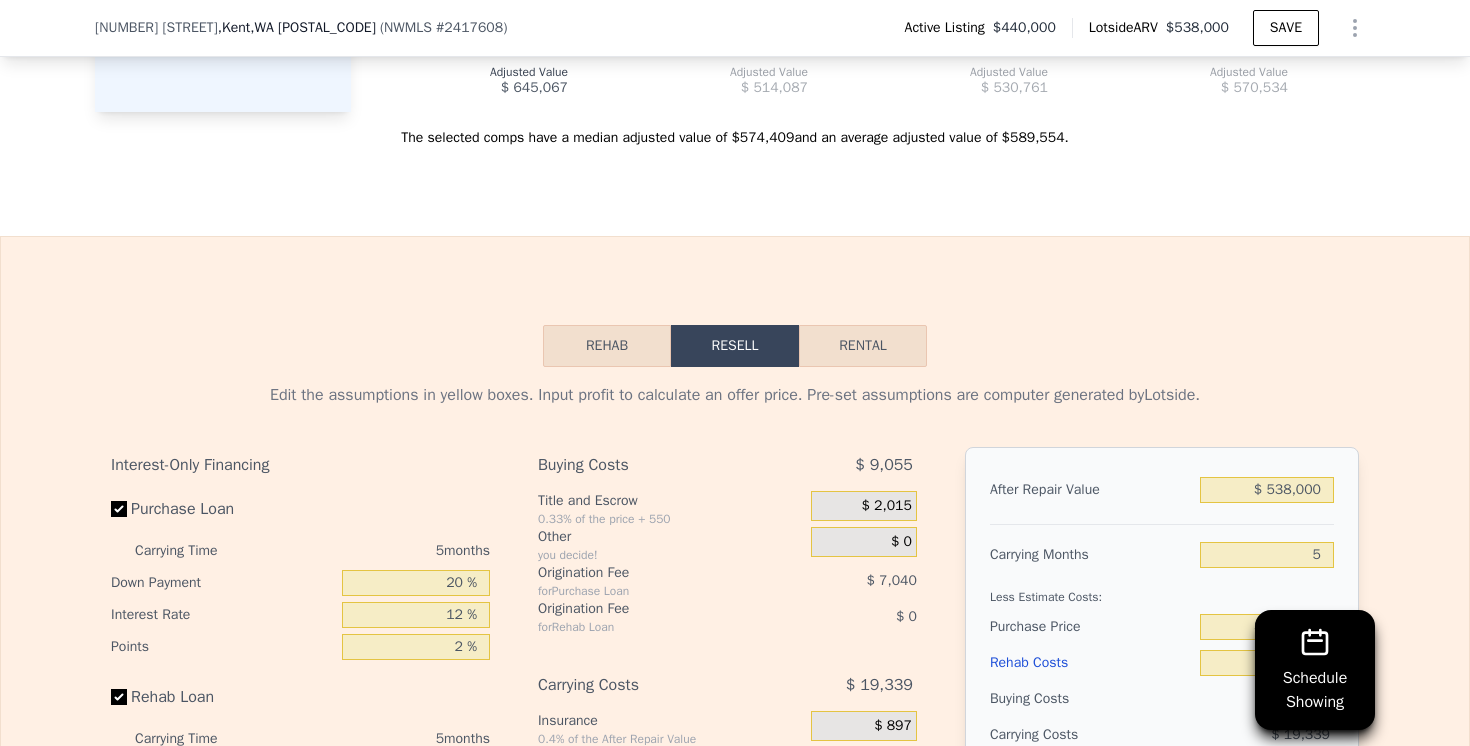 scroll, scrollTop: 2748, scrollLeft: 0, axis: vertical 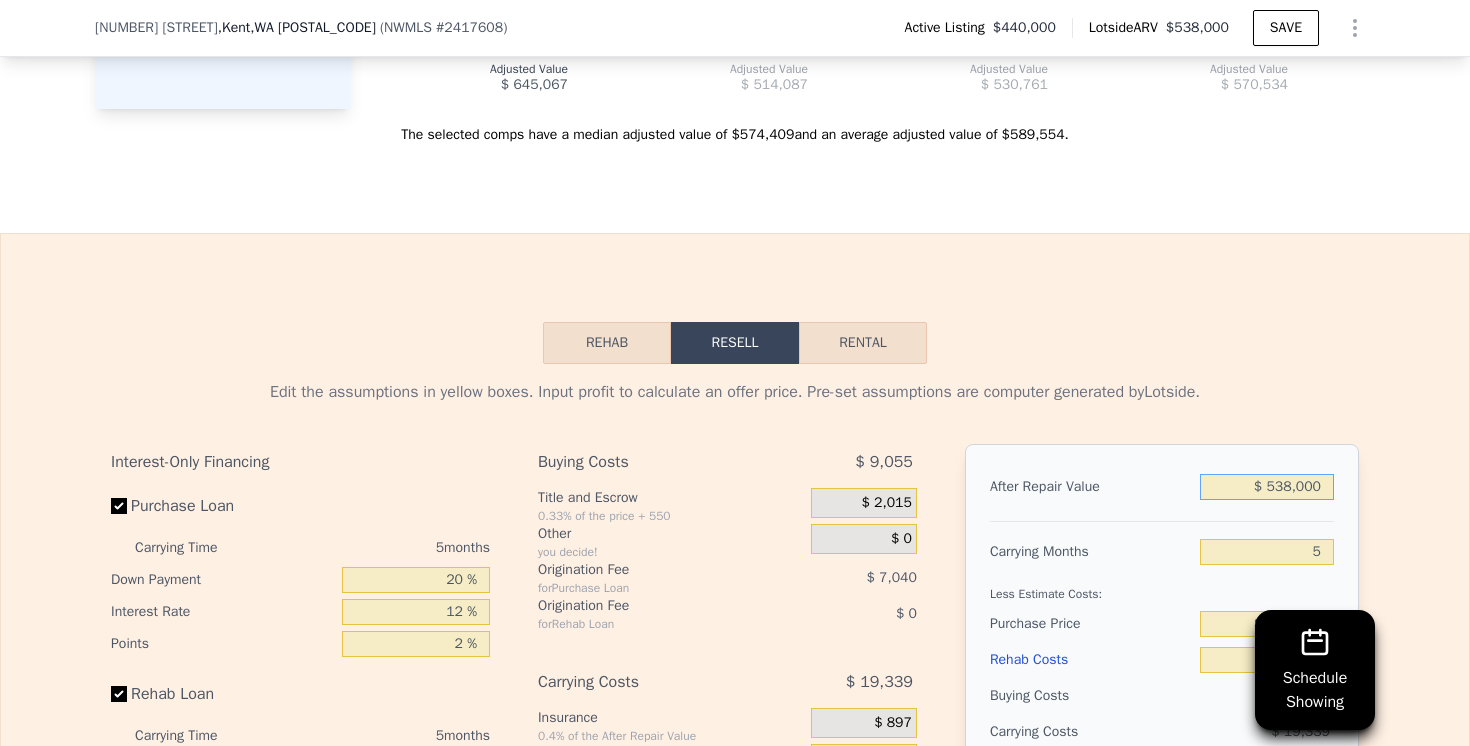 click on "$ 538,000" at bounding box center (1267, 487) 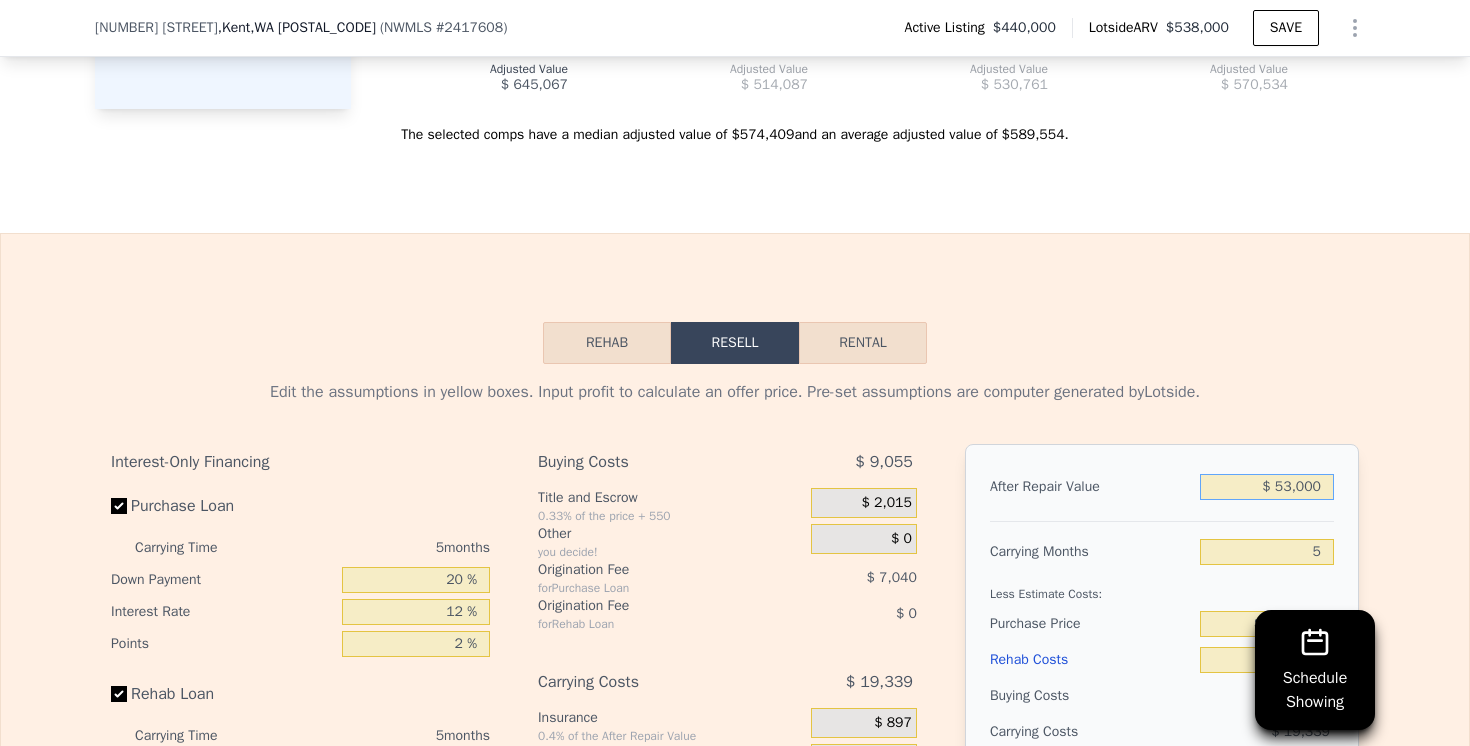 type on "-$ 418,904" 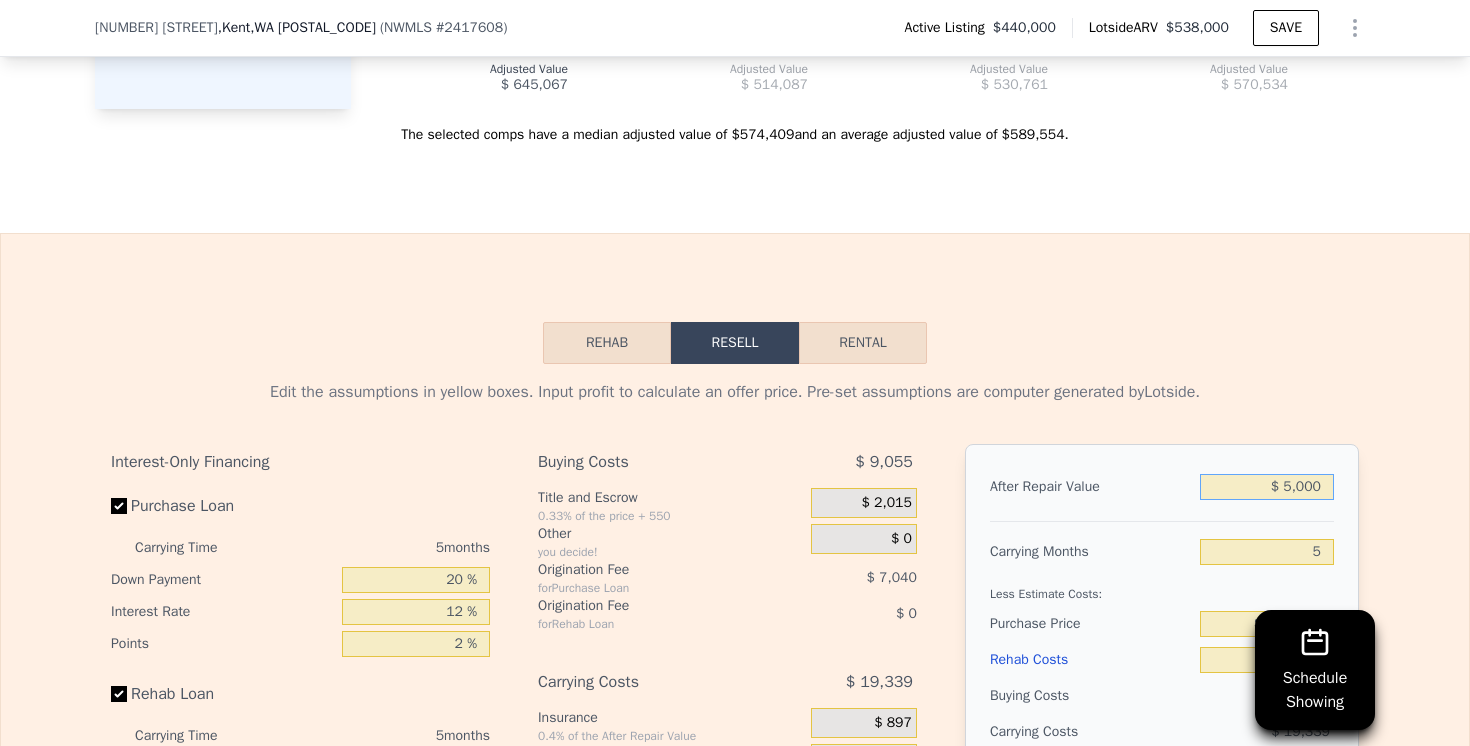 type on "-$ 463,411" 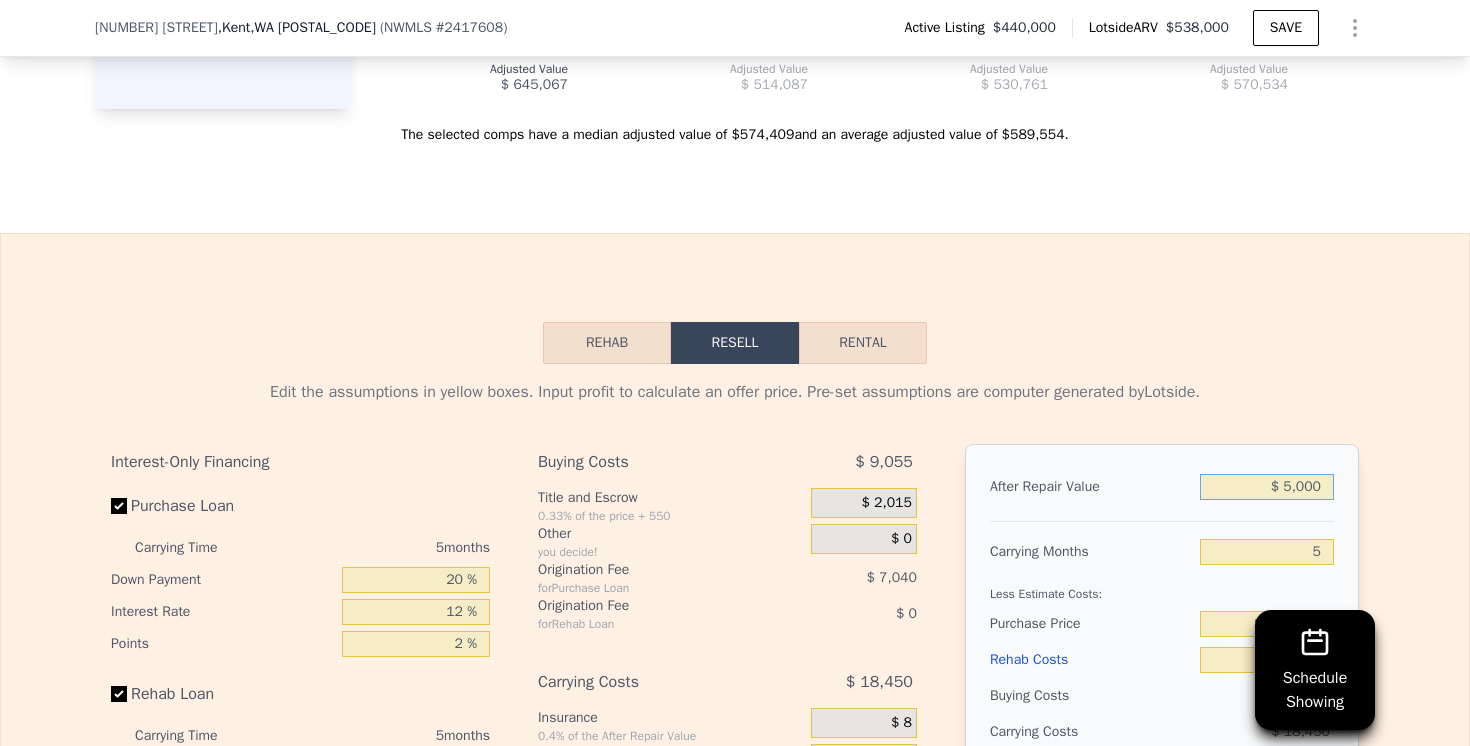 type on "$ 59,000" 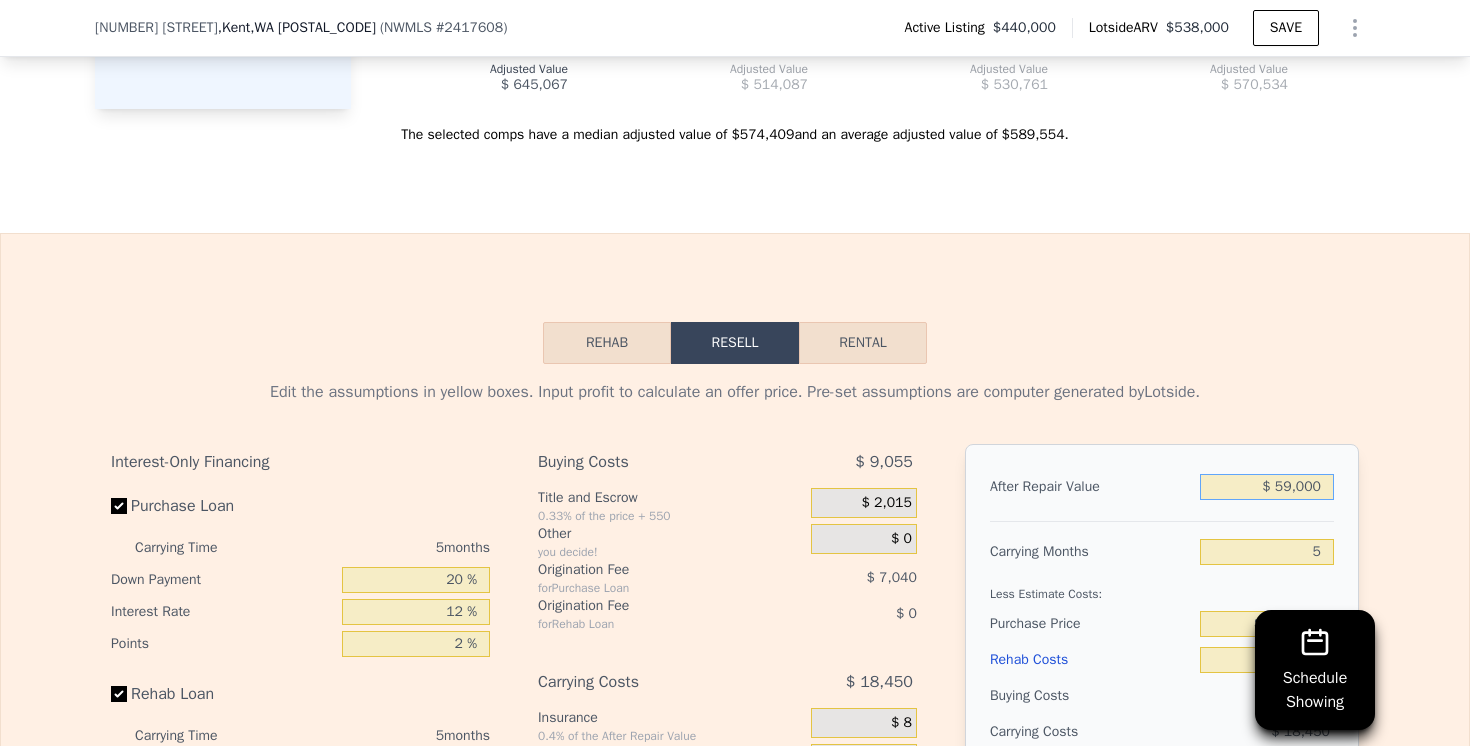 type on "-$ 413,341" 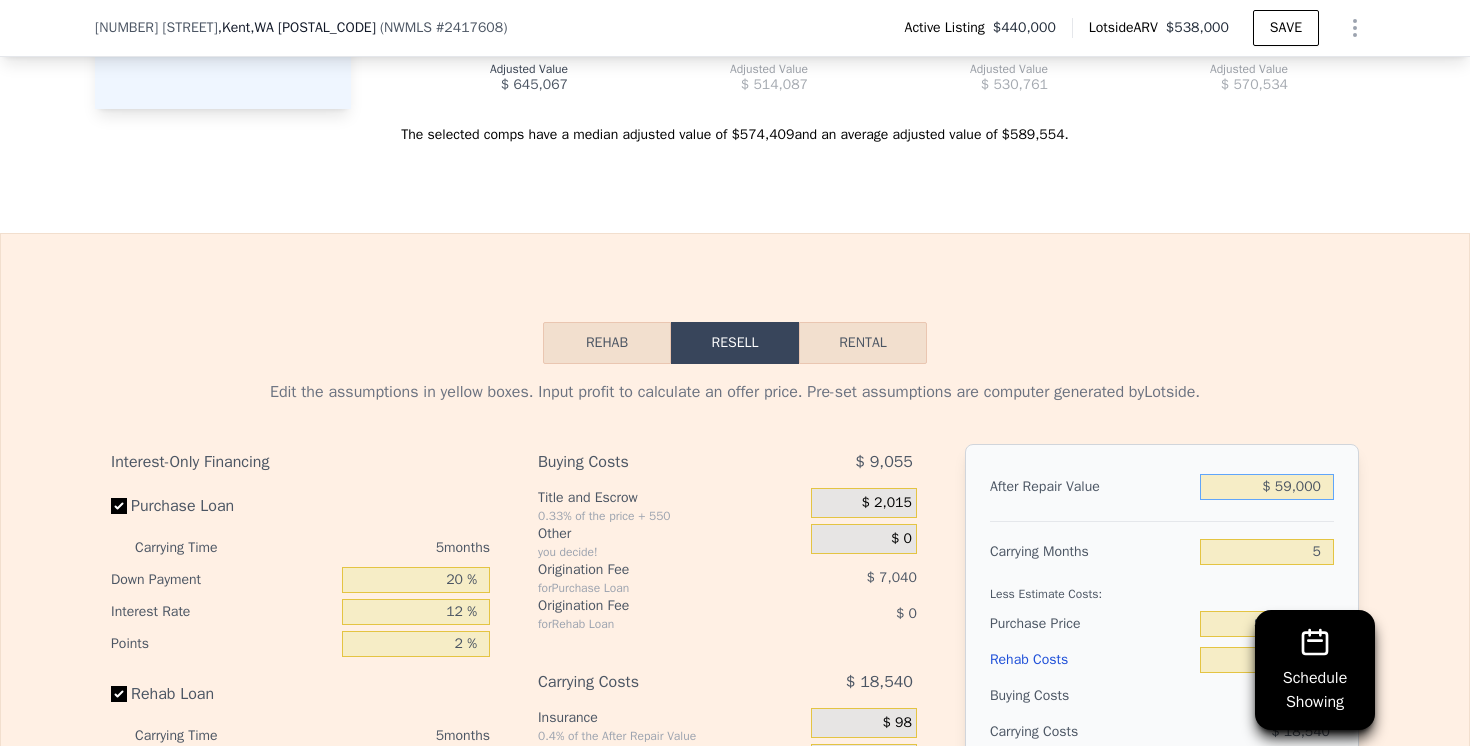 type on "$ 590,000" 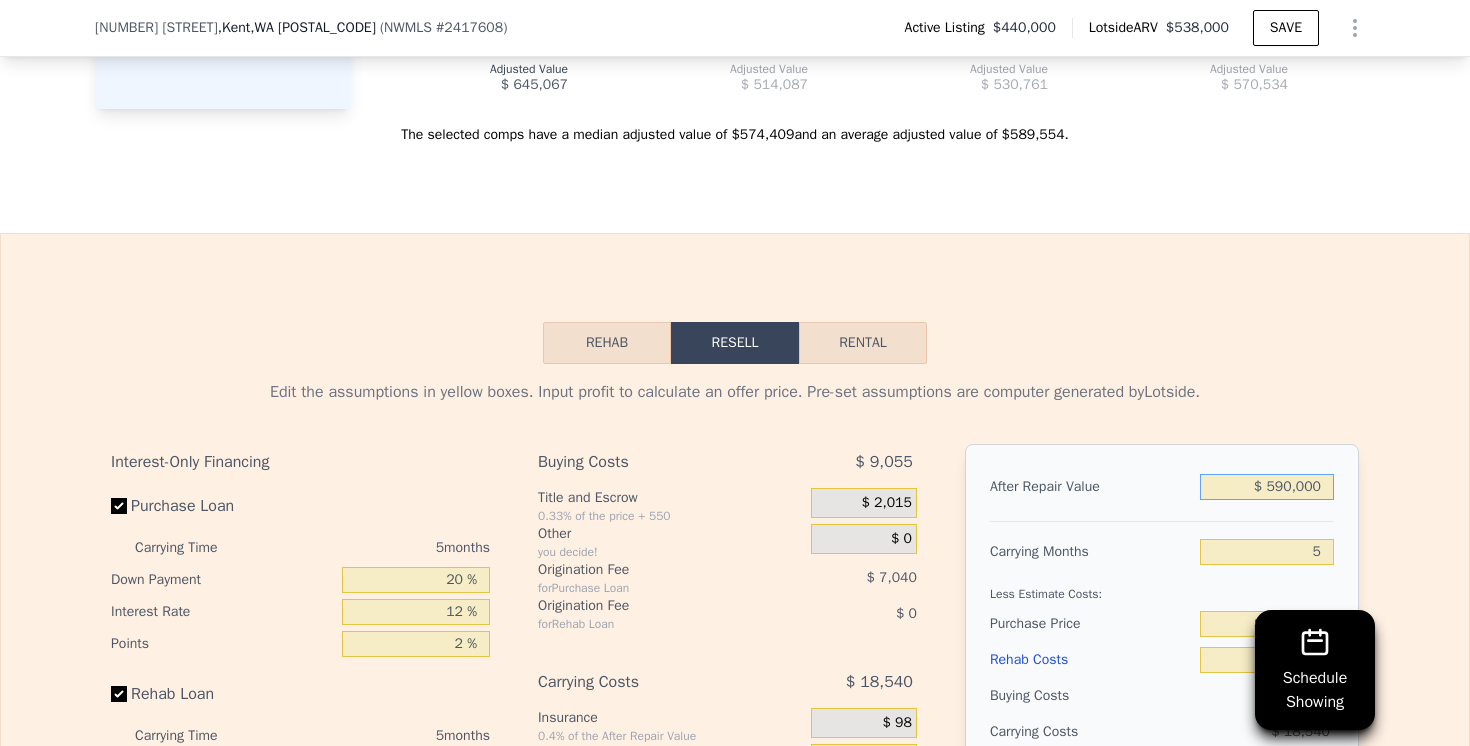 type on "$ 79,003" 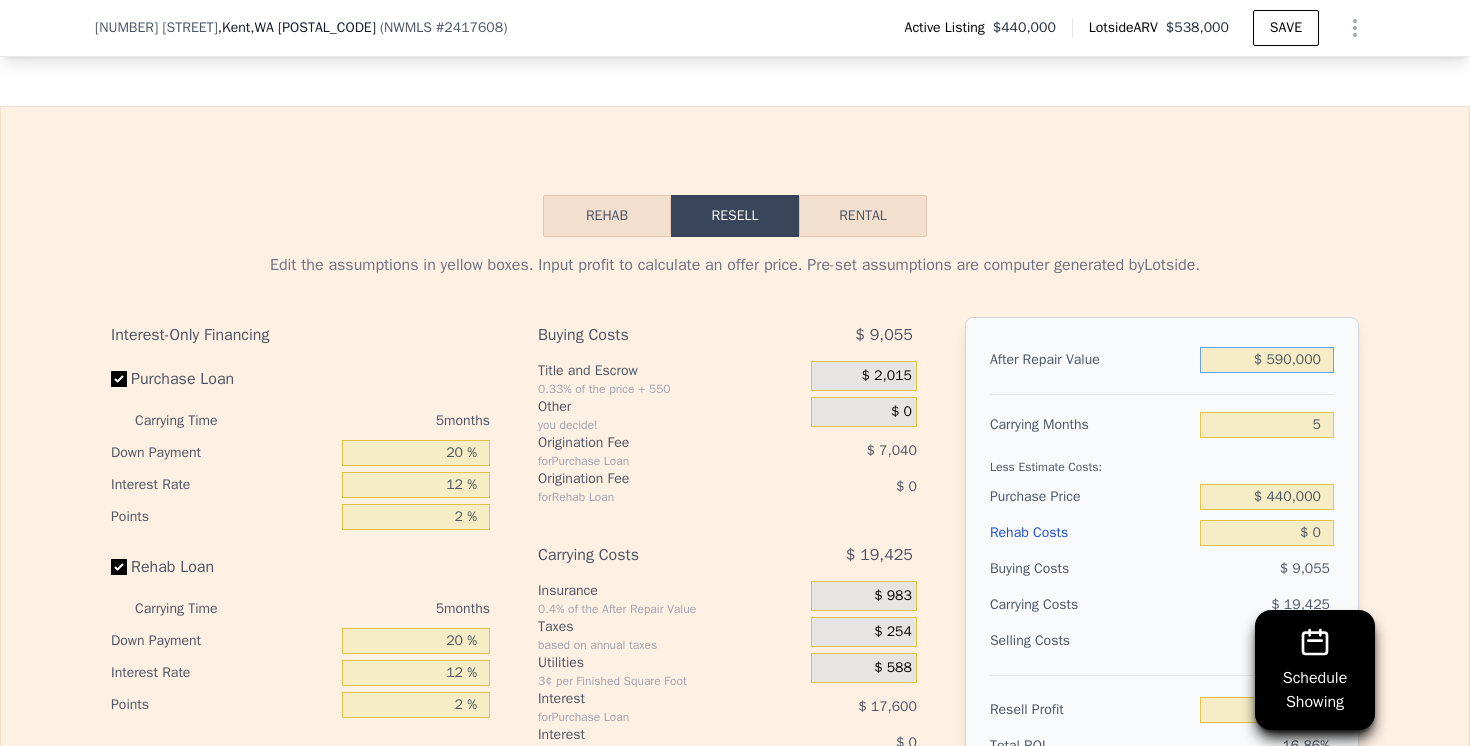 scroll, scrollTop: 2884, scrollLeft: 0, axis: vertical 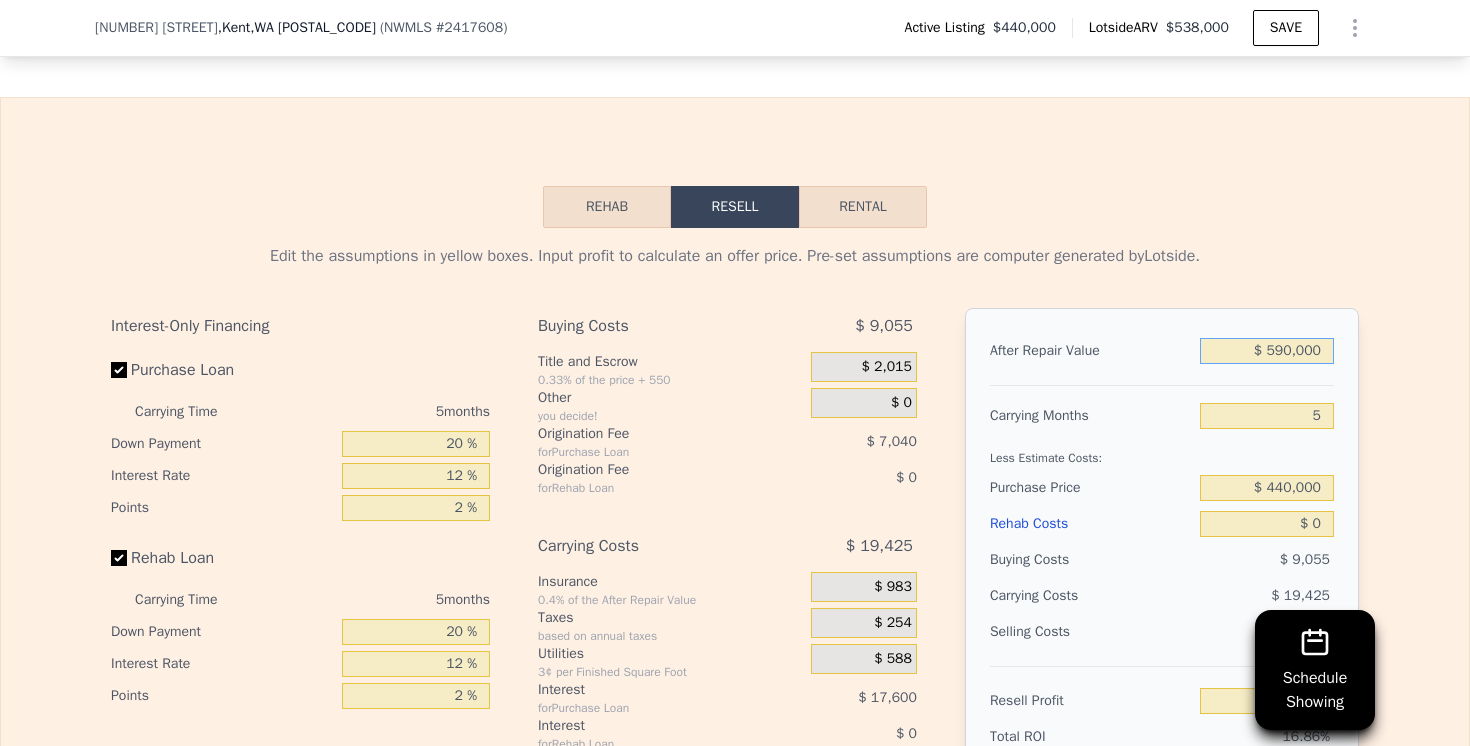 type on "$ 590,000" 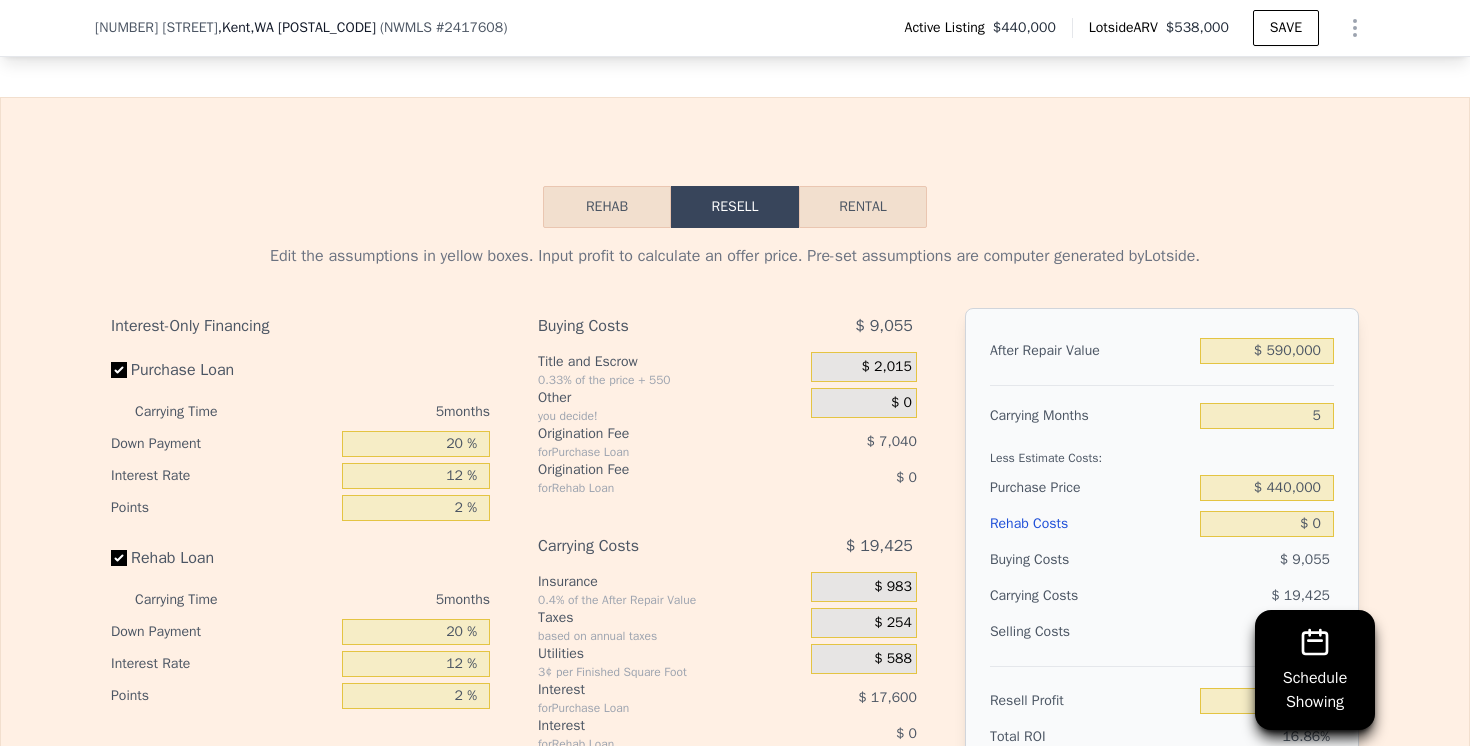 click on "After Repair Value $ 590,000 Carrying Months 5 Less Estimate Costs: Purchase Price $ 440,000 Rehab Costs $ 0 Buying Costs $ 9,055 Carrying Costs $ 19,425 Selling Costs $ 42,517 Resell Profit $ 79,003 Total ROI 16.86% Cash In $ 116,480 Cash ROI ROIs are not annualized 67.83%" at bounding box center (1162, 586) 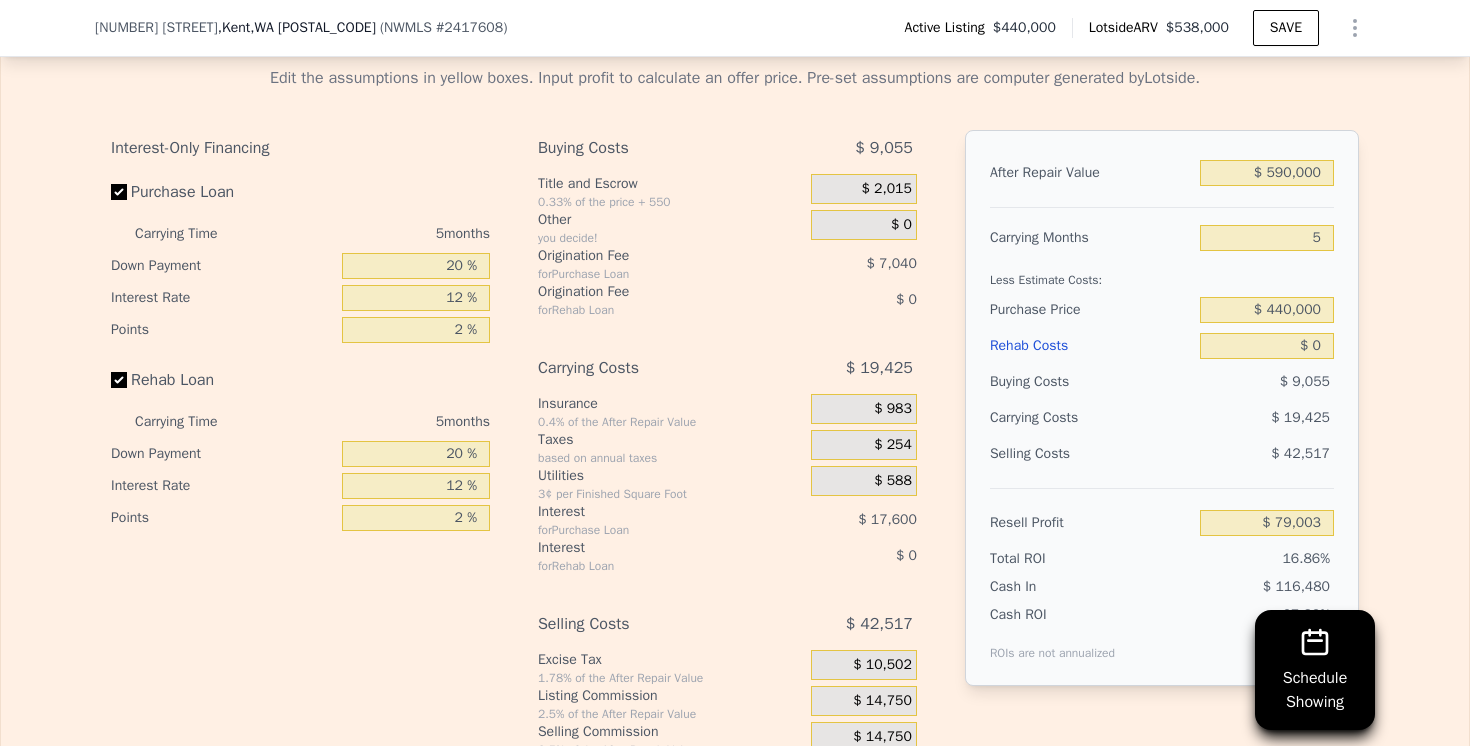 scroll, scrollTop: 3066, scrollLeft: 0, axis: vertical 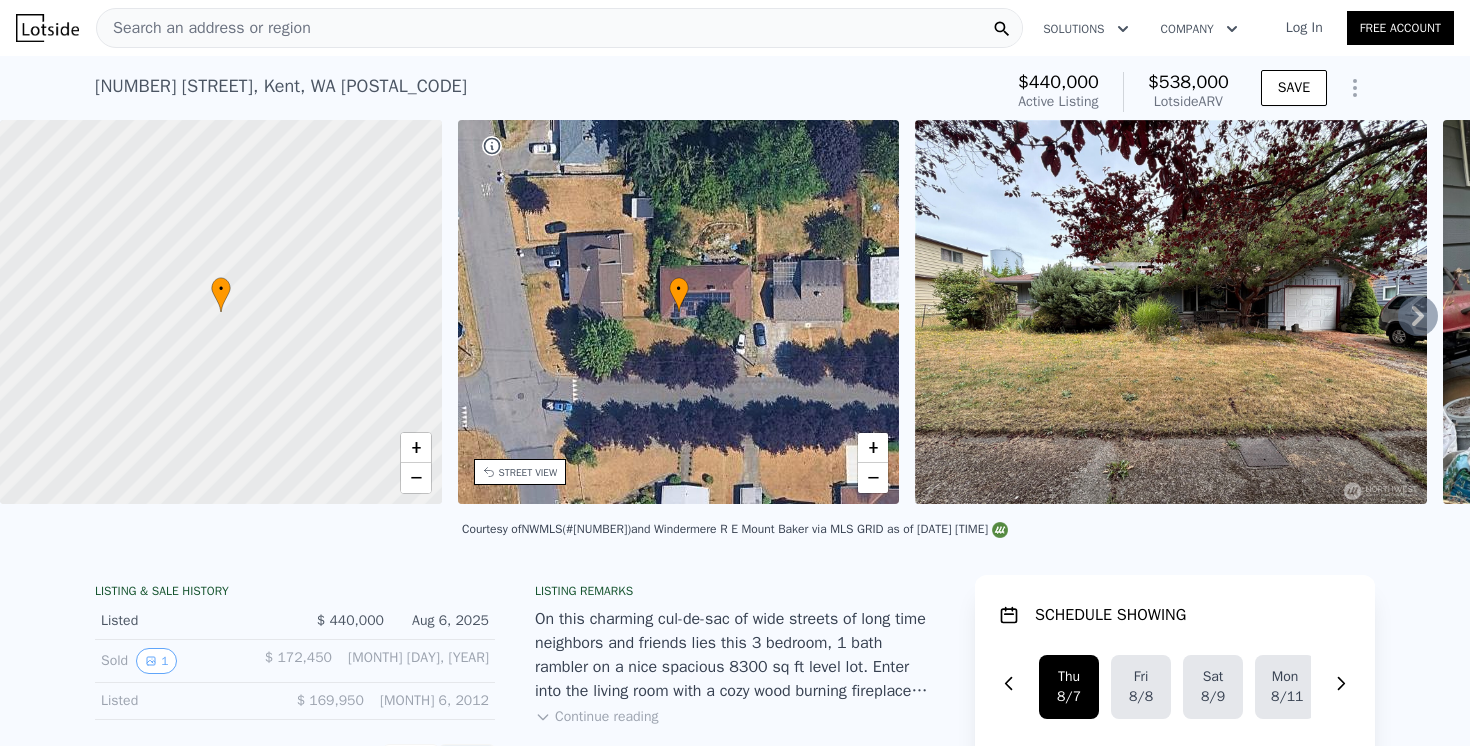 click on "Search an address or region" at bounding box center [559, 28] 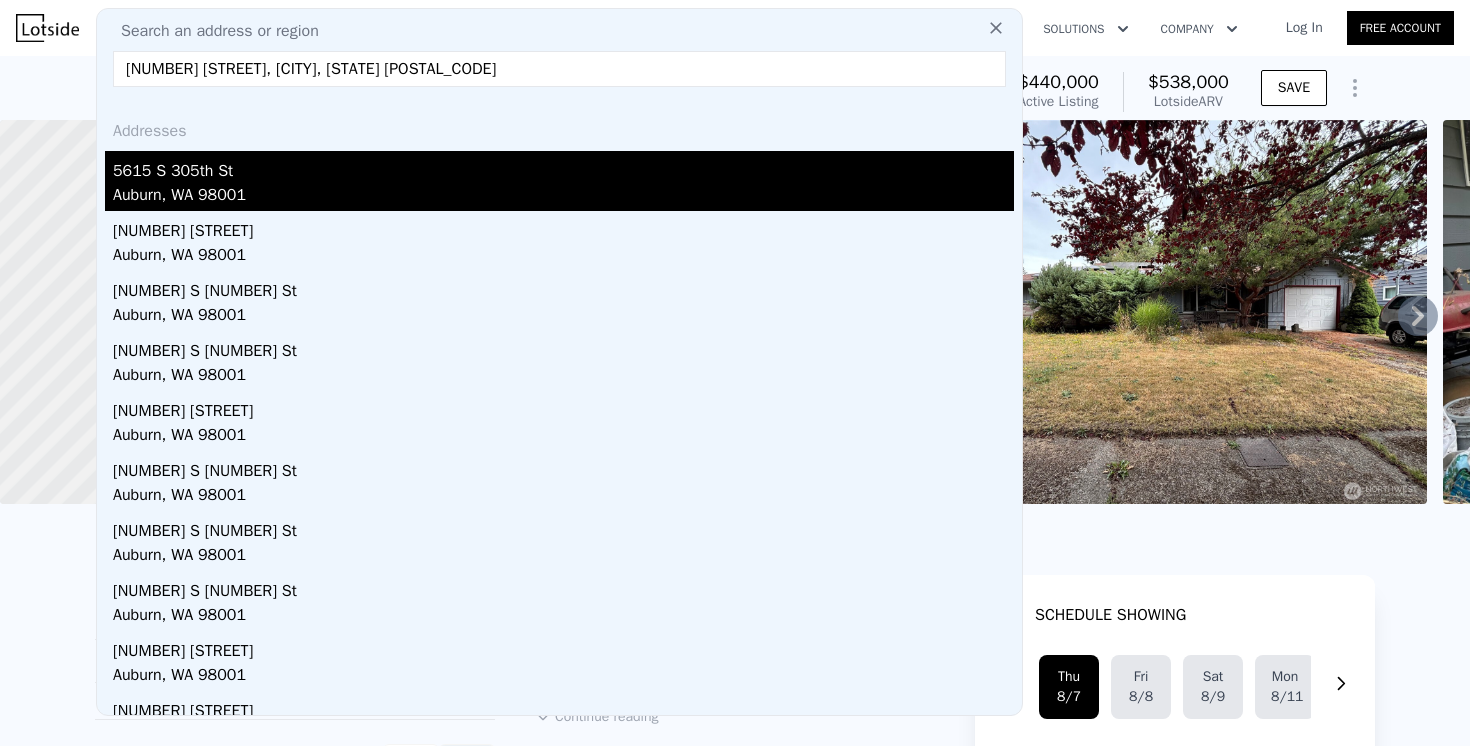 type on "5615 S 305th Street, Auburn, WA 98001" 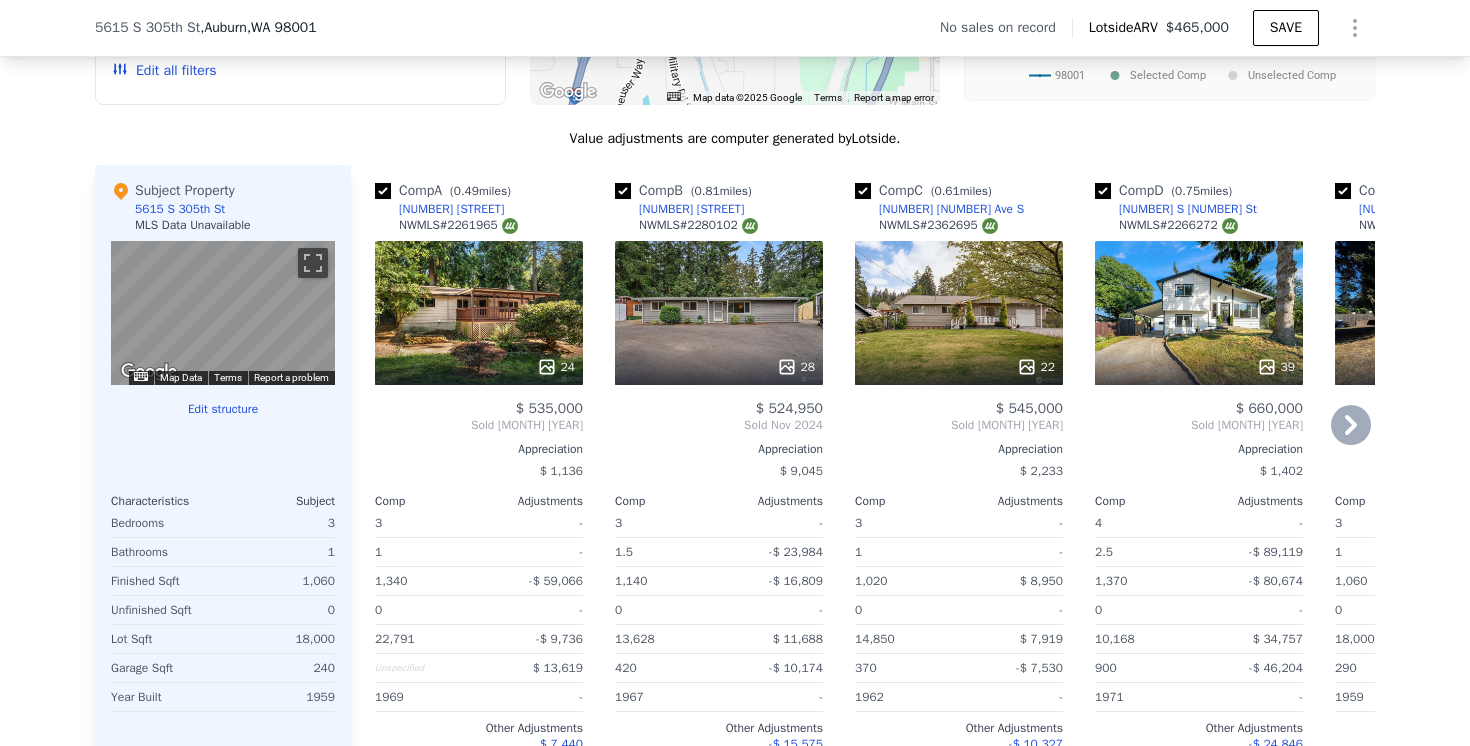 scroll, scrollTop: 1834, scrollLeft: 0, axis: vertical 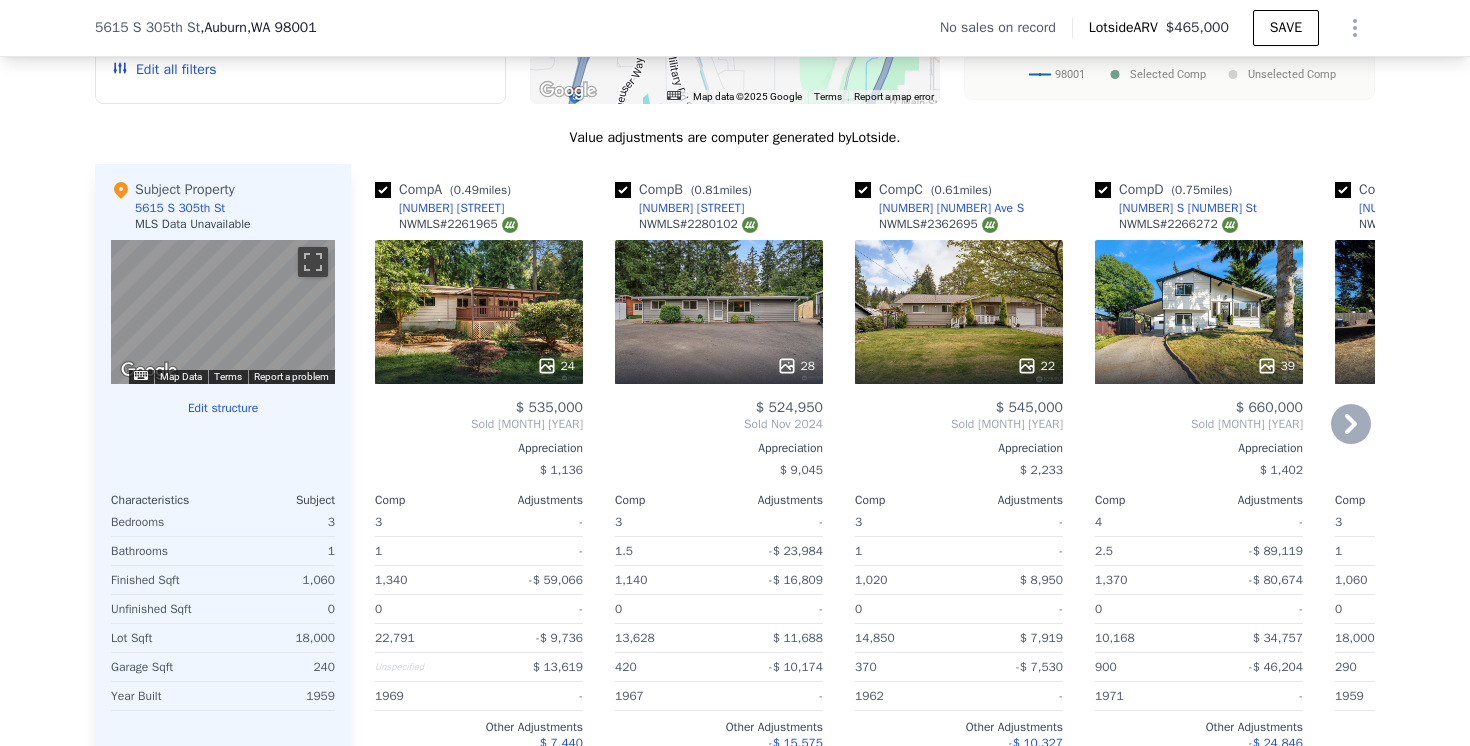 click at bounding box center (383, 190) 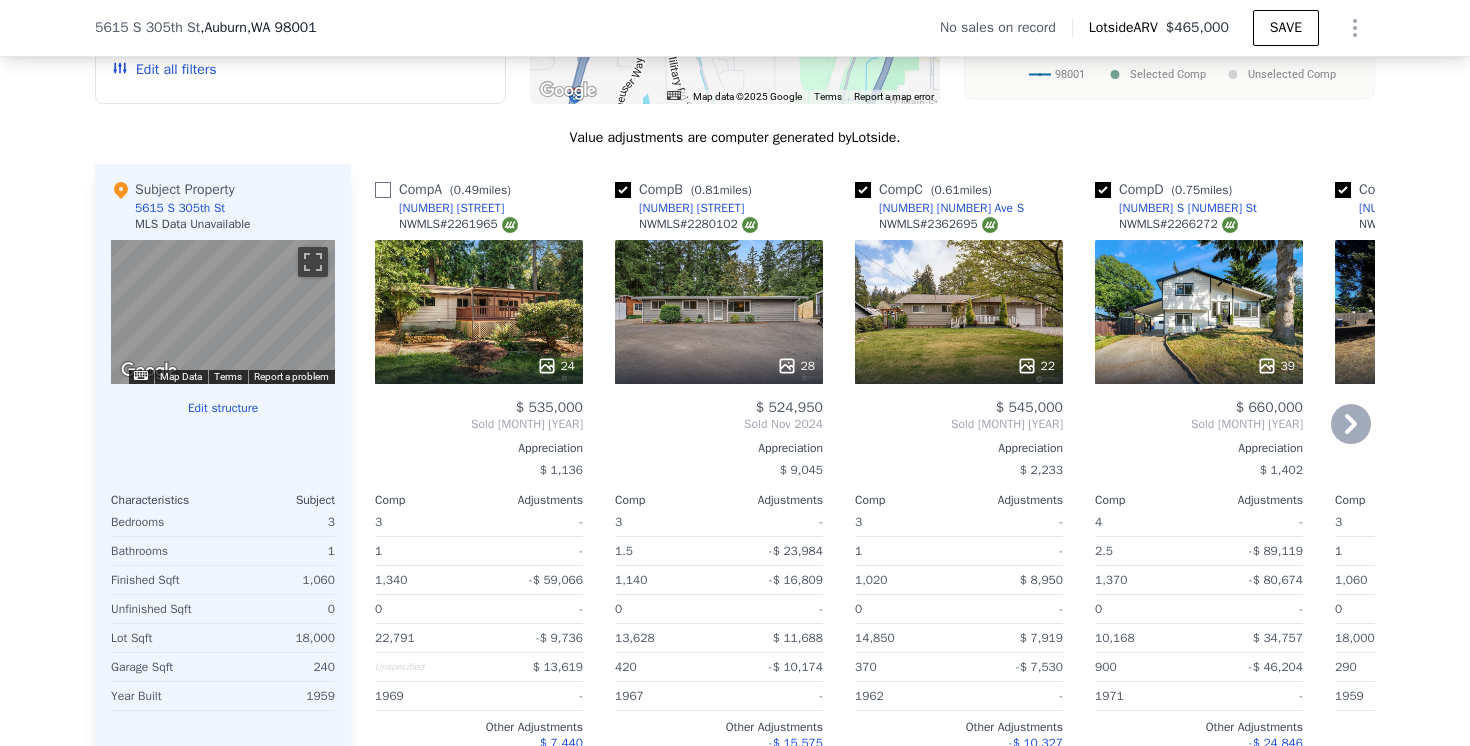 checkbox on "false" 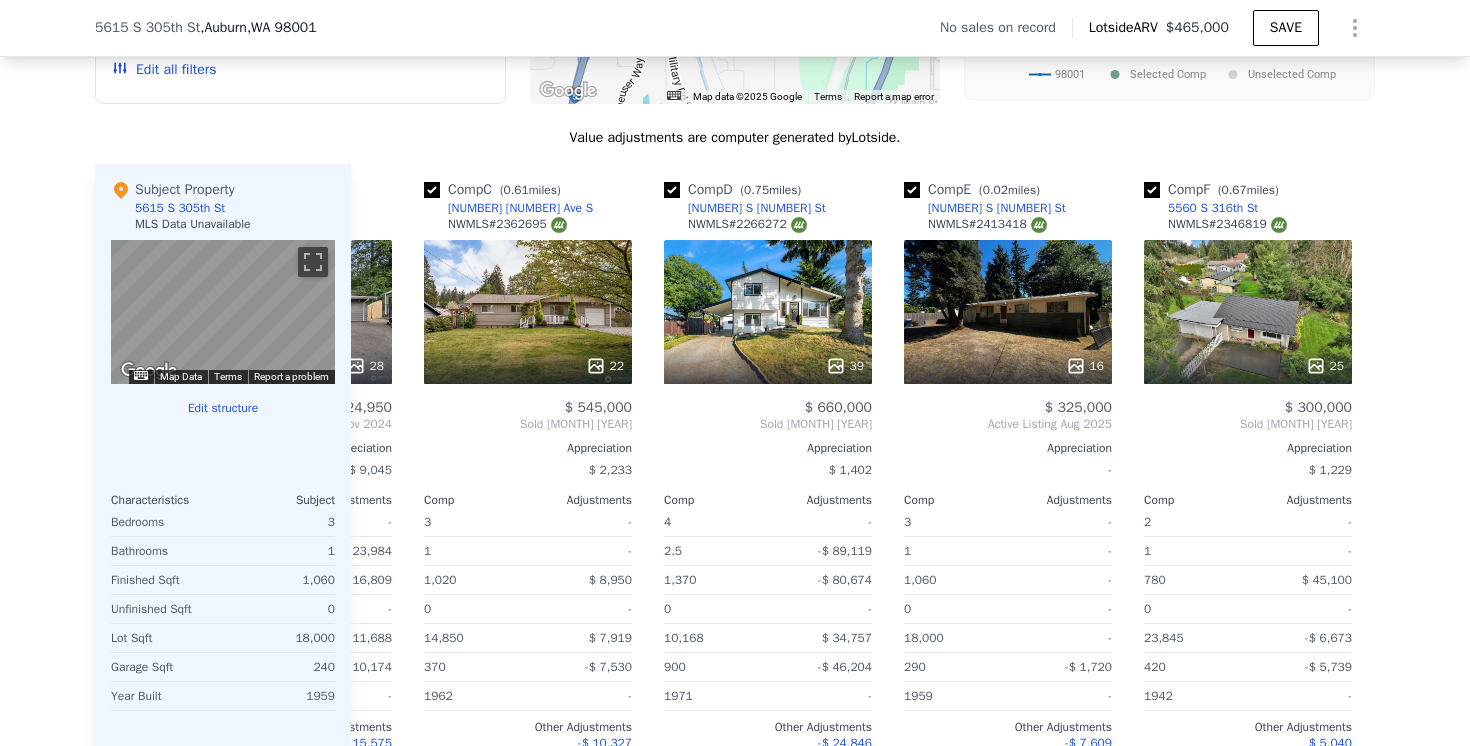 scroll, scrollTop: 0, scrollLeft: 464, axis: horizontal 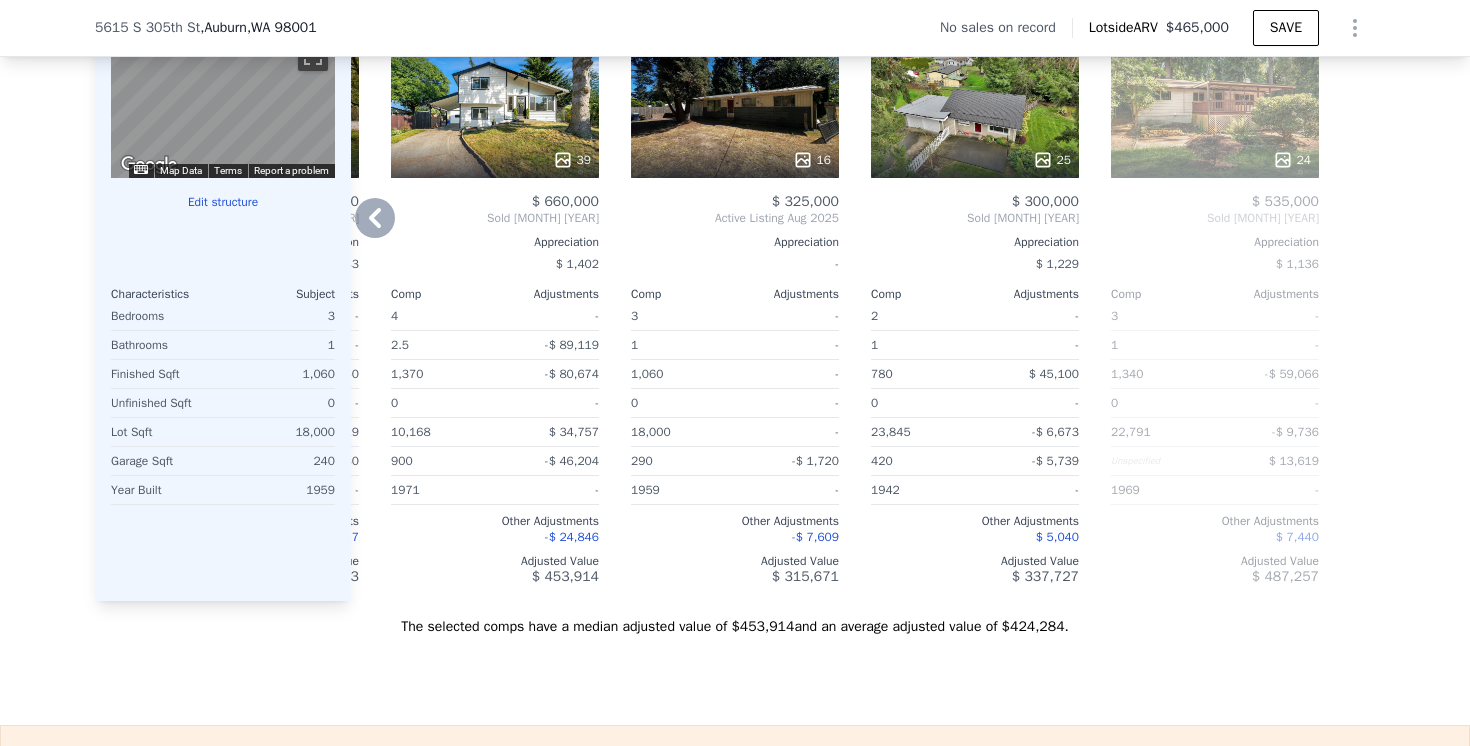 click on "$ 325,000" at bounding box center (735, 202) 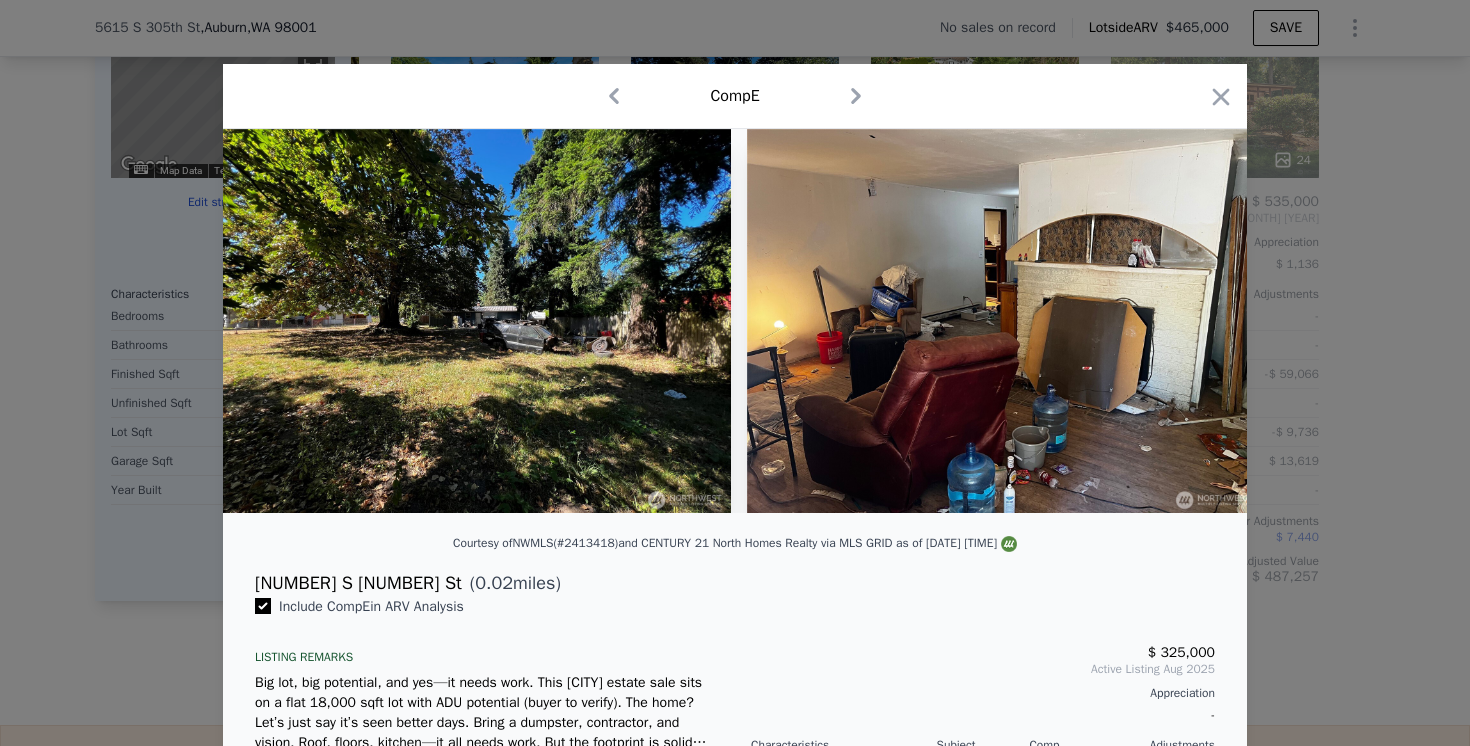 scroll, scrollTop: 0, scrollLeft: 1939, axis: horizontal 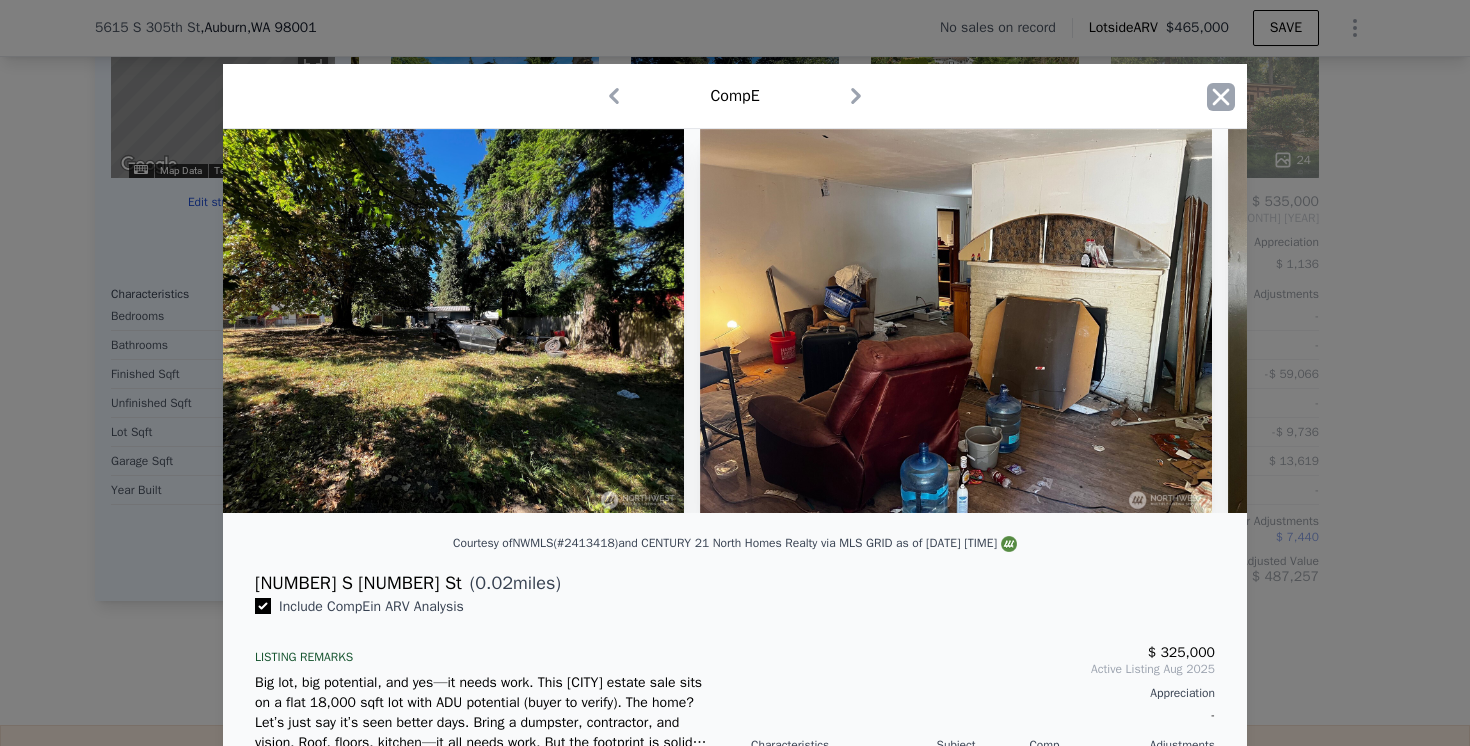 click 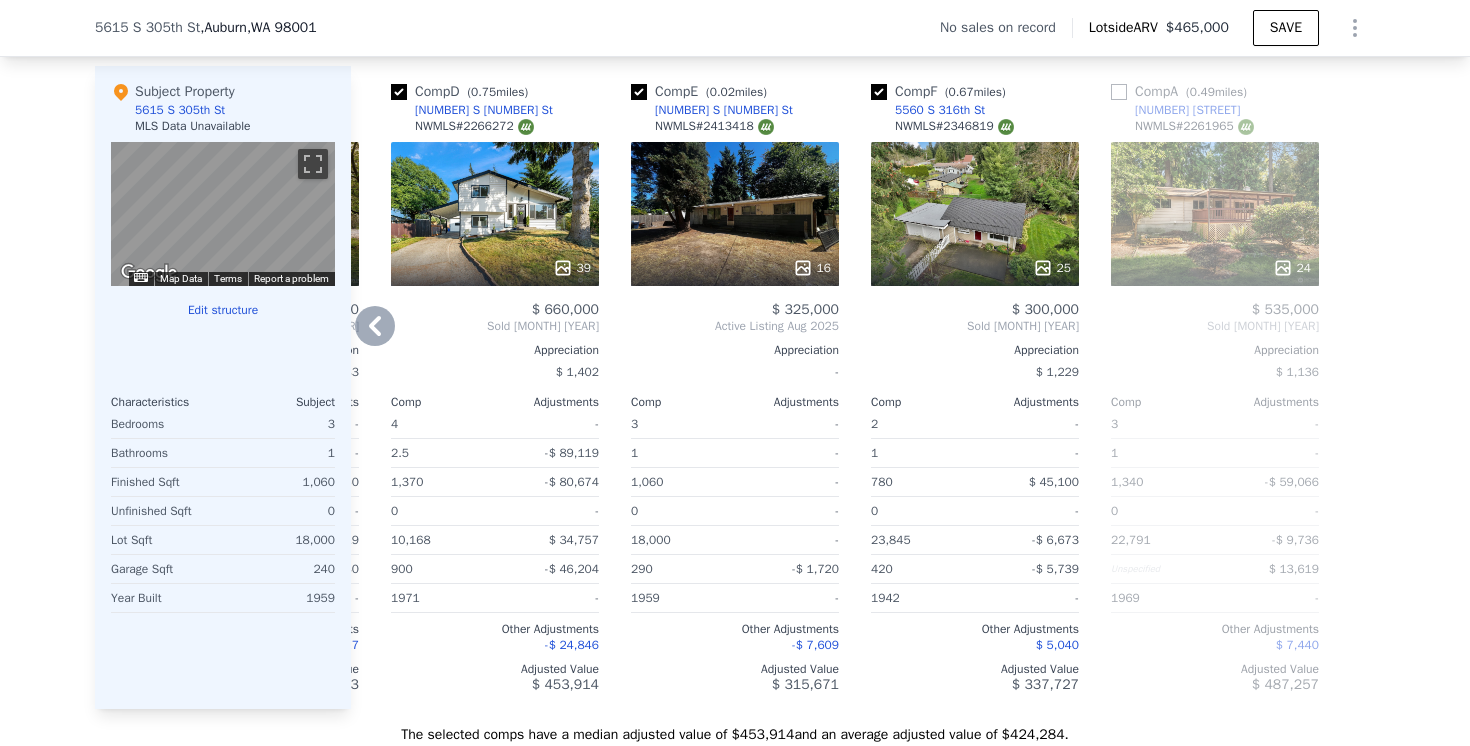 scroll, scrollTop: 1923, scrollLeft: 0, axis: vertical 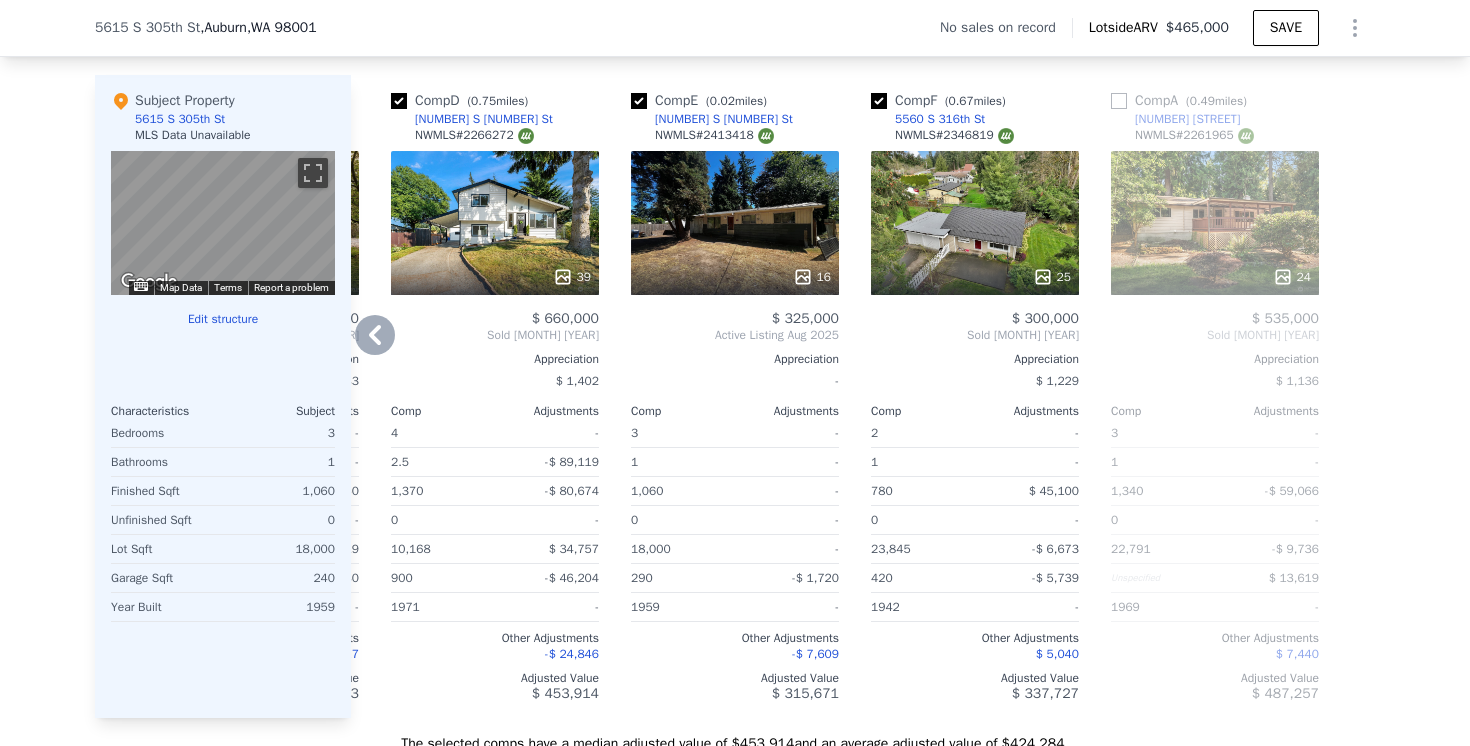 click on "16" at bounding box center (735, 223) 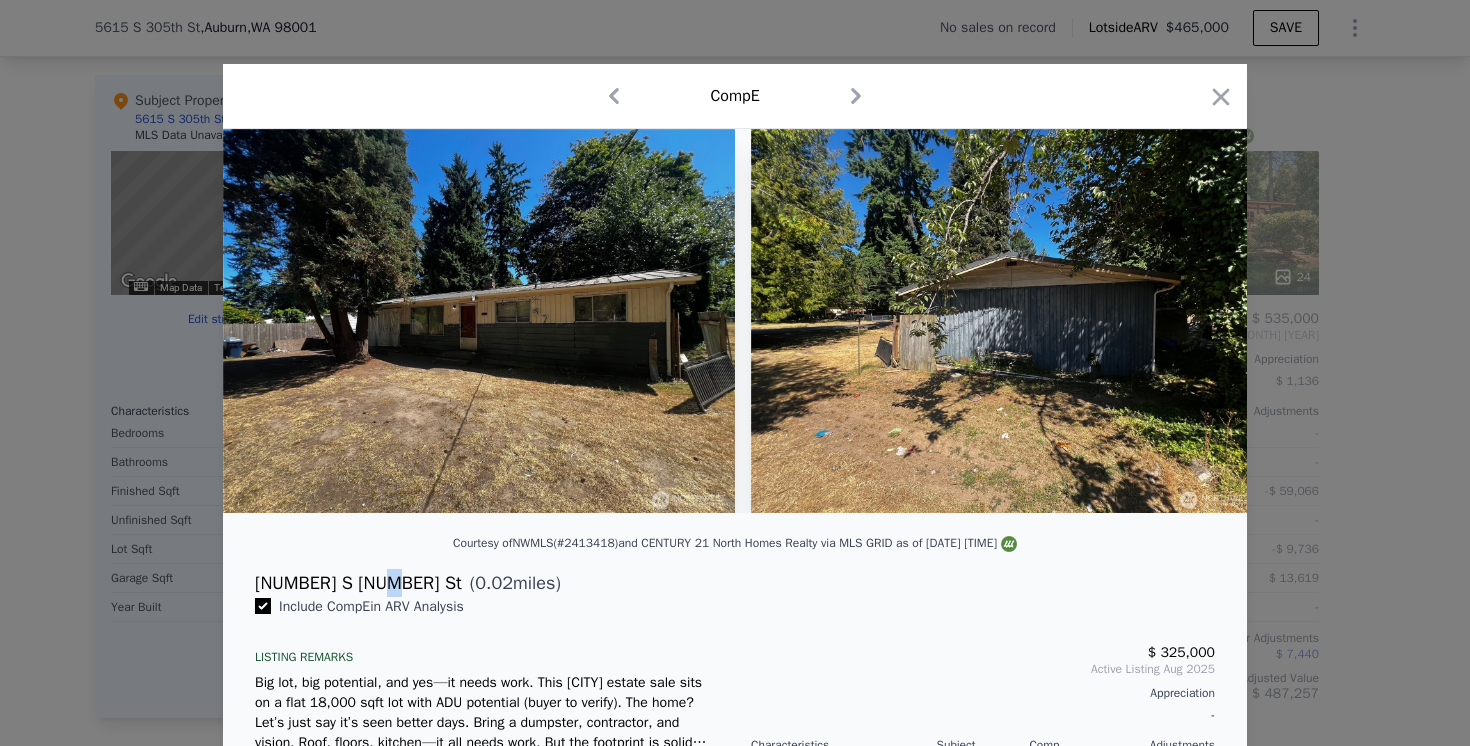 drag, startPoint x: 253, startPoint y: 579, endPoint x: 388, endPoint y: 581, distance: 135.01482 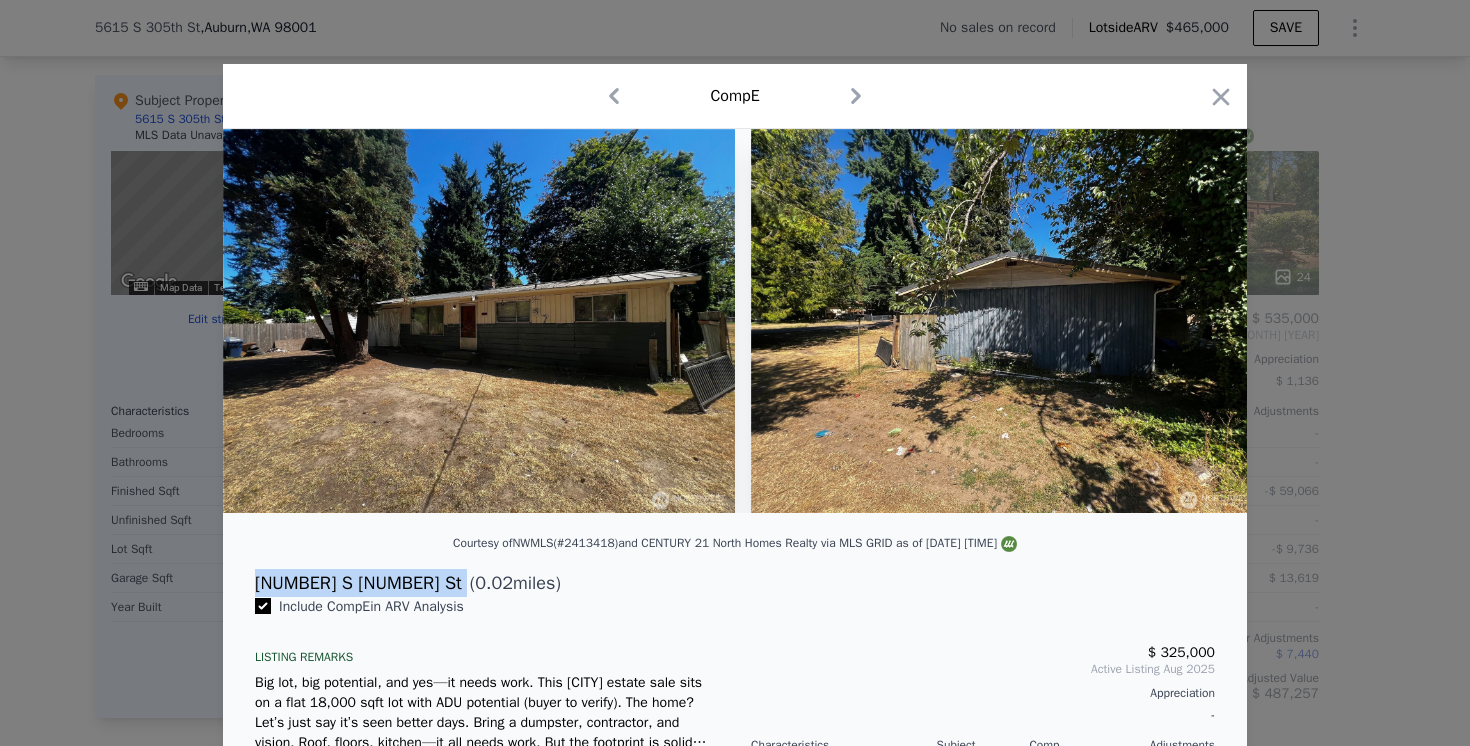 drag, startPoint x: 388, startPoint y: 581, endPoint x: 252, endPoint y: 589, distance: 136.23509 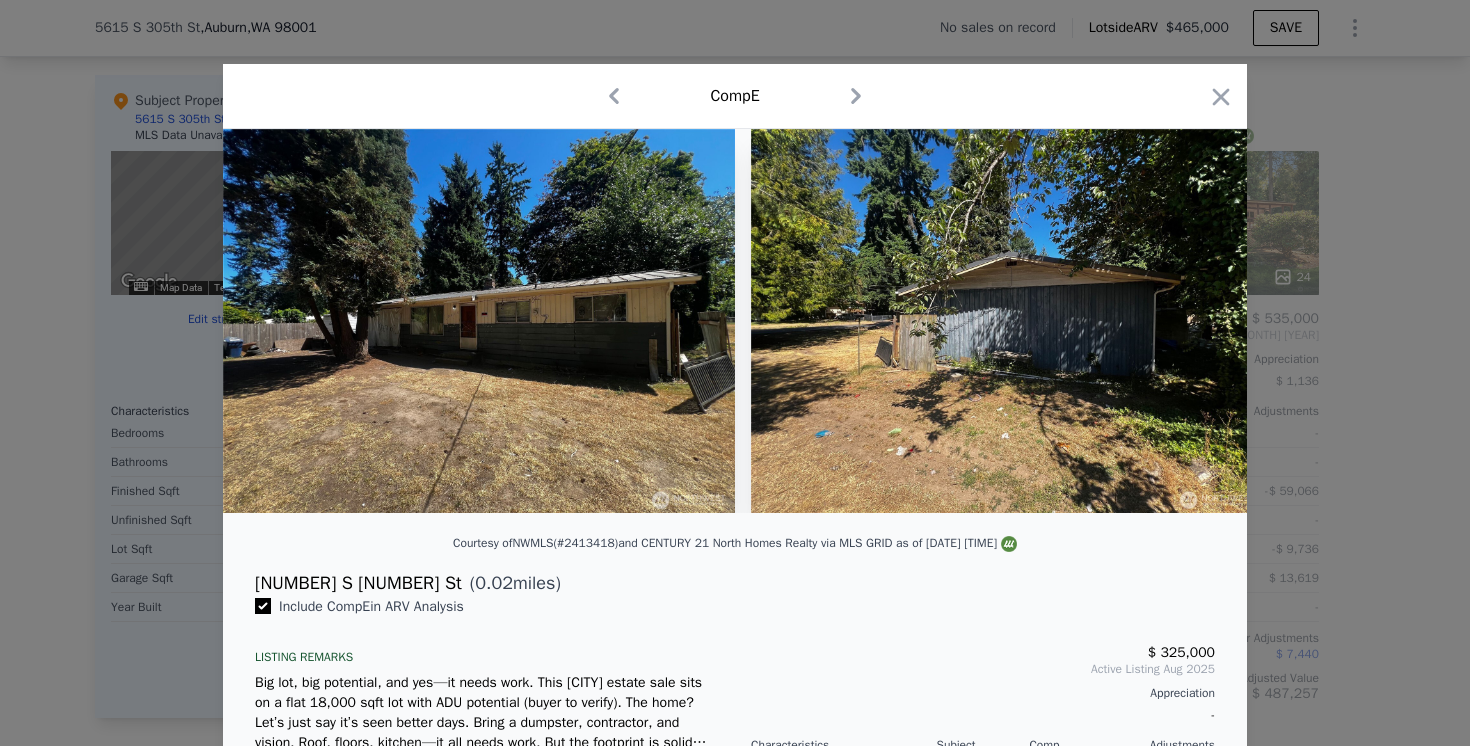 click at bounding box center [735, 373] 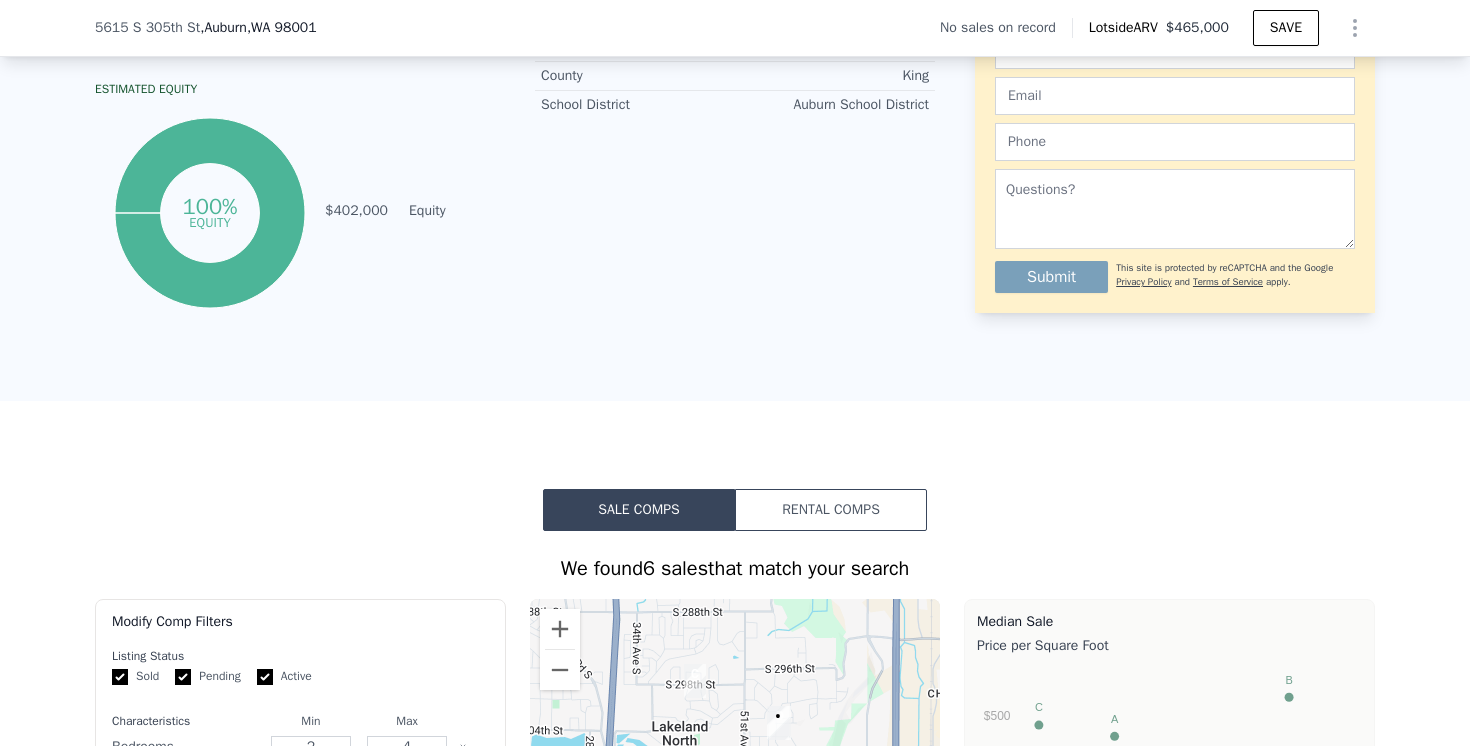 scroll, scrollTop: 0, scrollLeft: 0, axis: both 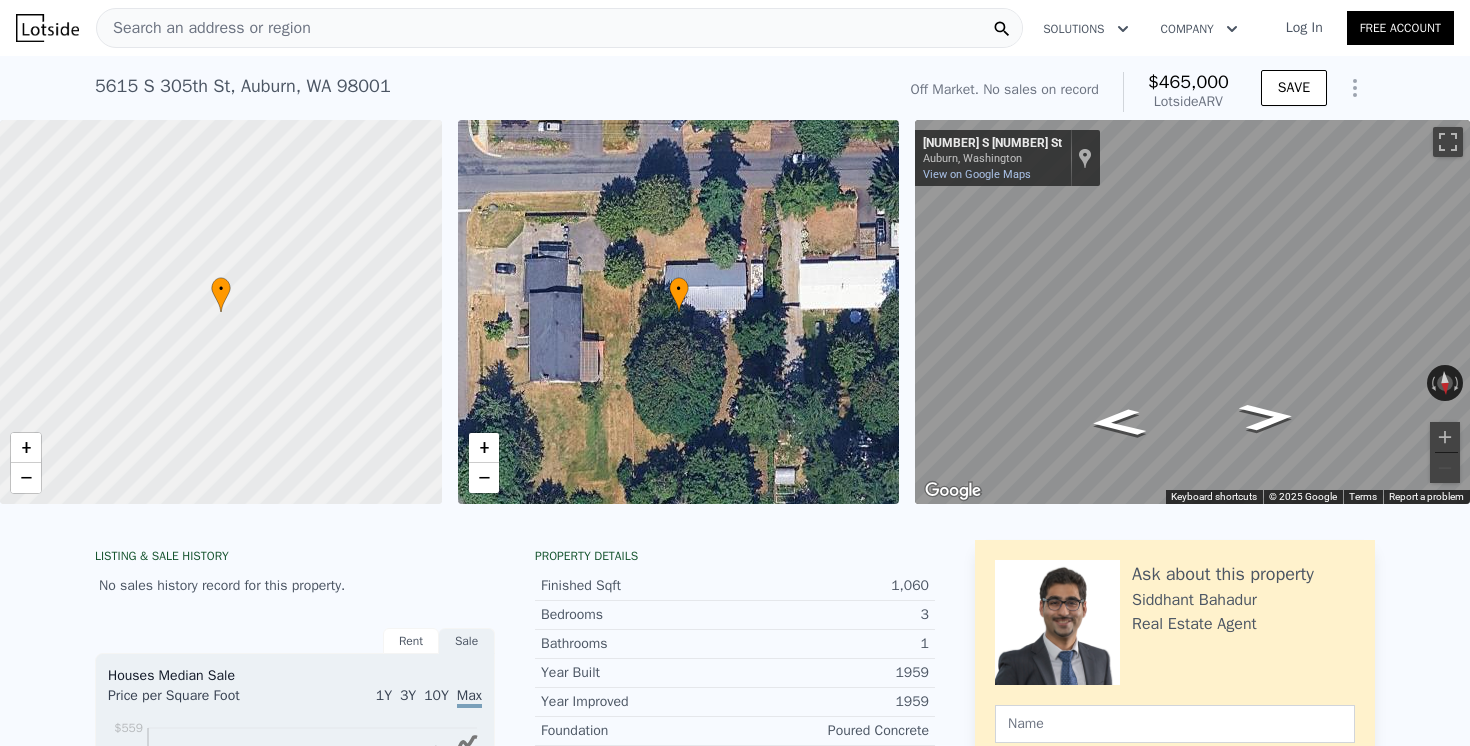 click on "Search an address or region" at bounding box center (204, 28) 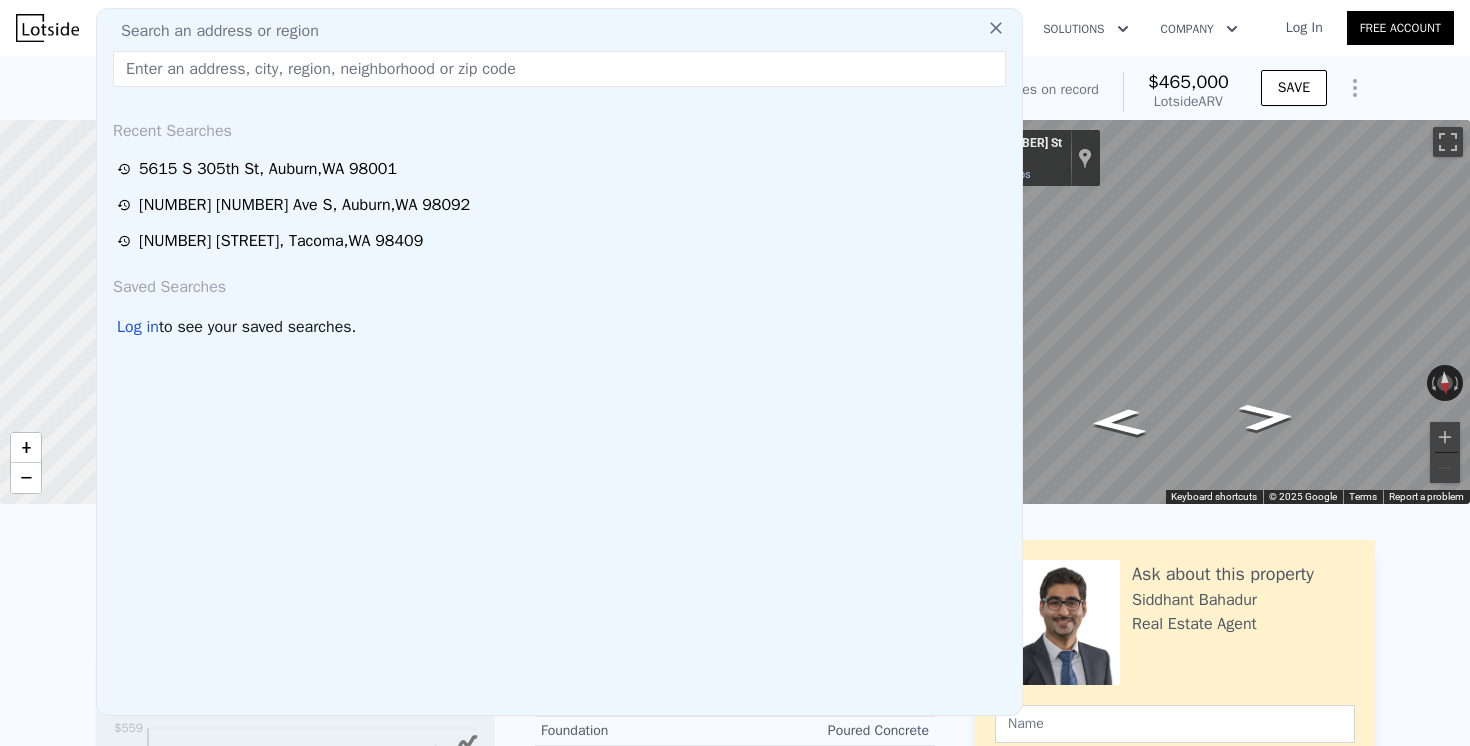 paste on "5621 S 305th St" 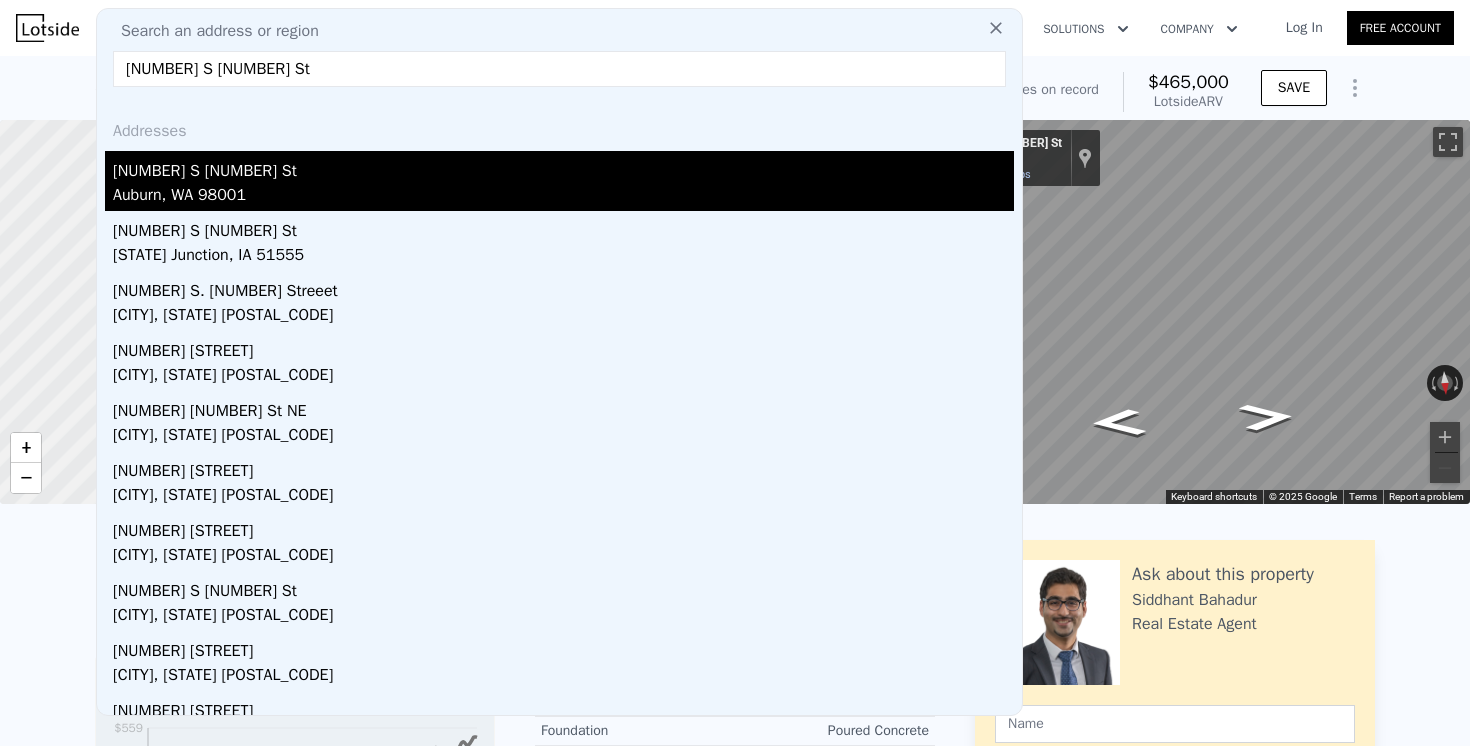 type on "5621 S 305th St" 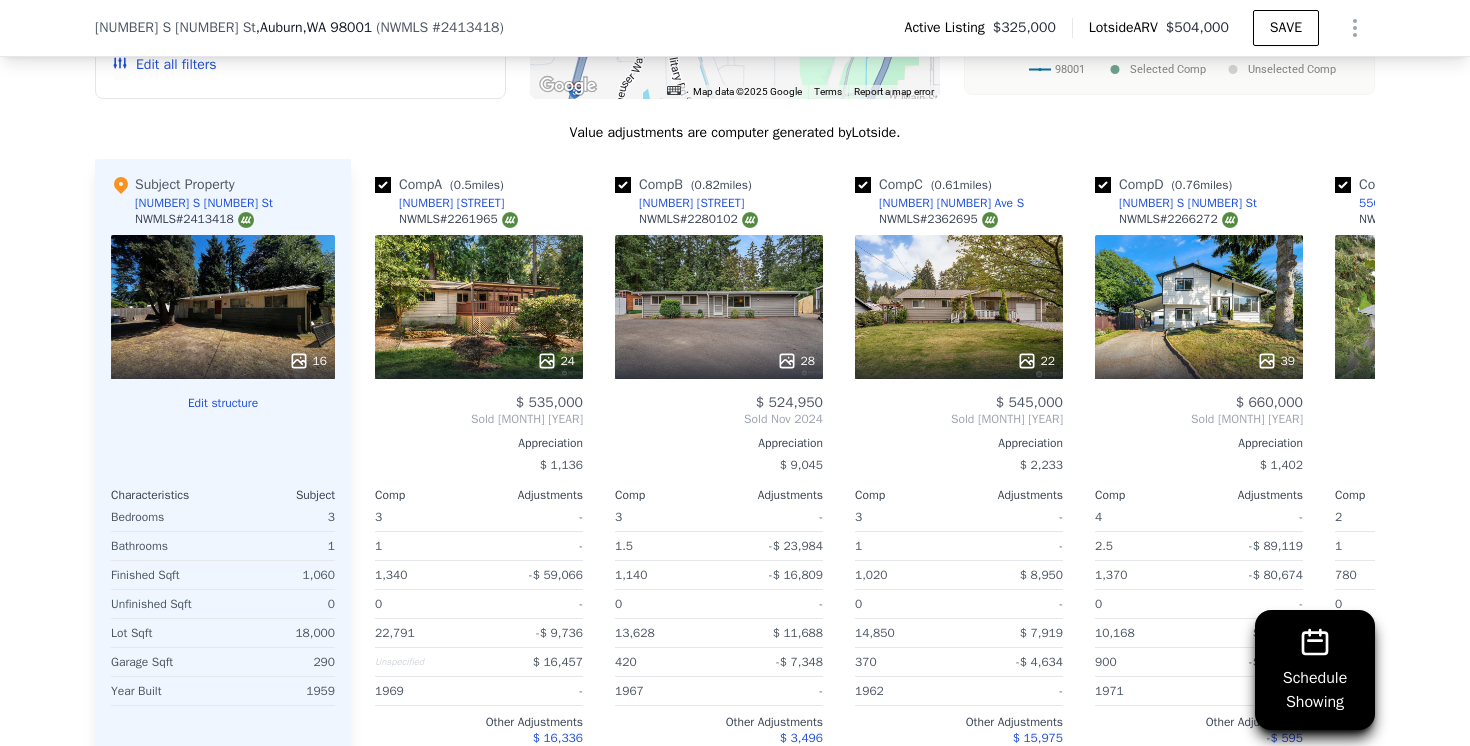 scroll, scrollTop: 2077, scrollLeft: 0, axis: vertical 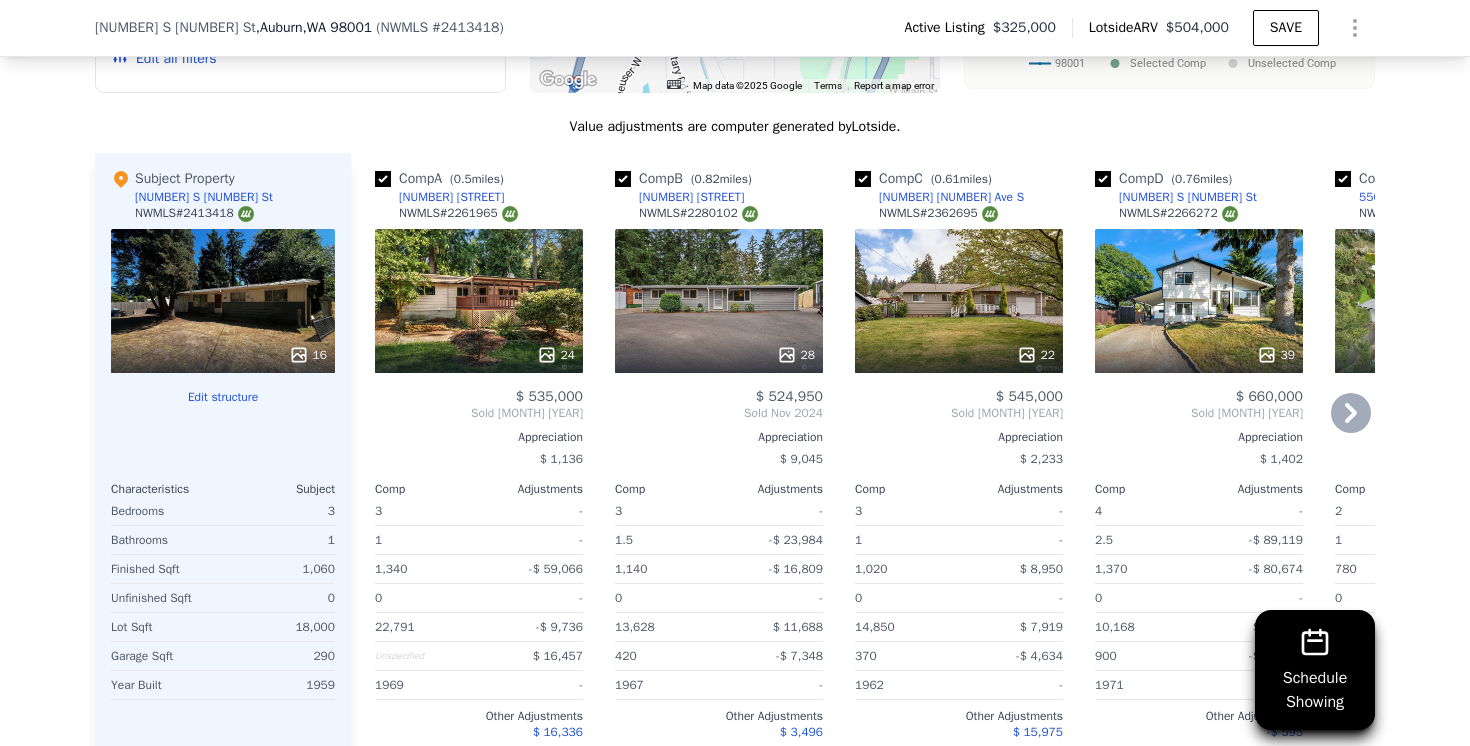 click on "24" at bounding box center [479, 301] 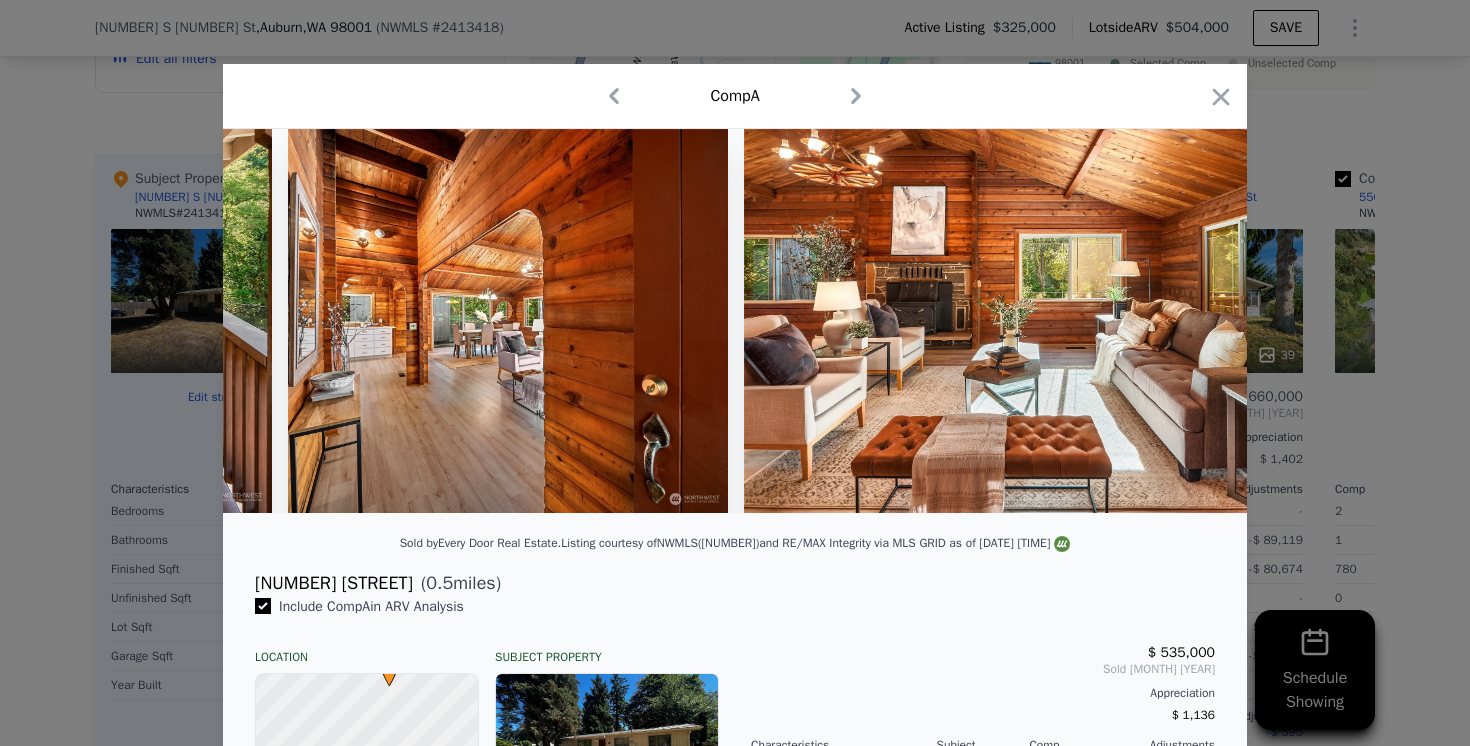 scroll, scrollTop: 0, scrollLeft: 2672, axis: horizontal 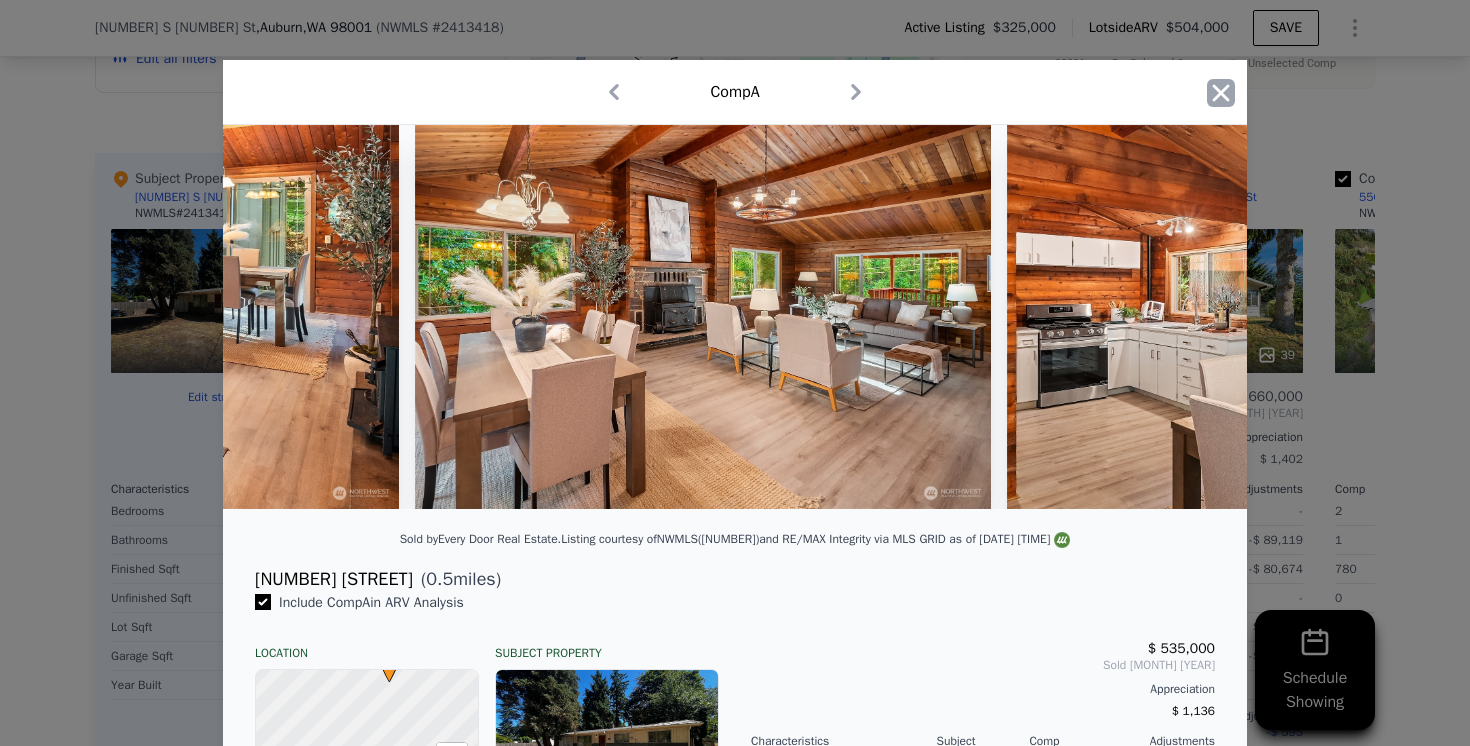 click 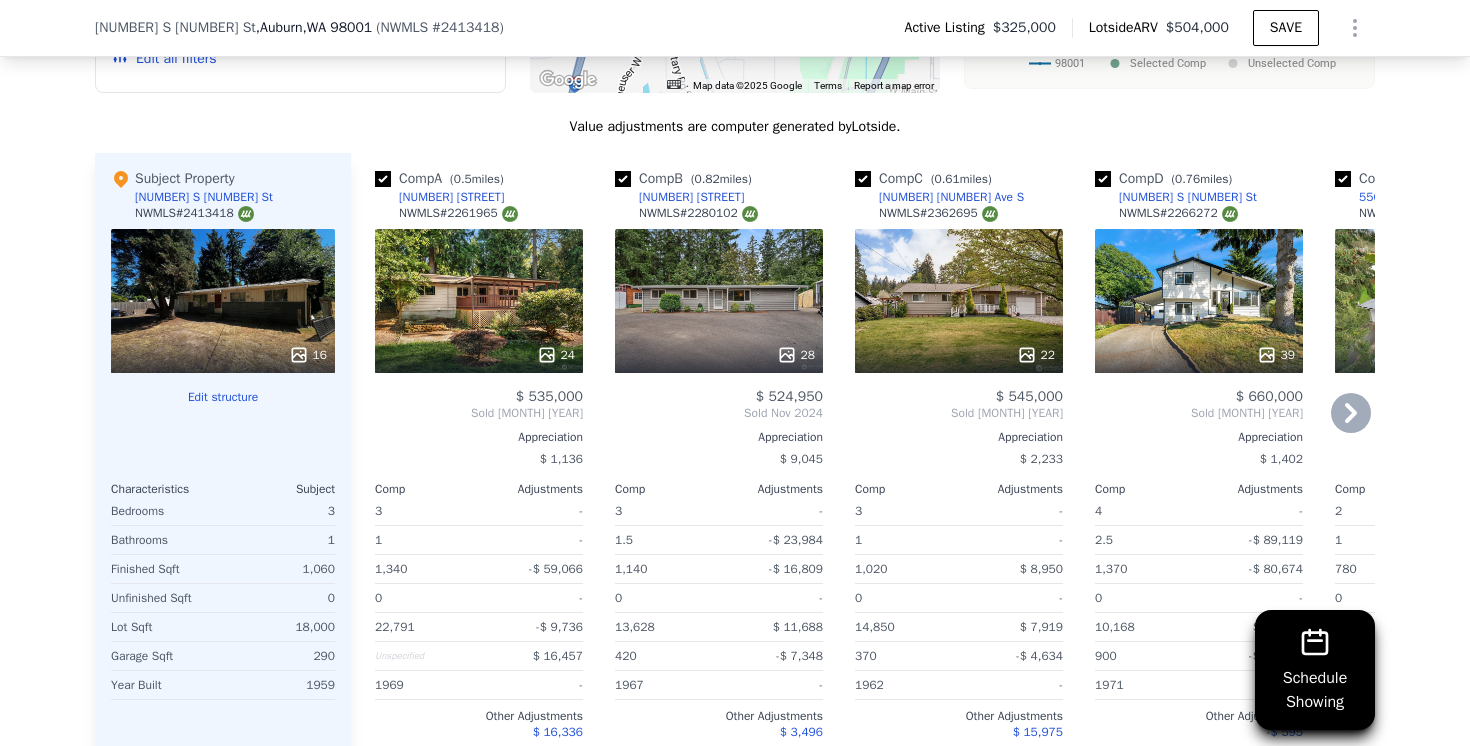 scroll, scrollTop: 2074, scrollLeft: 0, axis: vertical 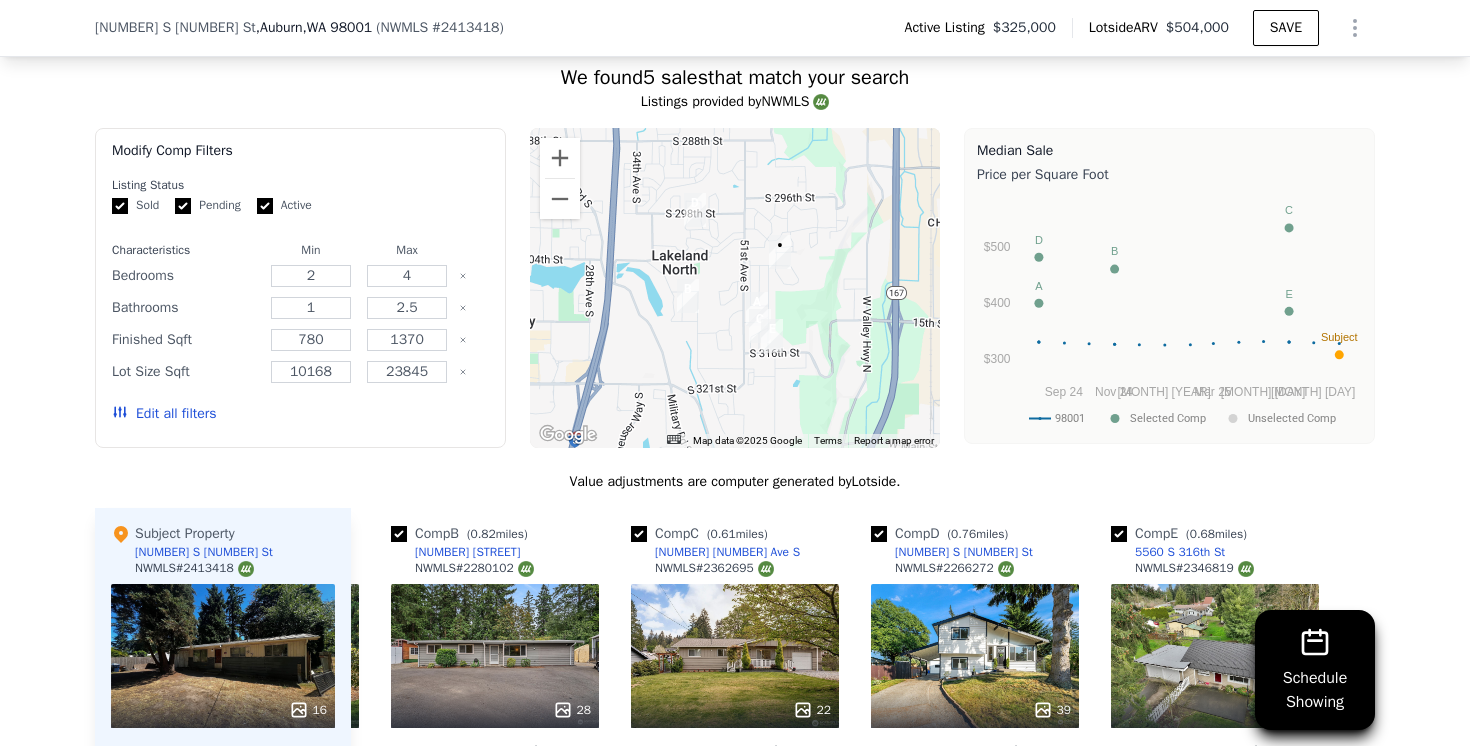 click on "Edit all filters" at bounding box center (164, 414) 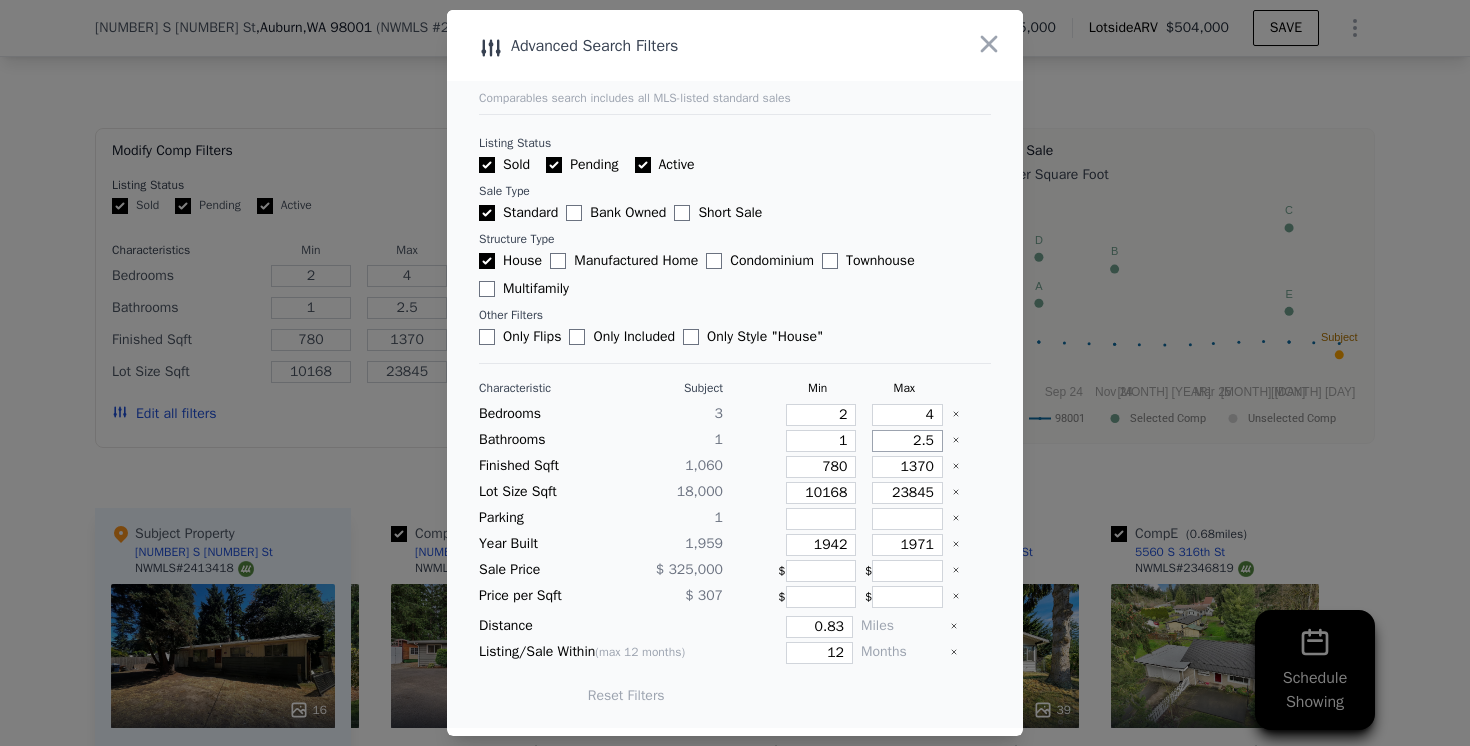 click on "2.5" at bounding box center (907, 441) 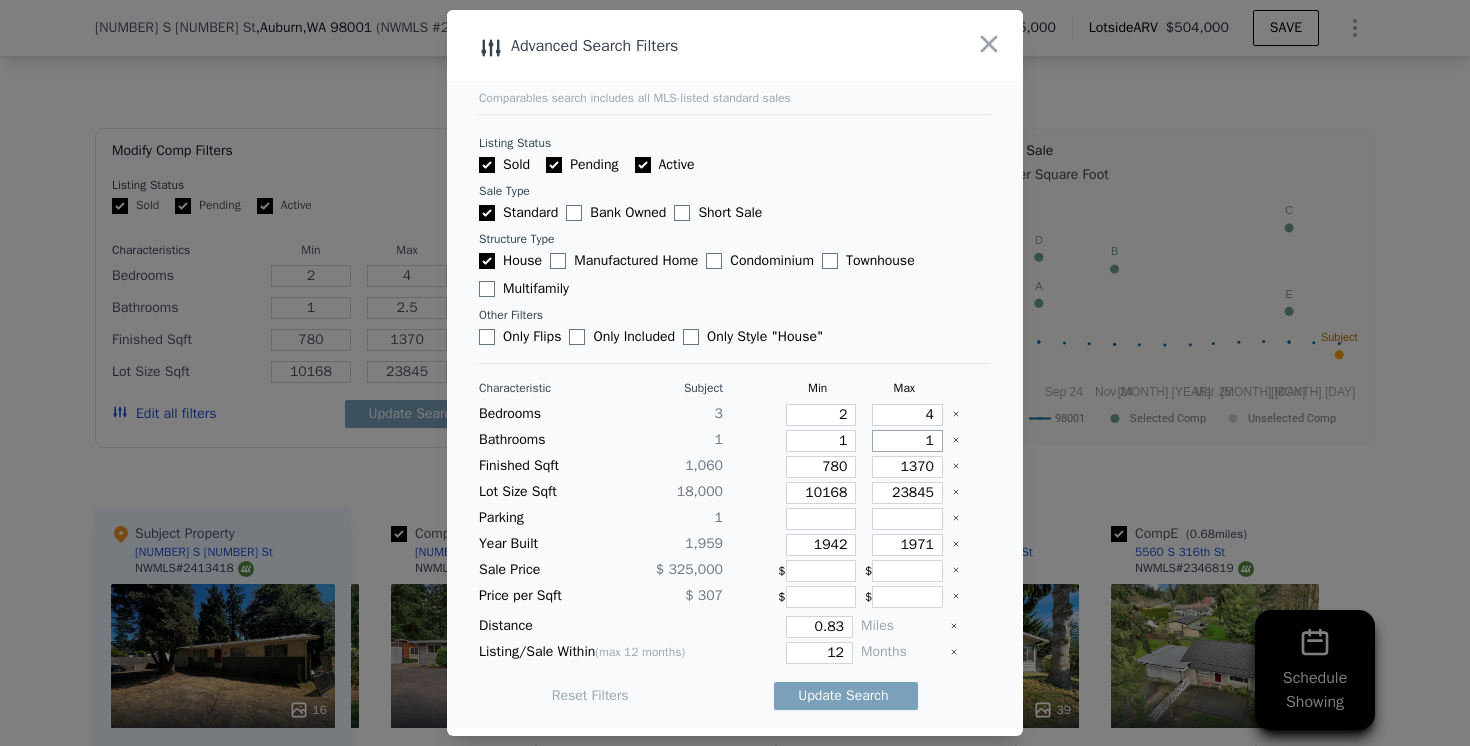 type on "1" 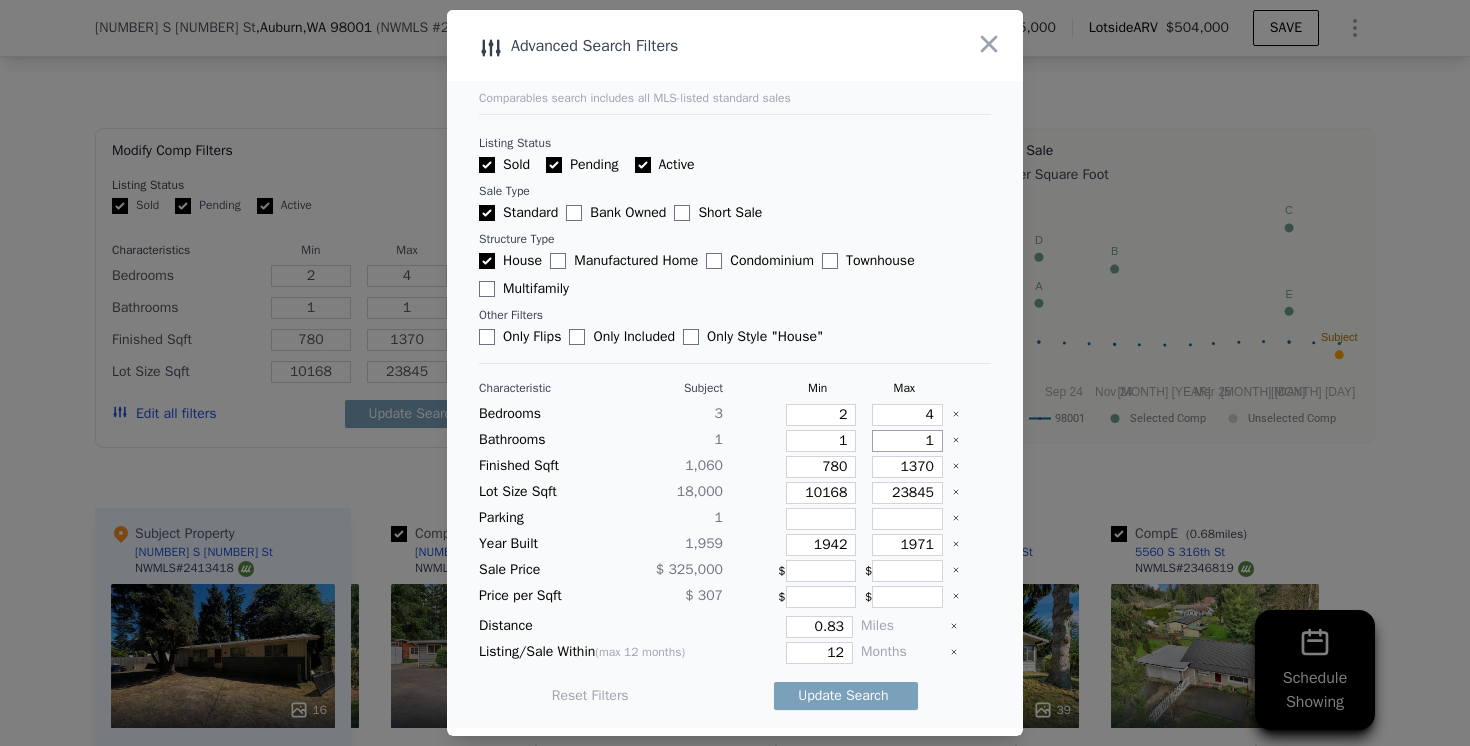 type on "1" 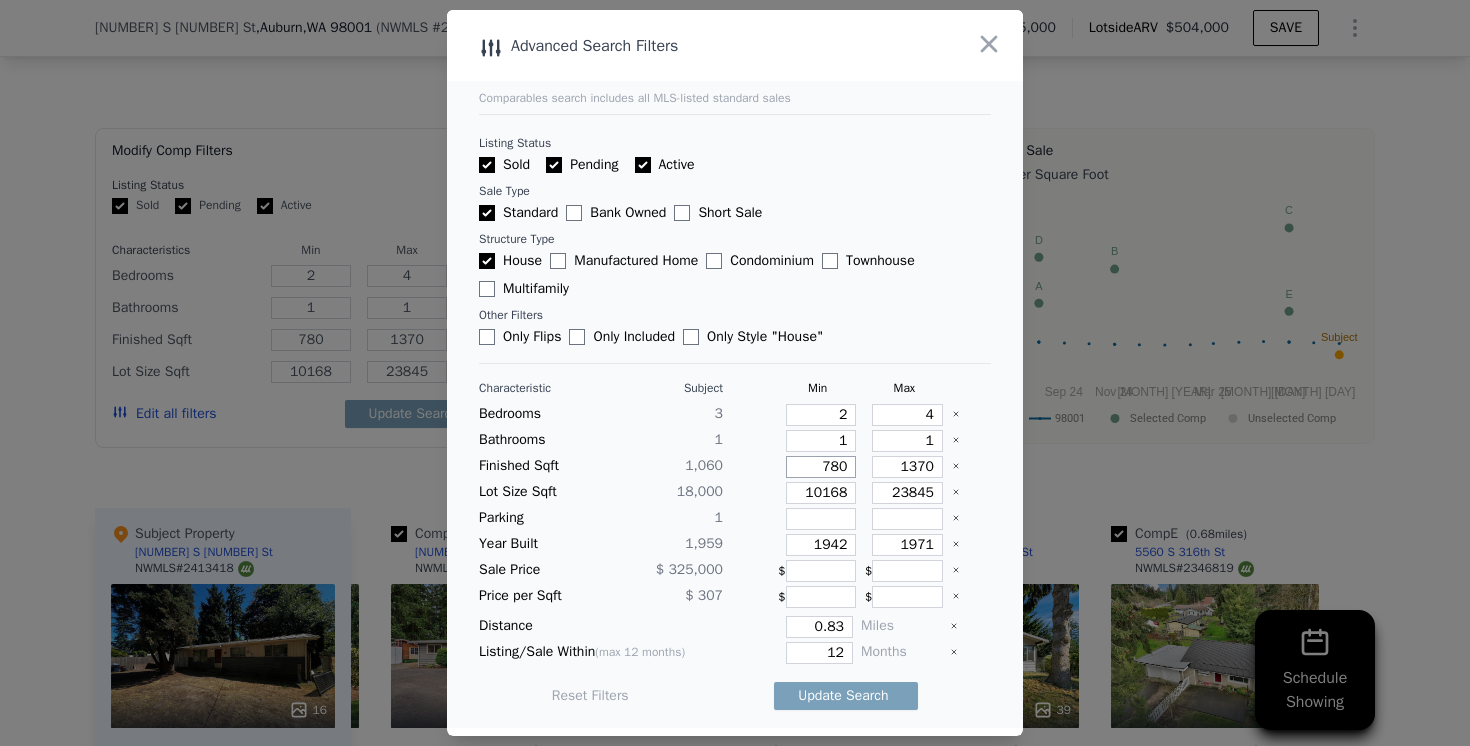 click on "780" at bounding box center [821, 467] 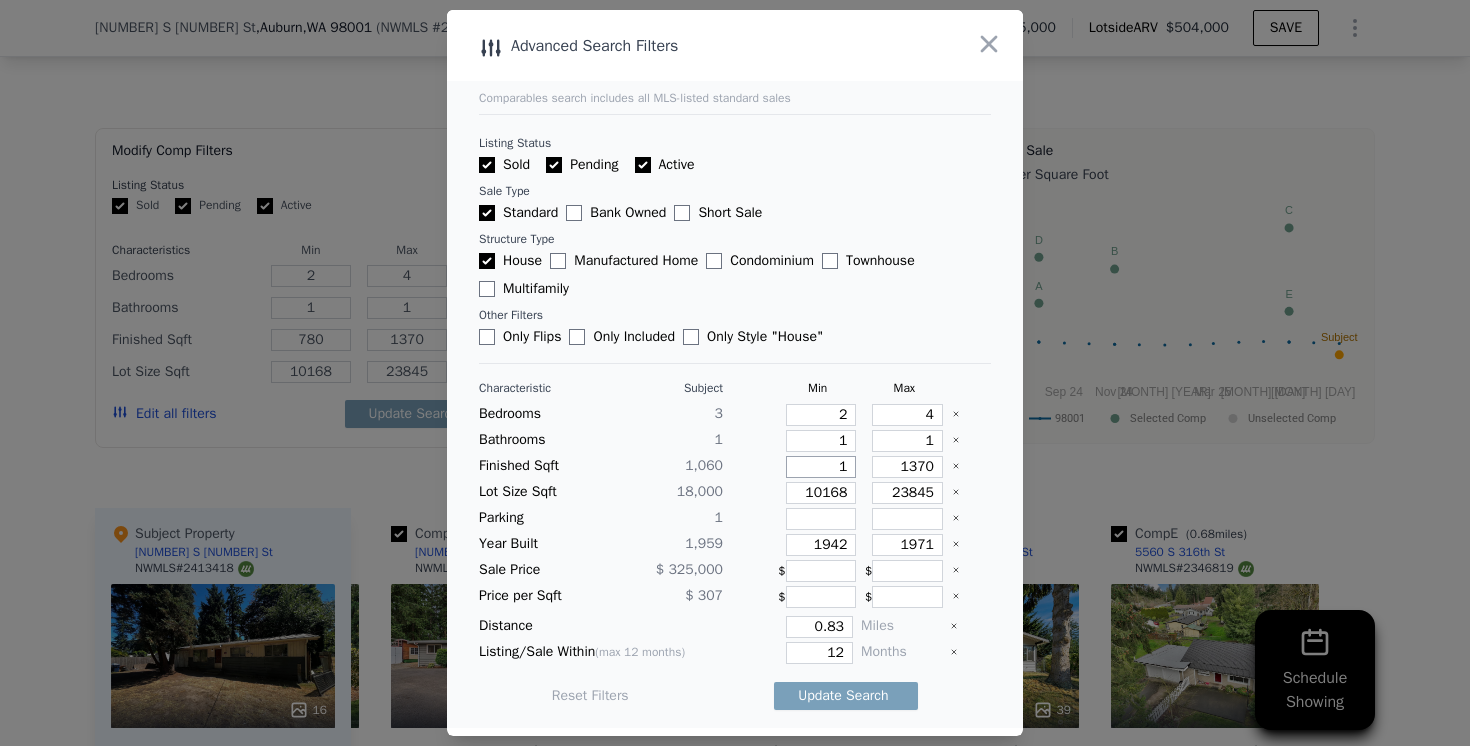 type on "1" 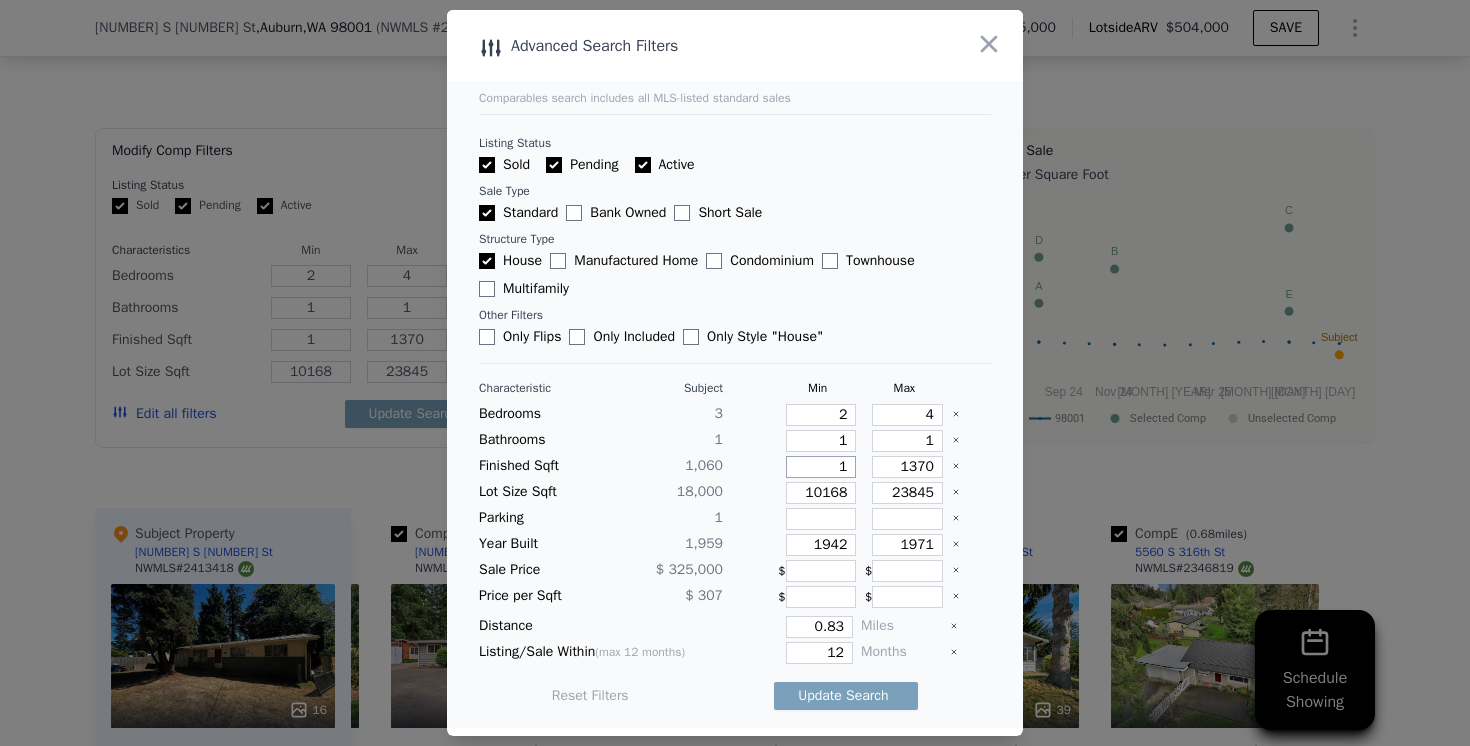 type on "10" 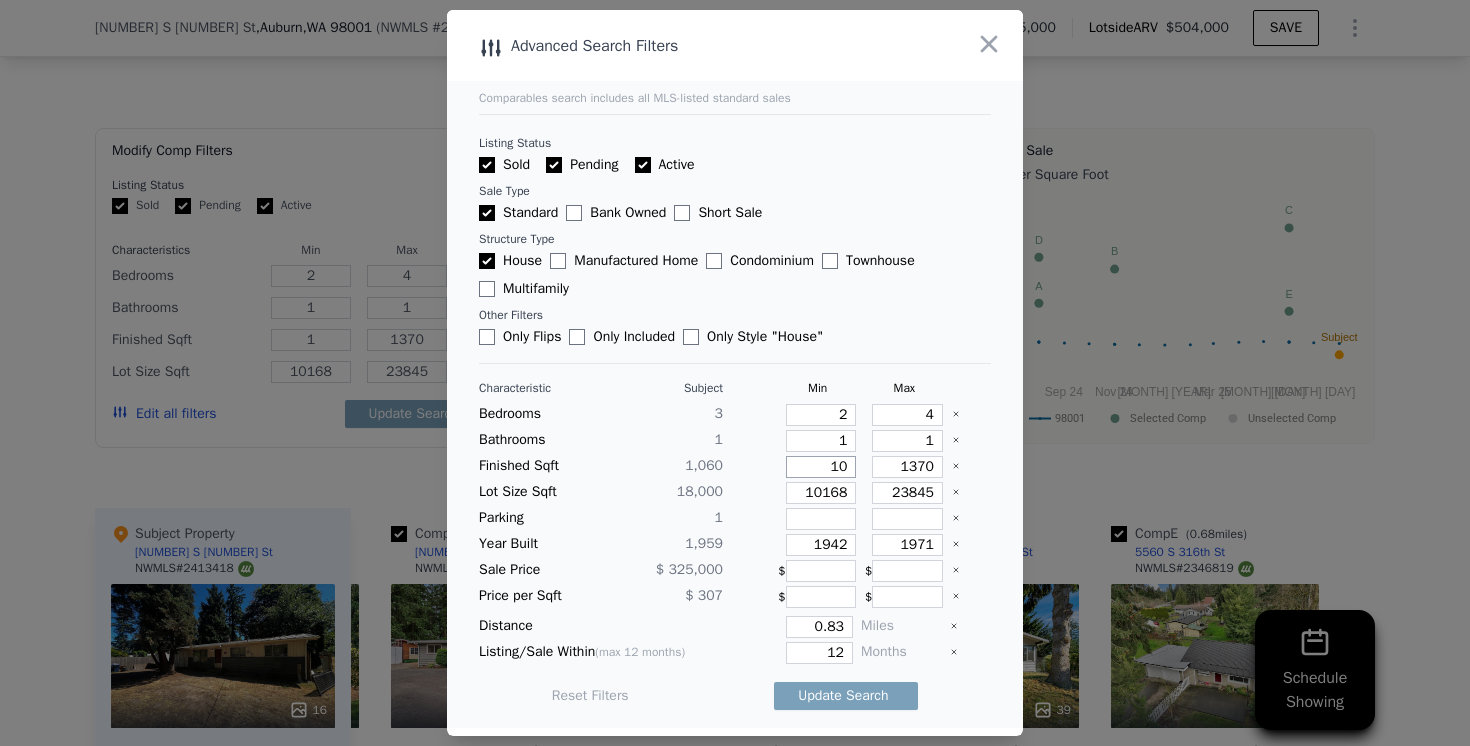 type on "10" 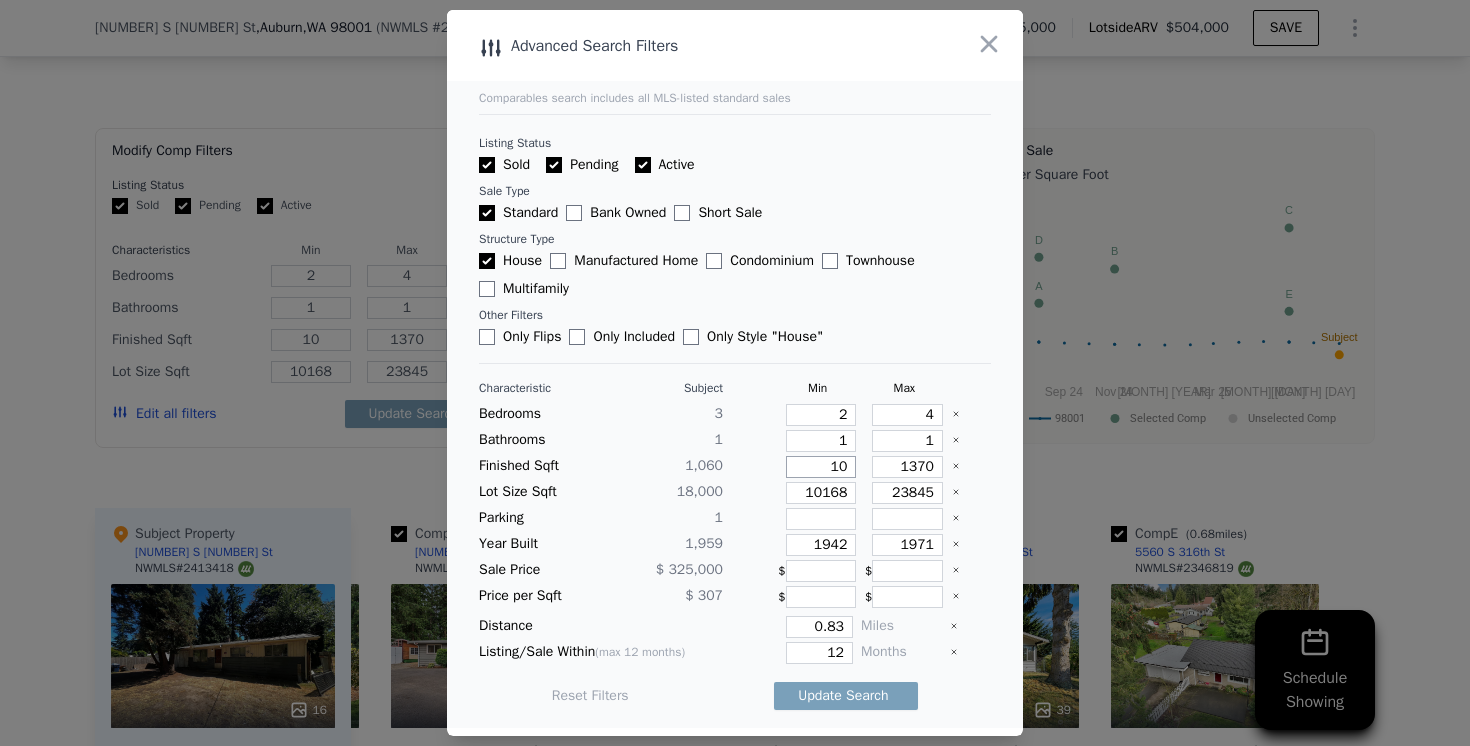 type on "100" 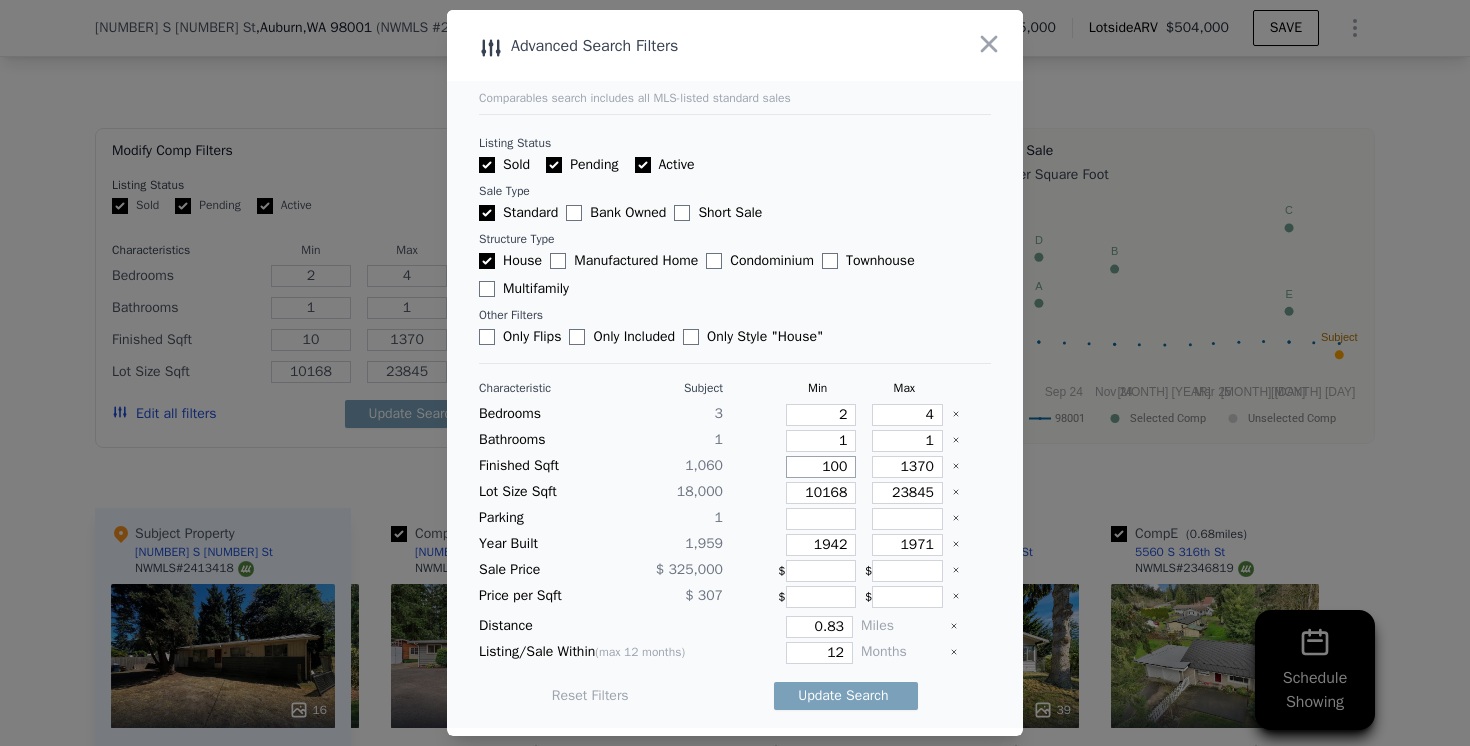 type on "100" 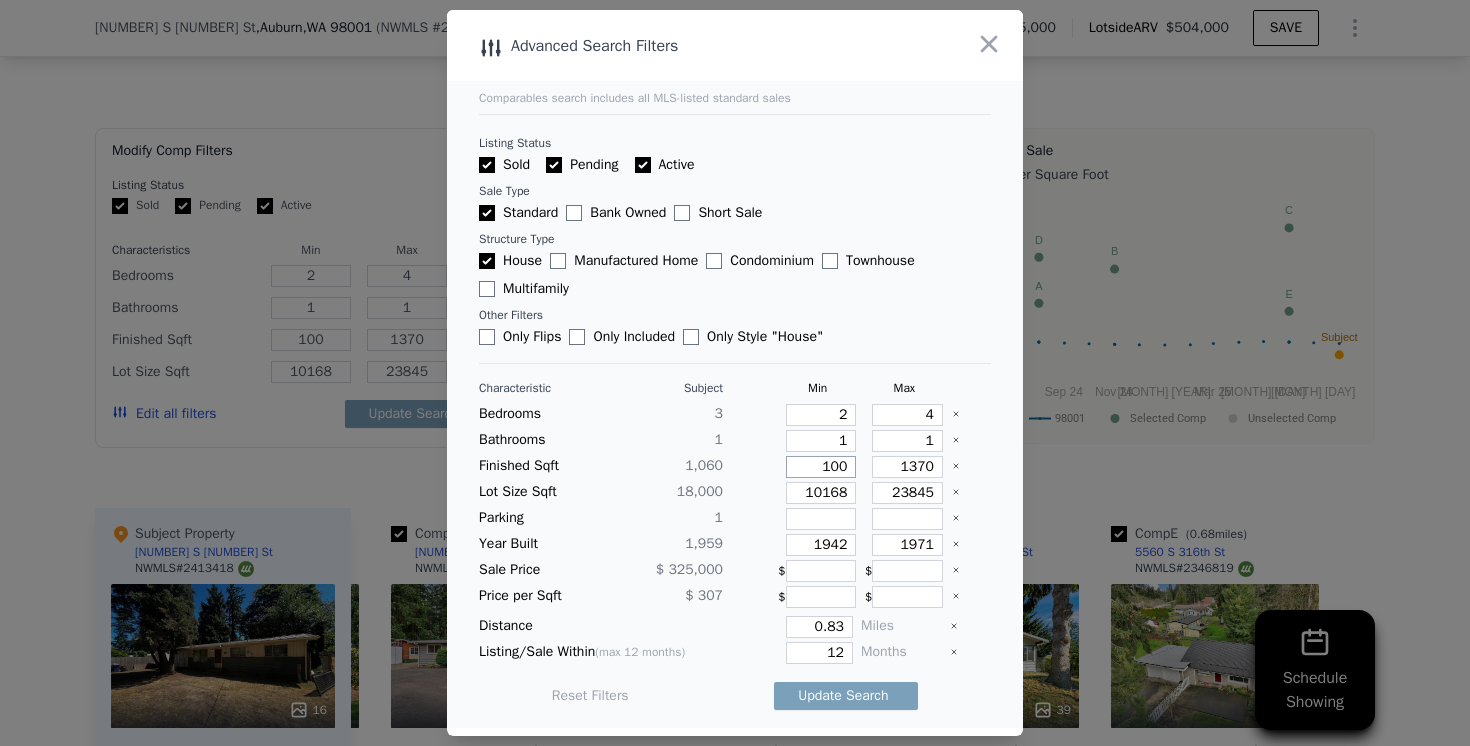 type on "1000" 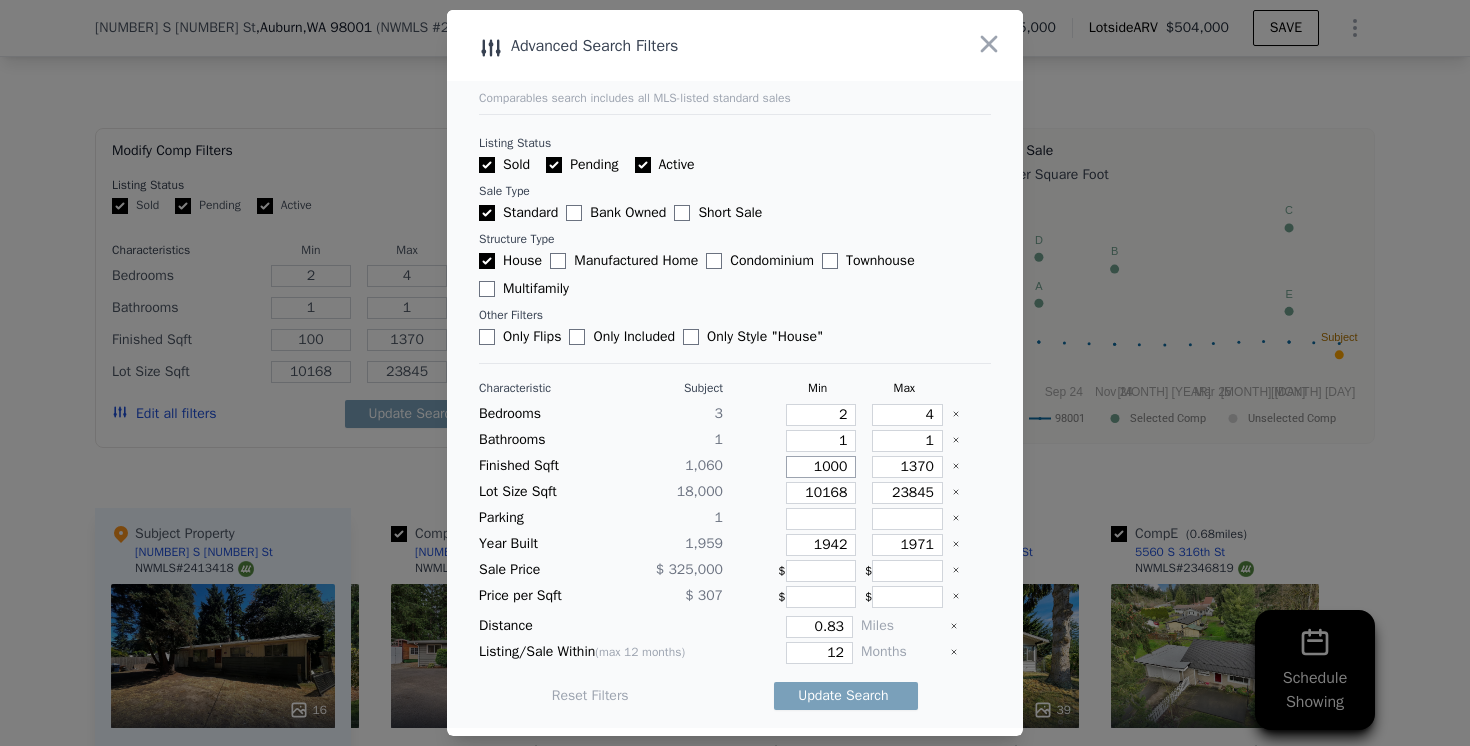 type on "1000" 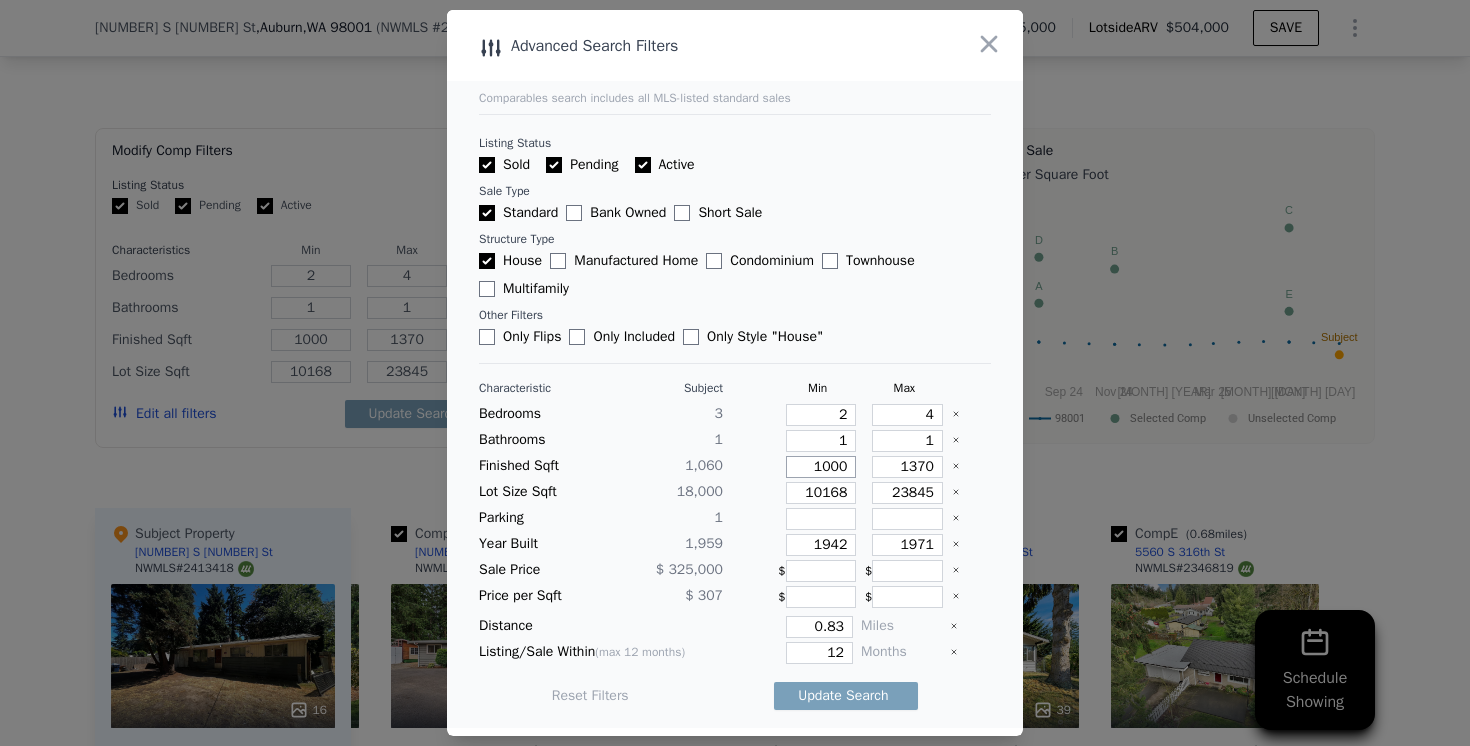 type on "100" 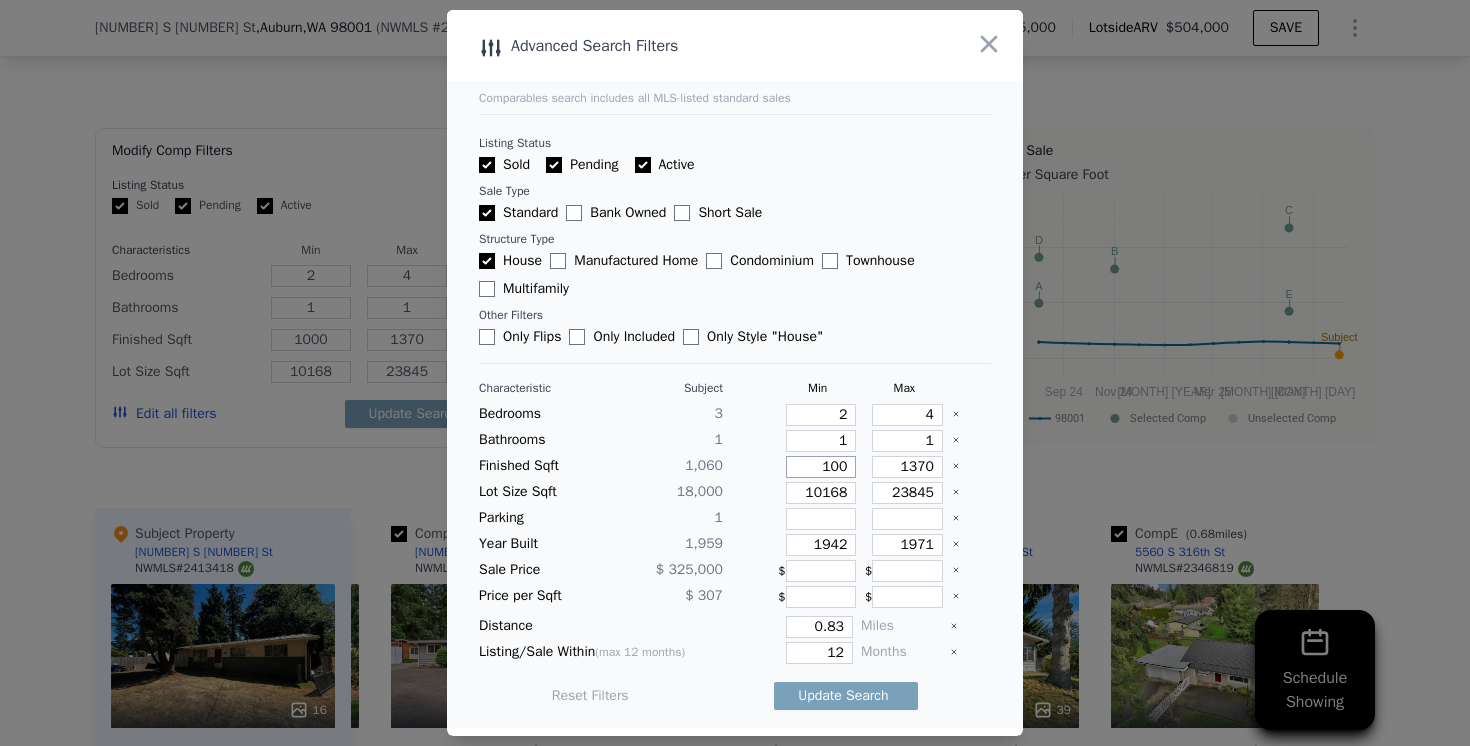 type on "100" 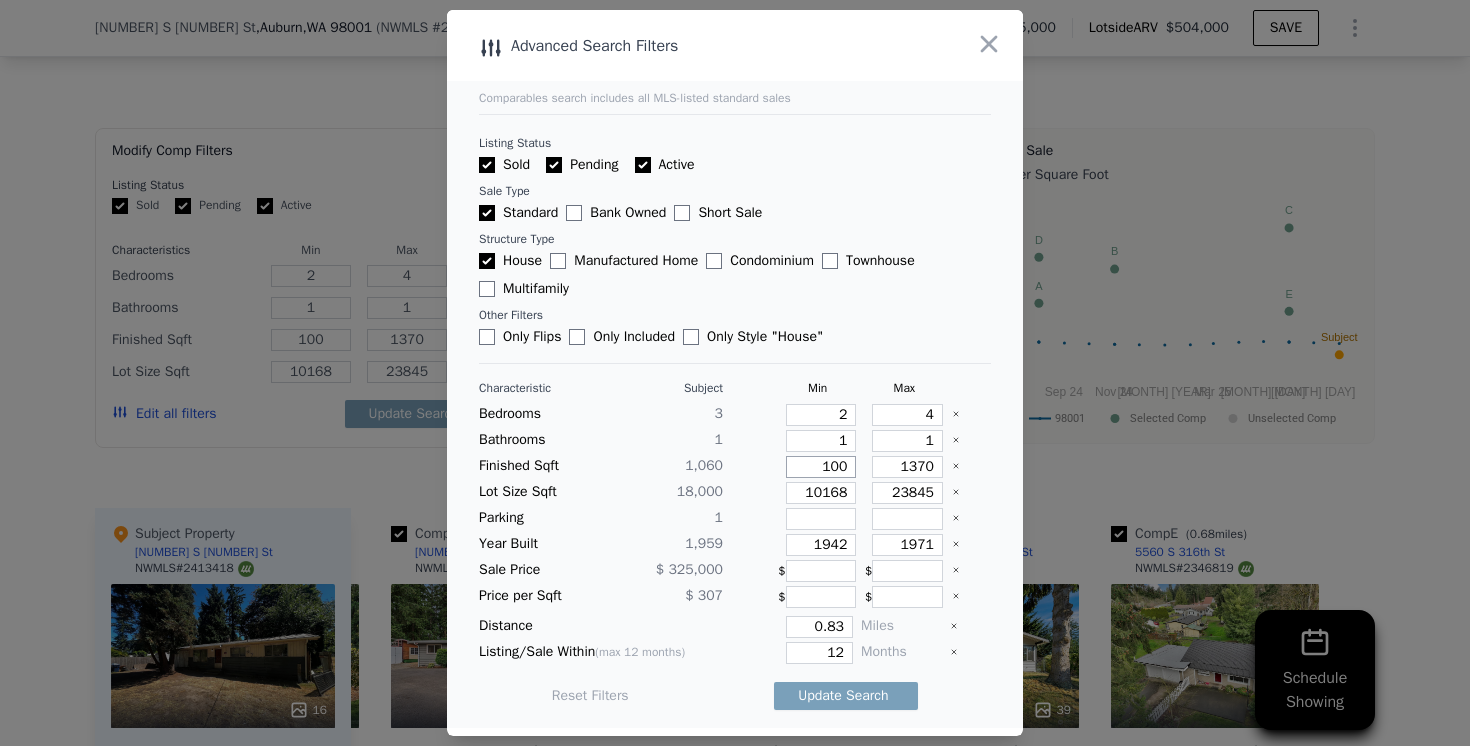 type on "10" 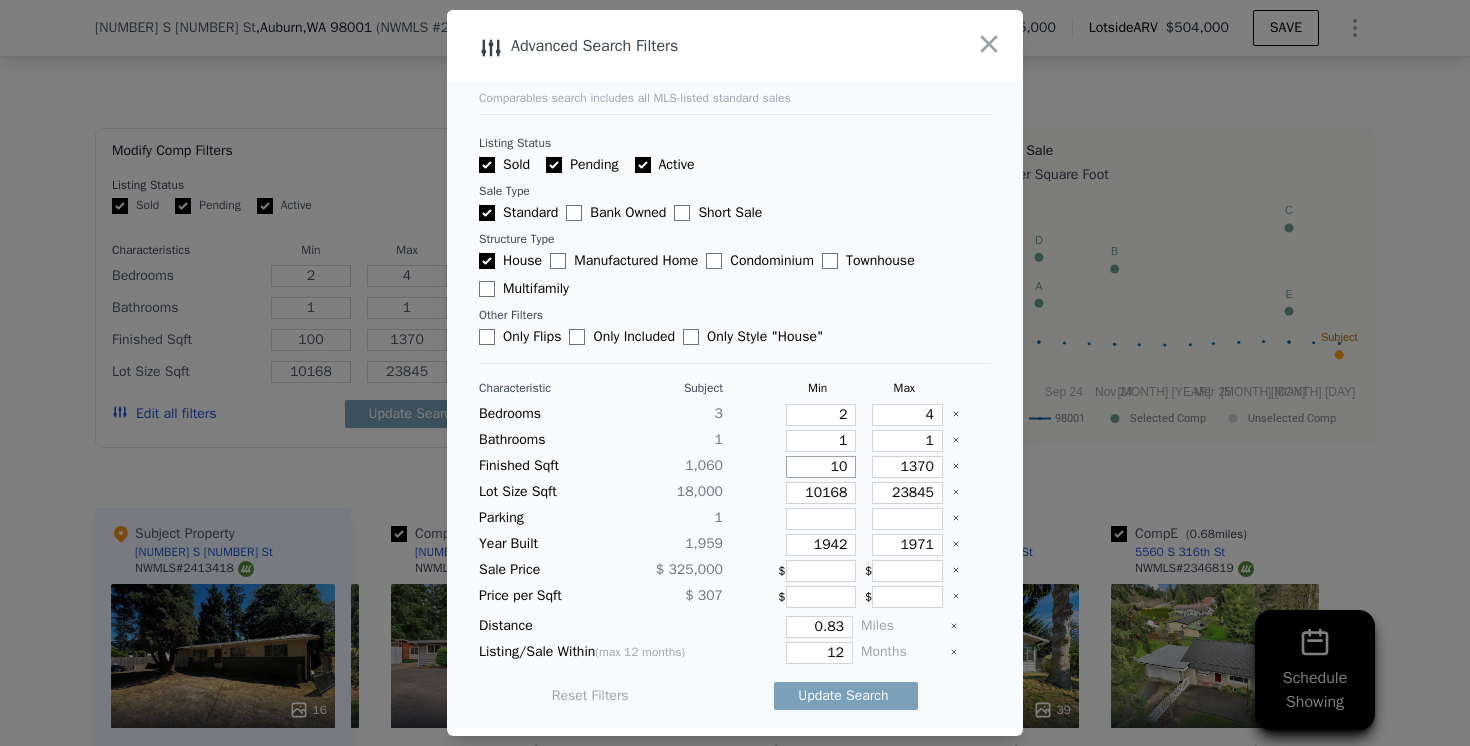 type on "10" 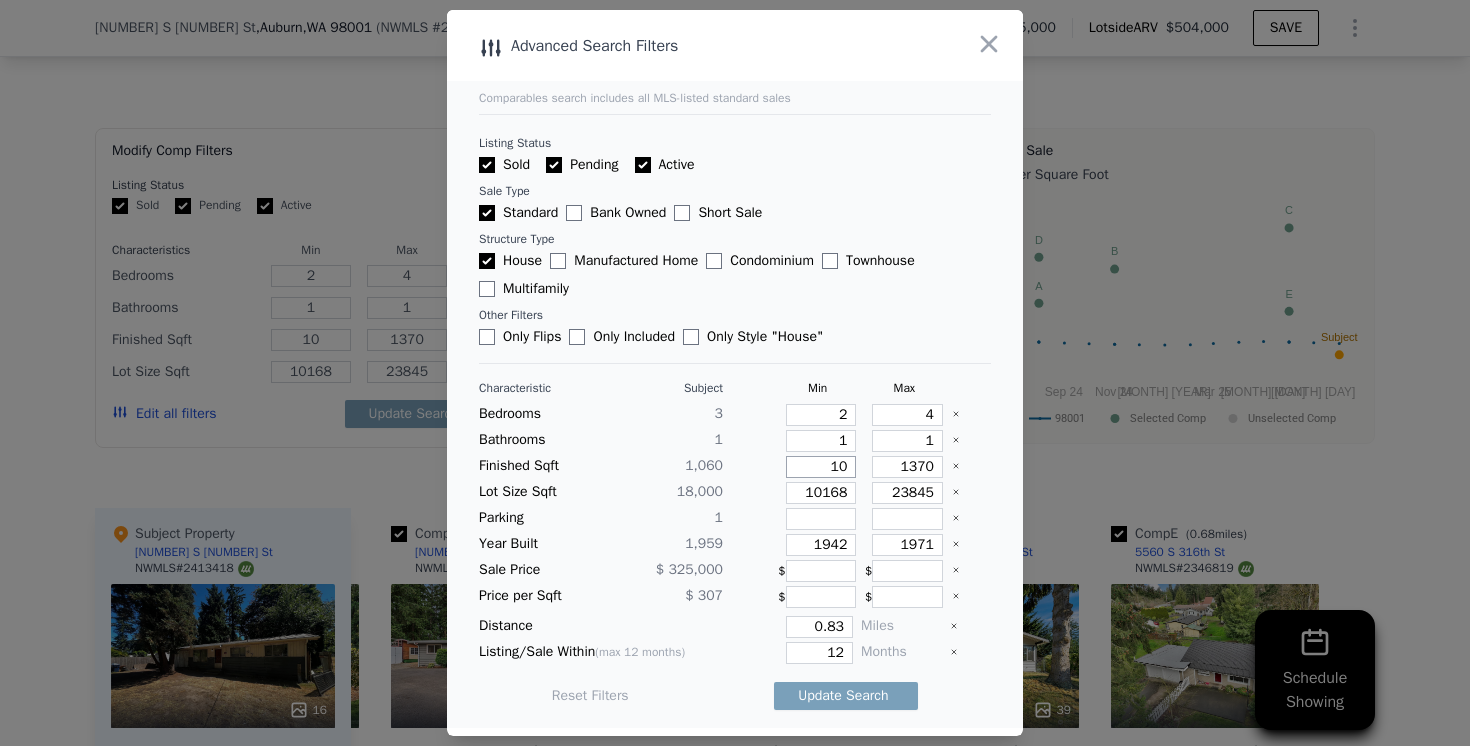 type on "1" 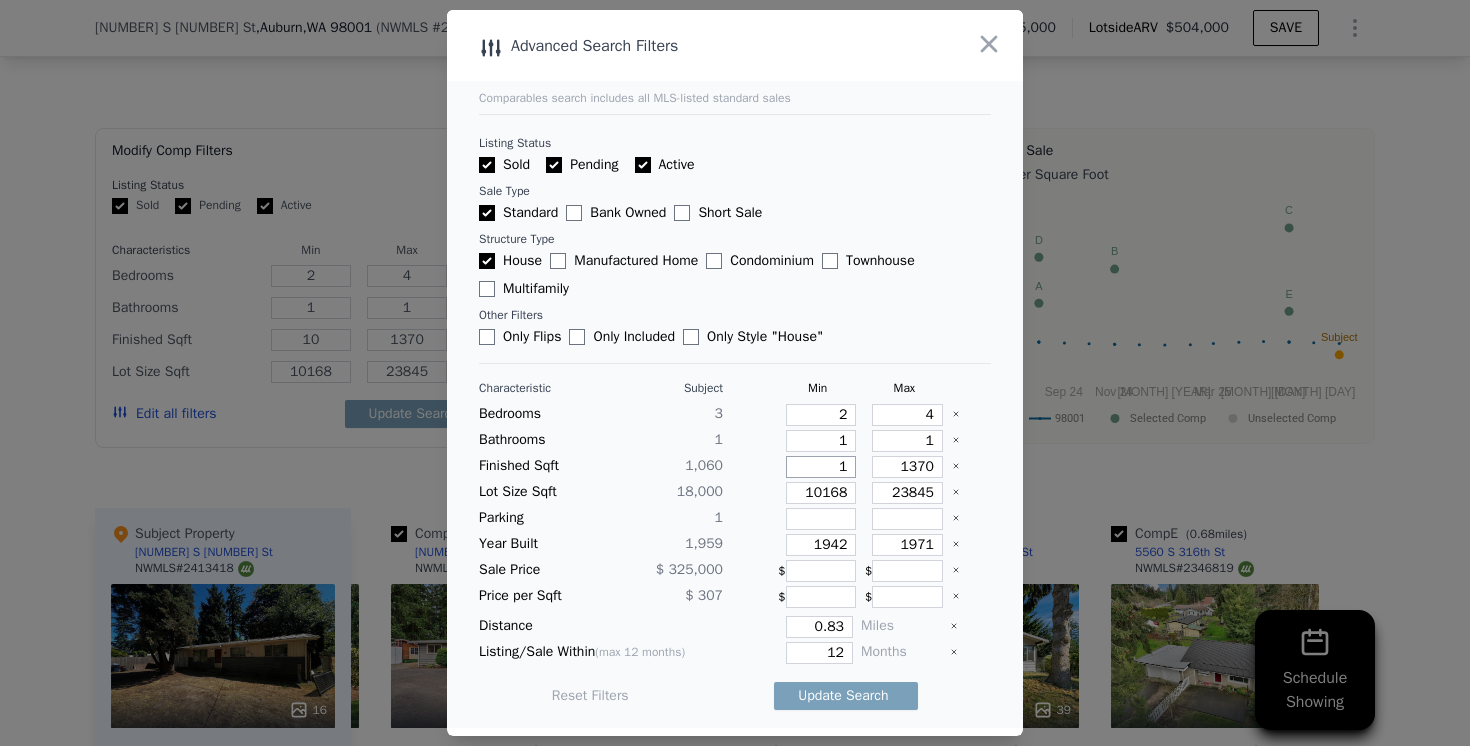 type on "1" 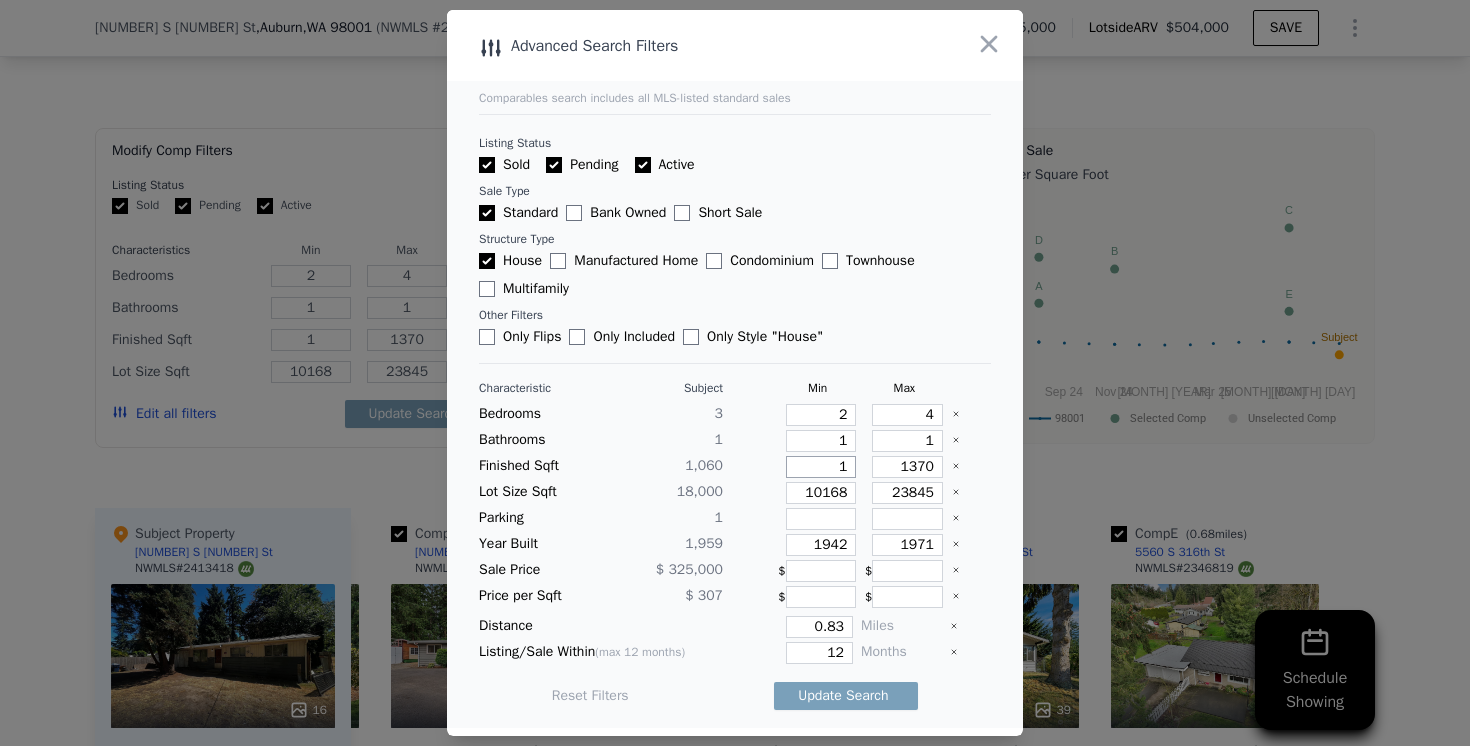 type on "19" 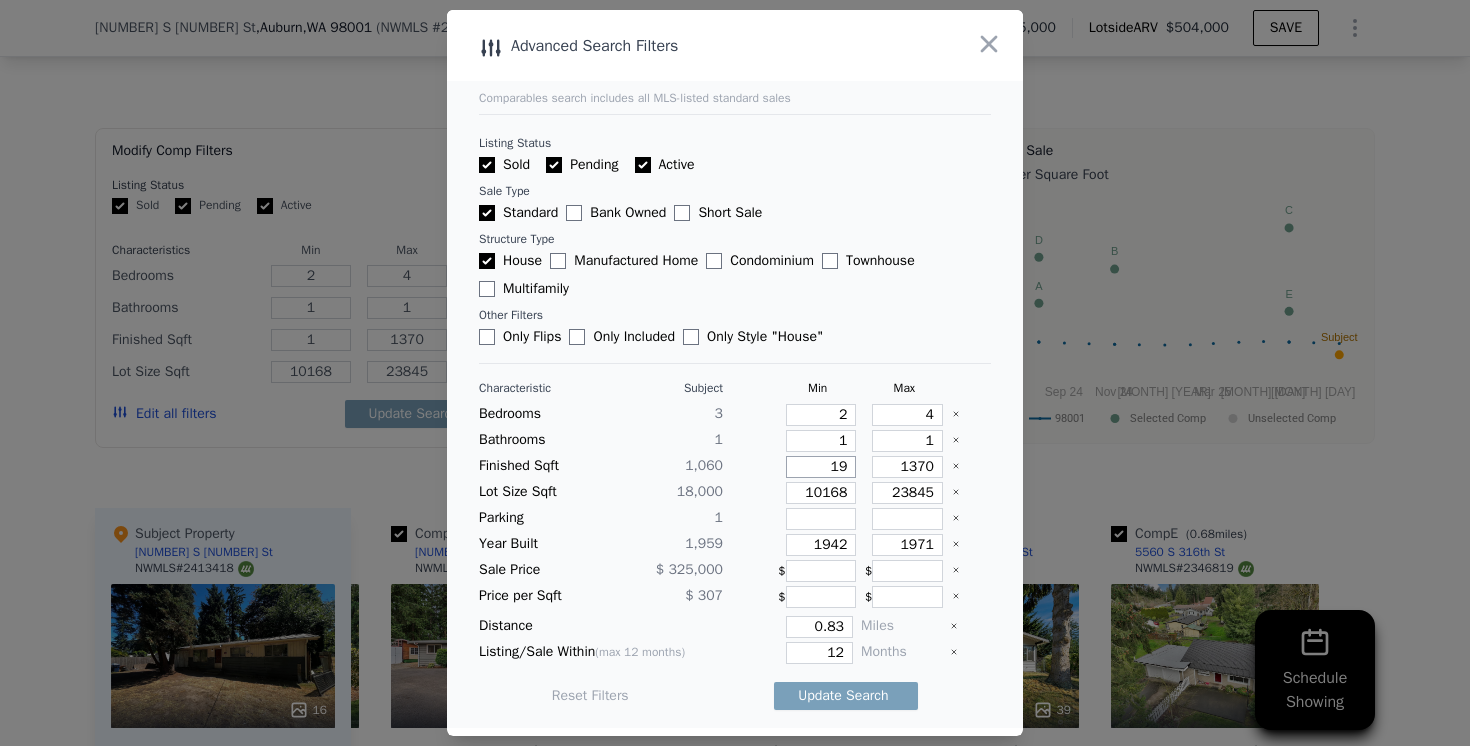 type on "19" 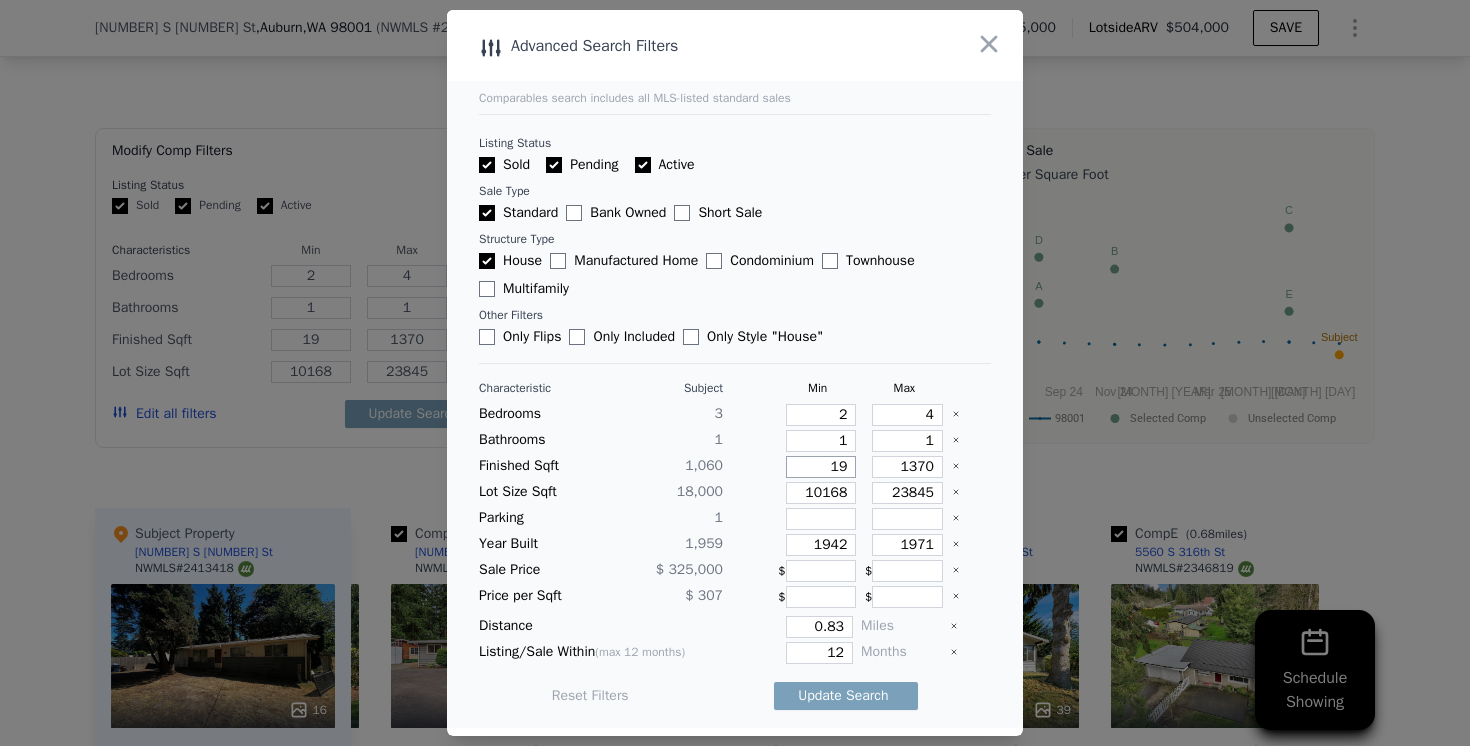 type on "195" 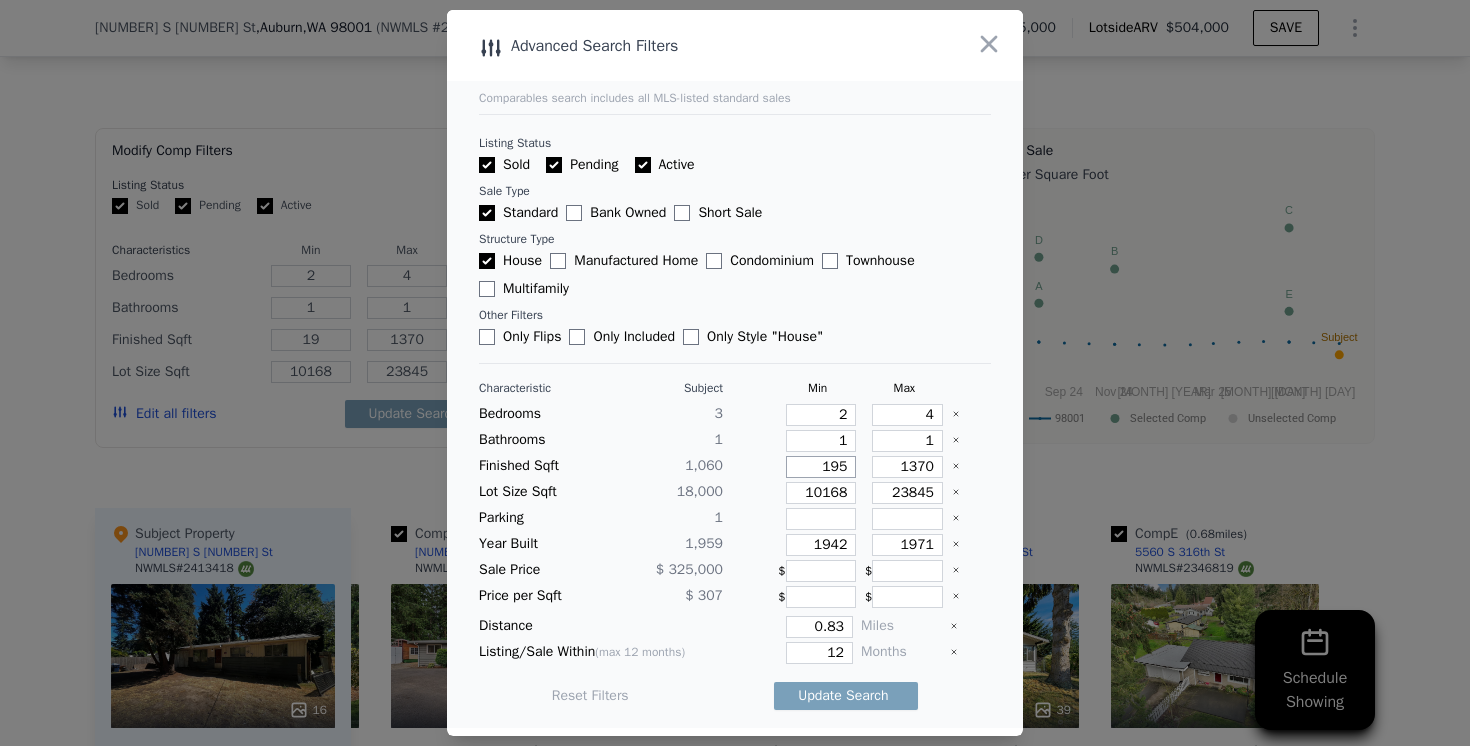 type on "195" 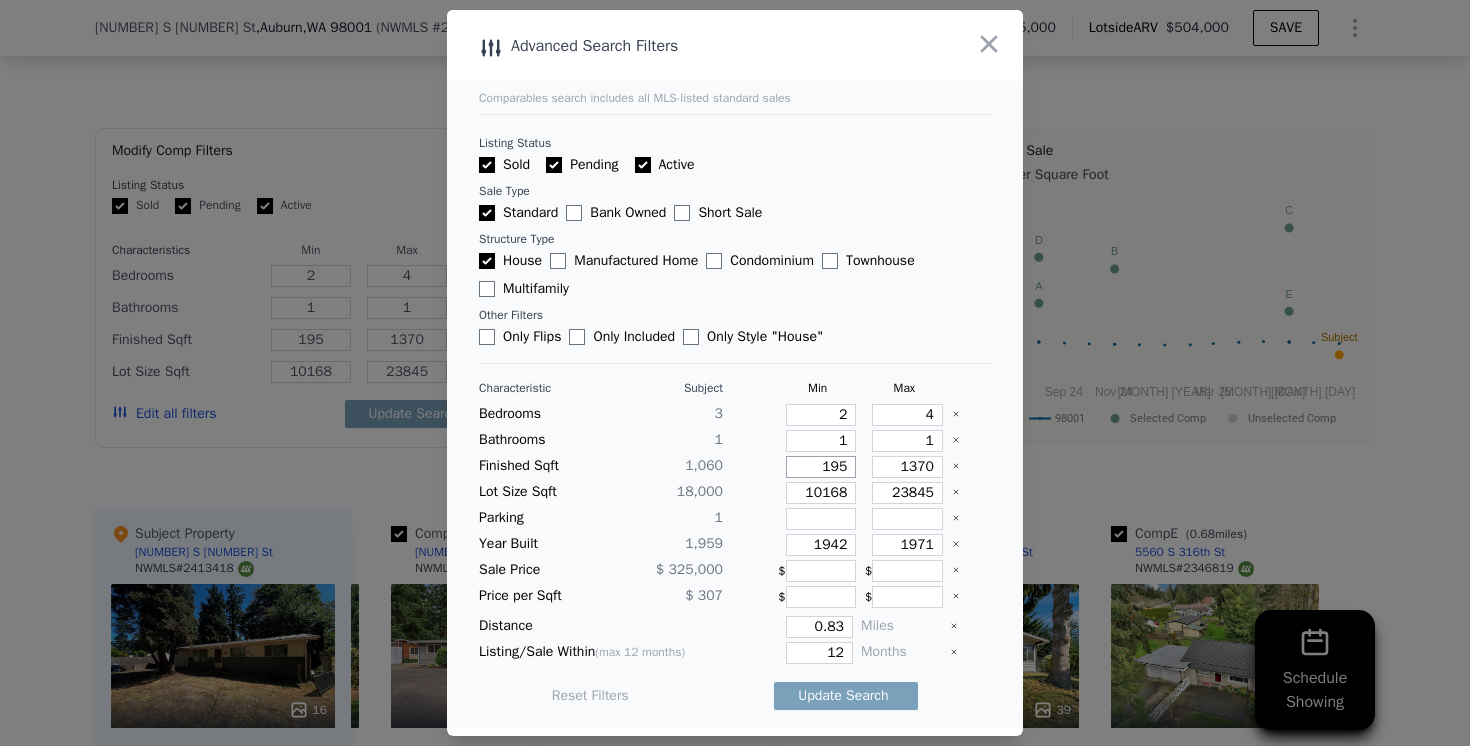 type on "1950" 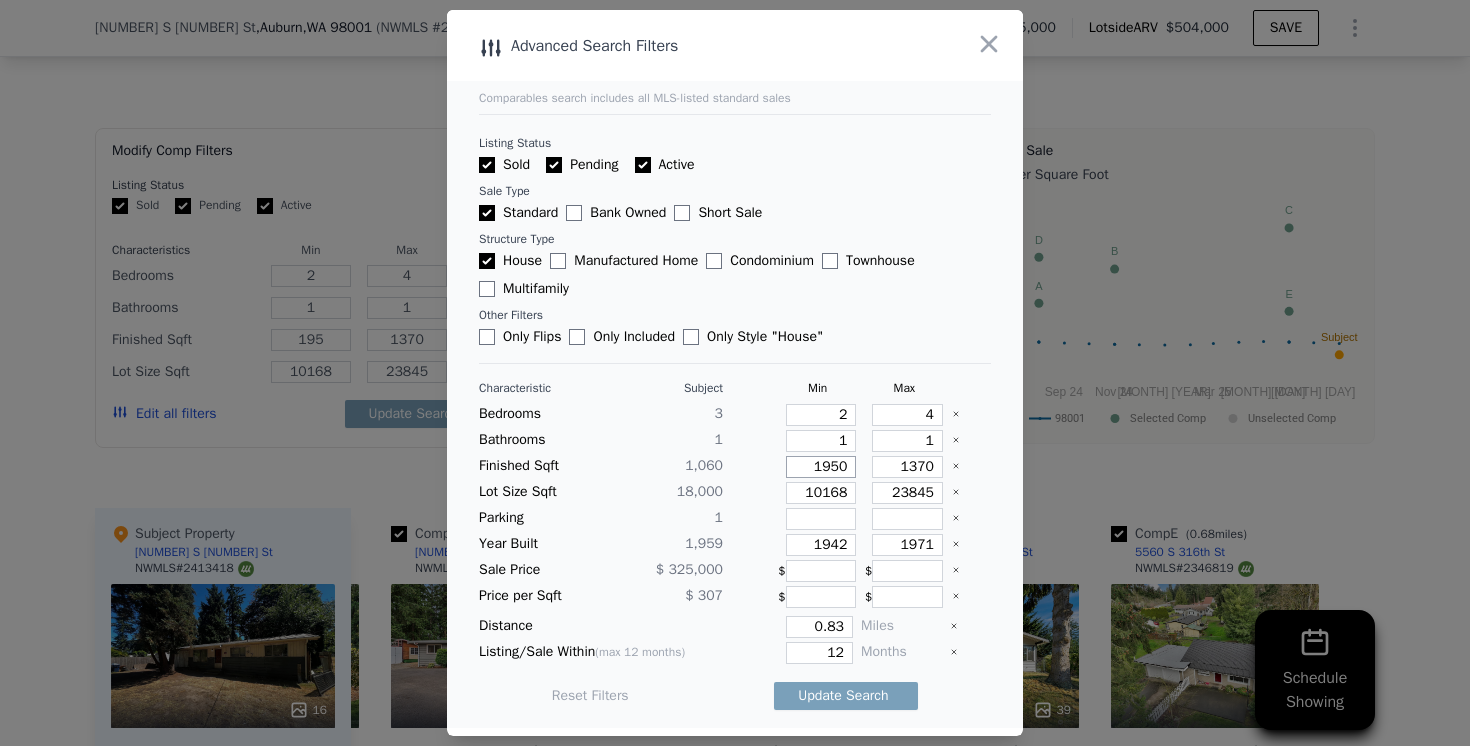 type on "1950" 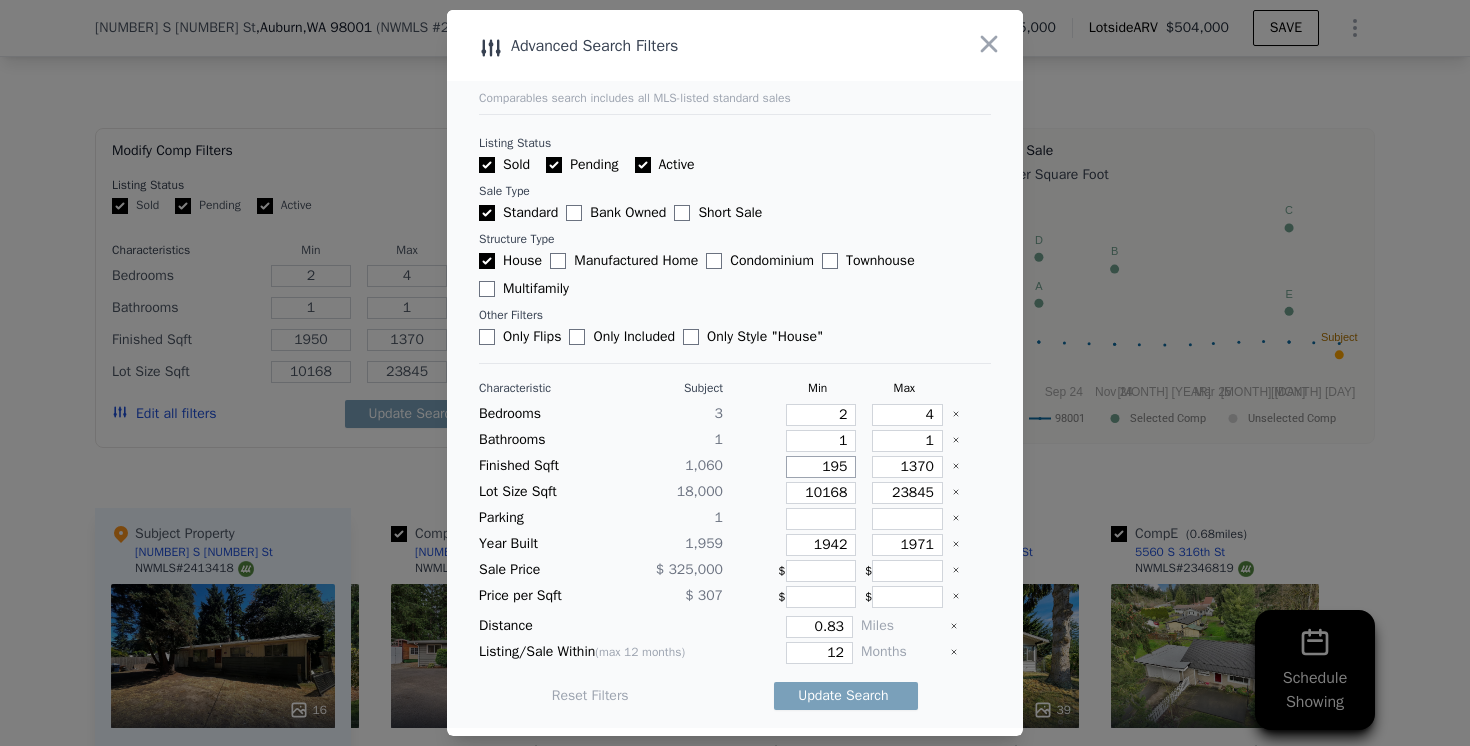 type on "19" 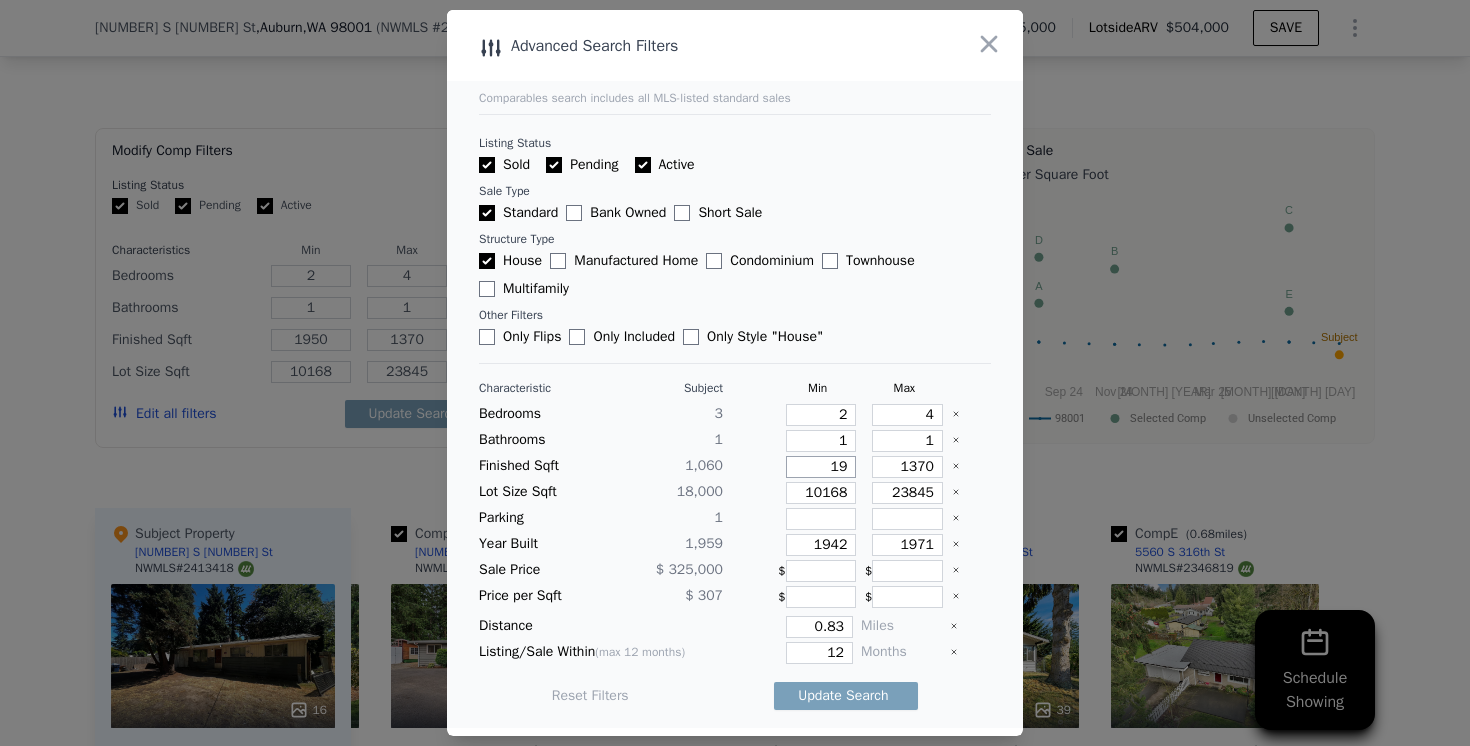 type on "195" 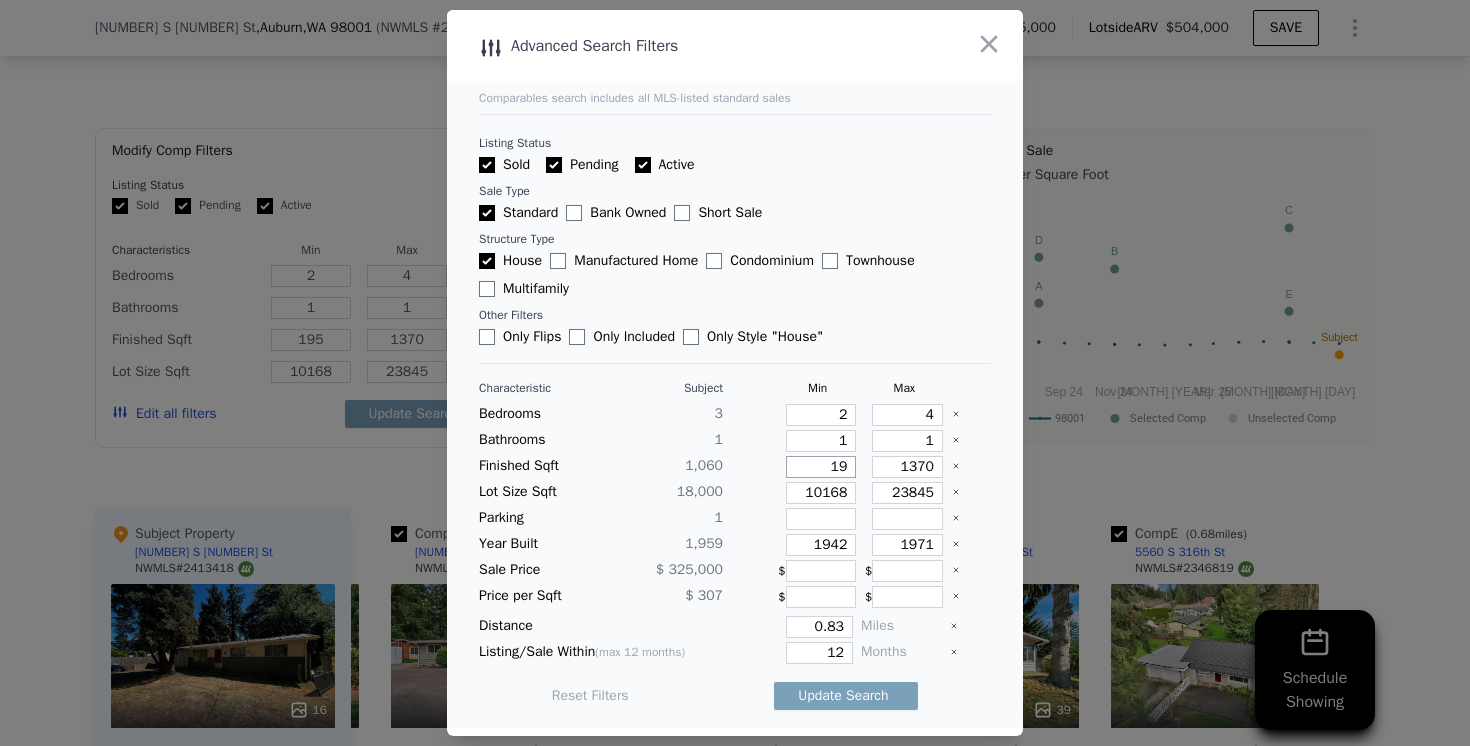 type on "1" 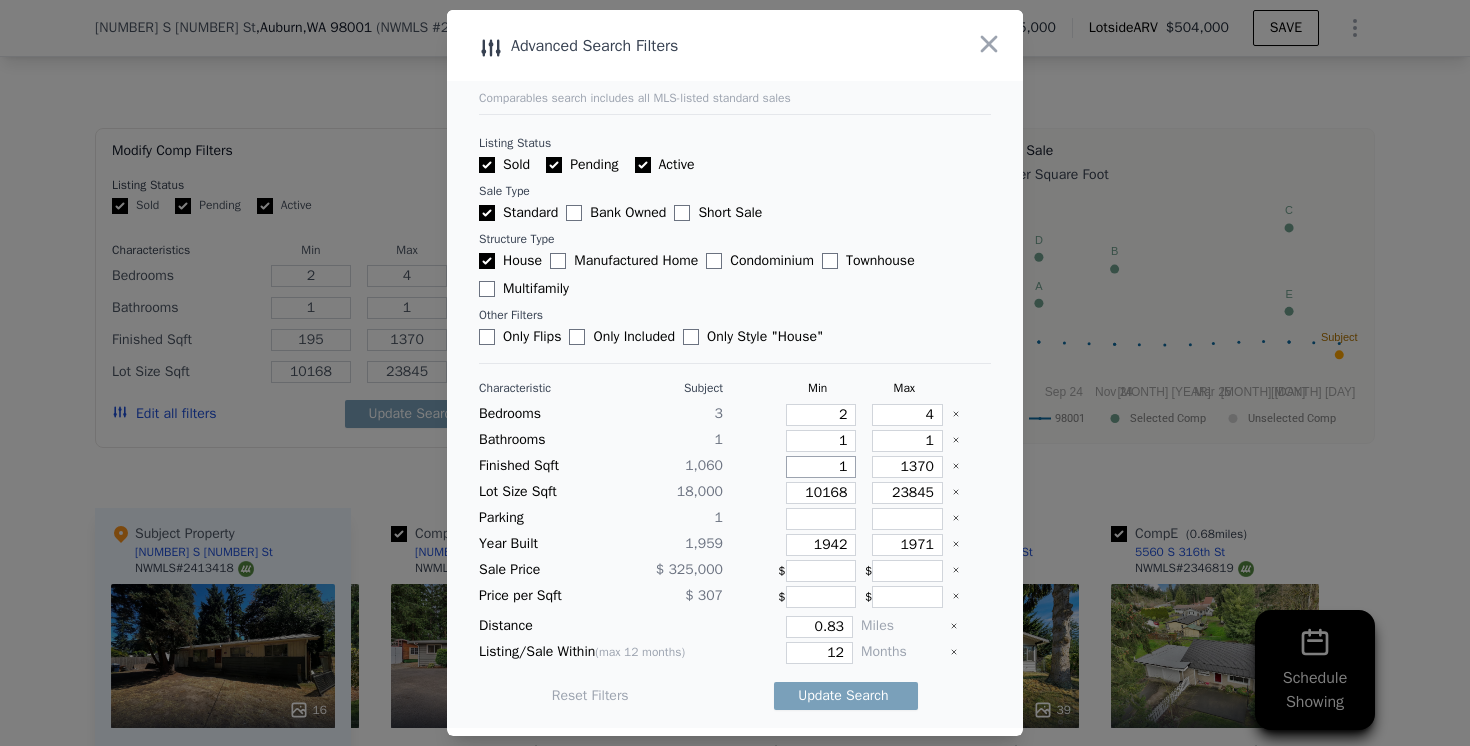 type on "19" 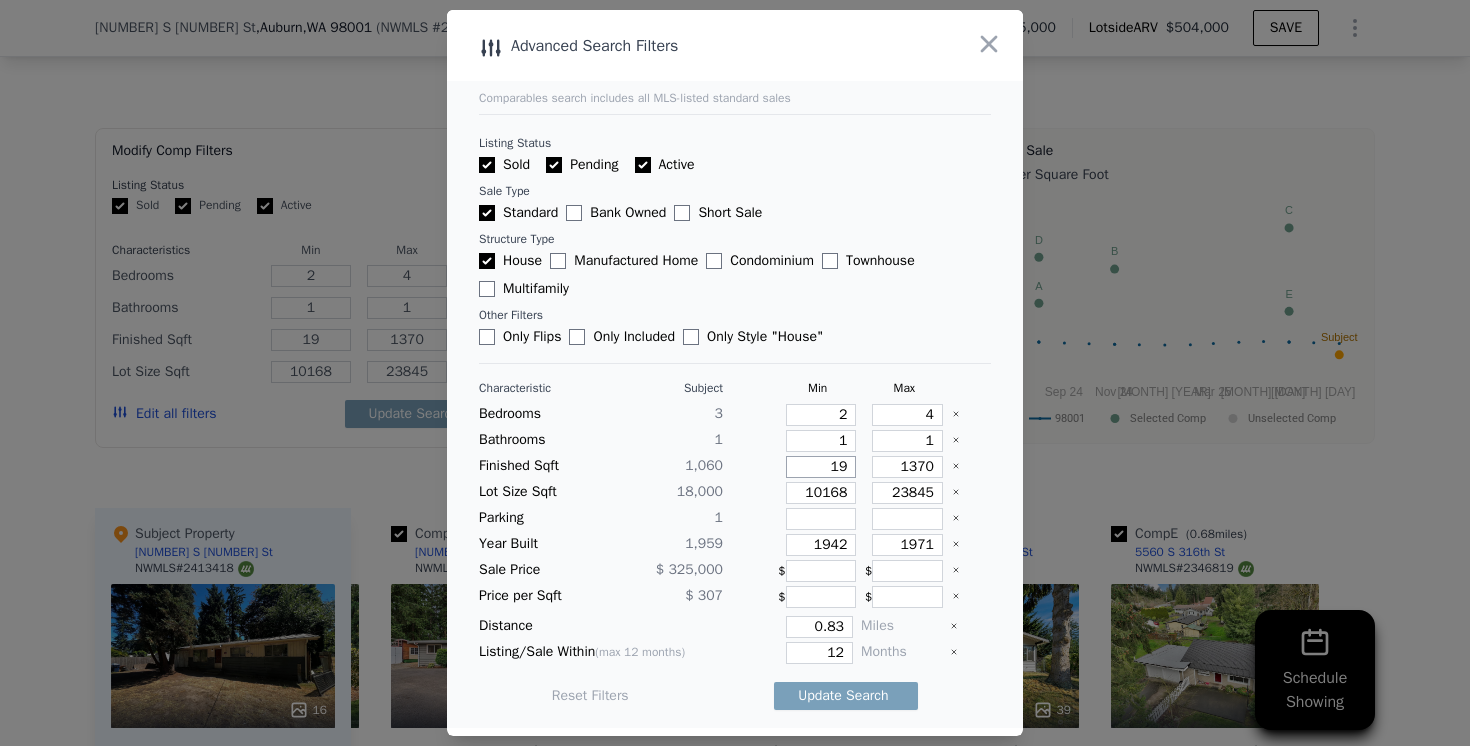 type on "1" 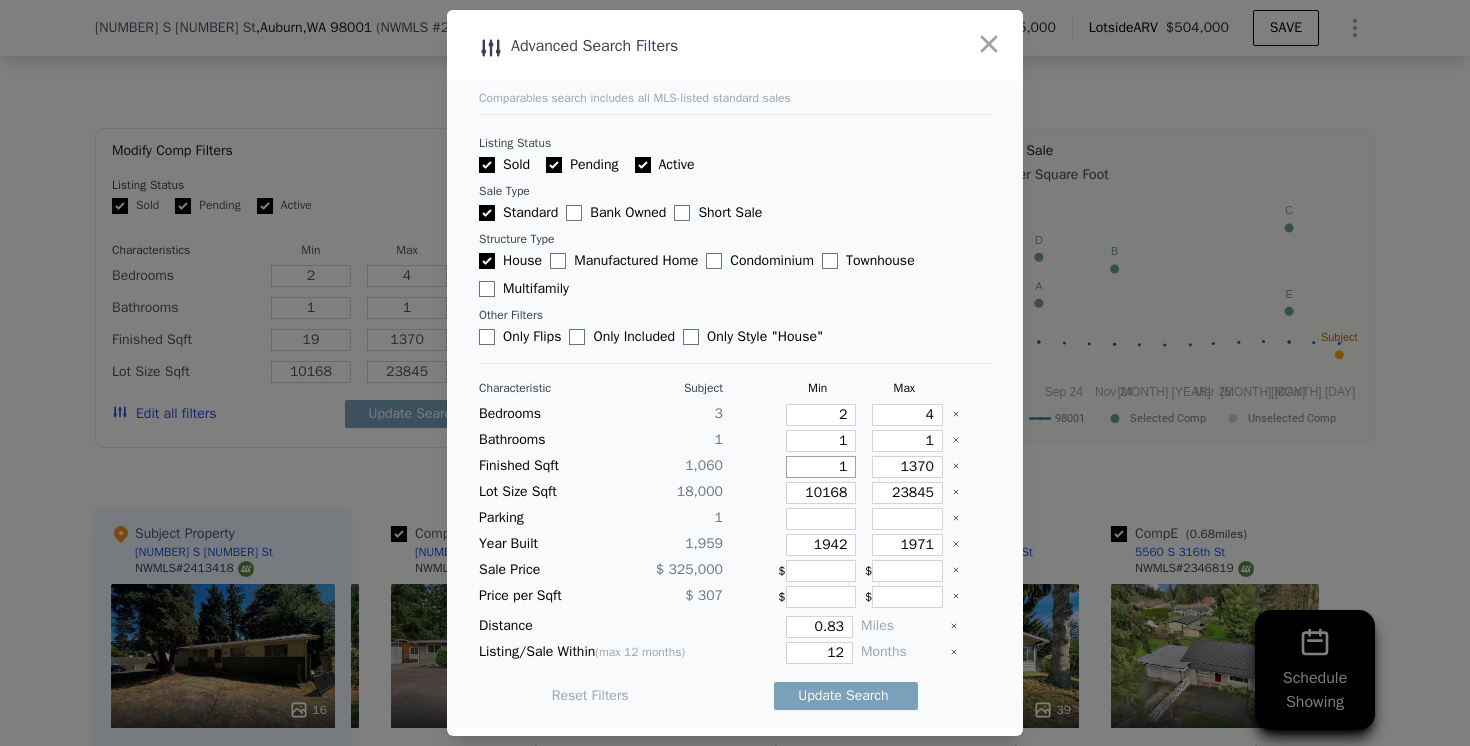 type on "1" 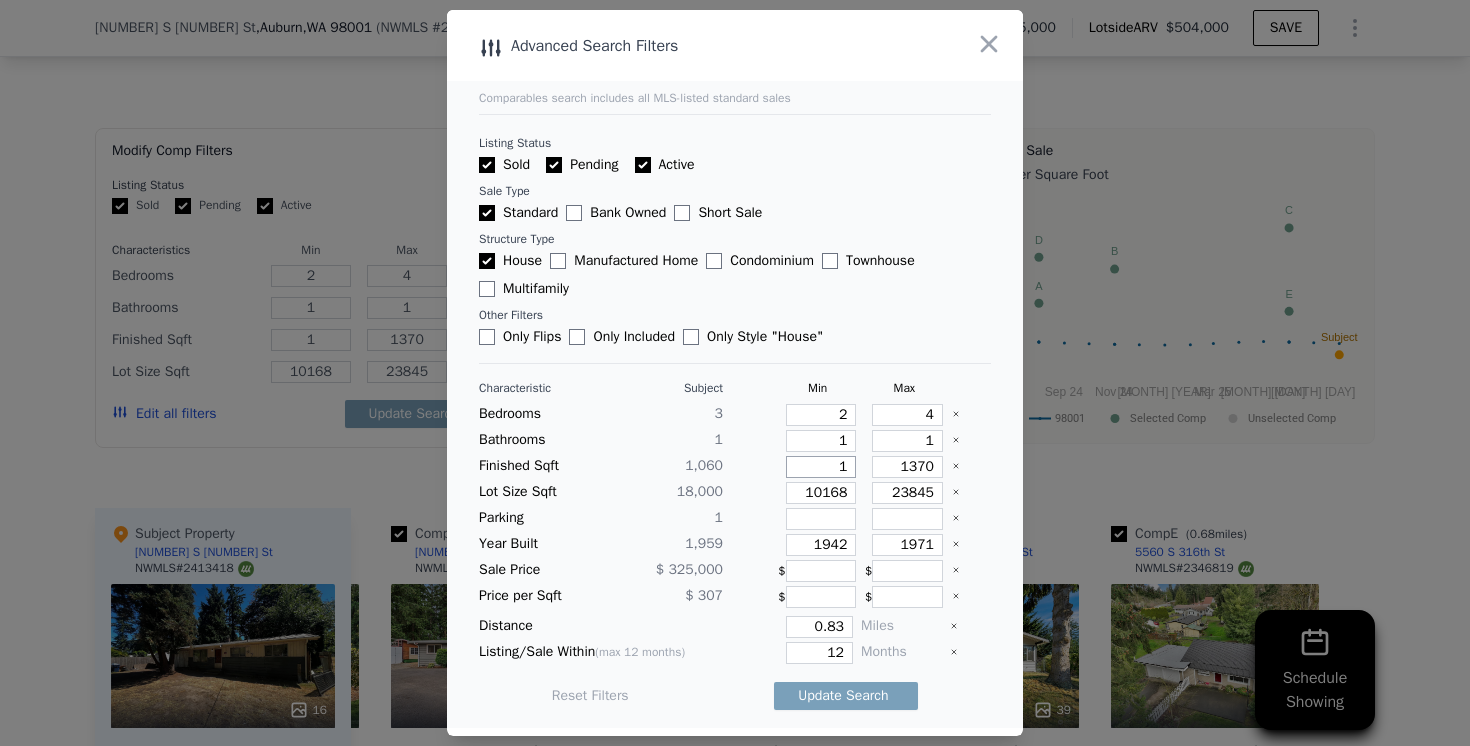 type 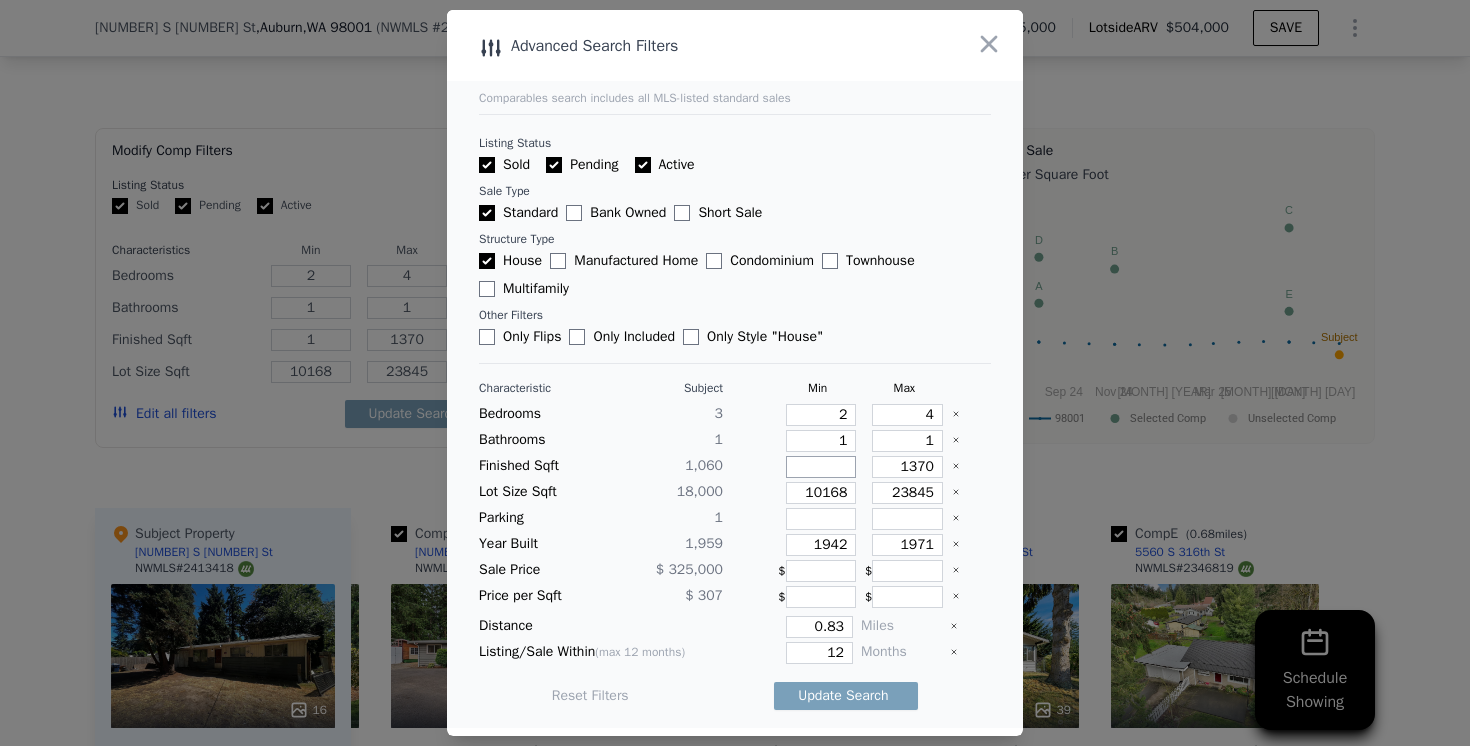 type 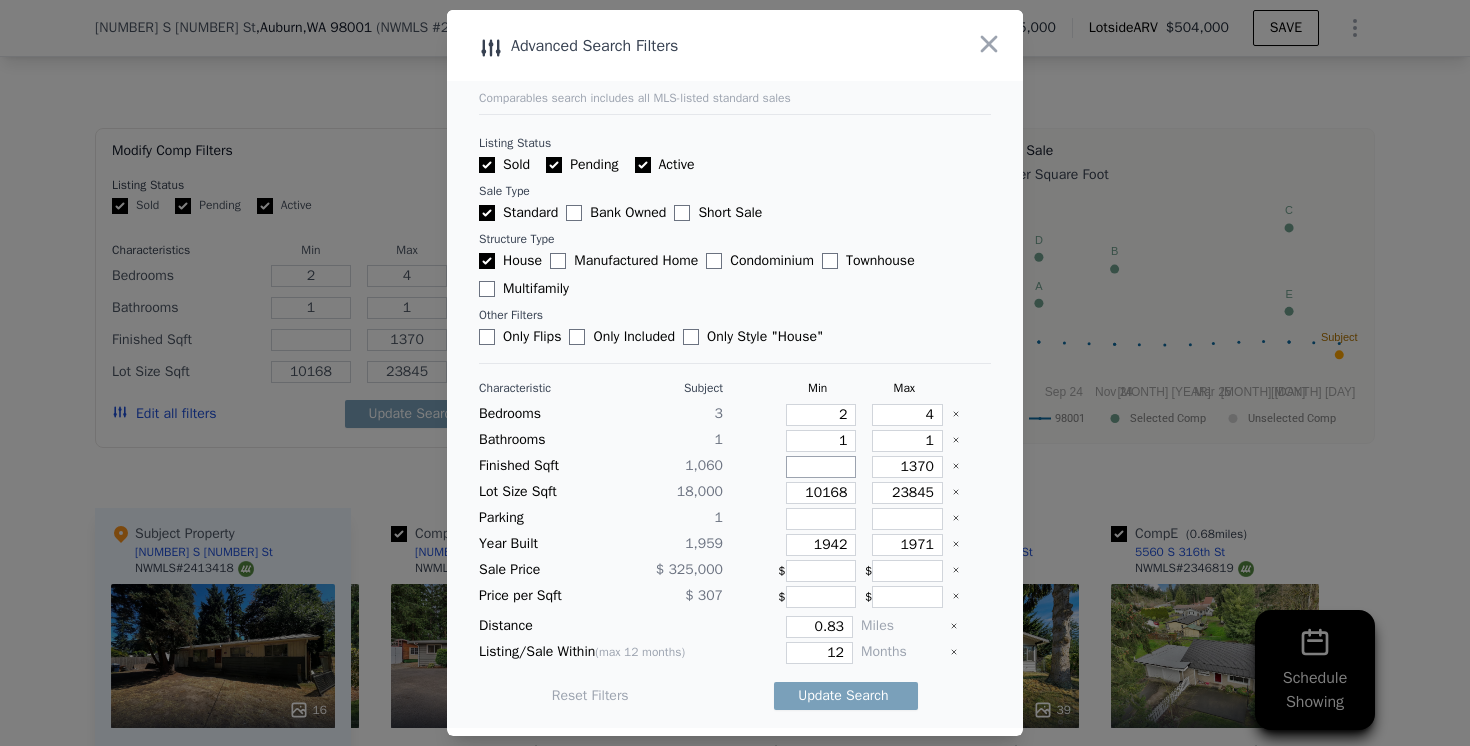 type on "9" 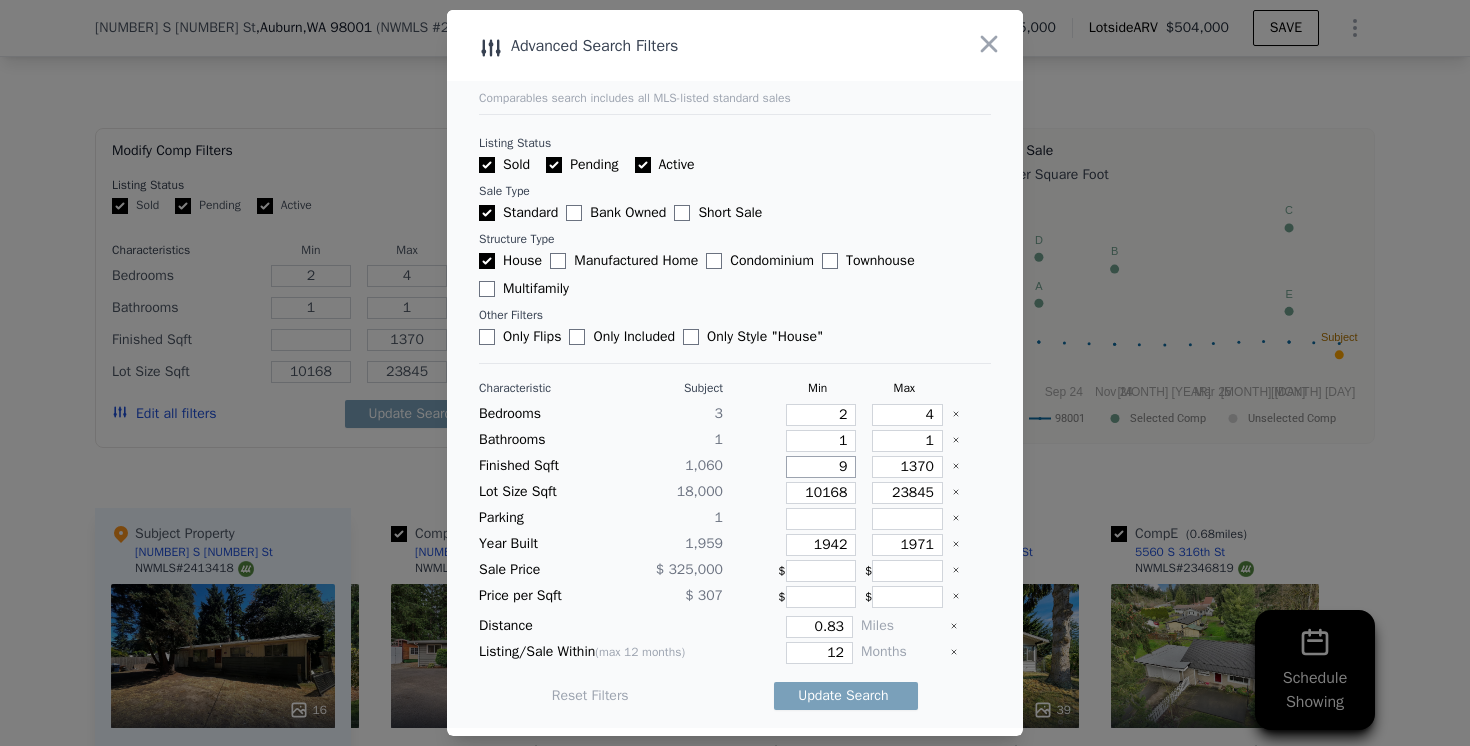 type on "9" 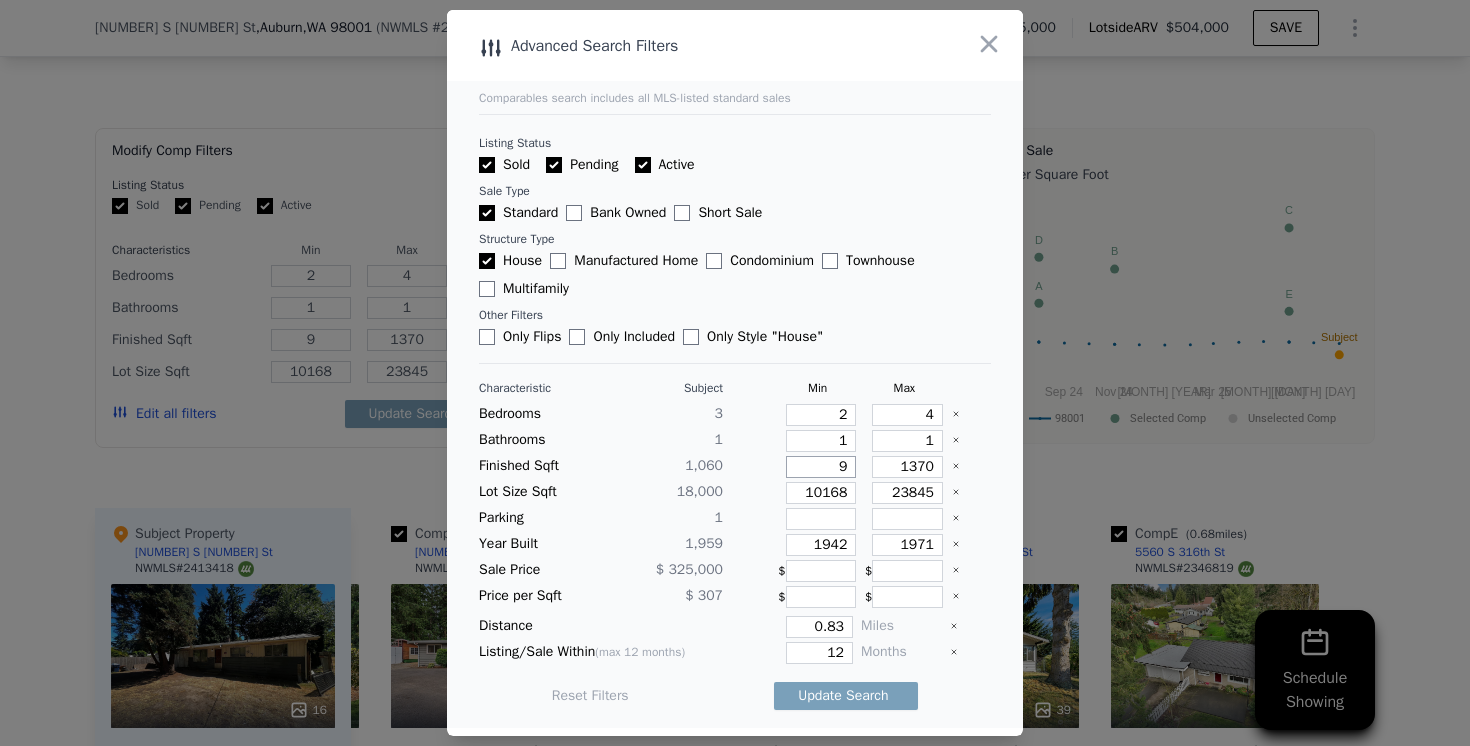 type on "95" 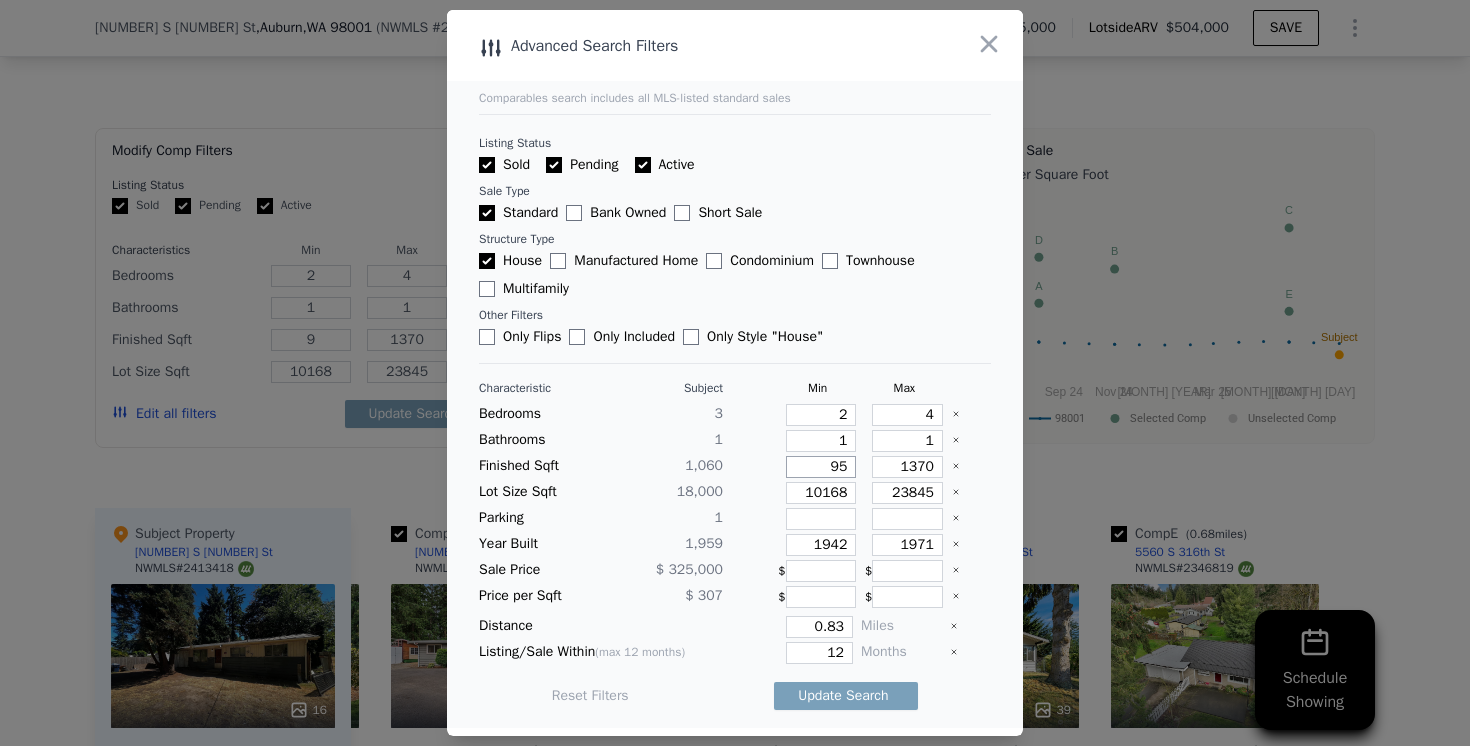type on "95" 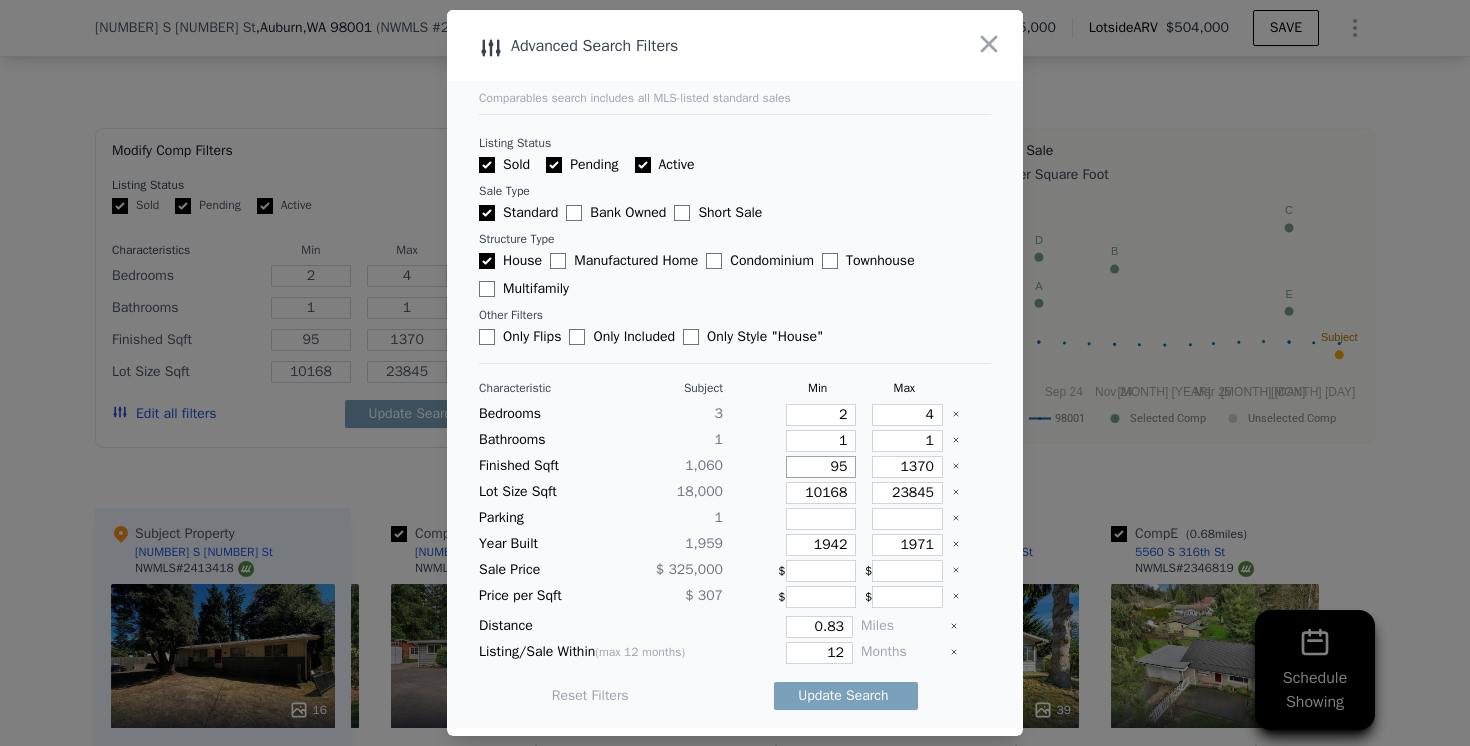 type on "950" 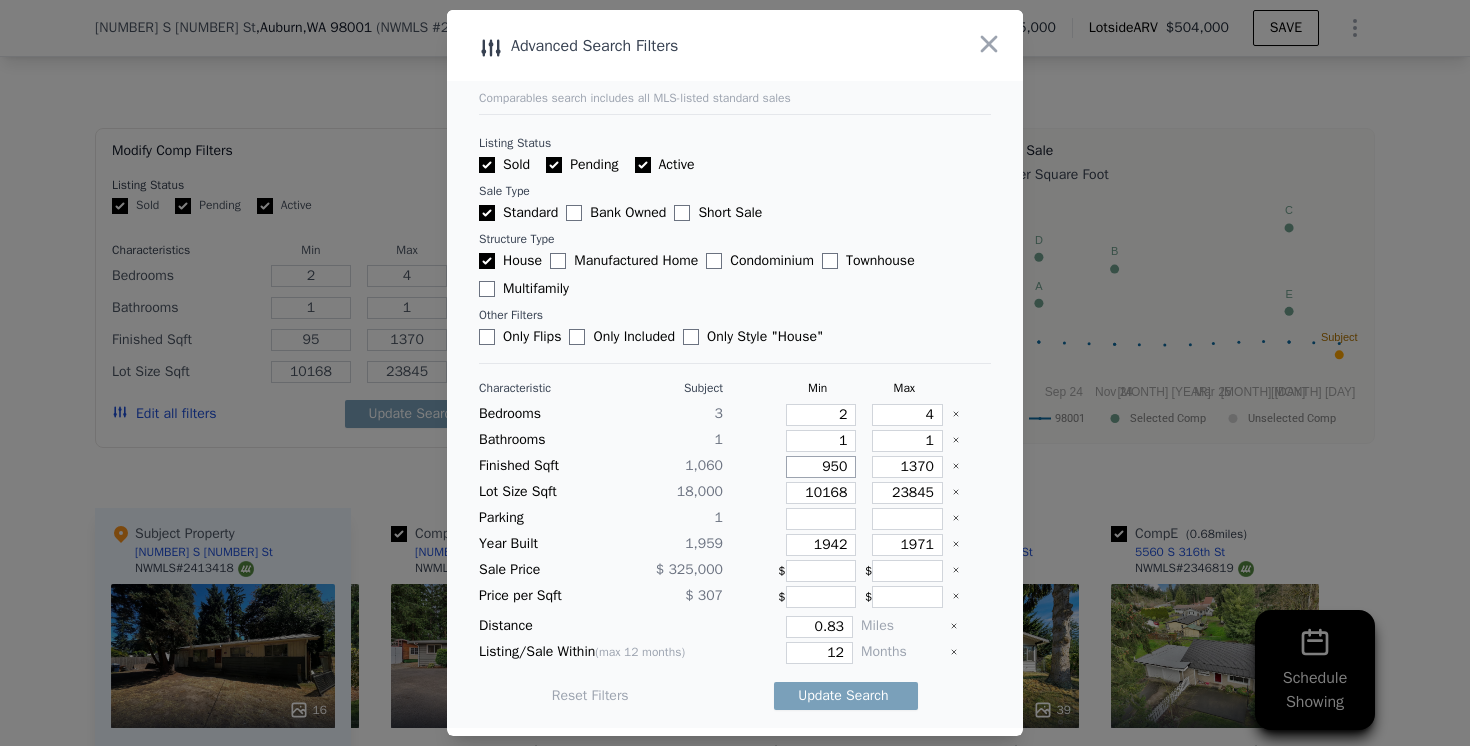 type on "950" 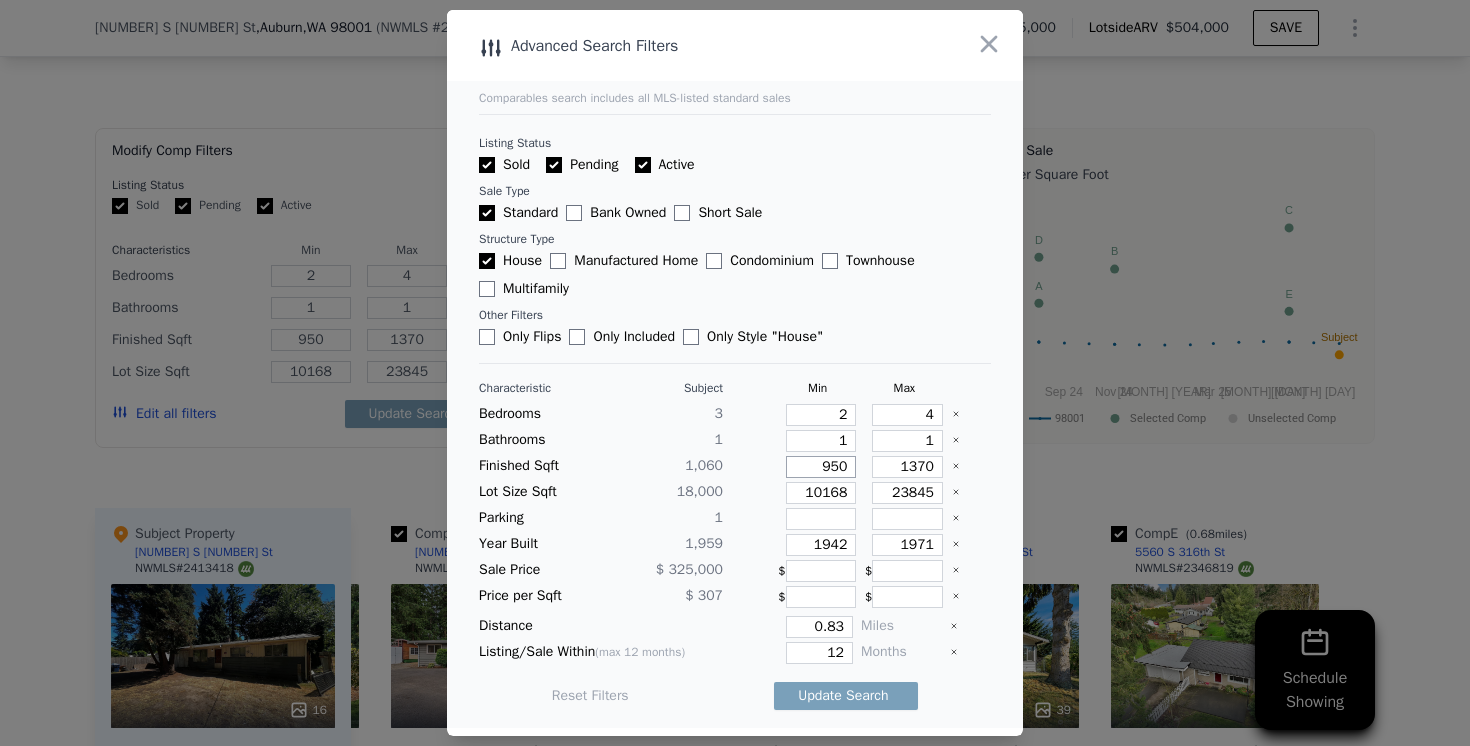 type on "9500" 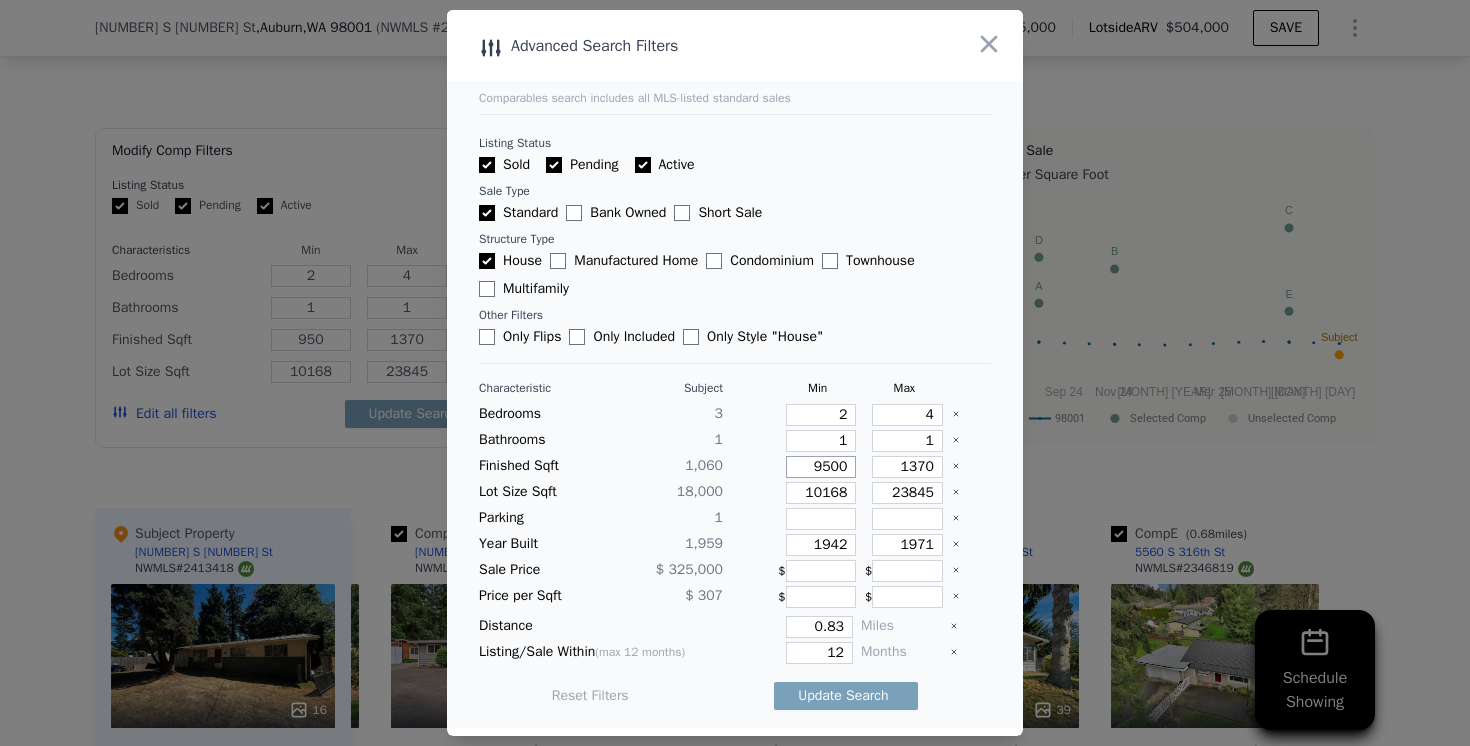 type on "9500" 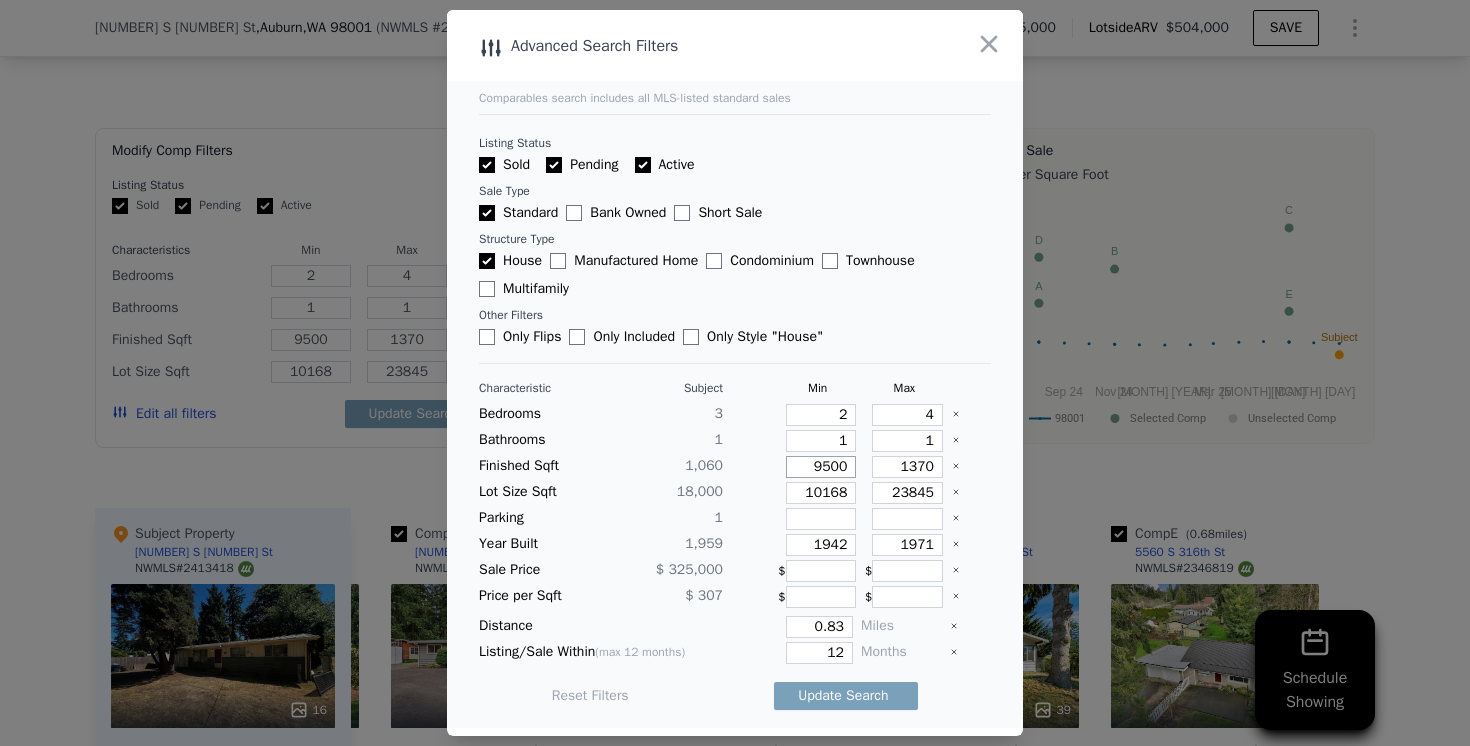 type on "95000" 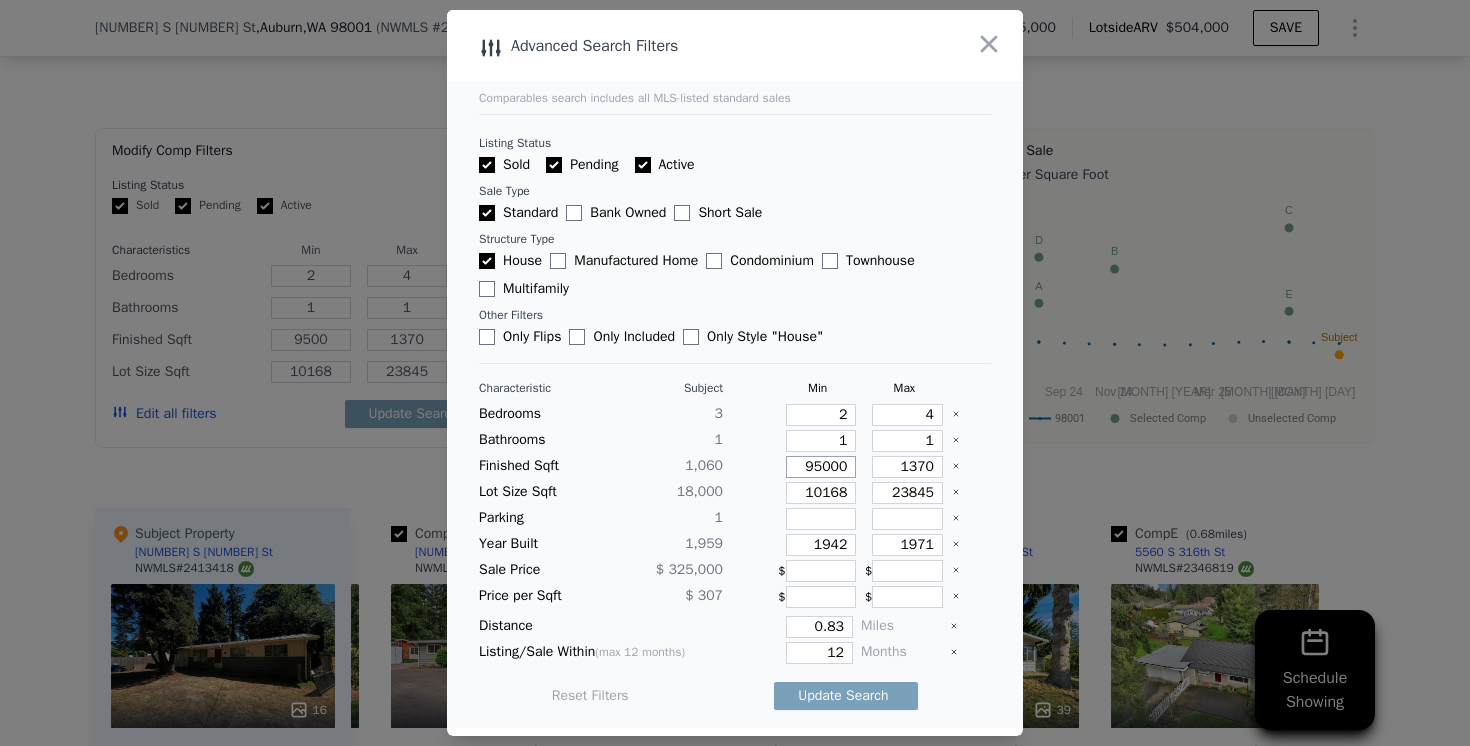 type on "95000" 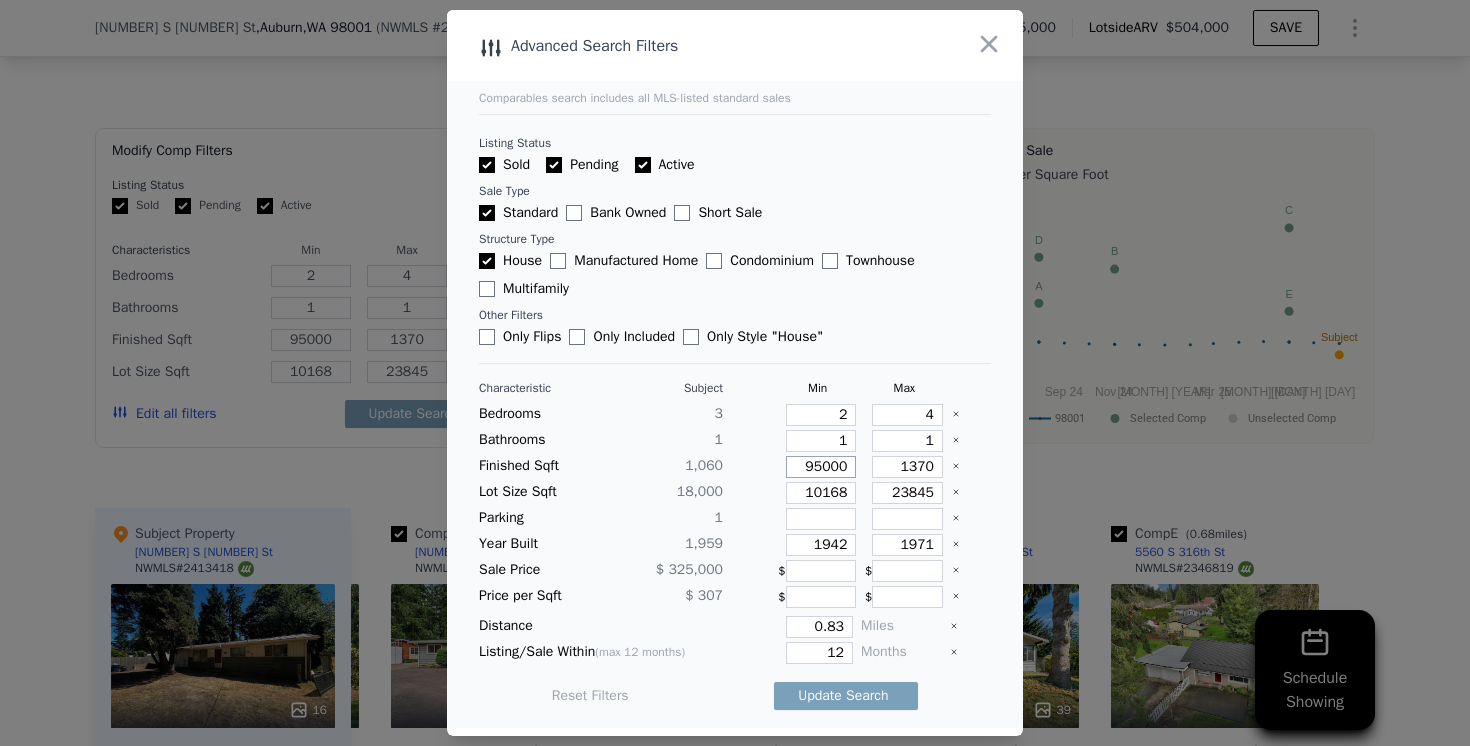 type on "9500" 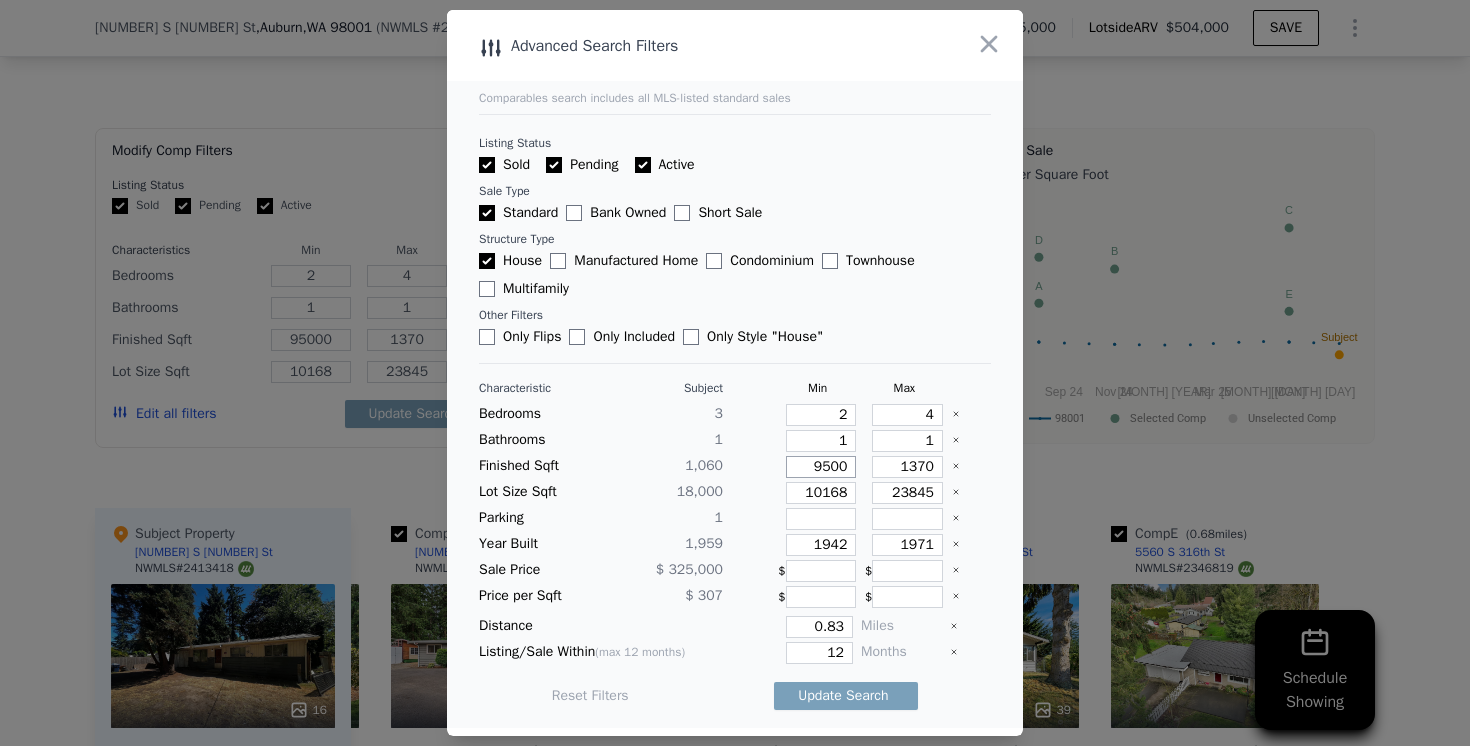 type on "9500" 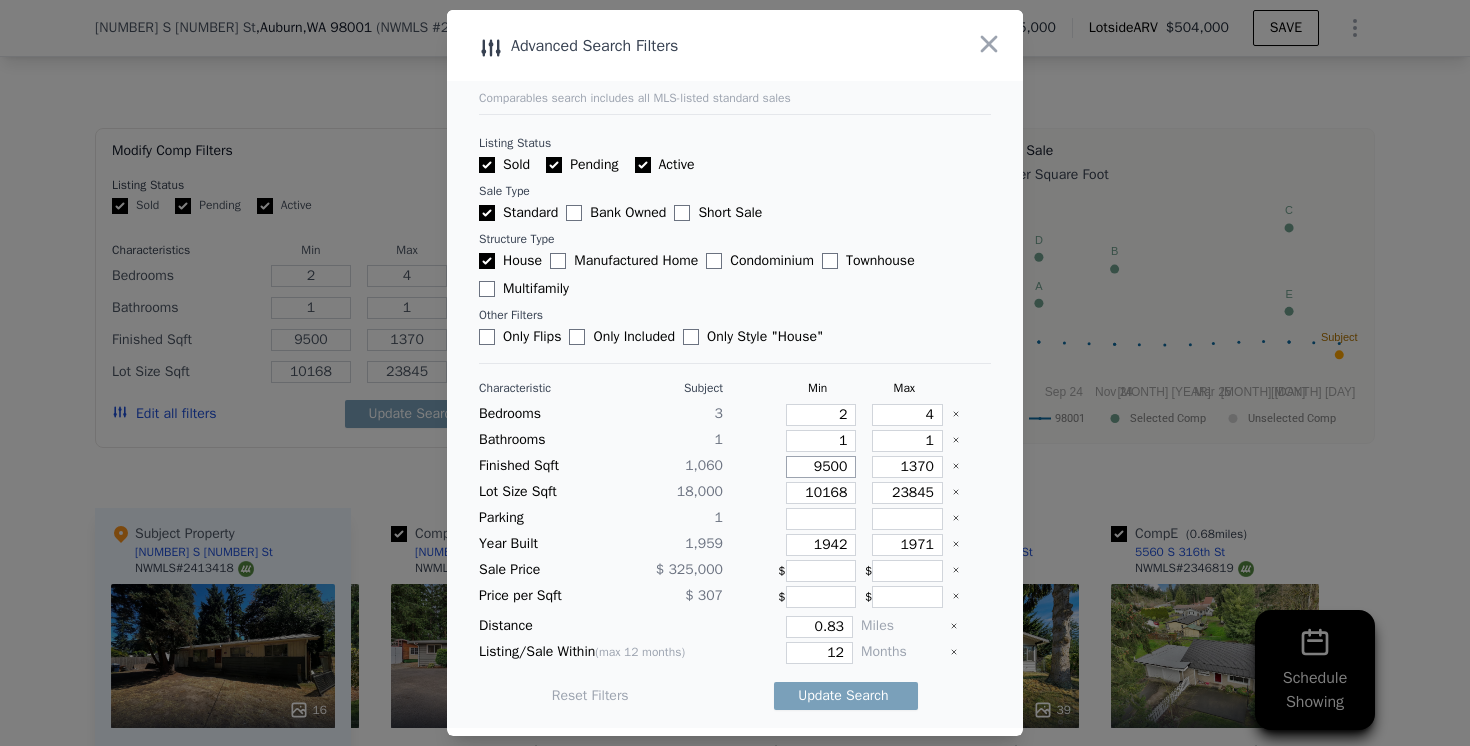 type on "950" 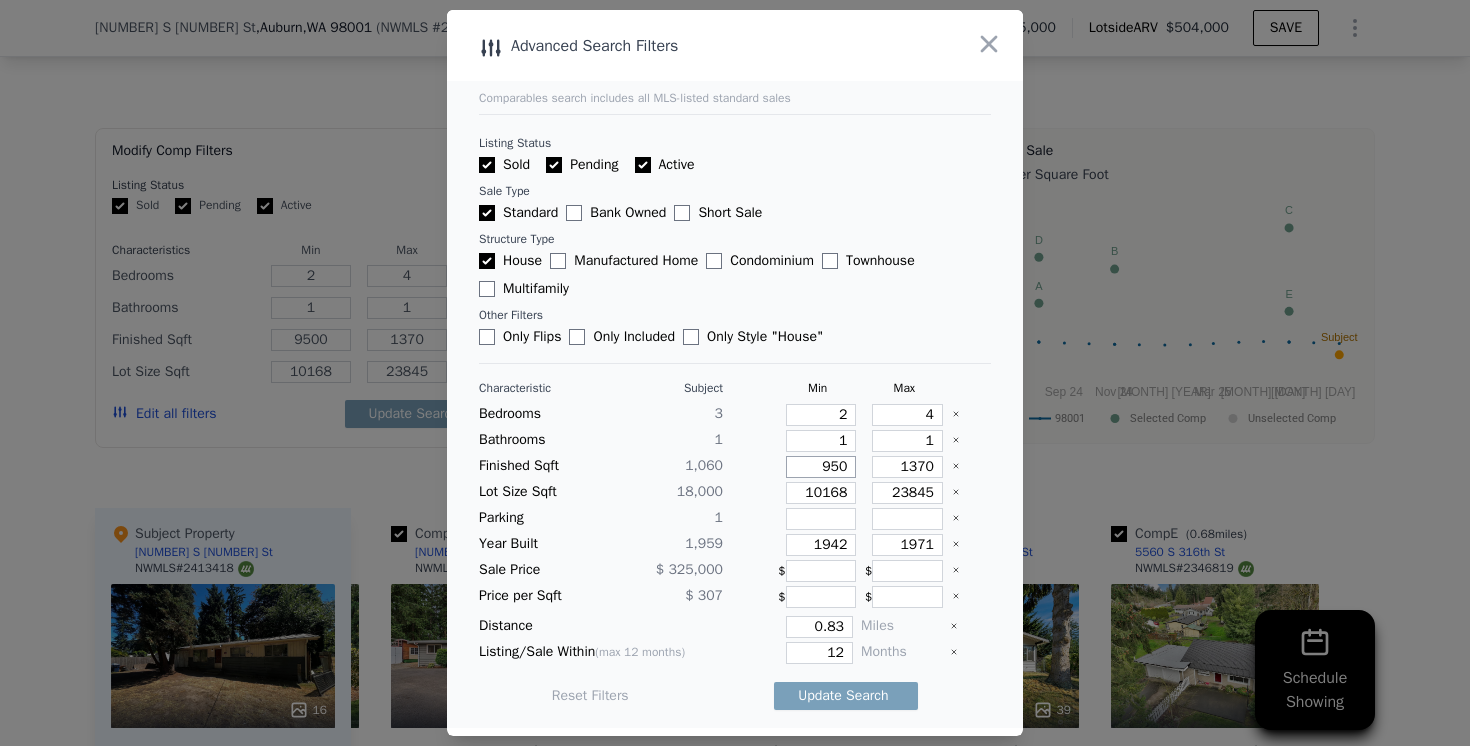 type on "950" 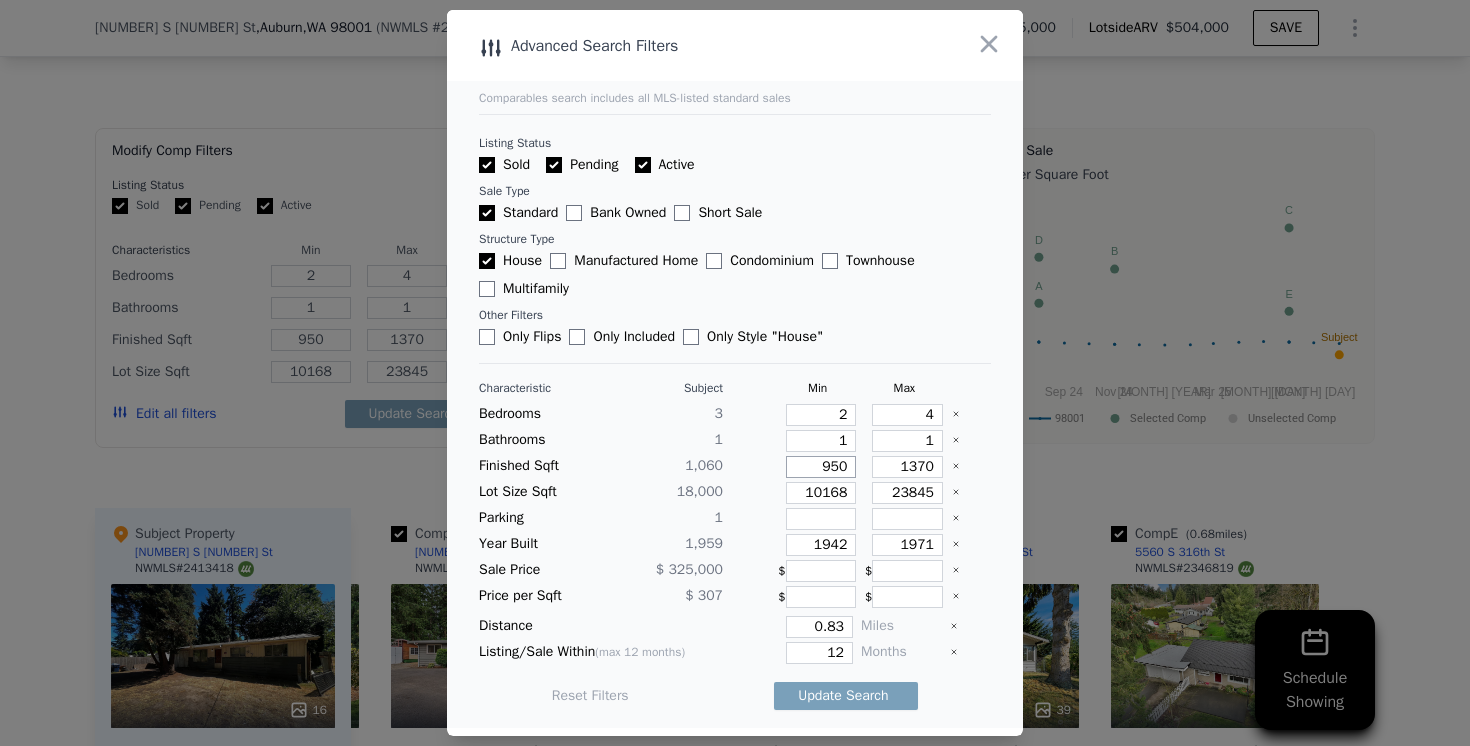 type on "950" 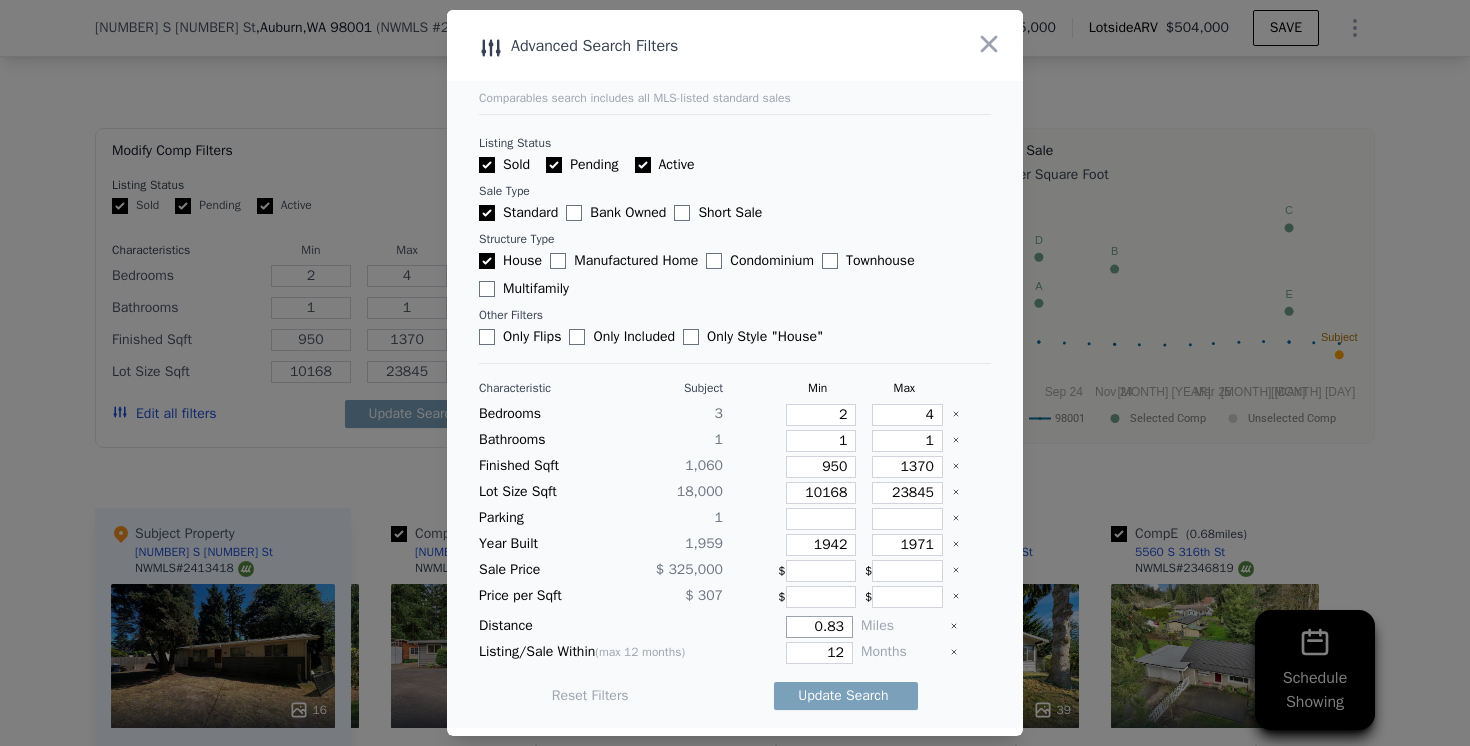 click on "0.83" at bounding box center [819, 627] 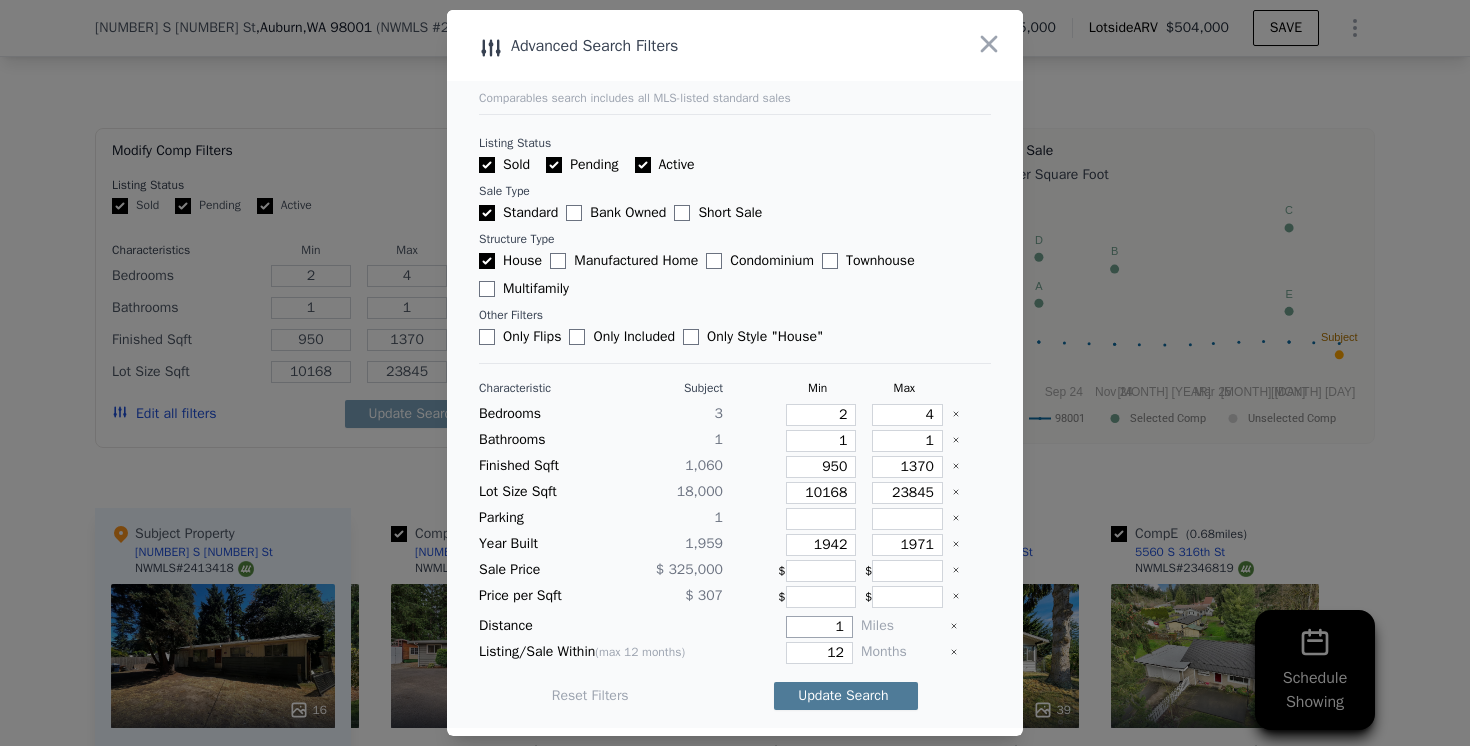 type on "1" 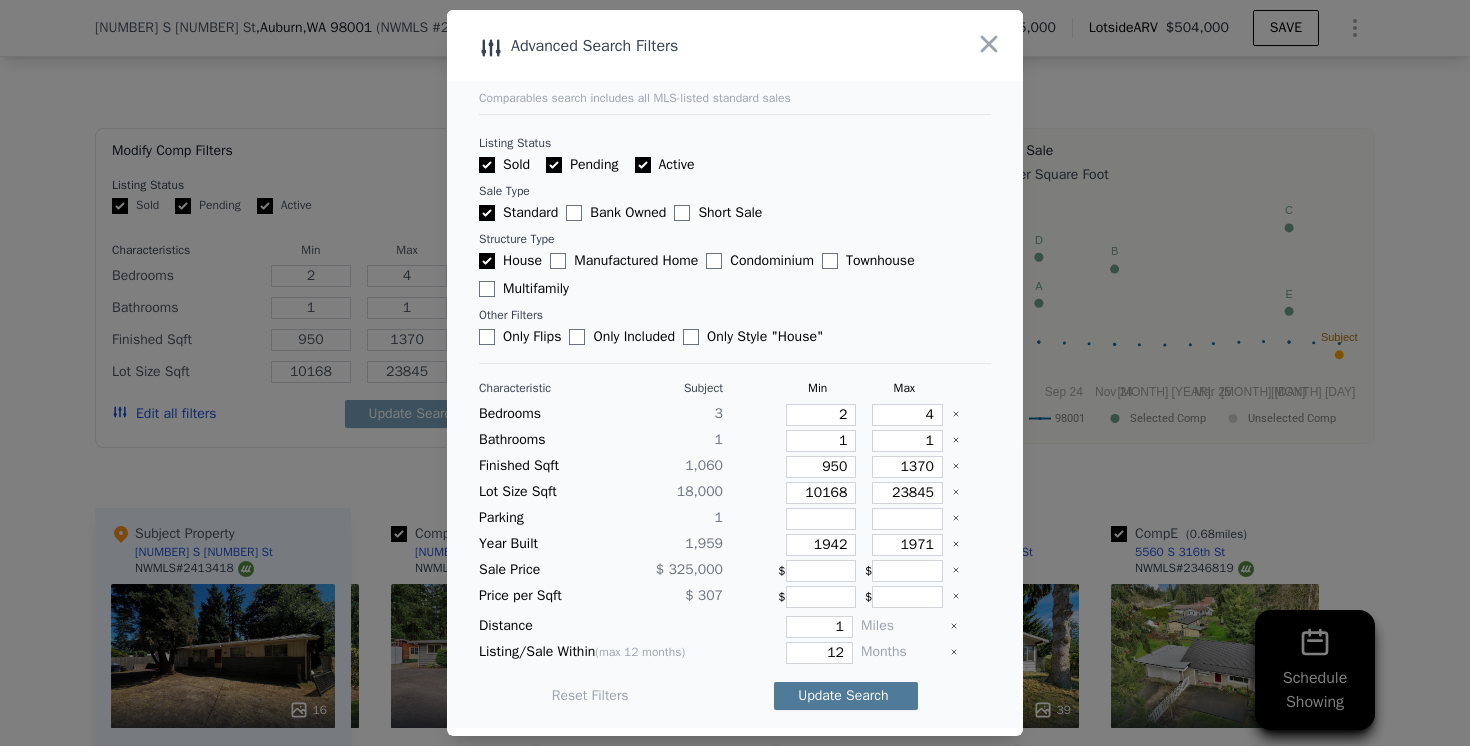 click on "Update Search" at bounding box center (846, 696) 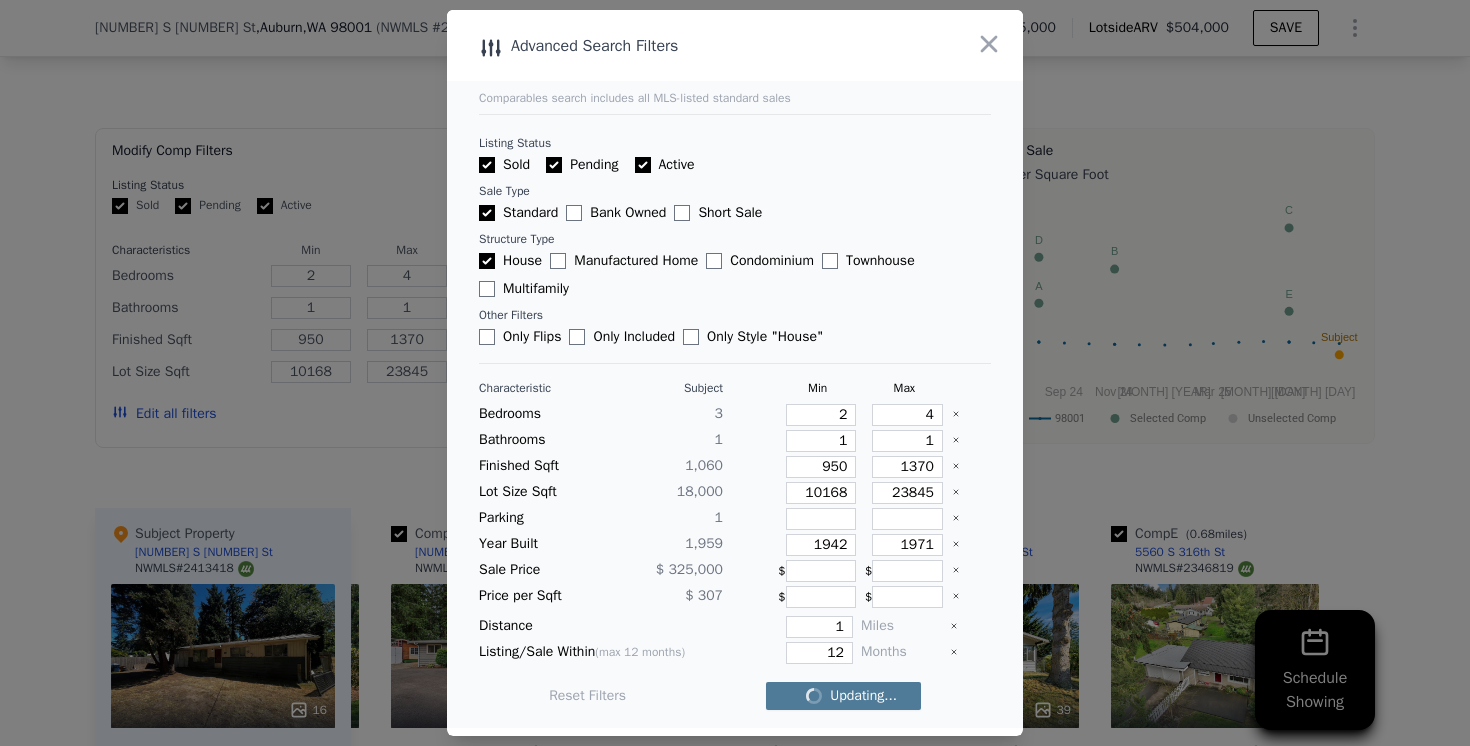 checkbox on "false" 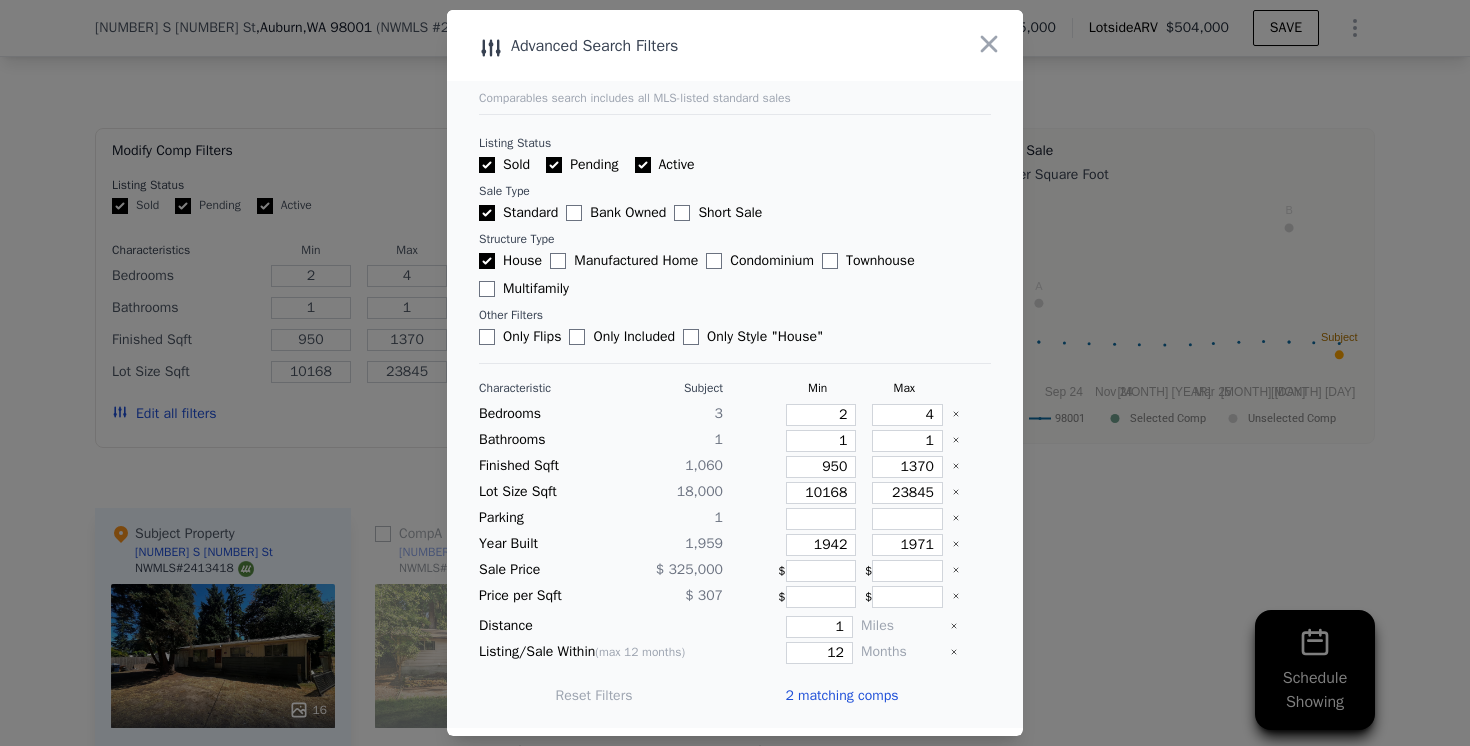 scroll, scrollTop: 0, scrollLeft: 0, axis: both 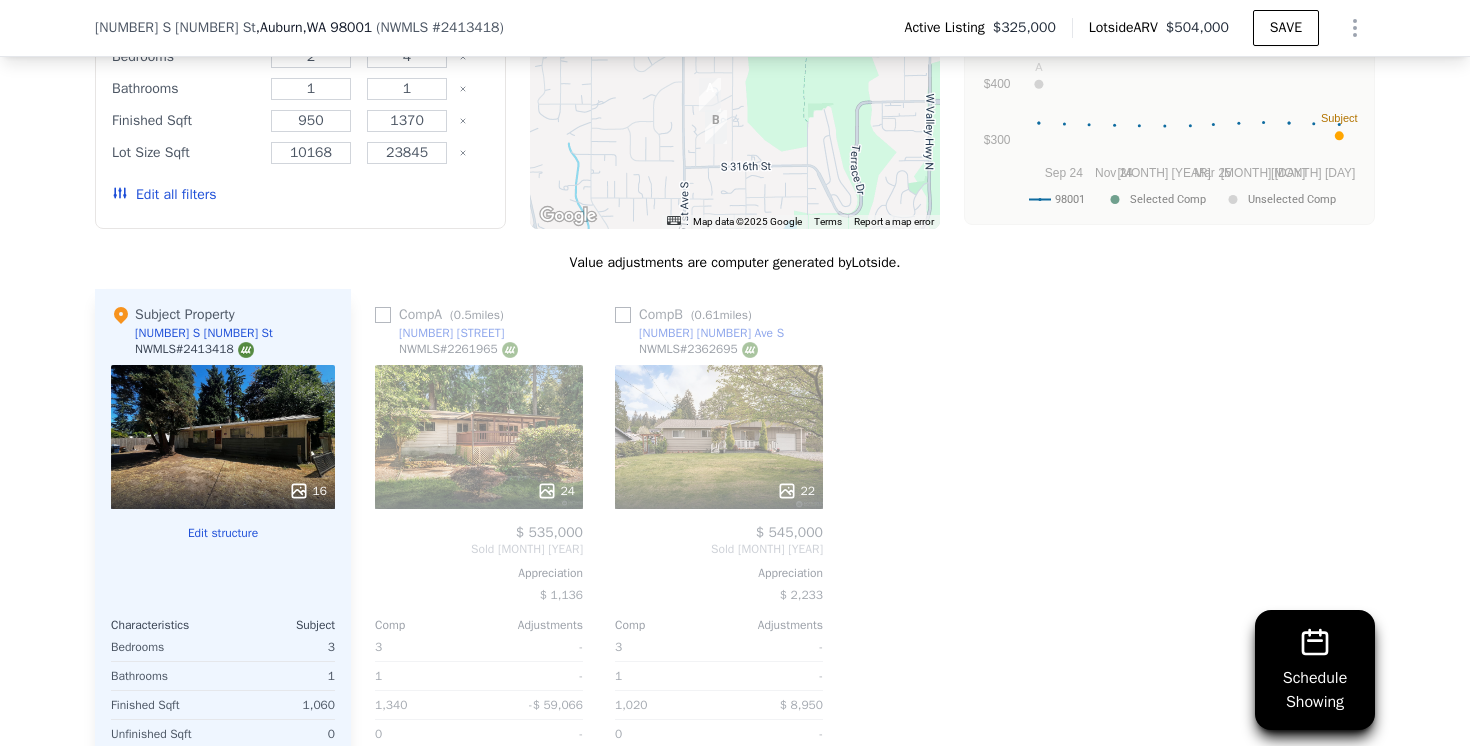click at bounding box center [383, 315] 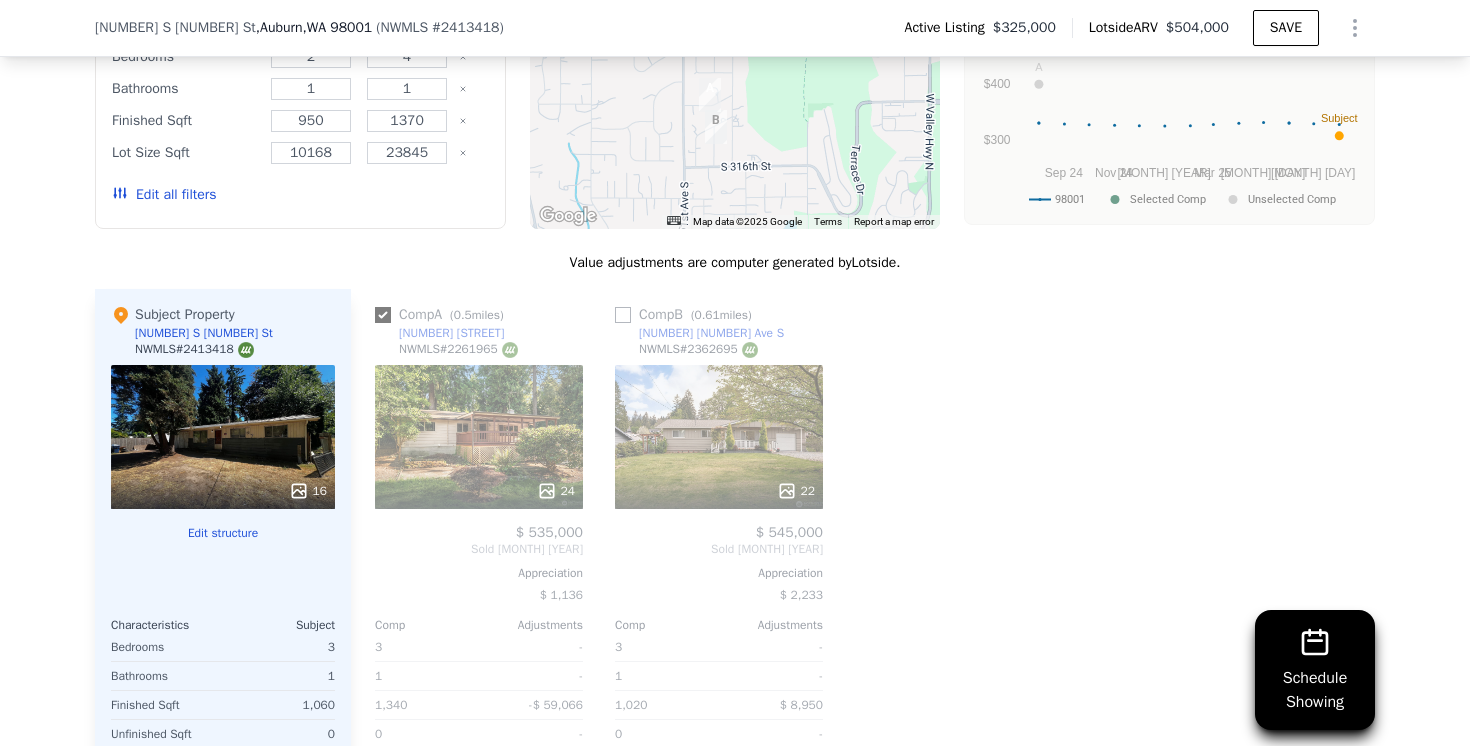 checkbox on "true" 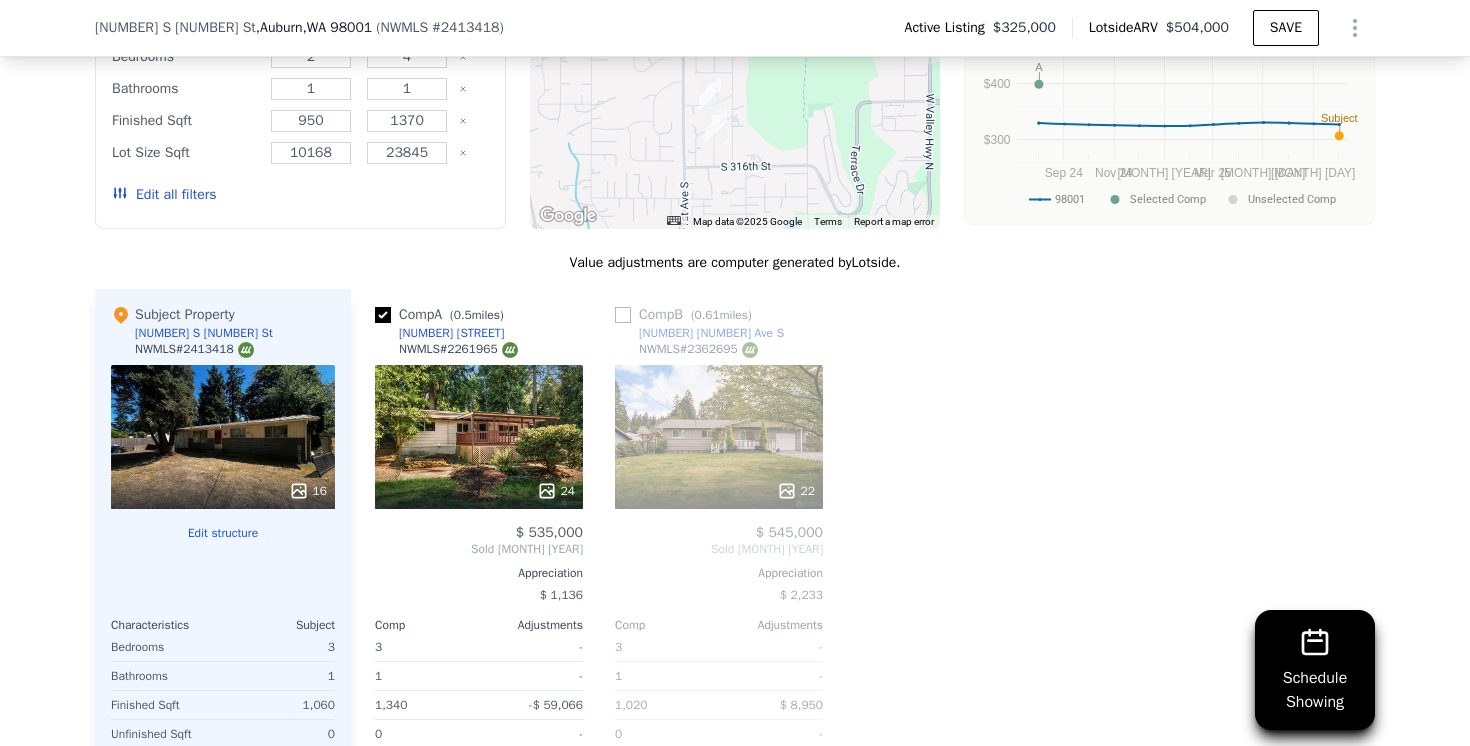 click at bounding box center [623, 315] 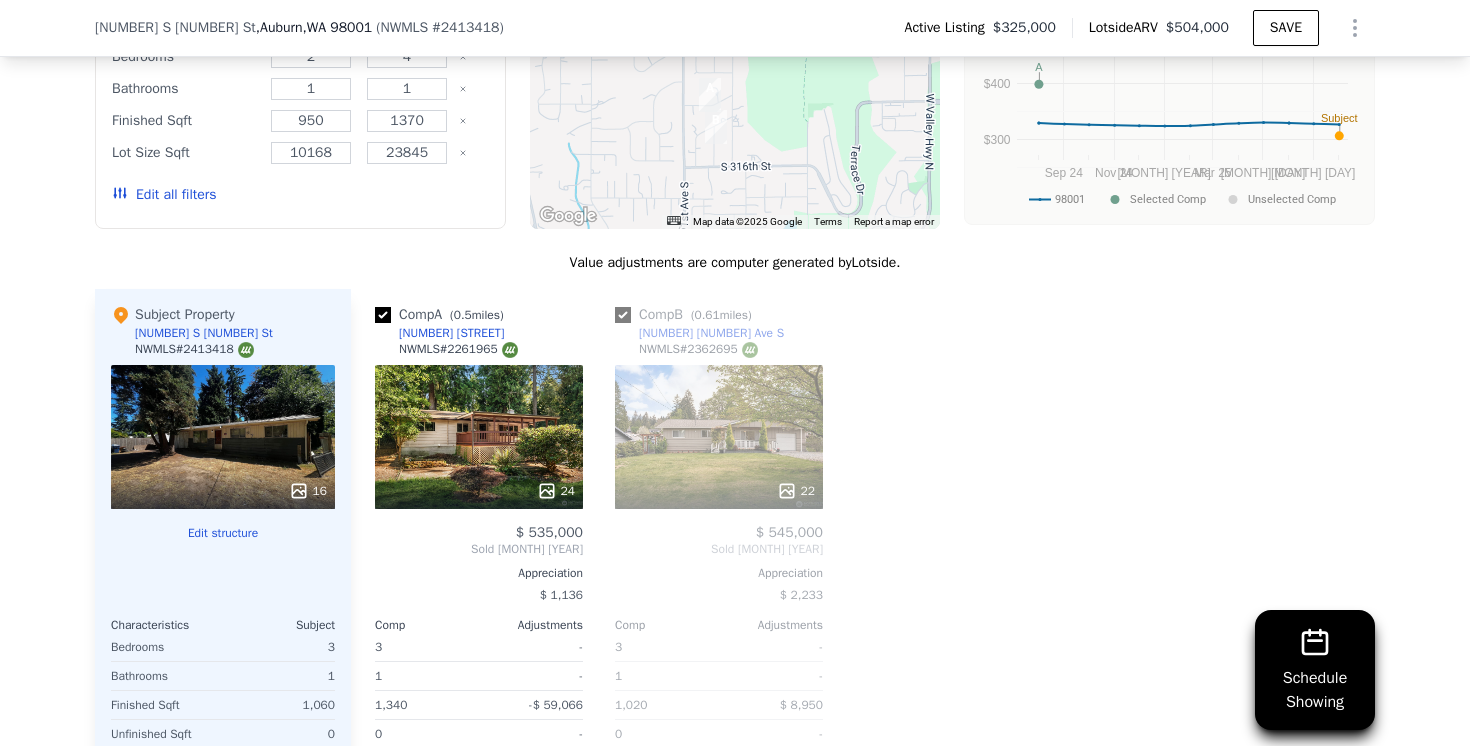 checkbox on "true" 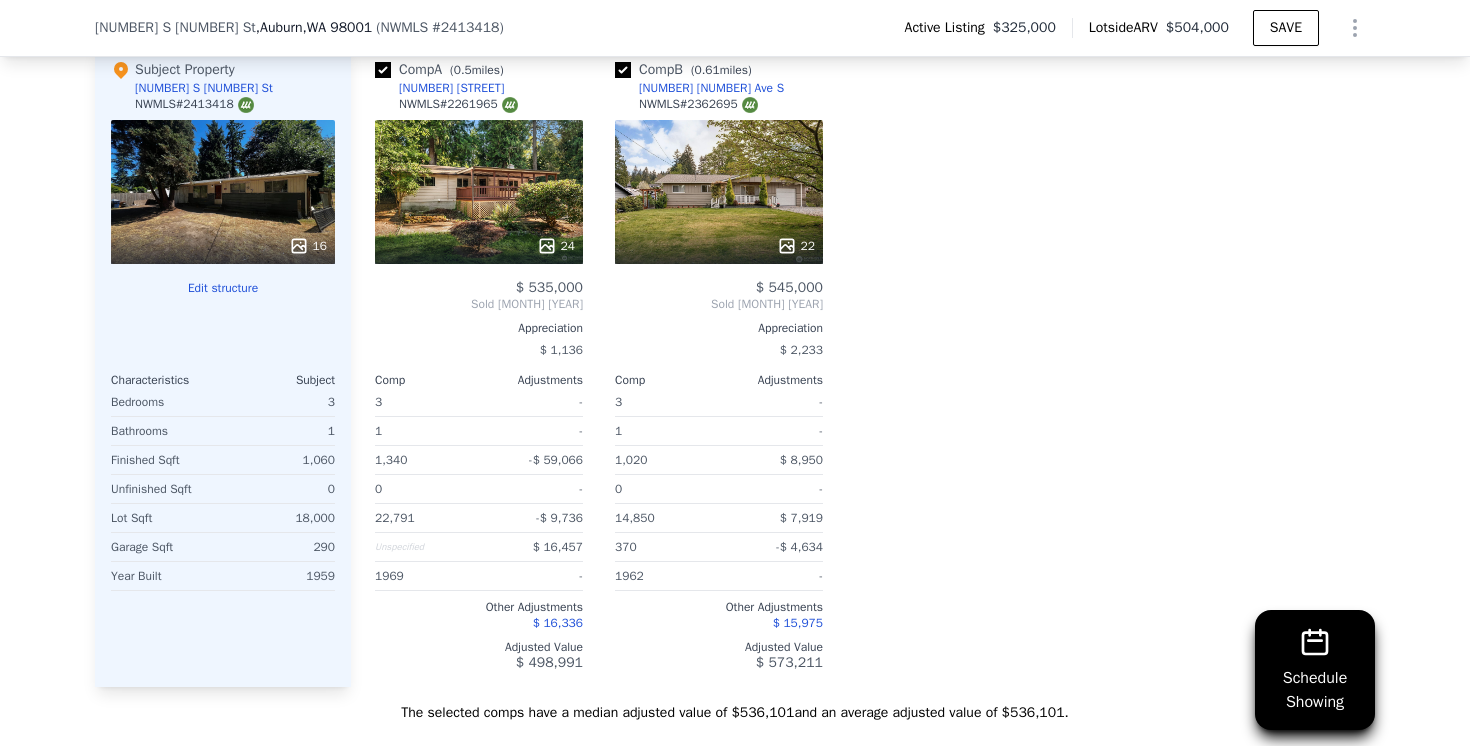 scroll, scrollTop: 2184, scrollLeft: 0, axis: vertical 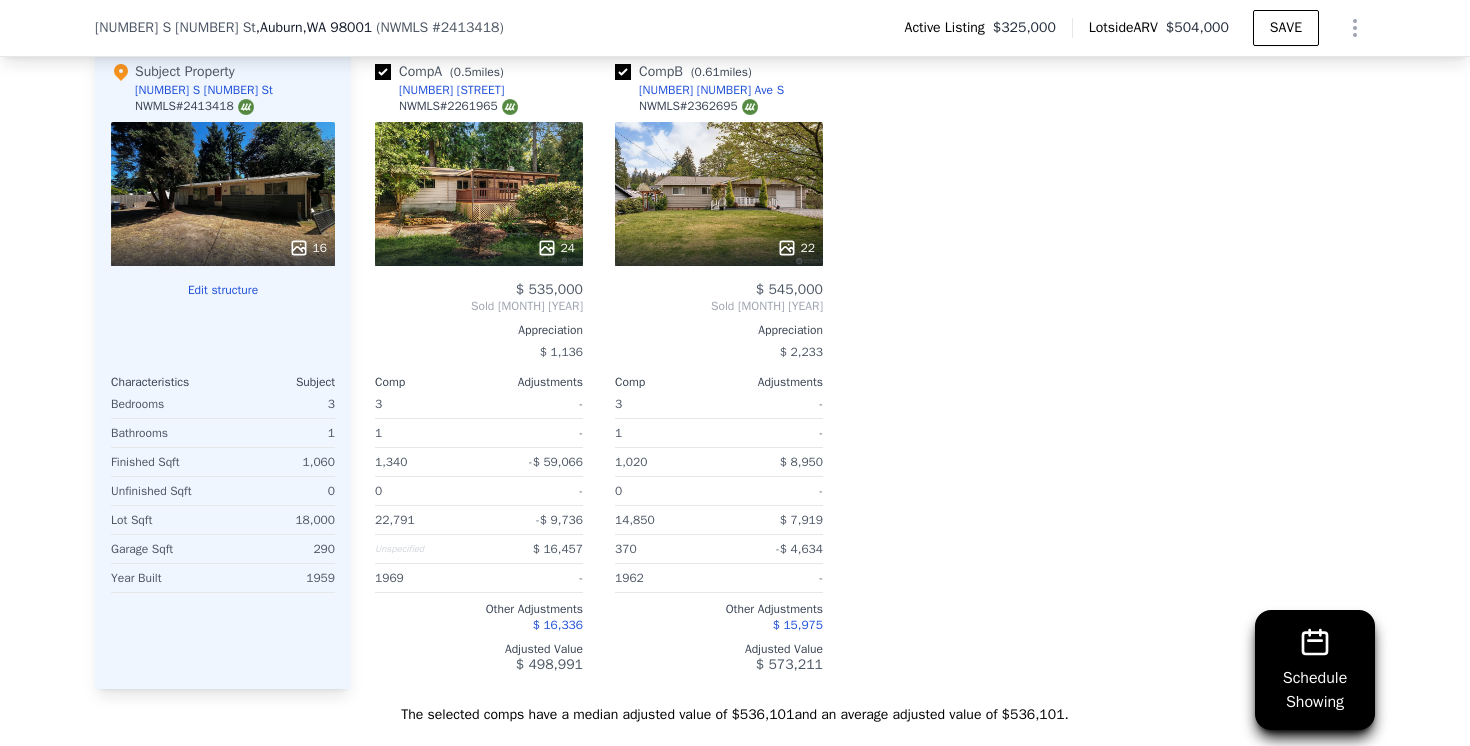 click on "22" at bounding box center (719, 194) 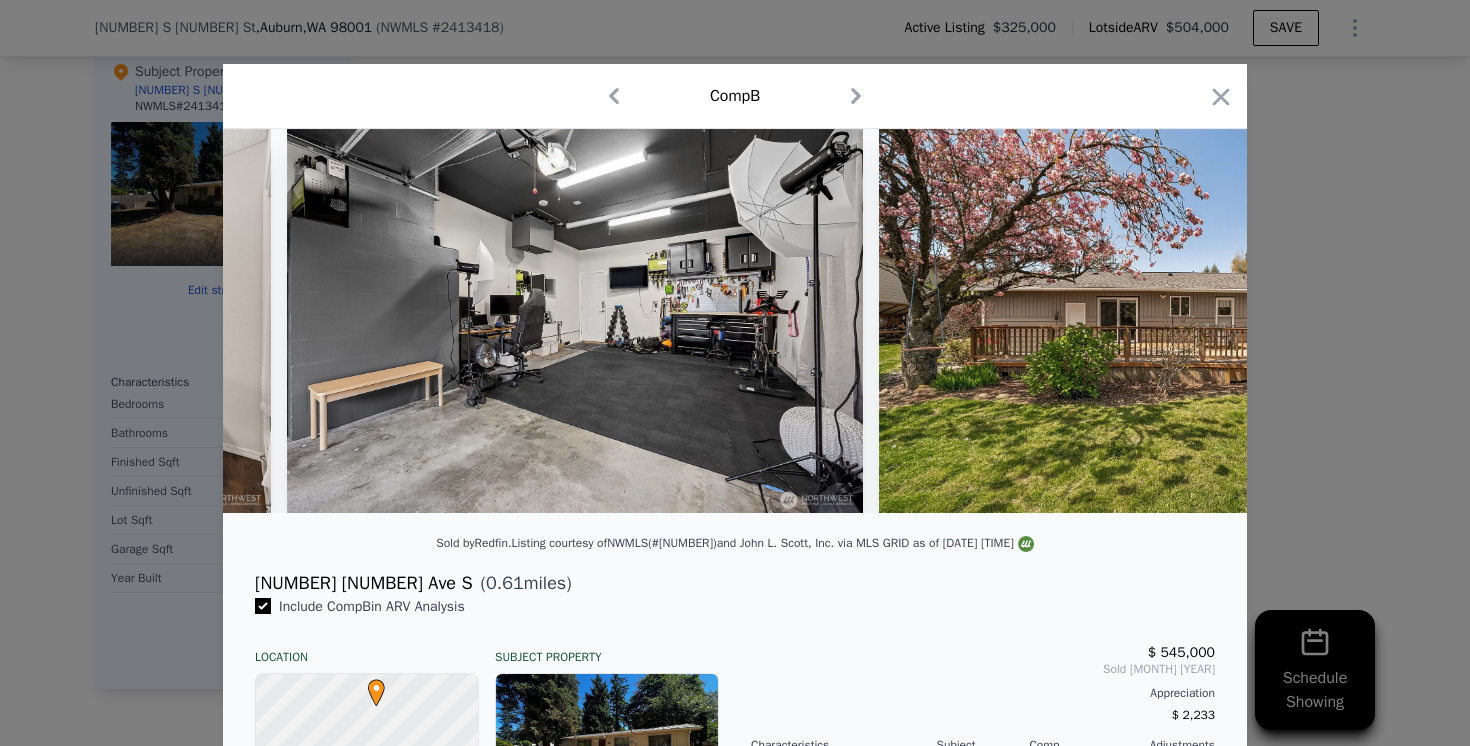 scroll, scrollTop: 0, scrollLeft: 7924, axis: horizontal 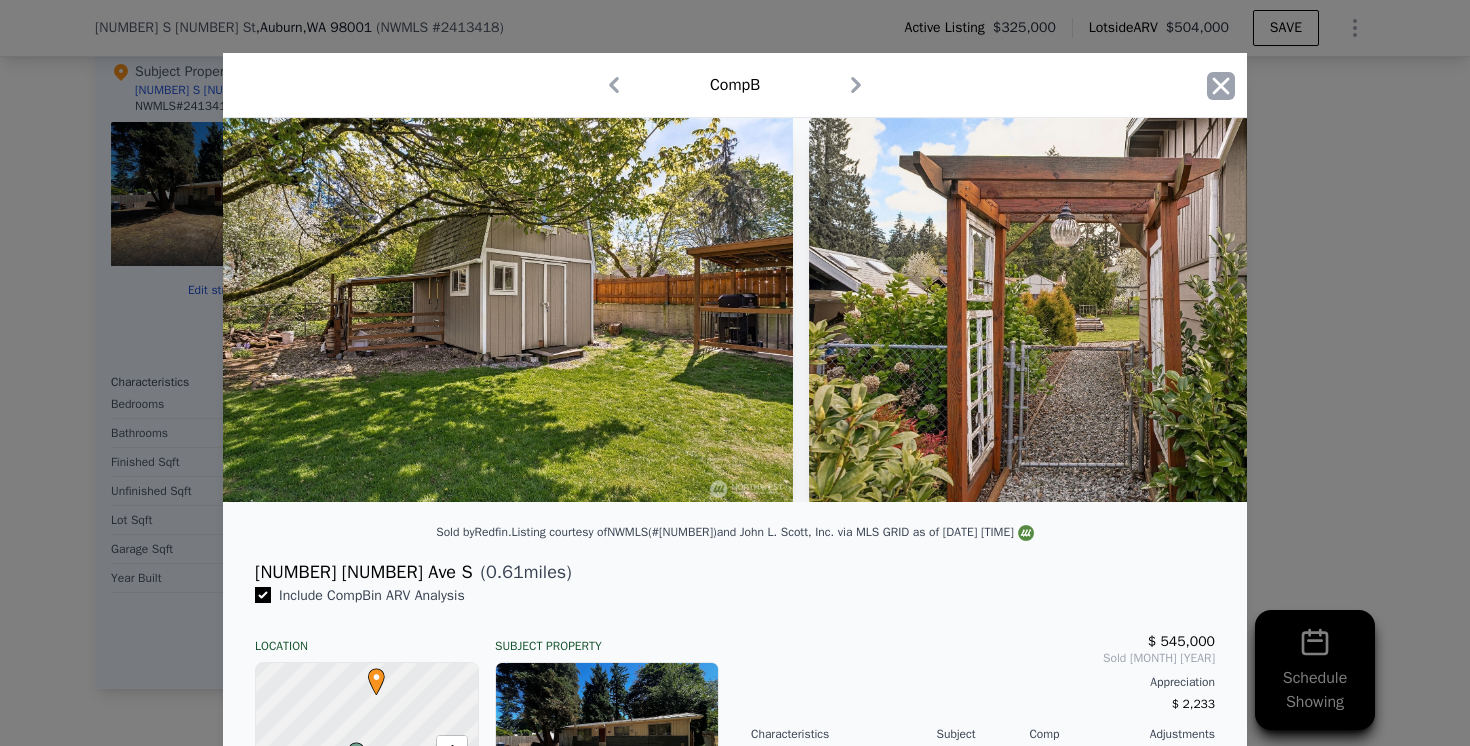 click 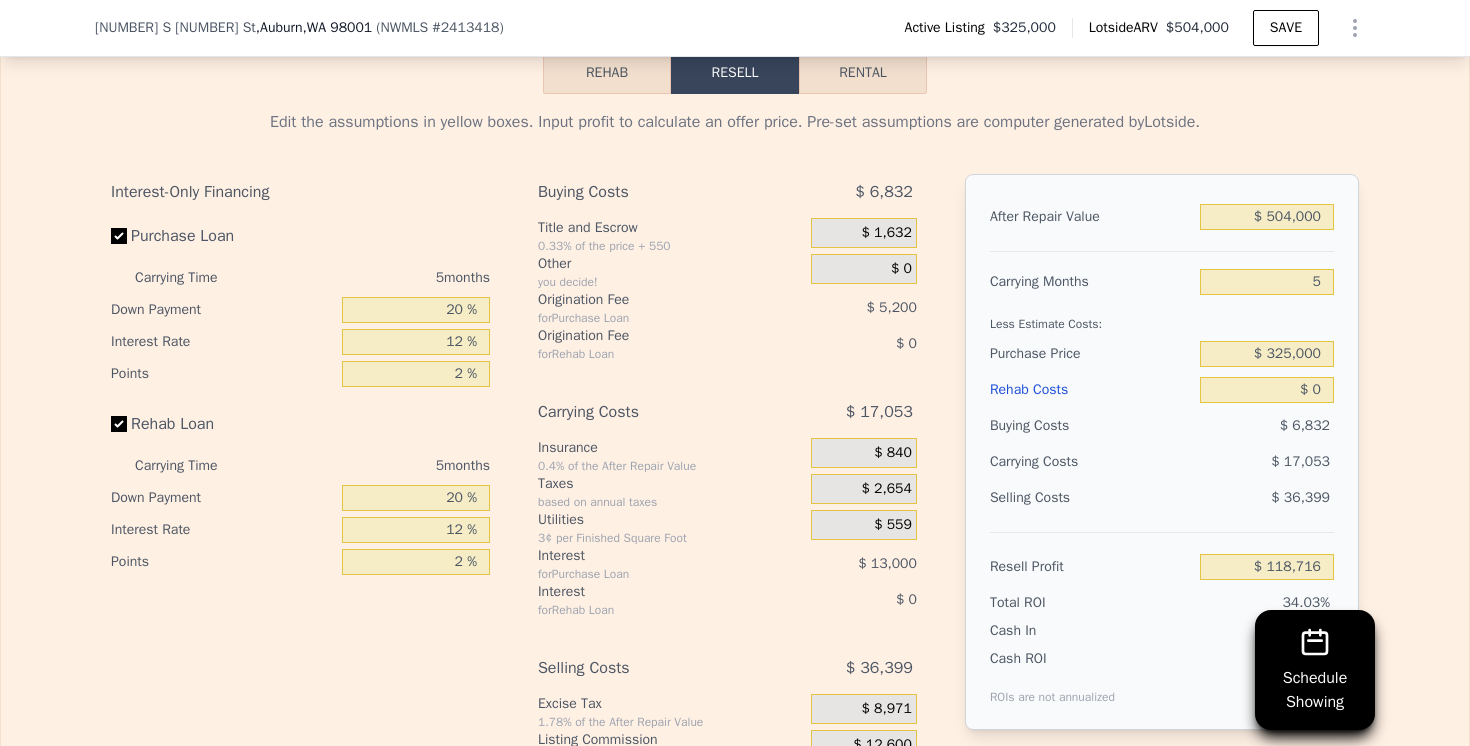 scroll, scrollTop: 3010, scrollLeft: 0, axis: vertical 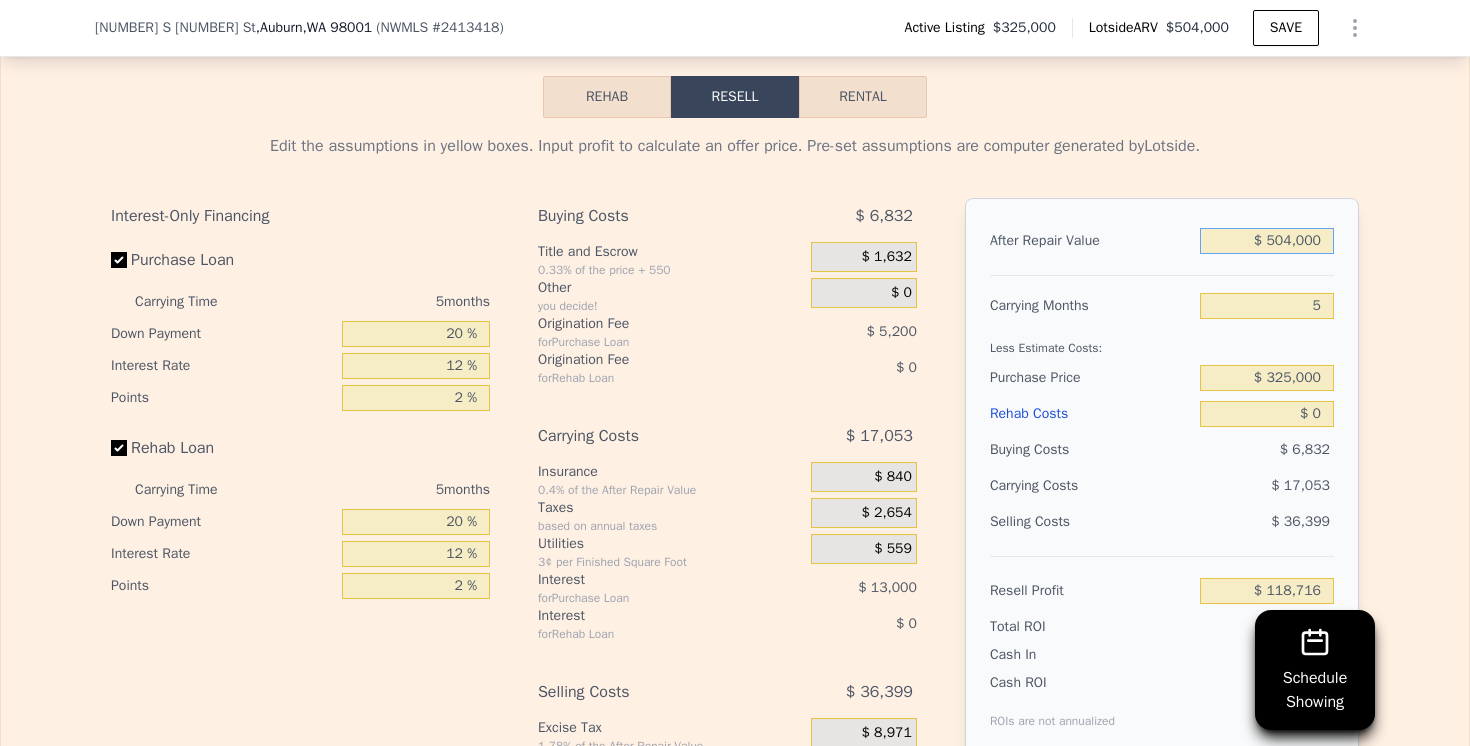 click on "$ 504,000" at bounding box center [1267, 241] 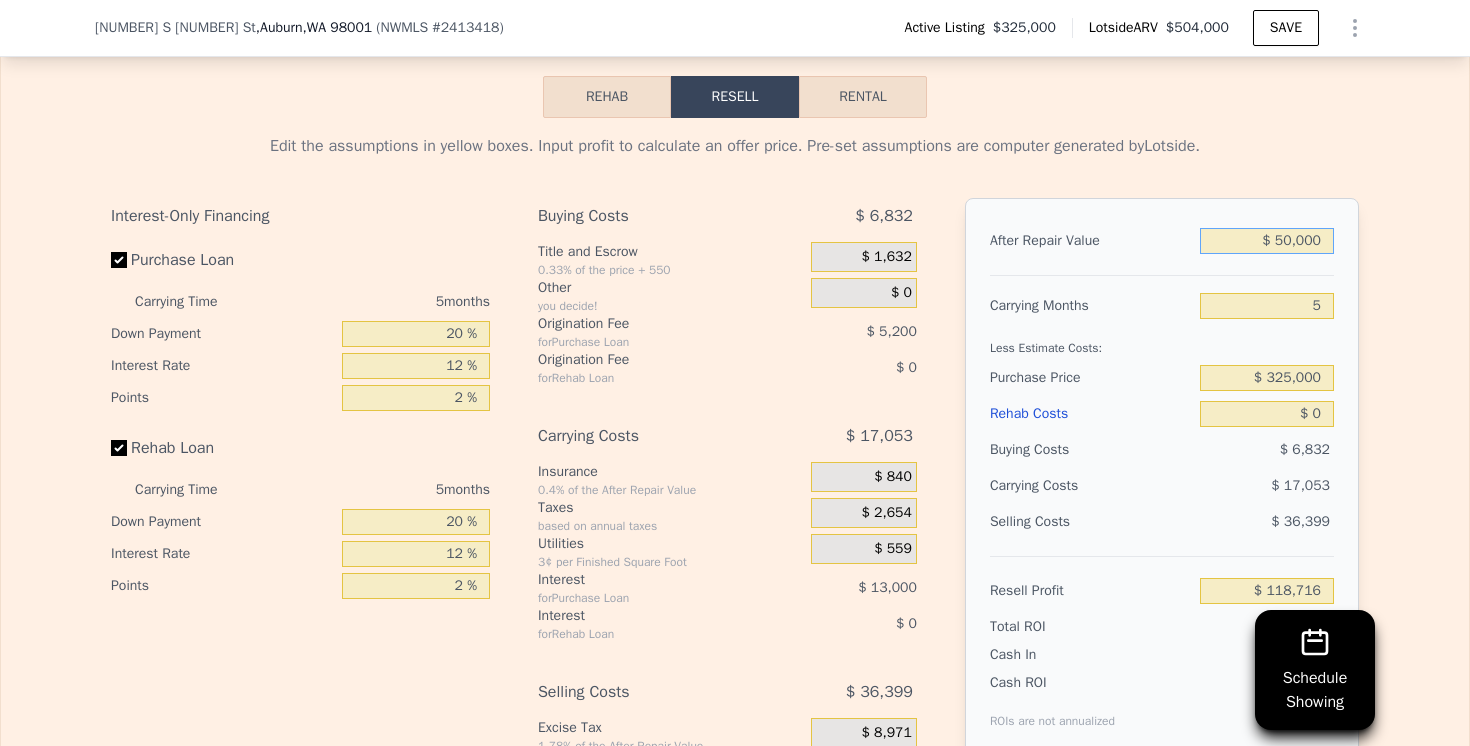 type on "-$ 302,235" 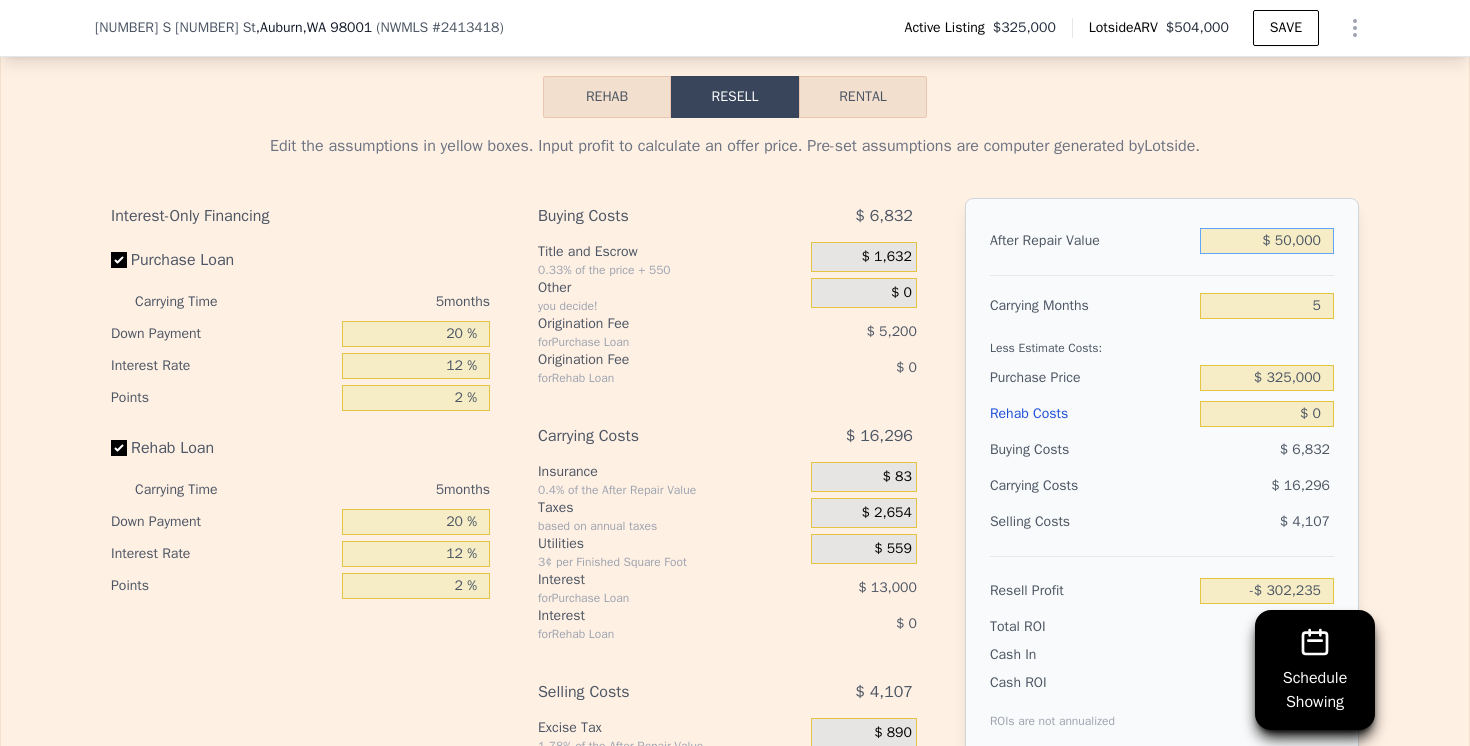 type on "$ 5,000" 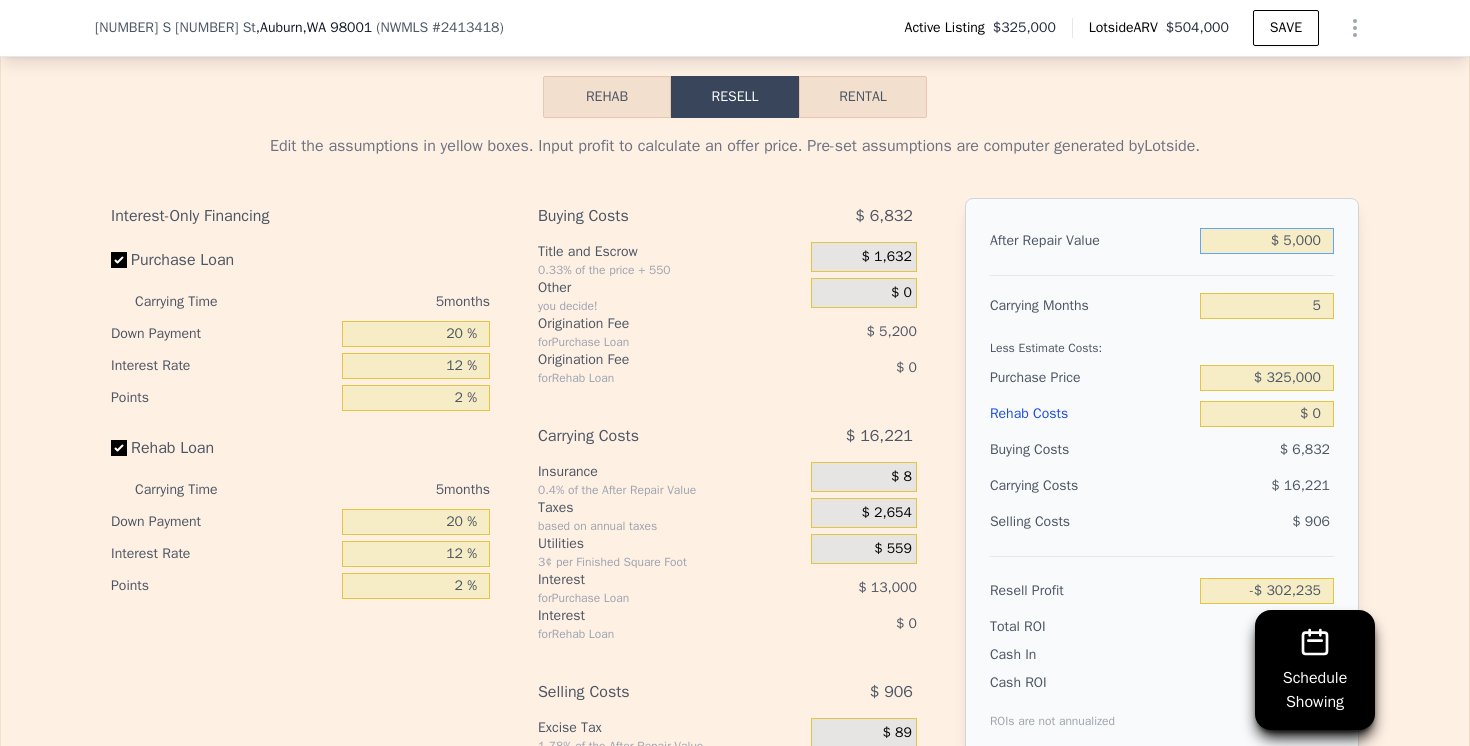 type on "-$ 343,959" 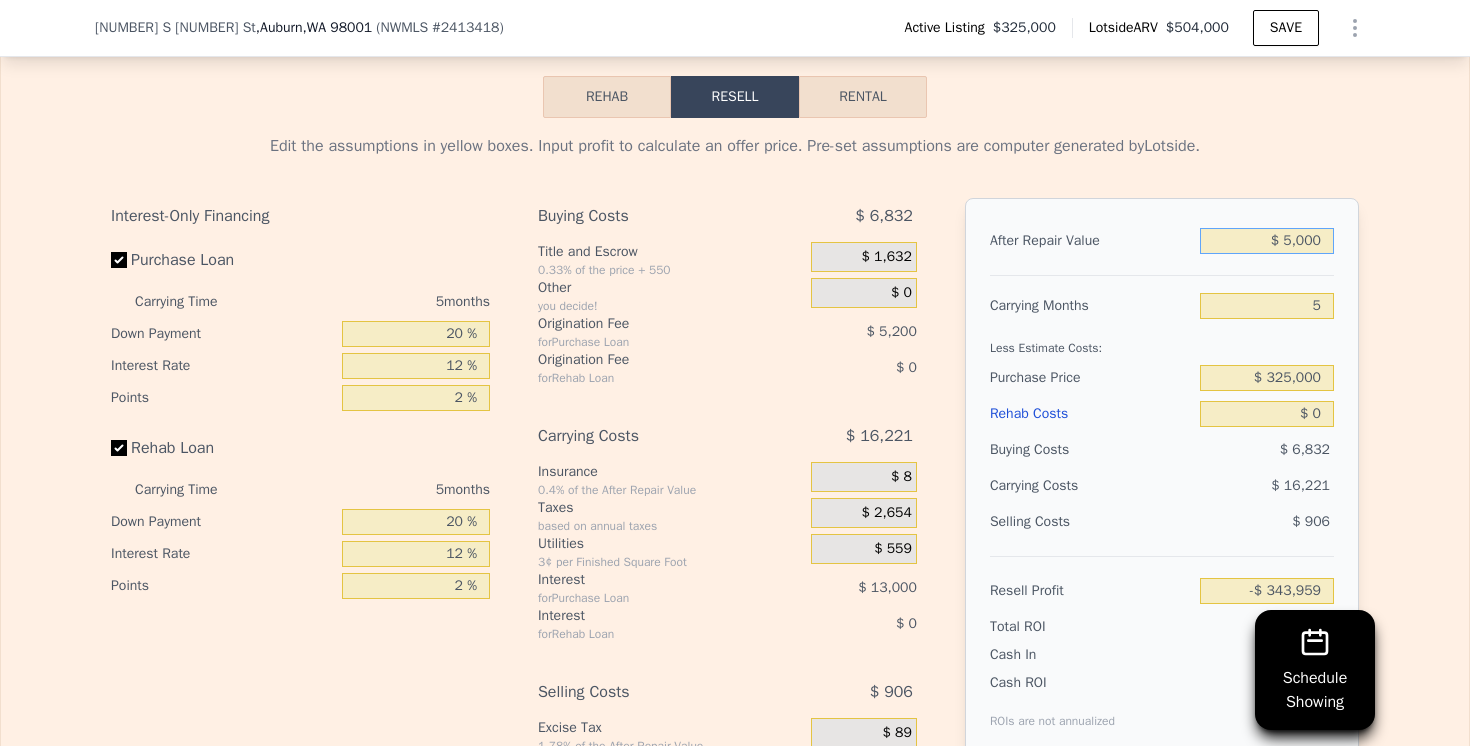 type on "$ 57,000" 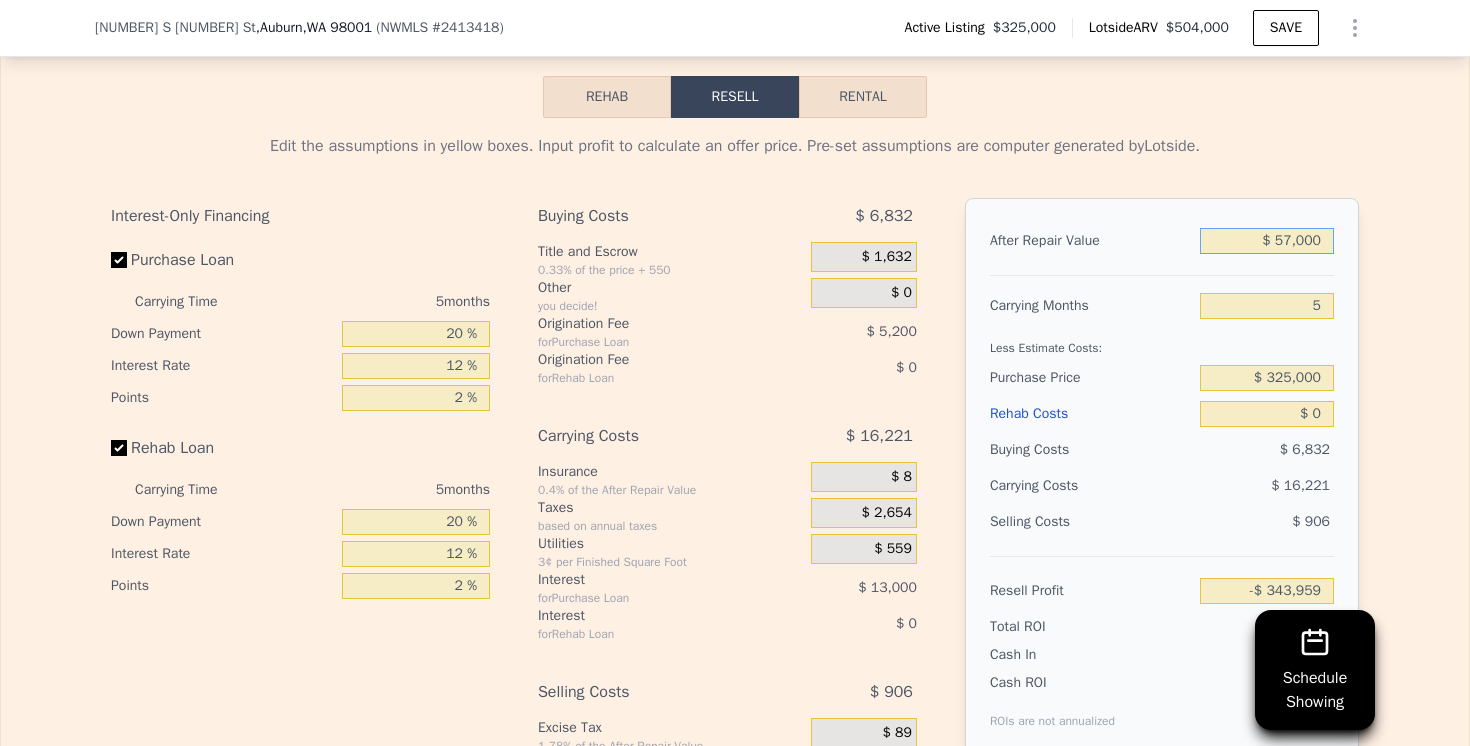 type on "-$ 295,745" 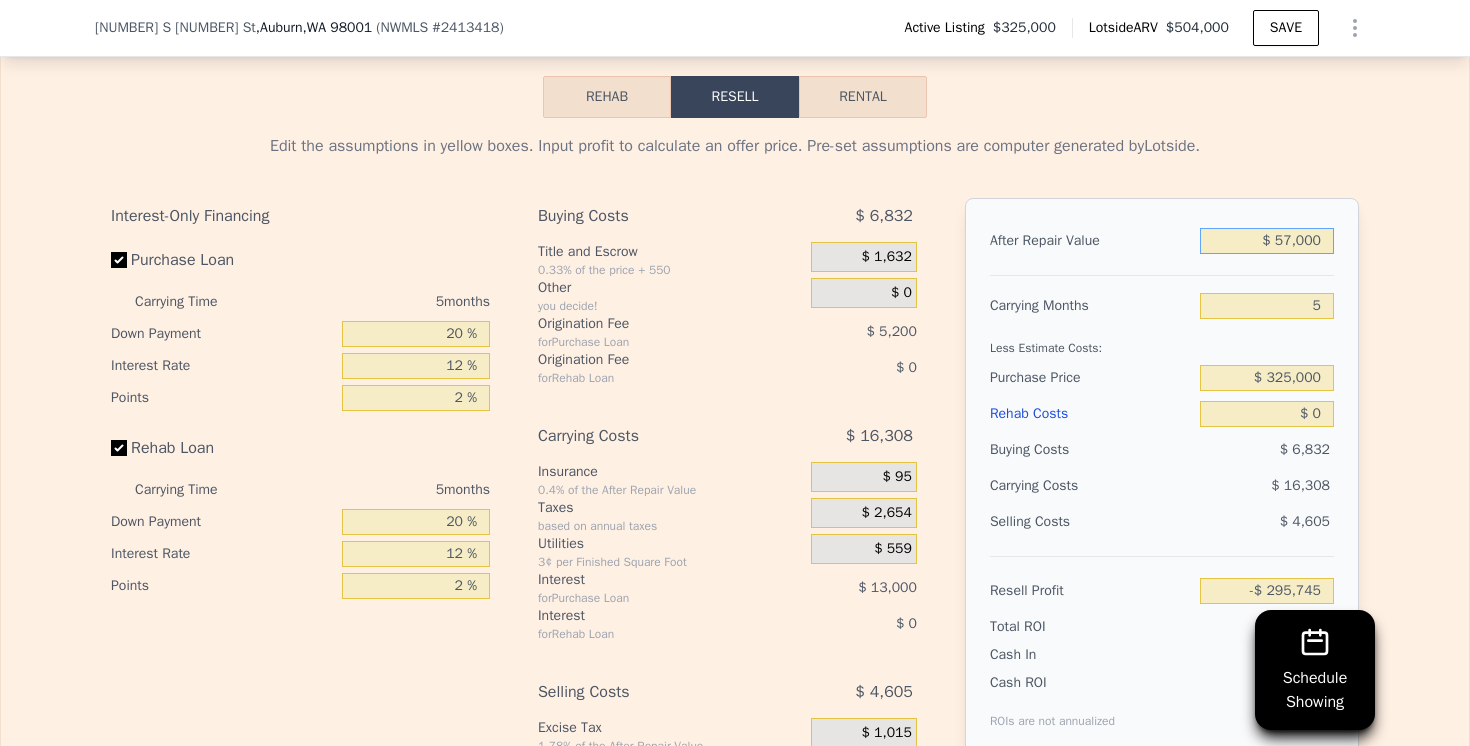 type on "$ 570,000" 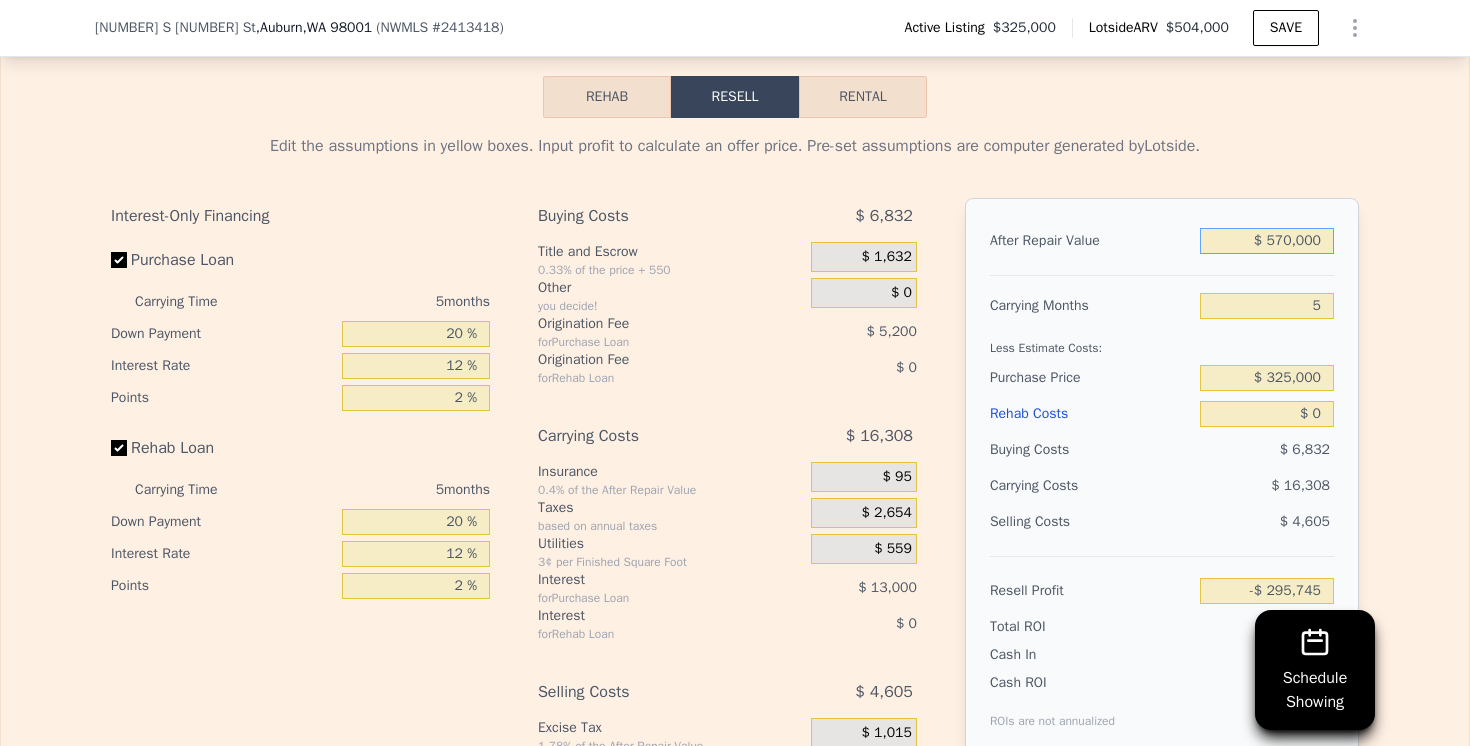 type on "$ 179,911" 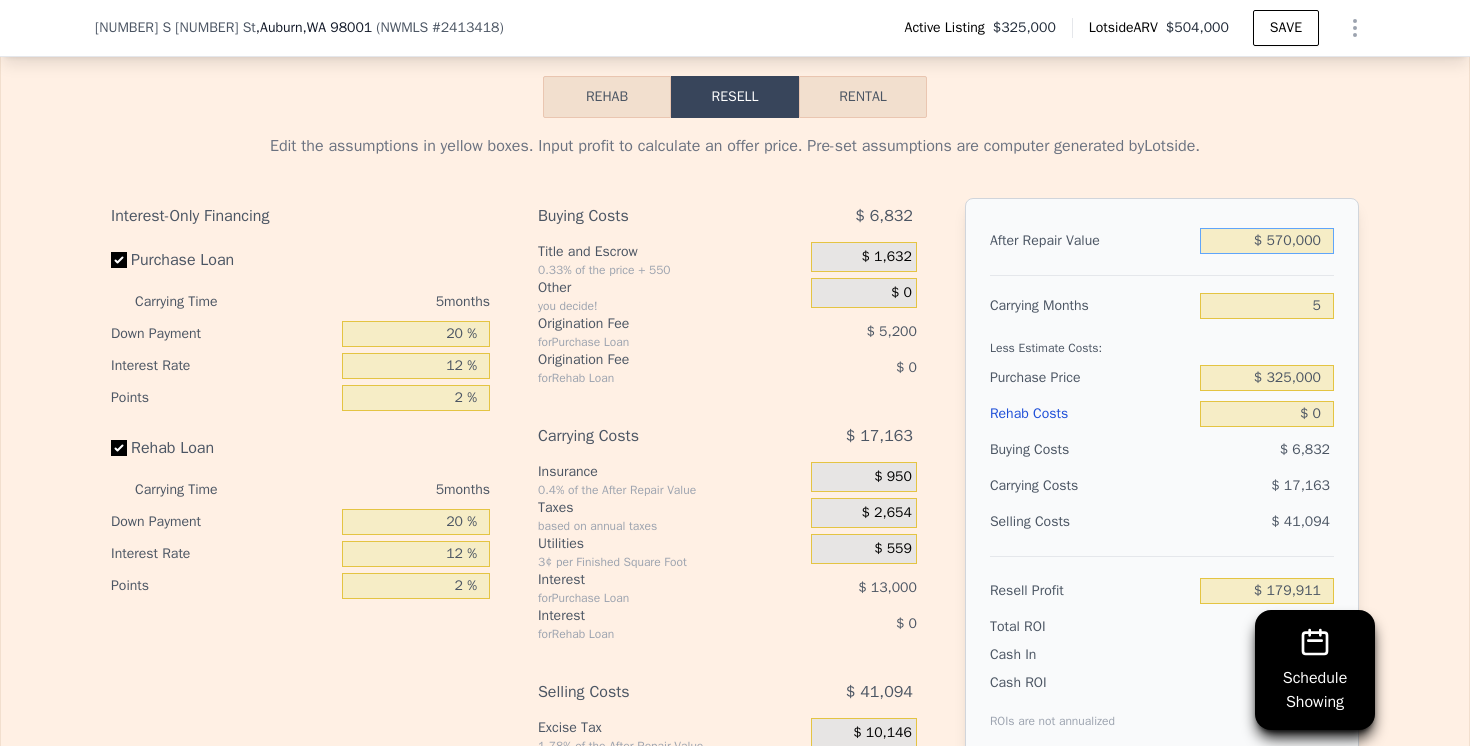type on "$ 570,000" 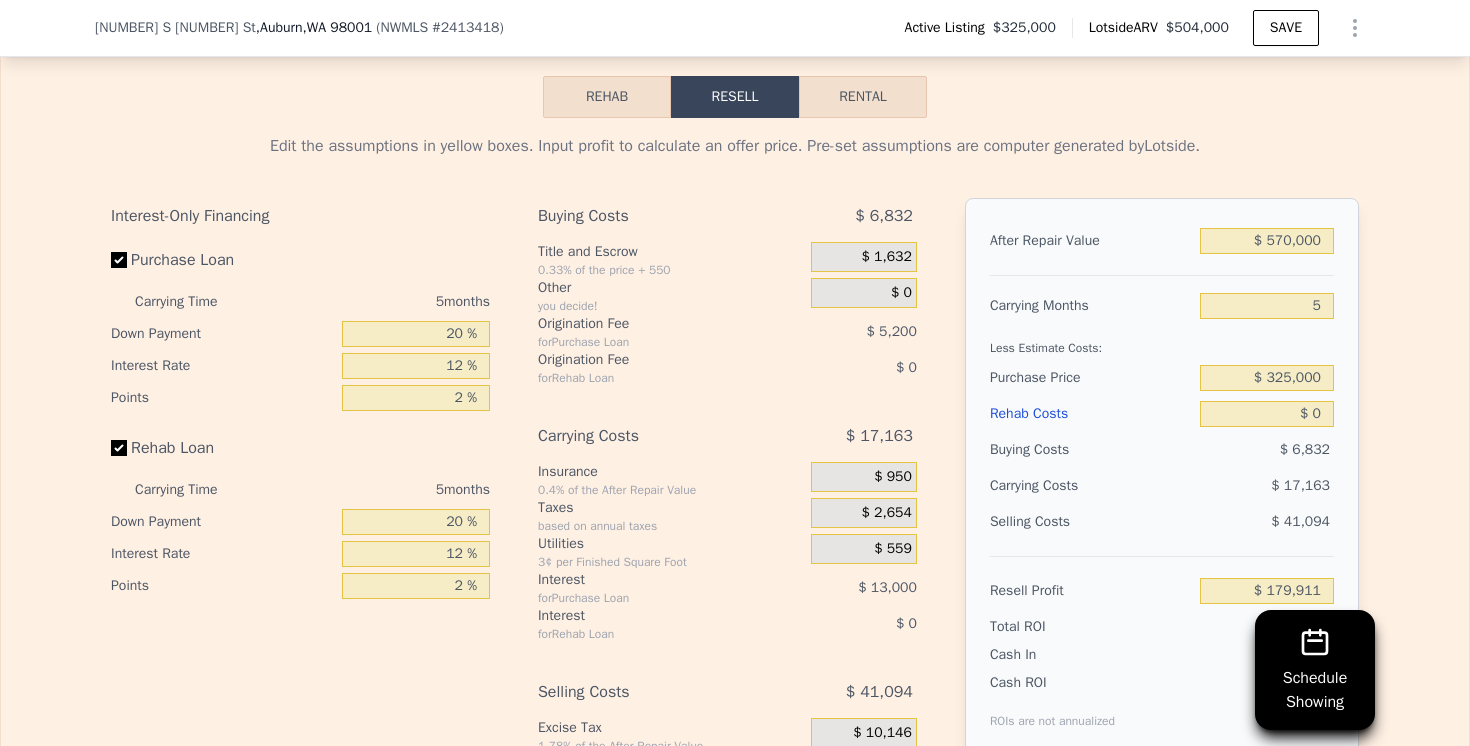 click on "$ 6,832" at bounding box center [1267, 450] 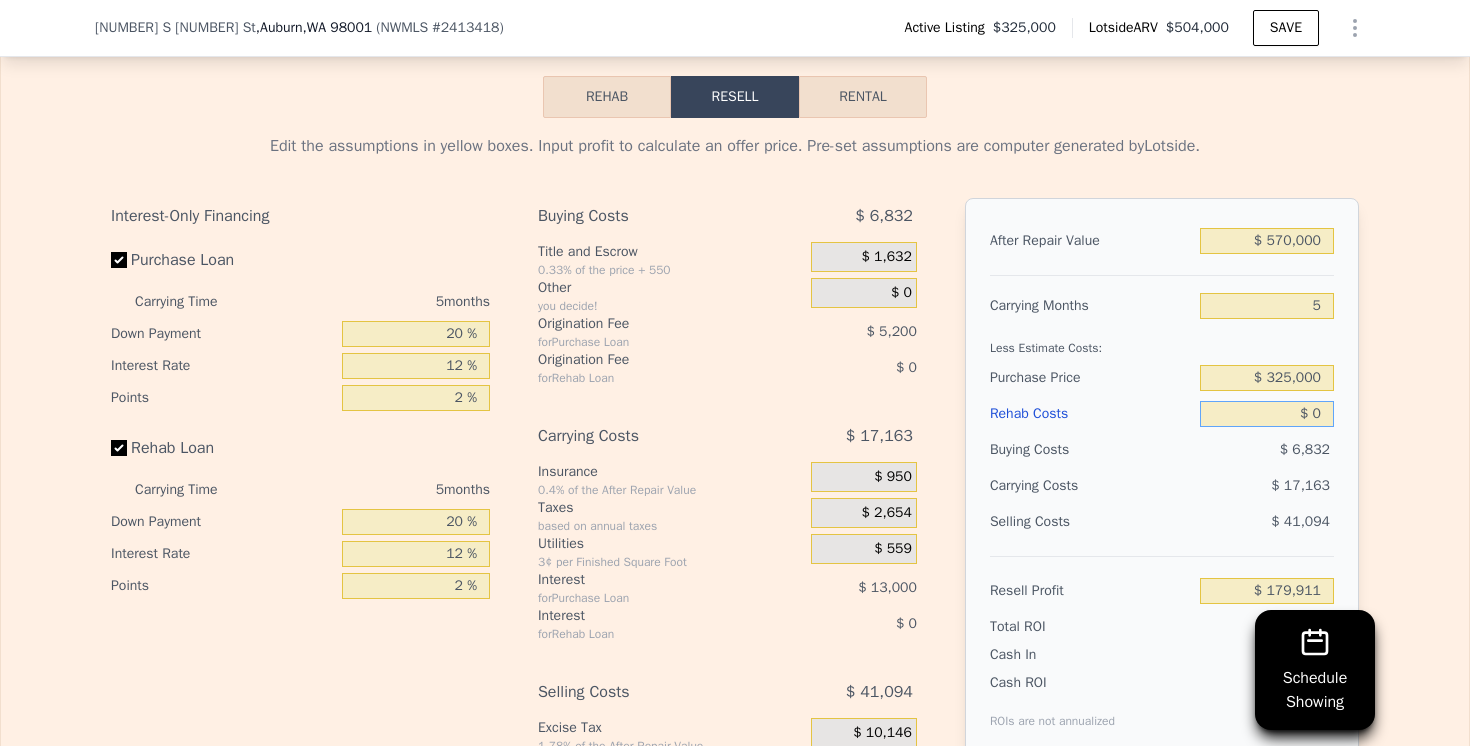 click on "$ 0" at bounding box center [1267, 414] 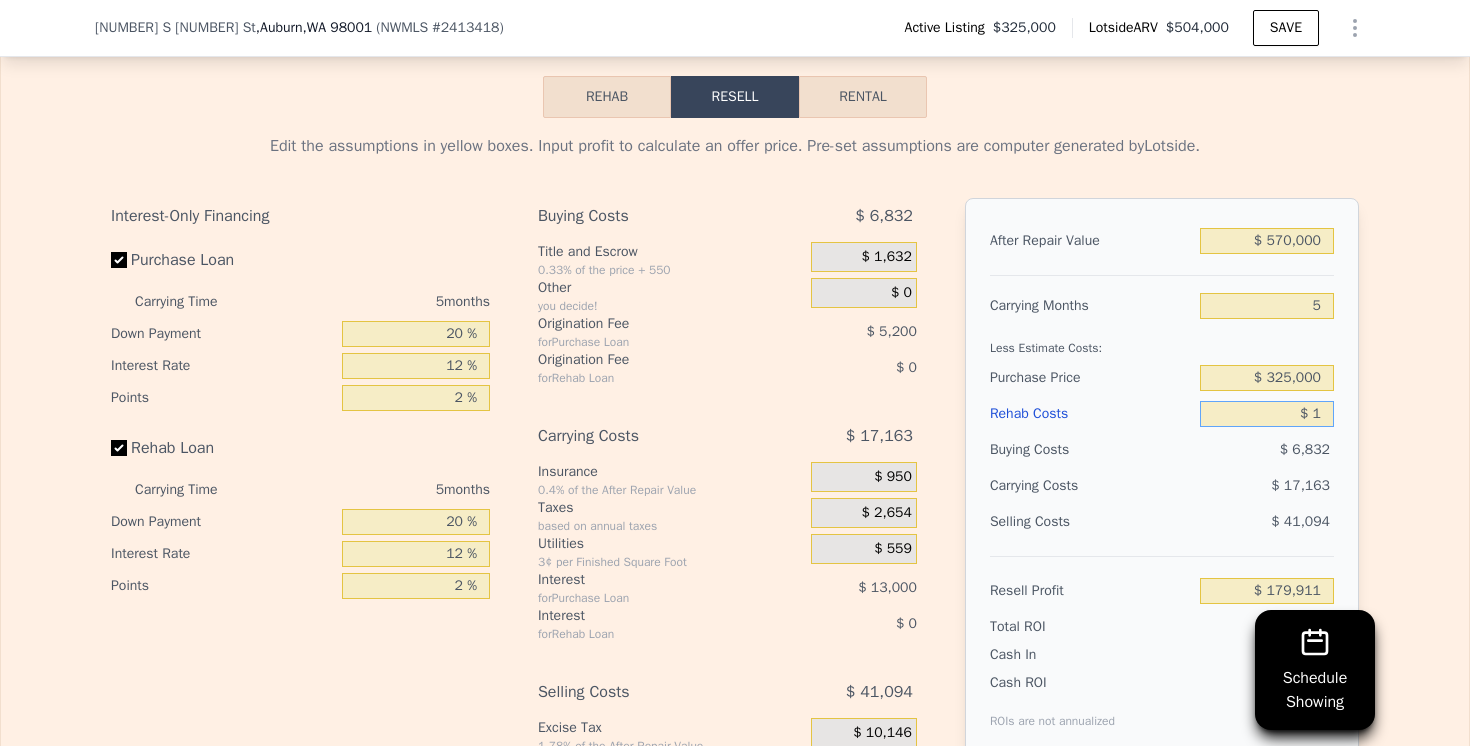 type on "$ 179,910" 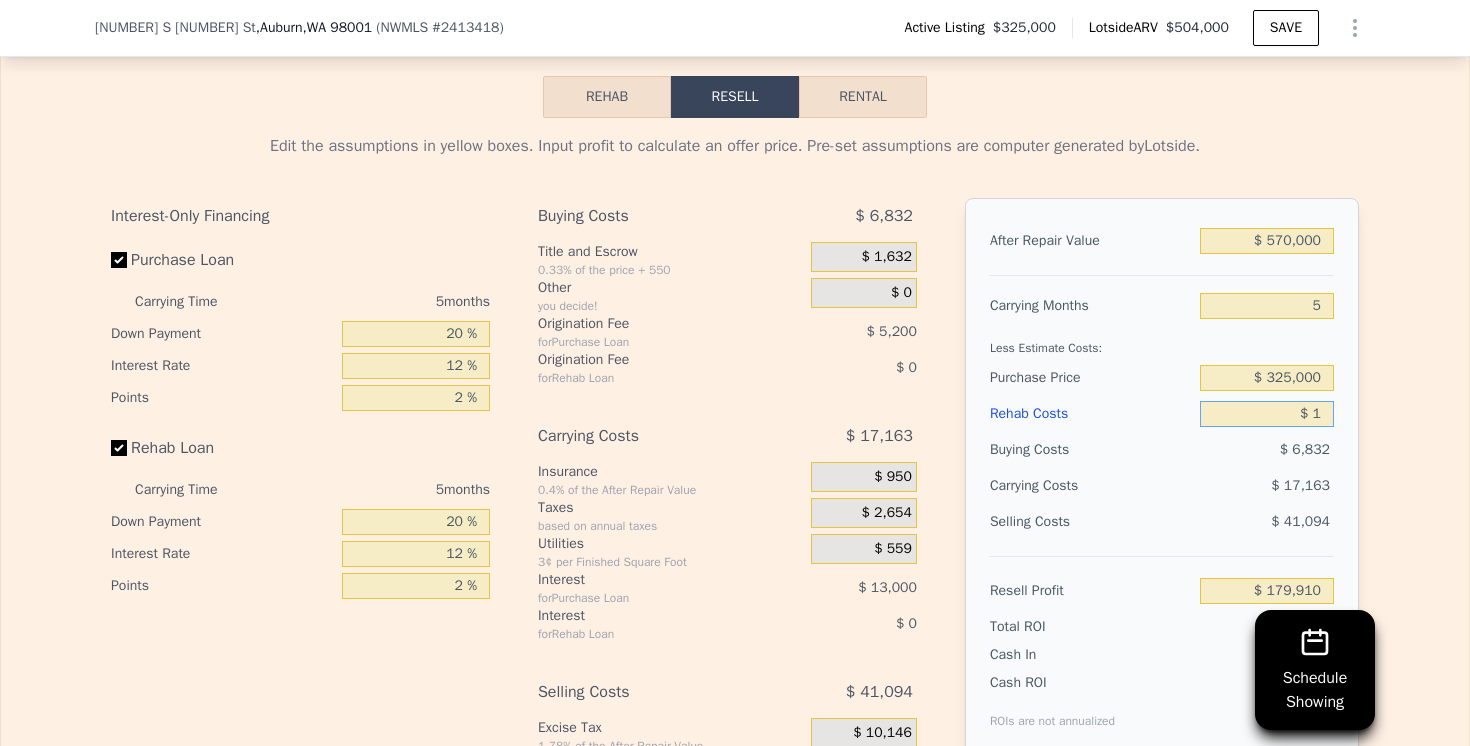 type on "$ 10" 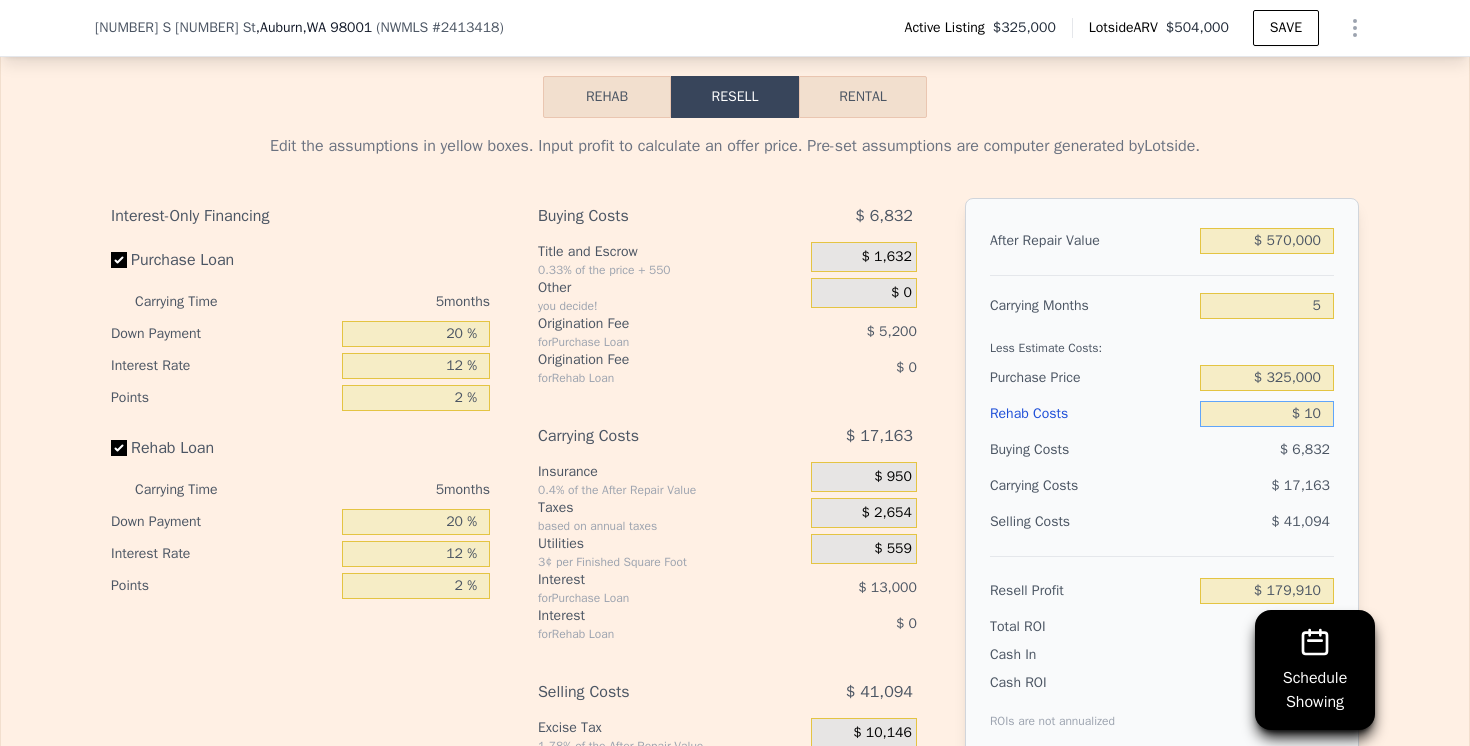 type on "$ 179,901" 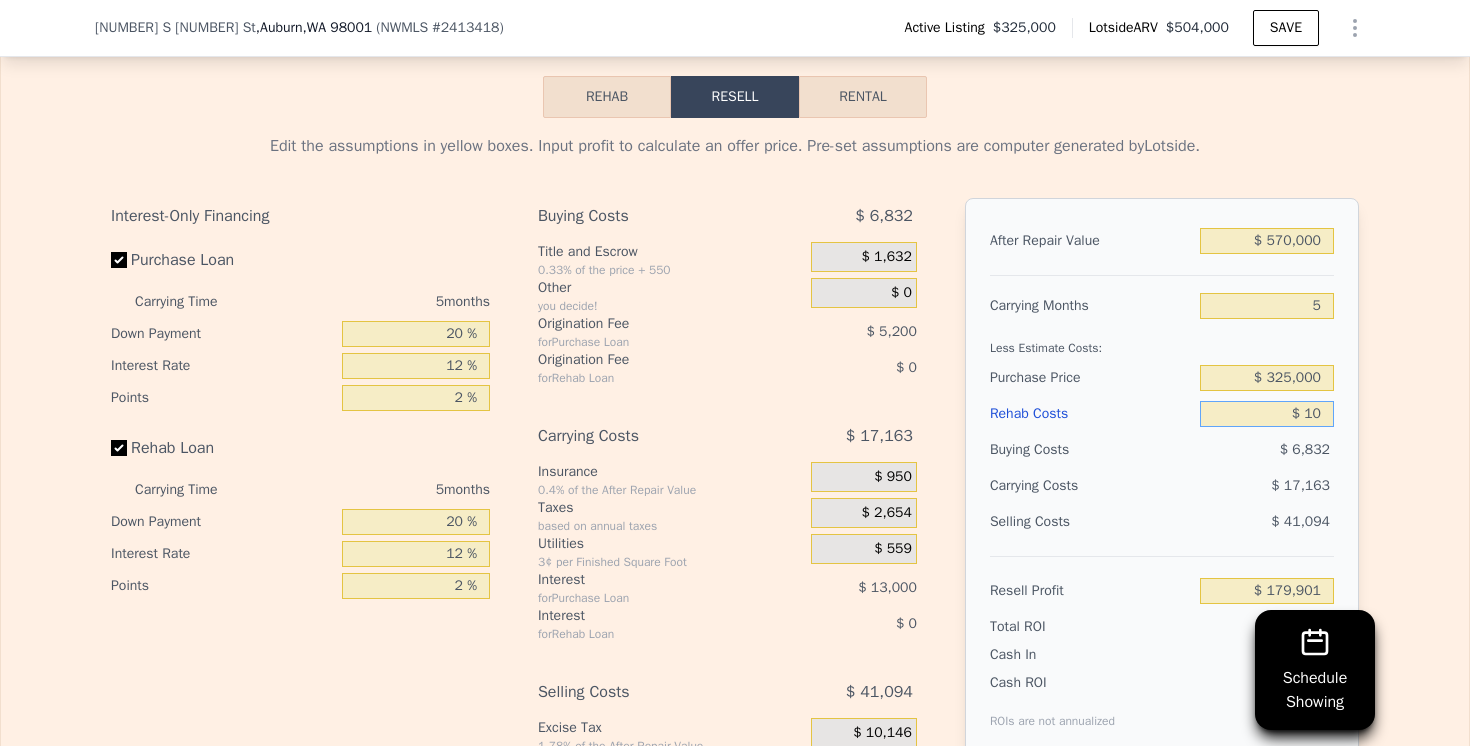 type on "$ 100" 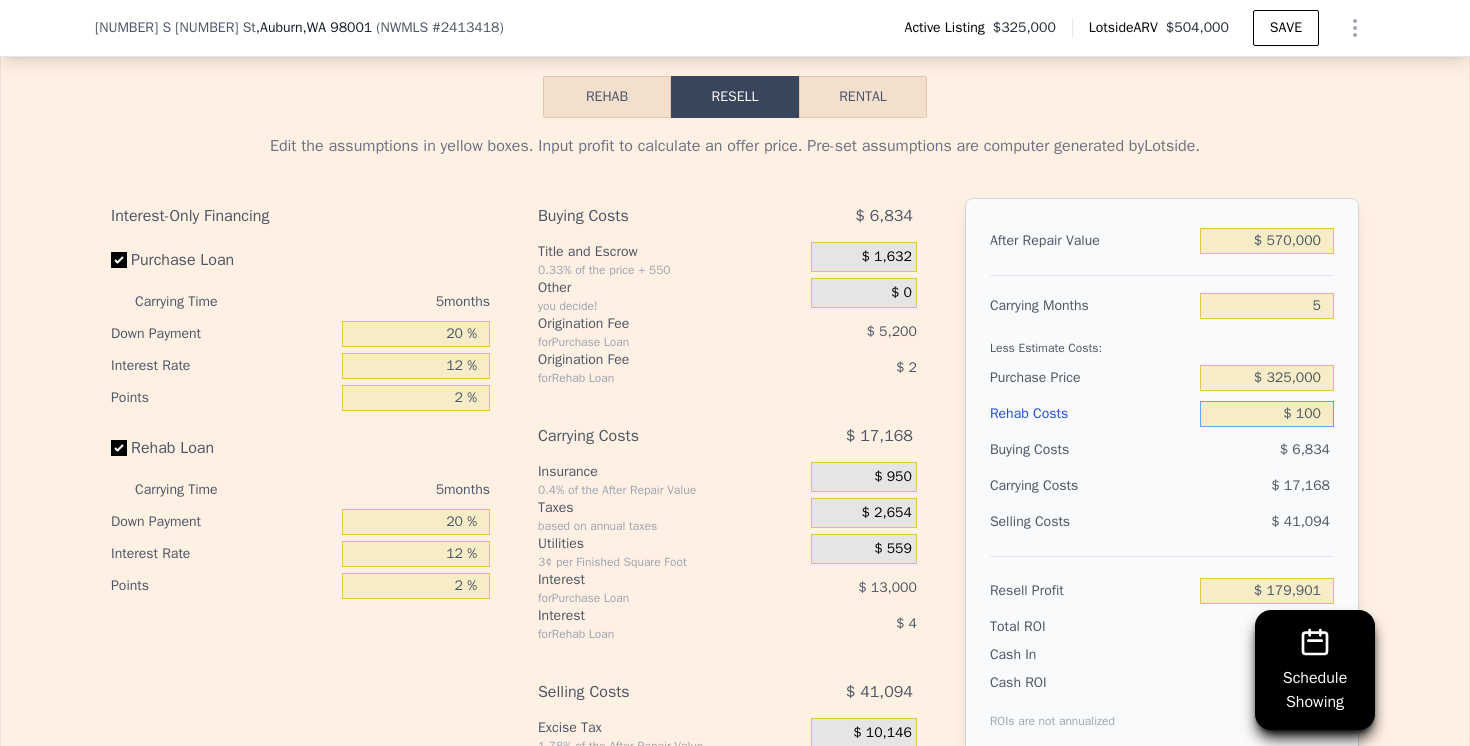 type on "$ 179,804" 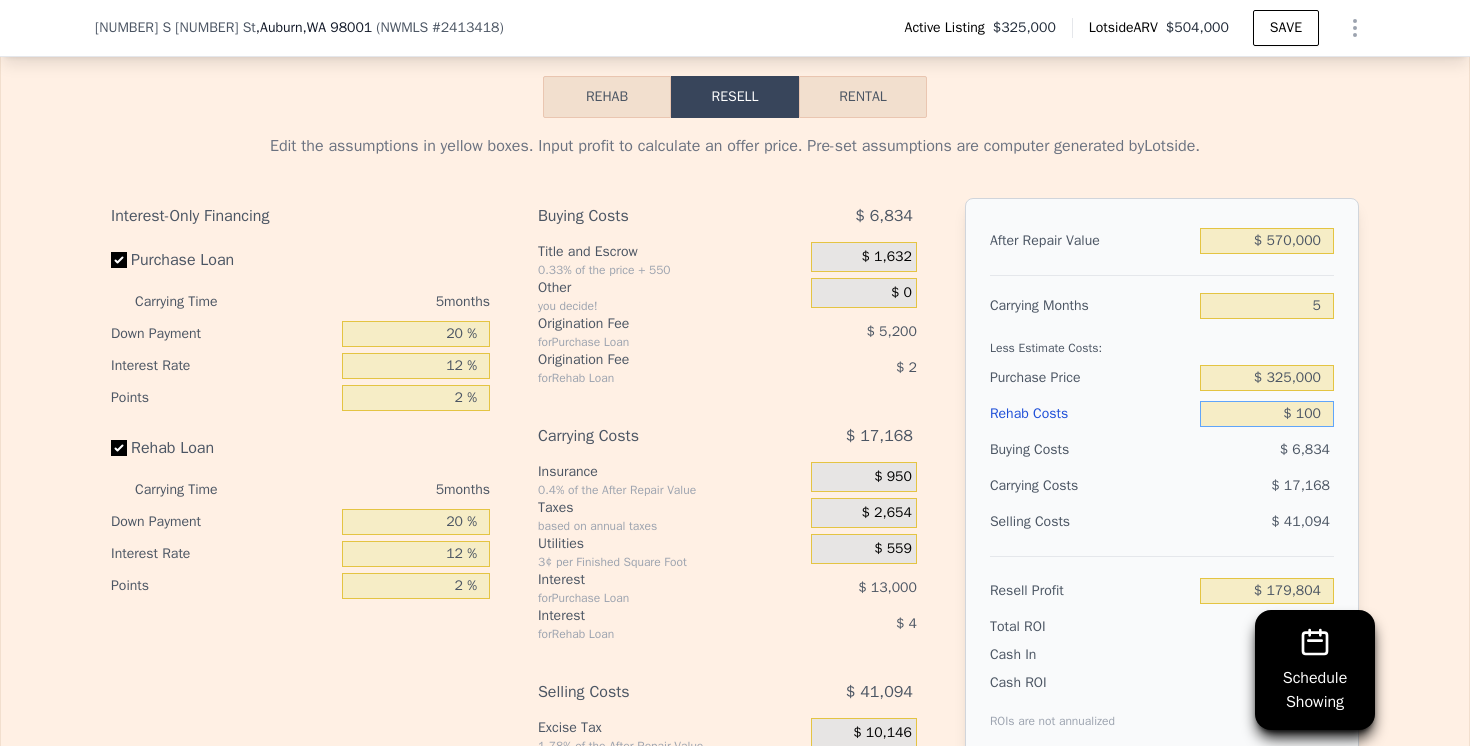 type on "$ 1,000" 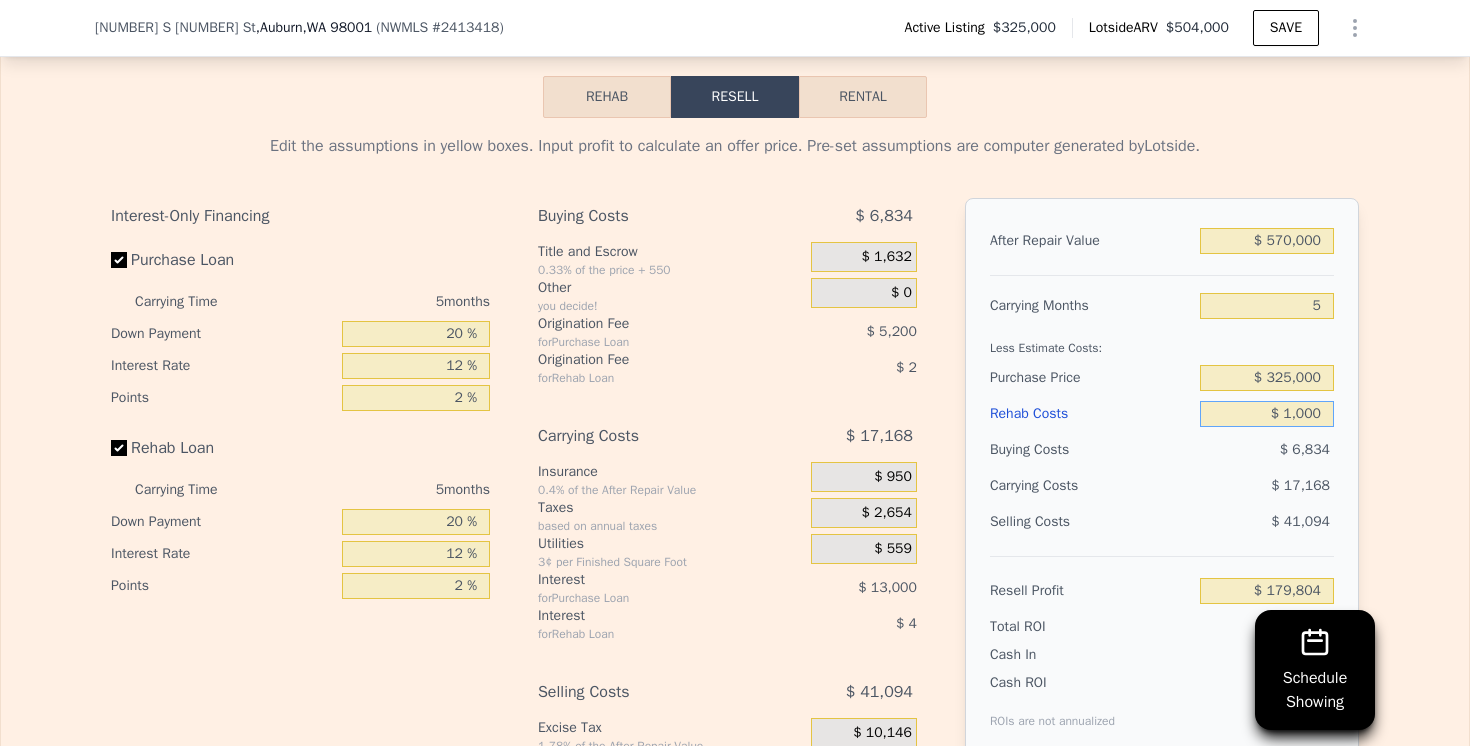 type on "$ 178,855" 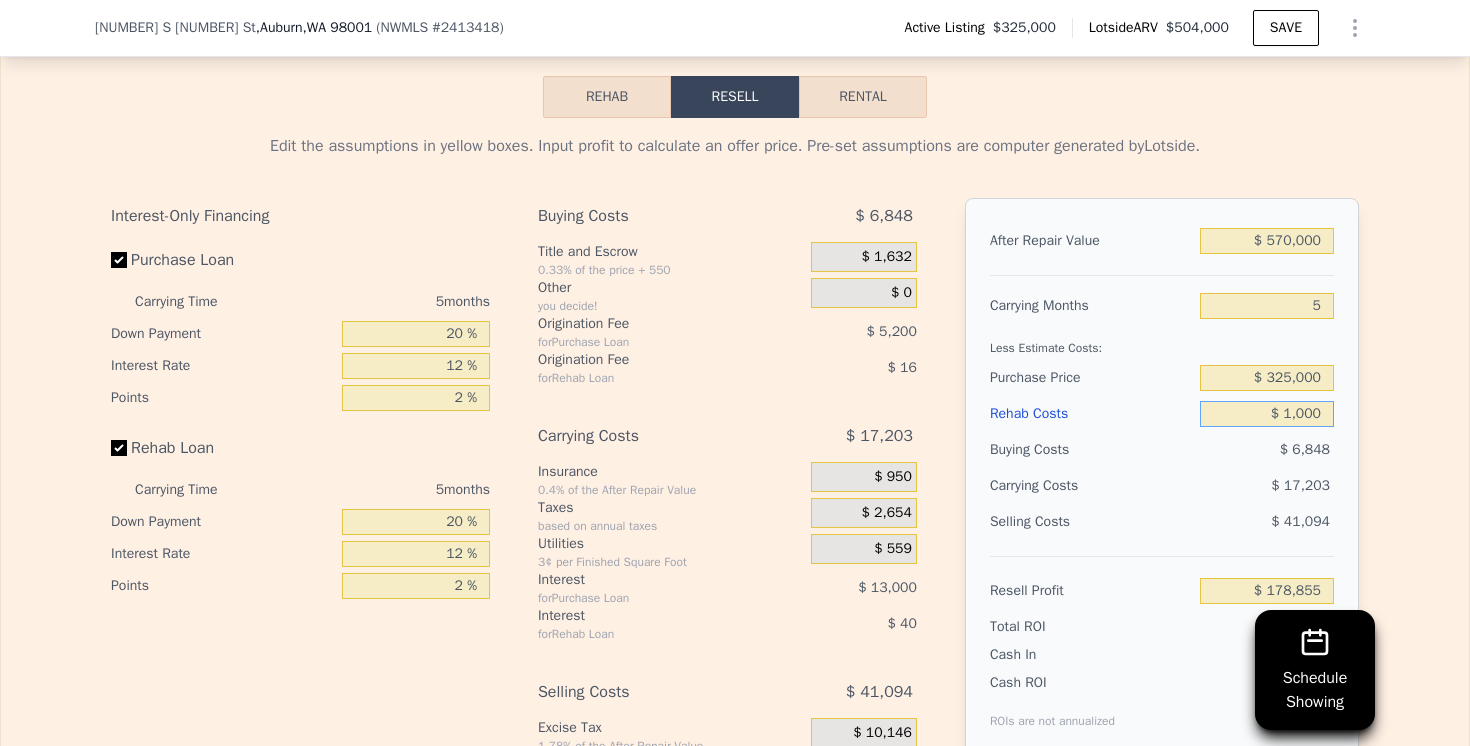 type on "$ 10,000" 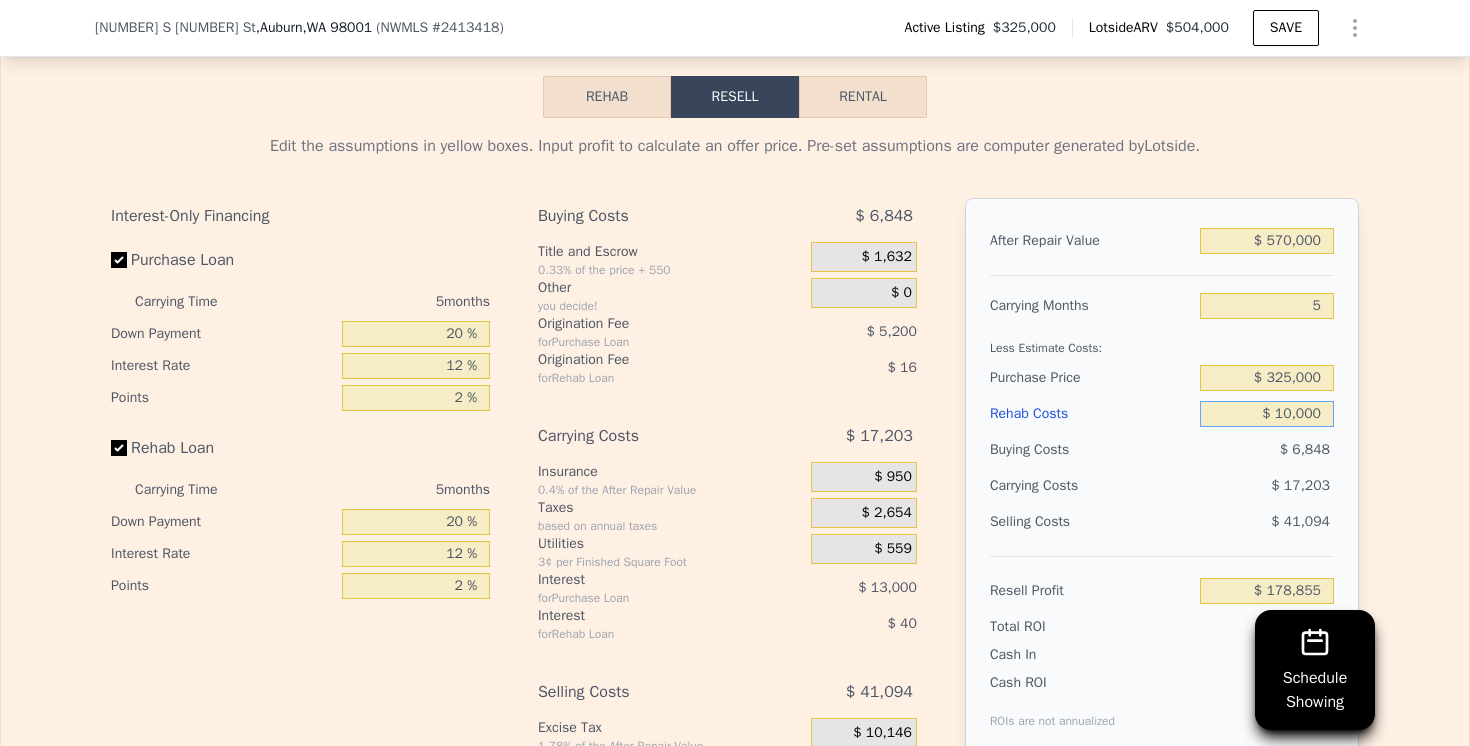 type on "$ 169,351" 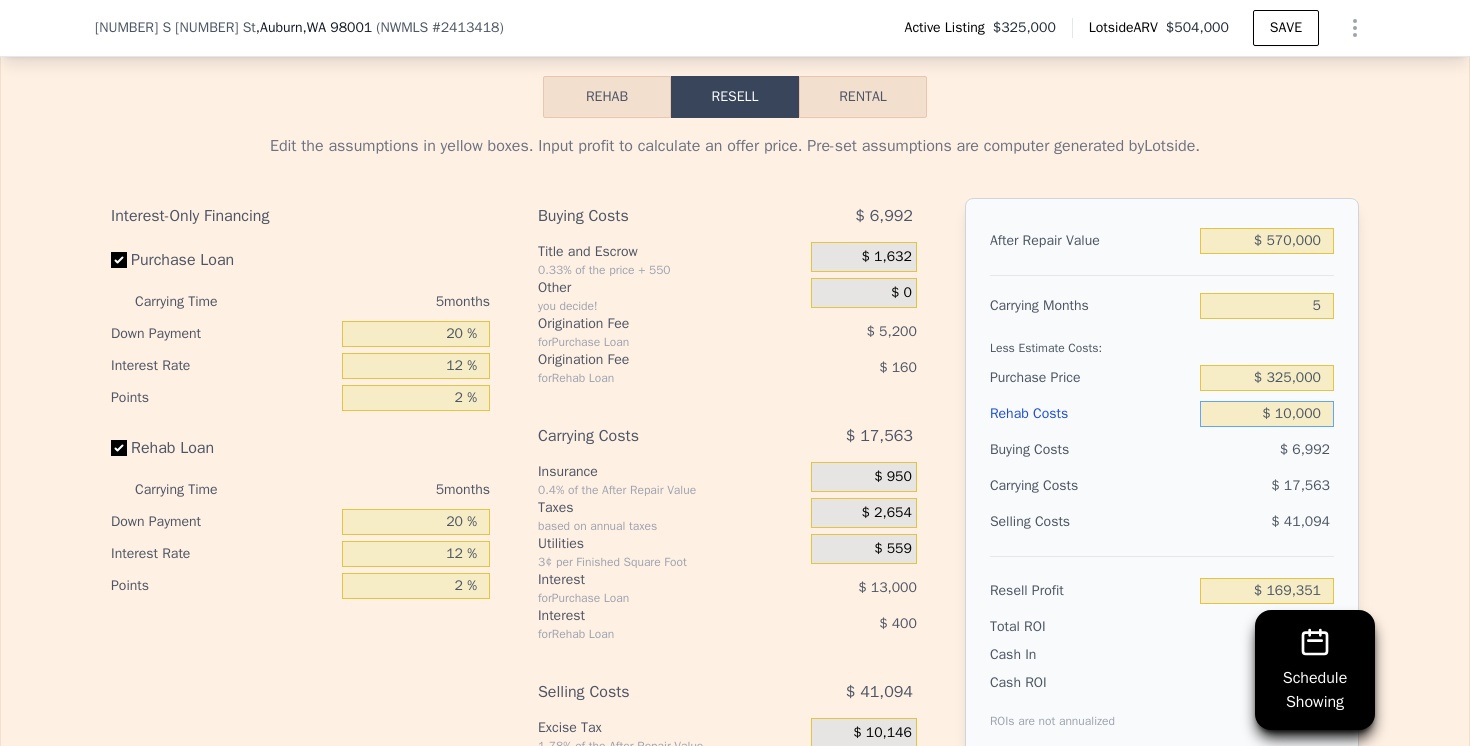 type on "$ 100,000" 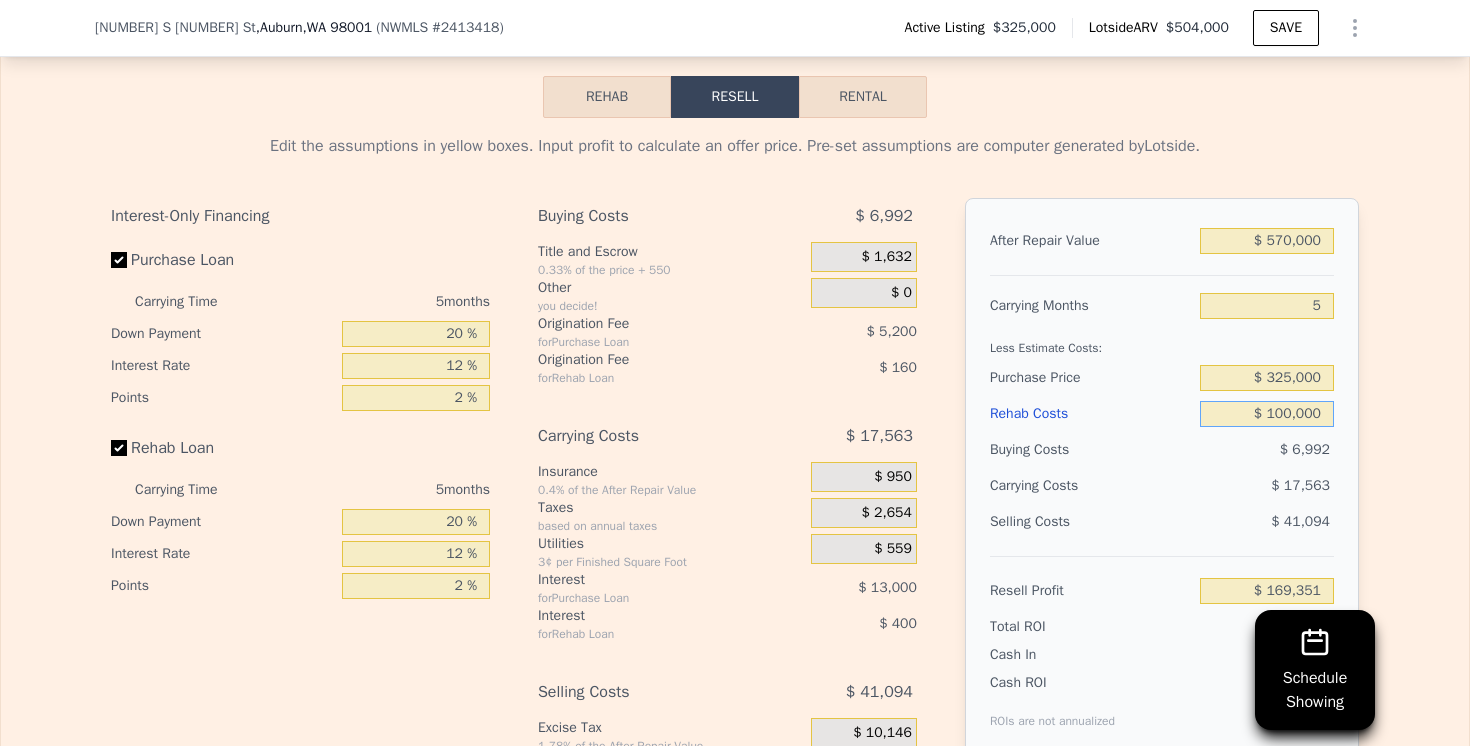 type on "$ 74,311" 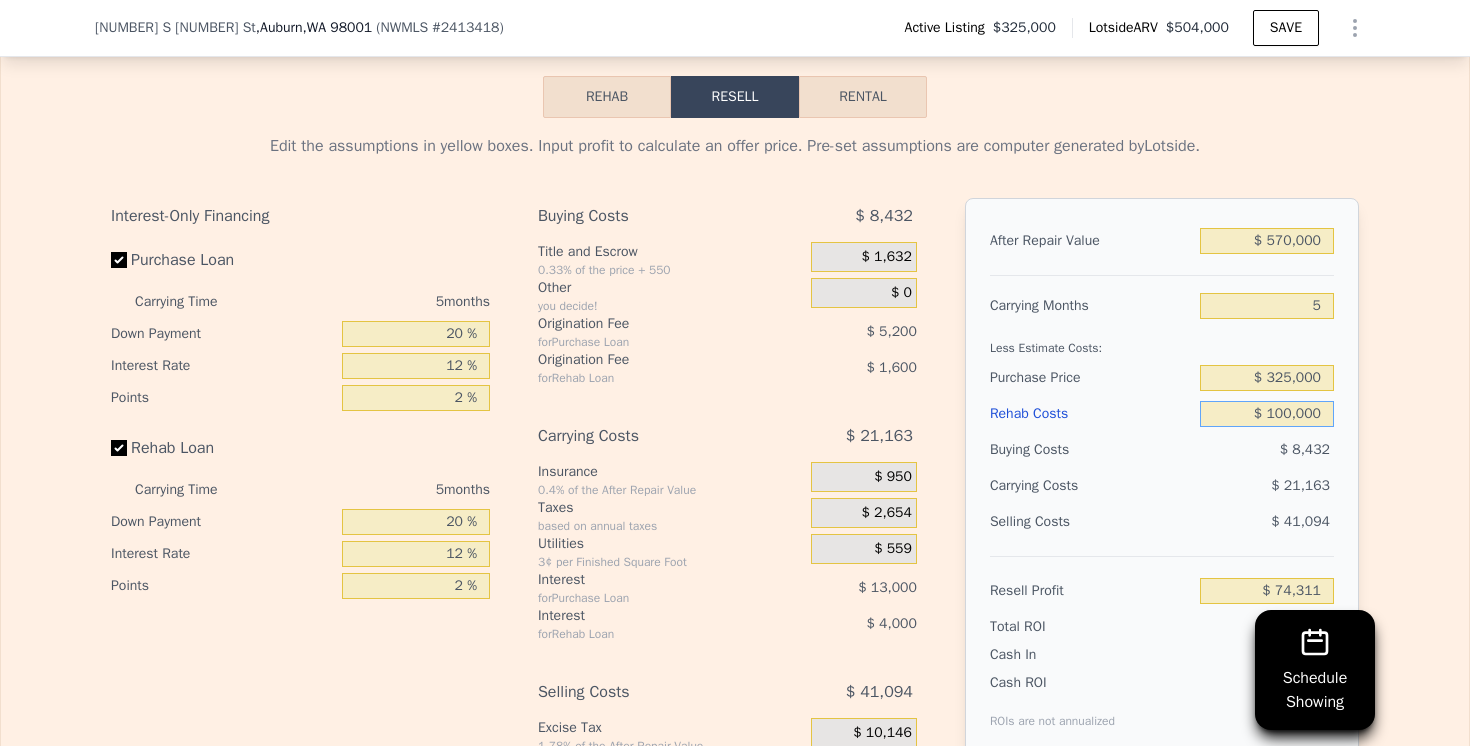 type on "$ 100,000" 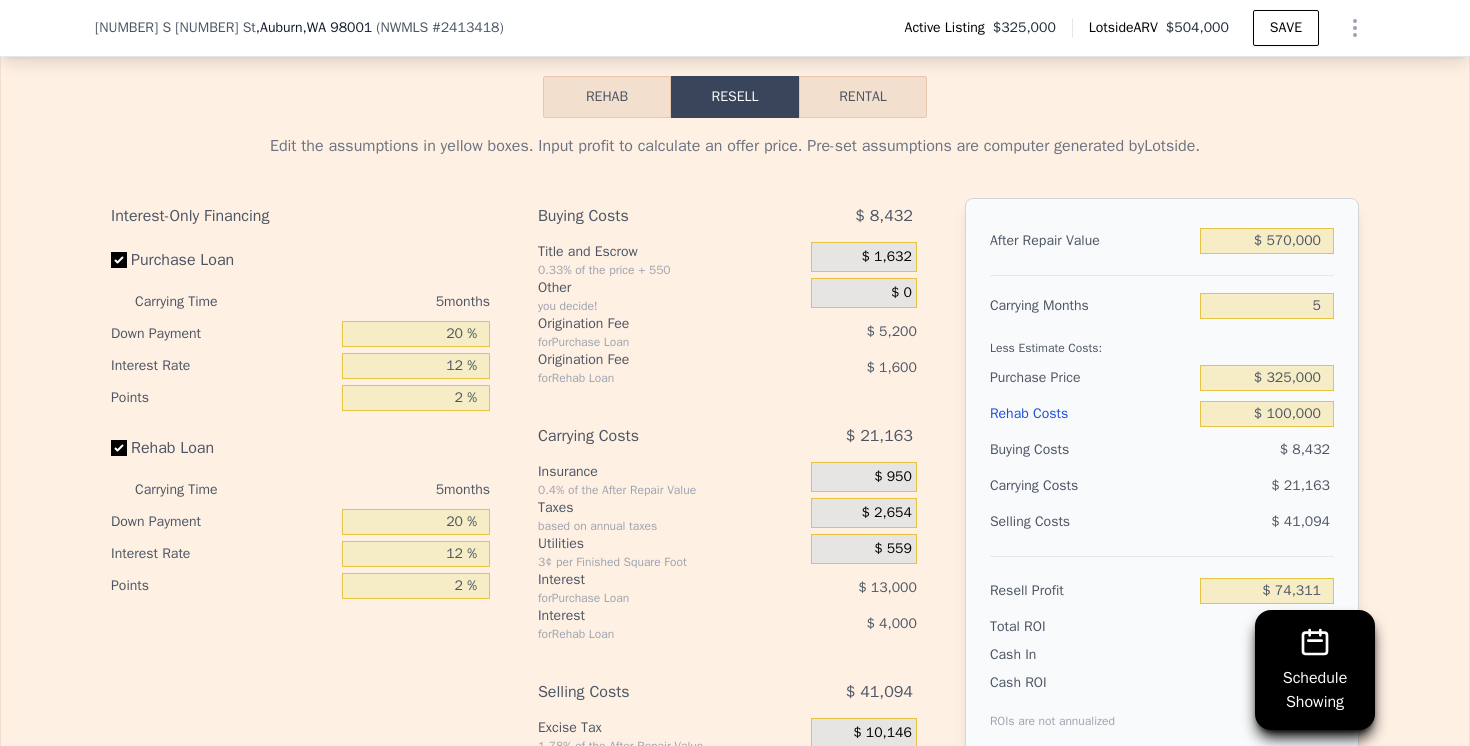 click on "$ 41,094" at bounding box center (1267, 522) 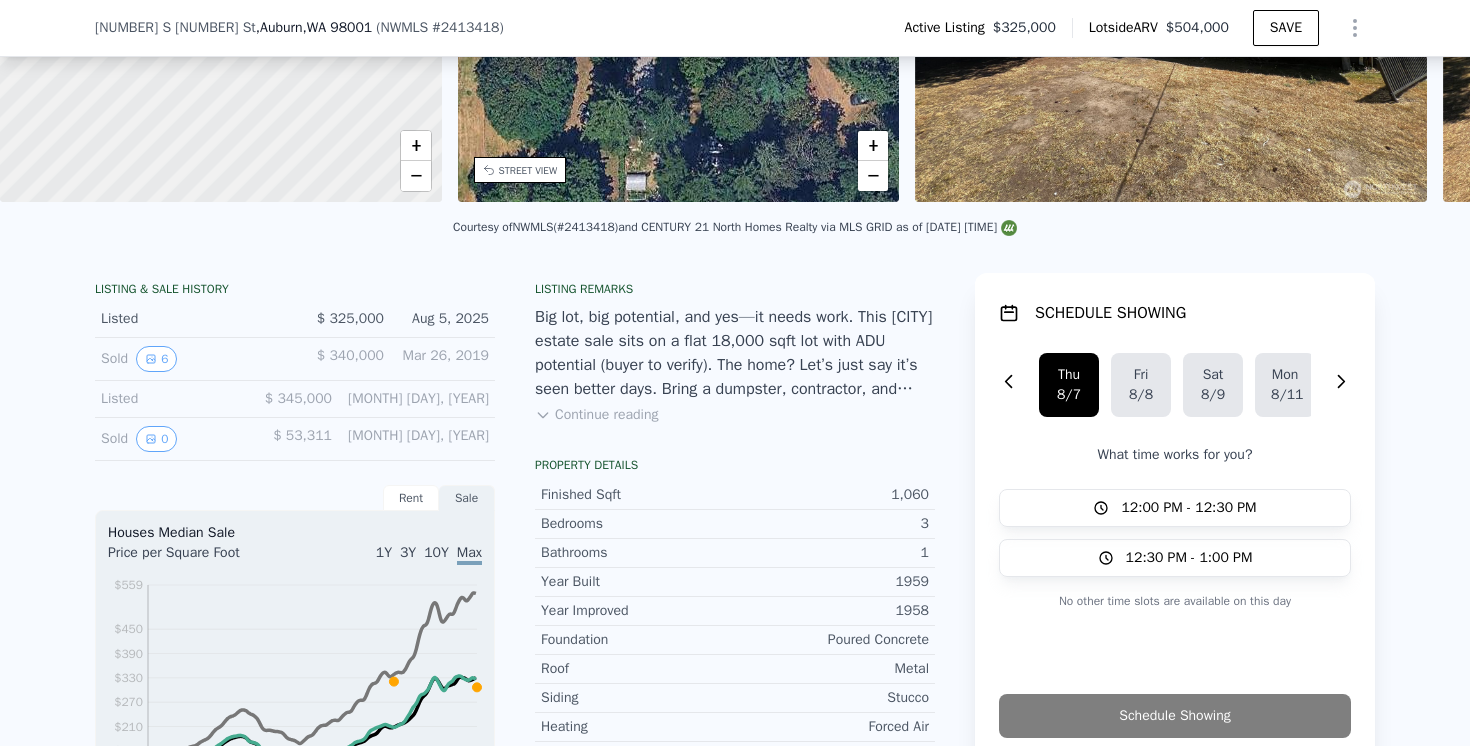 scroll, scrollTop: 0, scrollLeft: 0, axis: both 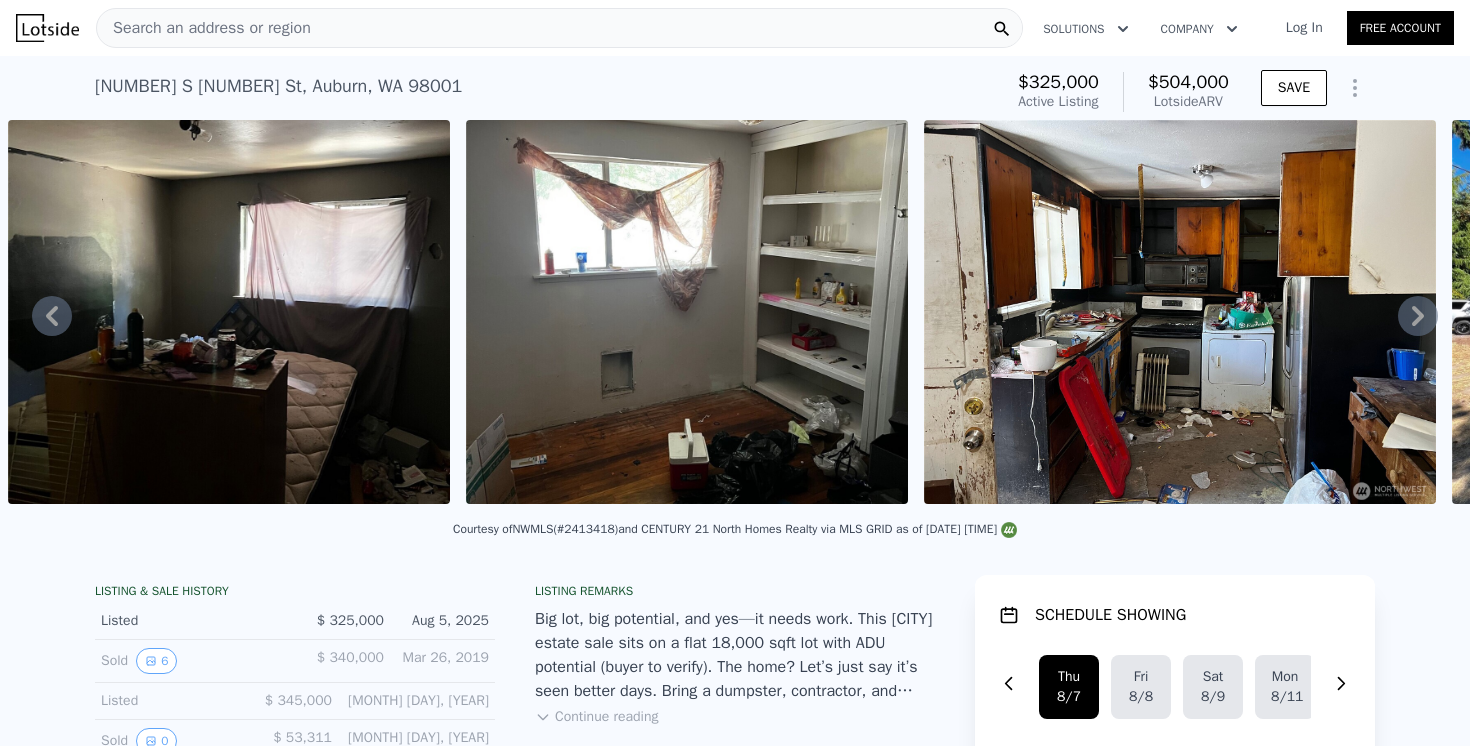 click at bounding box center [1180, 312] 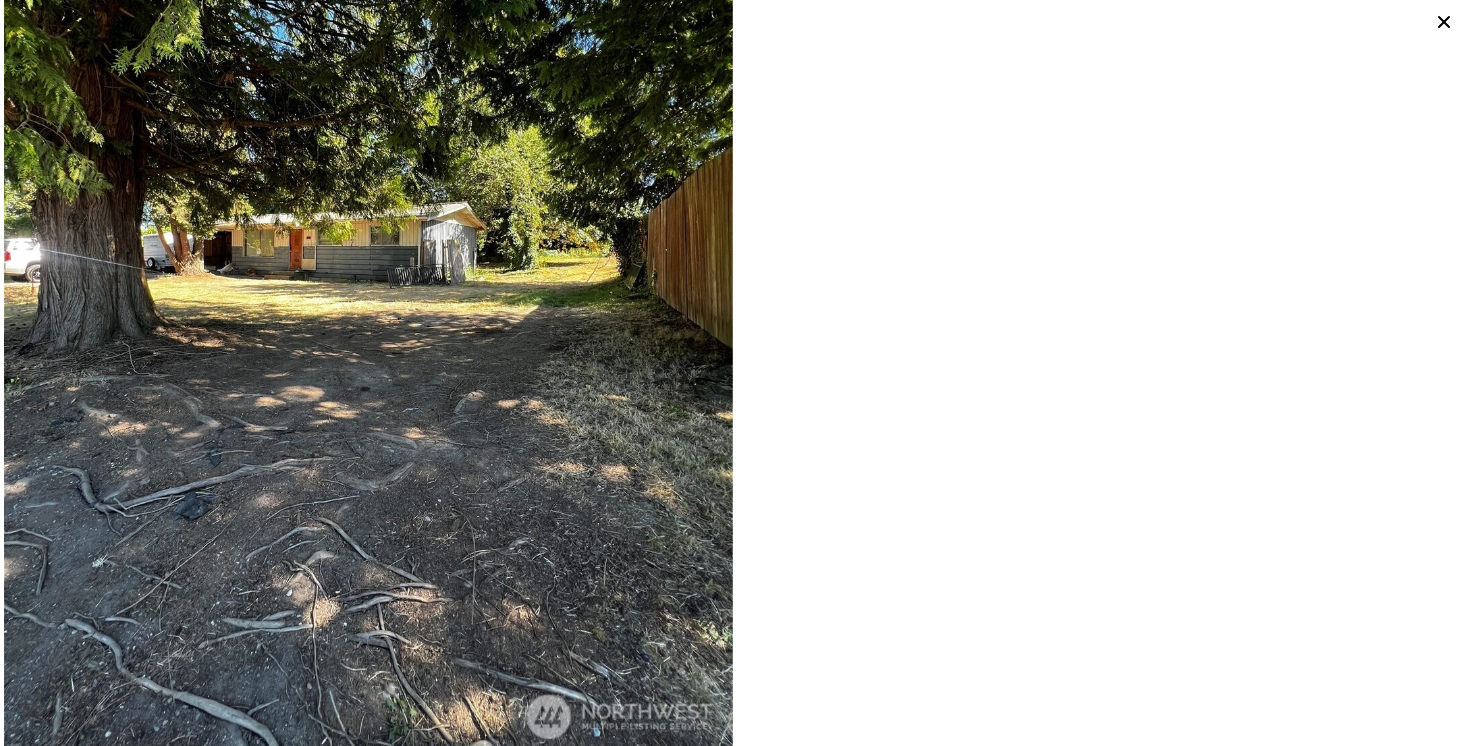 scroll, scrollTop: 5782, scrollLeft: 0, axis: vertical 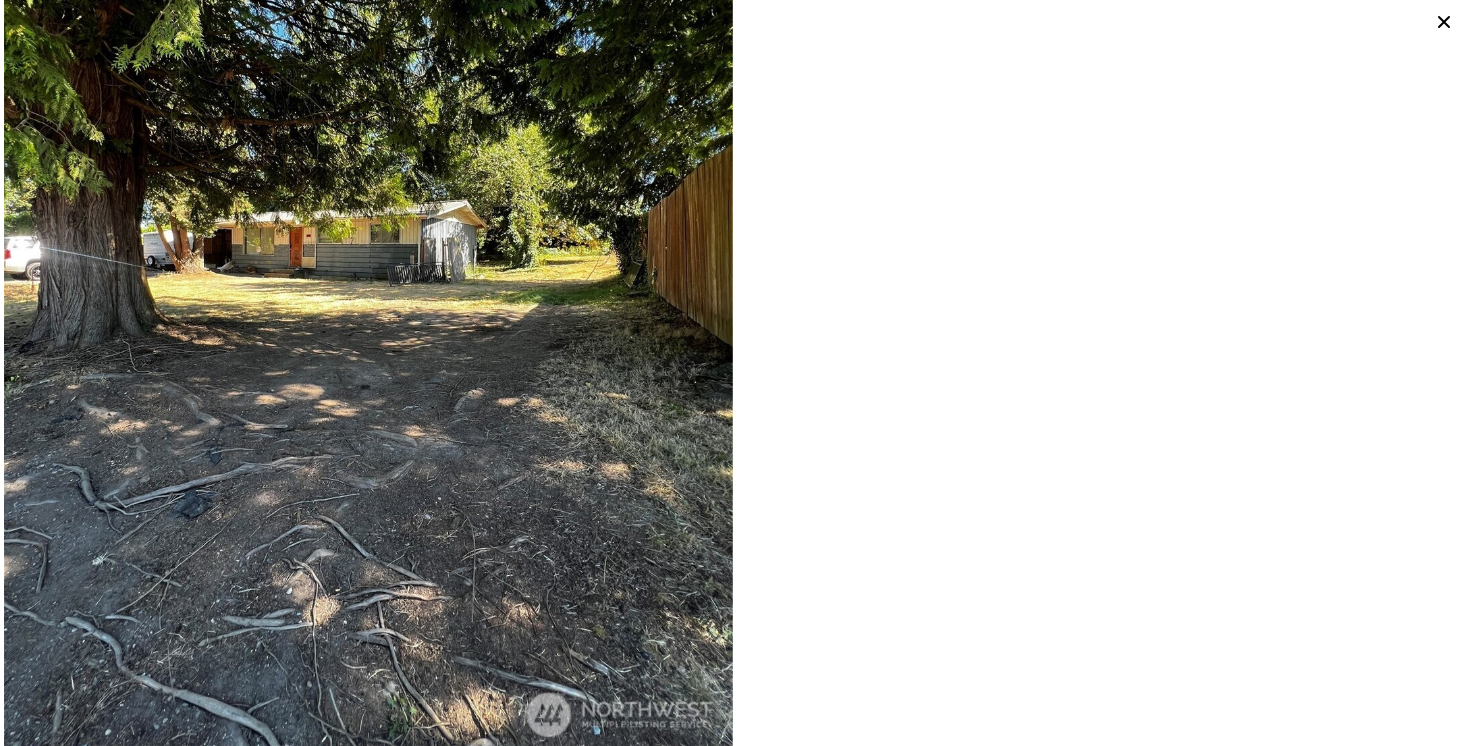 click 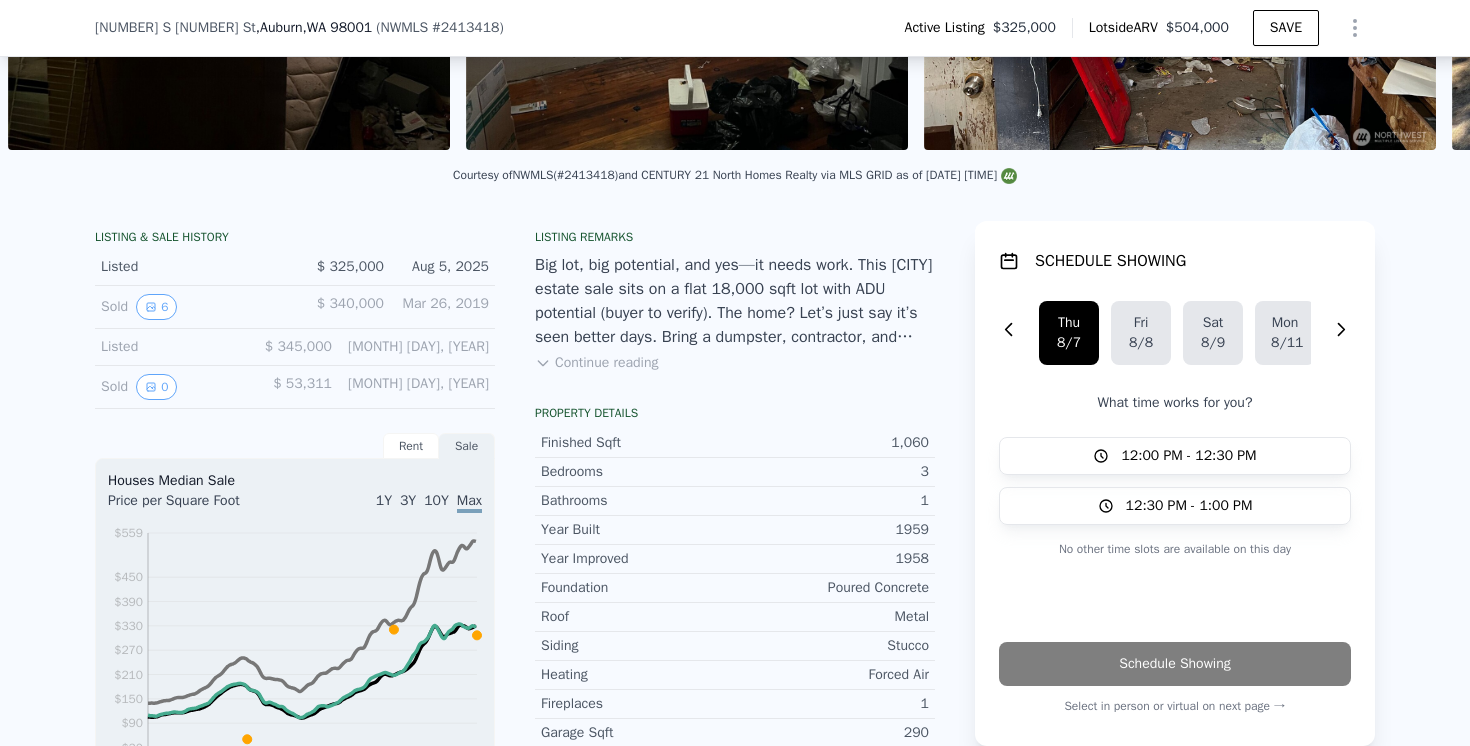 scroll, scrollTop: 348, scrollLeft: 0, axis: vertical 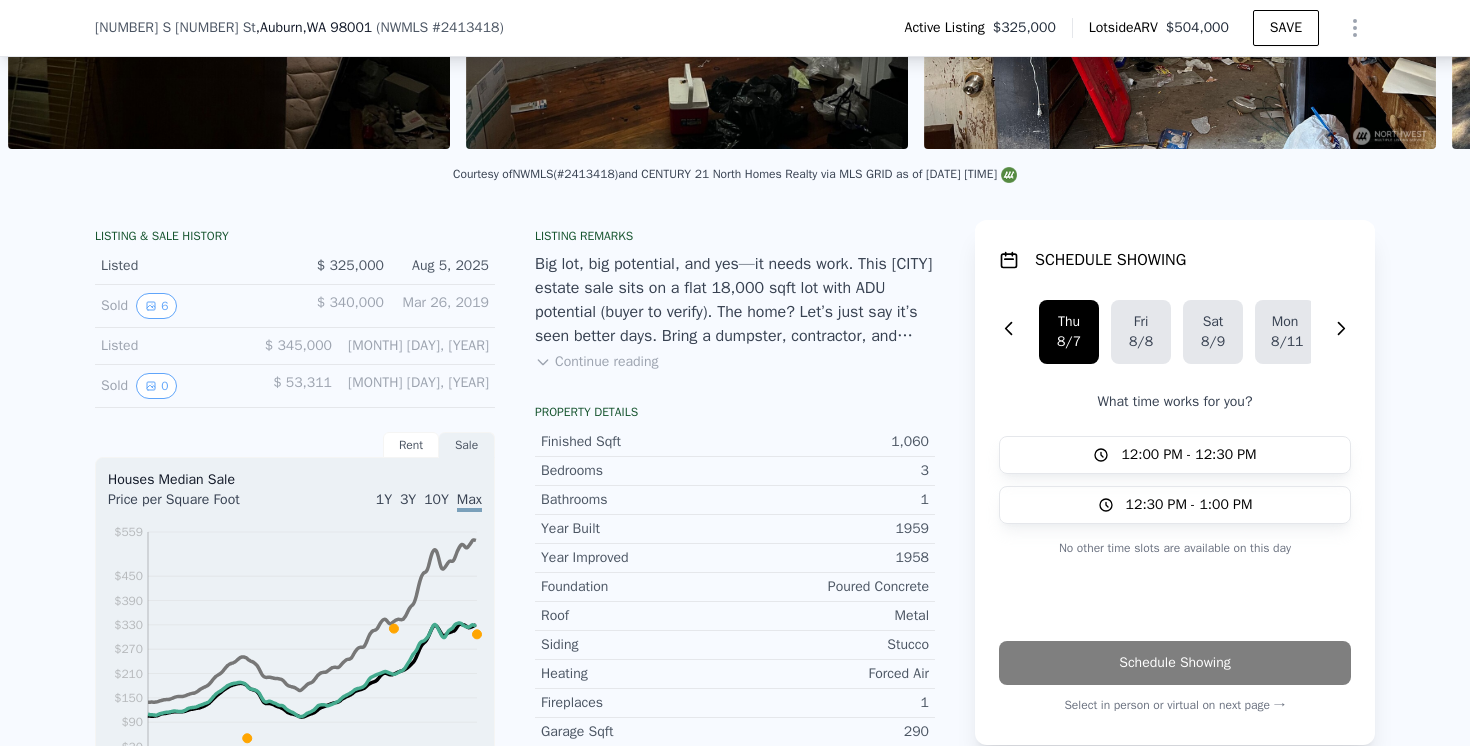 click on "Continue reading" at bounding box center (596, 362) 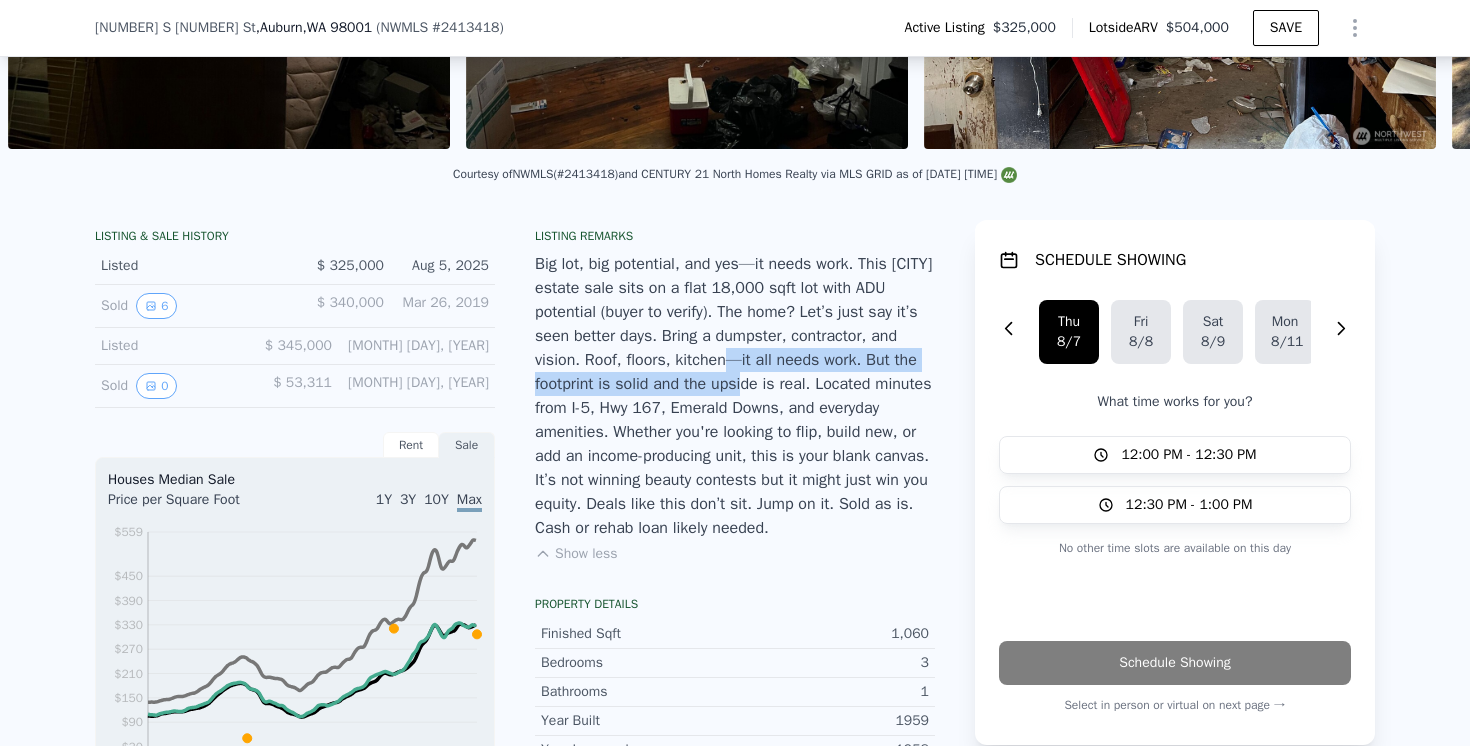 drag, startPoint x: 759, startPoint y: 358, endPoint x: 773, endPoint y: 376, distance: 22.803509 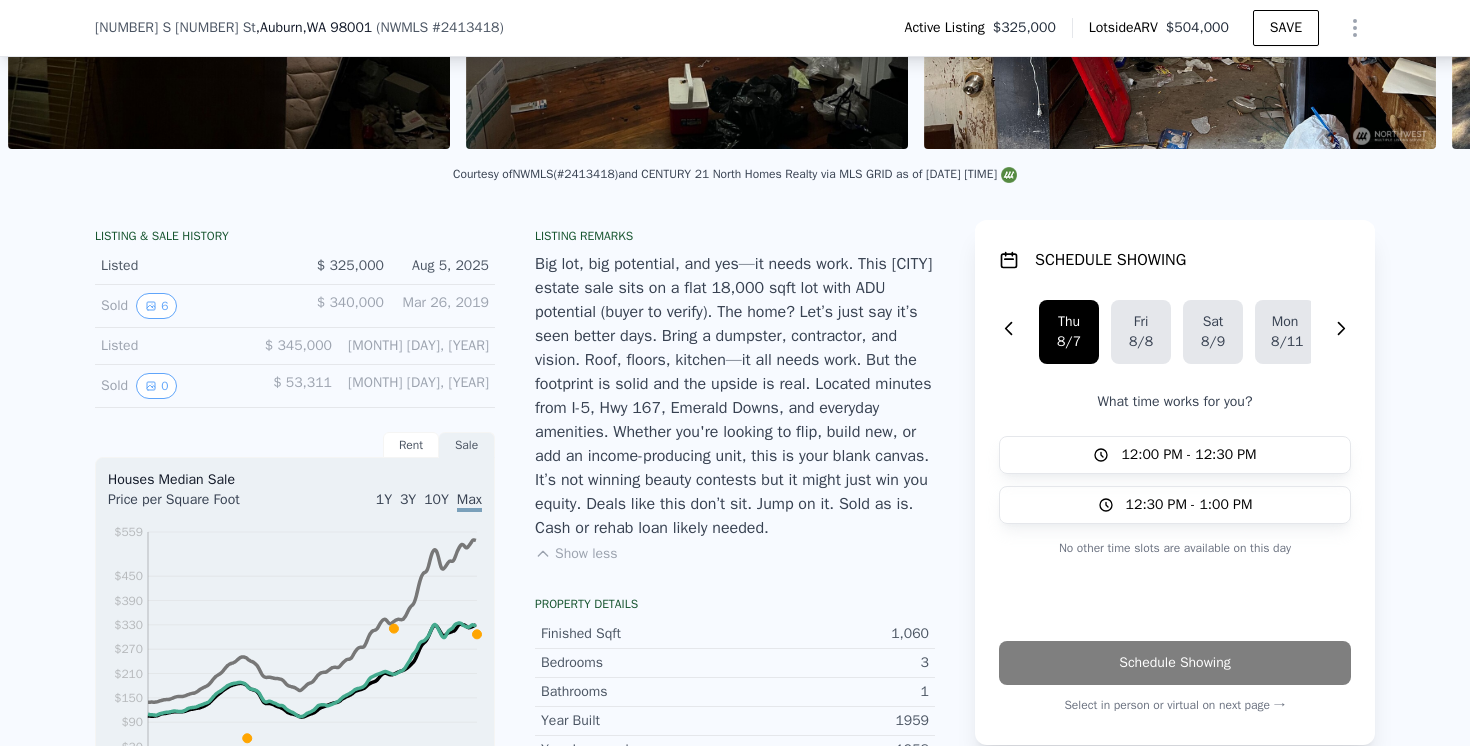 click on "Big lot, big potential, and yes—it needs work. This Auburn estate sale sits on a flat 18,000 sqft lot with ADU potential (buyer to verify). The home? Let’s just say it’s seen better days. Bring a dumpster, contractor, and vision. Roof, floors, kitchen—it all needs work. But the footprint is solid and the upside is real. Located minutes from I-5, Hwy 167, Emerald Downs, and everyday amenities. Whether you're looking to flip, build new, or add an income-producing unit, this is your blank canvas. It’s not winning beauty contests but it might just win you equity. Deals like this don’t sit. Jump on it. Sold as is. Cash or rehab loan likely needed." at bounding box center (735, 396) 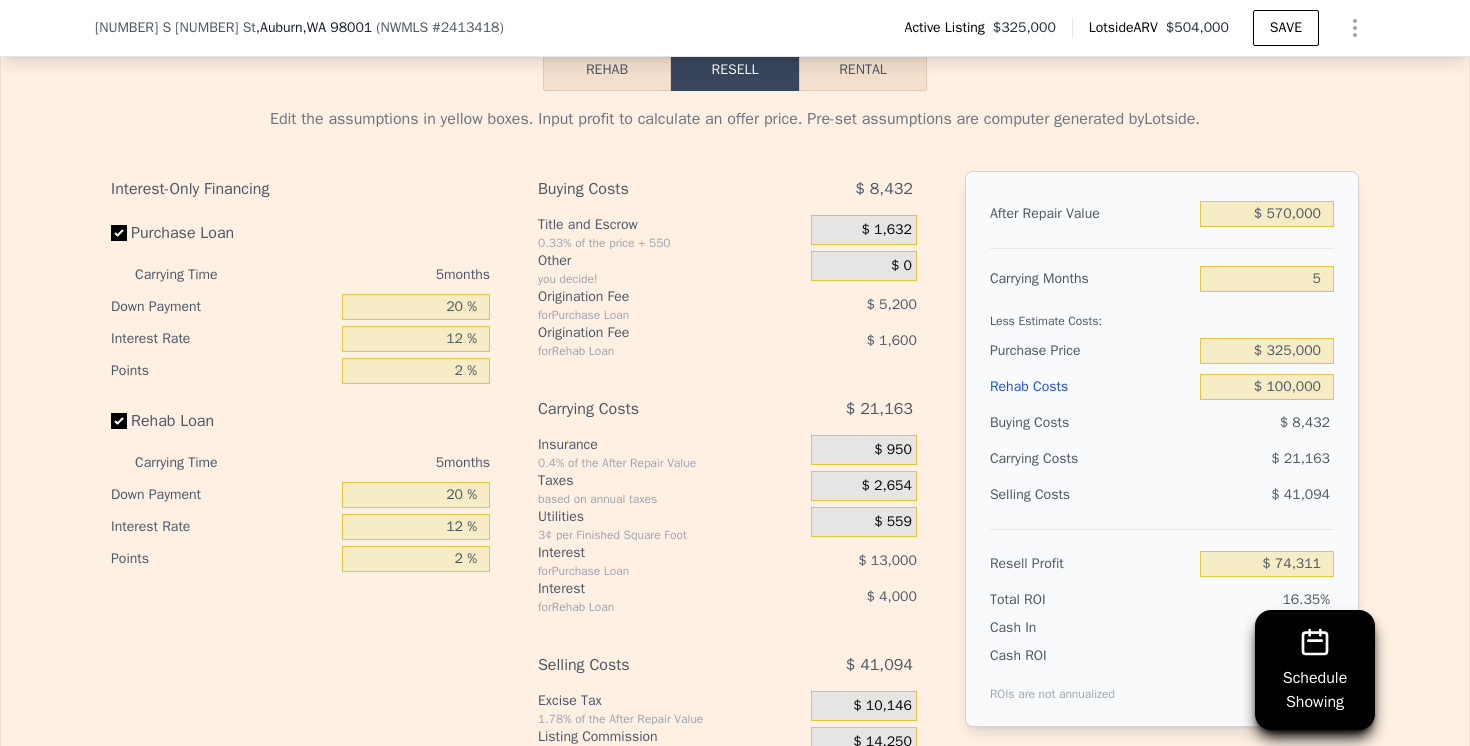scroll, scrollTop: 3051, scrollLeft: 0, axis: vertical 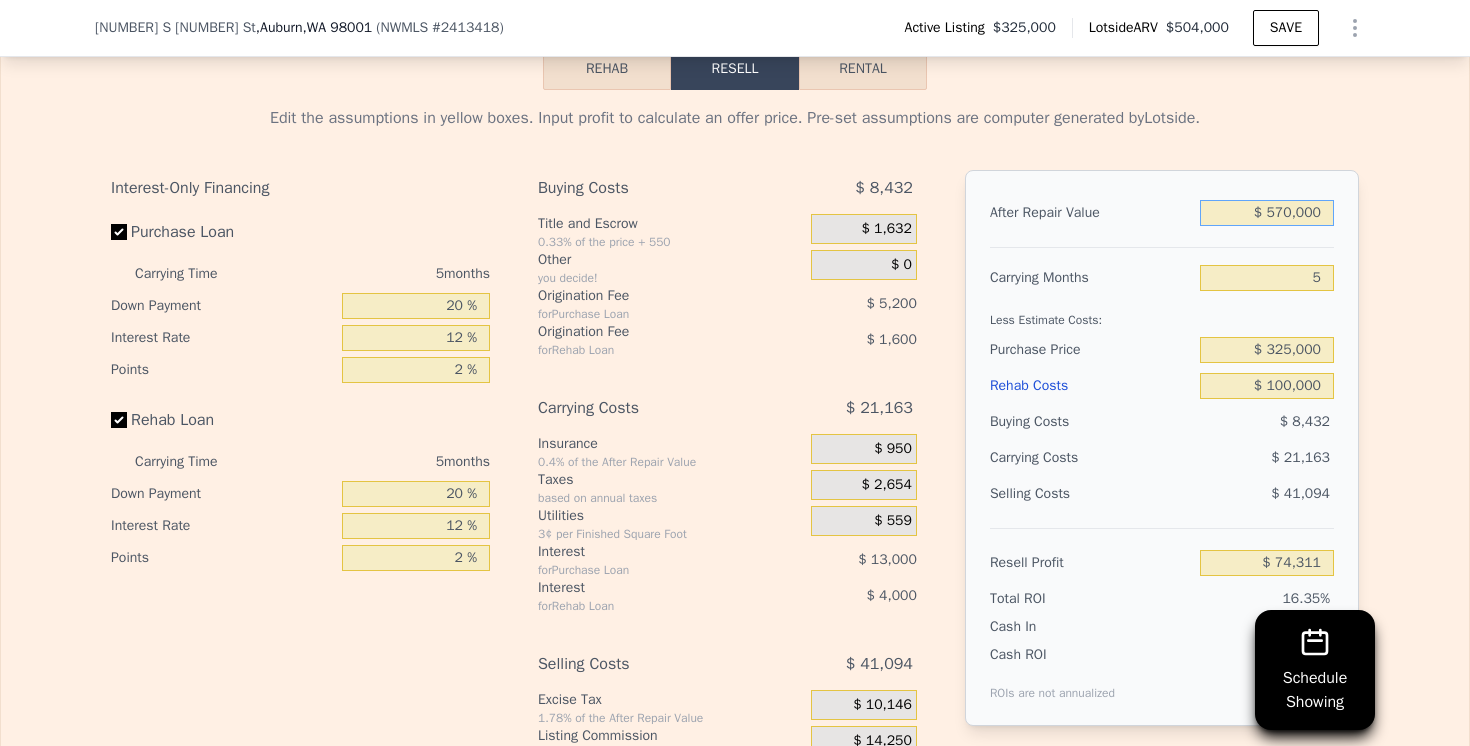 click on "$ 570,000" at bounding box center (1267, 213) 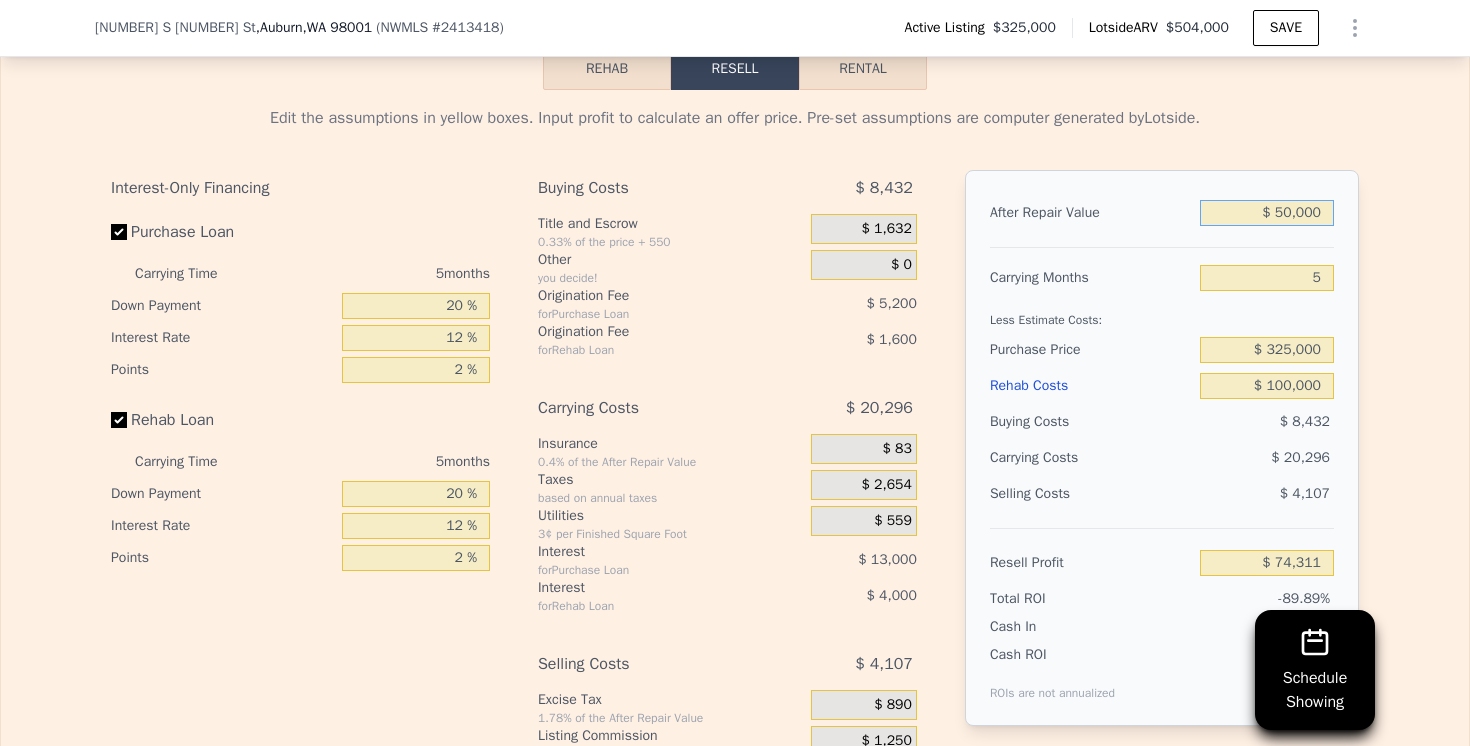 type on "-$ 407,835" 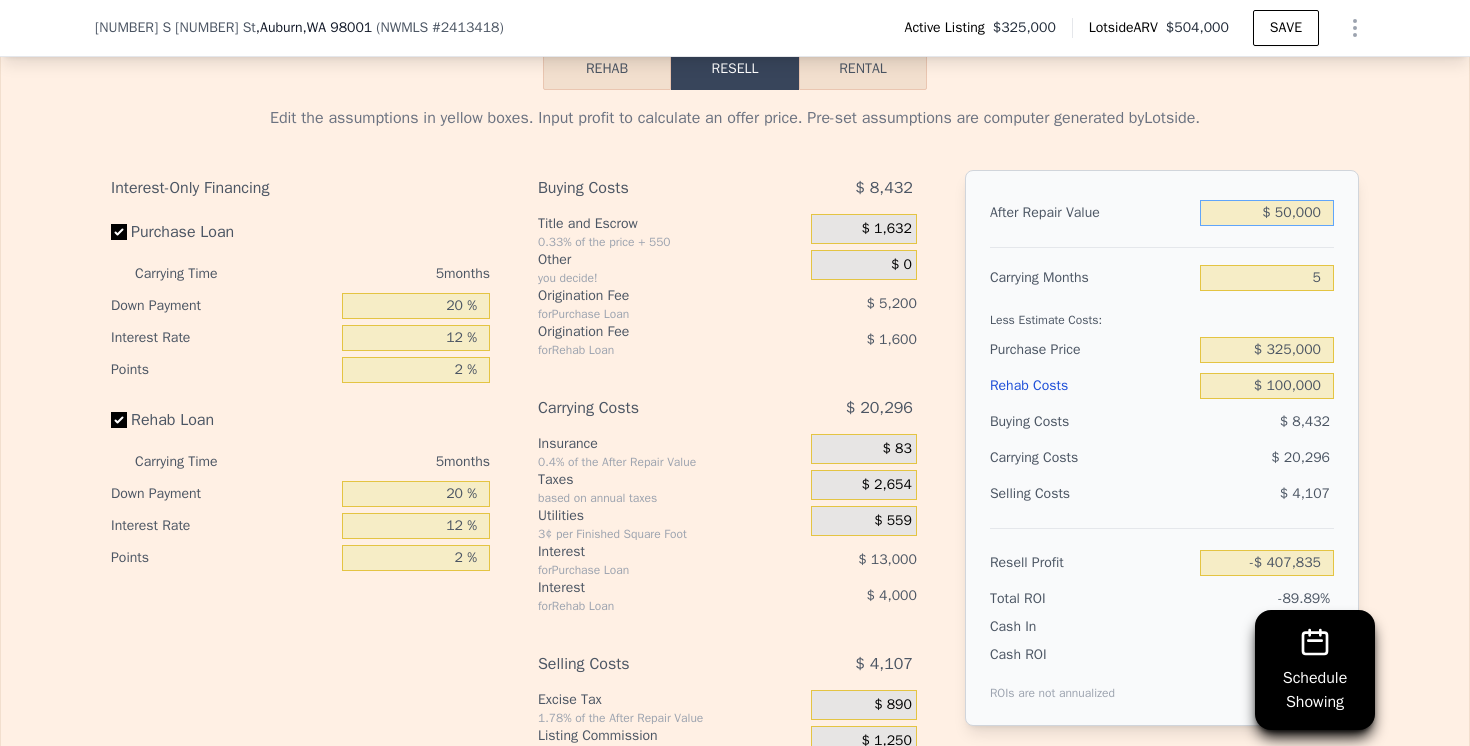 type on "$ 550,000" 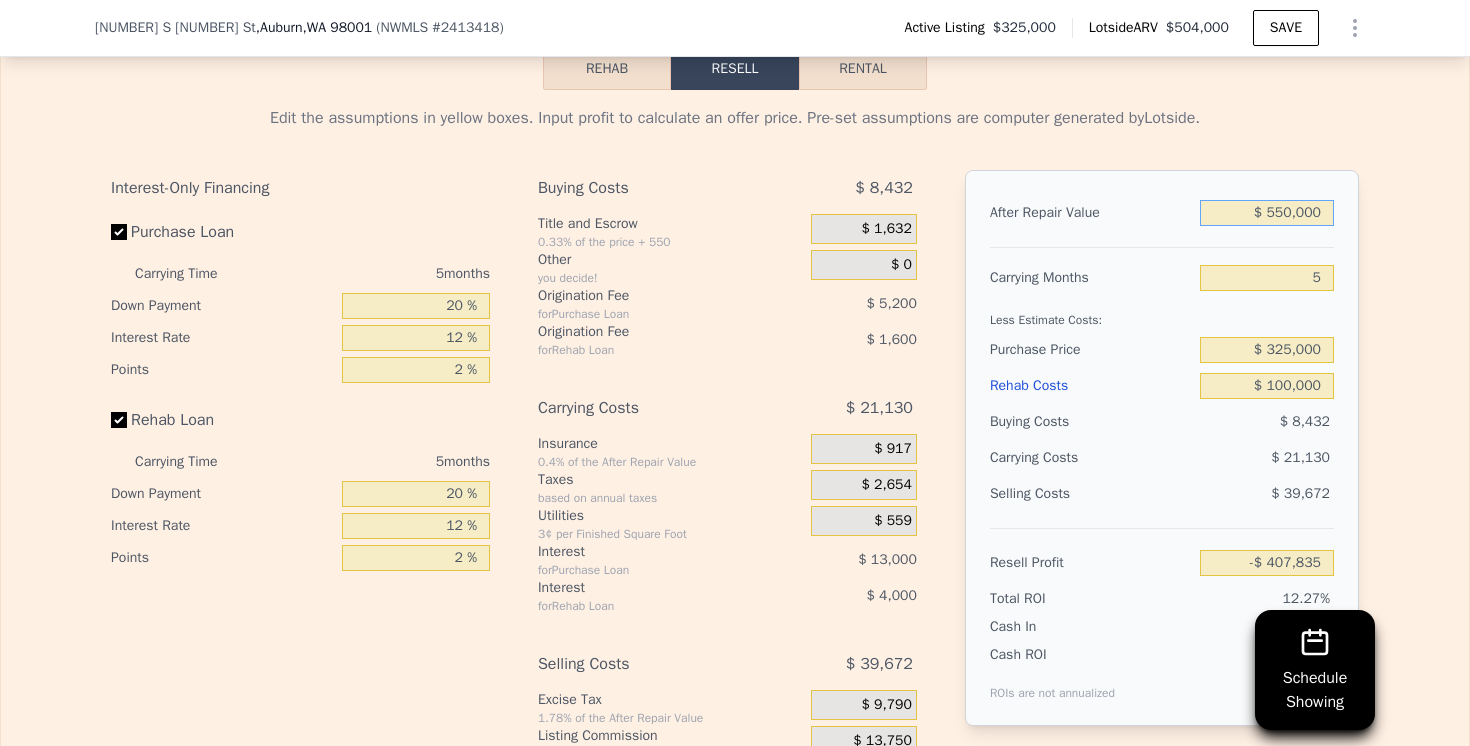 type on "$ 55,766" 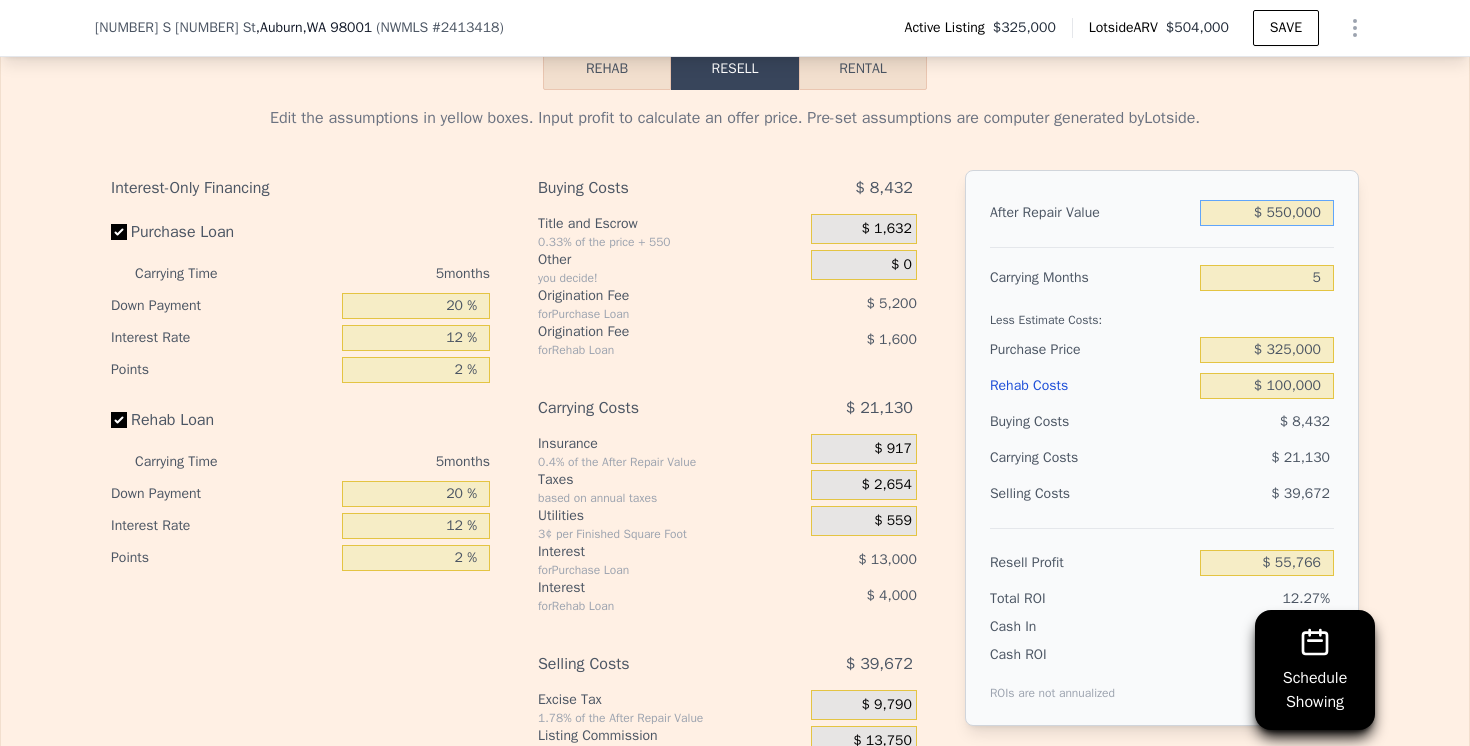 type on "$ 550,000" 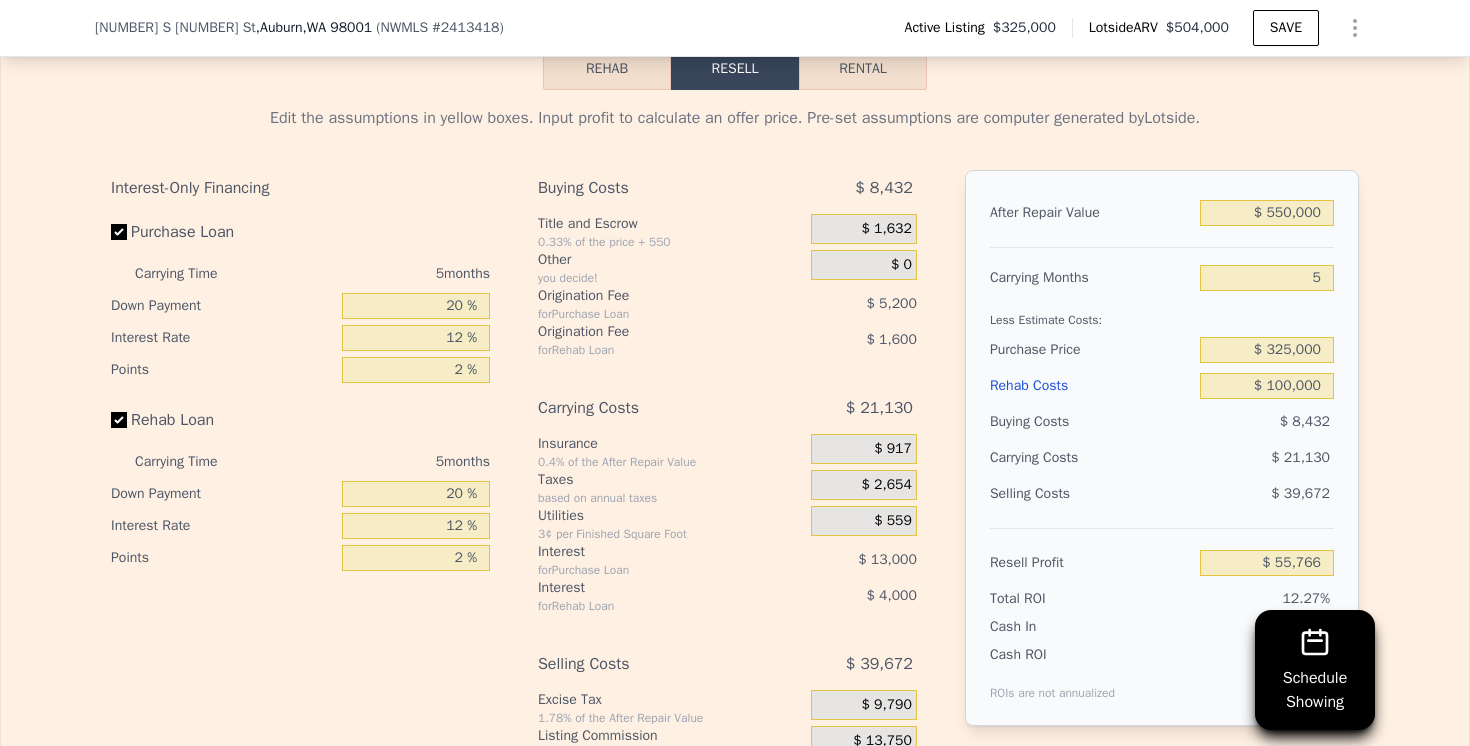 click on "Rehab Costs" at bounding box center (1091, 386) 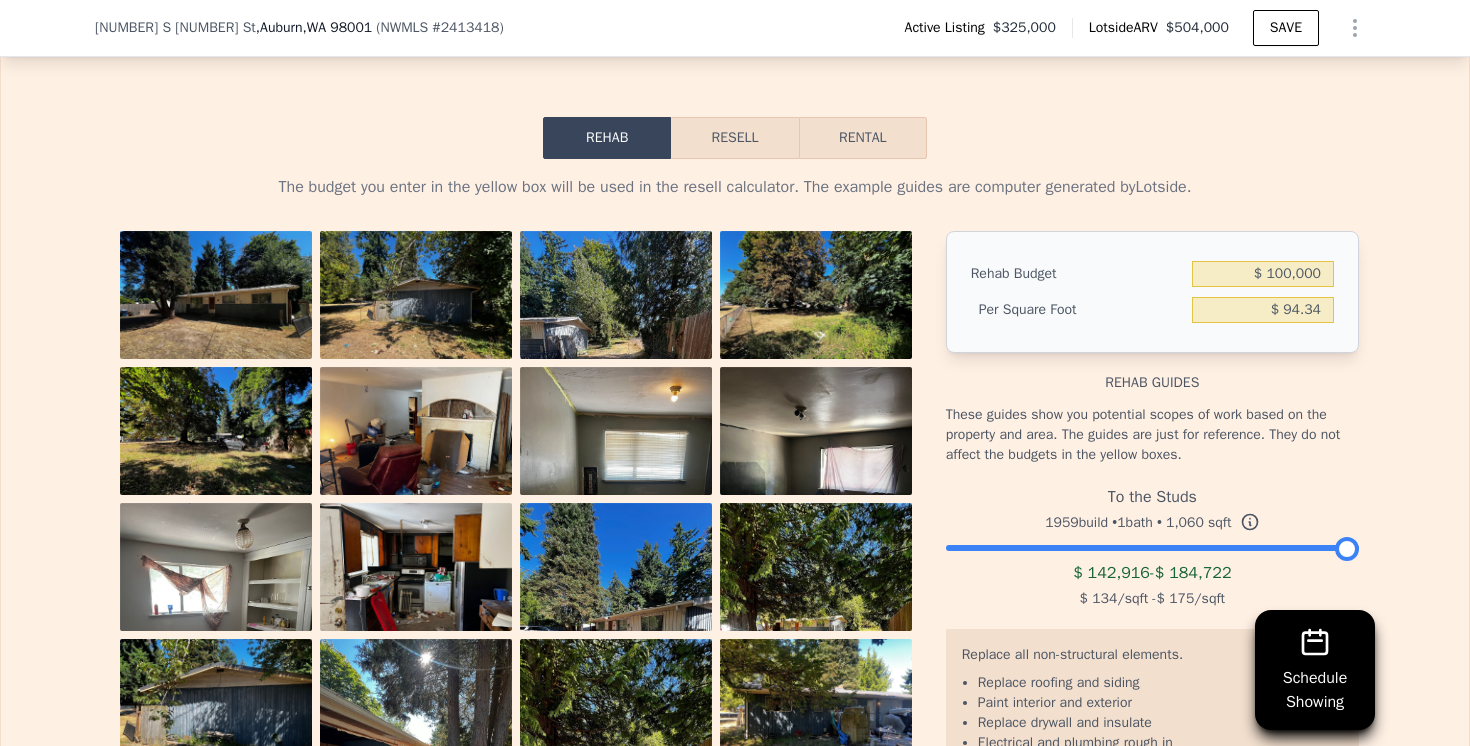 scroll, scrollTop: 2980, scrollLeft: 0, axis: vertical 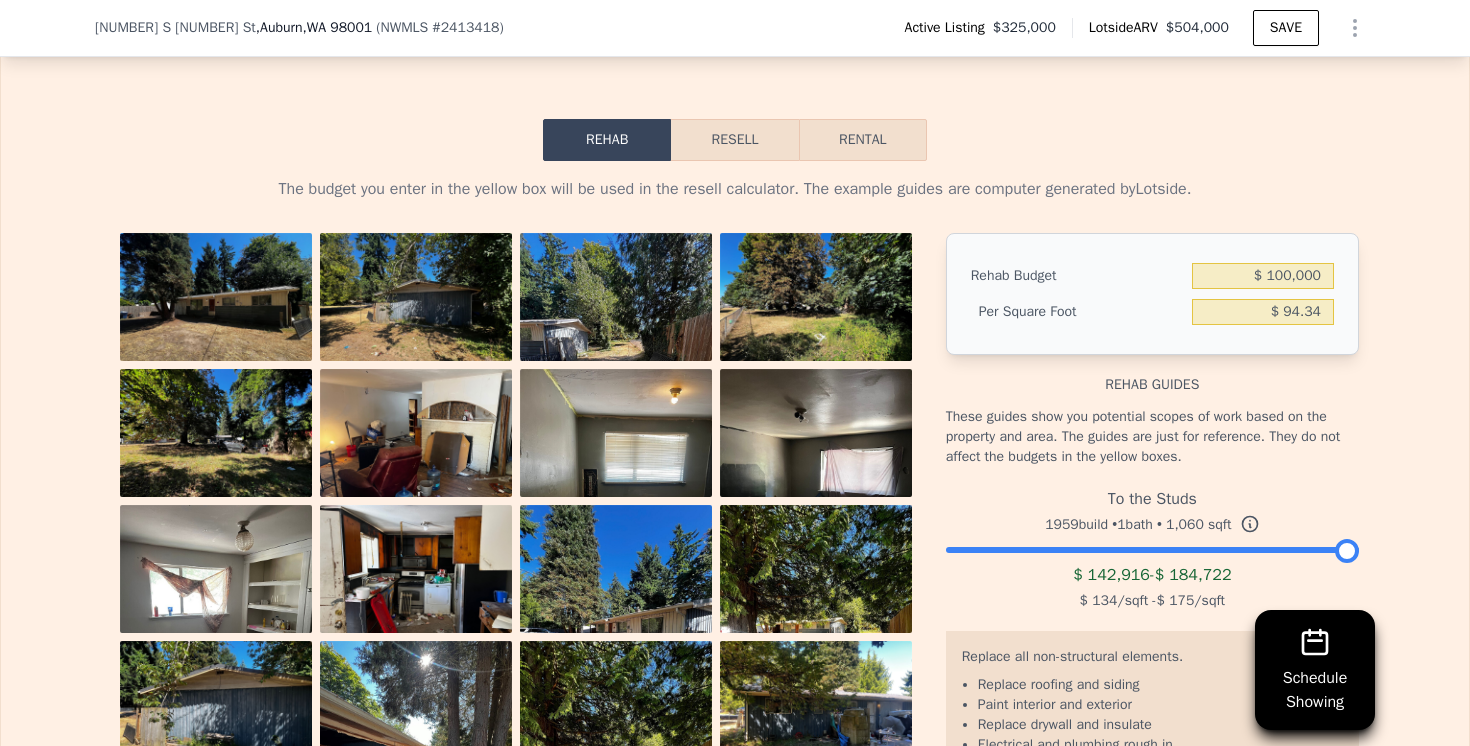 click on "Resell" at bounding box center [734, 140] 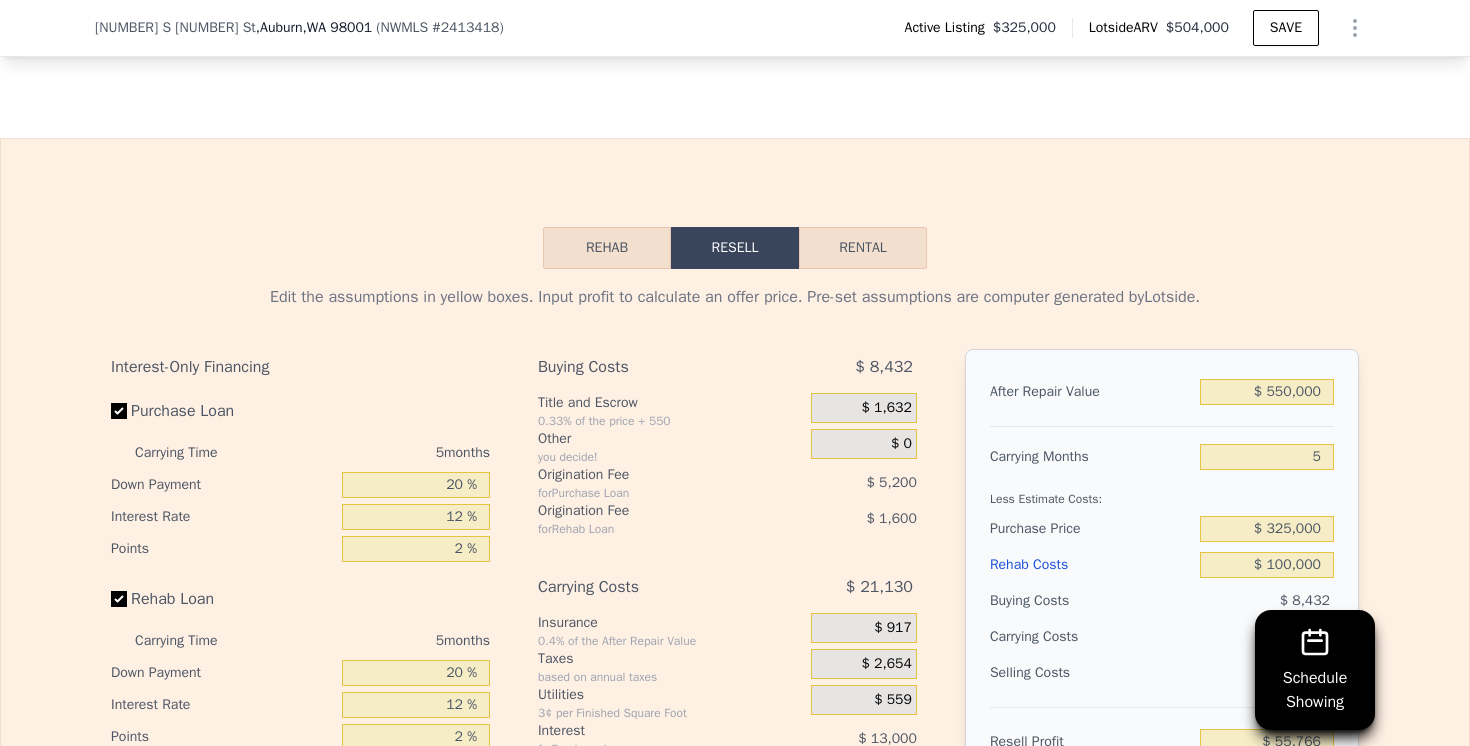 scroll, scrollTop: 3232, scrollLeft: 0, axis: vertical 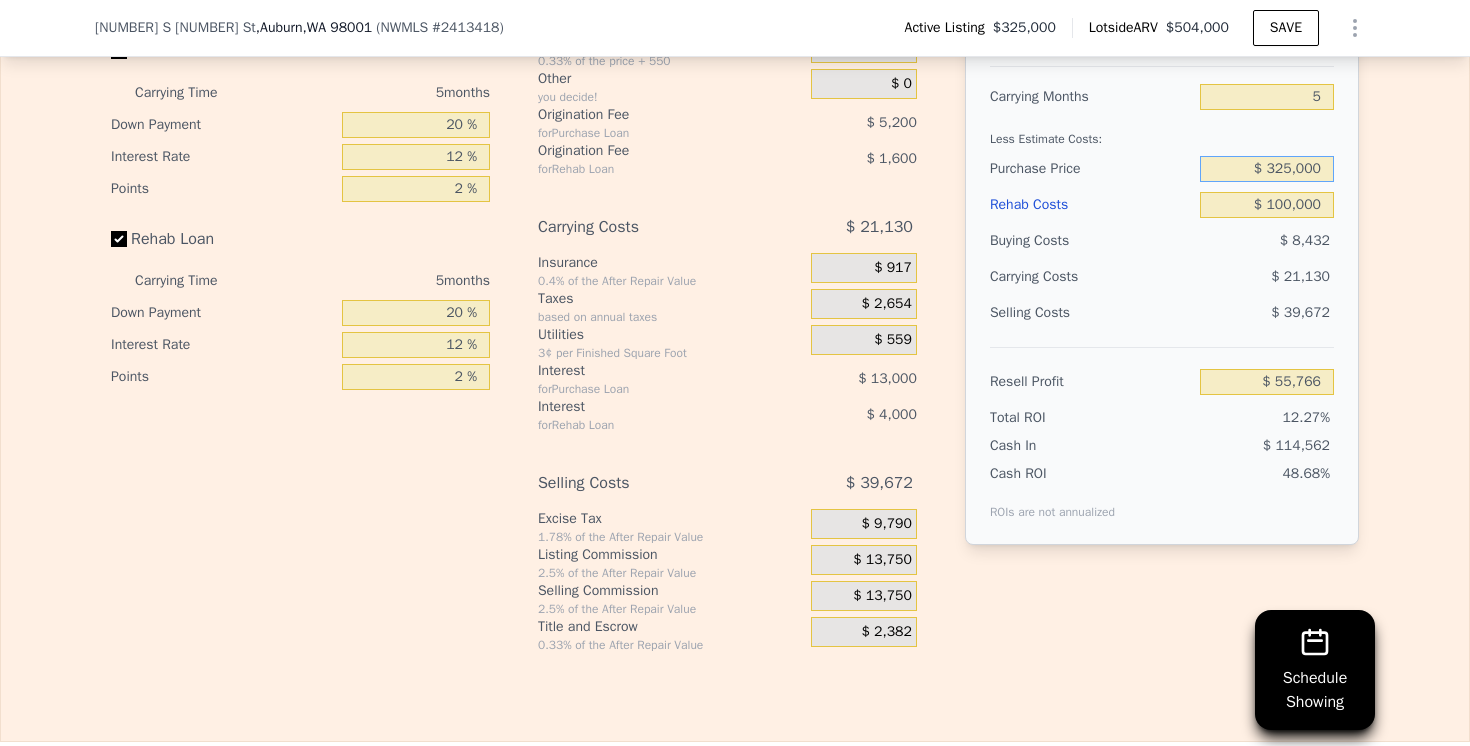 click on "$ 325,000" at bounding box center [1267, 169] 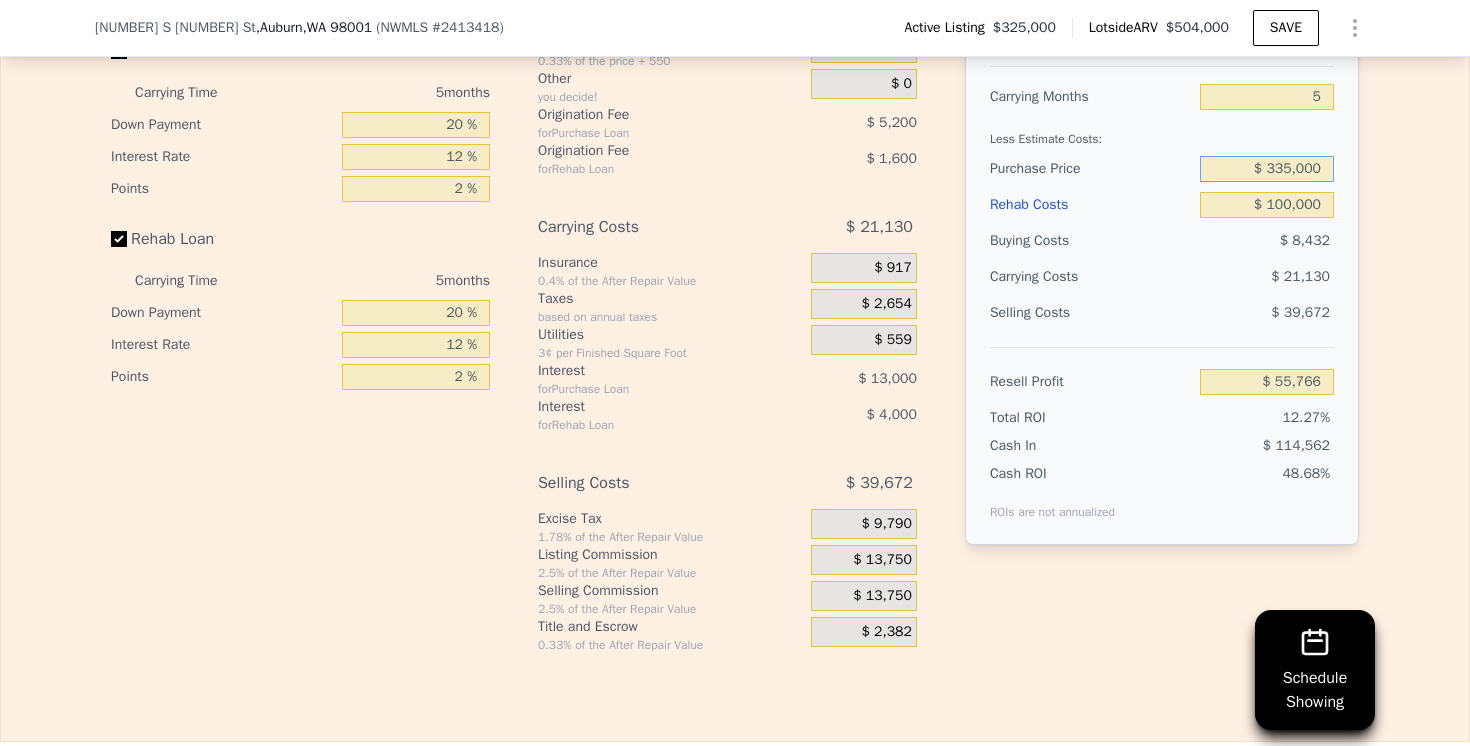 type on "$ 335,000" 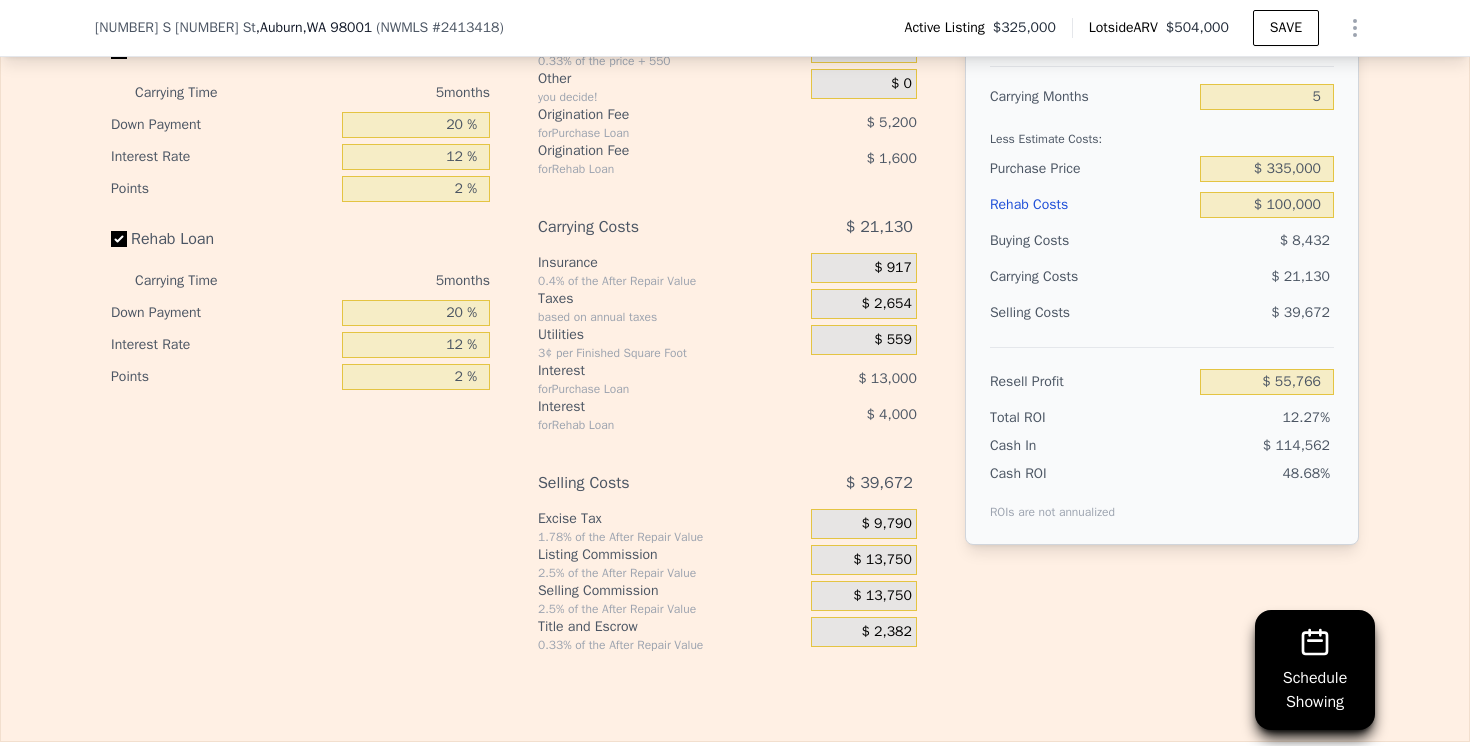 click on "$ 39,672" at bounding box center [1267, 313] 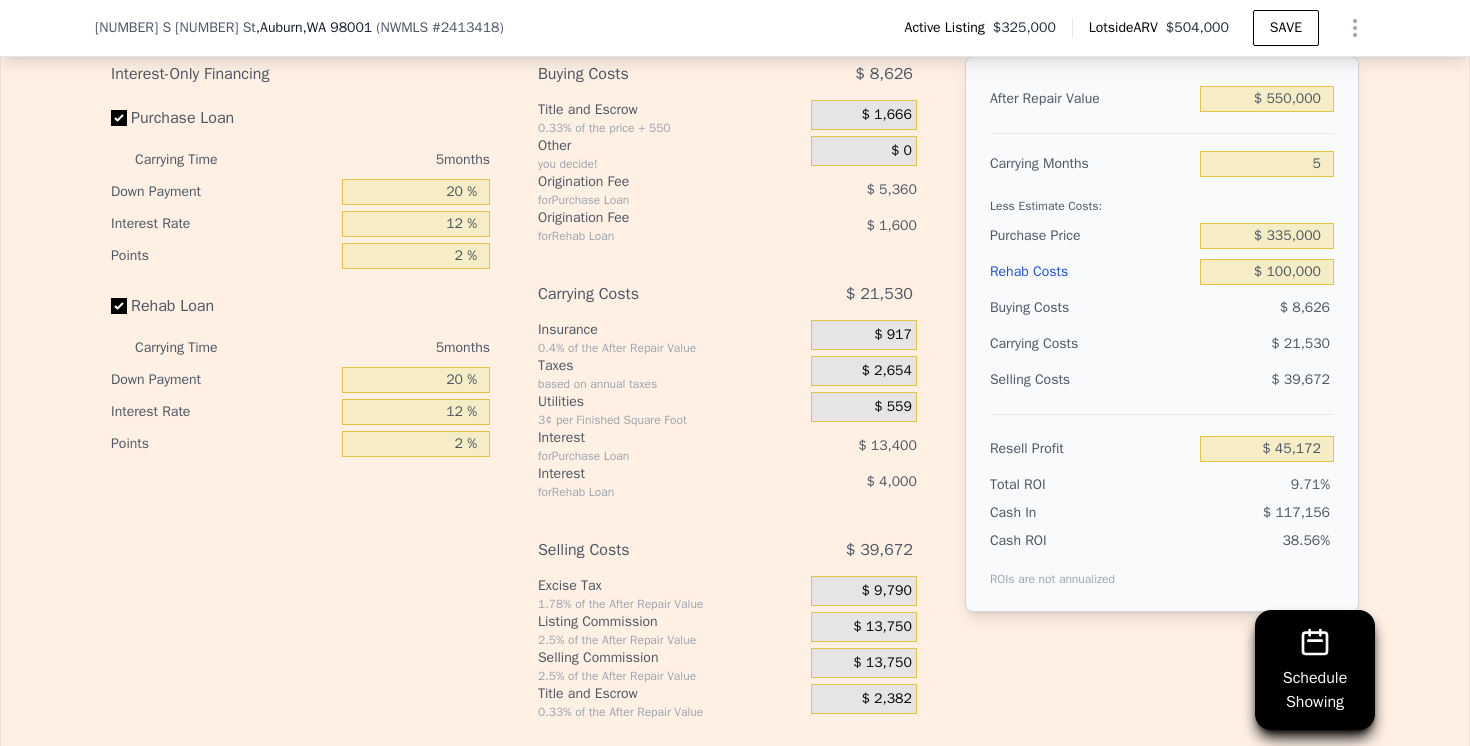 scroll, scrollTop: 3172, scrollLeft: 0, axis: vertical 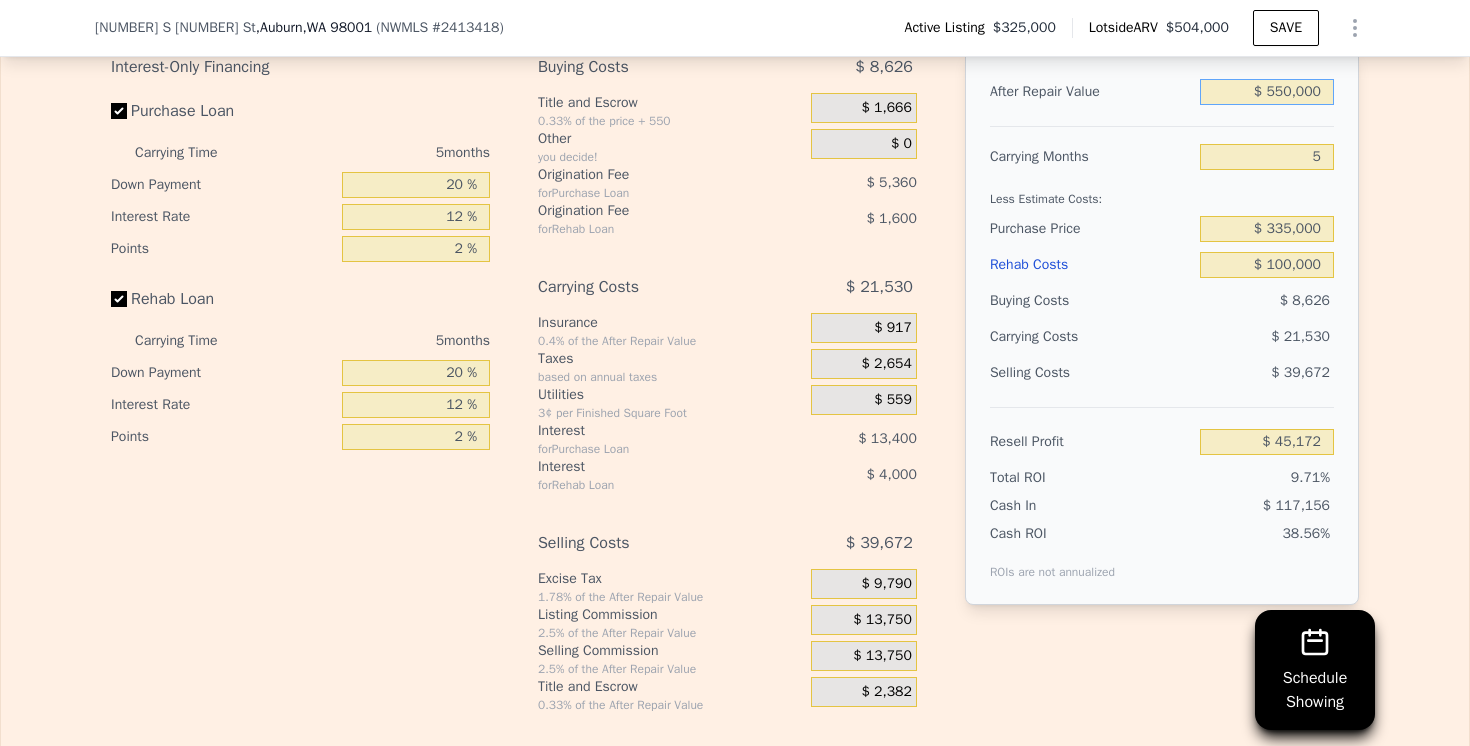 click on "$ 550,000" at bounding box center [1267, 92] 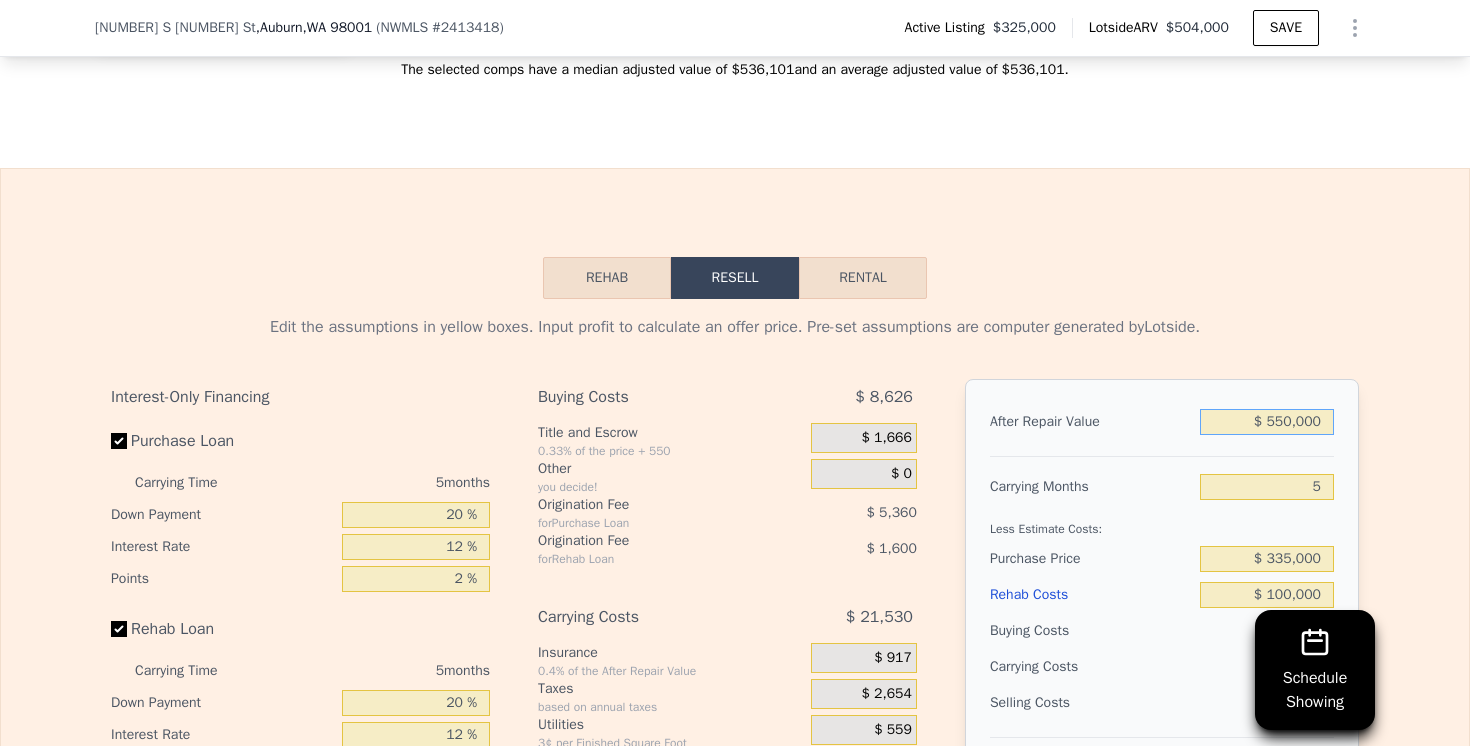 scroll, scrollTop: 2851, scrollLeft: 0, axis: vertical 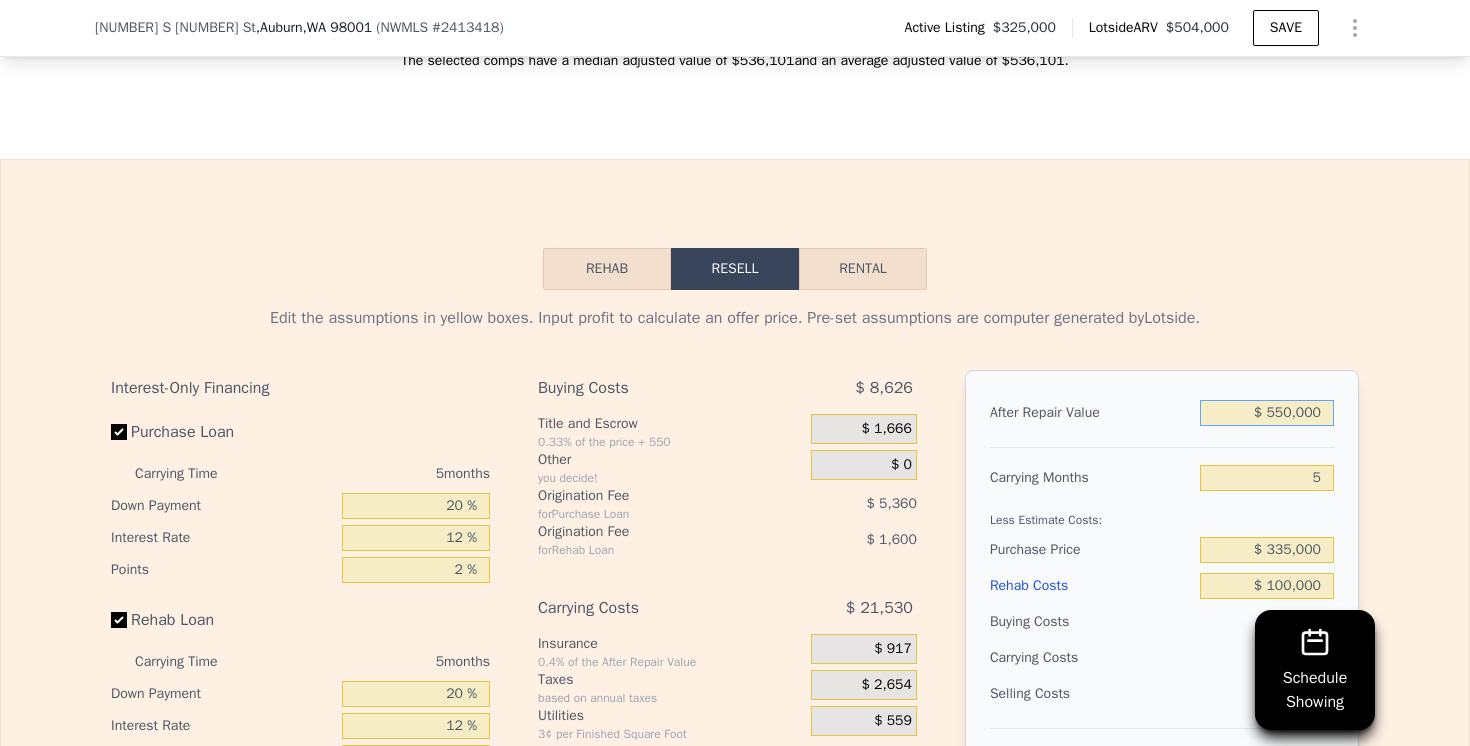 type on "$ 50,000" 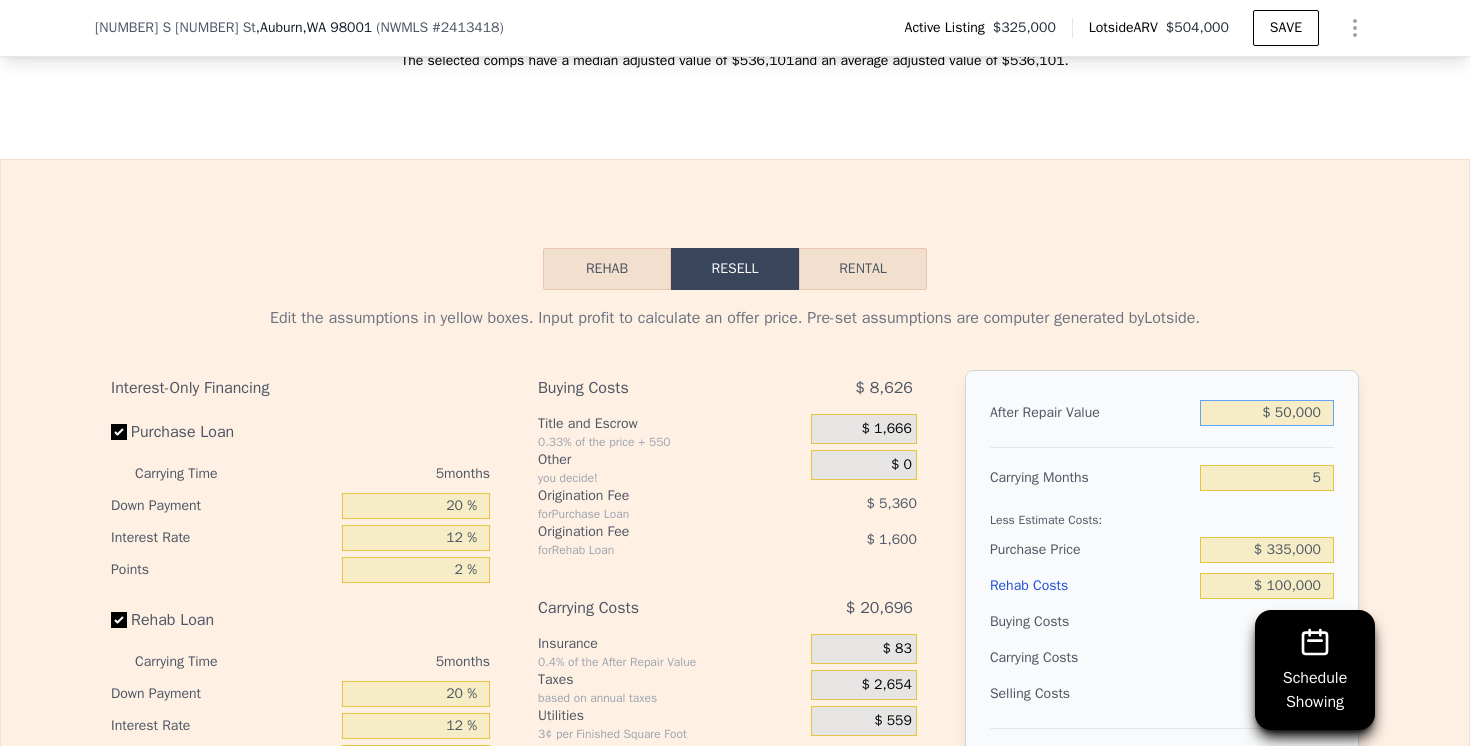 type on "-$ 418,429" 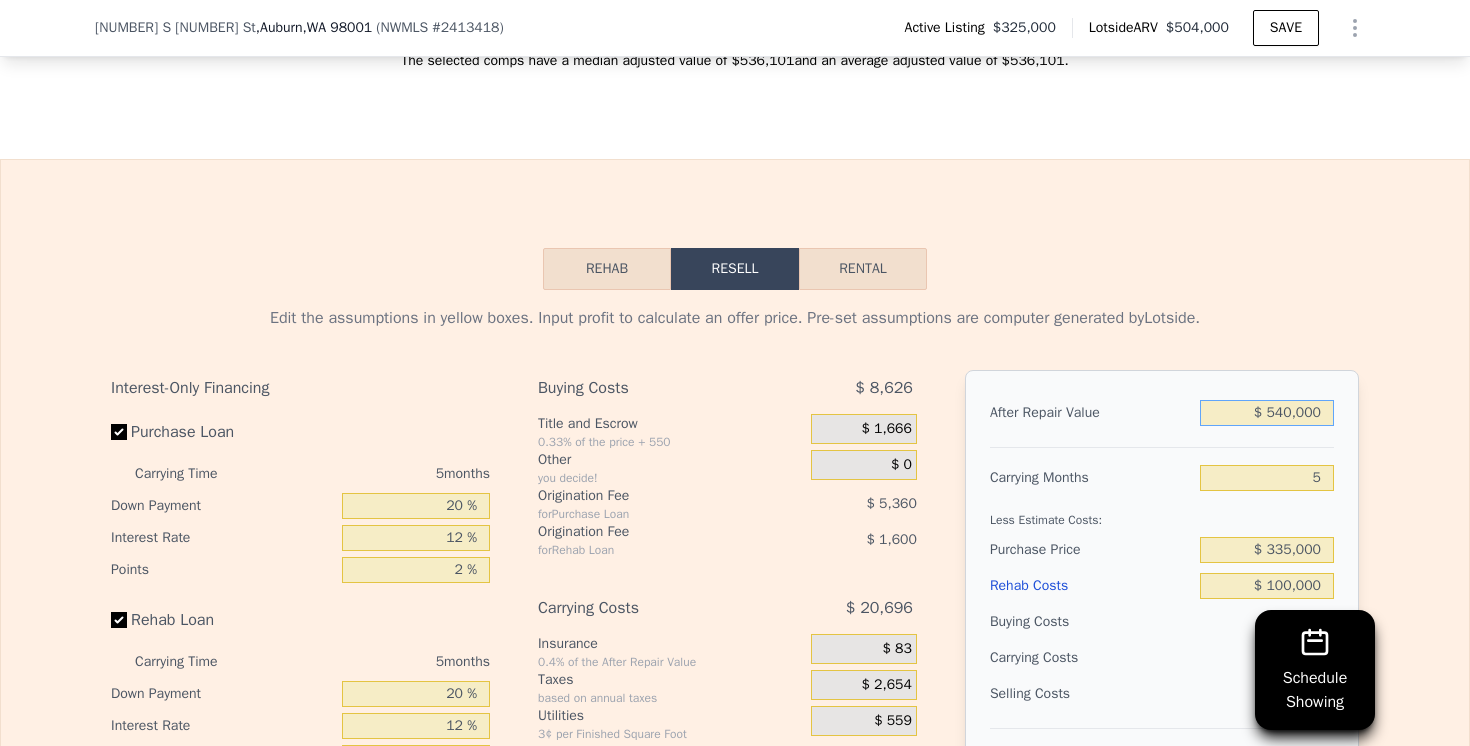 type on "$ 35,901" 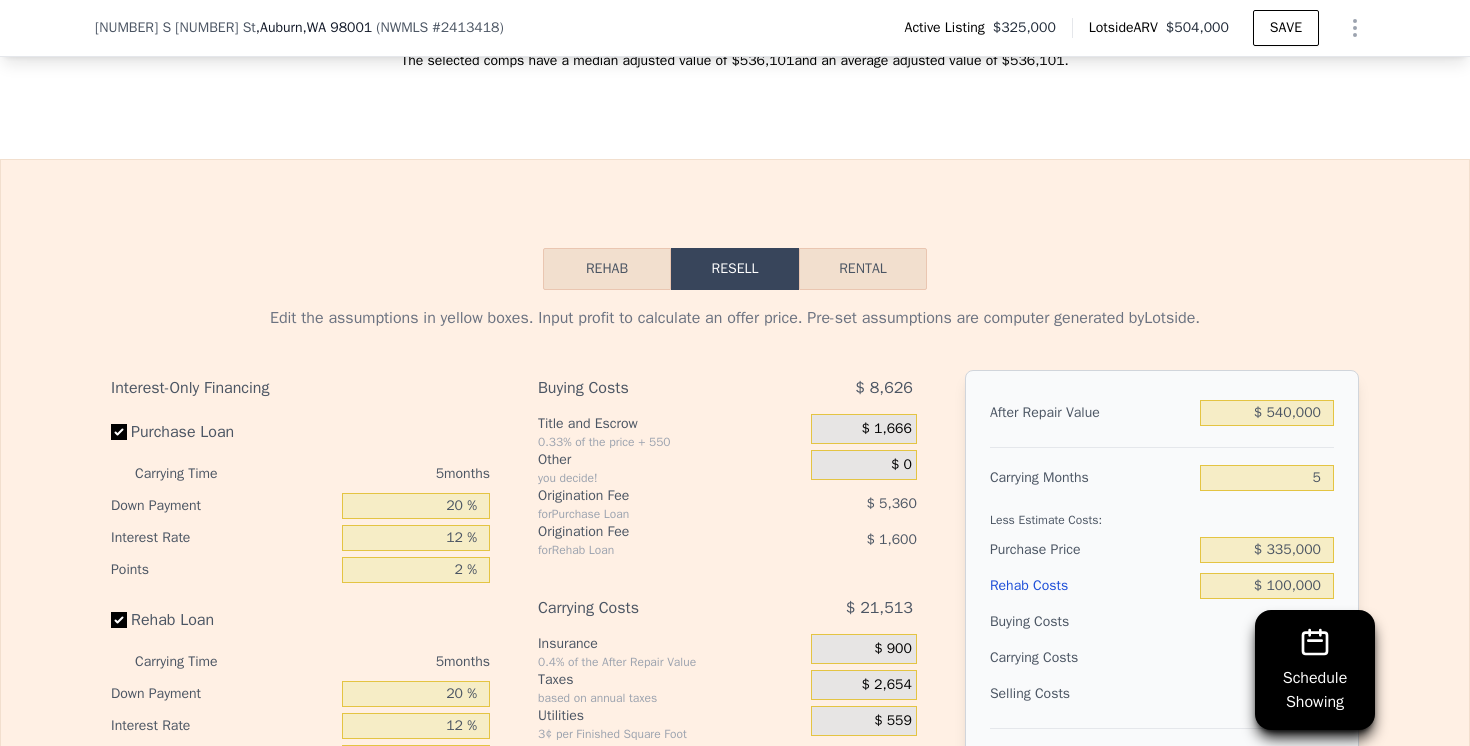 click on "Purchase Price" at bounding box center (1091, 550) 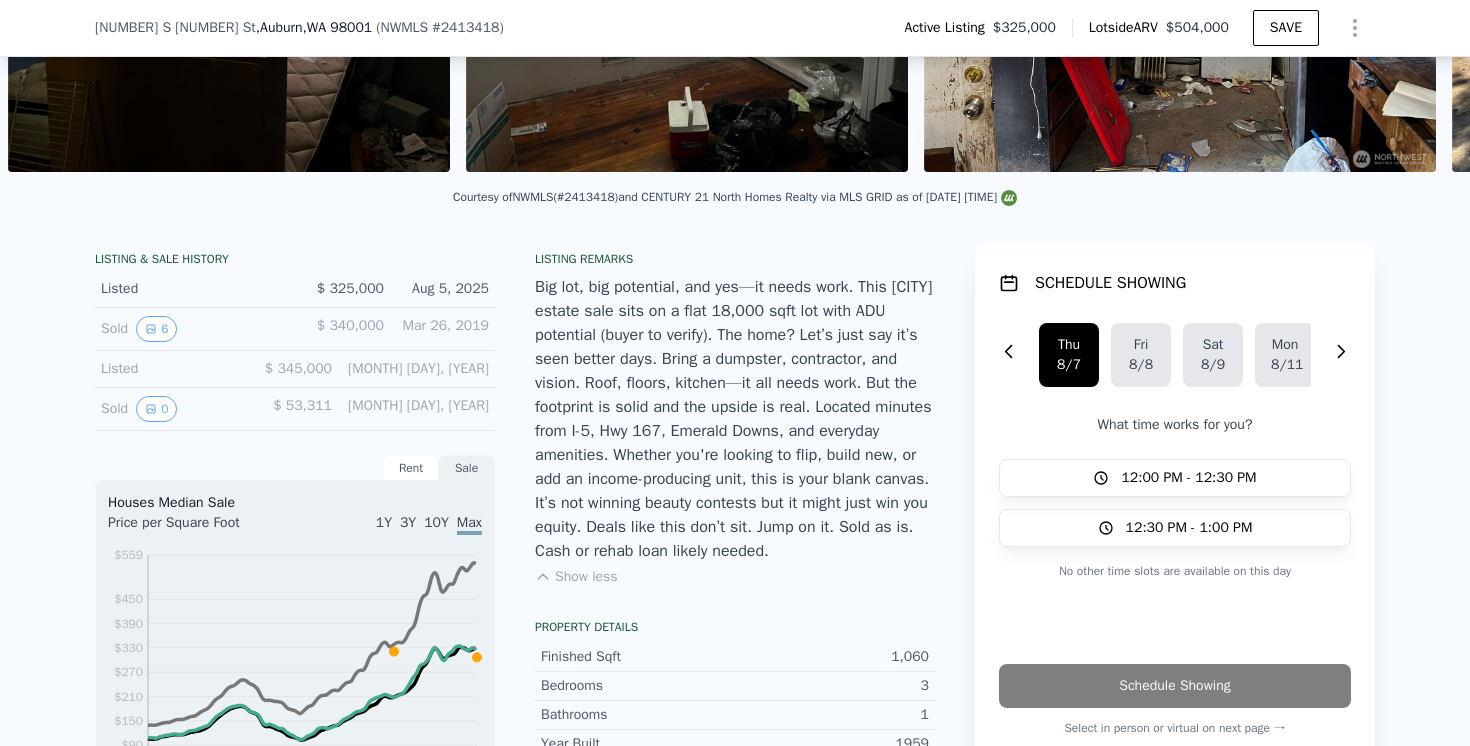 scroll, scrollTop: 0, scrollLeft: 0, axis: both 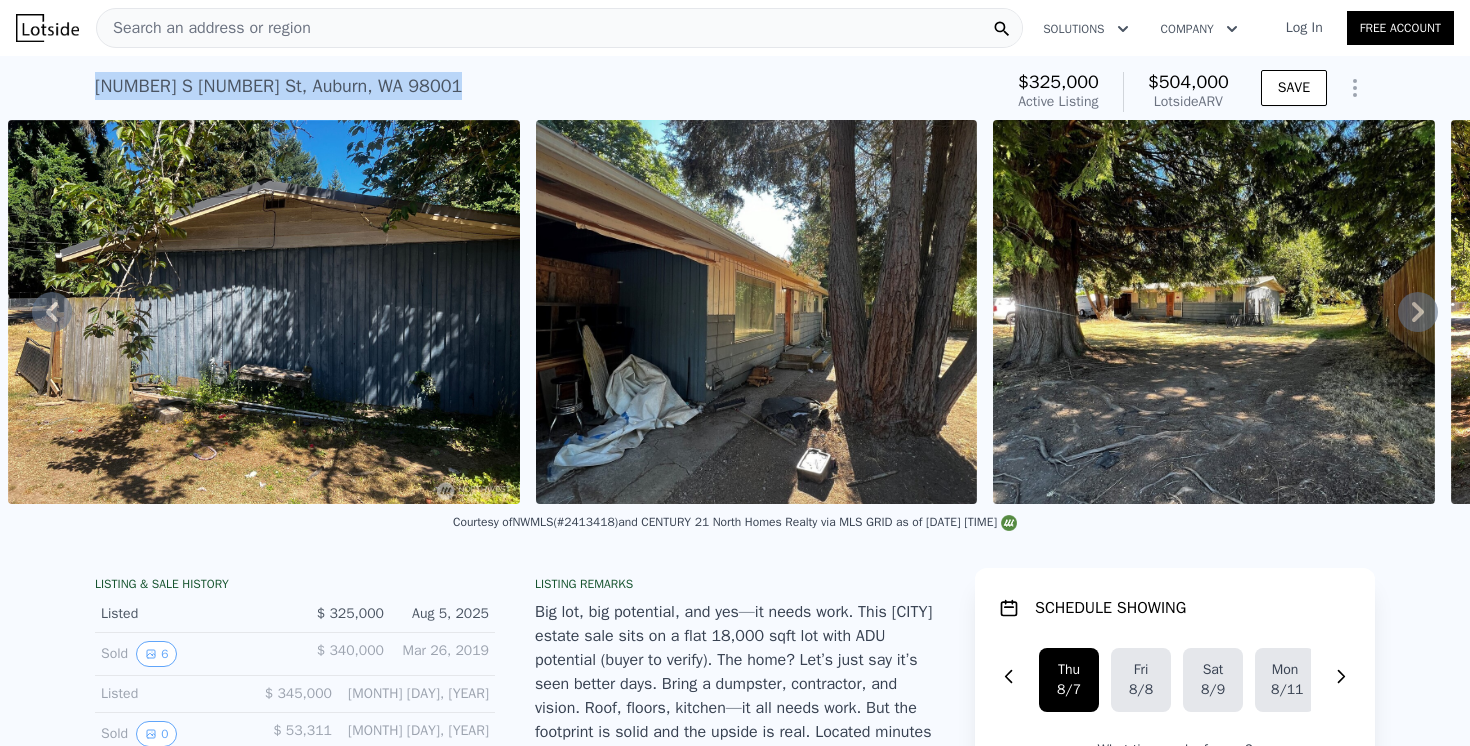 drag, startPoint x: 95, startPoint y: 88, endPoint x: 424, endPoint y: 77, distance: 329.18384 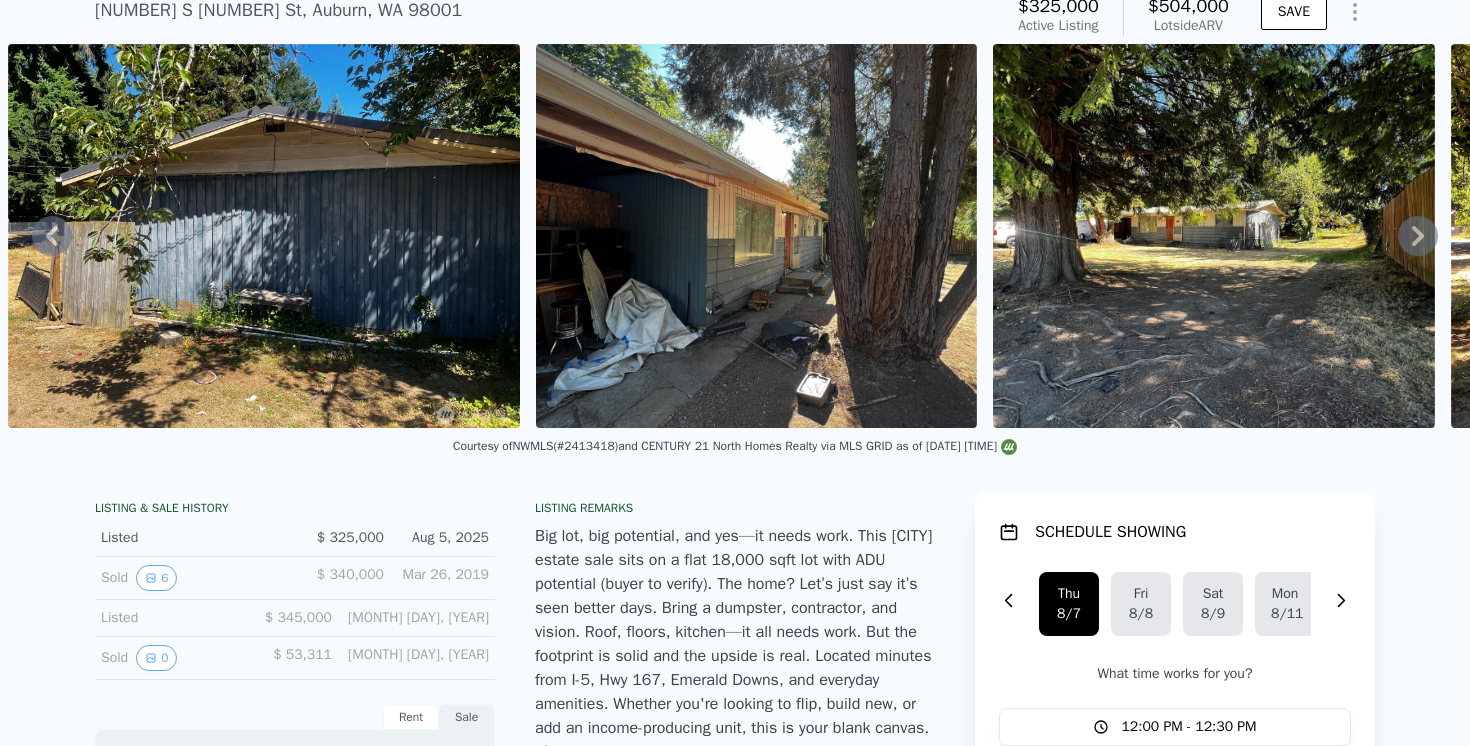 scroll, scrollTop: 95, scrollLeft: 0, axis: vertical 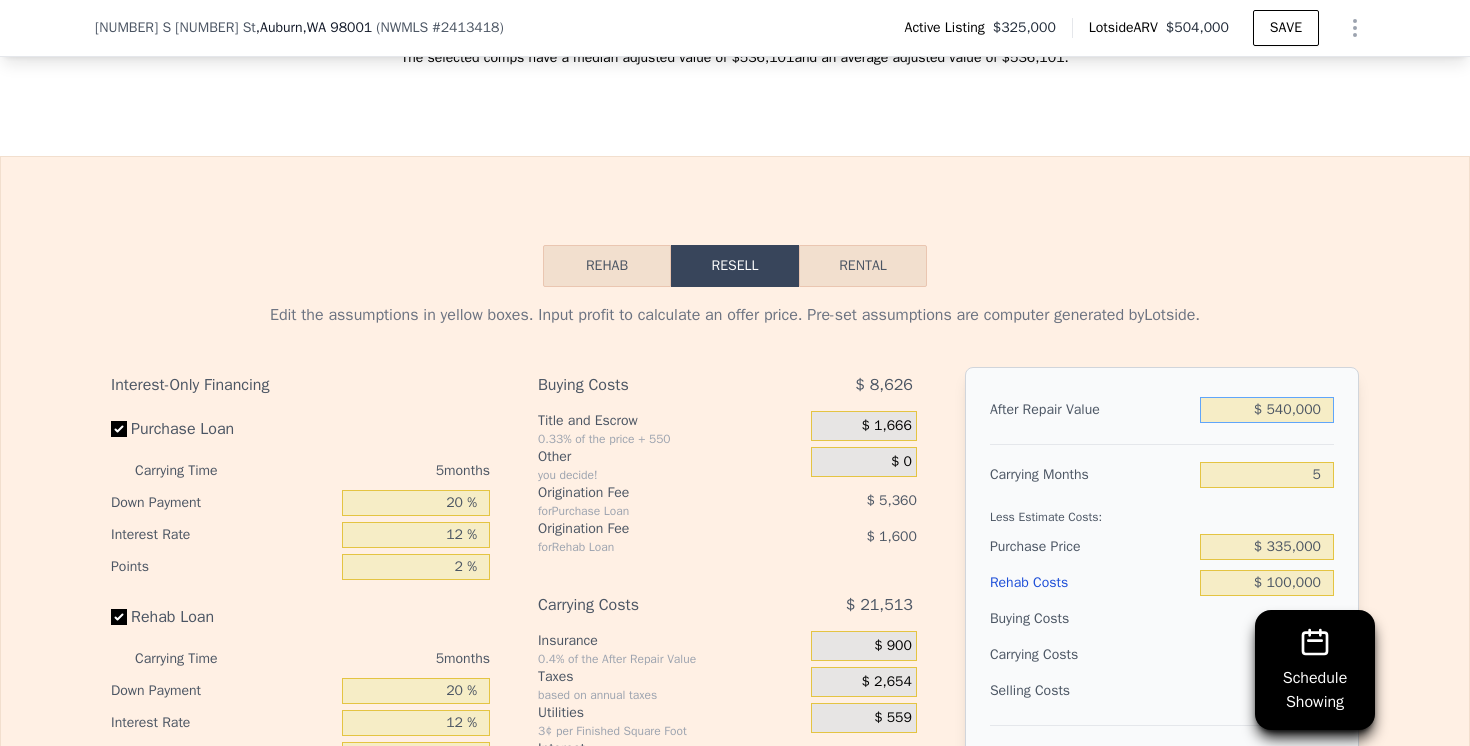 click on "$ 540,000" at bounding box center (1267, 410) 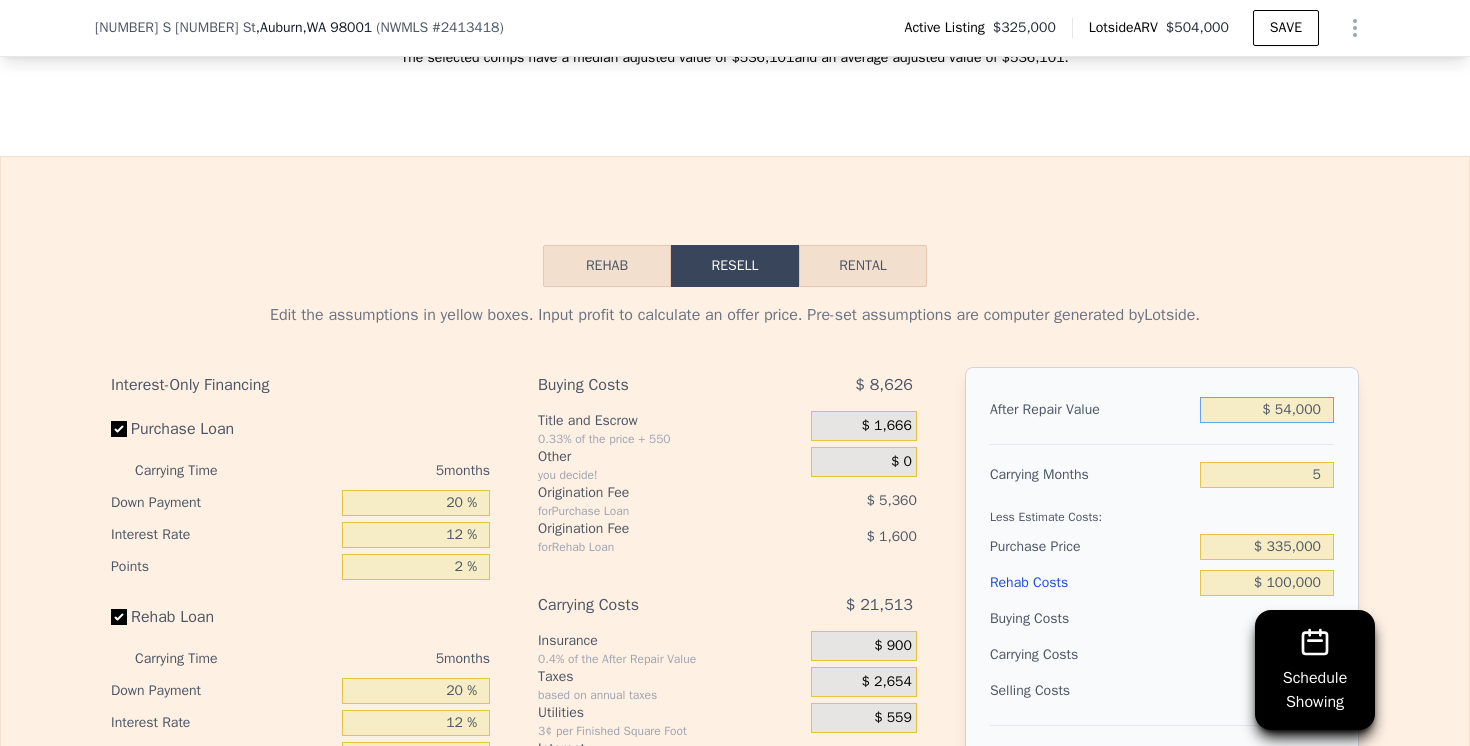 type on "-$ 414,720" 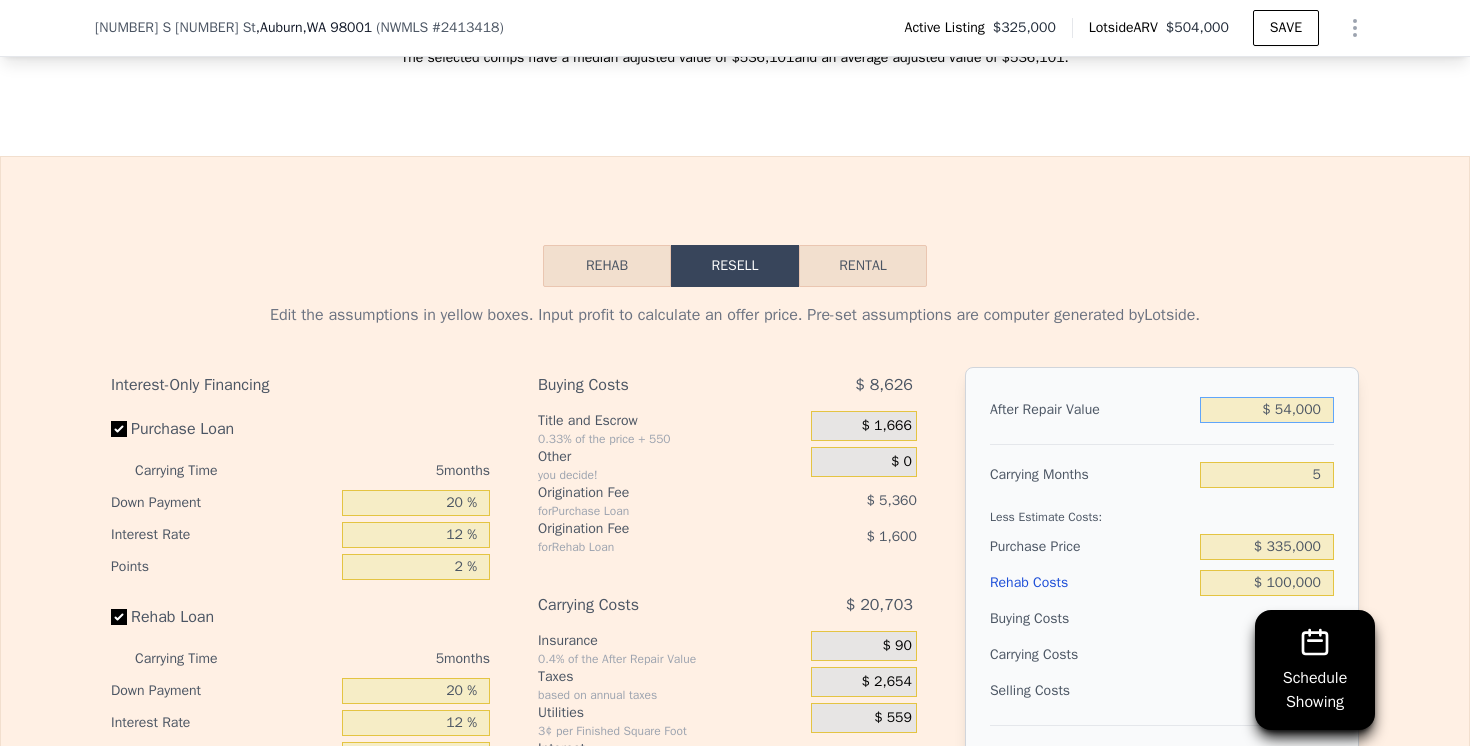 type on "$ 545,000" 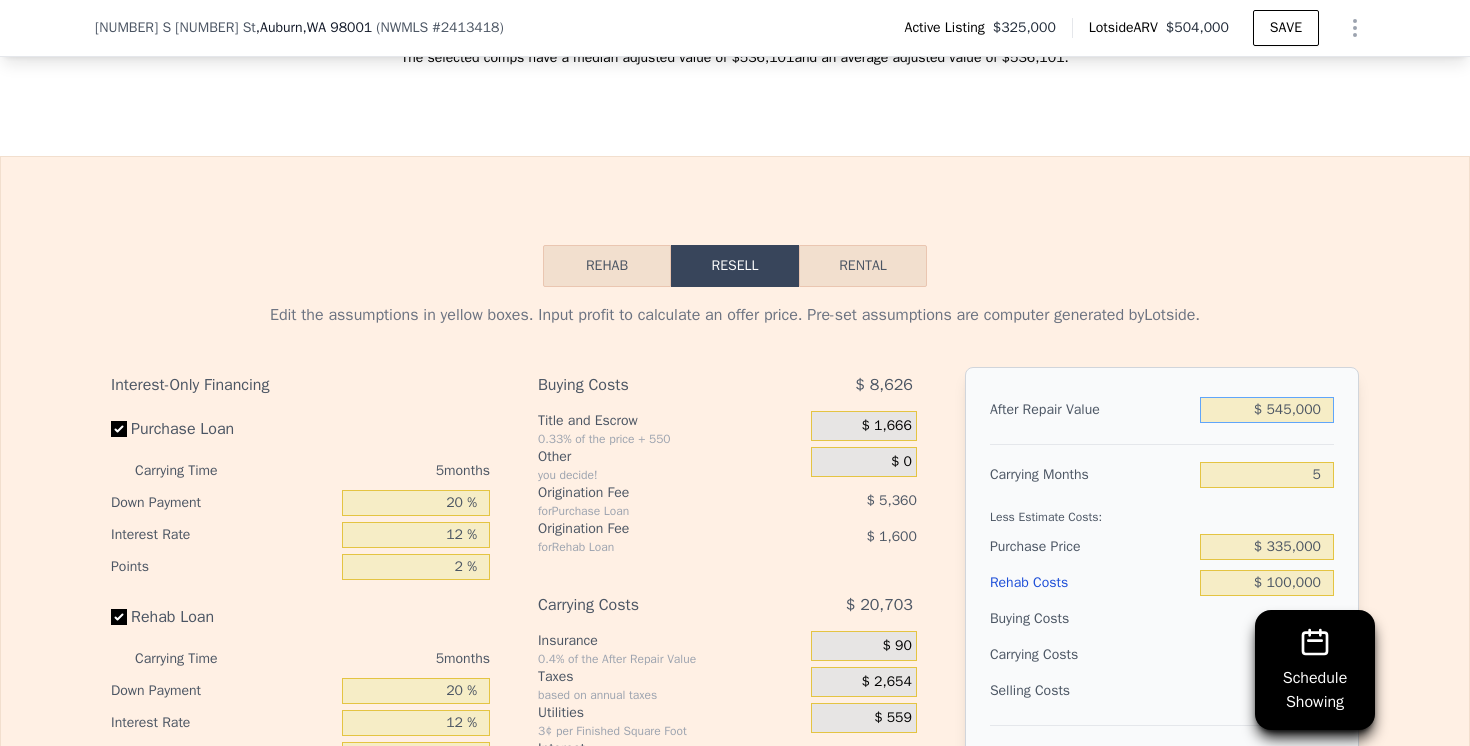 type on "$ 40,537" 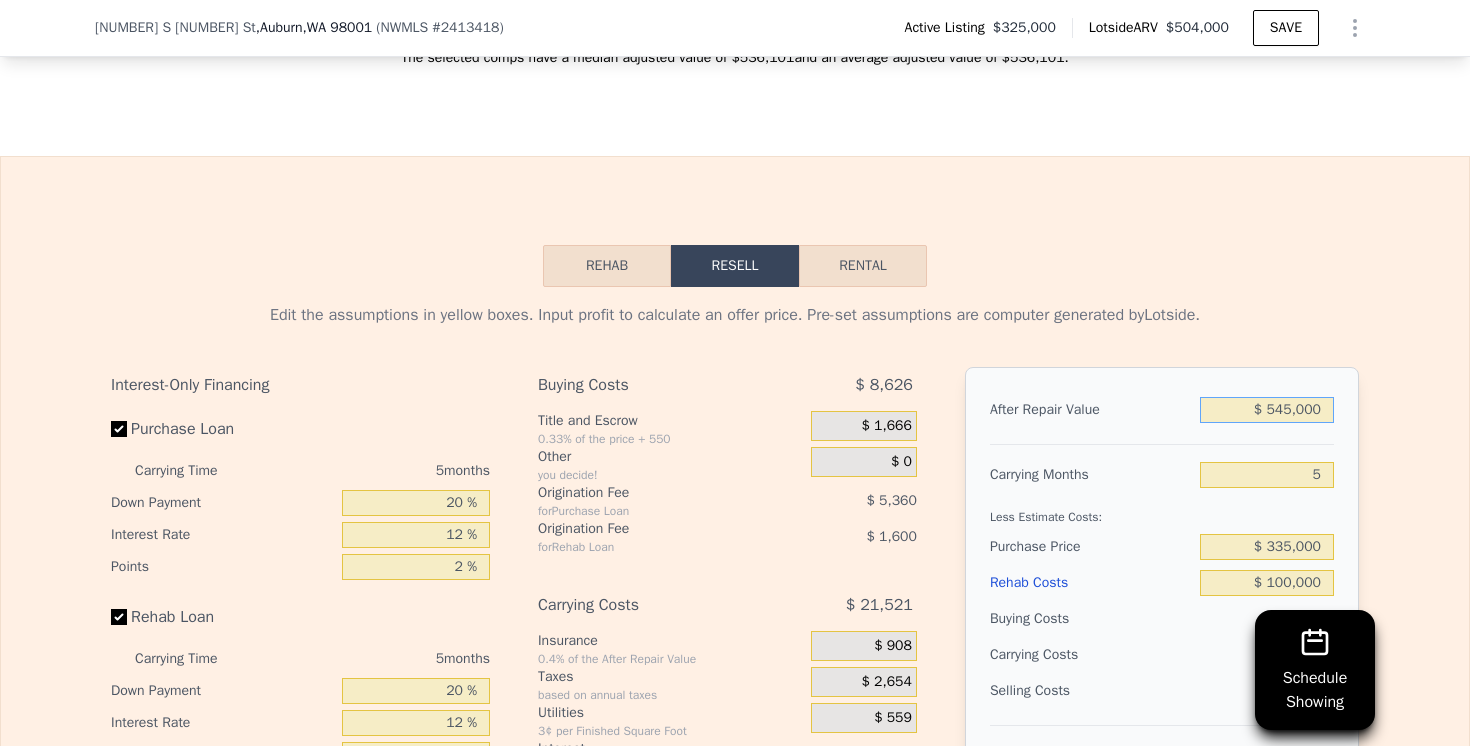 type on "$ 54,000" 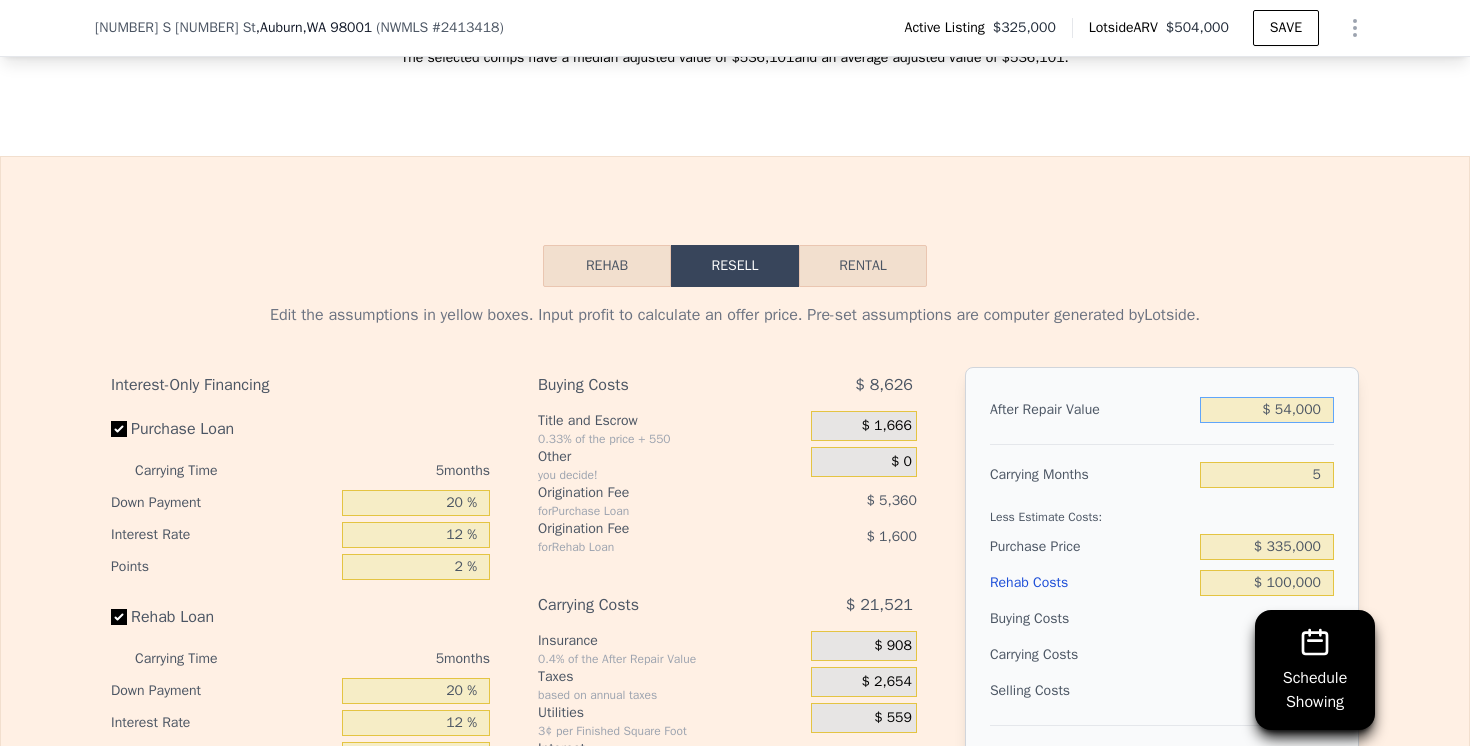 type on "-$ 414,720" 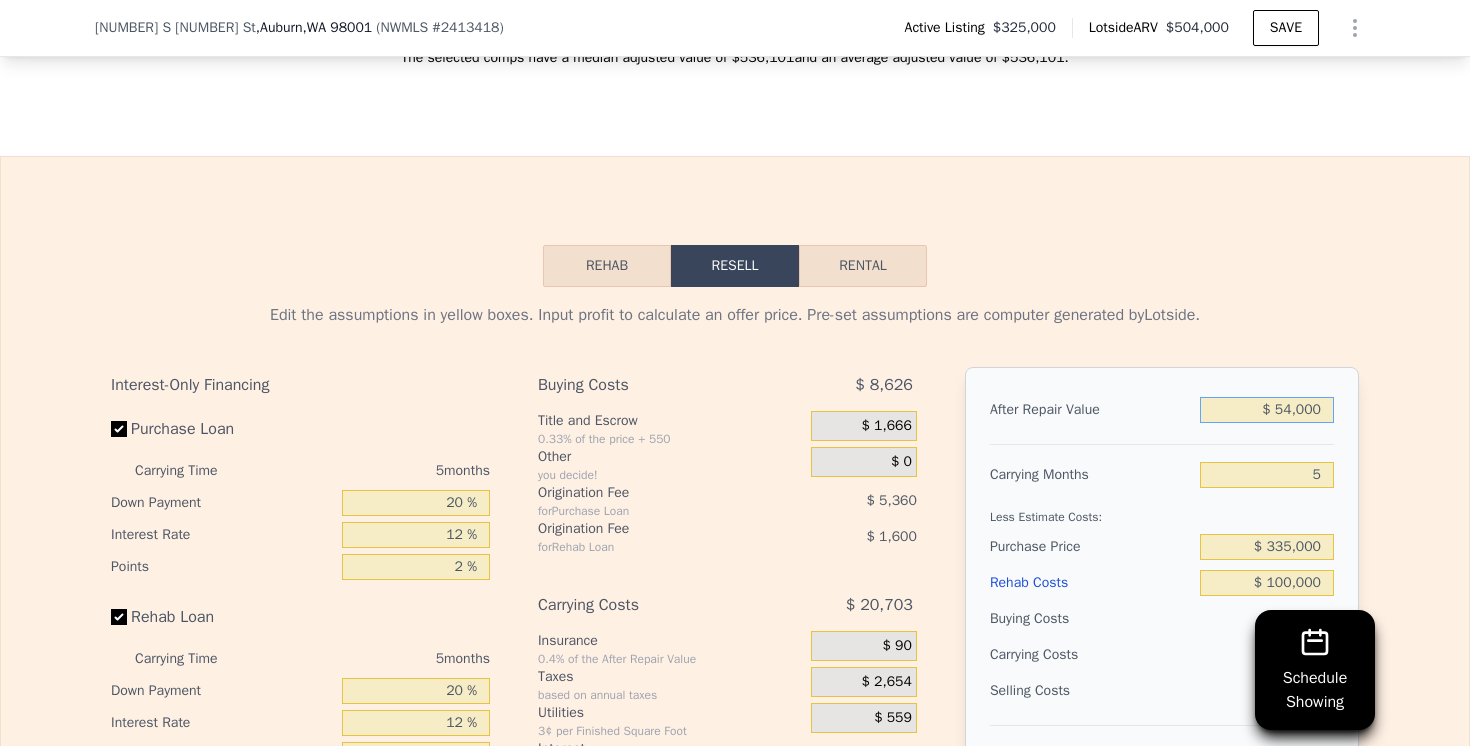 type on "$ 5,000" 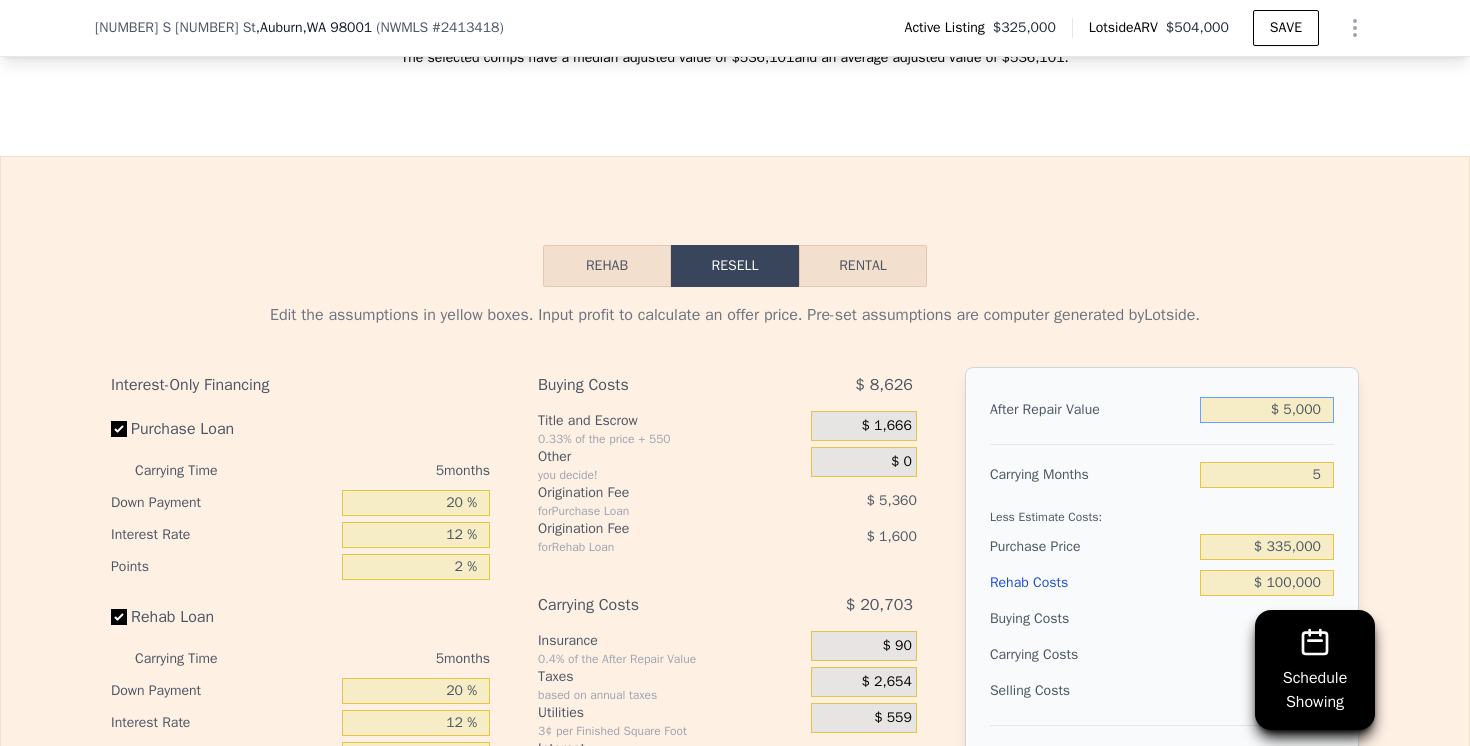 type on "-$ 460,153" 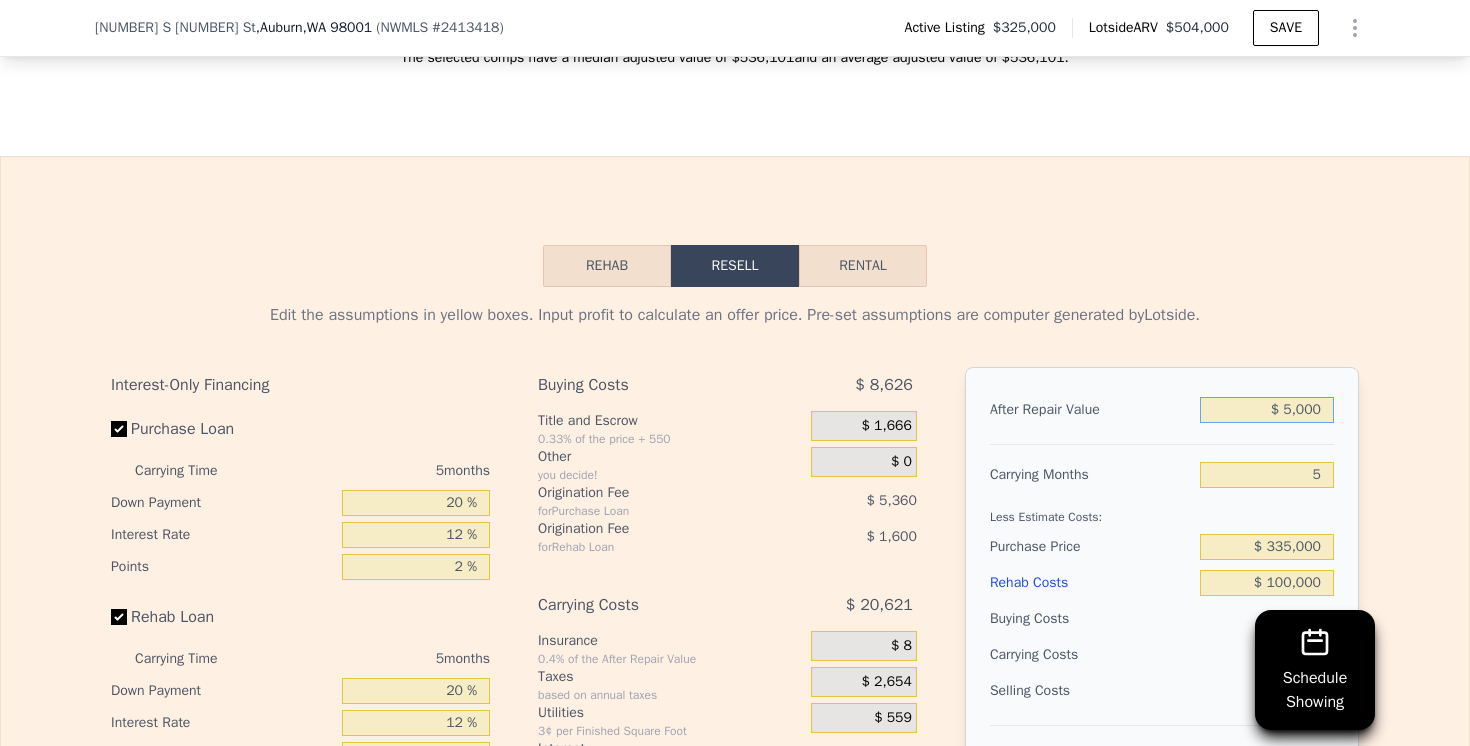 type on "$ 55,000" 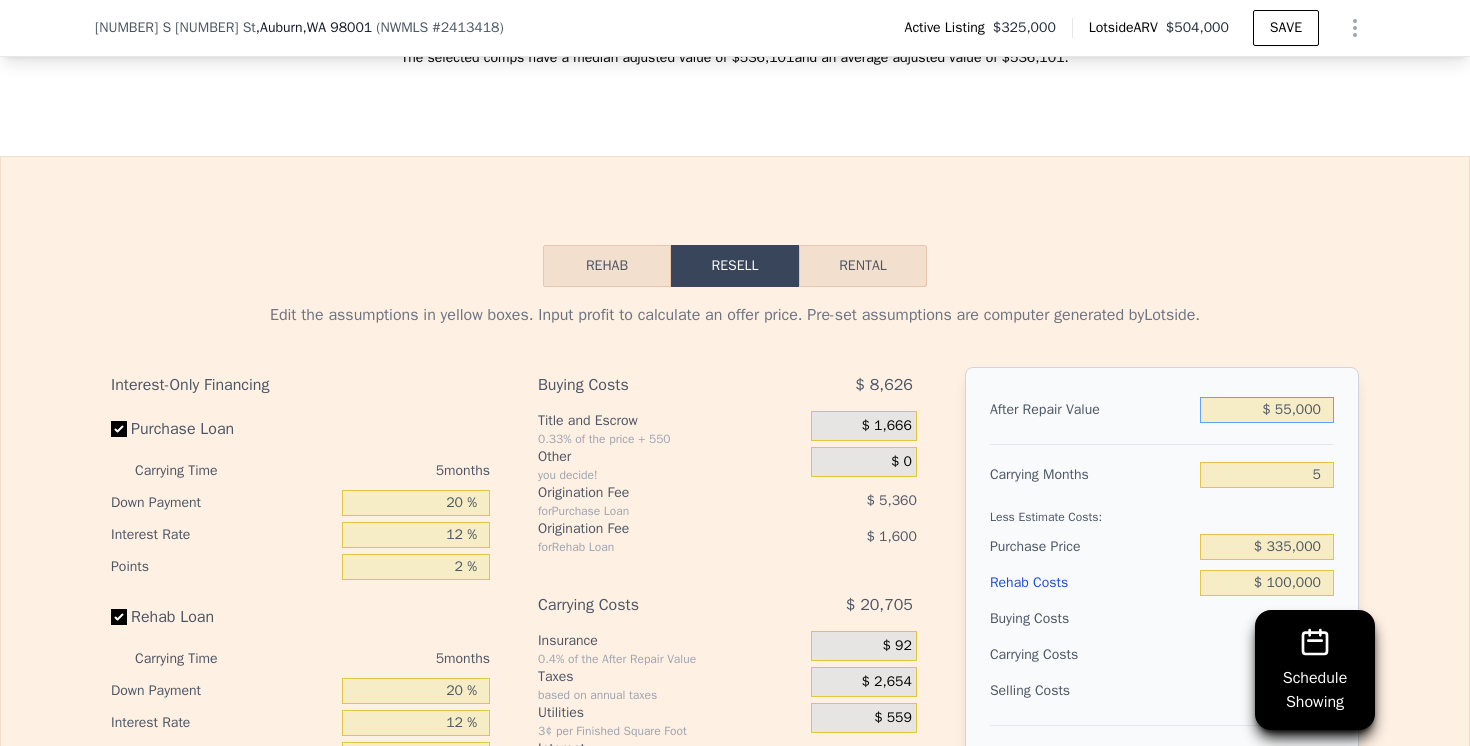 type on "-$ 413,793" 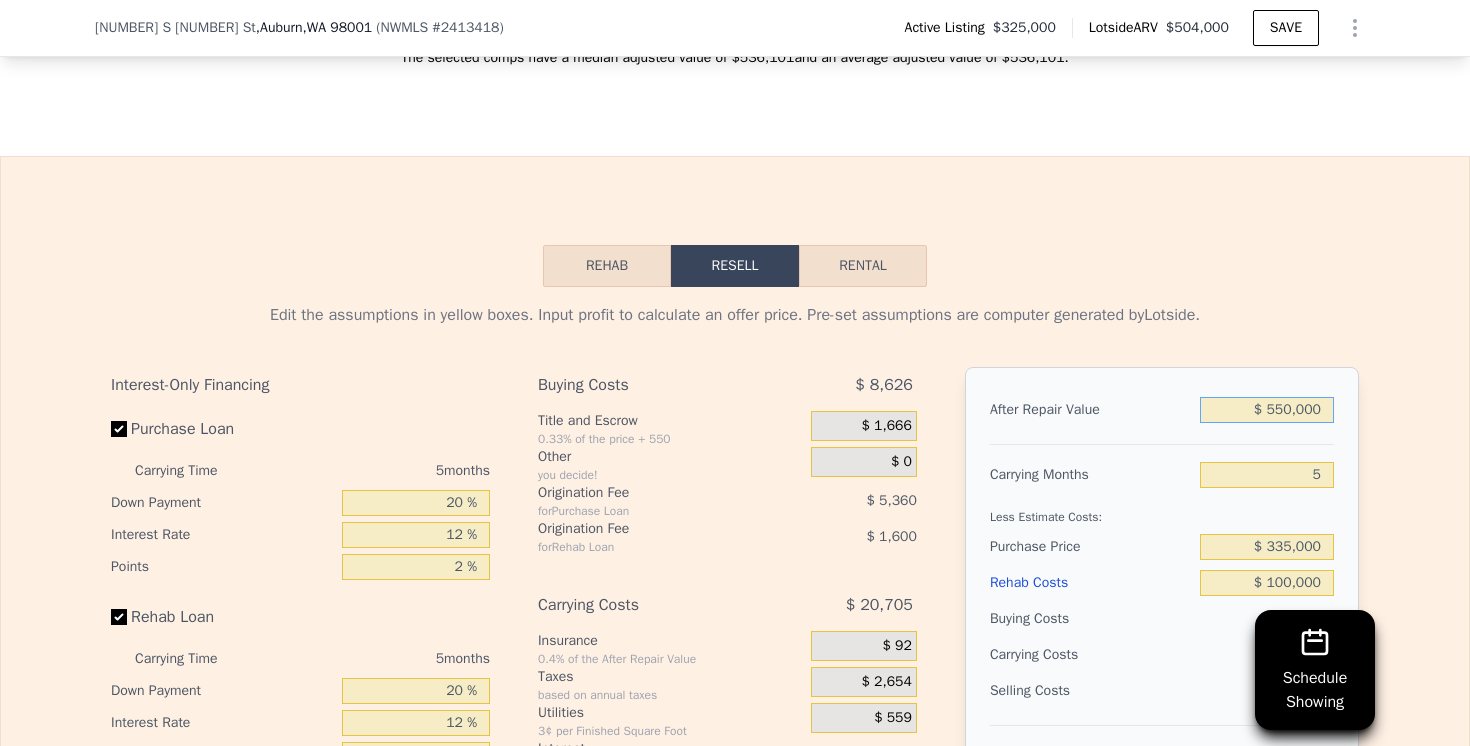 type on "$ 45,172" 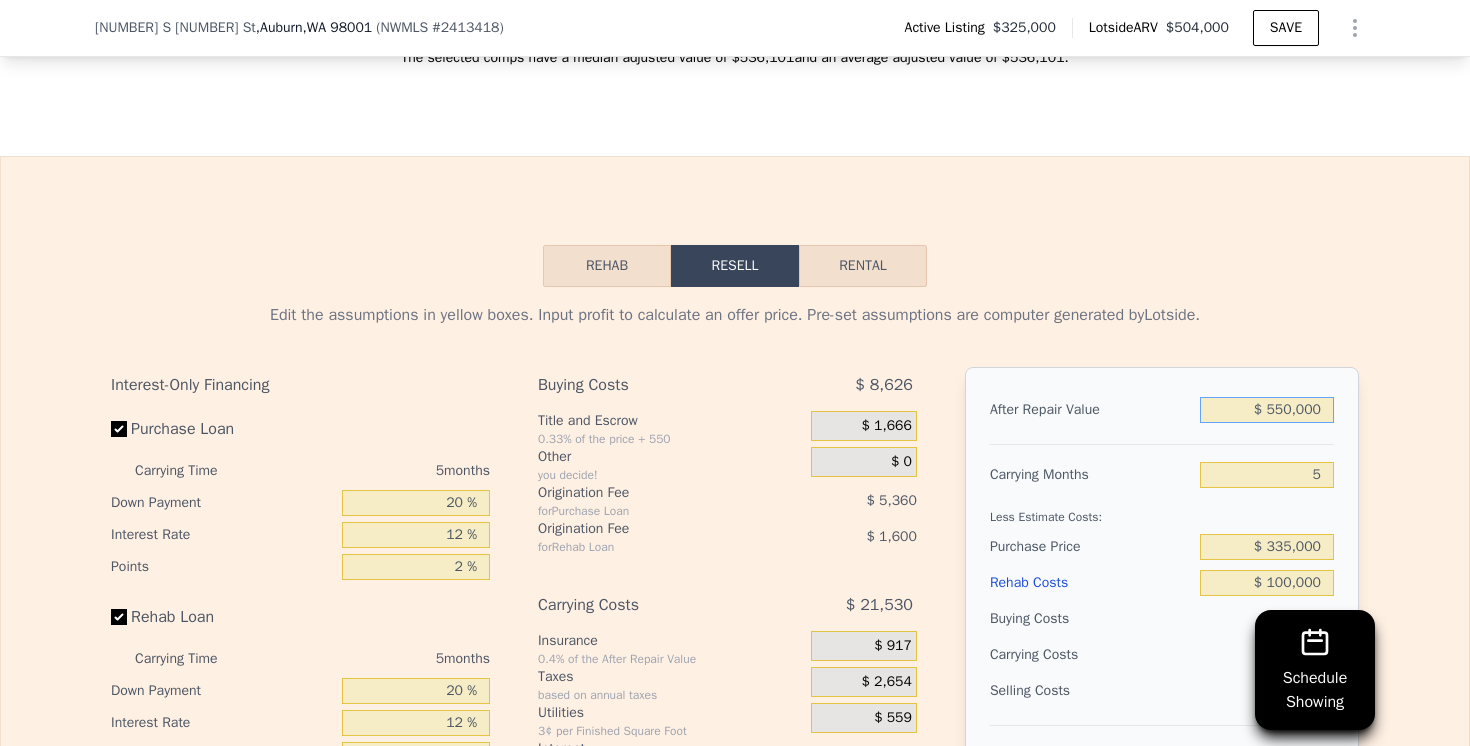 type on "$ 550,000" 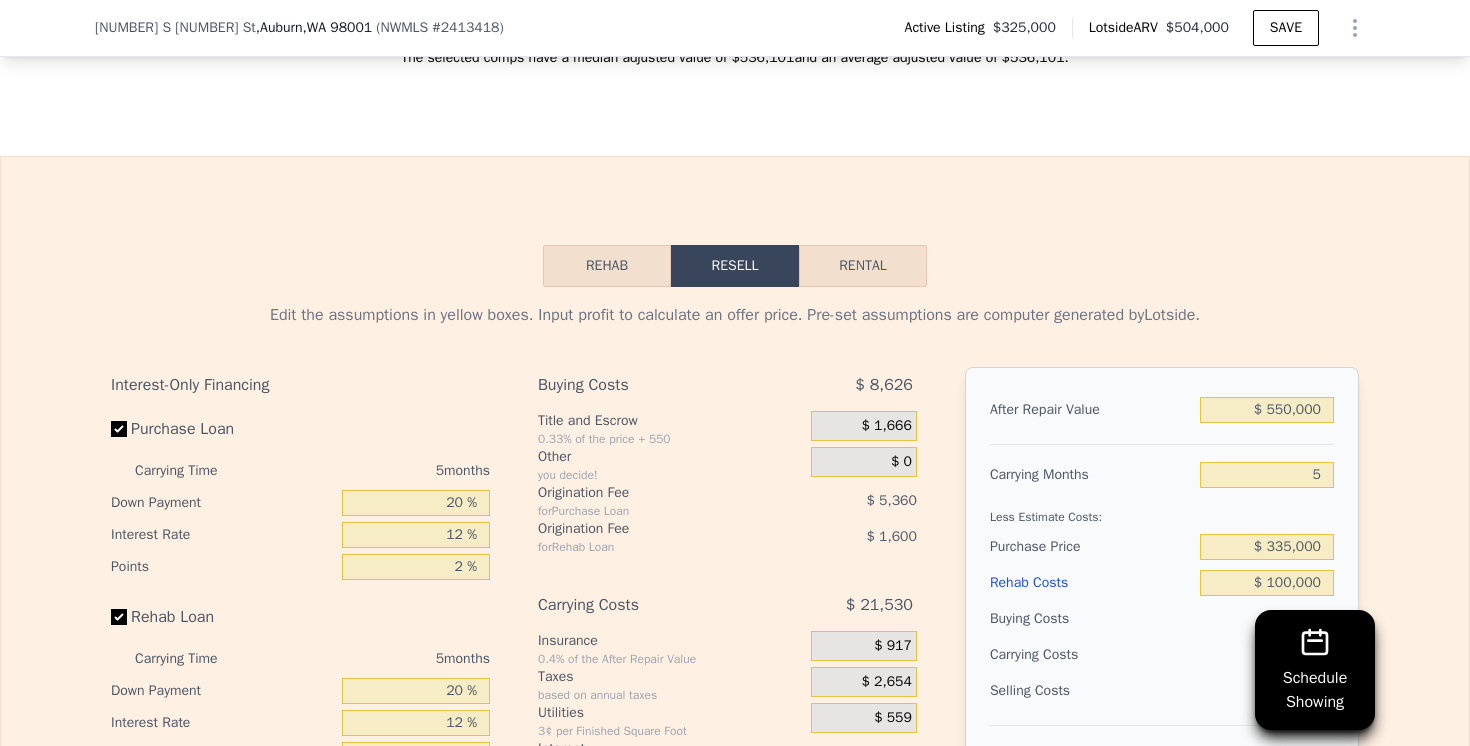 click on "Edit the assumptions in yellow boxes. Input profit to calculate an offer price. Pre-set assumptions are computer generated by  Lotside . Interest-Only Financing Purchase Loan Carrying Time 5  months Down Payment 20 % Interest Rate 12 % Points 2 % Rehab Loan Carrying Time 5  months Down Payment 20 % Interest Rate 12 % Points 2 % Buying Costs $ 8,626 Title and Escrow 0.33% of the price + 550 $ 1,666 Other you decide! $ 0 Origination Fee for  Purchase Loan $ 5,360 Origination Fee for  Rehab Loan $ 1,600 Carrying Costs $ 21,530 Insurance 0.4% of the After Repair Value $ 917 Taxes based on annual taxes $ 2,654 Utilities 3¢ per Finished Square Foot $ 559 Interest for  Purchase Loan $ 13,400 Interest for  Rehab Loan $ 4,000 Selling Costs $ 39,672 Excise Tax 1.78% of the After Repair Value $ 9,790 Listing Commission 2.5% of the After Repair Value $ 13,750 Selling Commission 2.5% of the After Repair Value $ 13,750 Title and Escrow 0.33% of the After Repair Value $ 2,382 After Repair Value $ 550,000 Carrying Months 5" at bounding box center [735, 659] 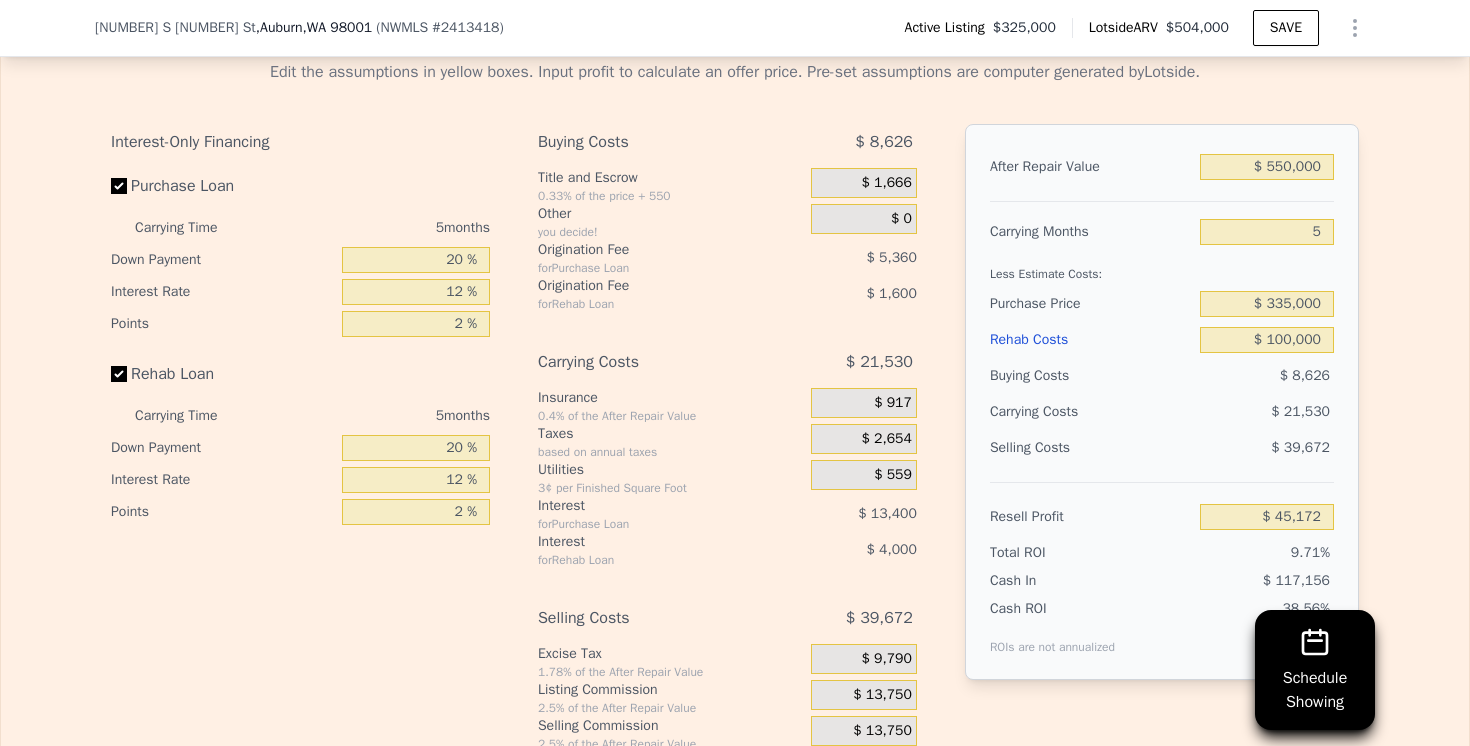 scroll, scrollTop: 3098, scrollLeft: 0, axis: vertical 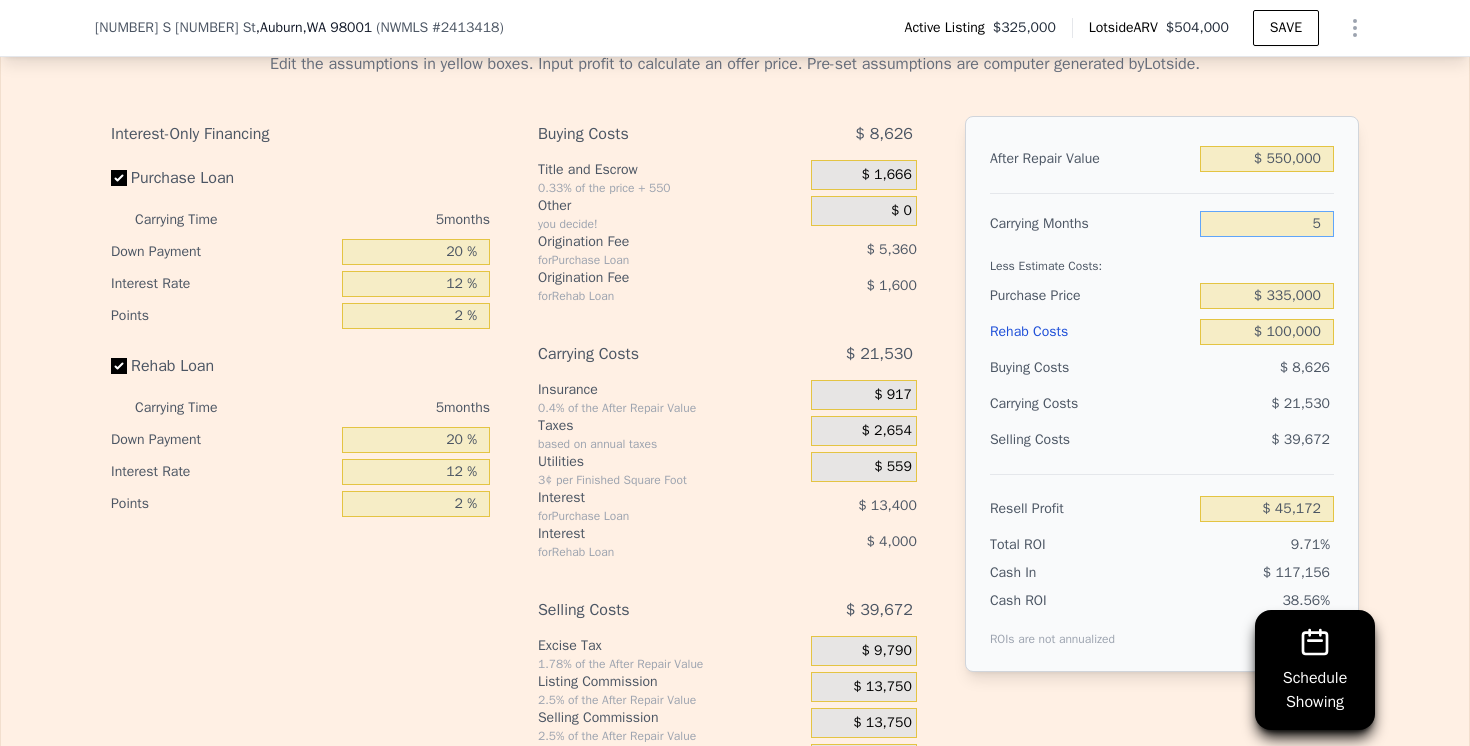 click on "5" at bounding box center [1267, 224] 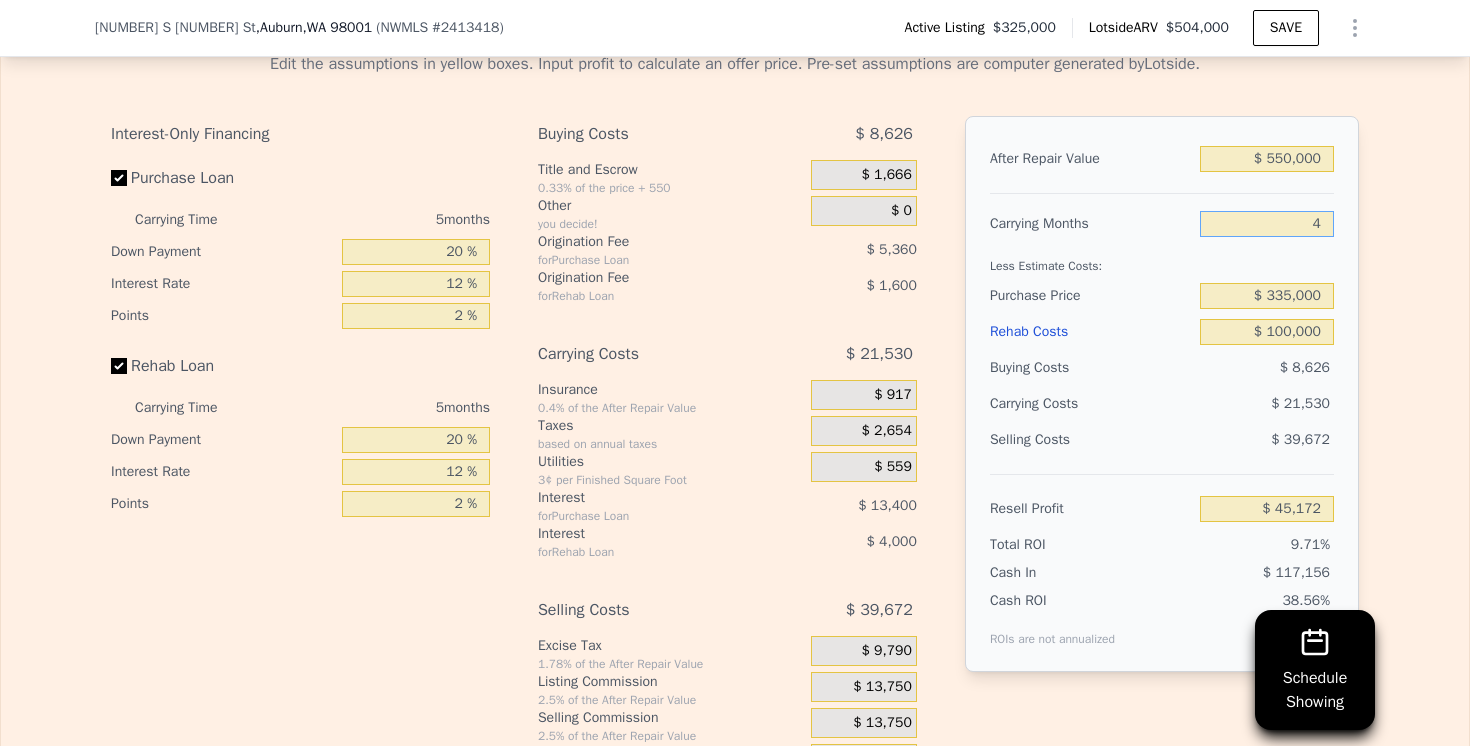 type on "$ 49,479" 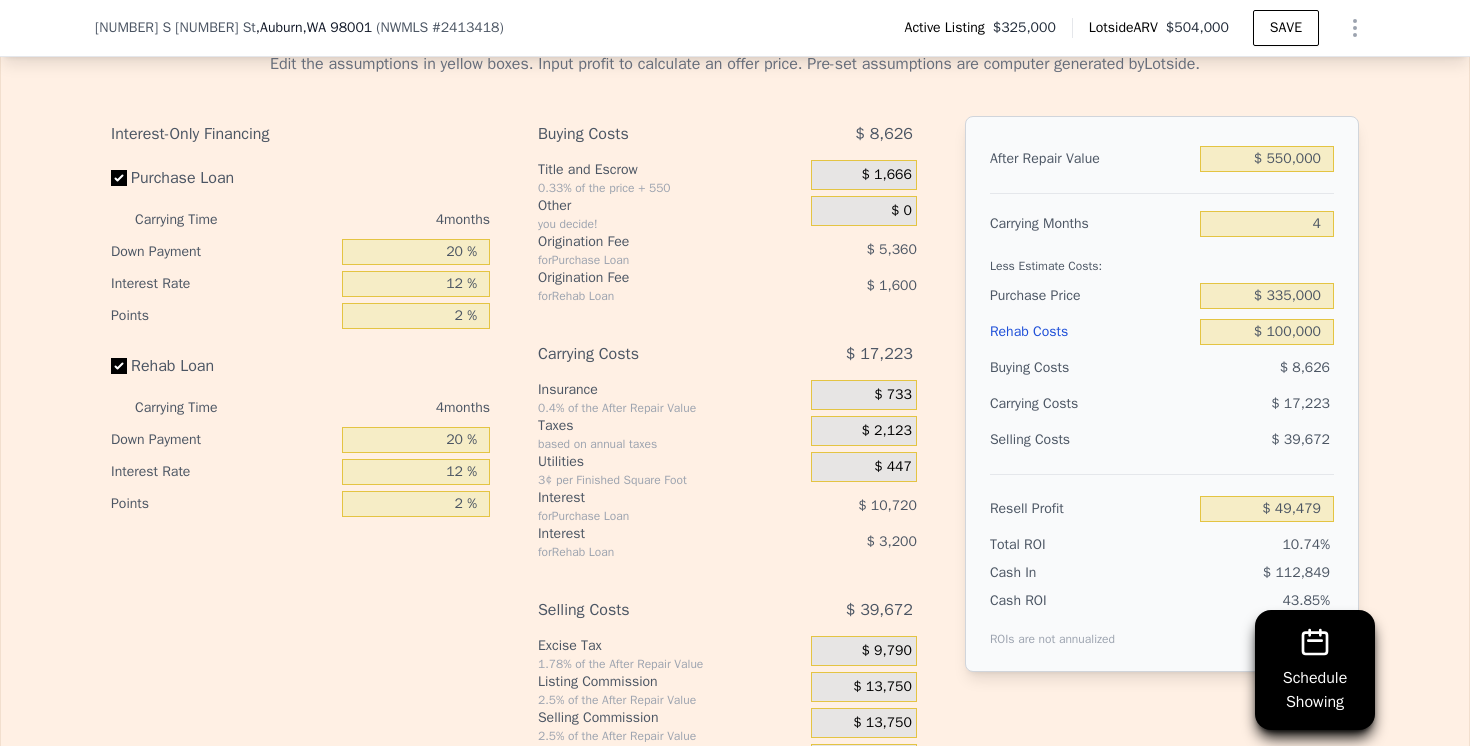 click on "Less Estimate Costs:" at bounding box center [1162, 260] 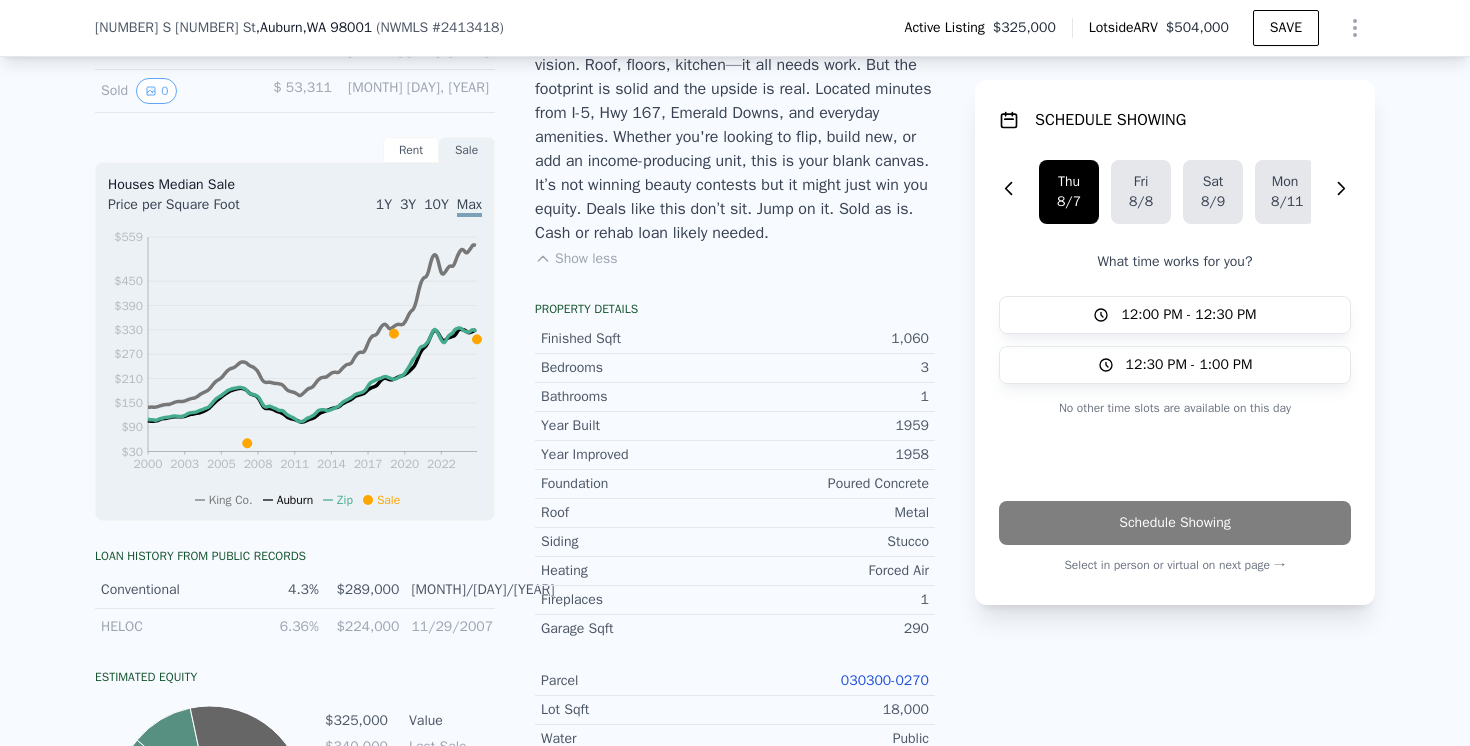 scroll, scrollTop: 641, scrollLeft: 0, axis: vertical 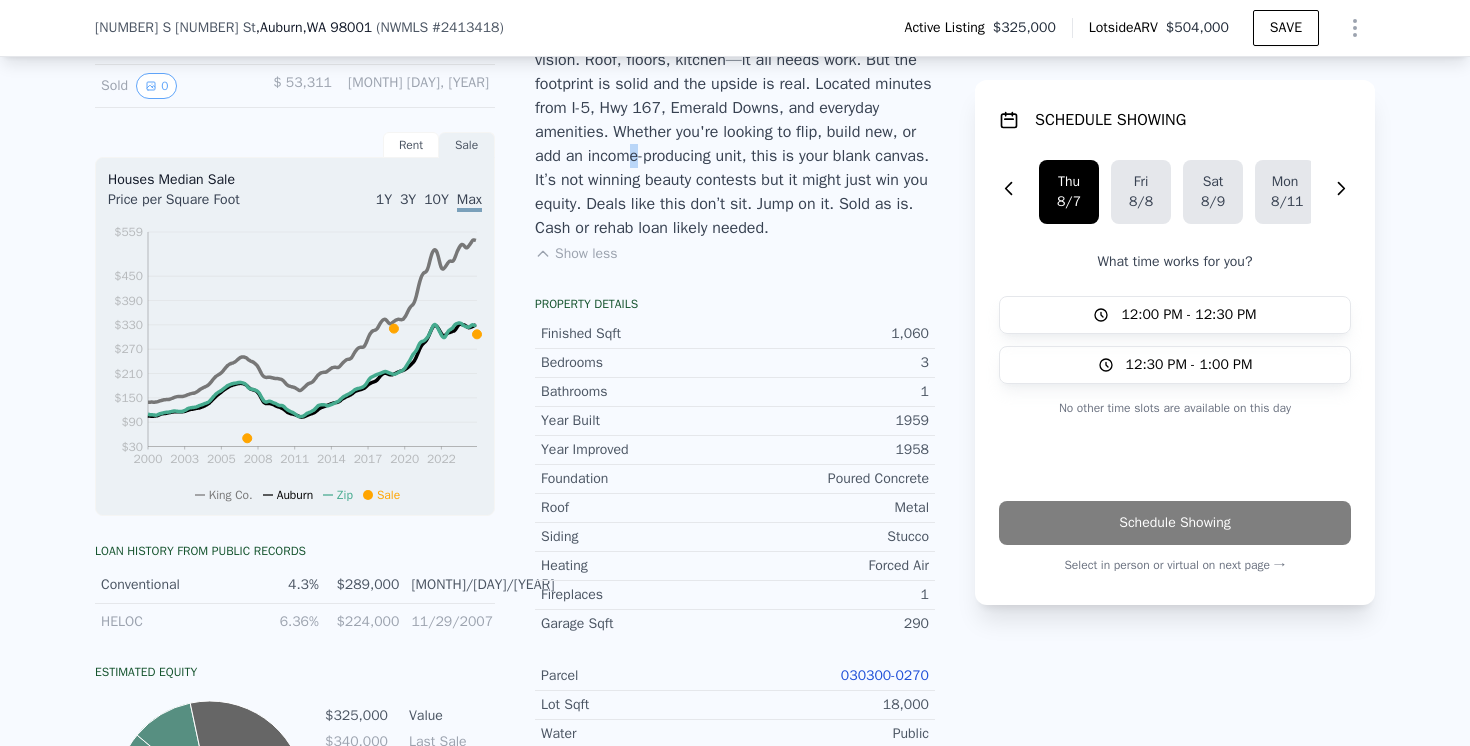 drag, startPoint x: 726, startPoint y: 167, endPoint x: 749, endPoint y: 167, distance: 23 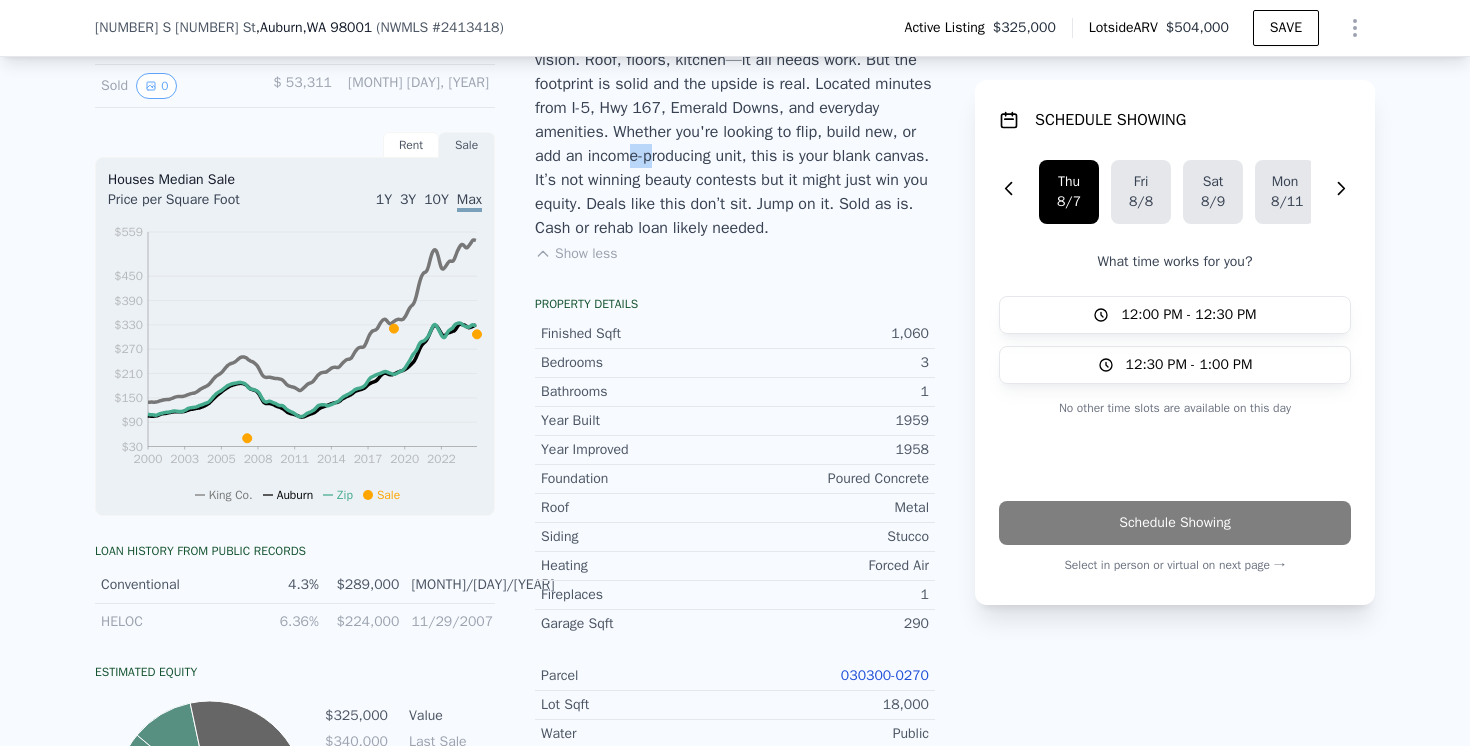 click on "Big lot, big potential, and yes—it needs work. This Auburn estate sale sits on a flat 18,000 sqft lot with ADU potential (buyer to verify). The home? Let’s just say it’s seen better days. Bring a dumpster, contractor, and vision. Roof, floors, kitchen—it all needs work. But the footprint is solid and the upside is real. Located minutes from I-5, Hwy 167, Emerald Downs, and everyday amenities. Whether you're looking to flip, build new, or add an income-producing unit, this is your blank canvas. It’s not winning beauty contests but it might just win you equity. Deals like this don’t sit. Jump on it. Sold as is. Cash or rehab loan likely needed." at bounding box center (735, 96) 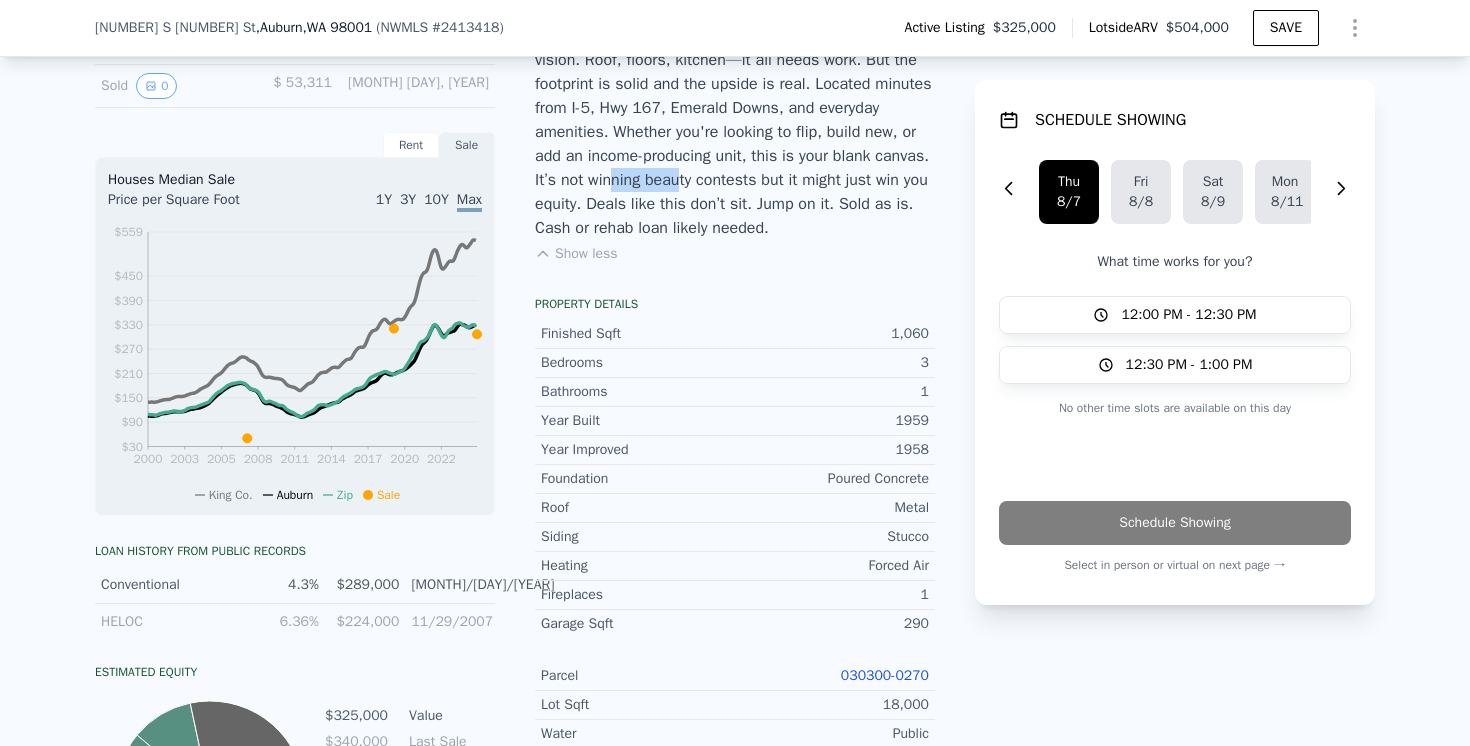 drag, startPoint x: 715, startPoint y: 186, endPoint x: 795, endPoint y: 186, distance: 80 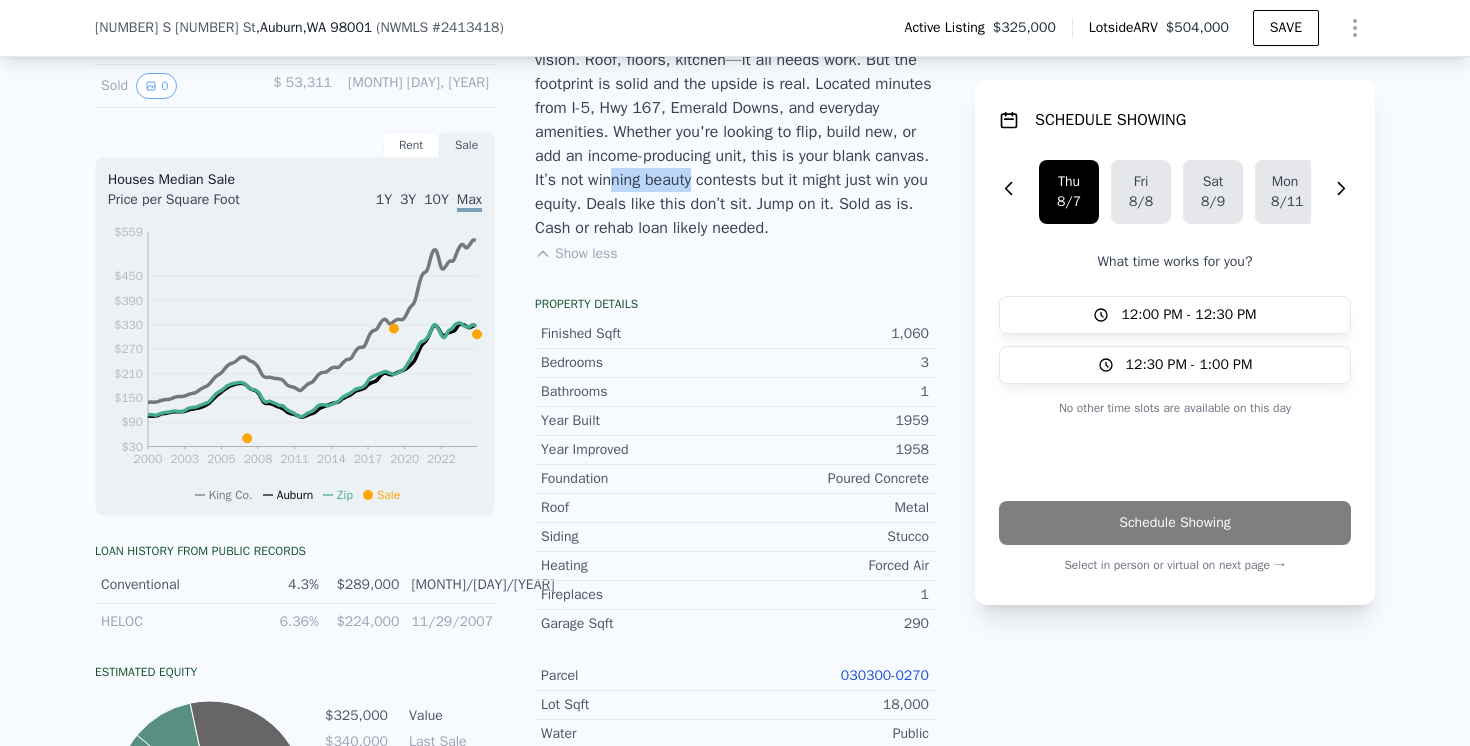 click on "Big lot, big potential, and yes—it needs work. This Auburn estate sale sits on a flat 18,000 sqft lot with ADU potential (buyer to verify). The home? Let’s just say it’s seen better days. Bring a dumpster, contractor, and vision. Roof, floors, kitchen—it all needs work. But the footprint is solid and the upside is real. Located minutes from I-5, Hwy 167, Emerald Downs, and everyday amenities. Whether you're looking to flip, build new, or add an income-producing unit, this is your blank canvas. It’s not winning beauty contests but it might just win you equity. Deals like this don’t sit. Jump on it. Sold as is. Cash or rehab loan likely needed." at bounding box center [735, 96] 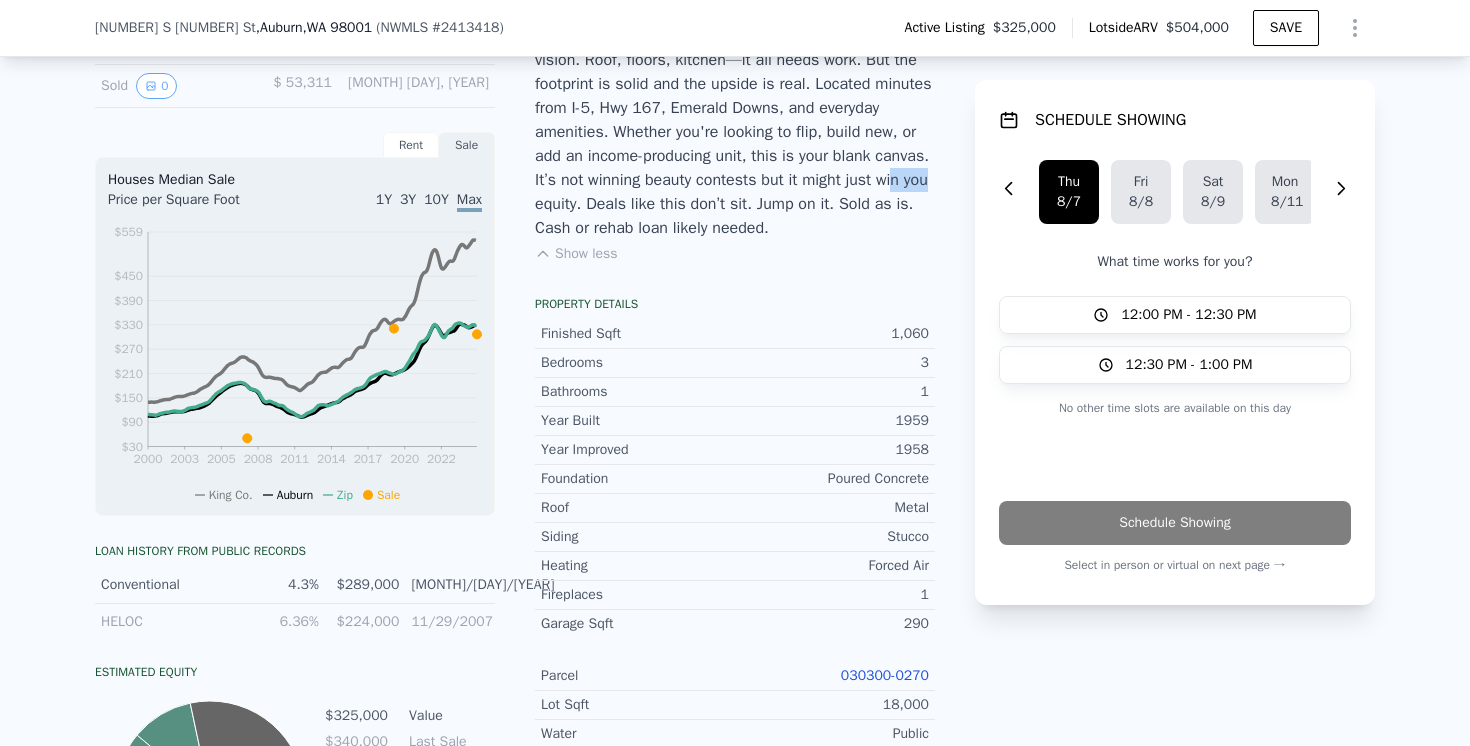 drag, startPoint x: 627, startPoint y: 204, endPoint x: 665, endPoint y: 206, distance: 38.052597 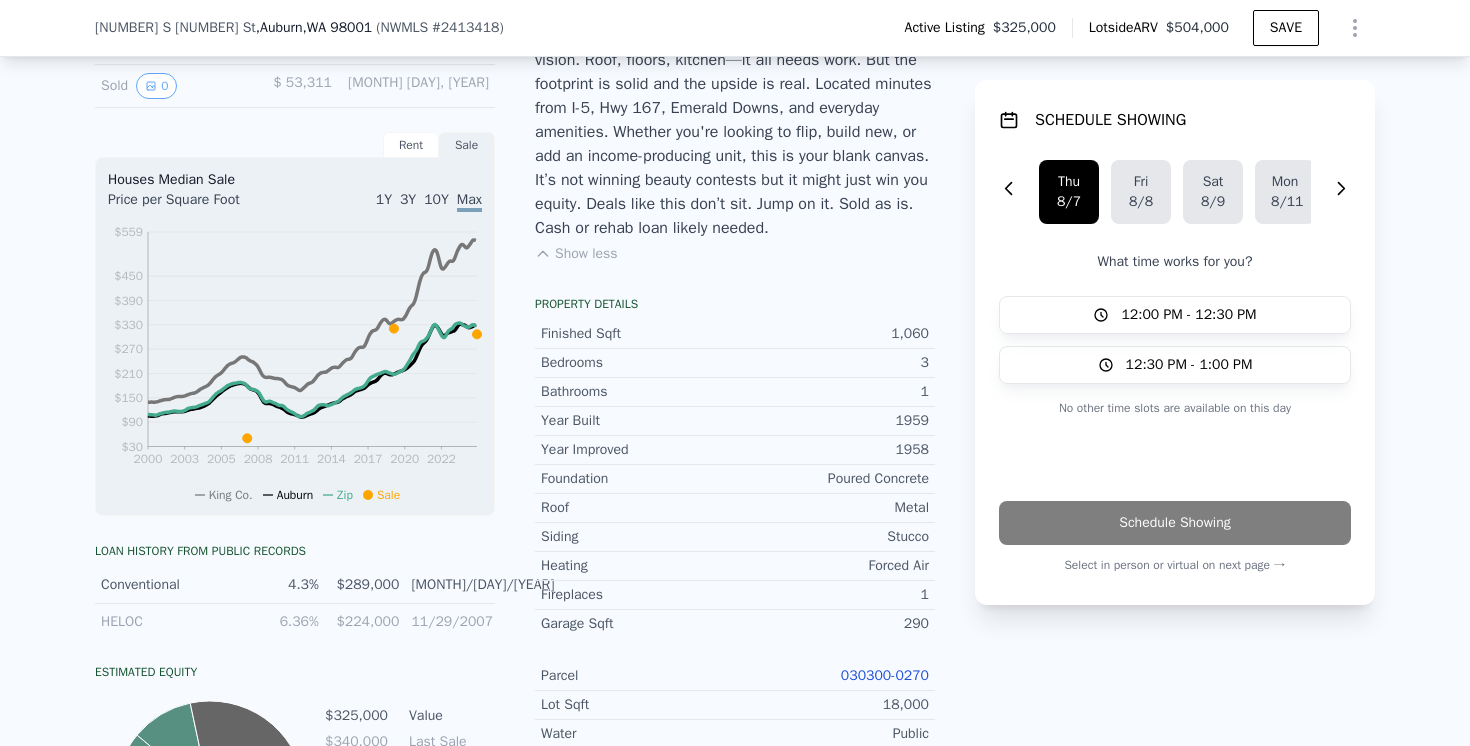 click on "Big lot, big potential, and yes—it needs work. This Auburn estate sale sits on a flat 18,000 sqft lot with ADU potential (buyer to verify). The home? Let’s just say it’s seen better days. Bring a dumpster, contractor, and vision. Roof, floors, kitchen—it all needs work. But the footprint is solid and the upside is real. Located minutes from I-5, Hwy 167, Emerald Downs, and everyday amenities. Whether you're looking to flip, build new, or add an income-producing unit, this is your blank canvas. It’s not winning beauty contests but it might just win you equity. Deals like this don’t sit. Jump on it. Sold as is. Cash or rehab loan likely needed." at bounding box center [735, 96] 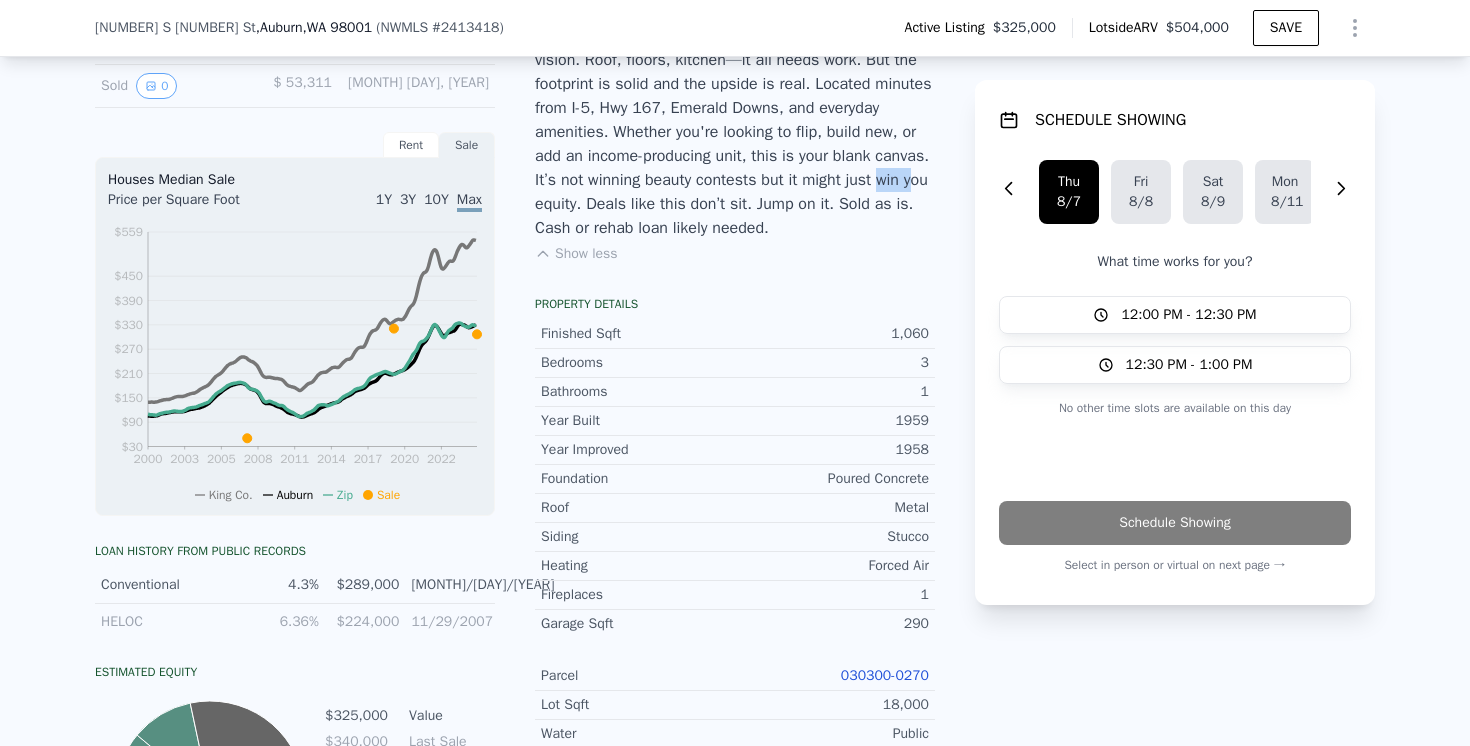 drag, startPoint x: 610, startPoint y: 193, endPoint x: 658, endPoint y: 193, distance: 48 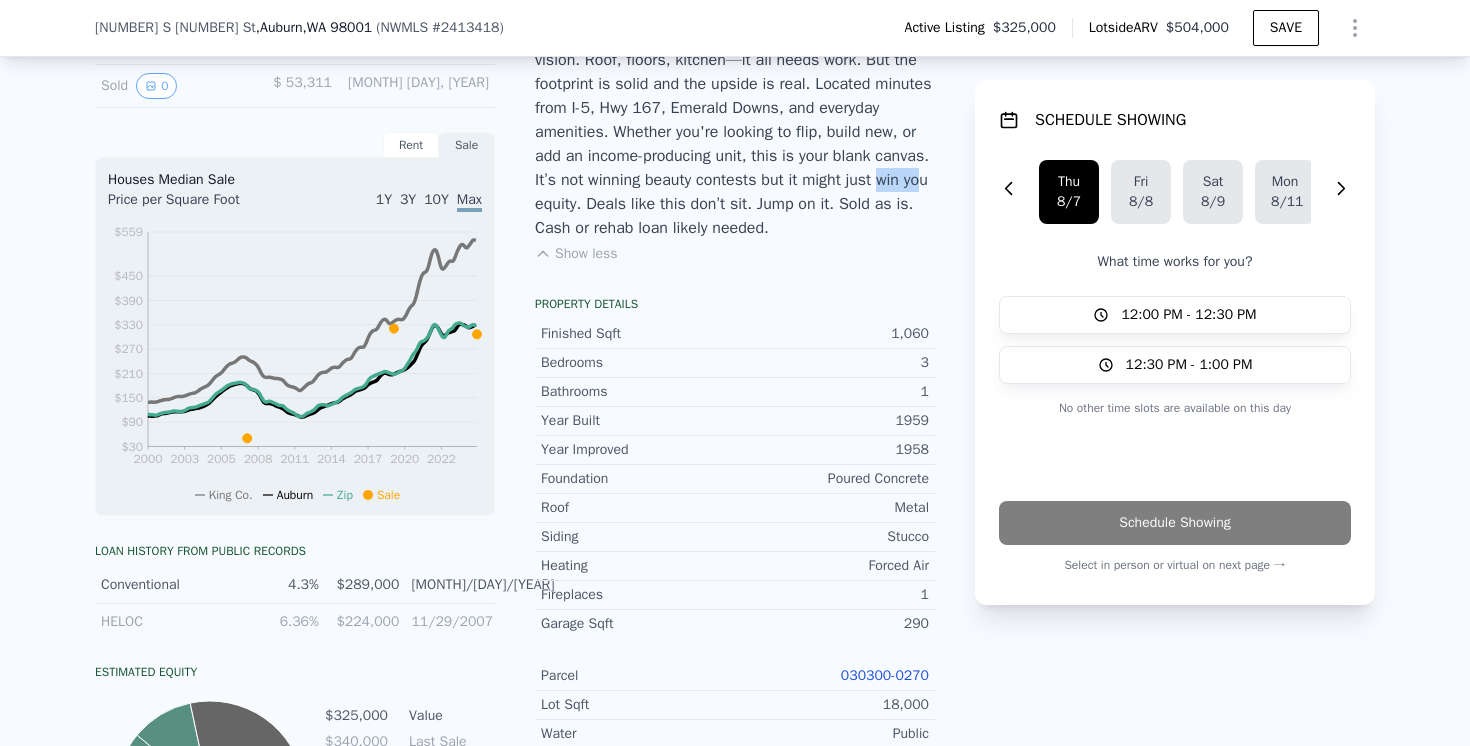 click on "Big lot, big potential, and yes—it needs work. This Auburn estate sale sits on a flat 18,000 sqft lot with ADU potential (buyer to verify). The home? Let’s just say it’s seen better days. Bring a dumpster, contractor, and vision. Roof, floors, kitchen—it all needs work. But the footprint is solid and the upside is real. Located minutes from I-5, Hwy 167, Emerald Downs, and everyday amenities. Whether you're looking to flip, build new, or add an income-producing unit, this is your blank canvas. It’s not winning beauty contests but it might just win you equity. Deals like this don’t sit. Jump on it. Sold as is. Cash or rehab loan likely needed." at bounding box center [735, 96] 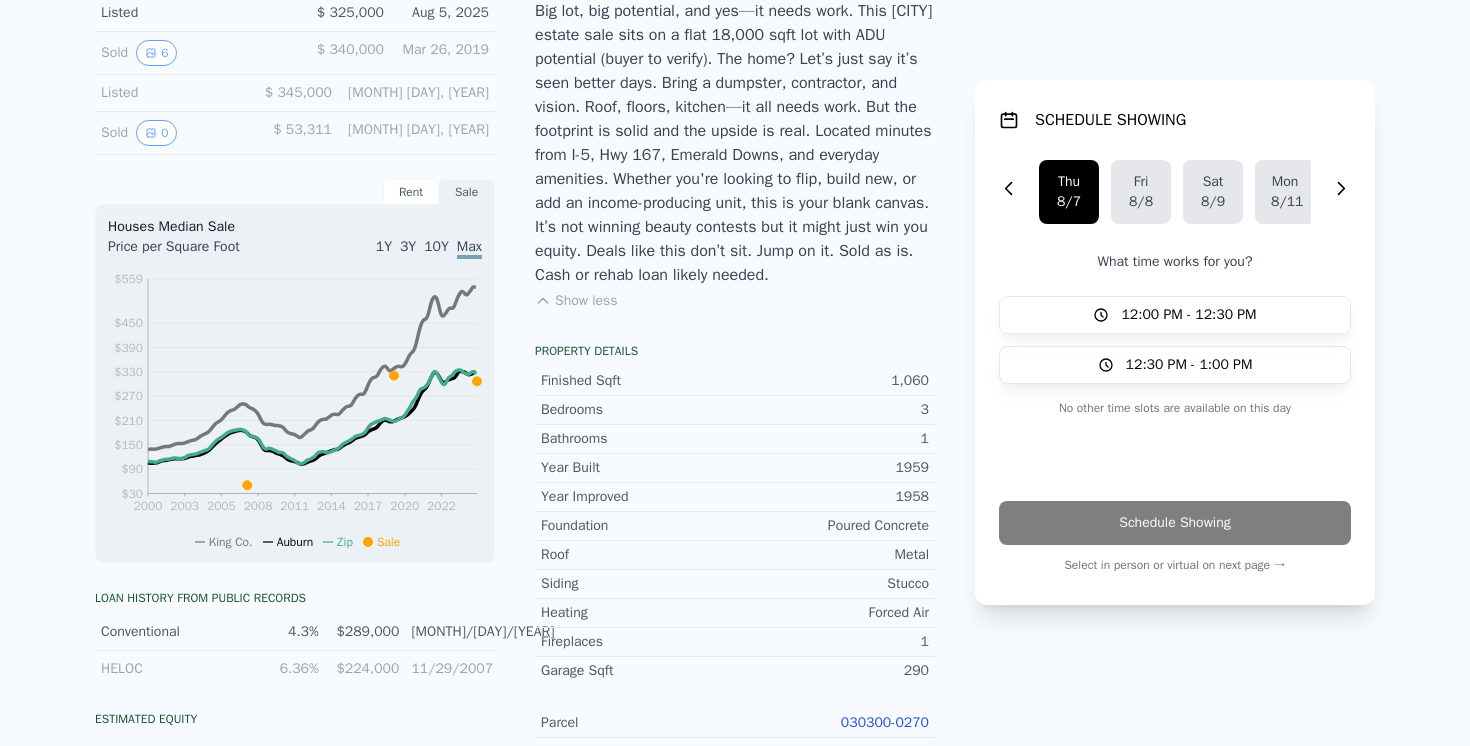 scroll, scrollTop: 0, scrollLeft: 0, axis: both 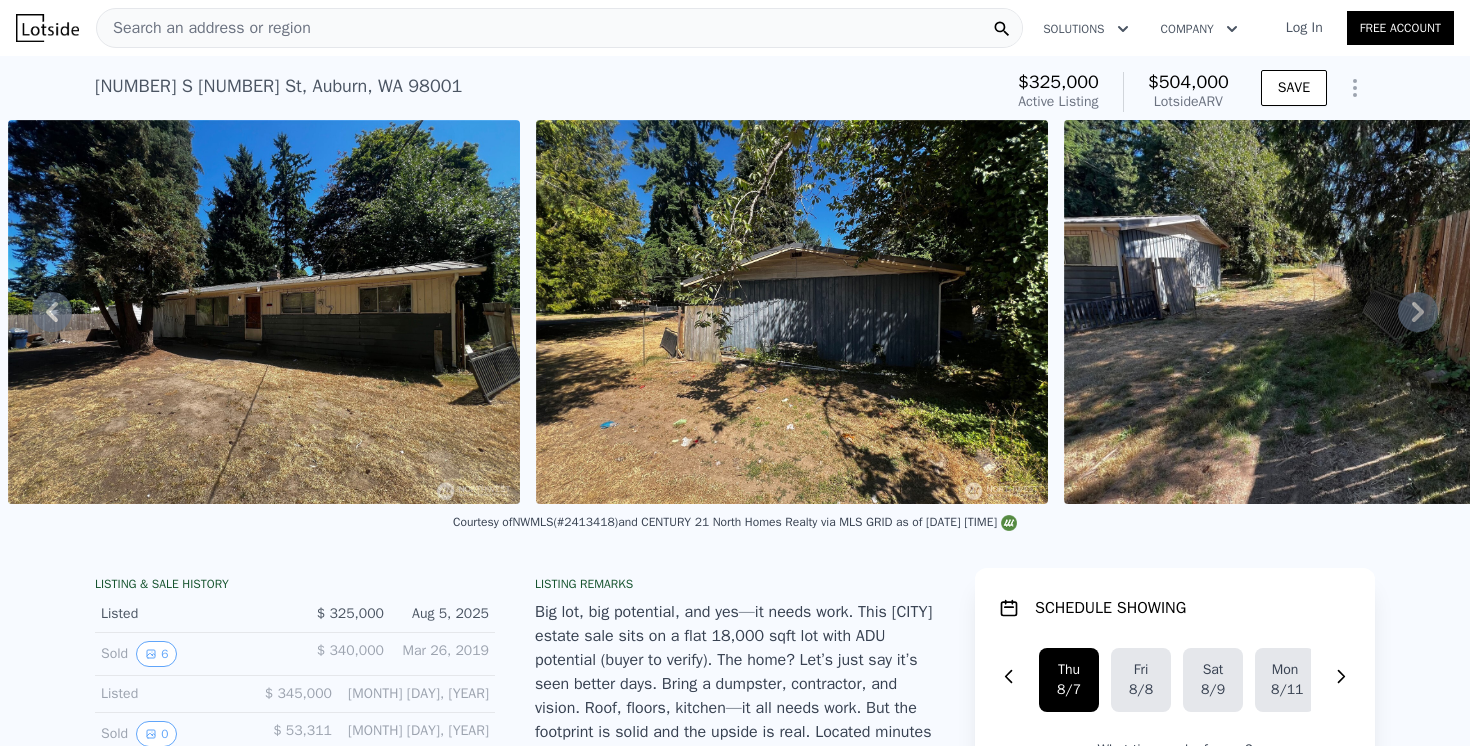 click at bounding box center (264, 312) 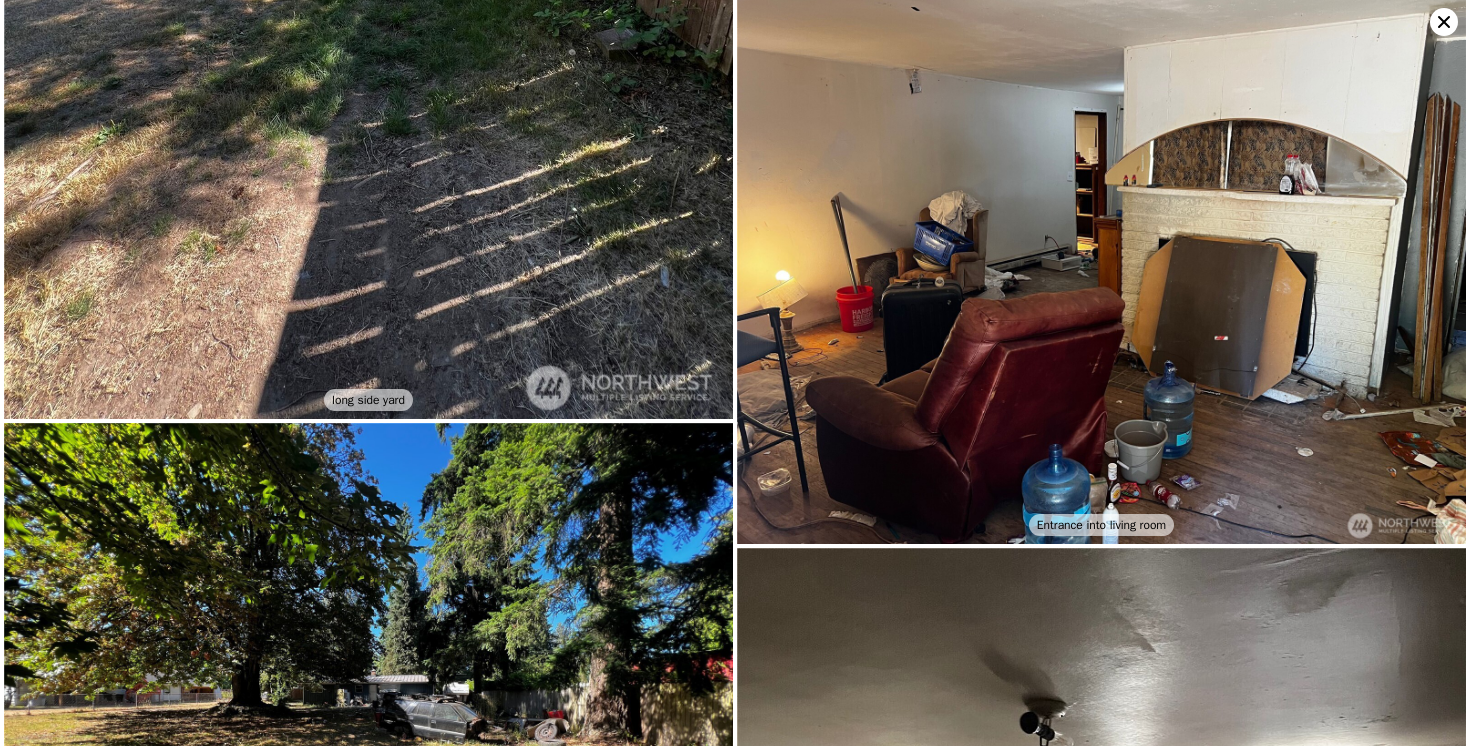 scroll, scrollTop: 1101, scrollLeft: 0, axis: vertical 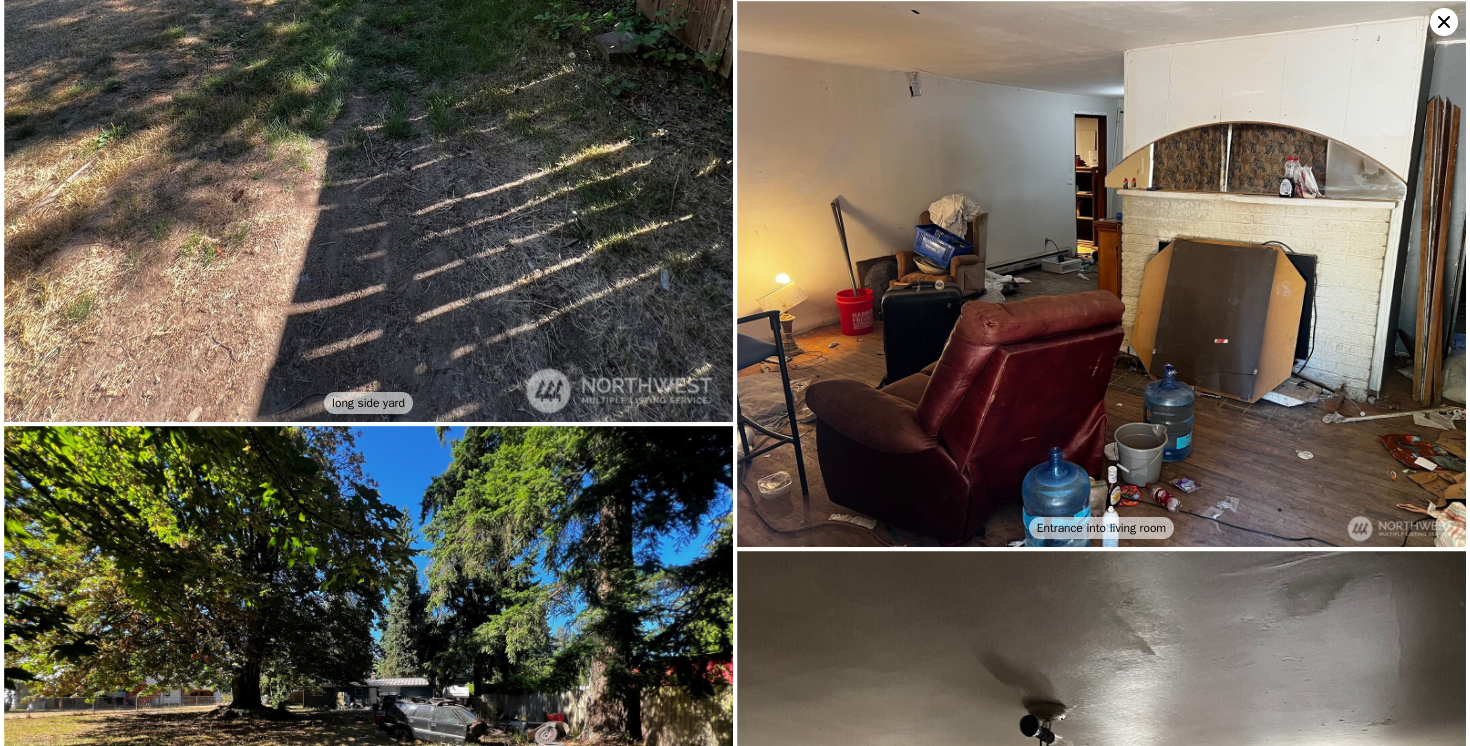 click 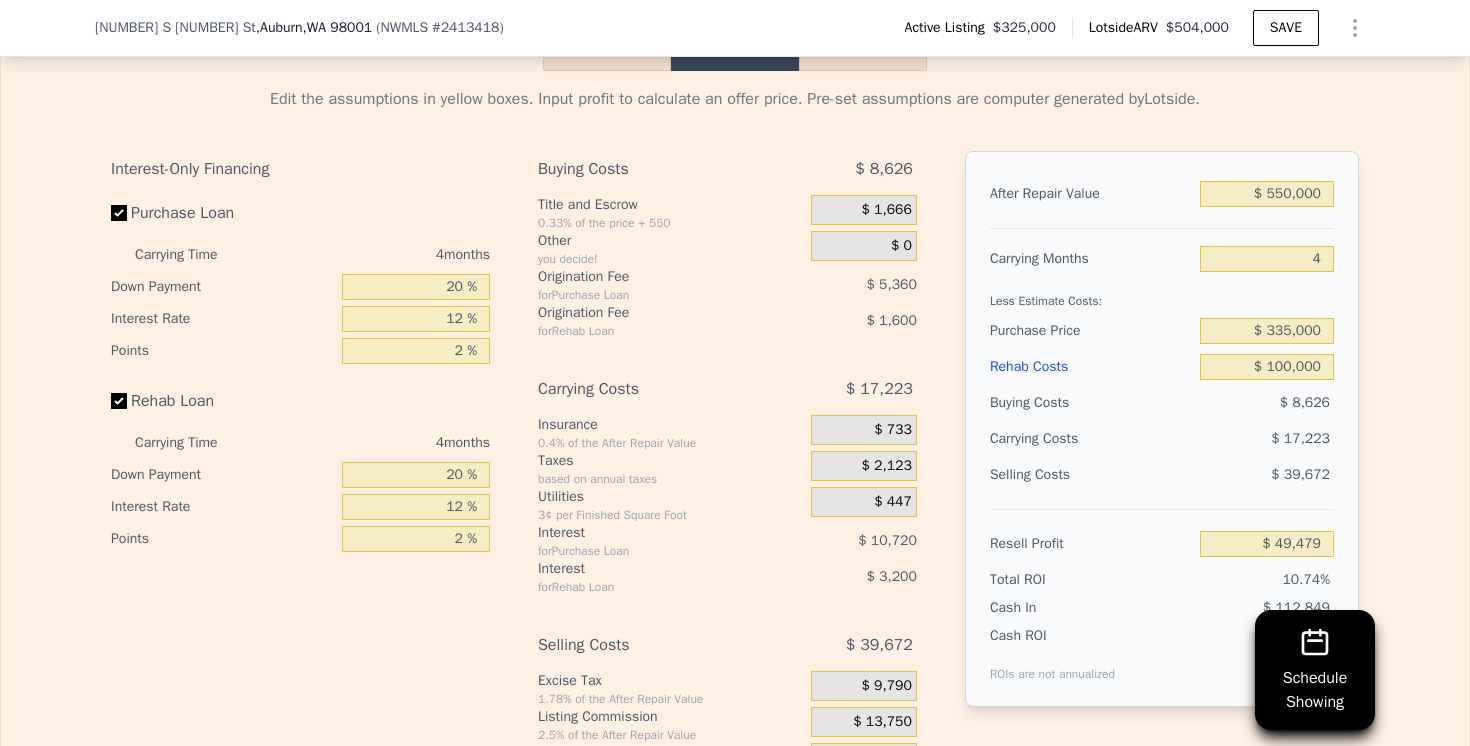 scroll, scrollTop: 3065, scrollLeft: 0, axis: vertical 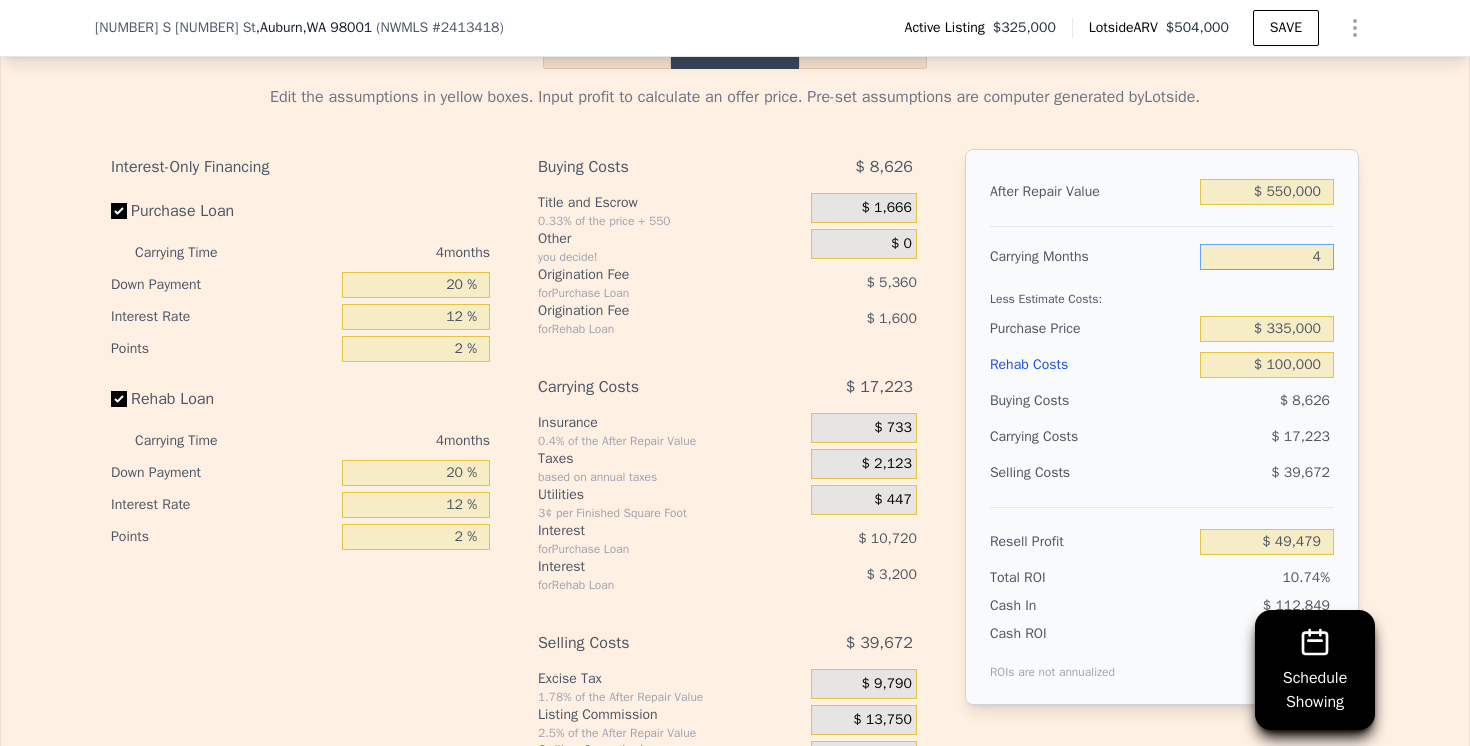 click on "4" at bounding box center (1267, 257) 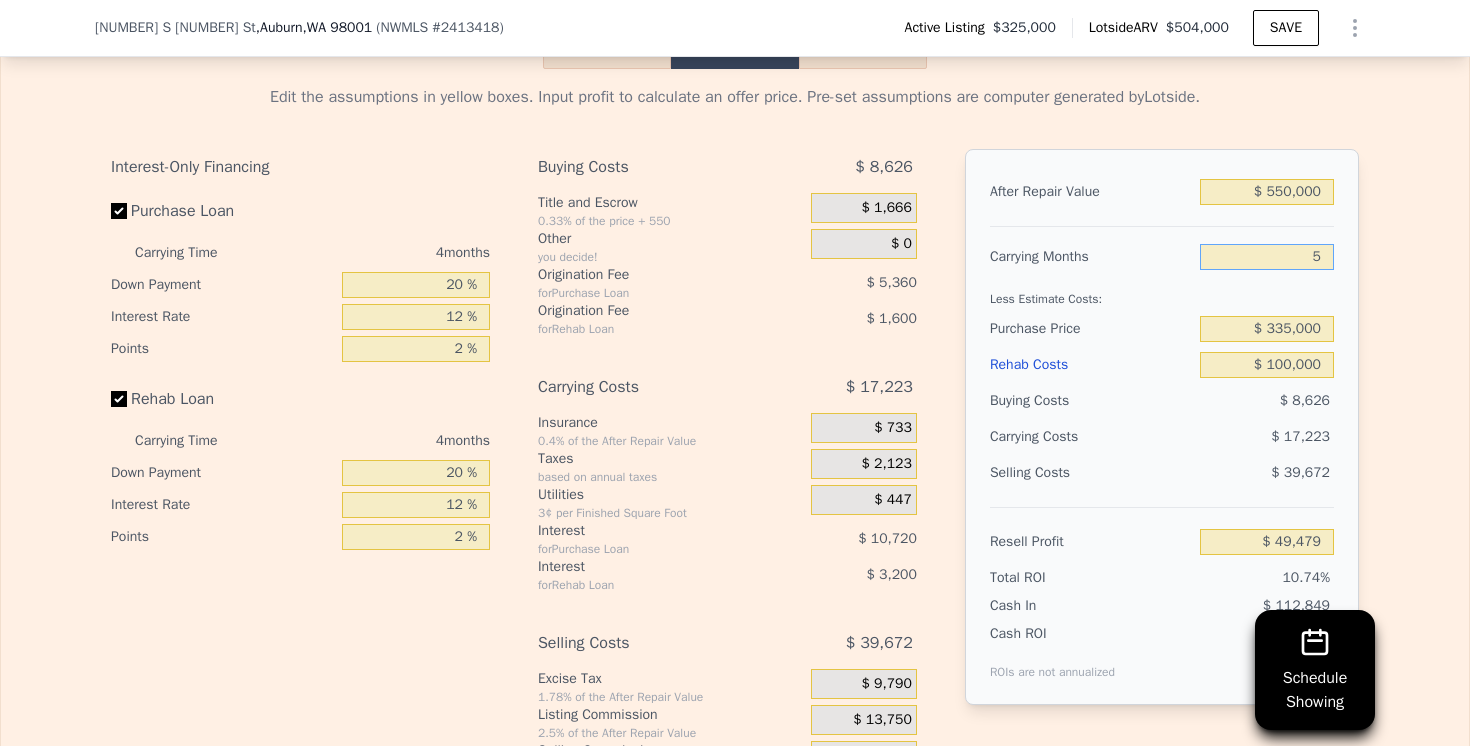 type on "$ 45,172" 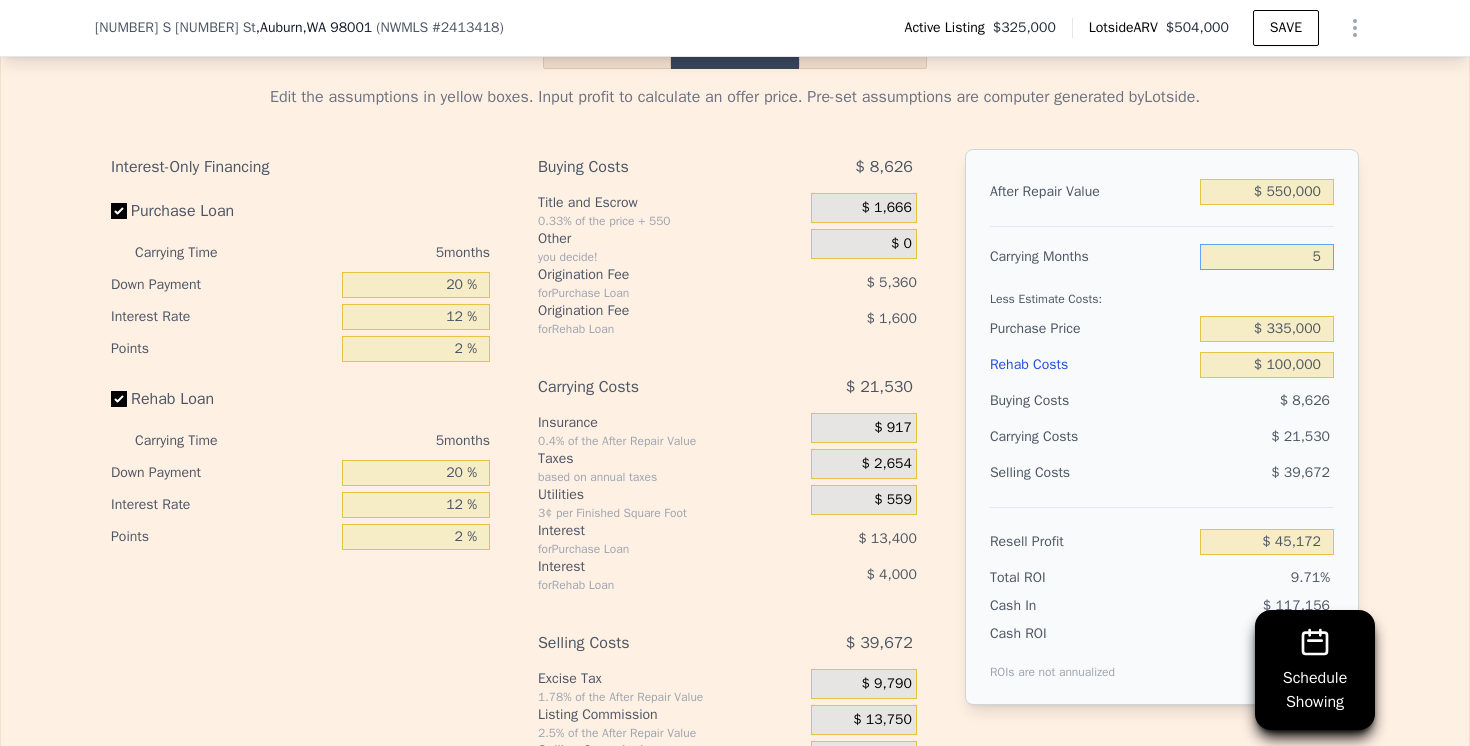 type on "5" 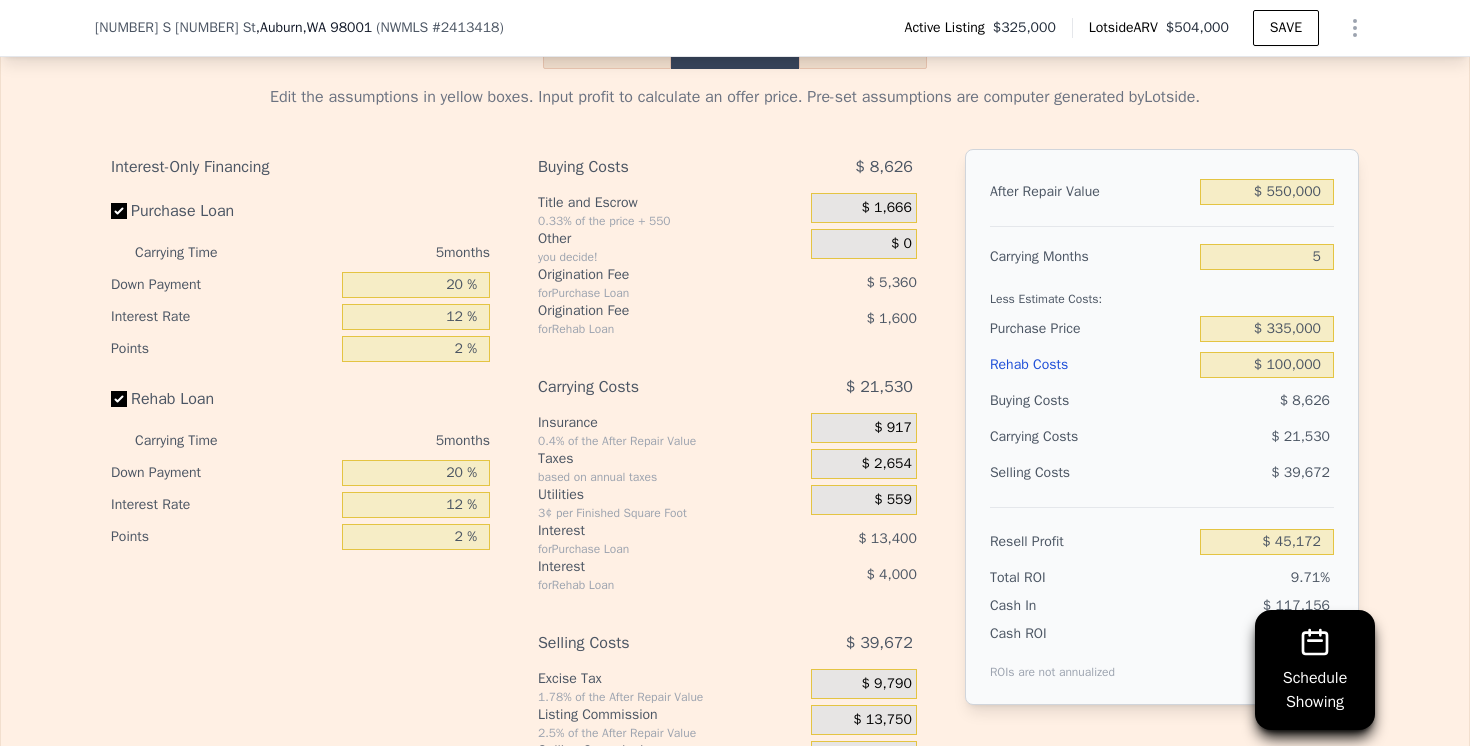 click at bounding box center (1162, 218) 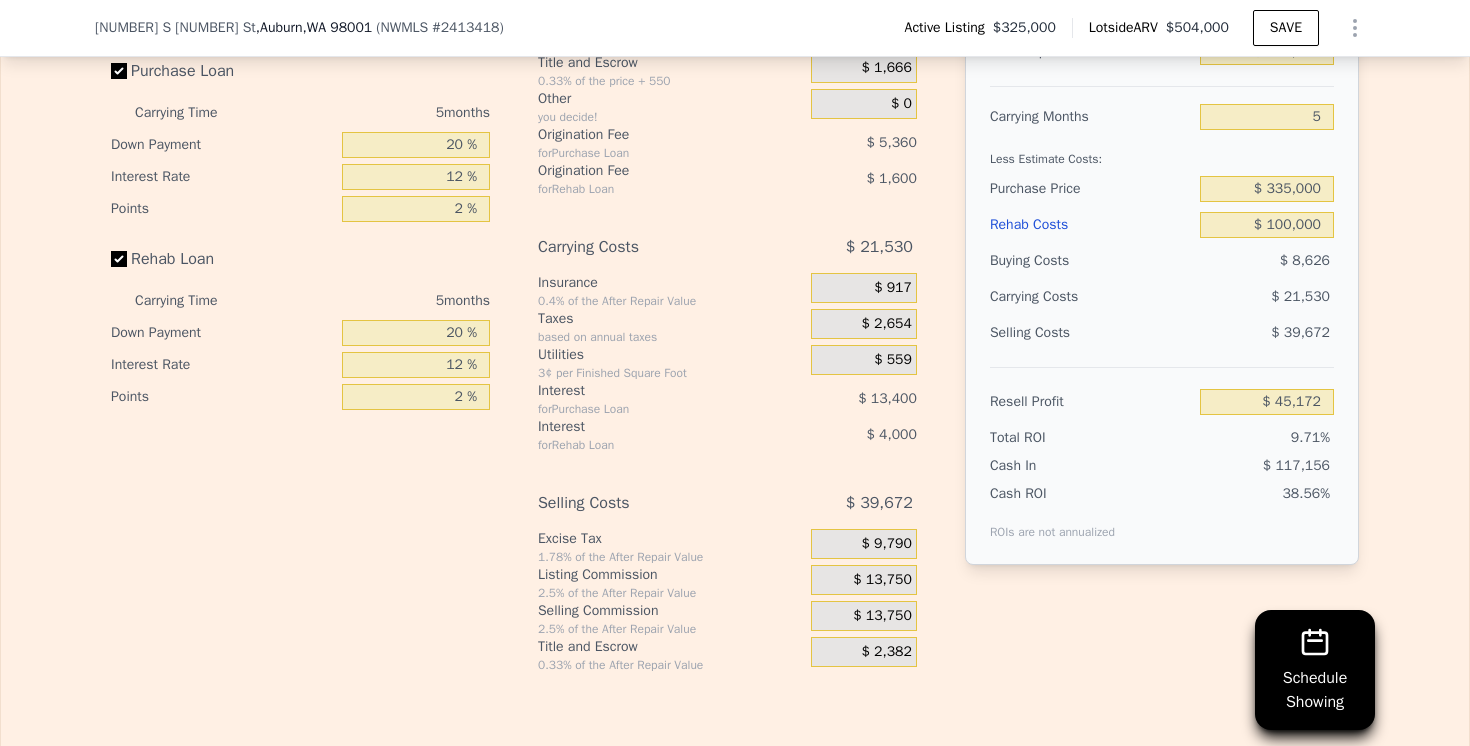 scroll, scrollTop: 3207, scrollLeft: 0, axis: vertical 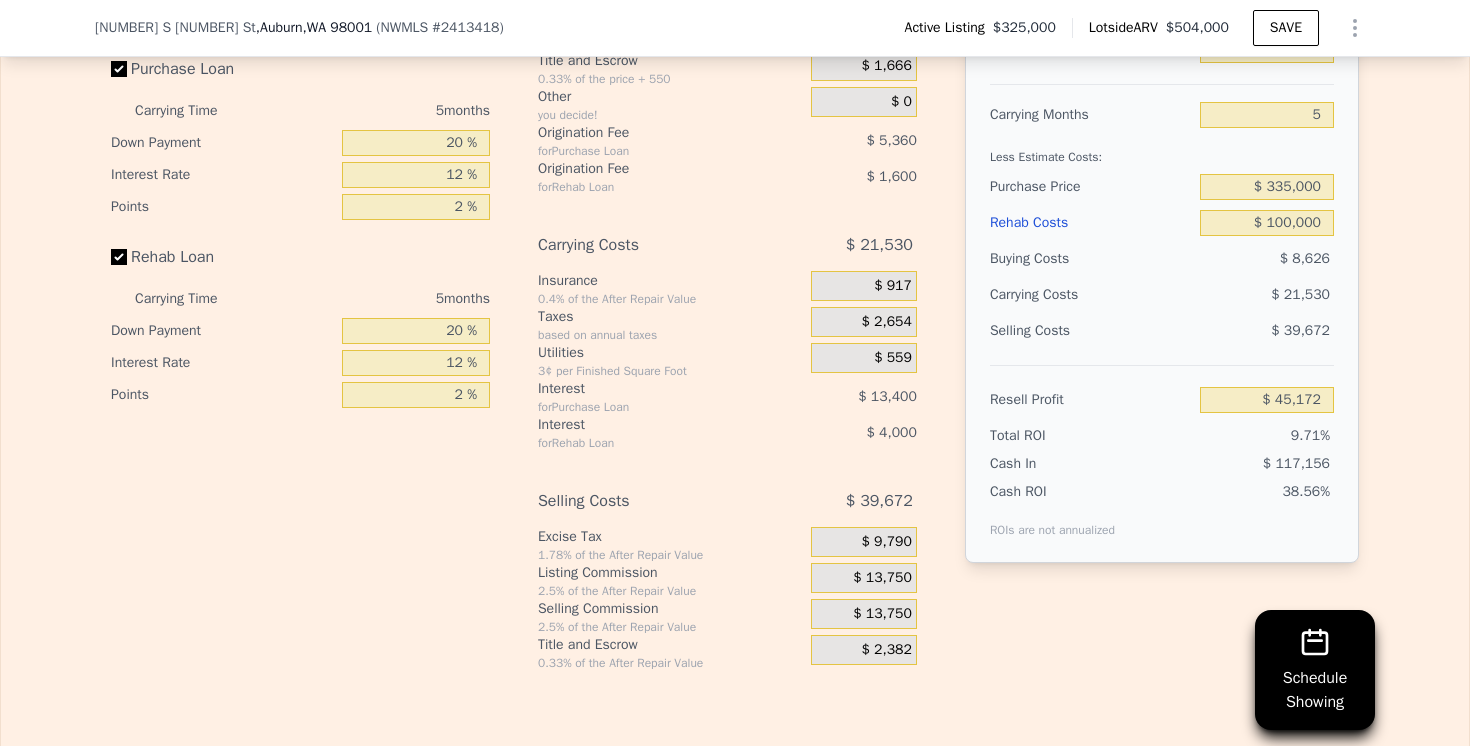 click on "$ 13,750" at bounding box center [864, 614] 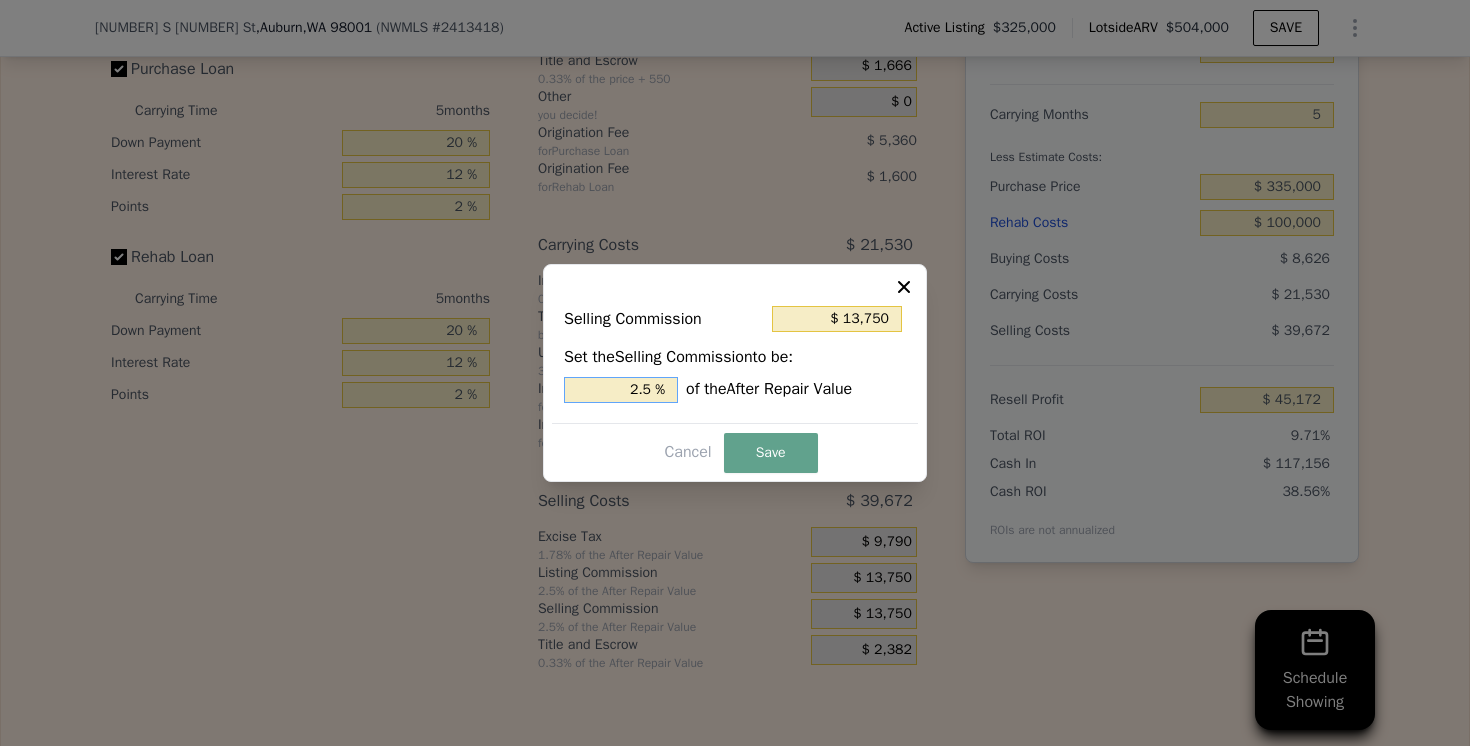 click on "2.5 %" at bounding box center (621, 390) 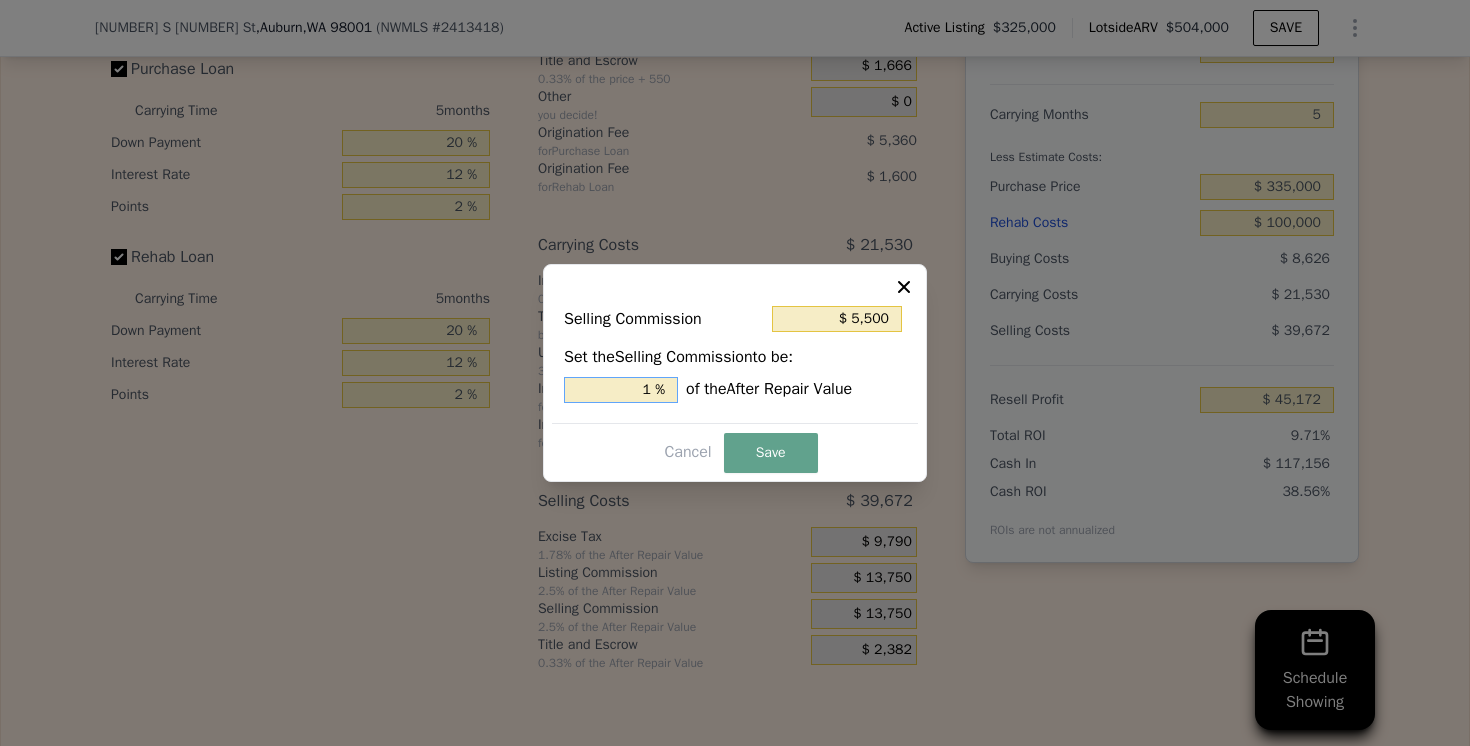 type on "1. %" 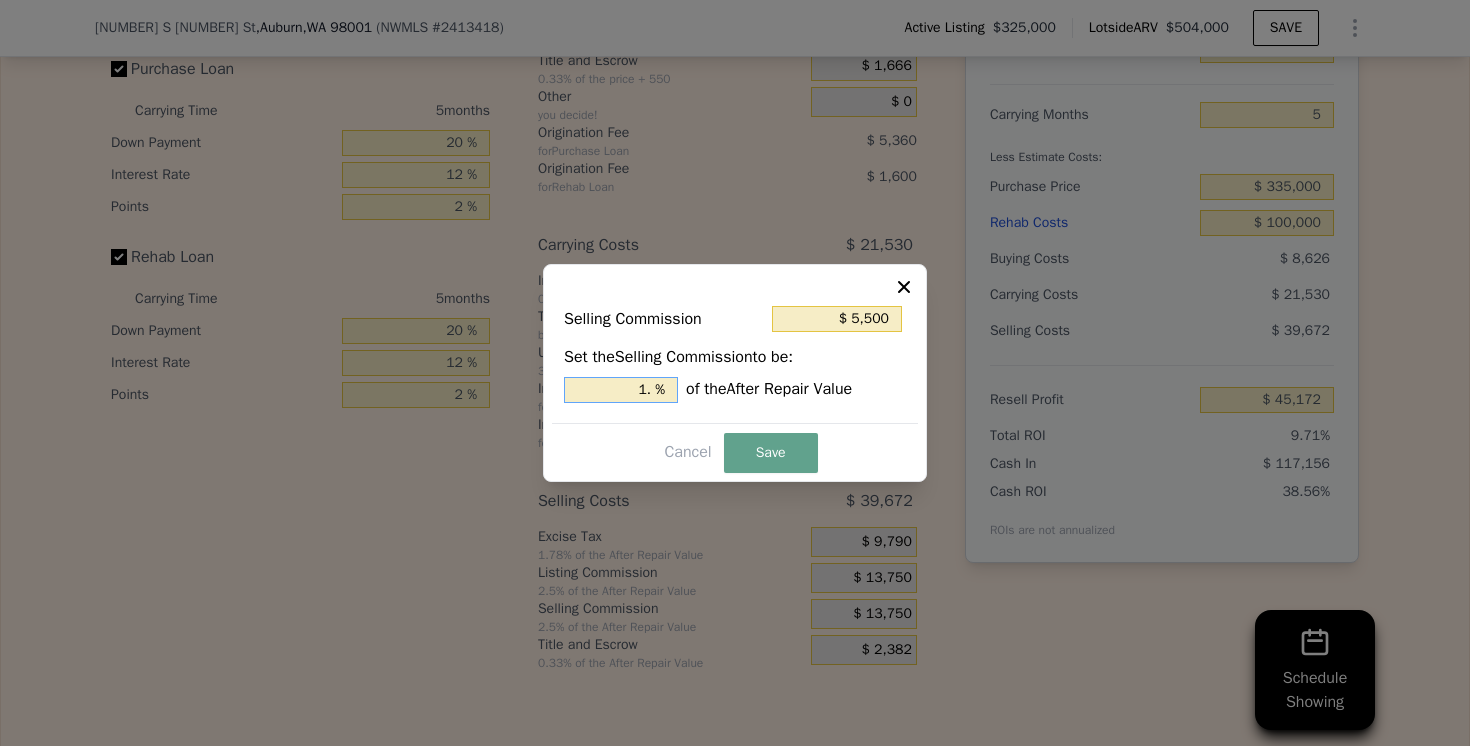 type on "$ 8,250" 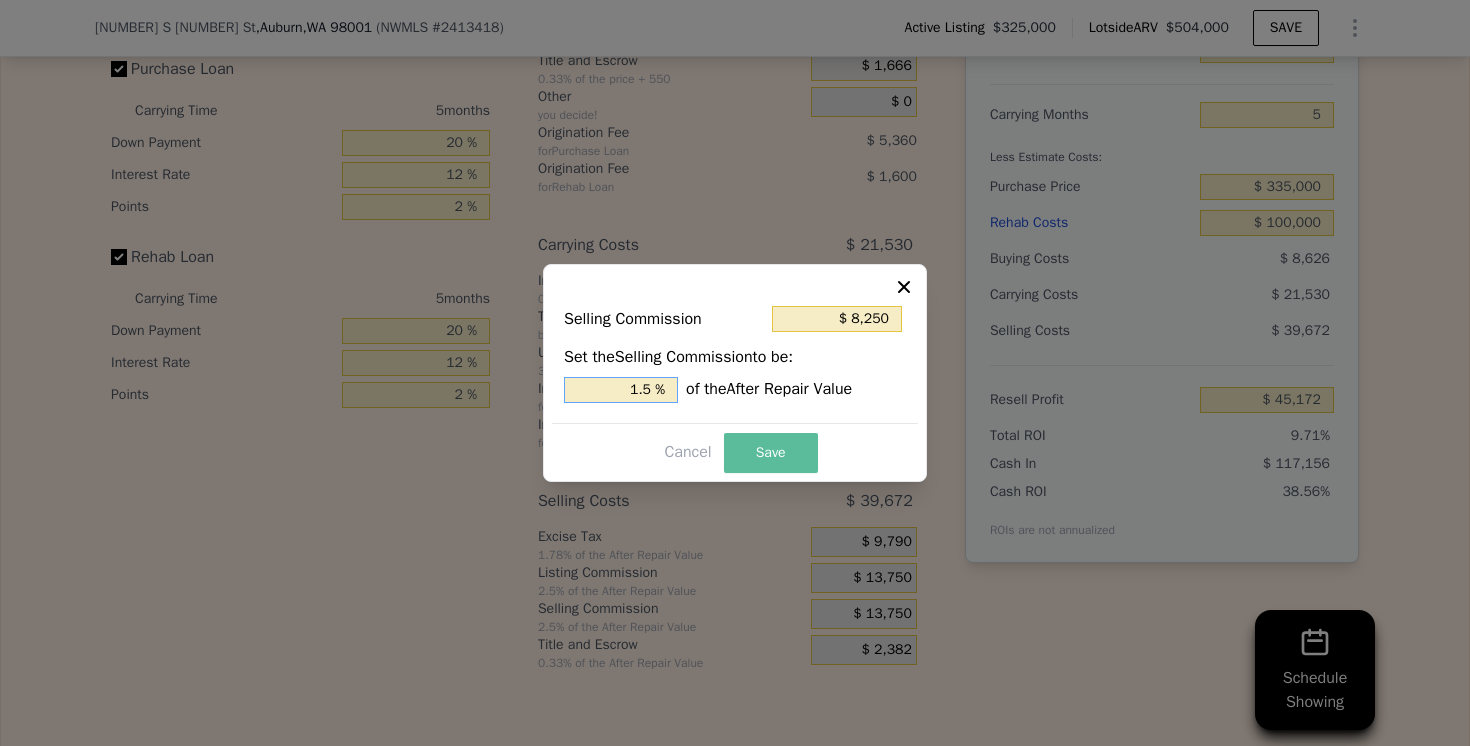 type on "1.5 %" 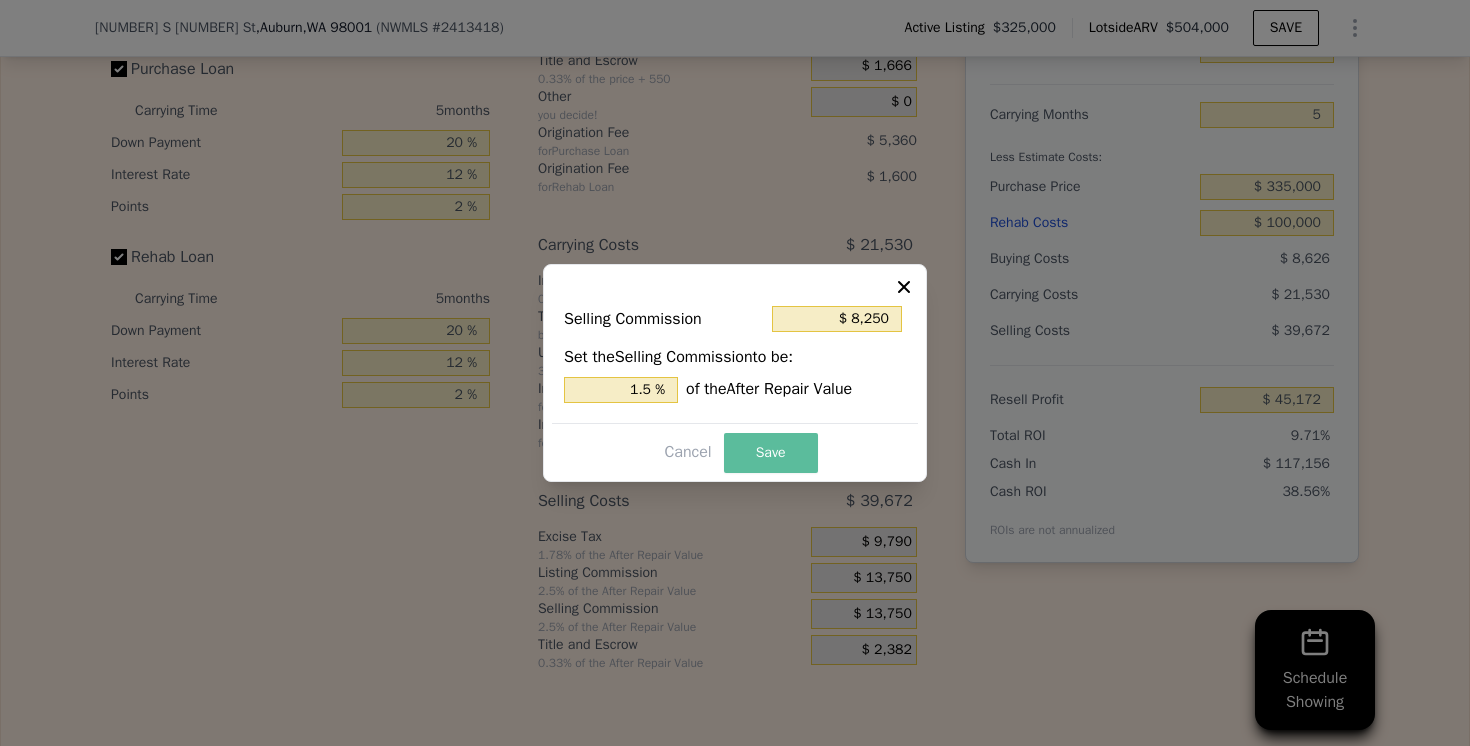 click on "Save" at bounding box center [771, 453] 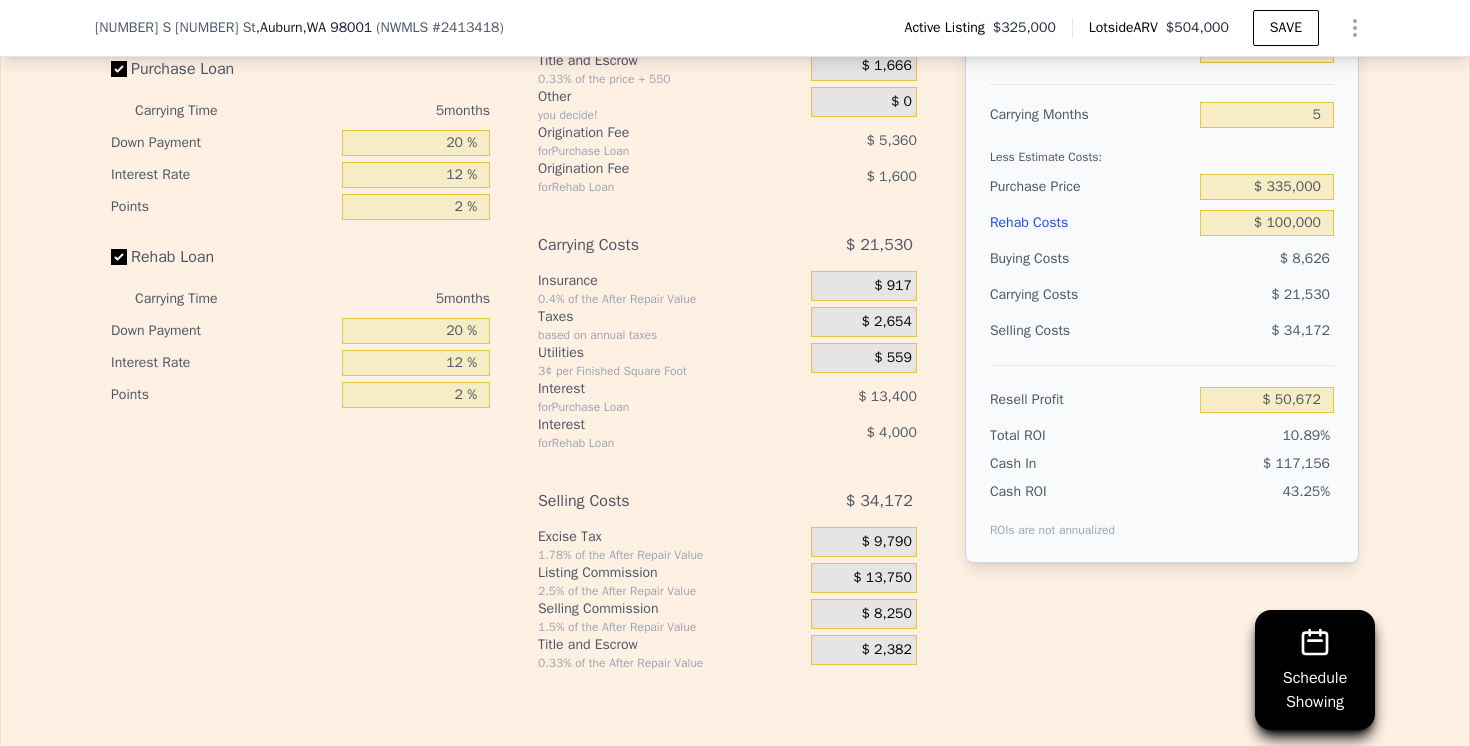 click on "Cash ROI ROIs are not annualized 43.25%" at bounding box center [1162, 506] 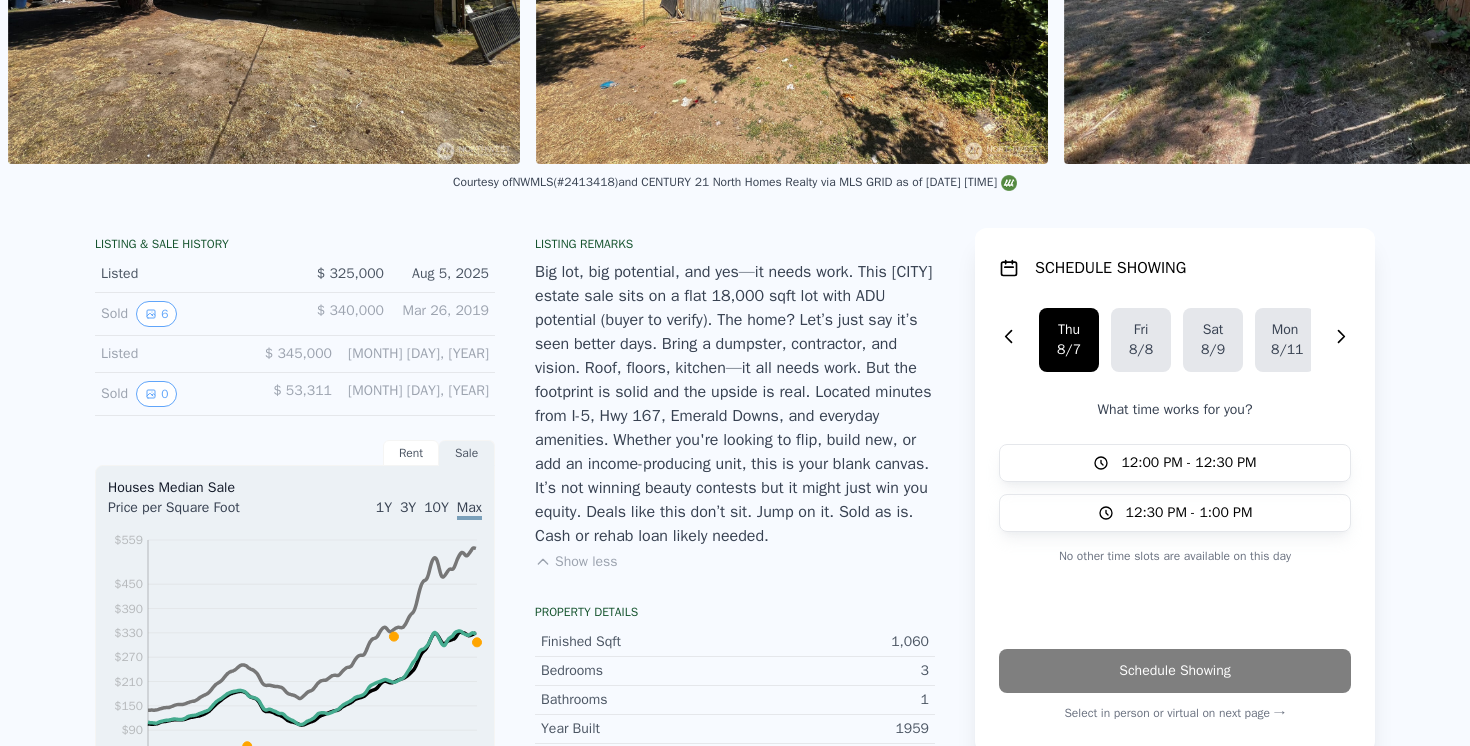 scroll, scrollTop: 0, scrollLeft: 0, axis: both 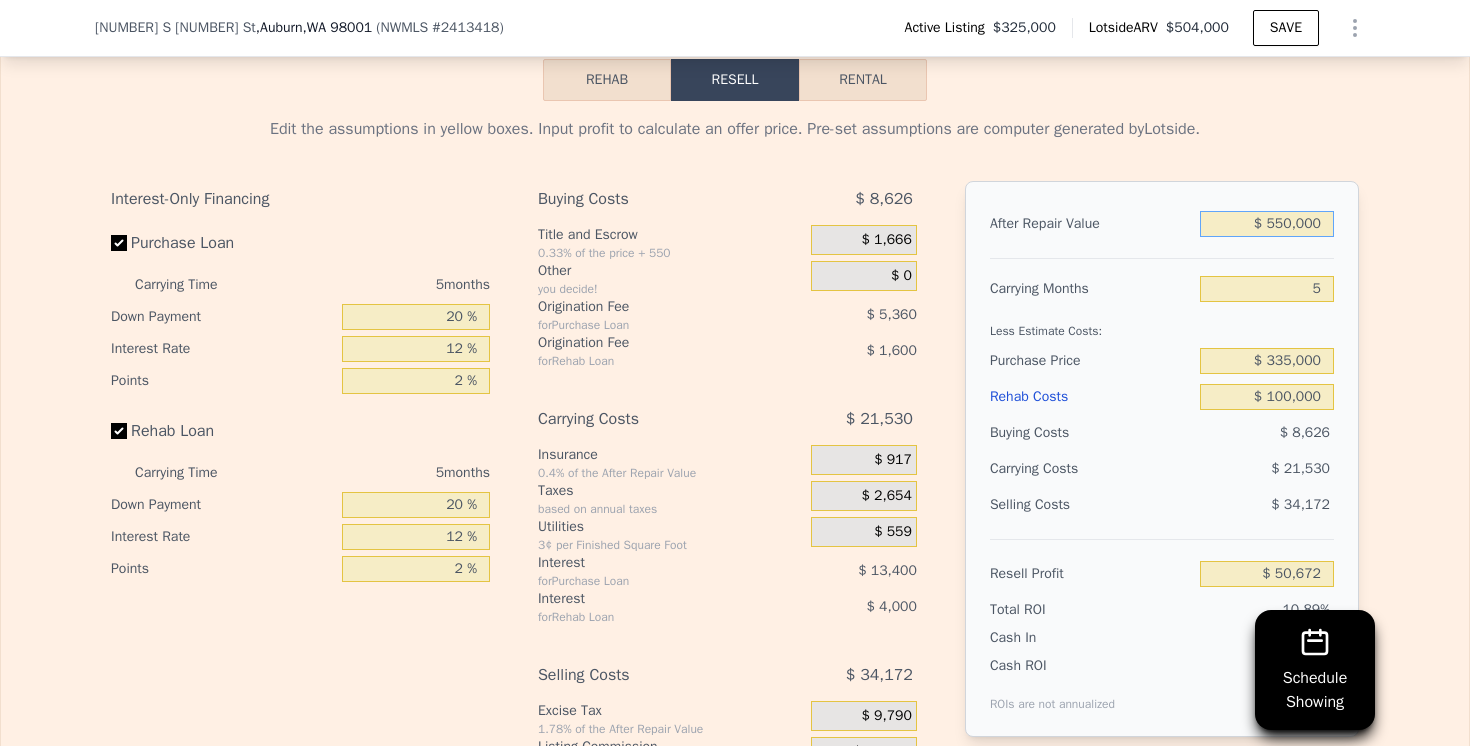 click on "$ 550,000" at bounding box center (1267, 224) 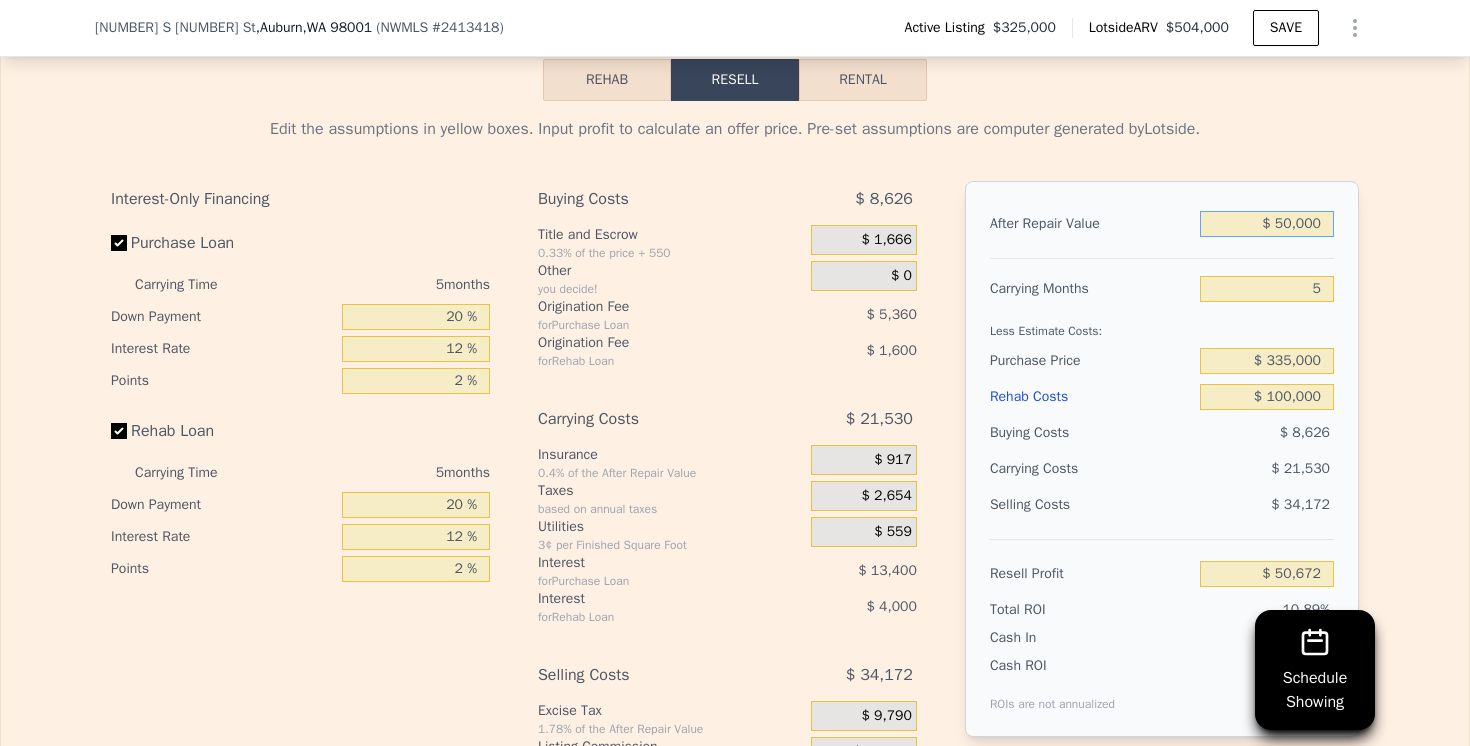 type on "-$ 417,929" 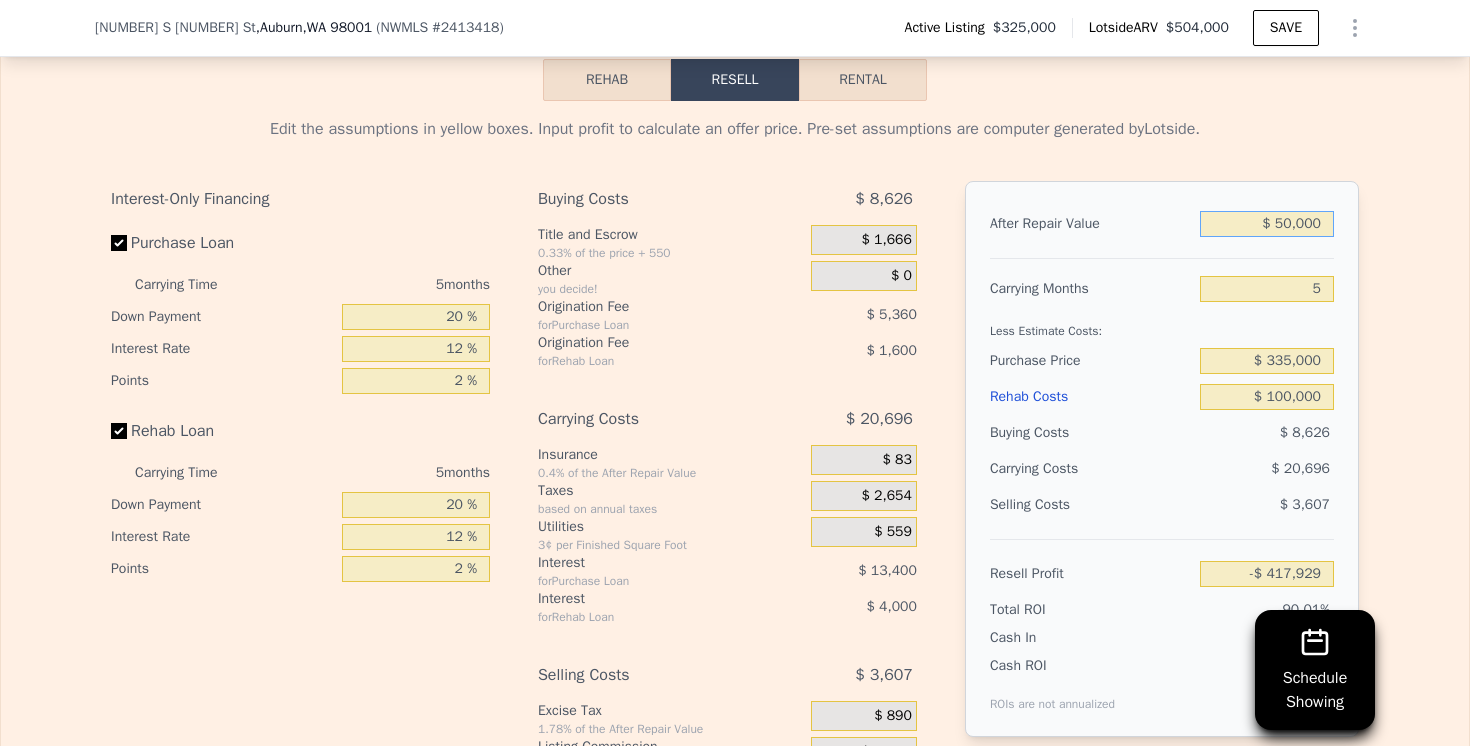 type on "$ 540,000" 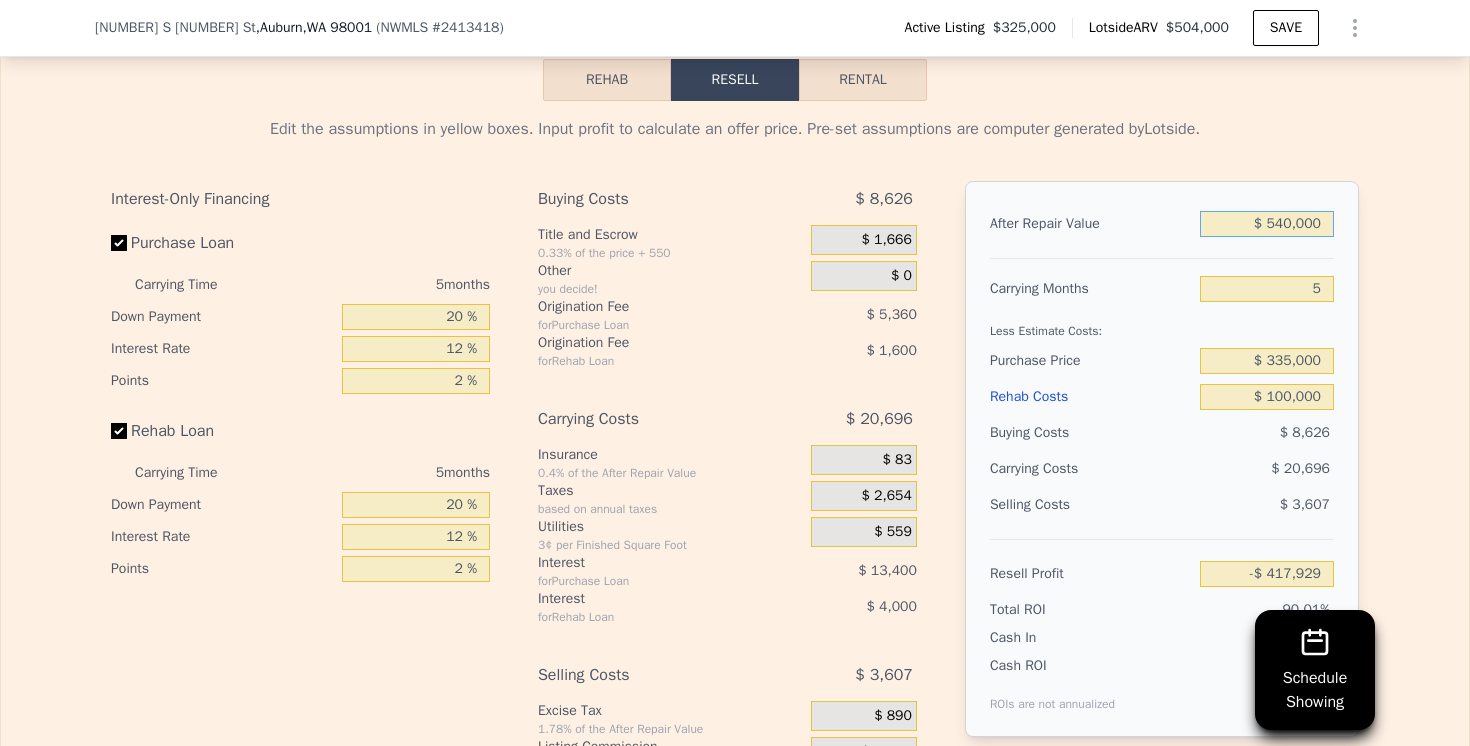 type on "$ 41,301" 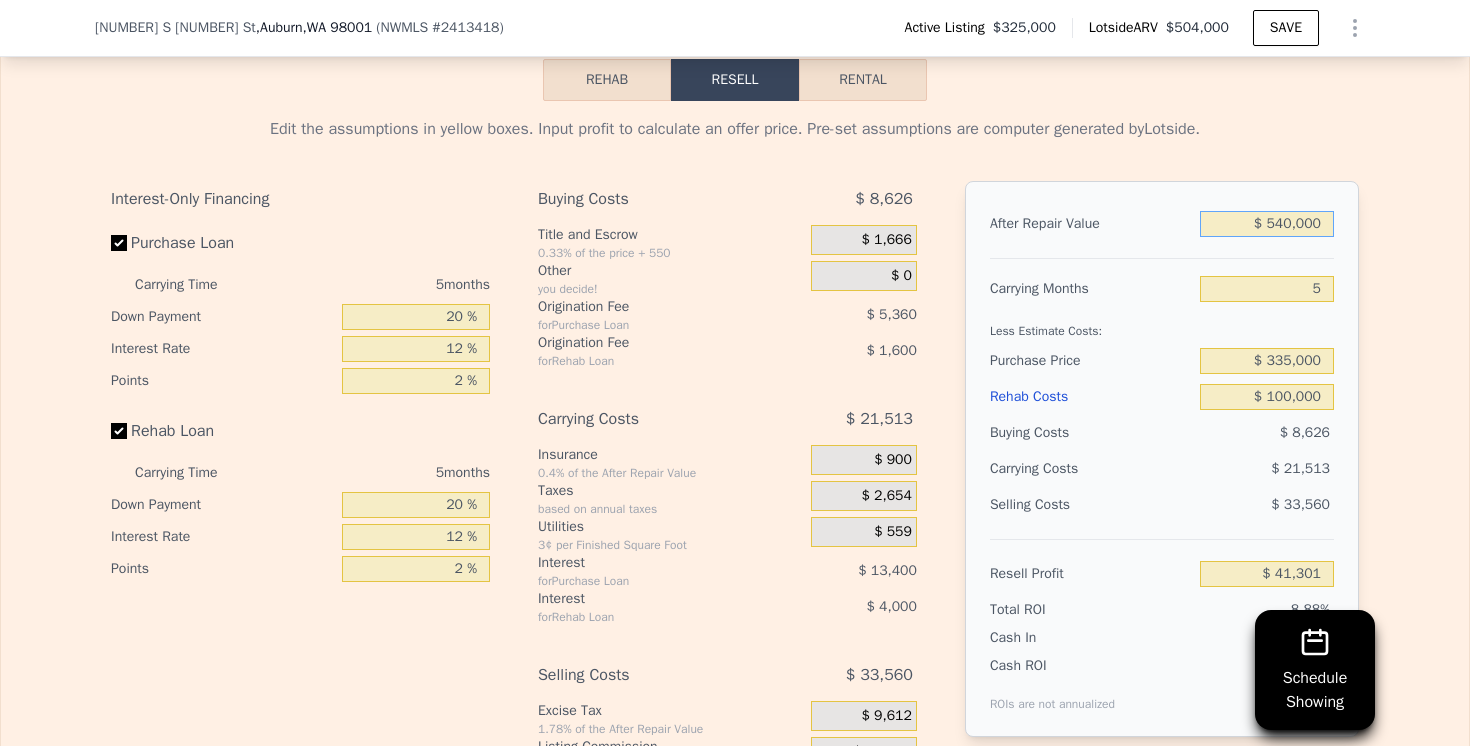type on "$ 540,000" 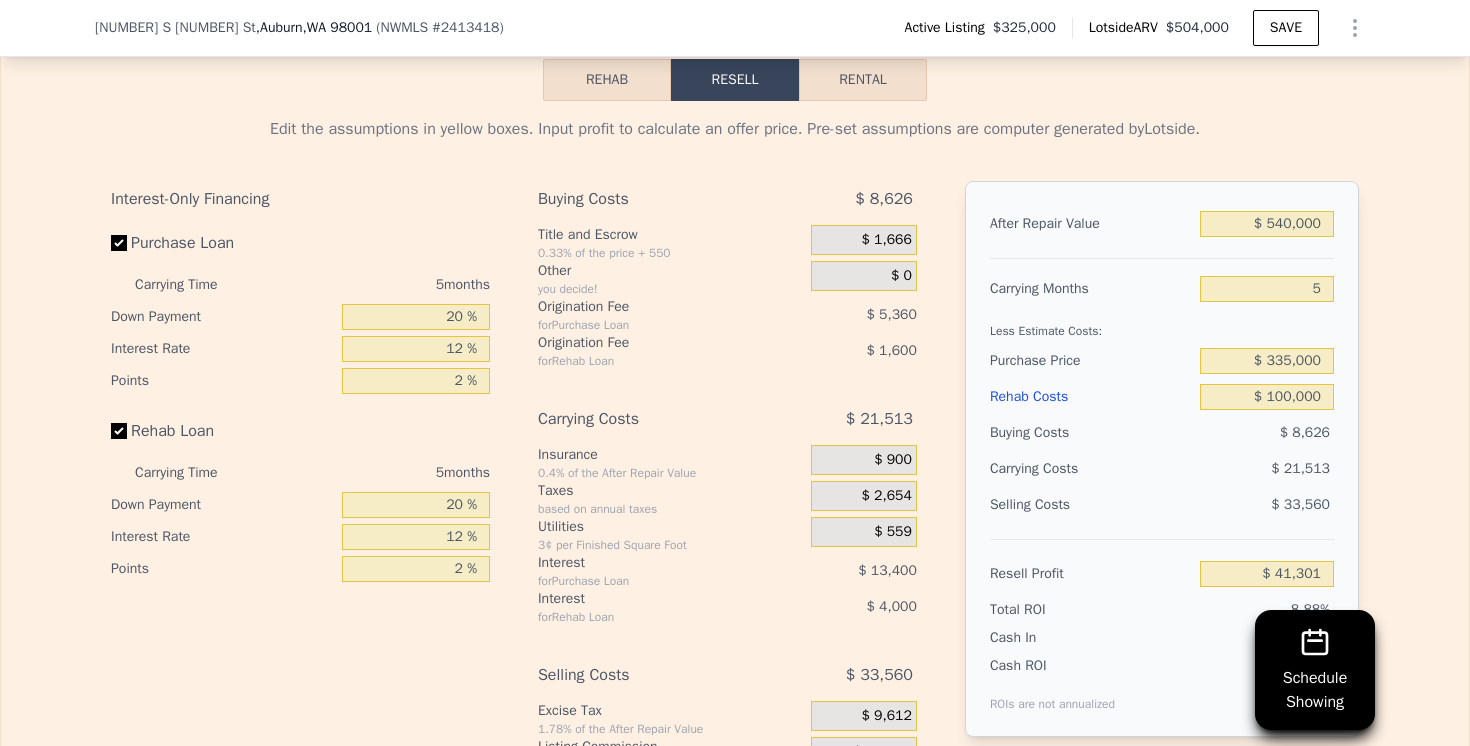 click on "5" at bounding box center (1267, 289) 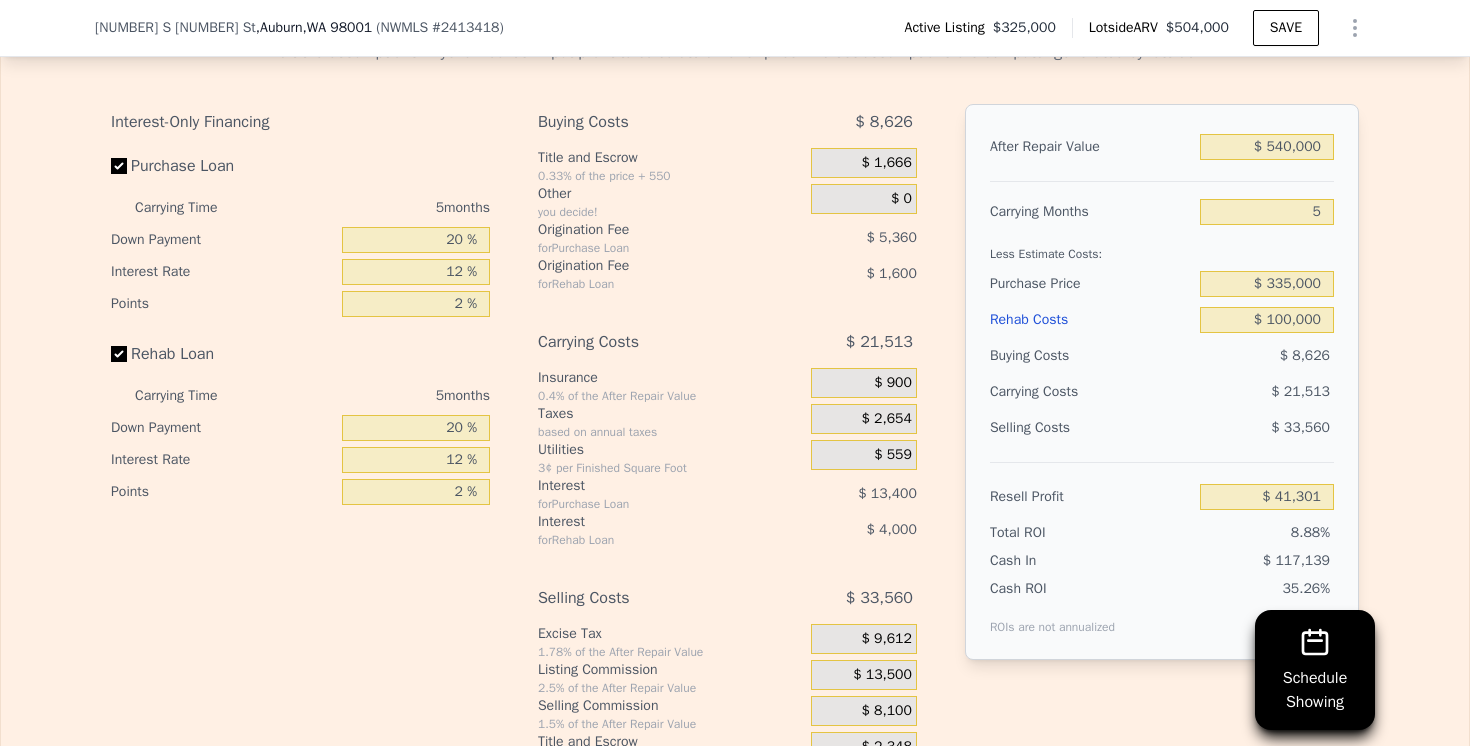scroll, scrollTop: 3136, scrollLeft: 0, axis: vertical 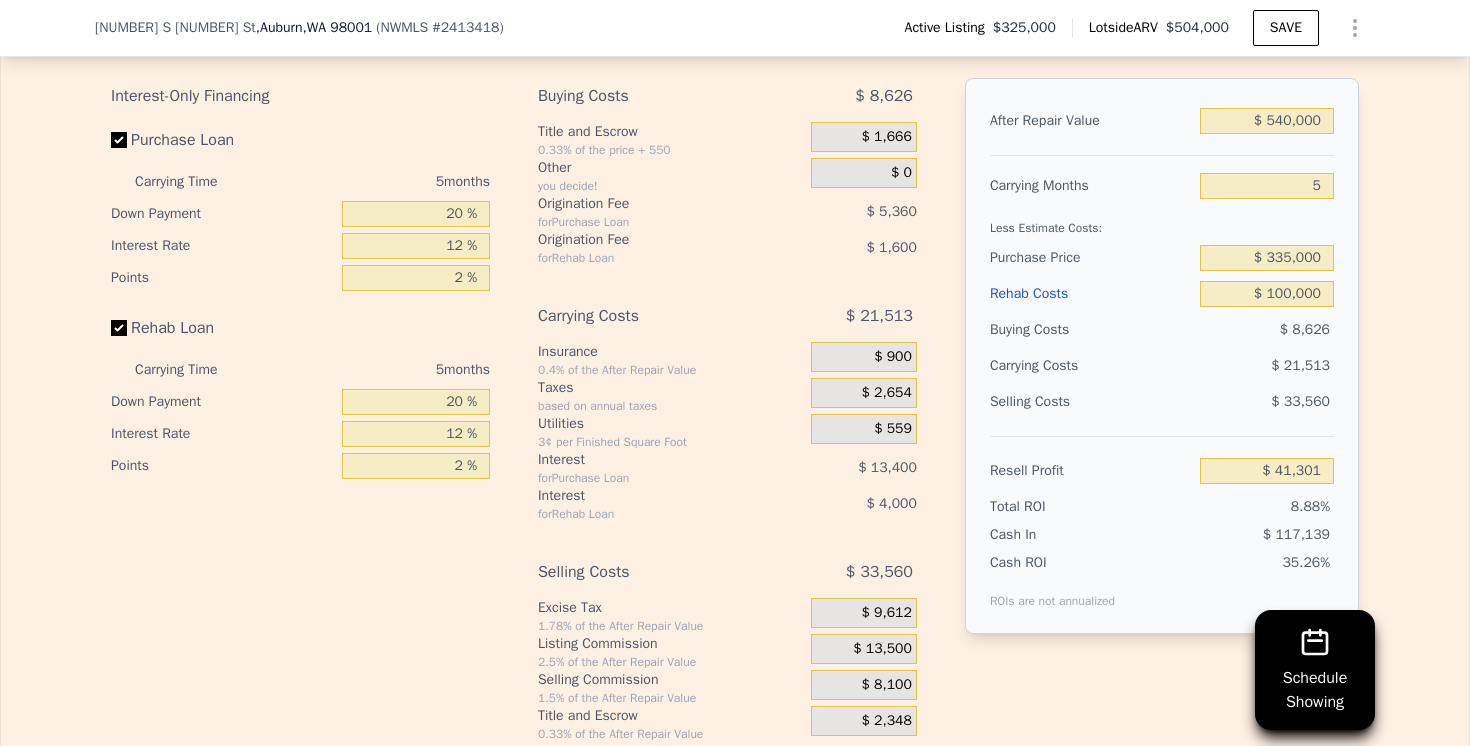 click on "Selling Costs $ 33,560" at bounding box center (1162, 410) 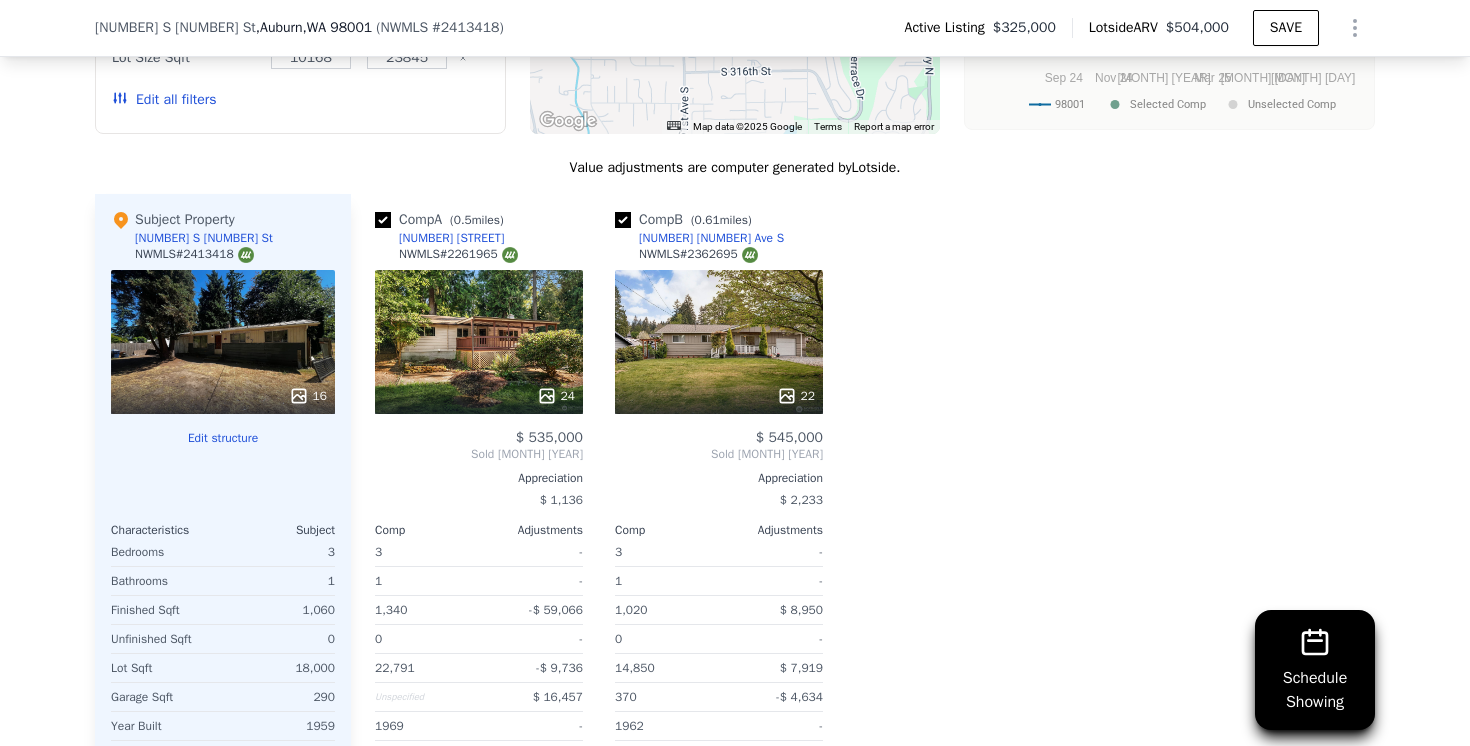scroll, scrollTop: 1730, scrollLeft: 0, axis: vertical 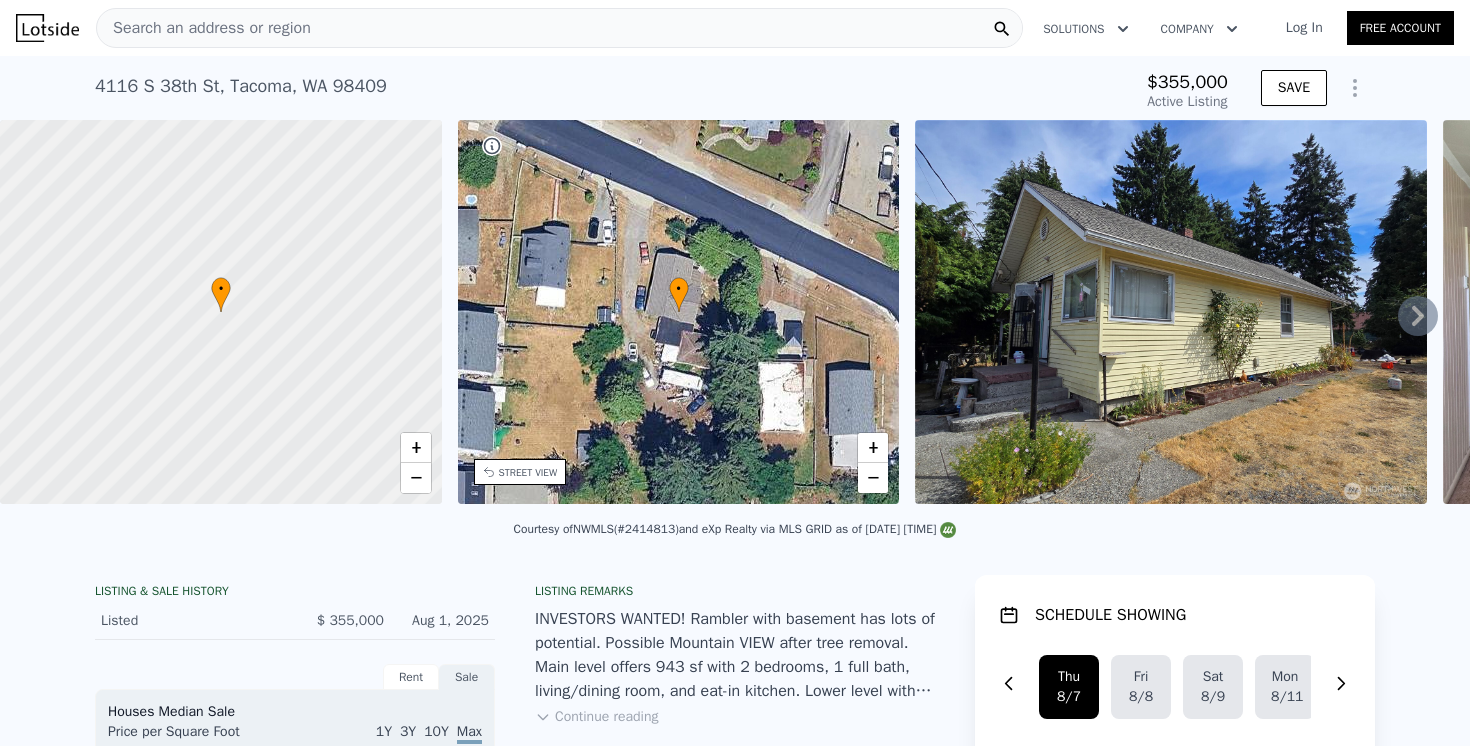 click 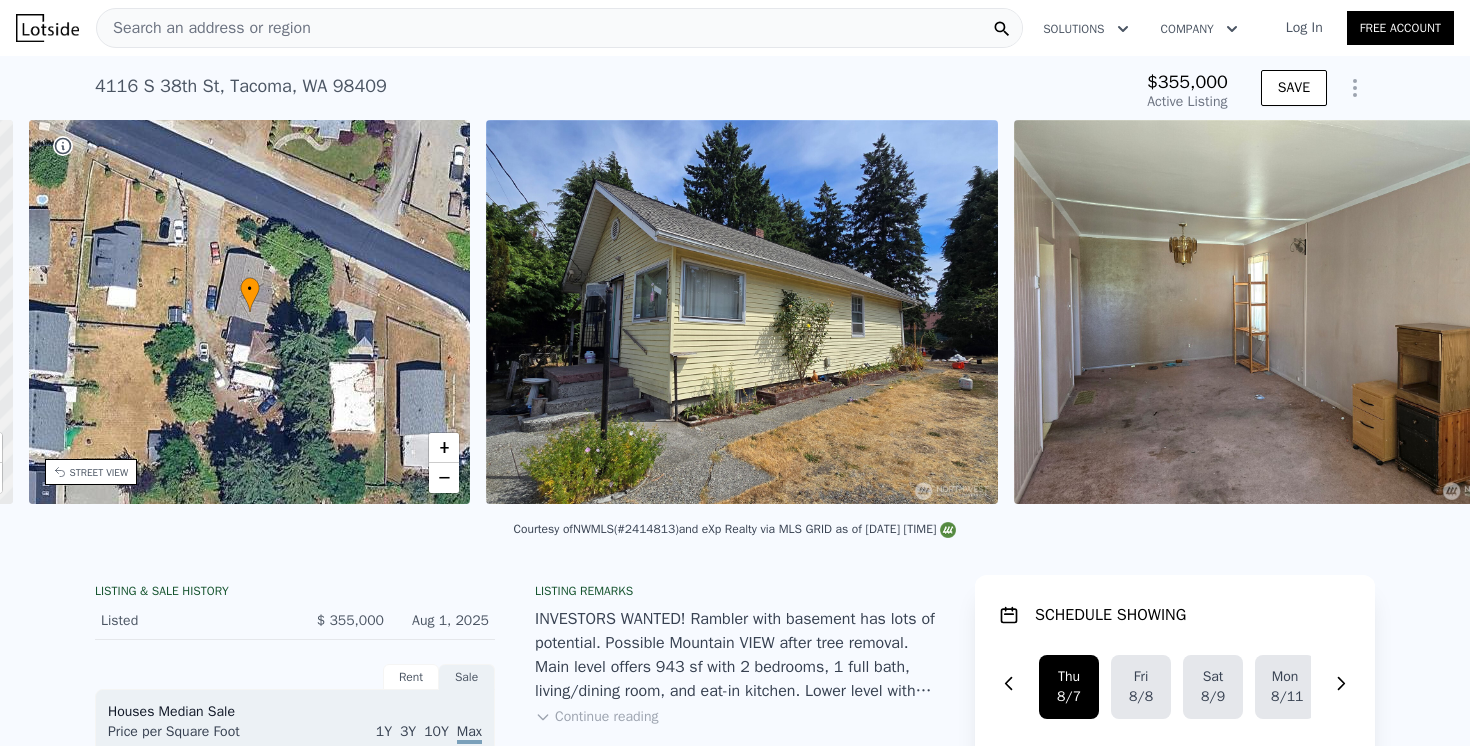 scroll, scrollTop: 0, scrollLeft: 465, axis: horizontal 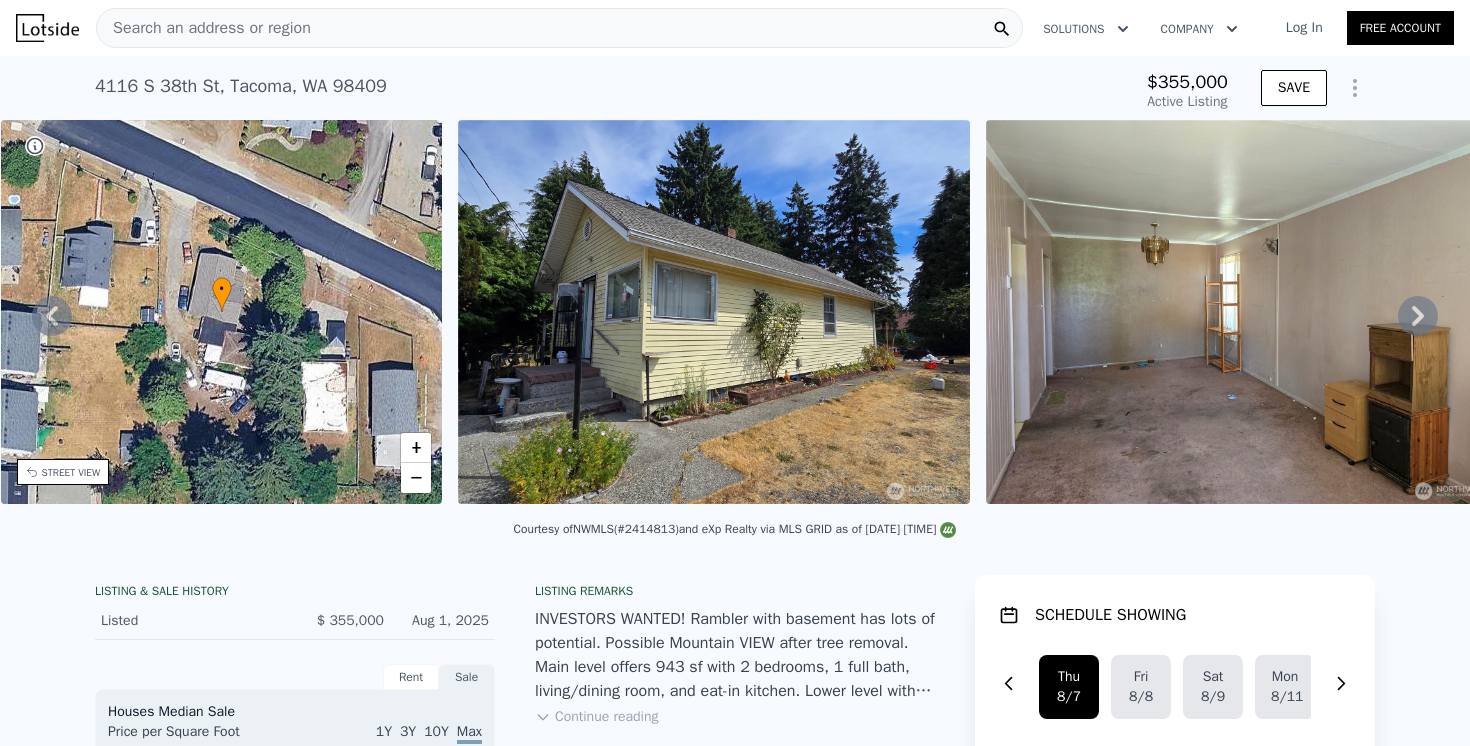 click 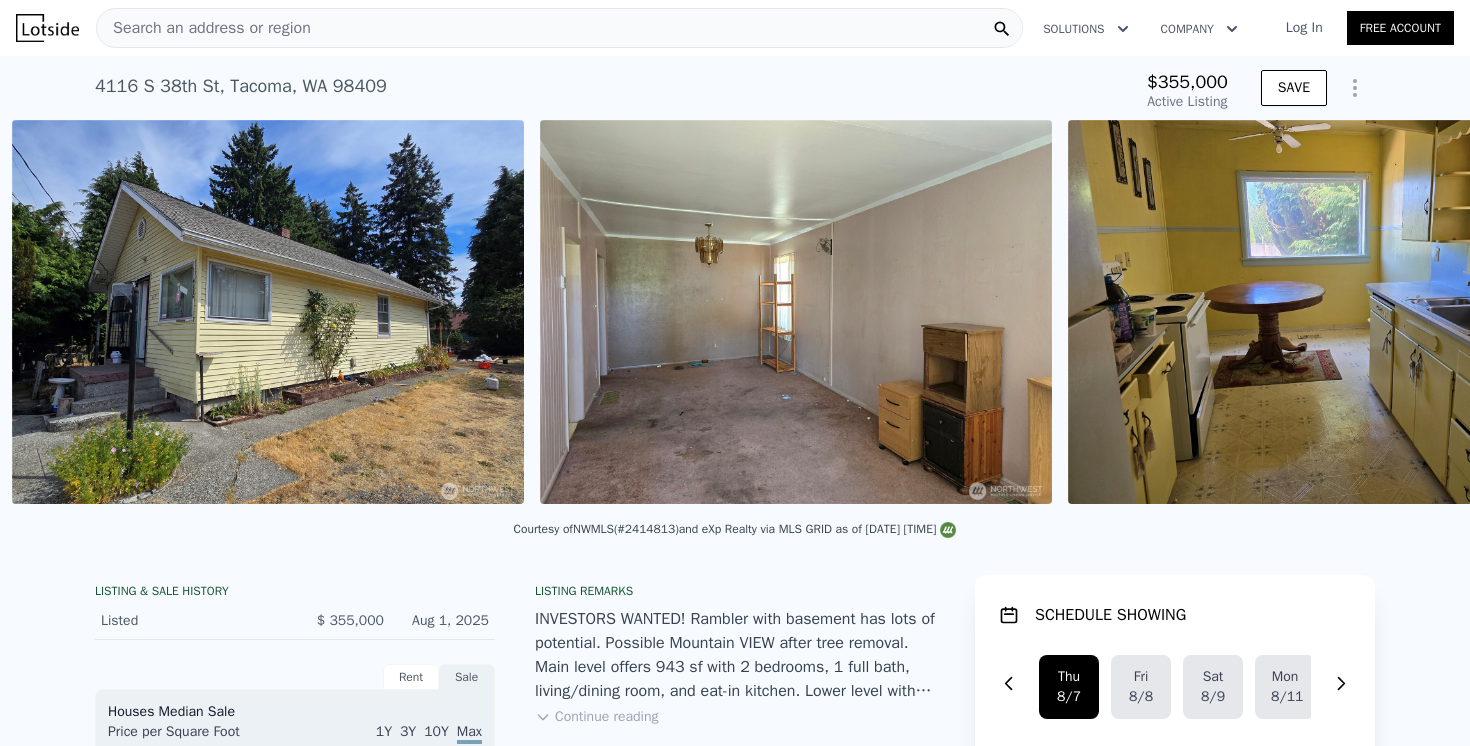 scroll, scrollTop: 0, scrollLeft: 915, axis: horizontal 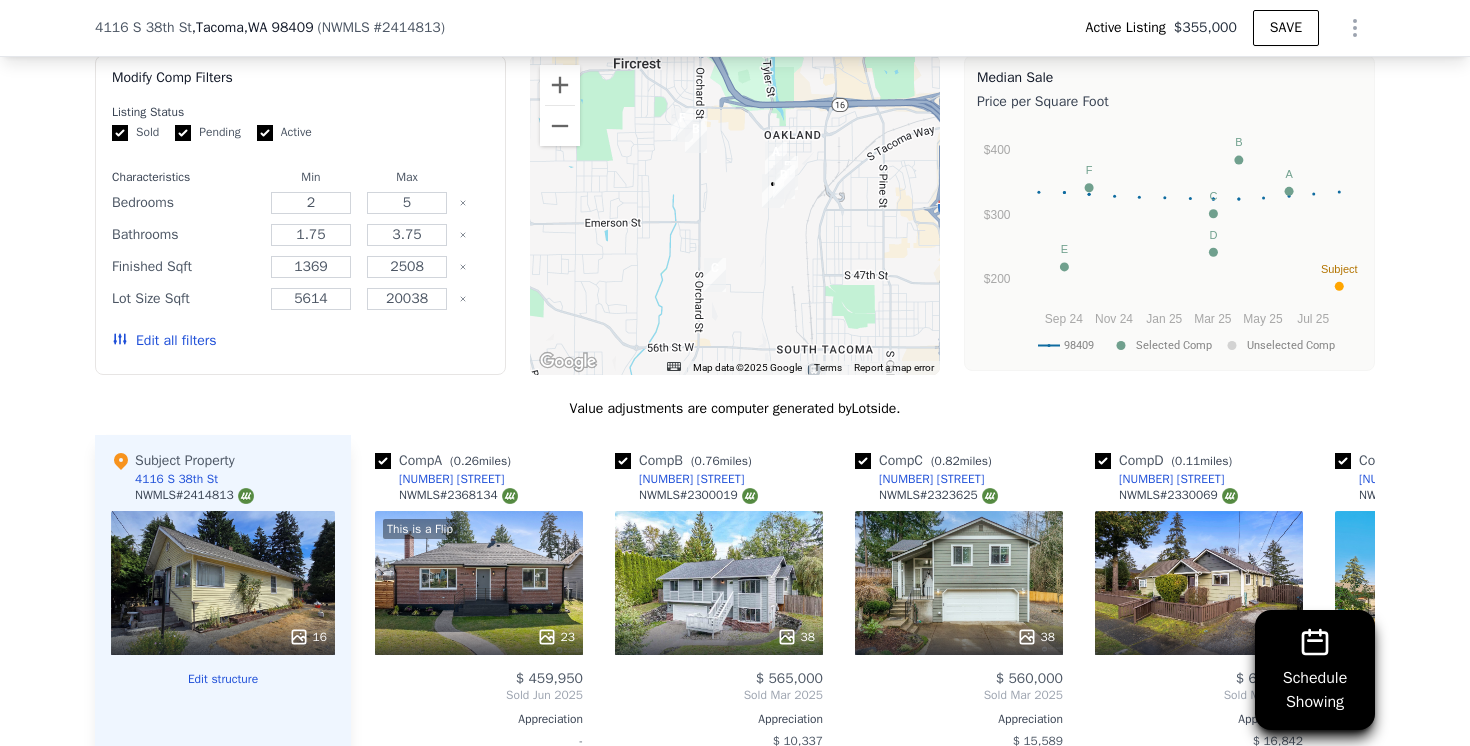 click on "Edit all filters" at bounding box center (164, 341) 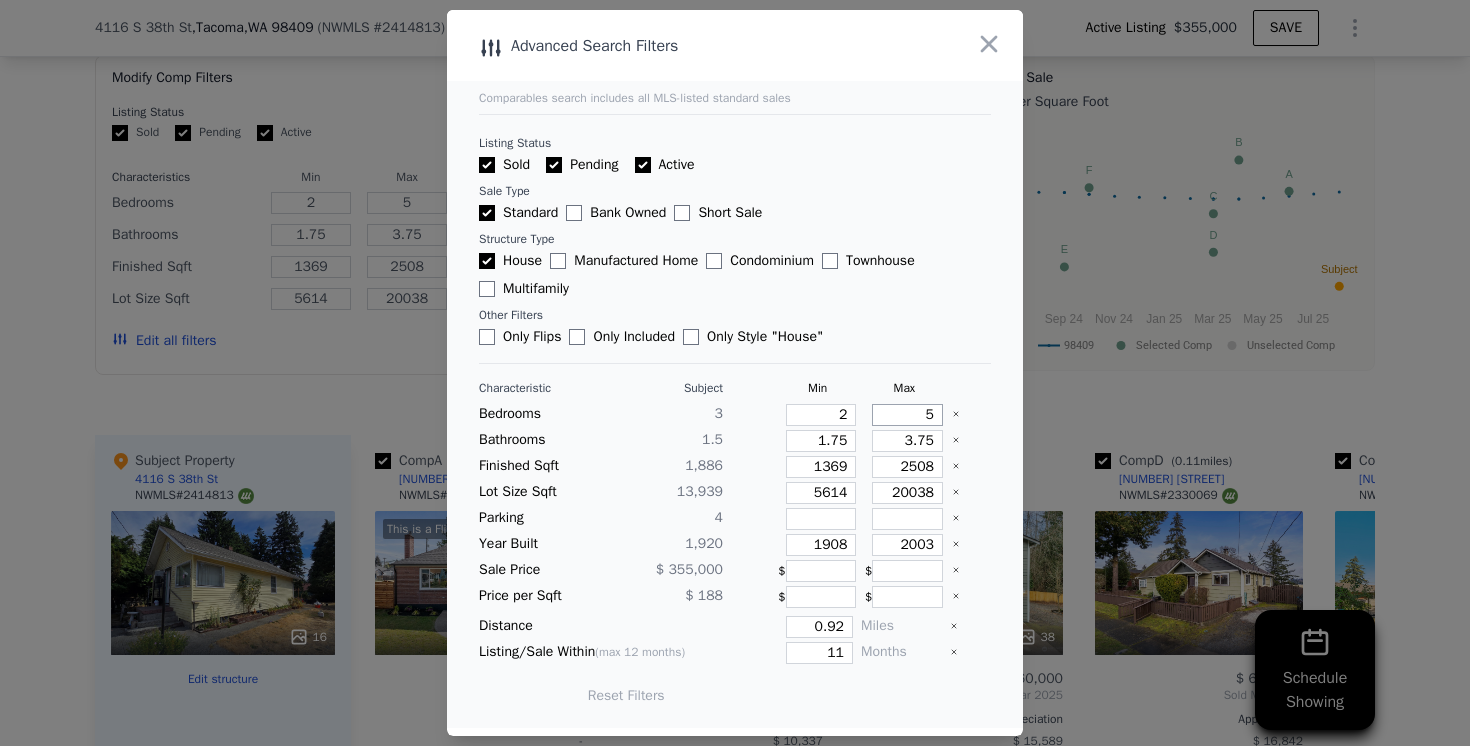 click on "5" at bounding box center [907, 415] 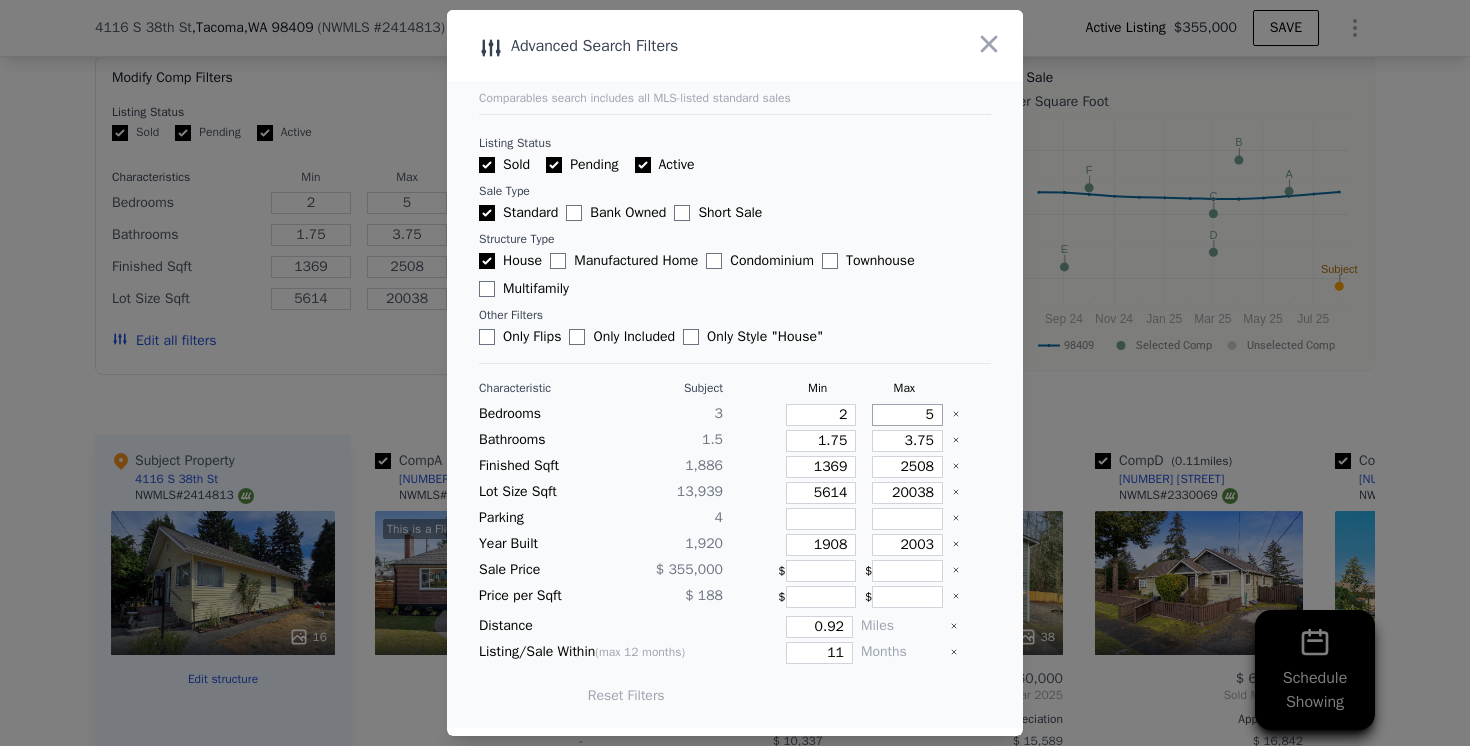 click on "5" at bounding box center (907, 415) 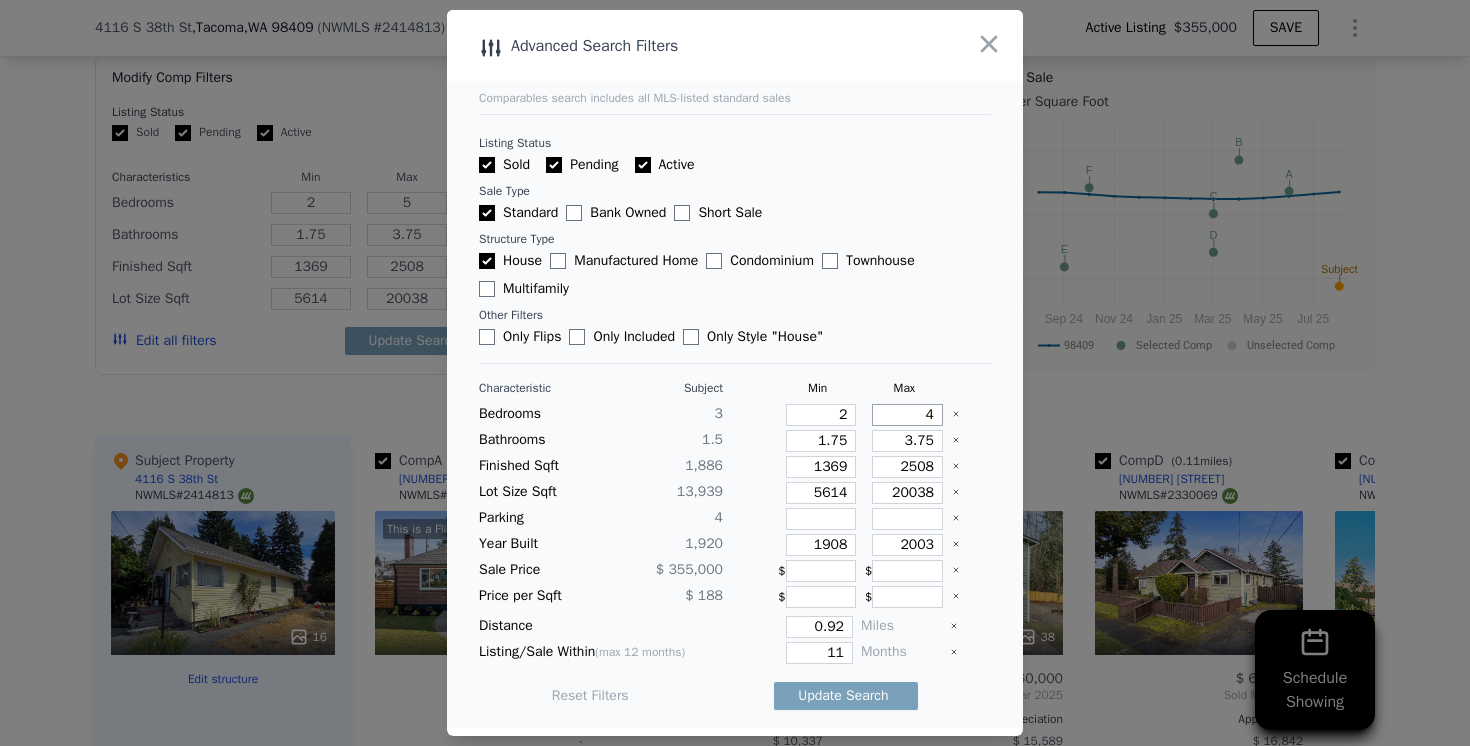 type on "4" 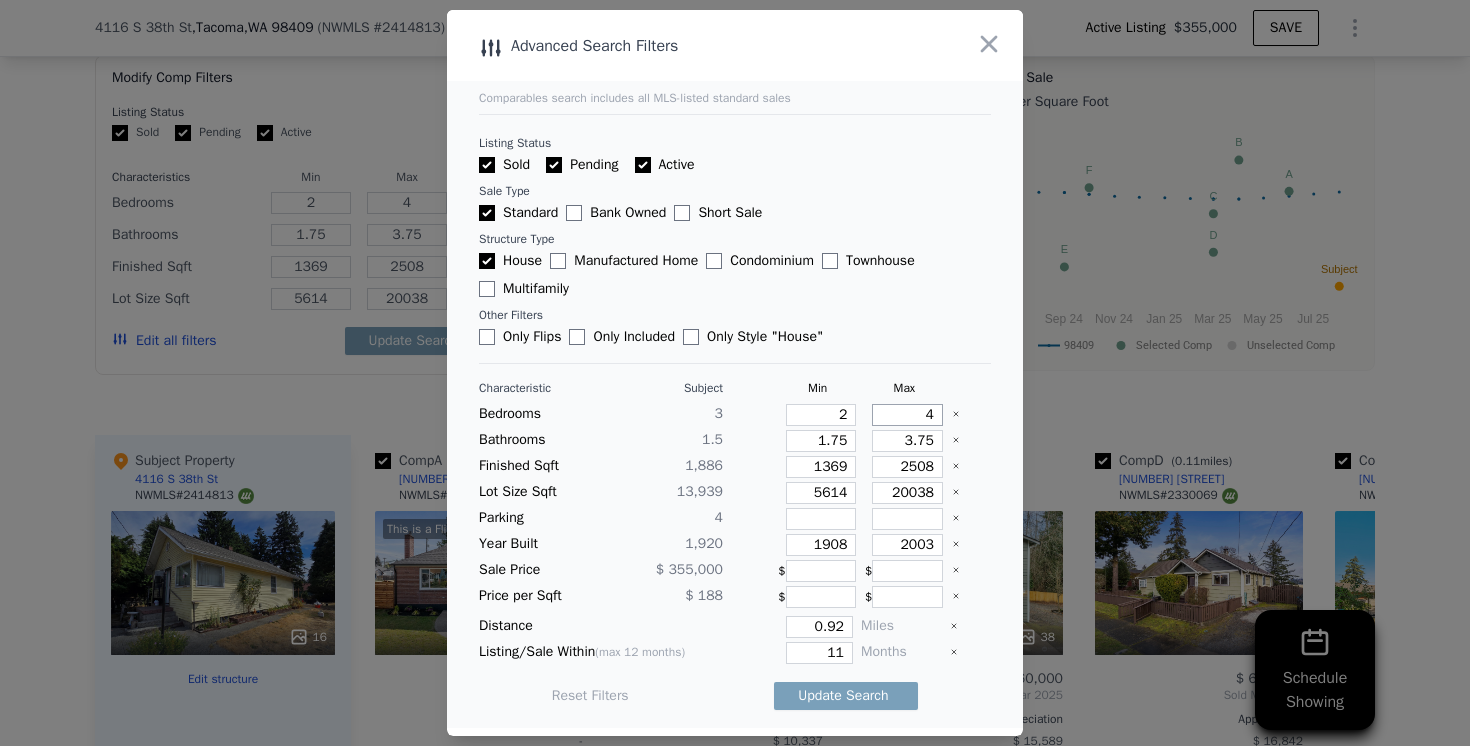 type on "4" 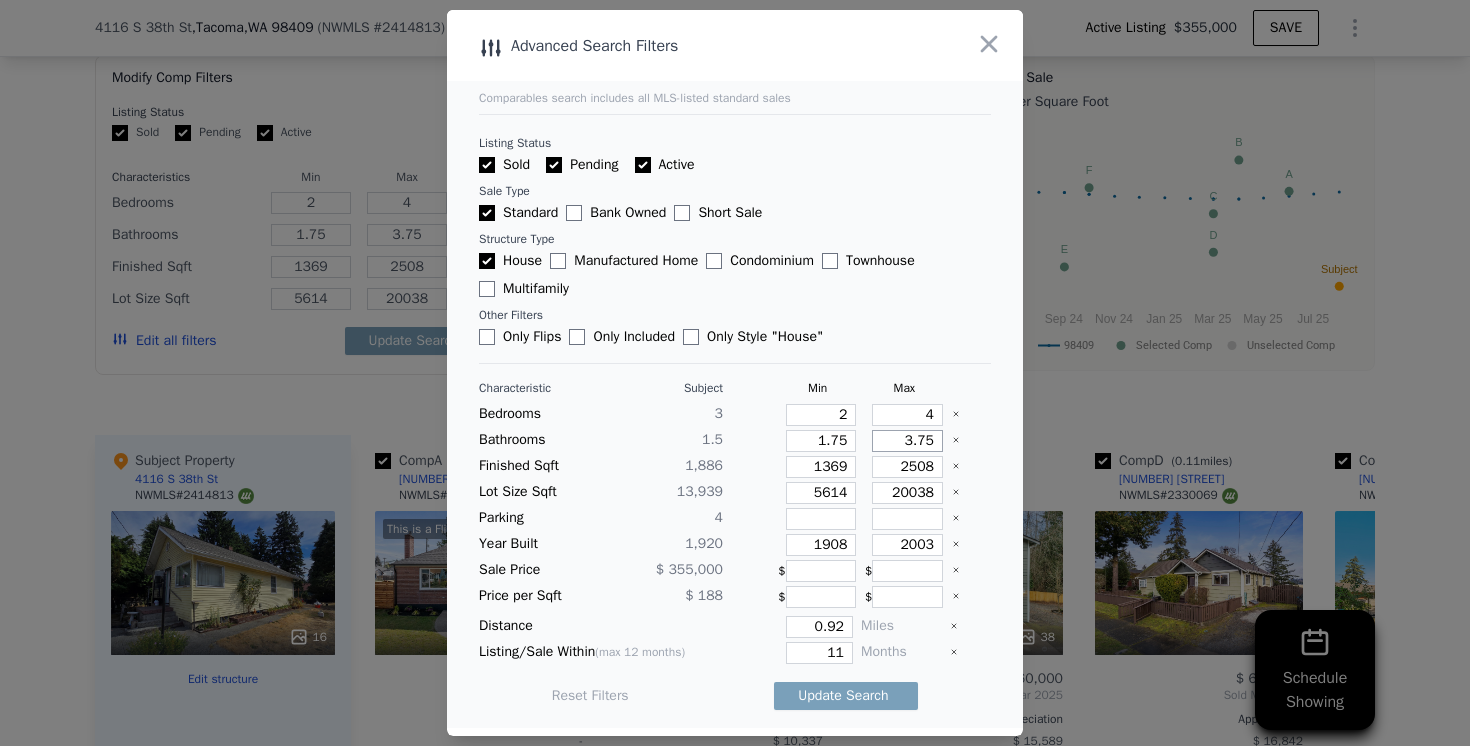 click on "3.75" at bounding box center (907, 441) 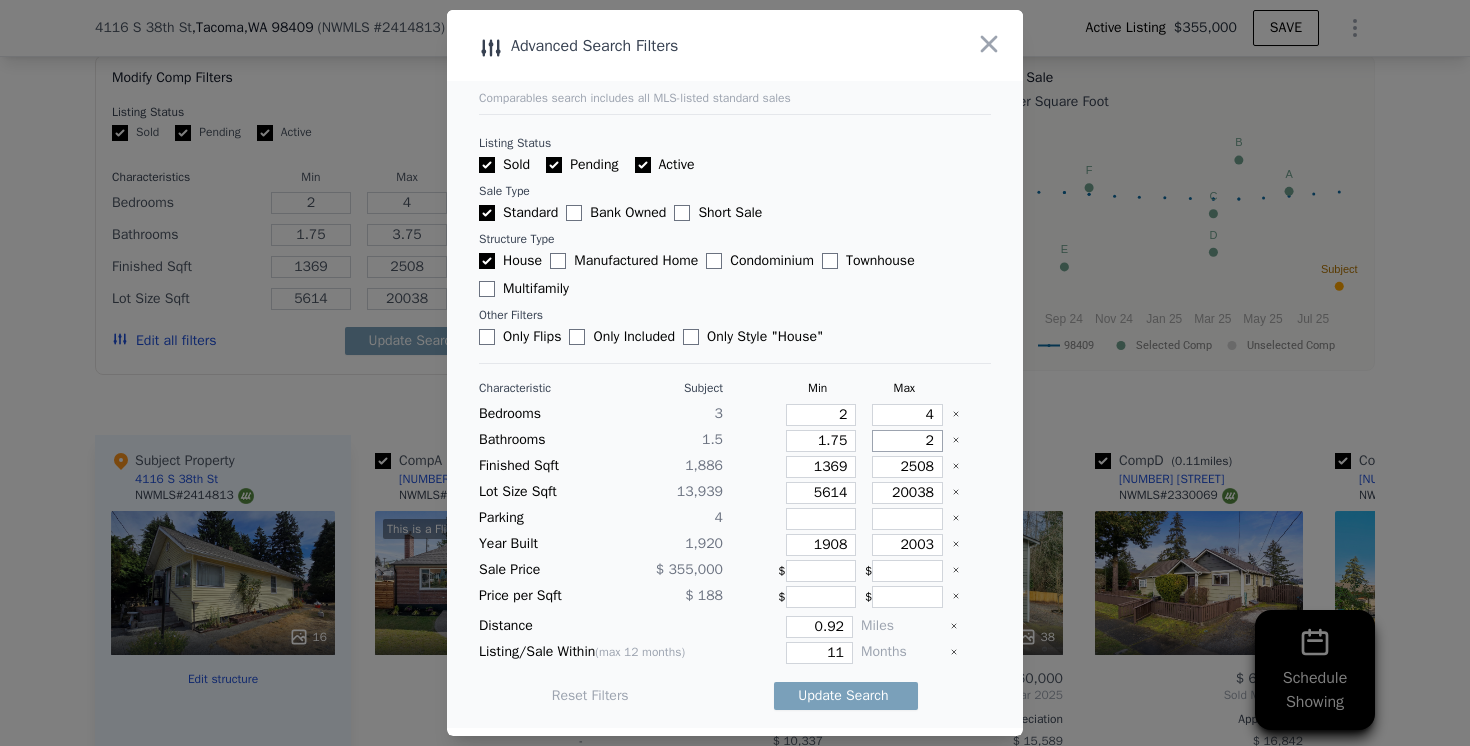 type on "2" 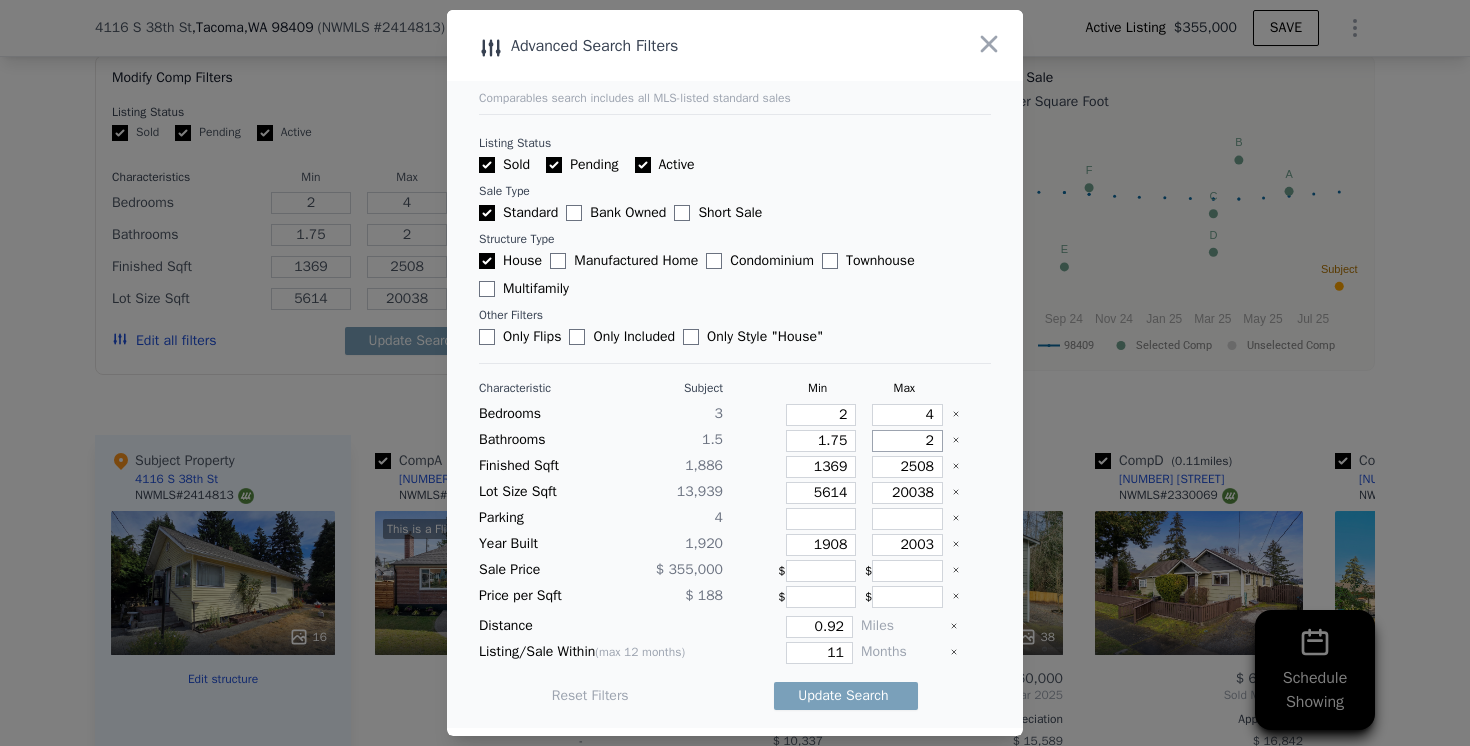 type on "2" 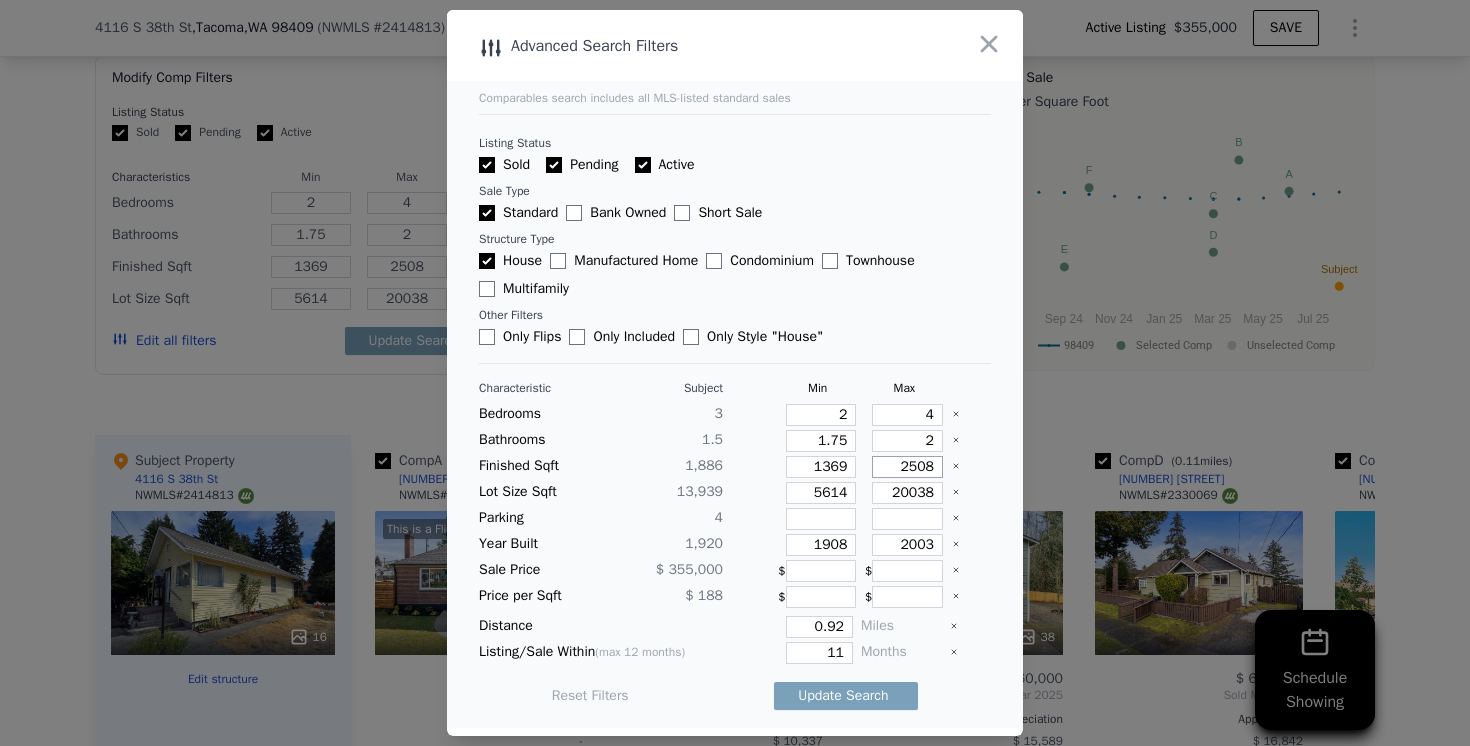 click on "2508" at bounding box center (907, 467) 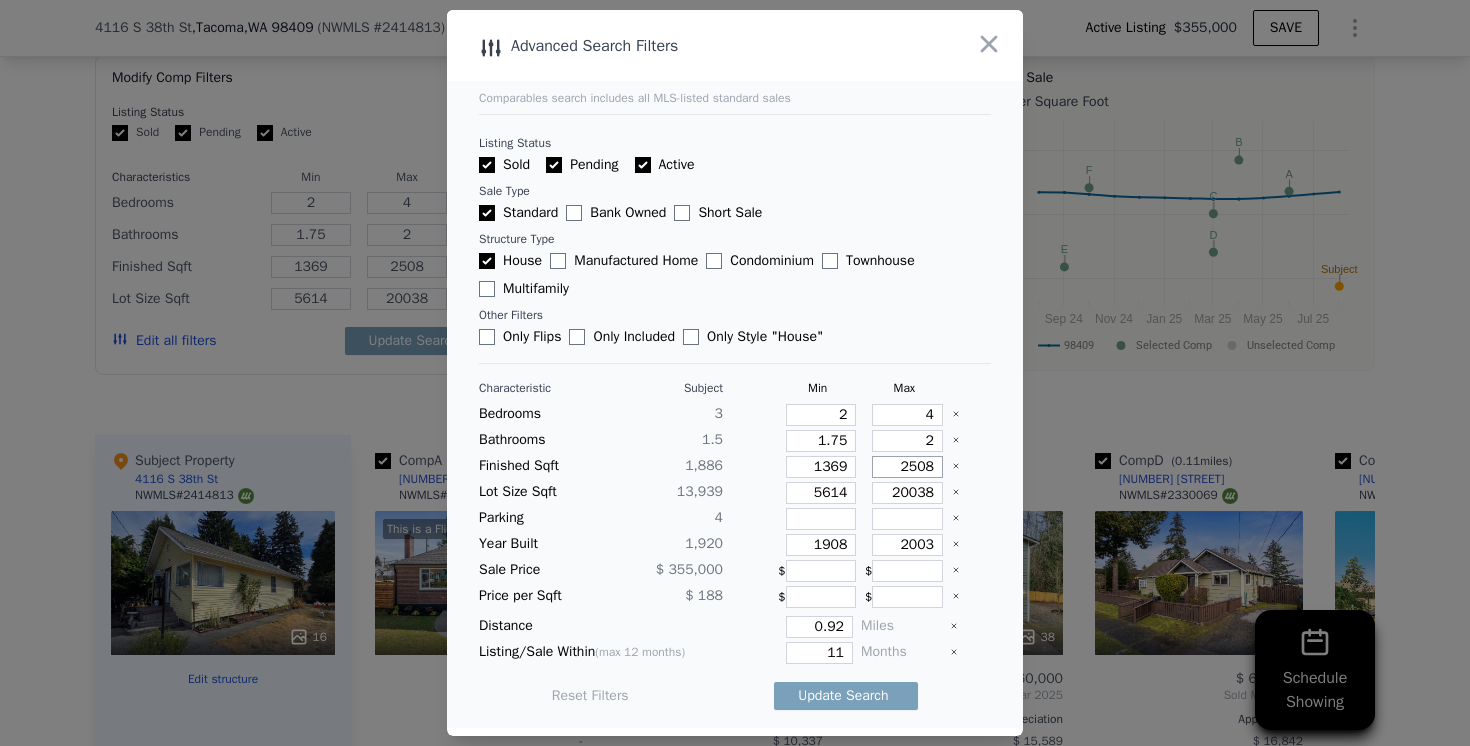 click on "2508" at bounding box center [907, 467] 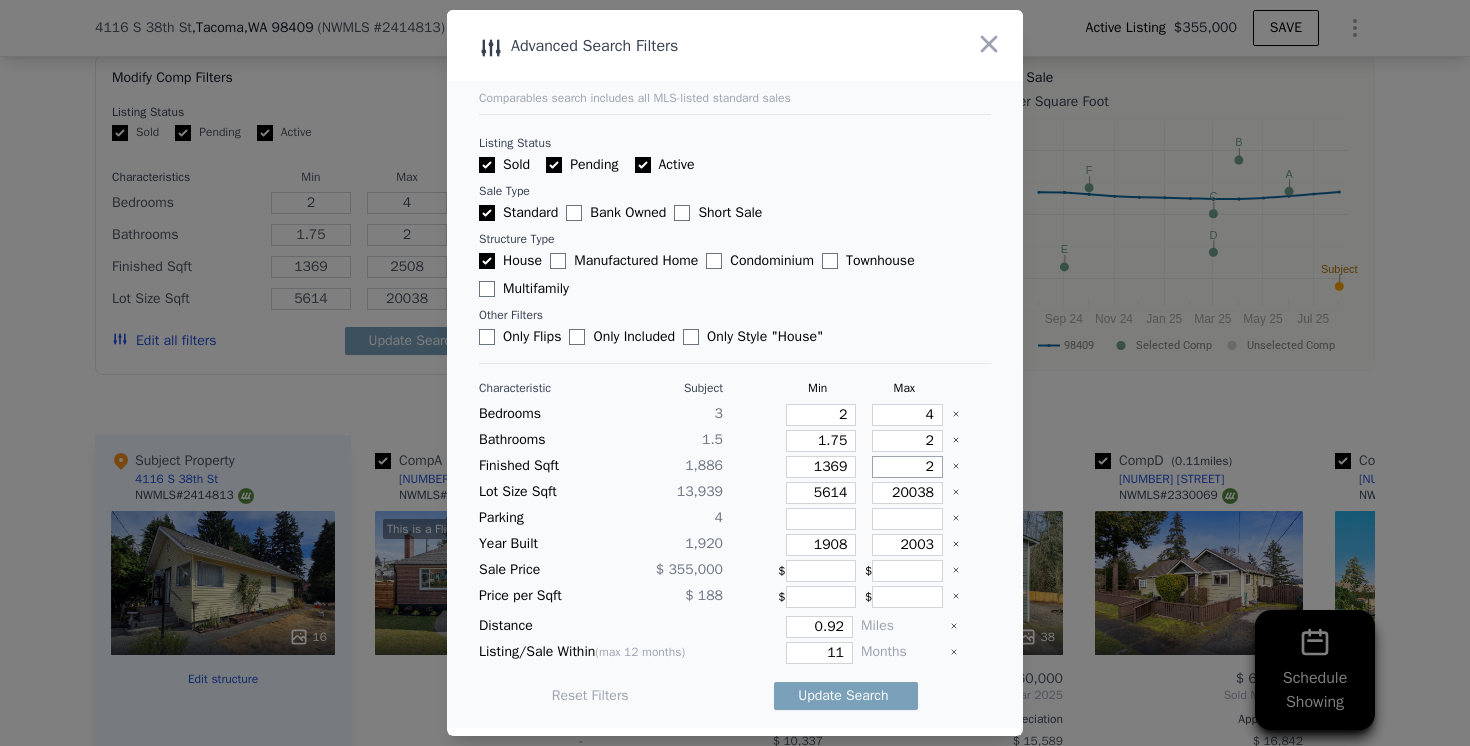 type on "2" 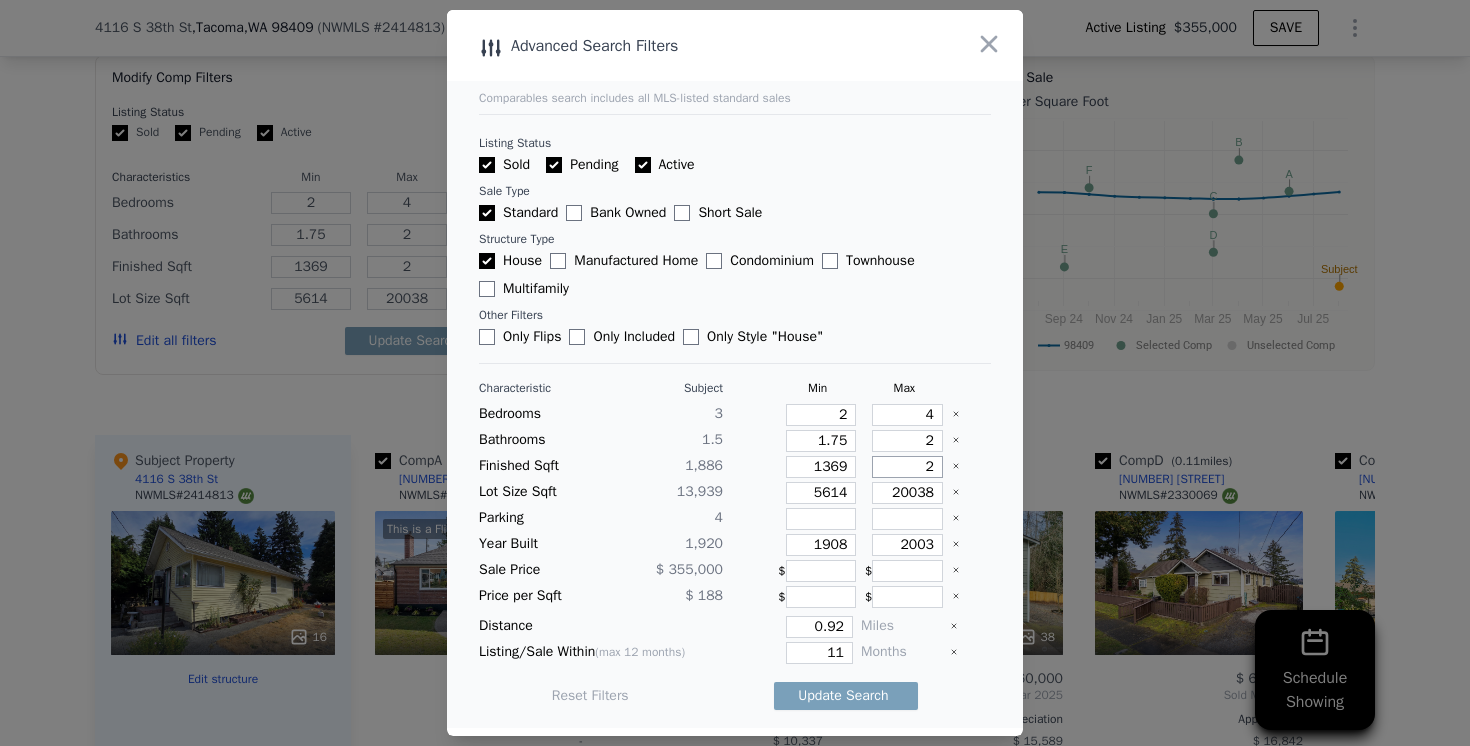 type on "21" 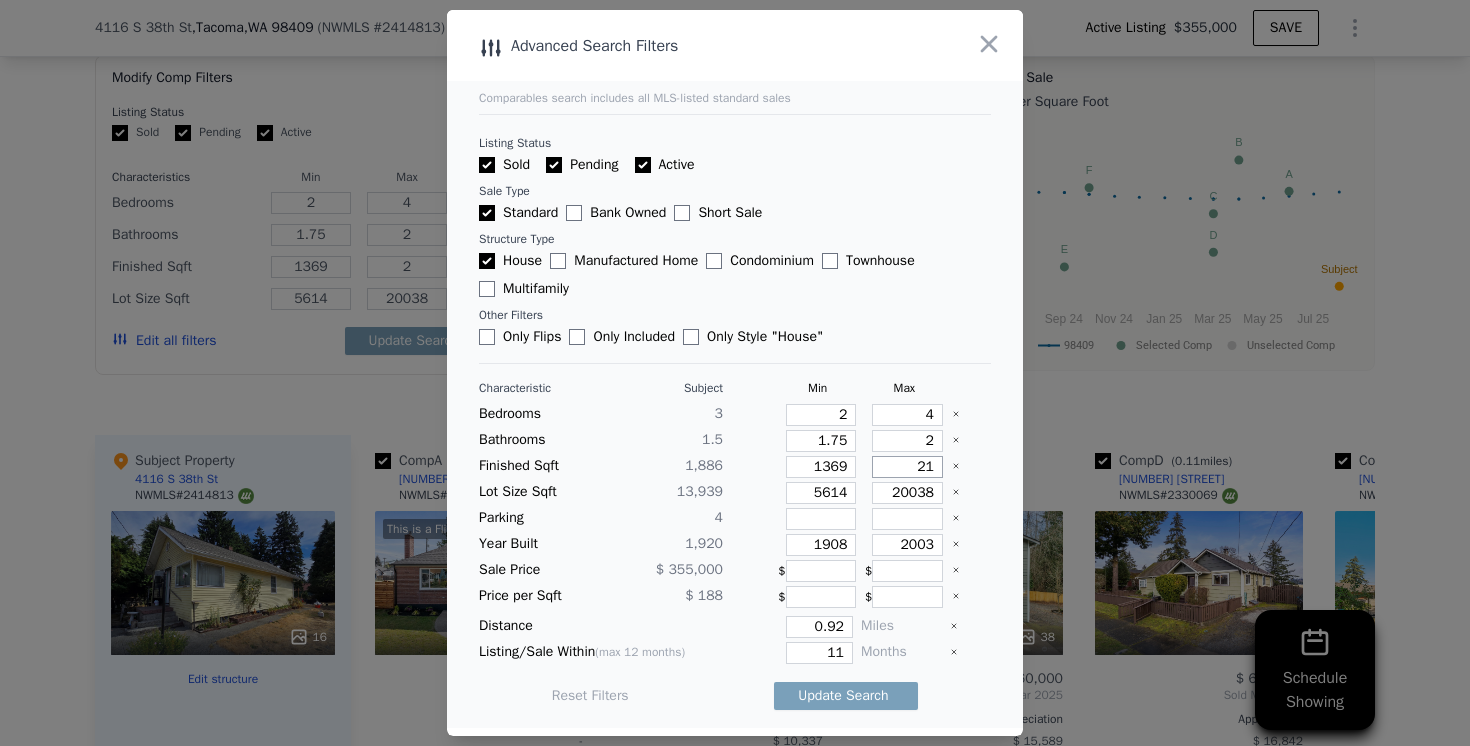 type on "21" 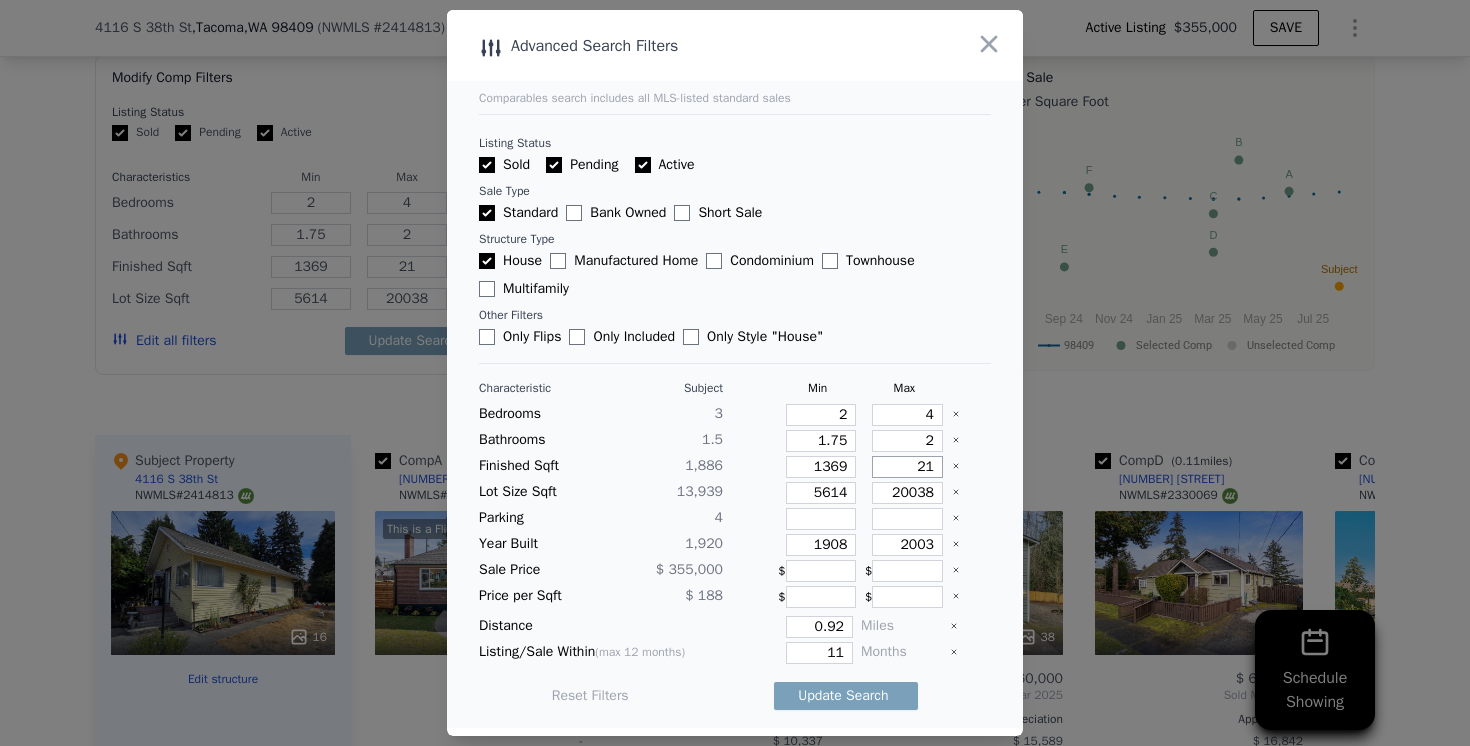 type on "215" 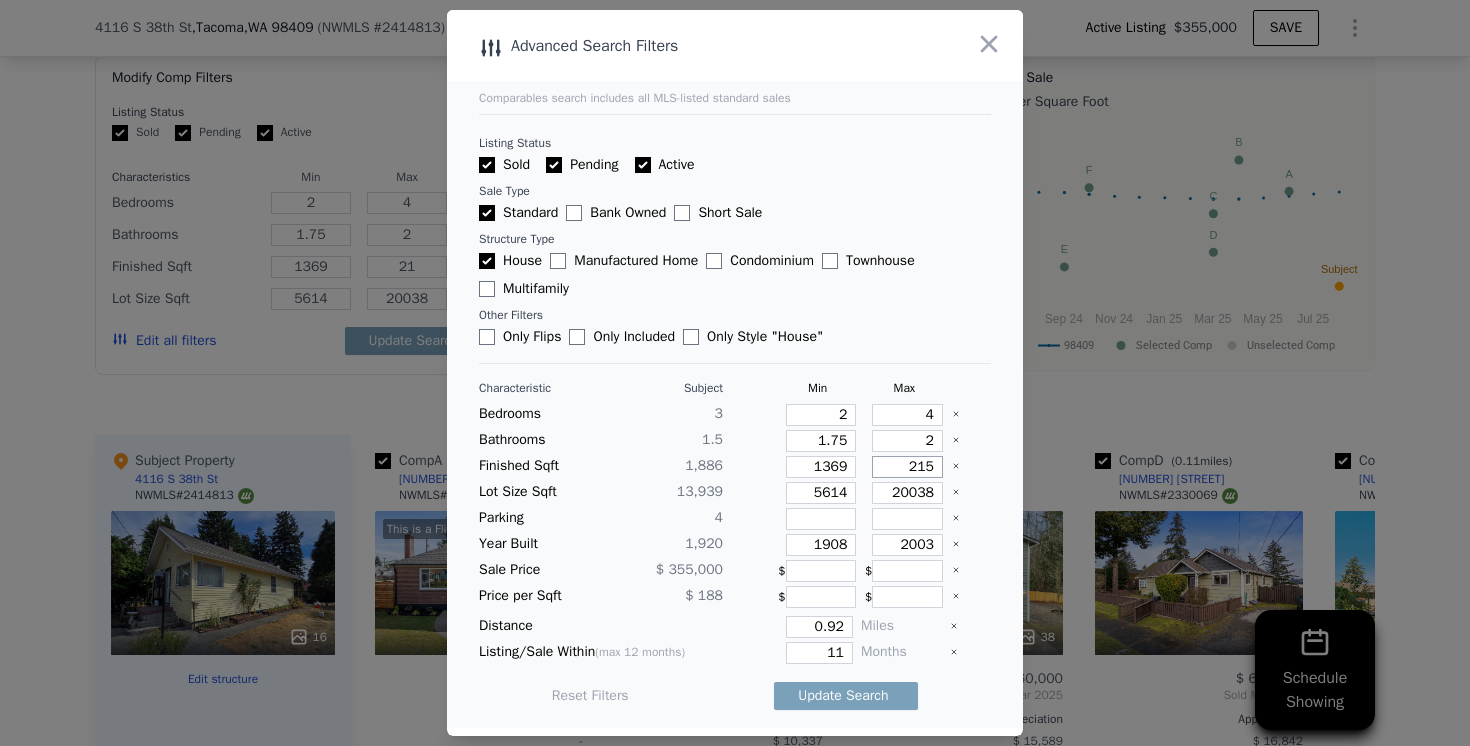 type on "215" 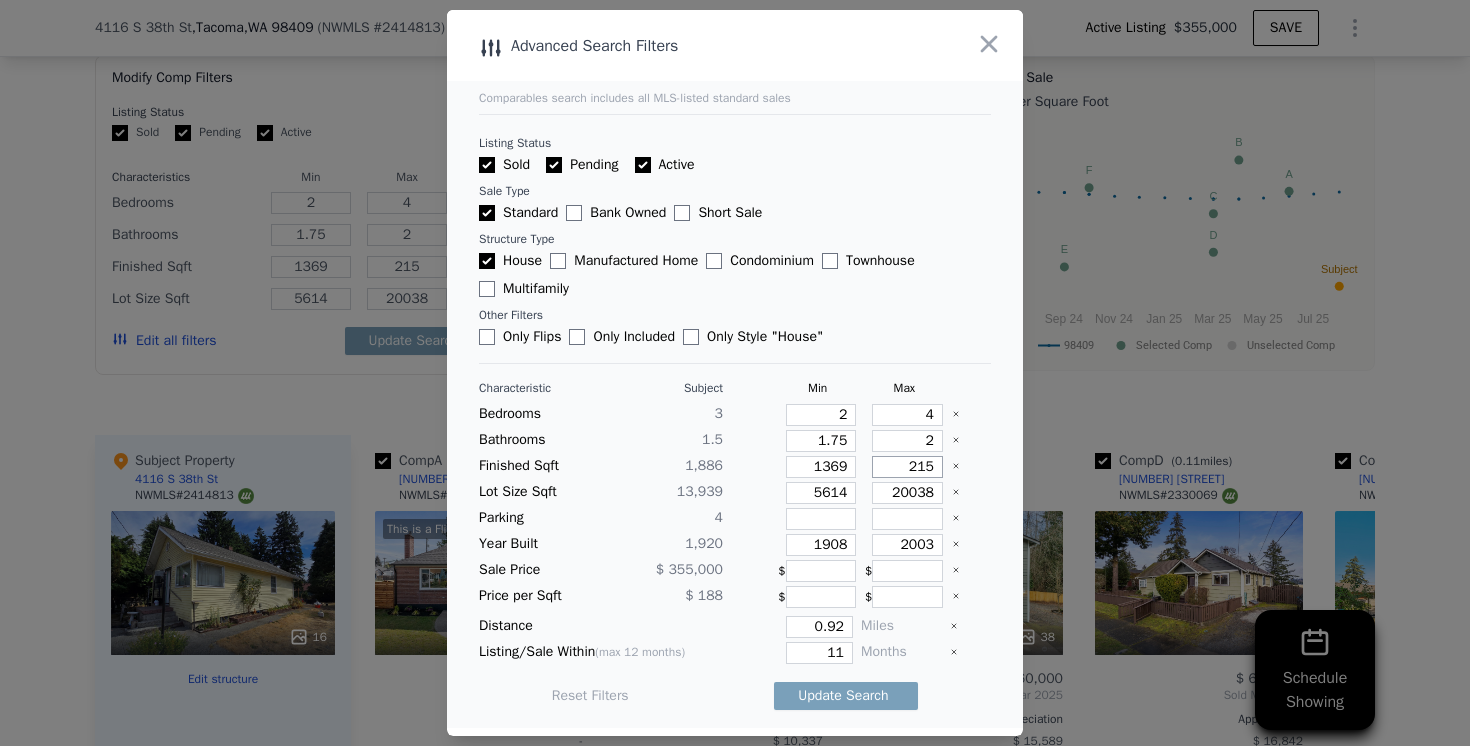 type on "2150" 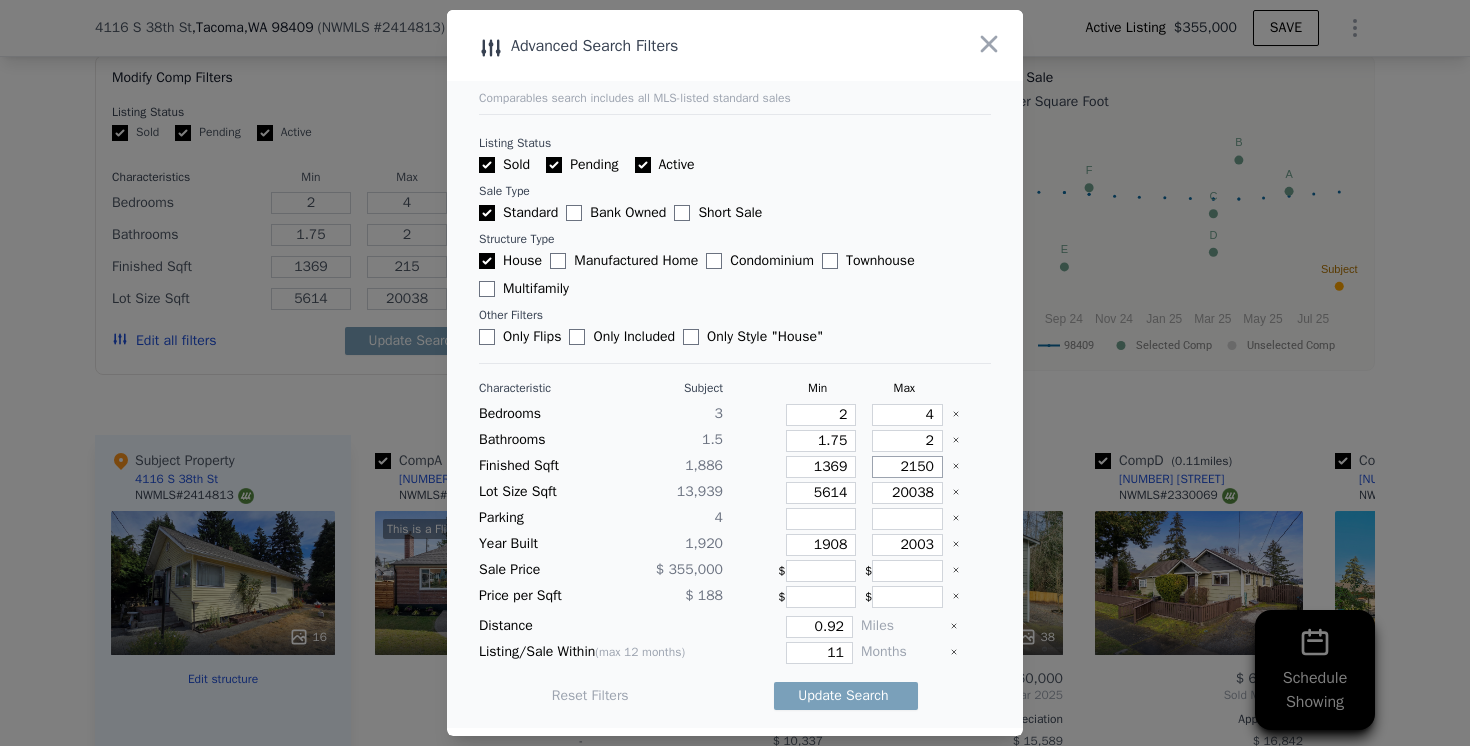 type on "2150" 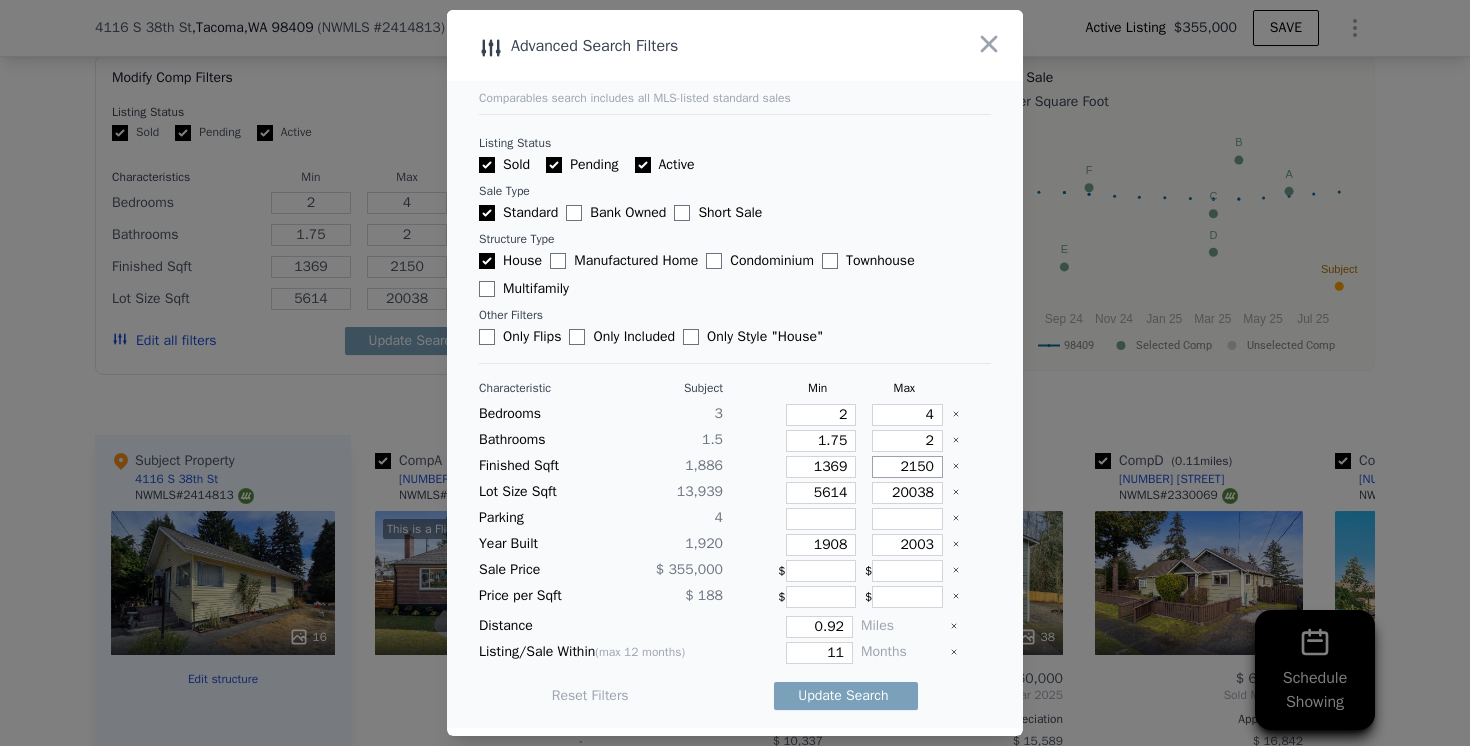 type on "2150" 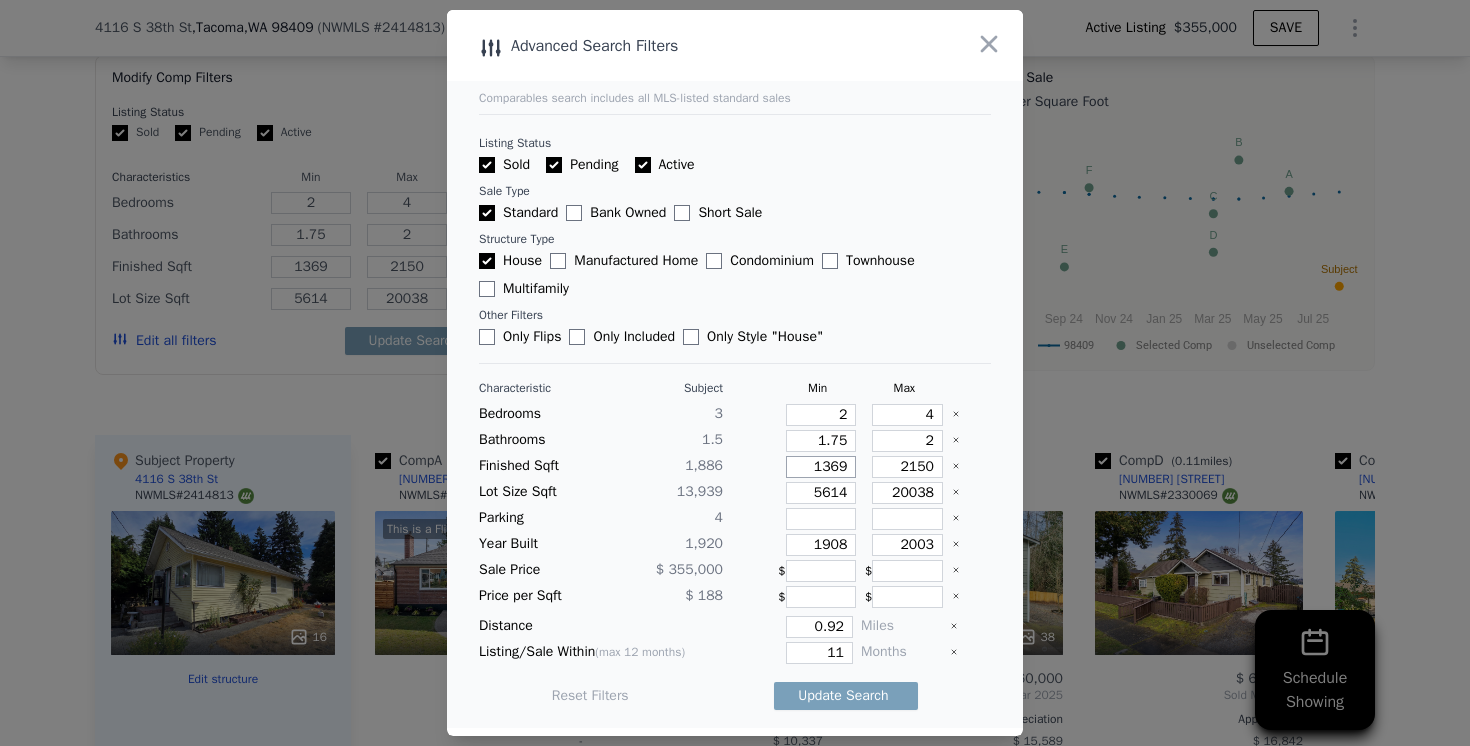 click on "1369" at bounding box center (821, 467) 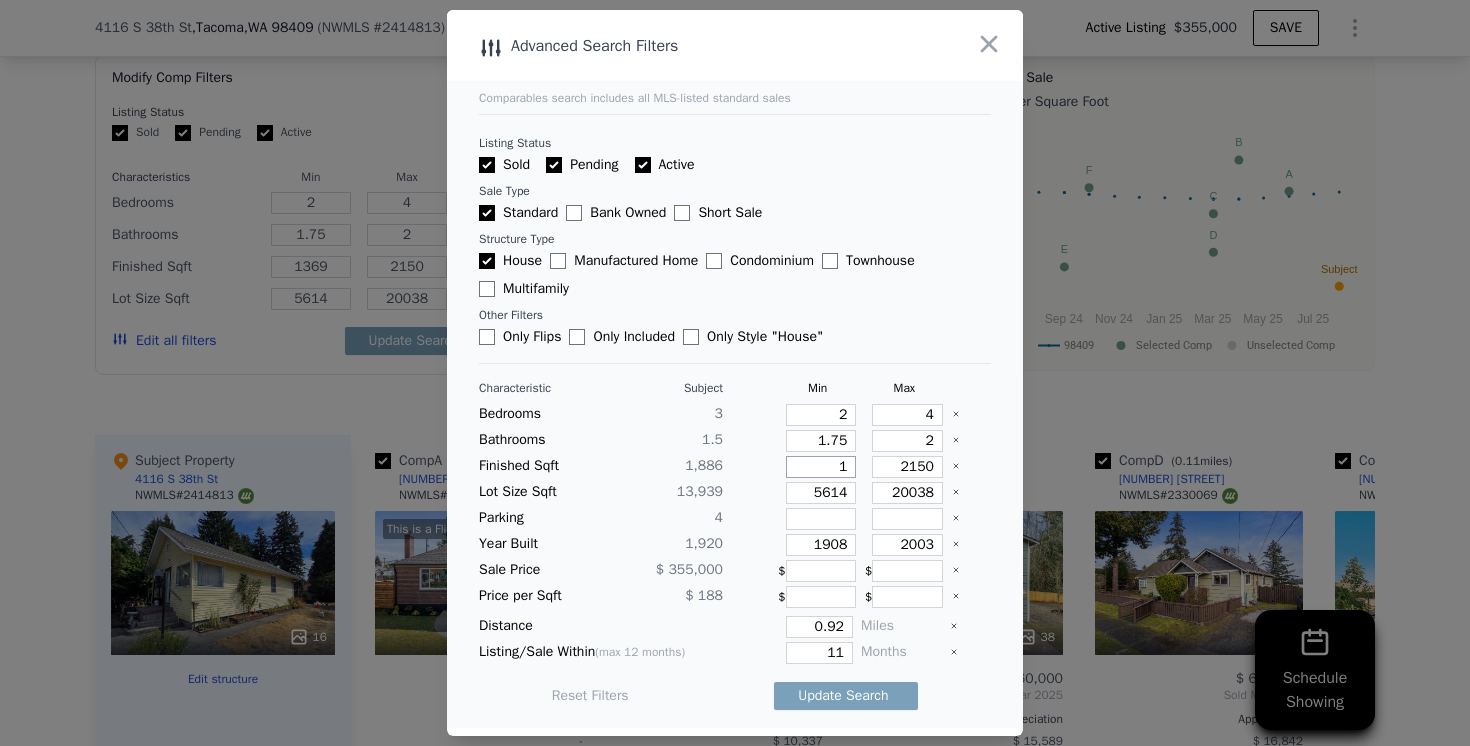 type on "1" 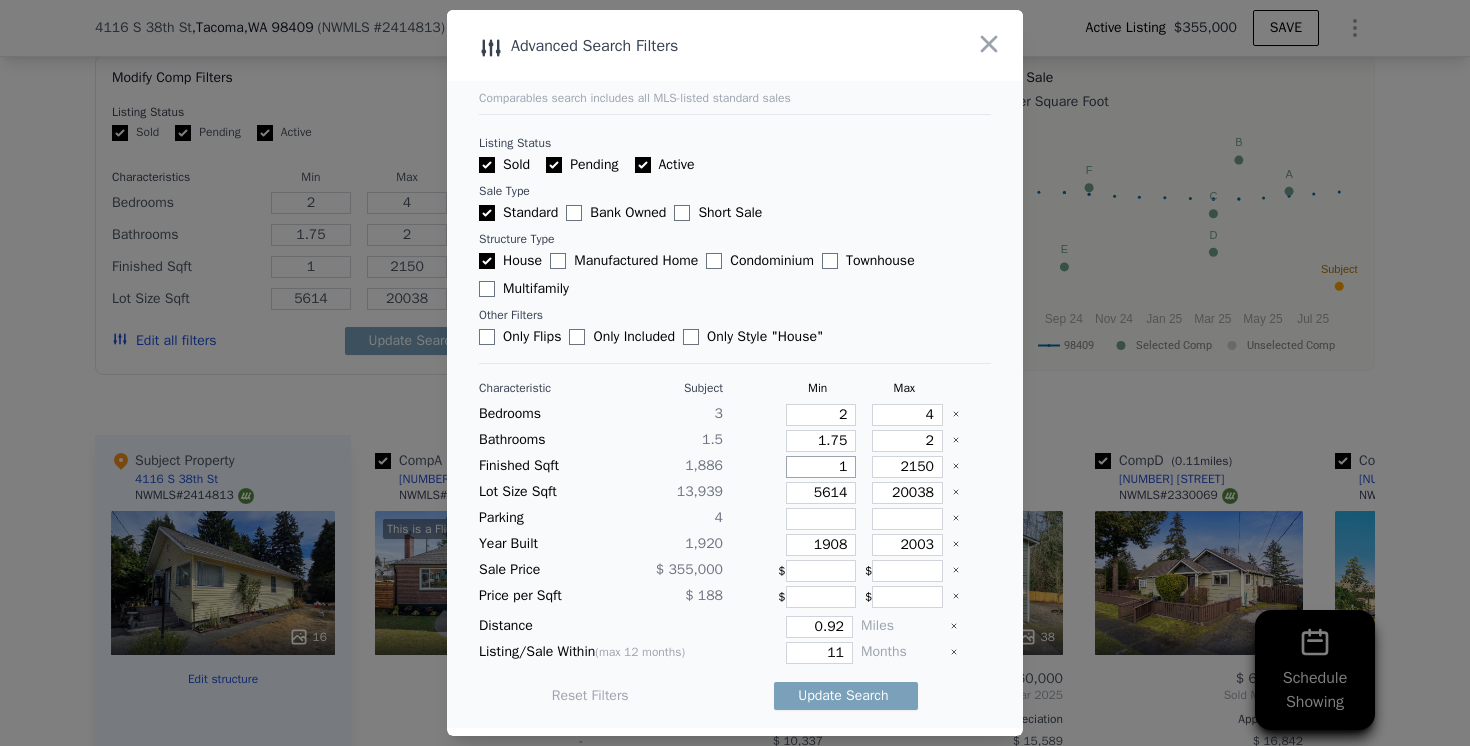 type on "16" 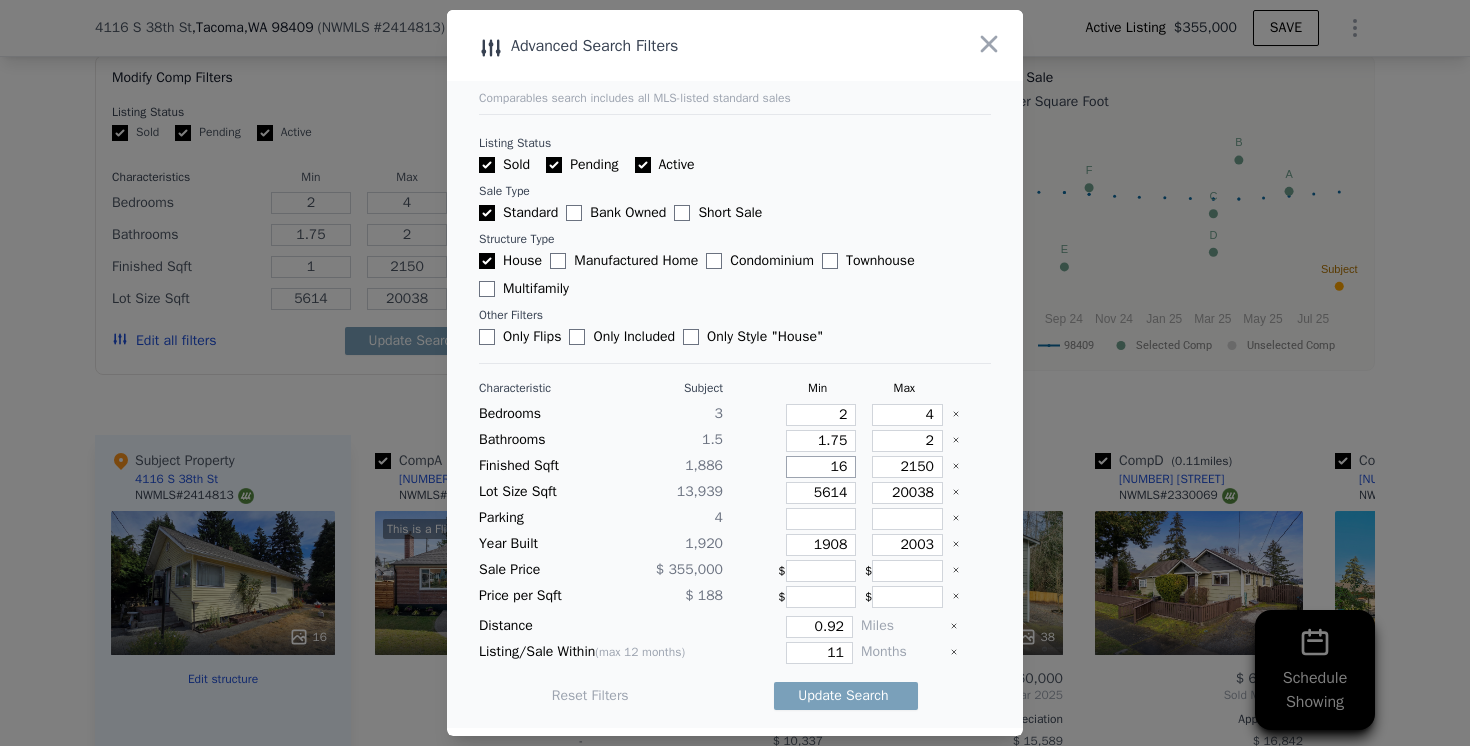 type on "16" 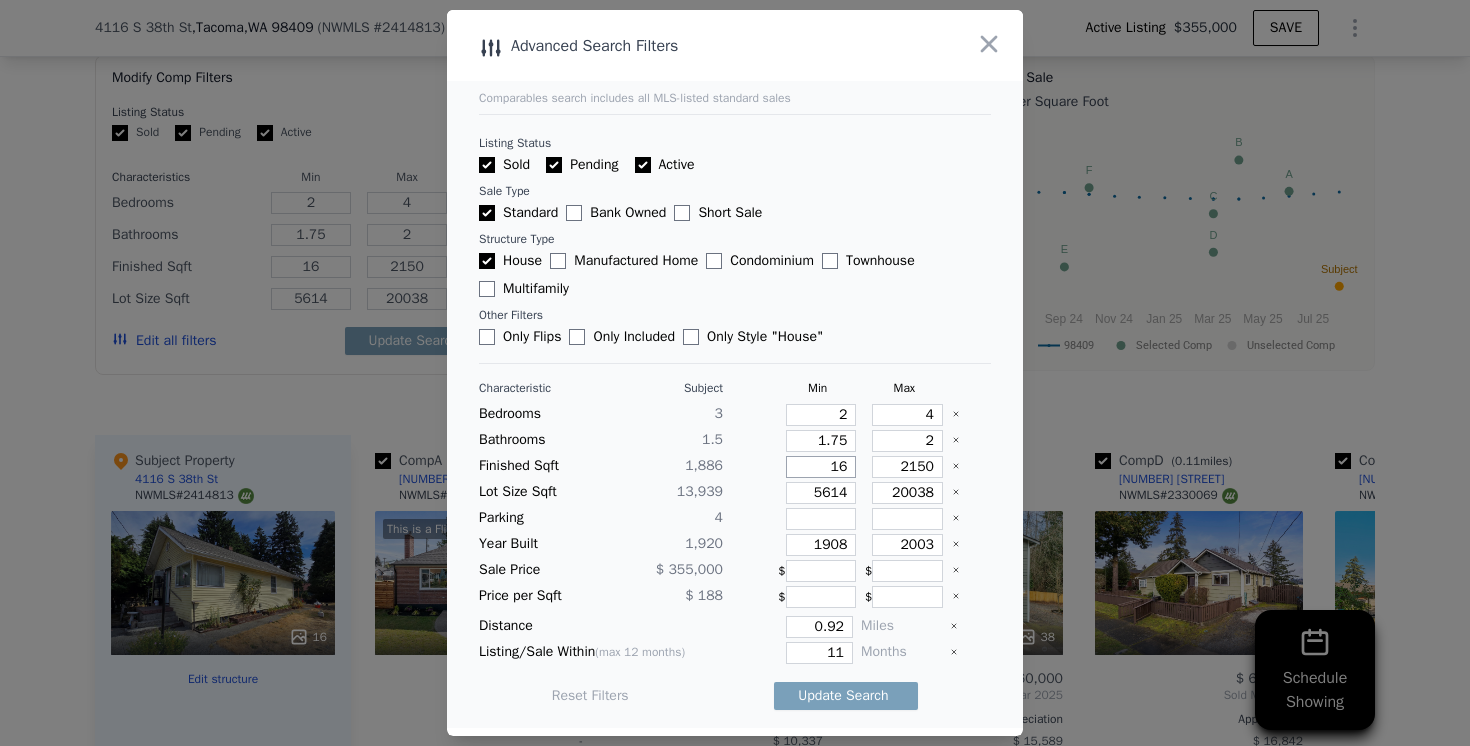 type on "160" 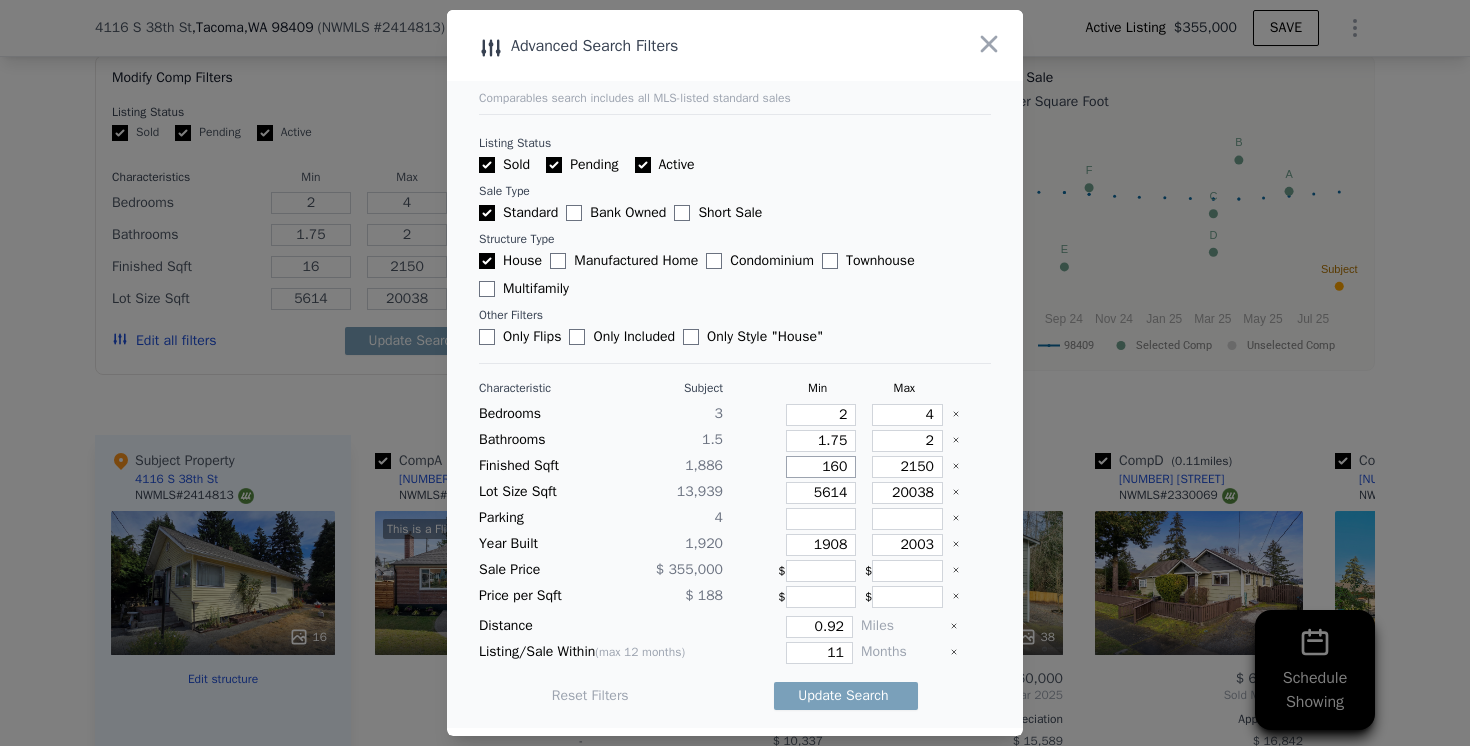 type on "160" 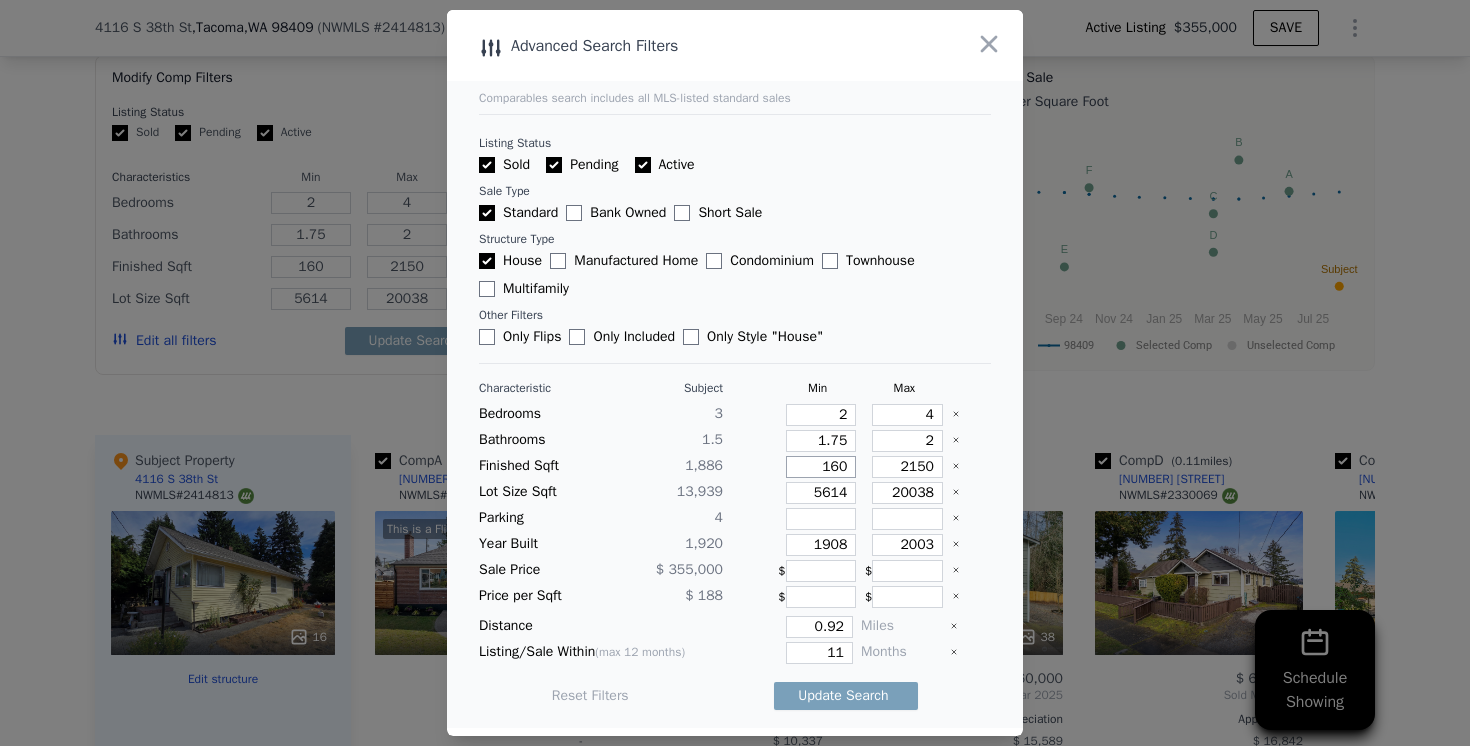 type on "1600" 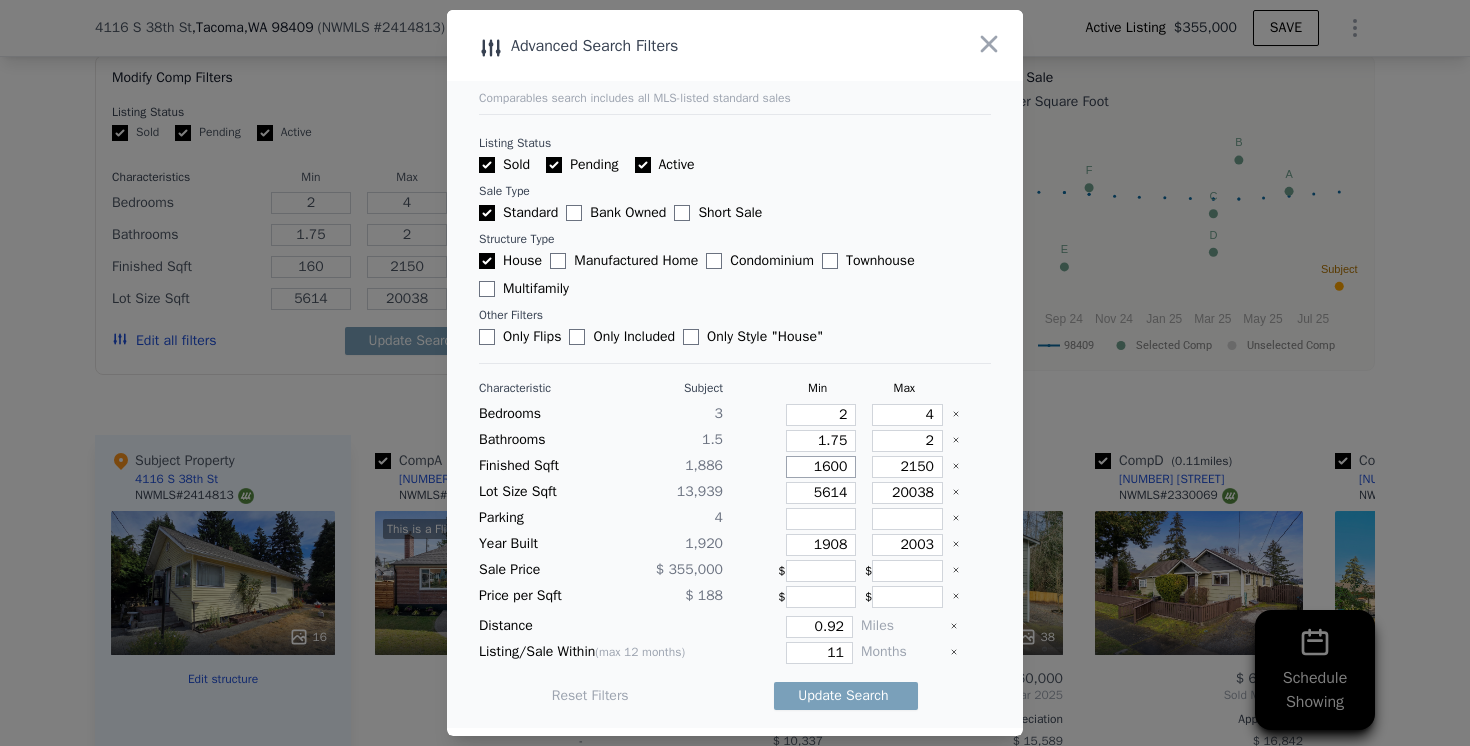 type on "1600" 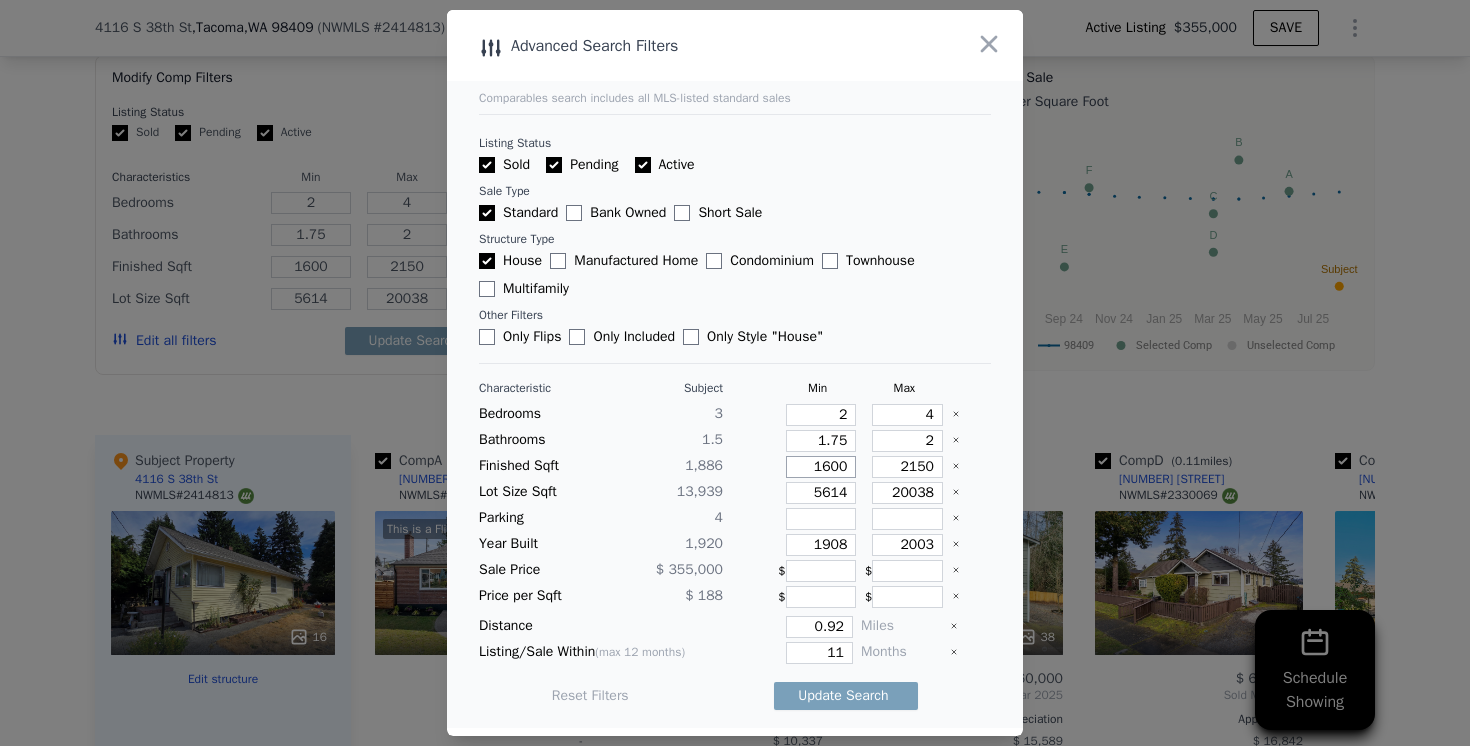 type on "1600" 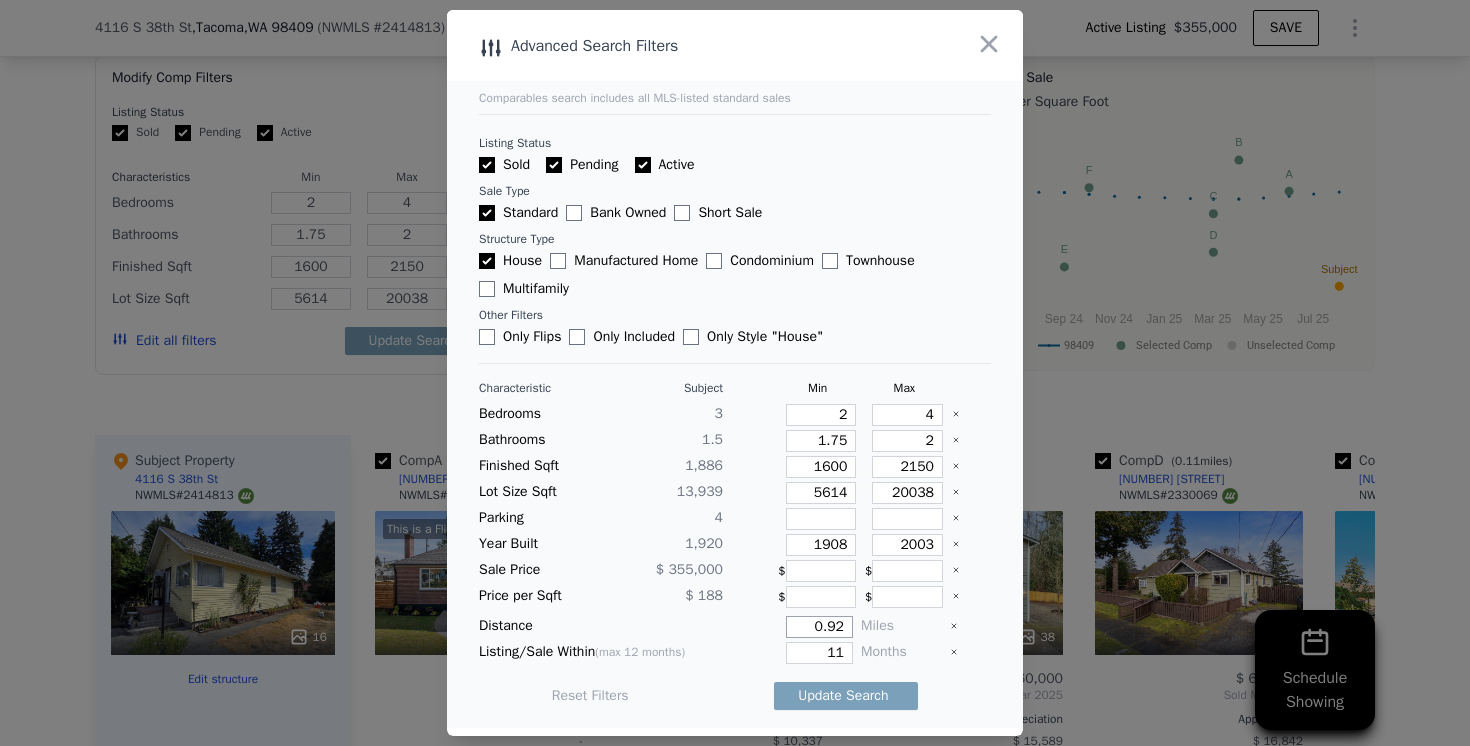 click on "0.92" at bounding box center (819, 627) 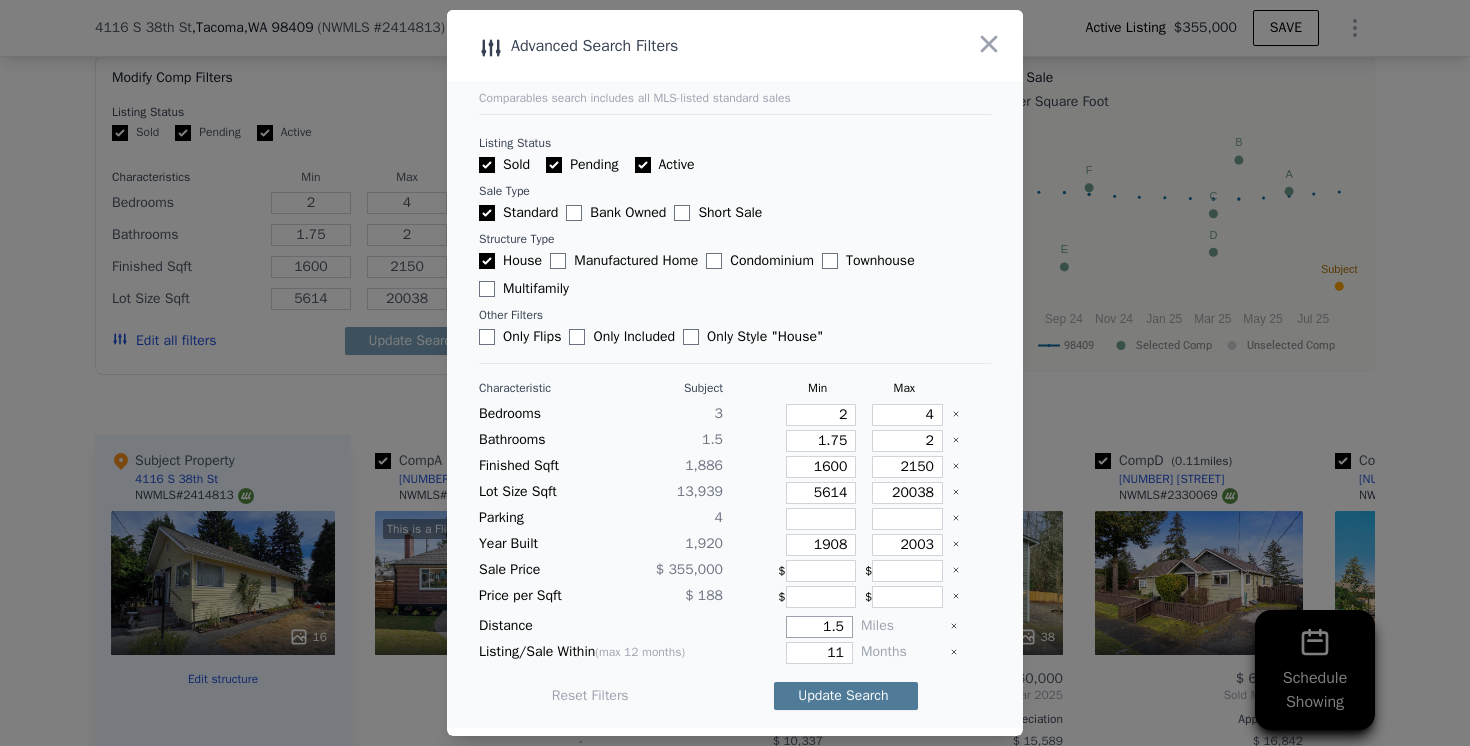 type on "1.5" 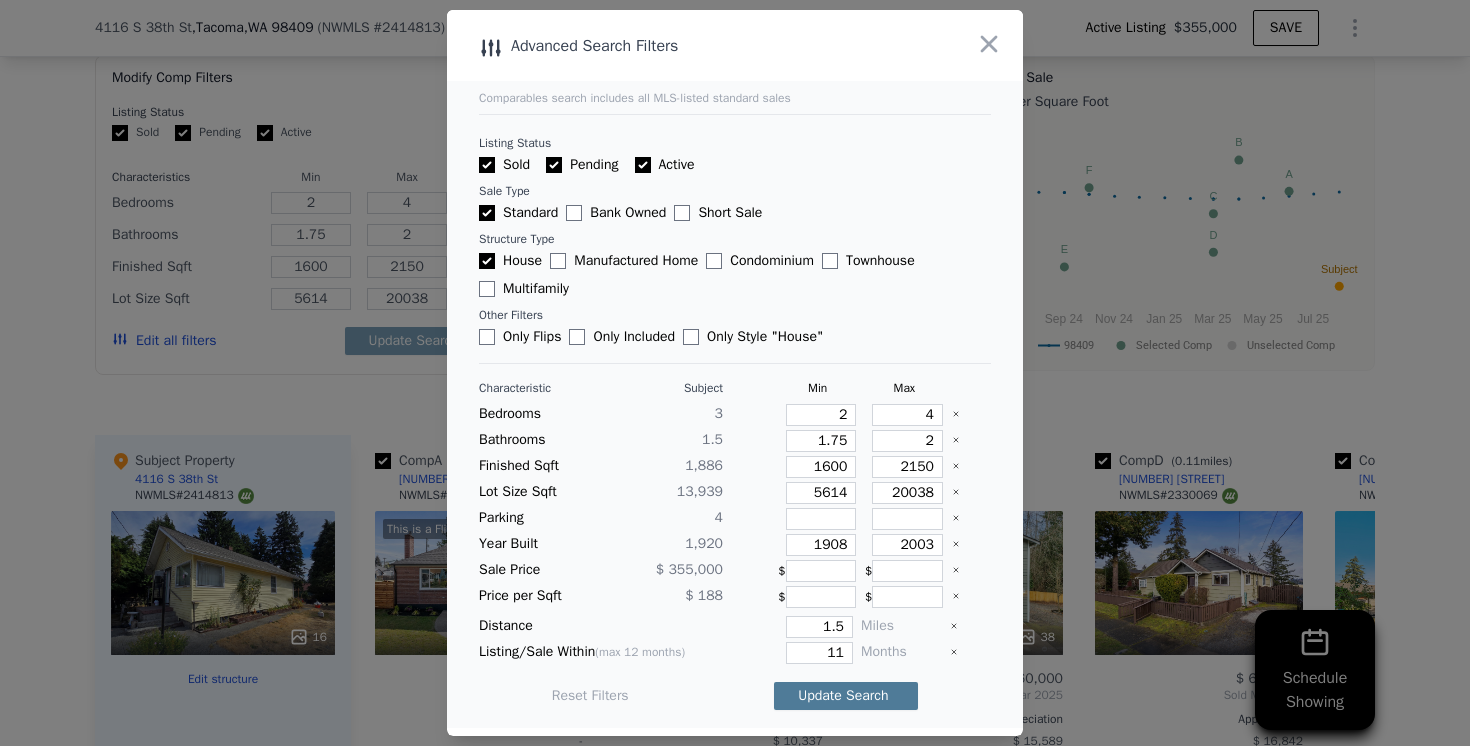 click on "Update Search" at bounding box center (846, 696) 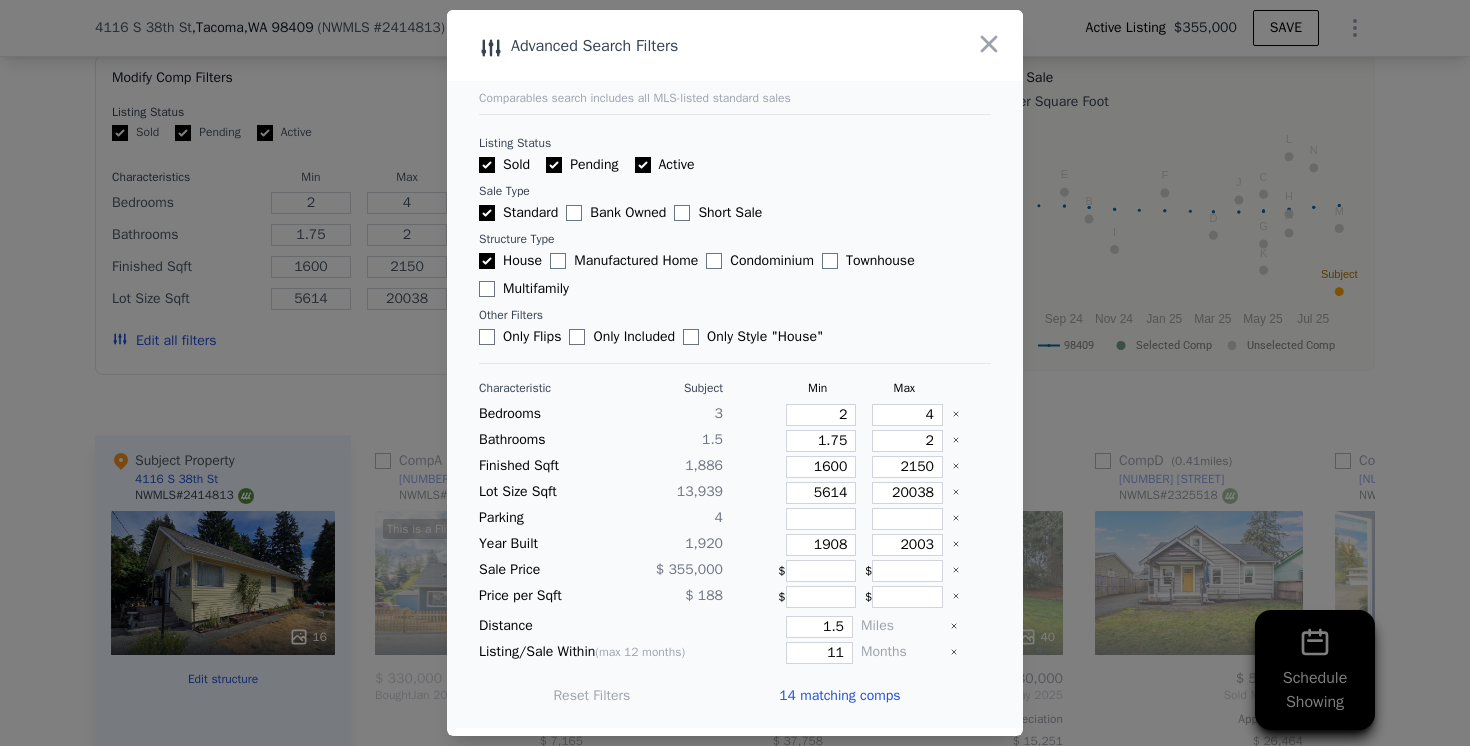 click on "14 matching comps" at bounding box center [839, 696] 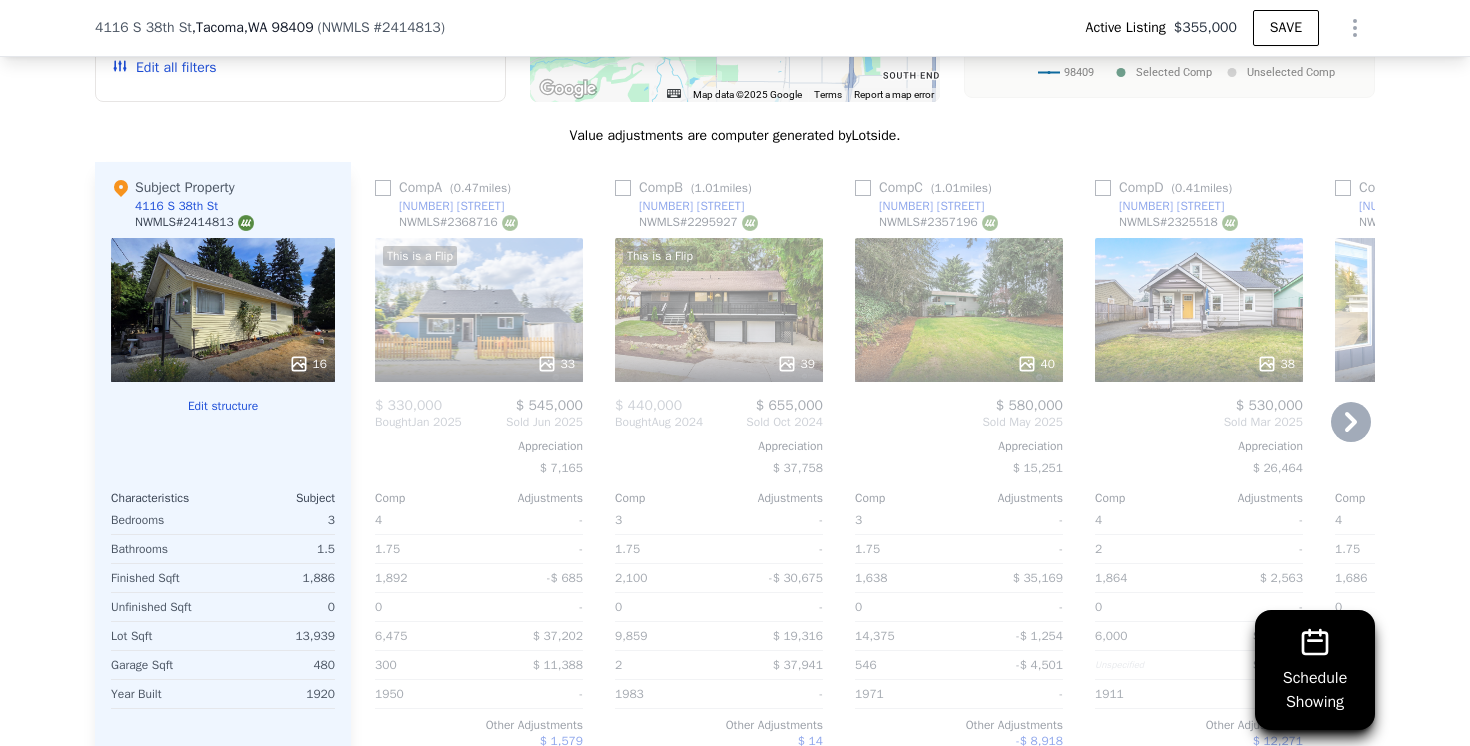 scroll, scrollTop: 1906, scrollLeft: 0, axis: vertical 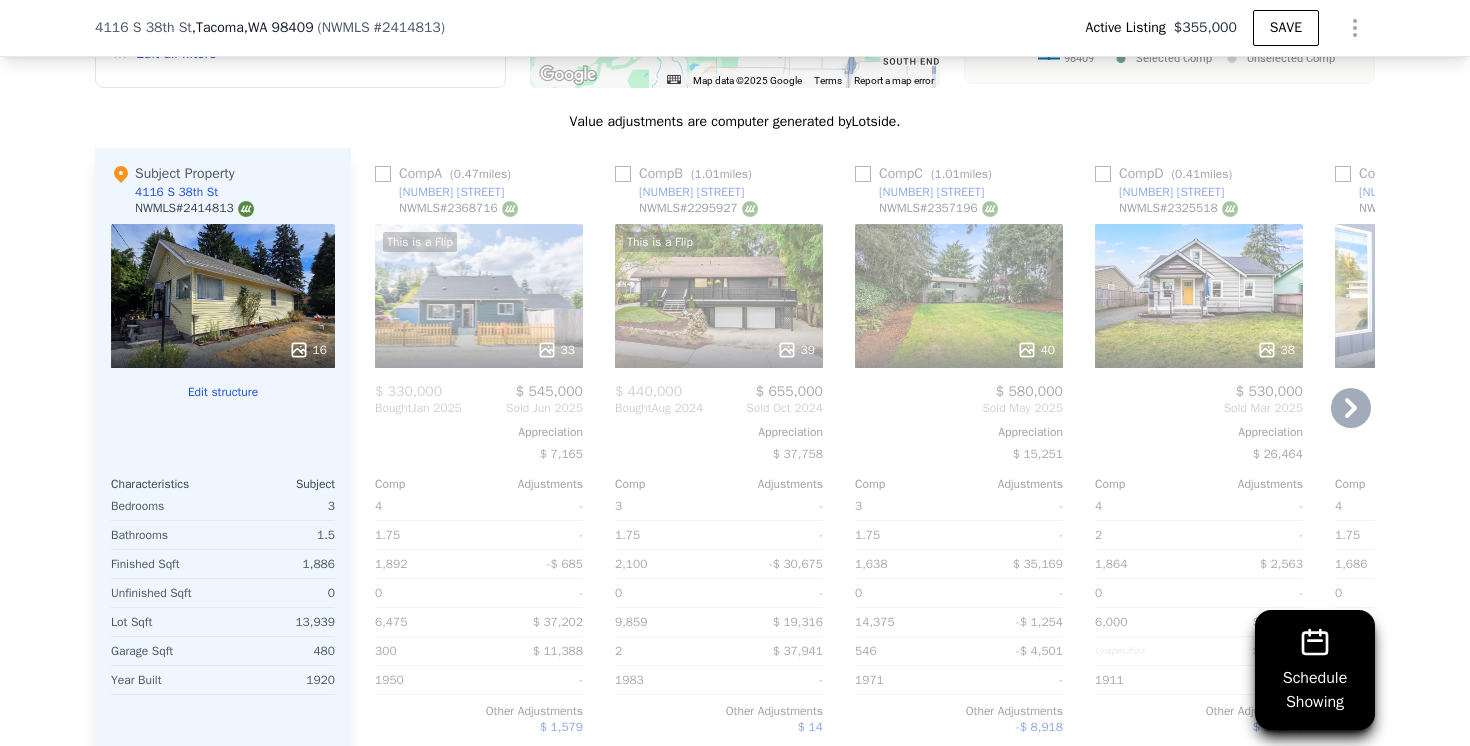 click at bounding box center [383, 174] 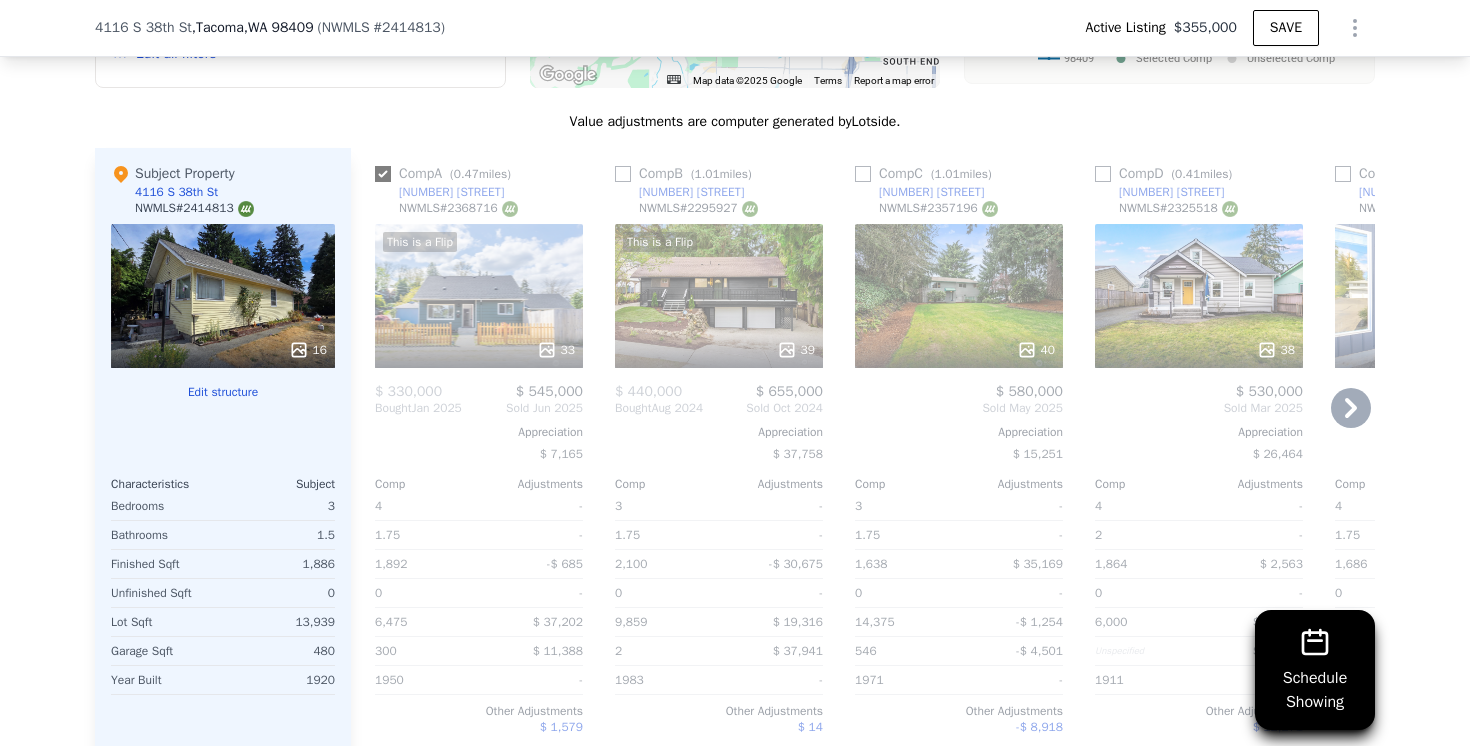 checkbox on "true" 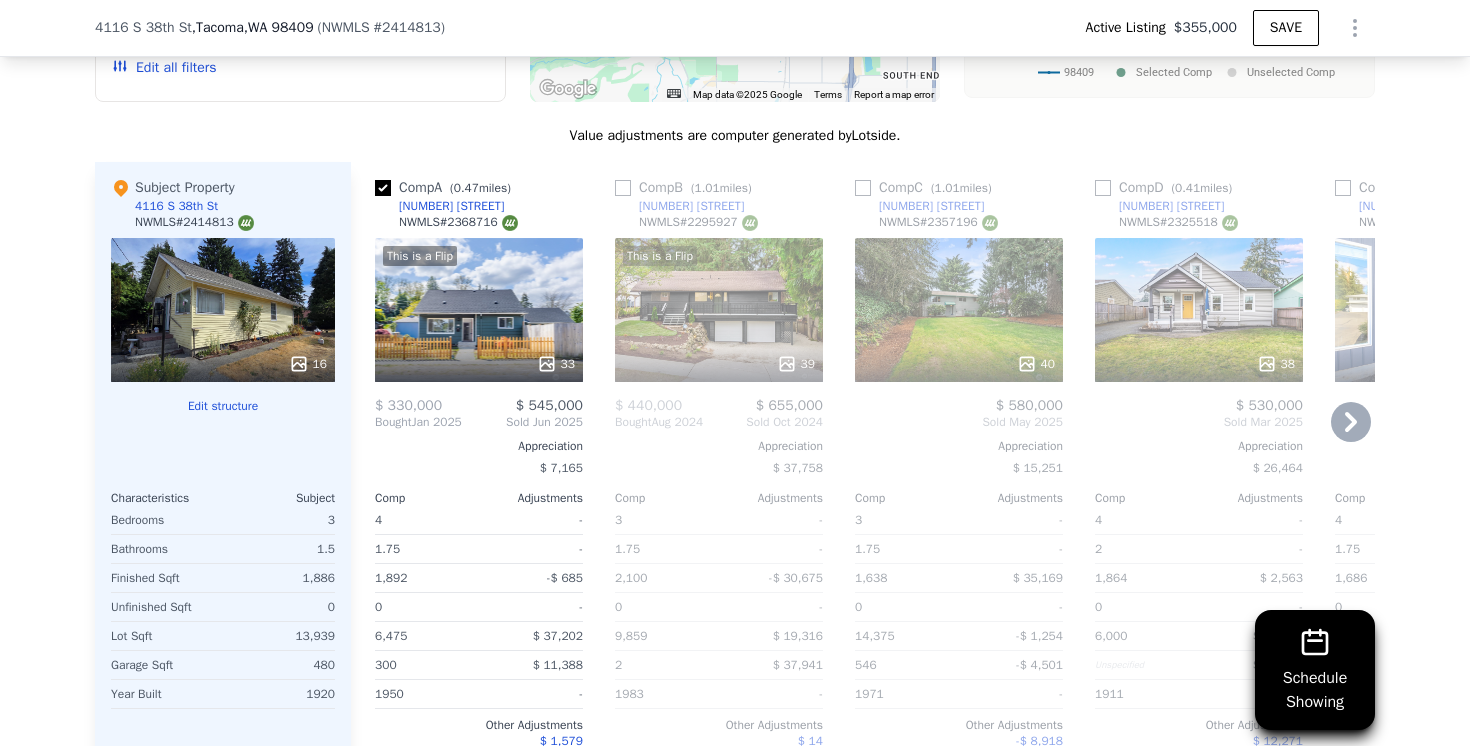 scroll, scrollTop: 1899, scrollLeft: 0, axis: vertical 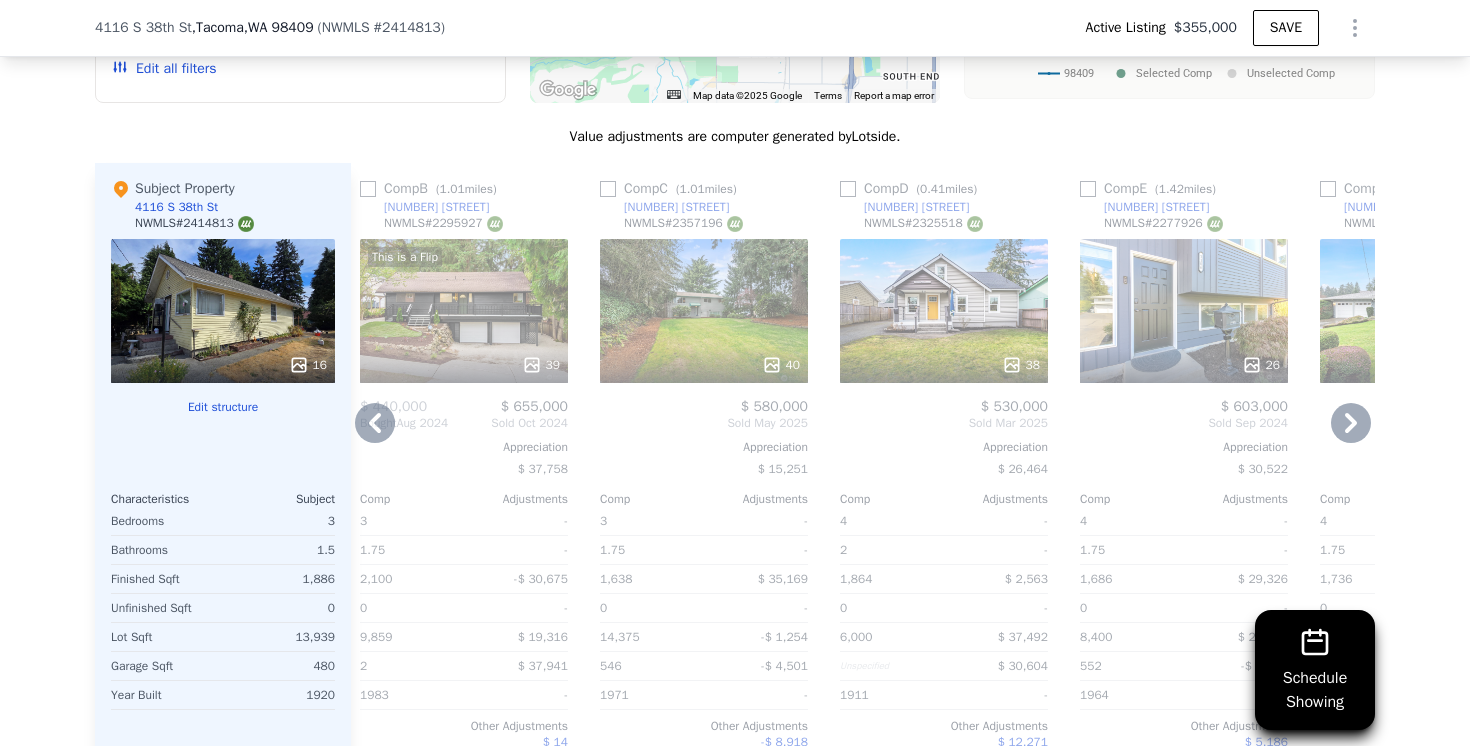 click at bounding box center (368, 189) 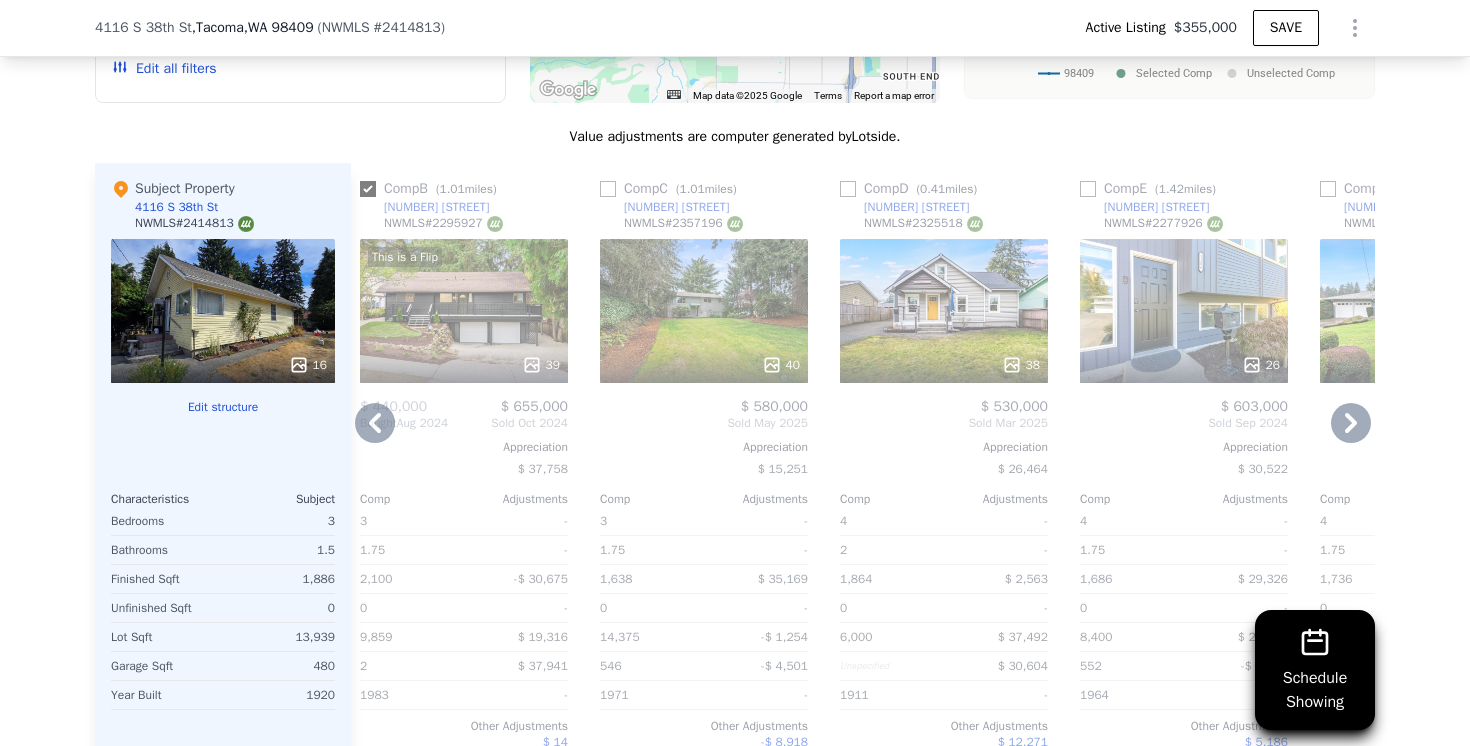 checkbox on "true" 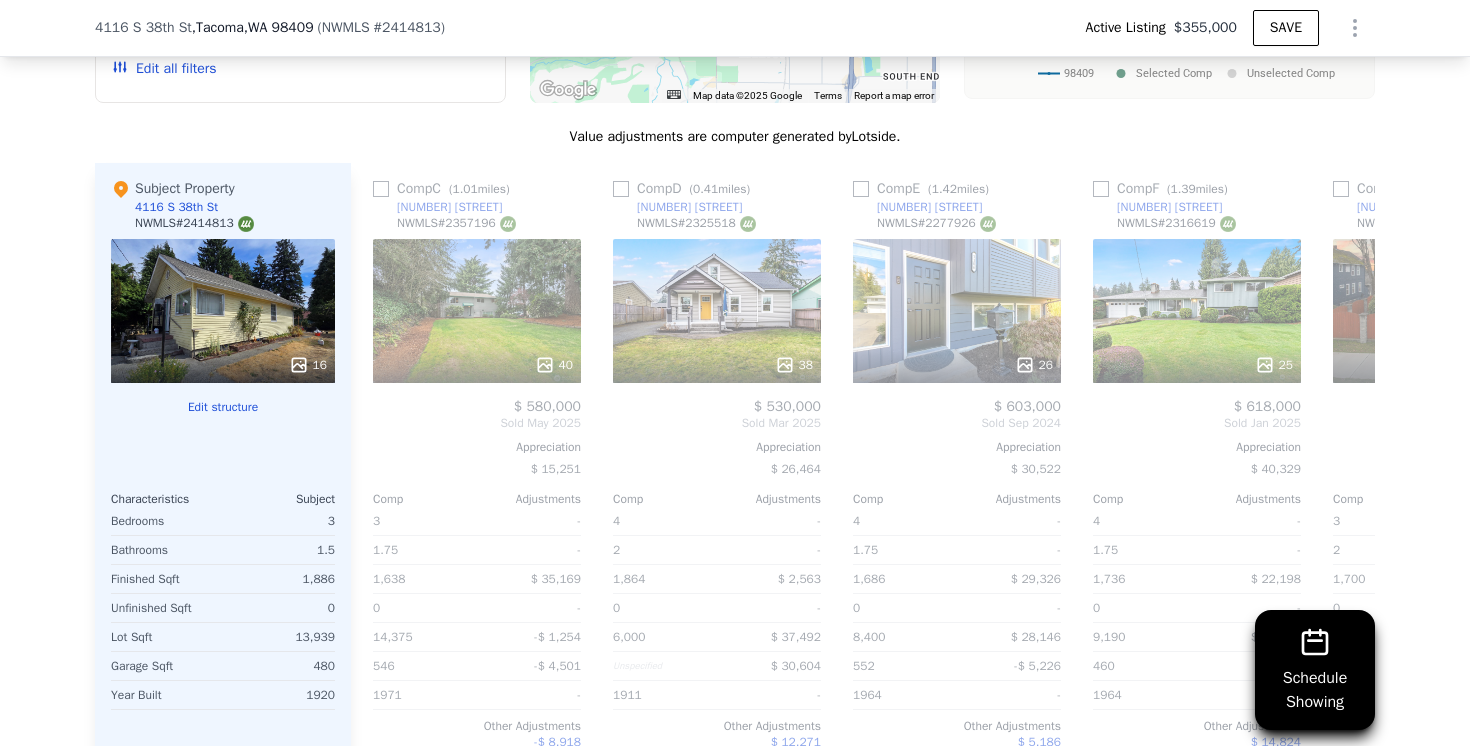 scroll, scrollTop: 0, scrollLeft: 484, axis: horizontal 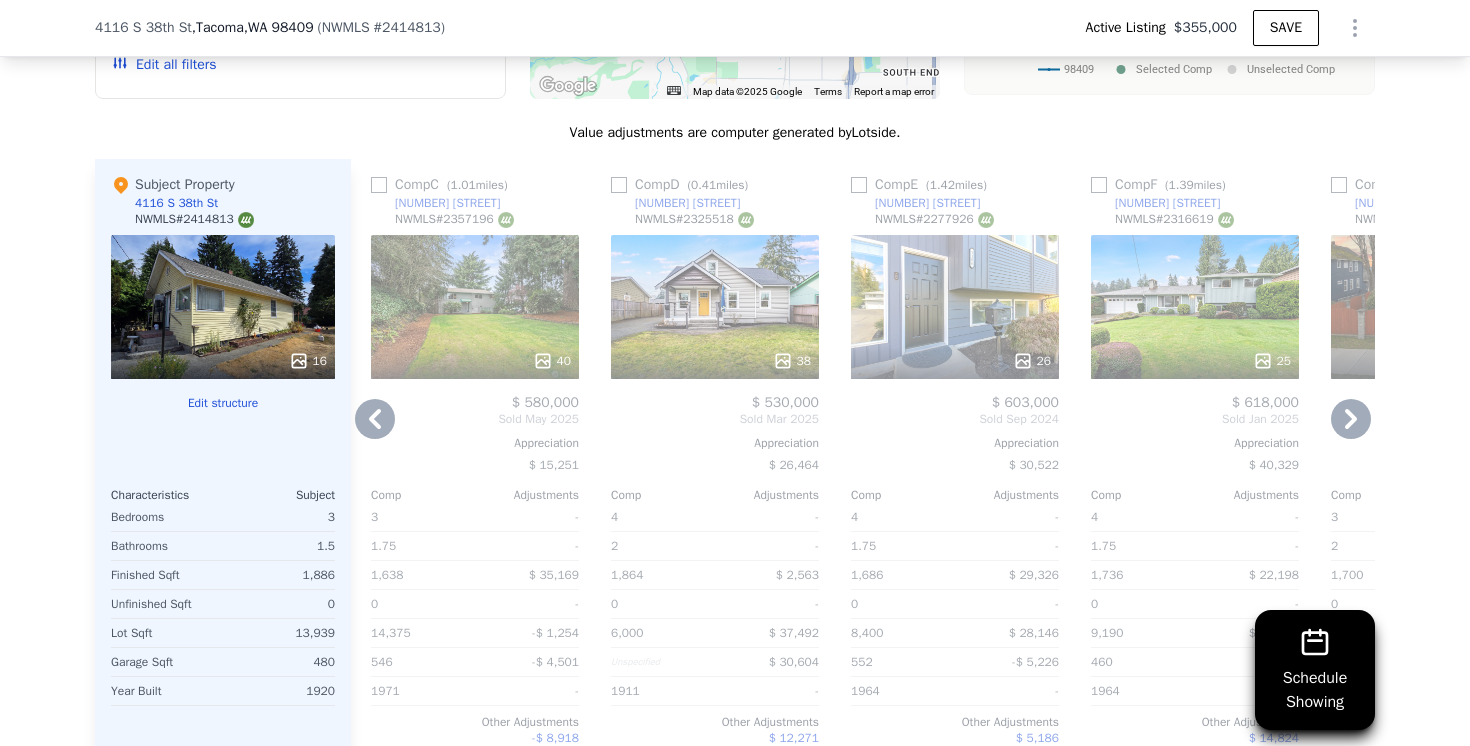 click at bounding box center [379, 185] 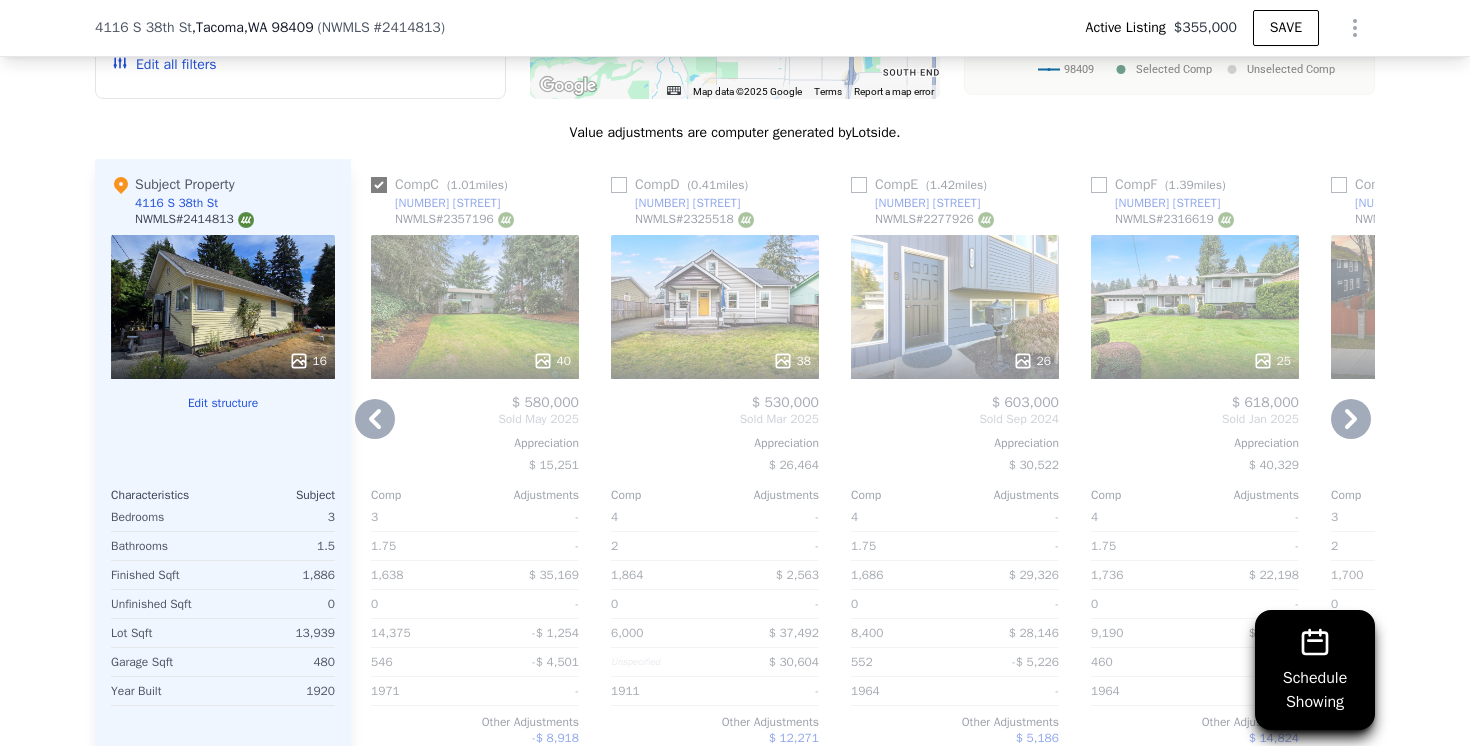 checkbox on "true" 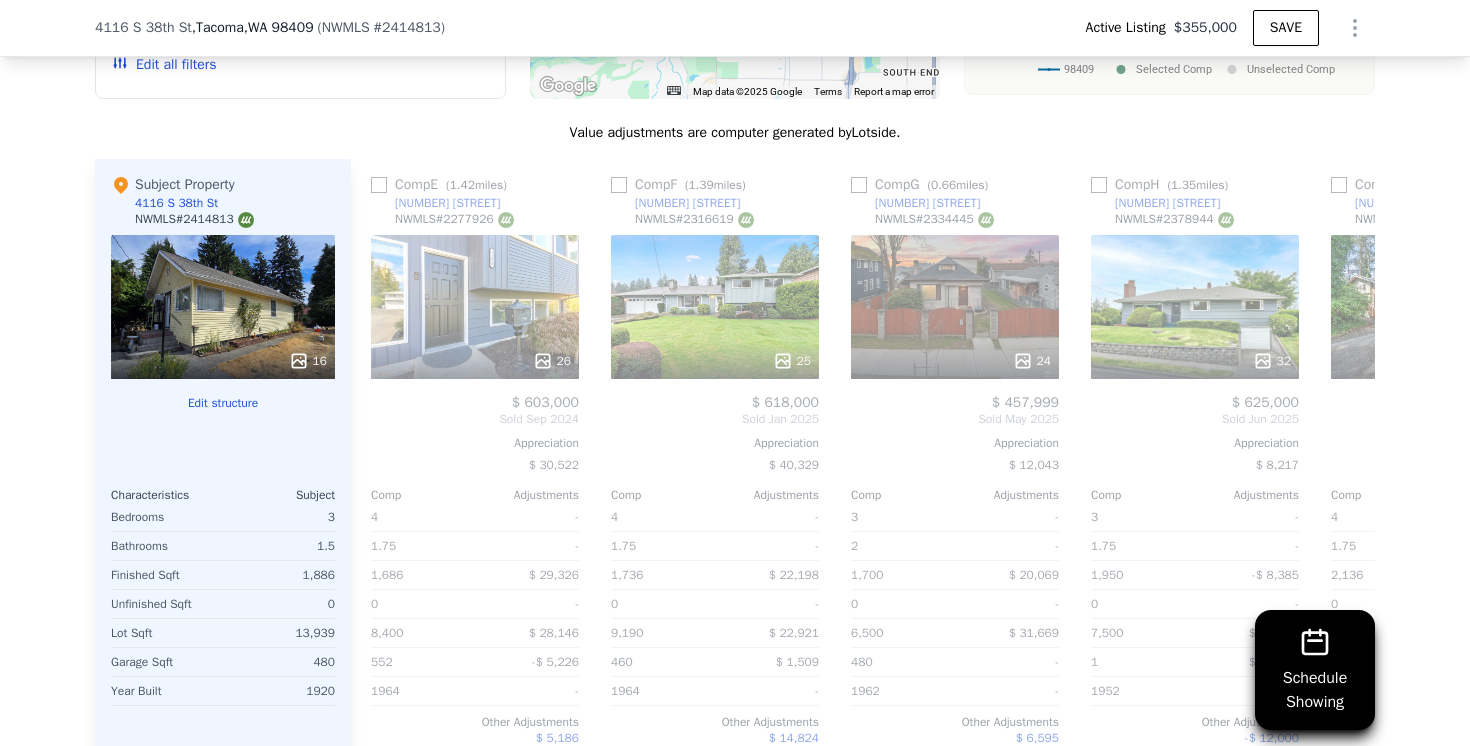 scroll, scrollTop: 0, scrollLeft: 971, axis: horizontal 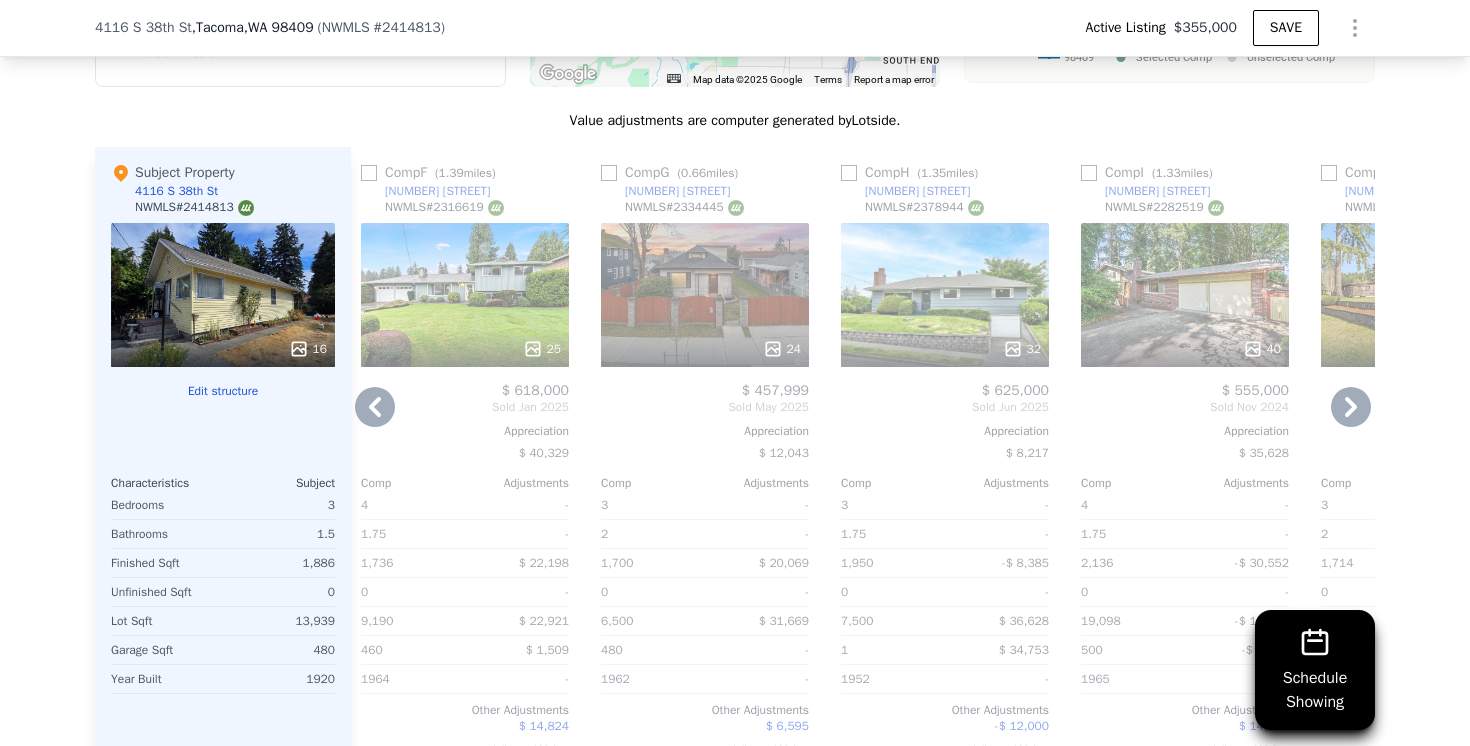 click at bounding box center (369, 173) 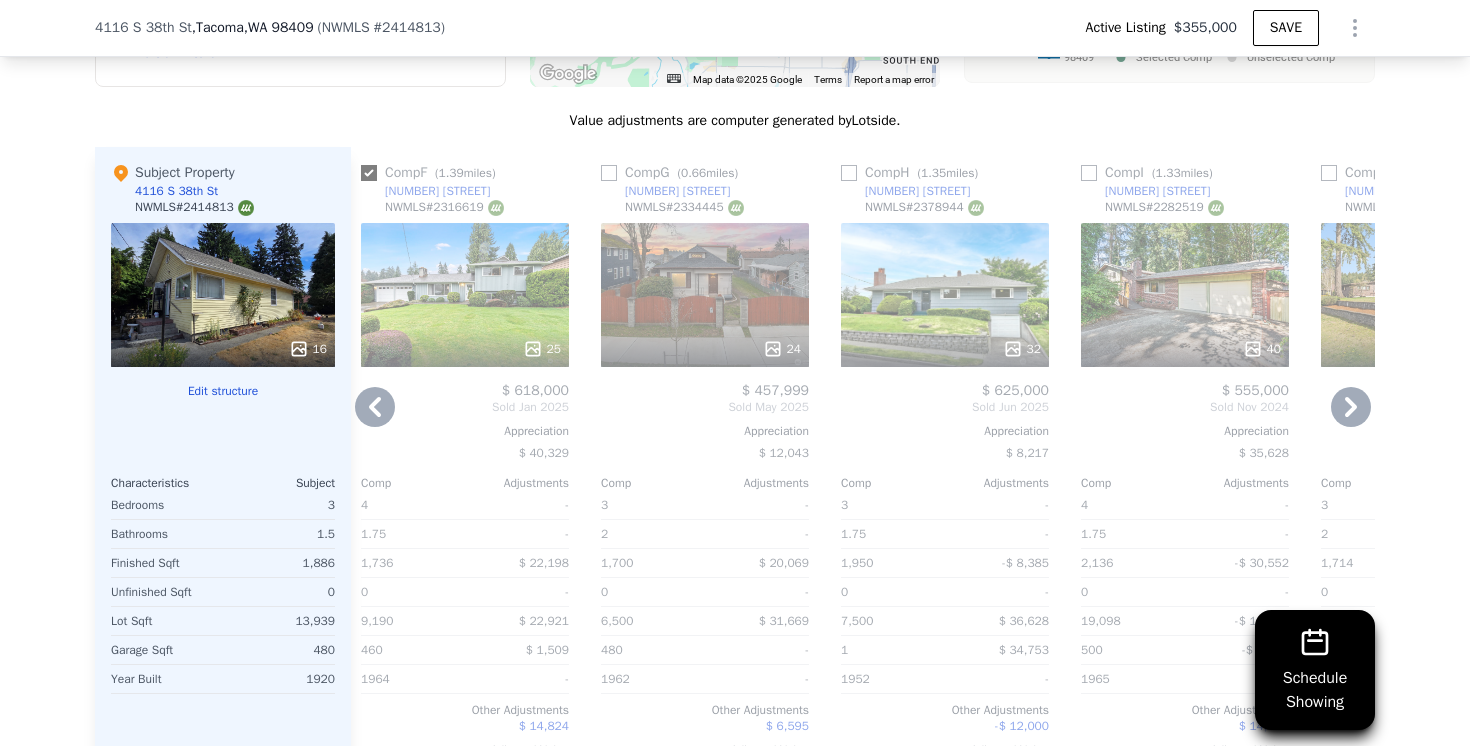 checkbox on "true" 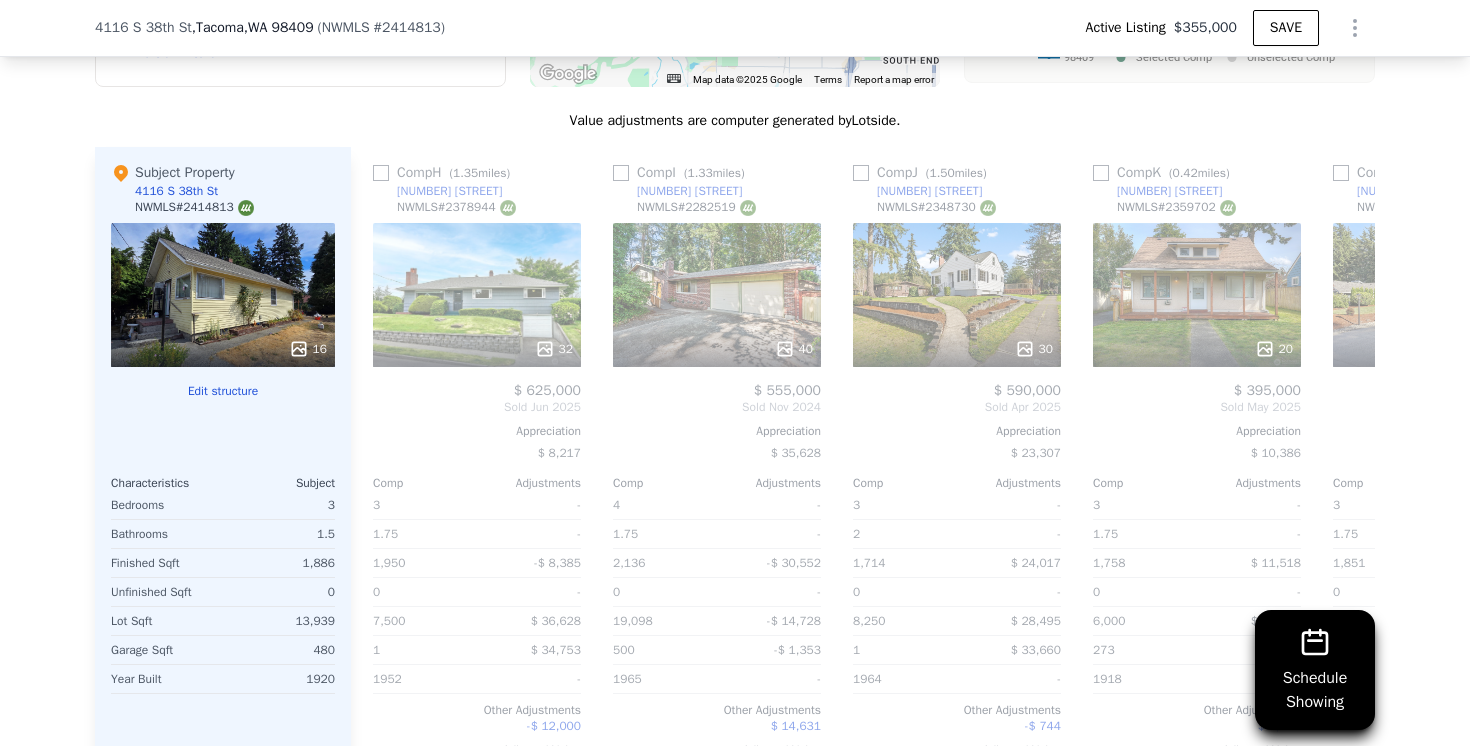 scroll, scrollTop: 0, scrollLeft: 1686, axis: horizontal 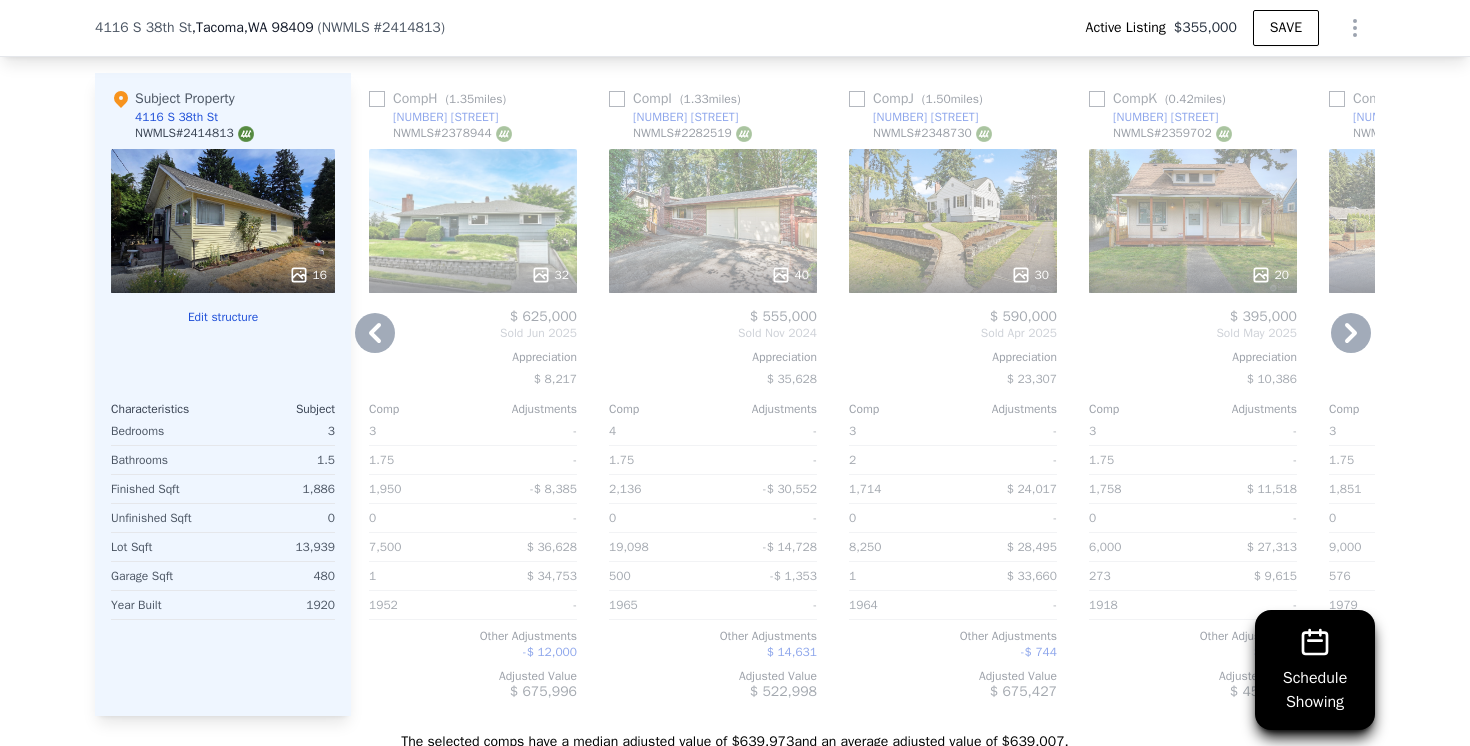 click at bounding box center (377, 99) 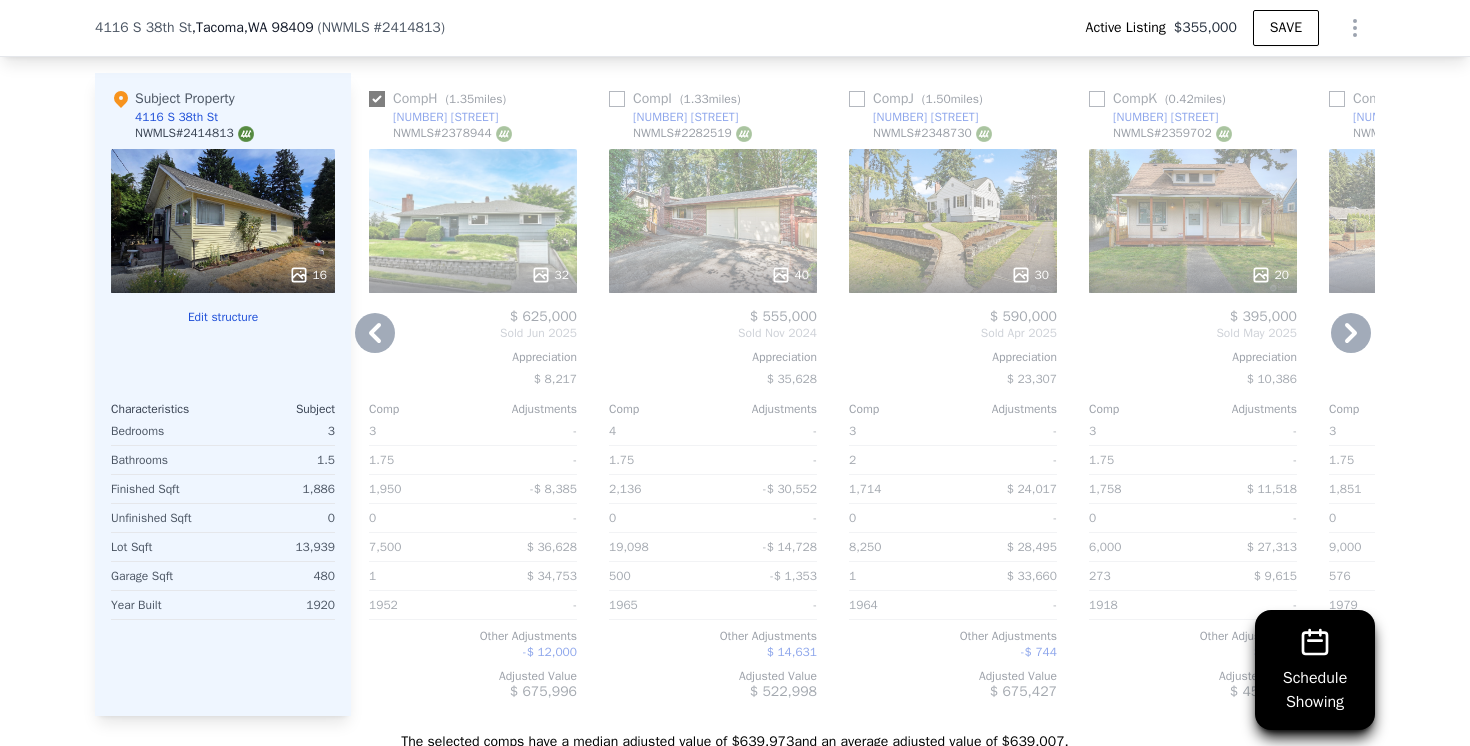 checkbox on "true" 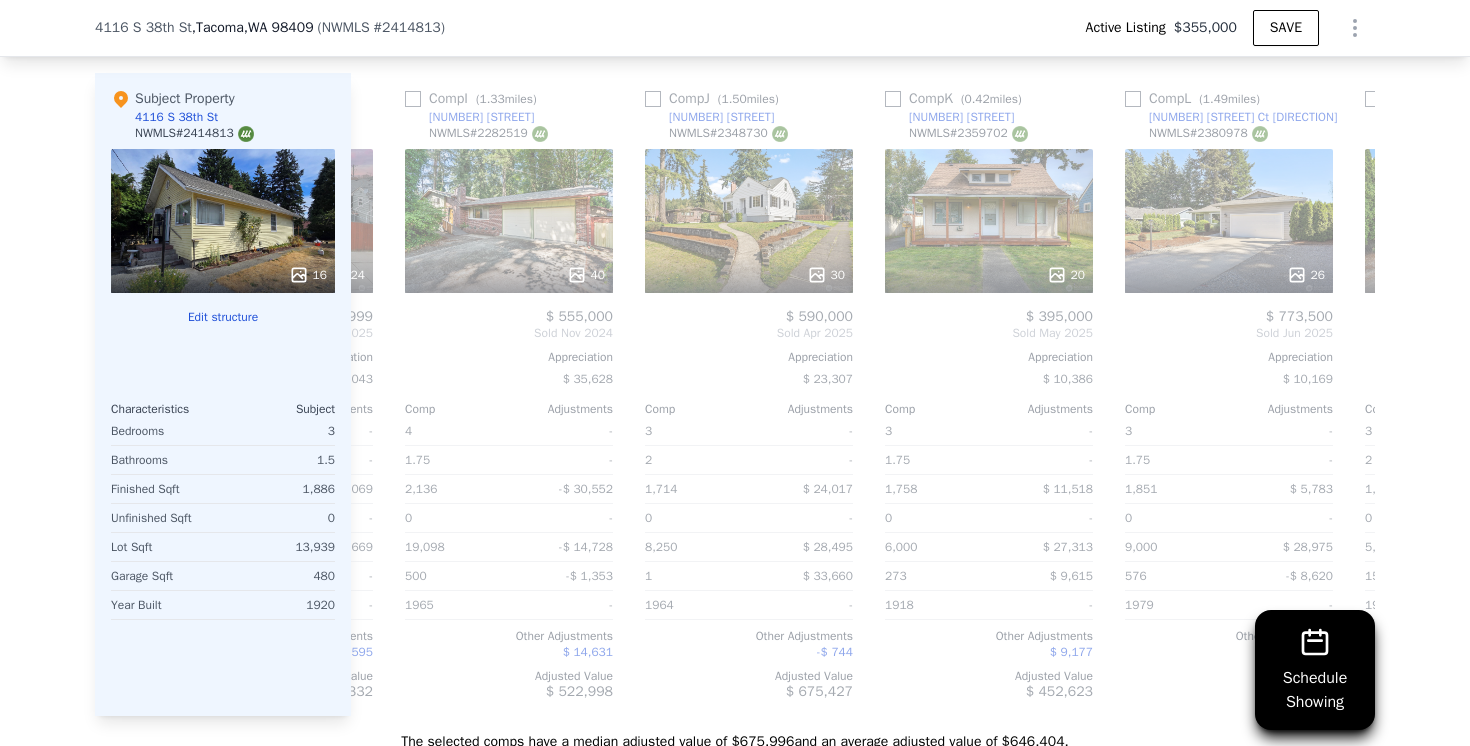 scroll, scrollTop: 0, scrollLeft: 1893, axis: horizontal 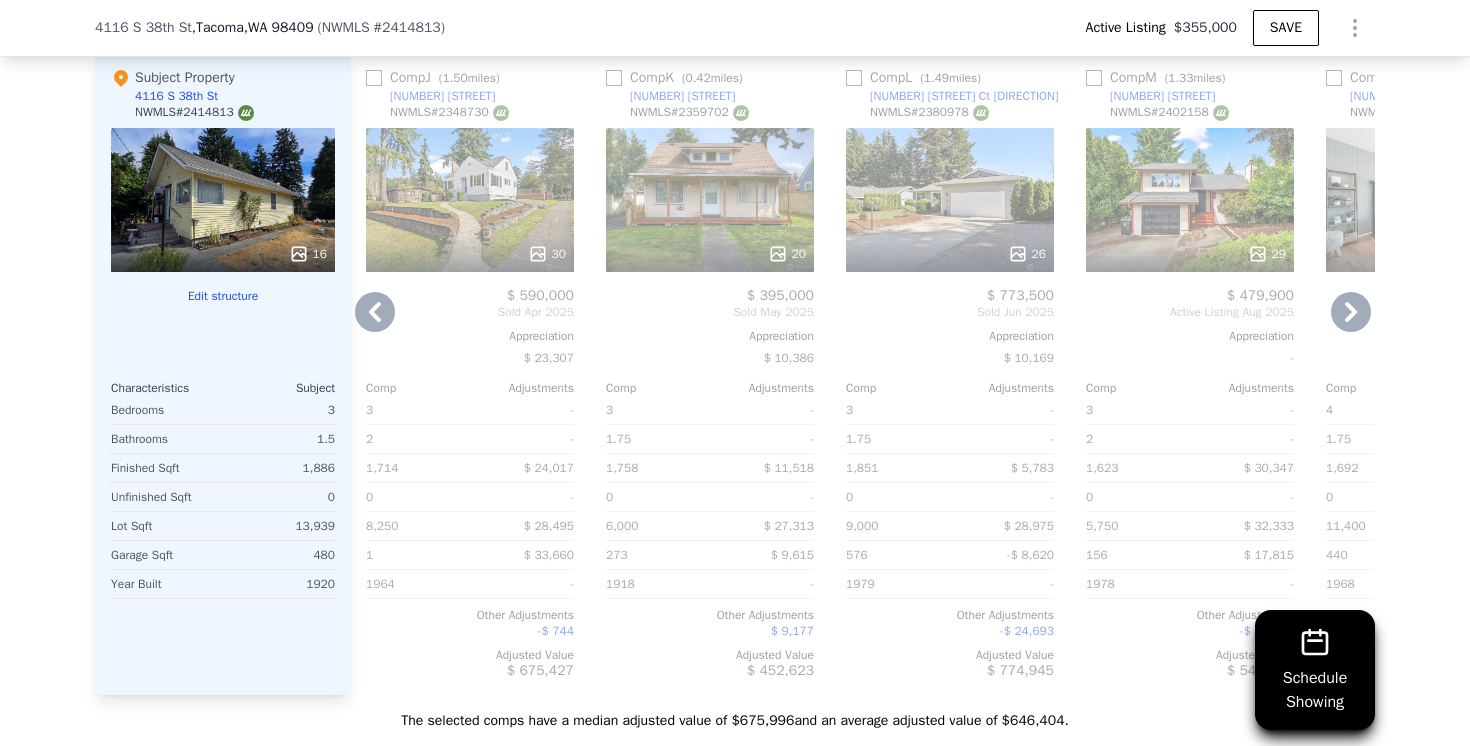click at bounding box center (374, 78) 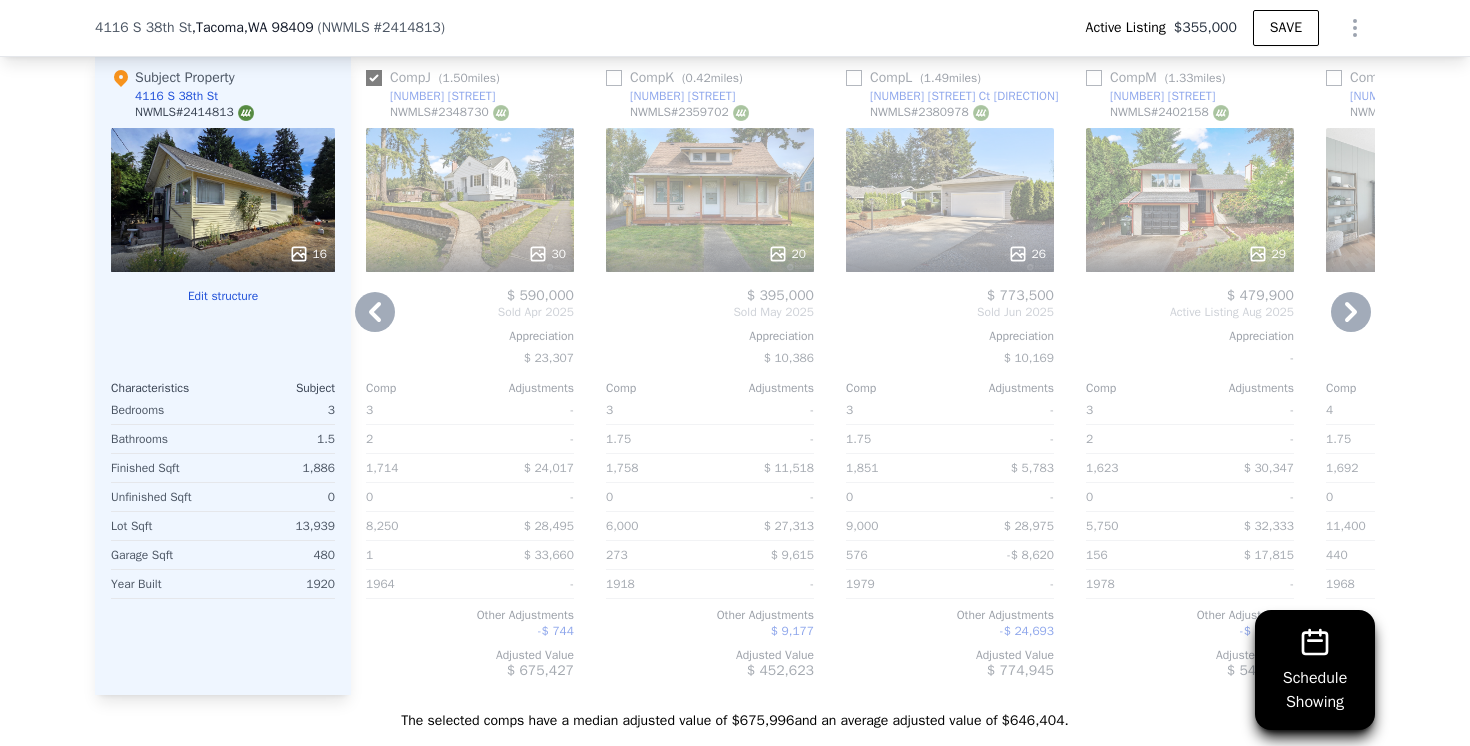 checkbox on "true" 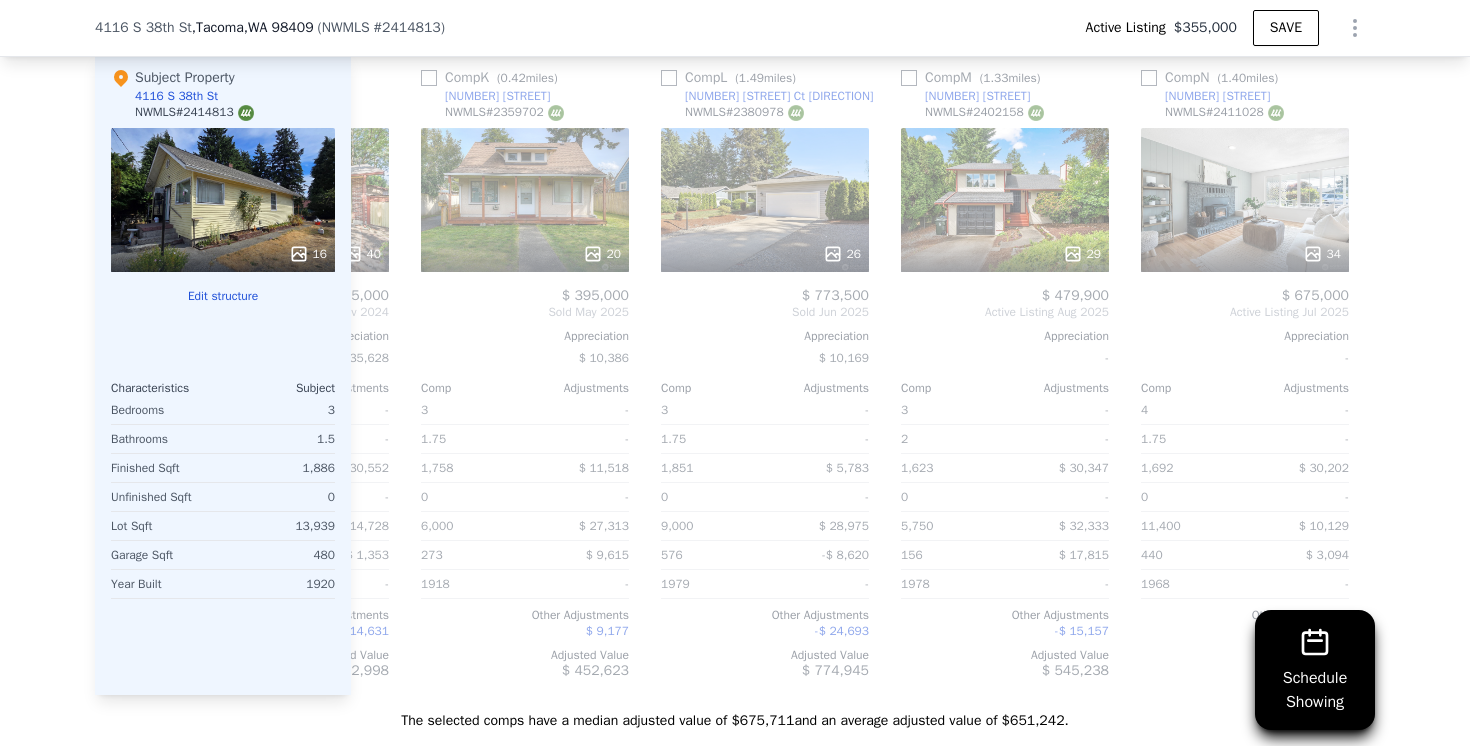 scroll, scrollTop: 0, scrollLeft: 2384, axis: horizontal 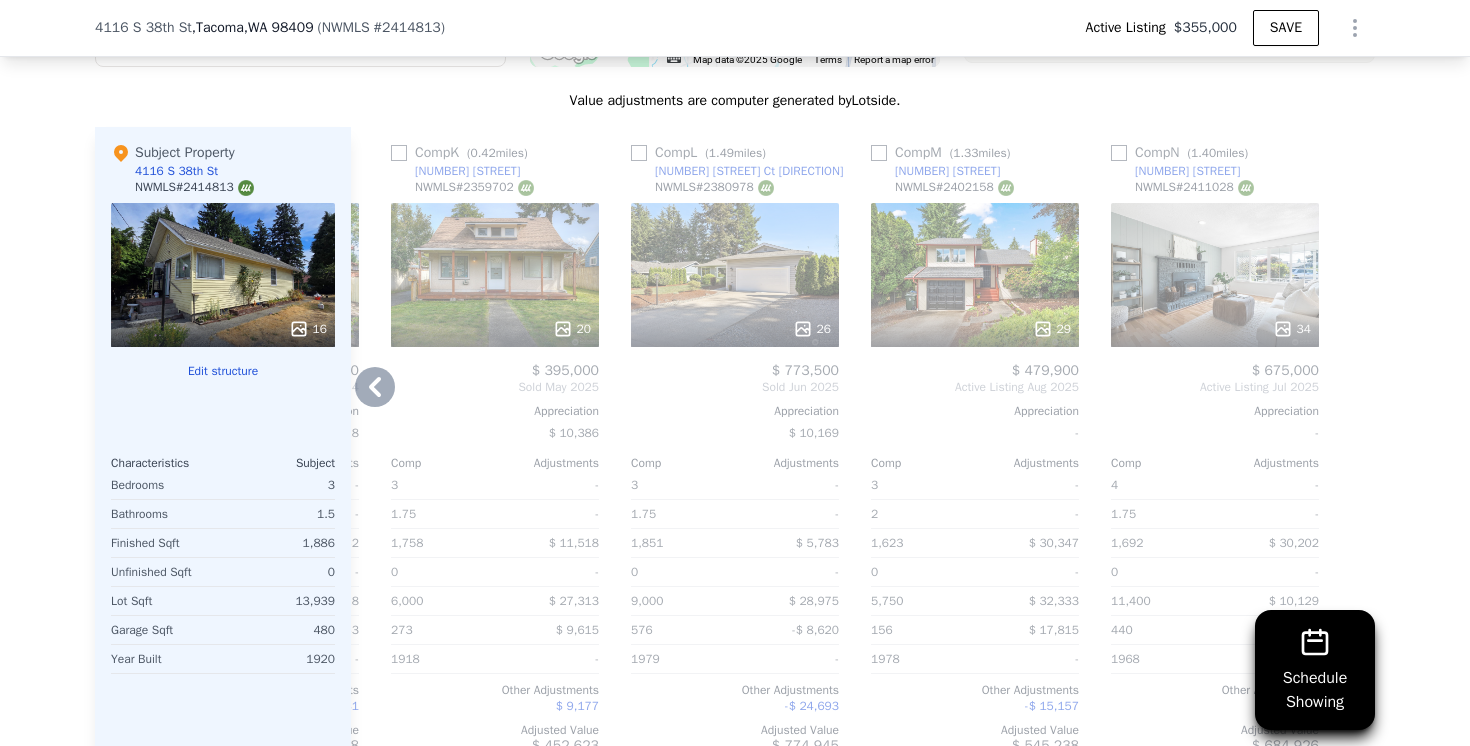 click at bounding box center (639, 153) 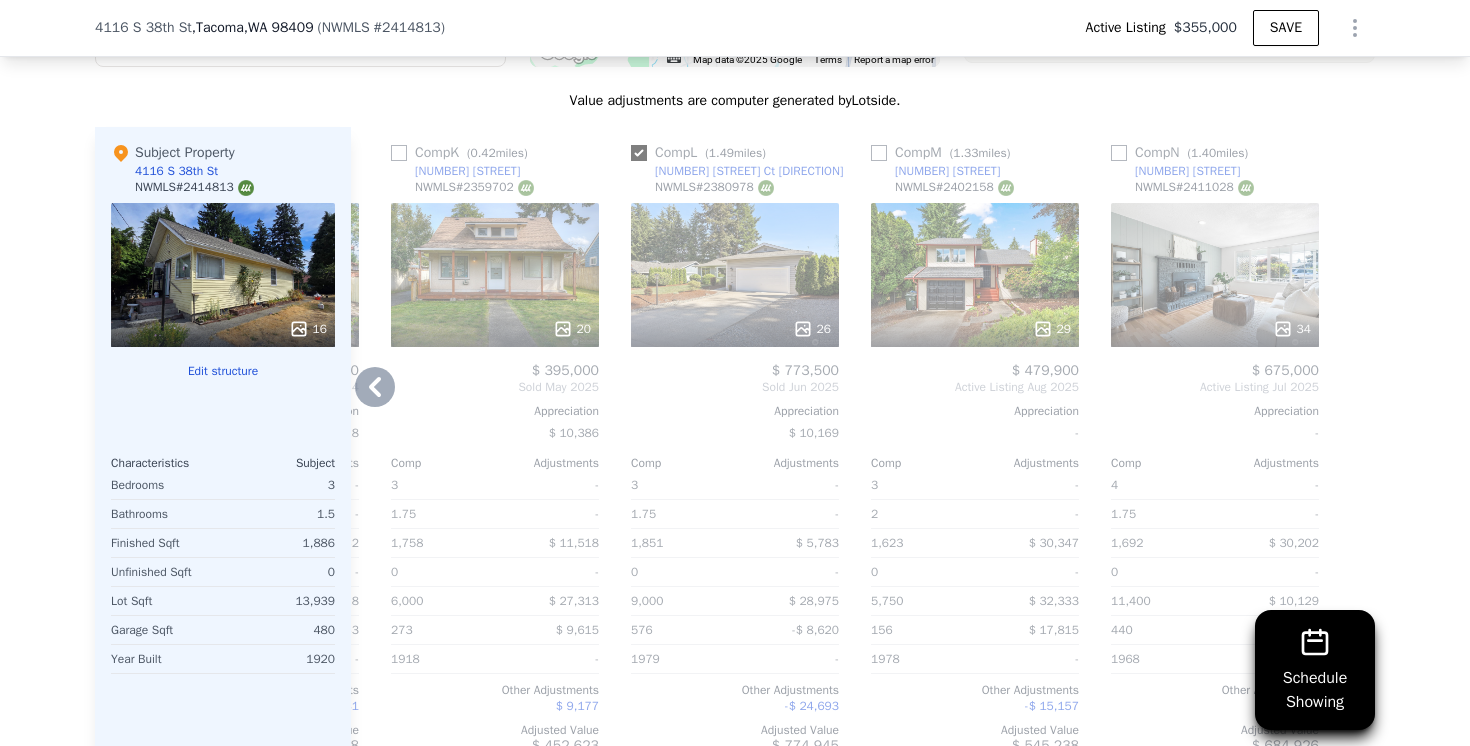 checkbox on "true" 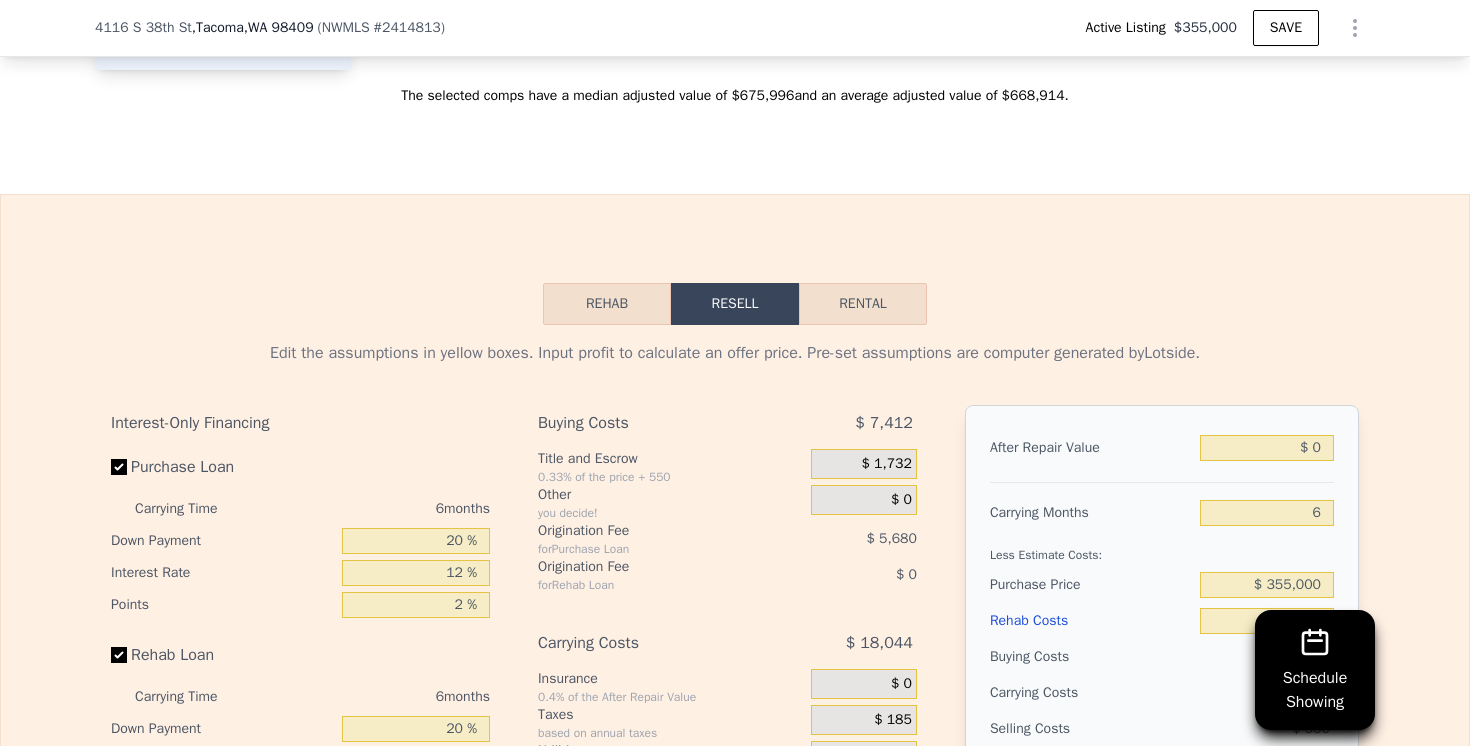 scroll, scrollTop: 2630, scrollLeft: 0, axis: vertical 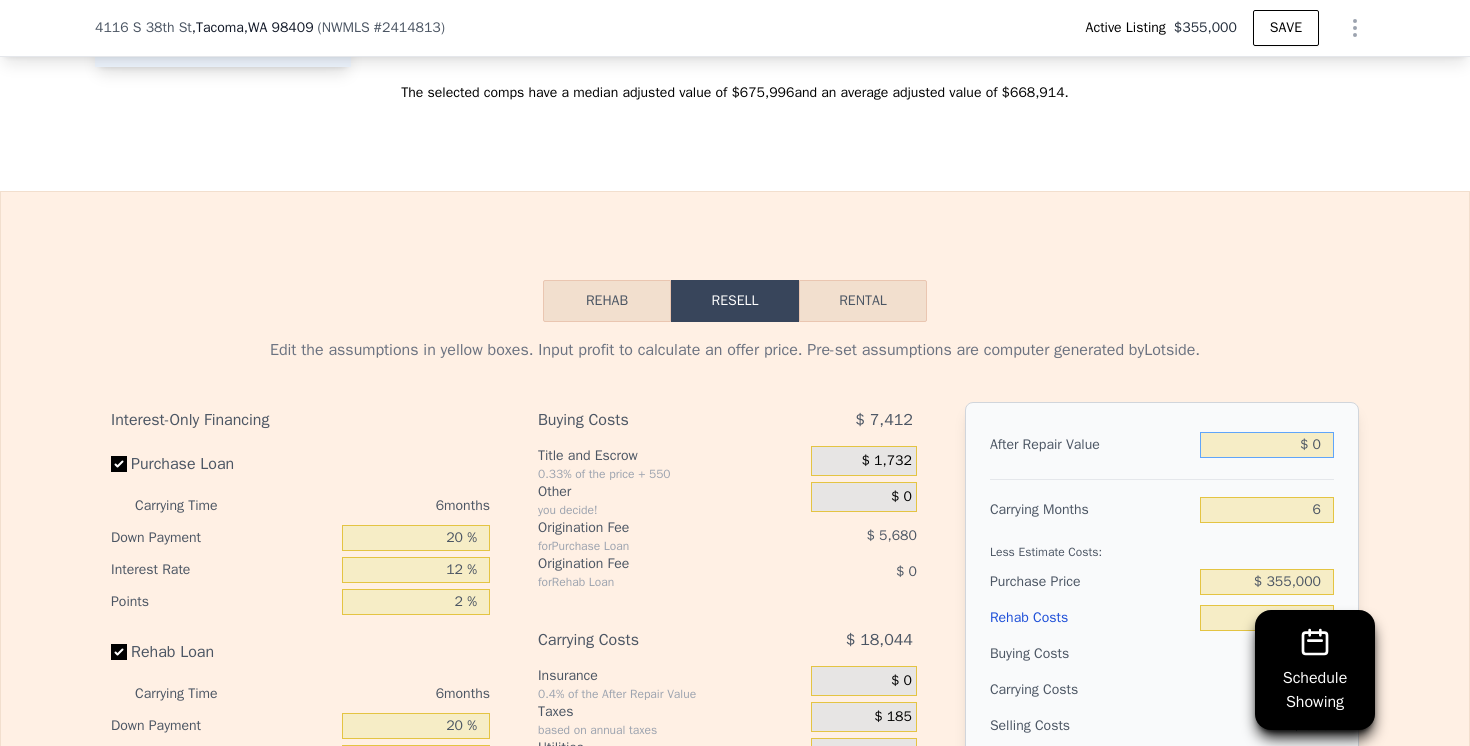 click on "$ 0" at bounding box center (1267, 445) 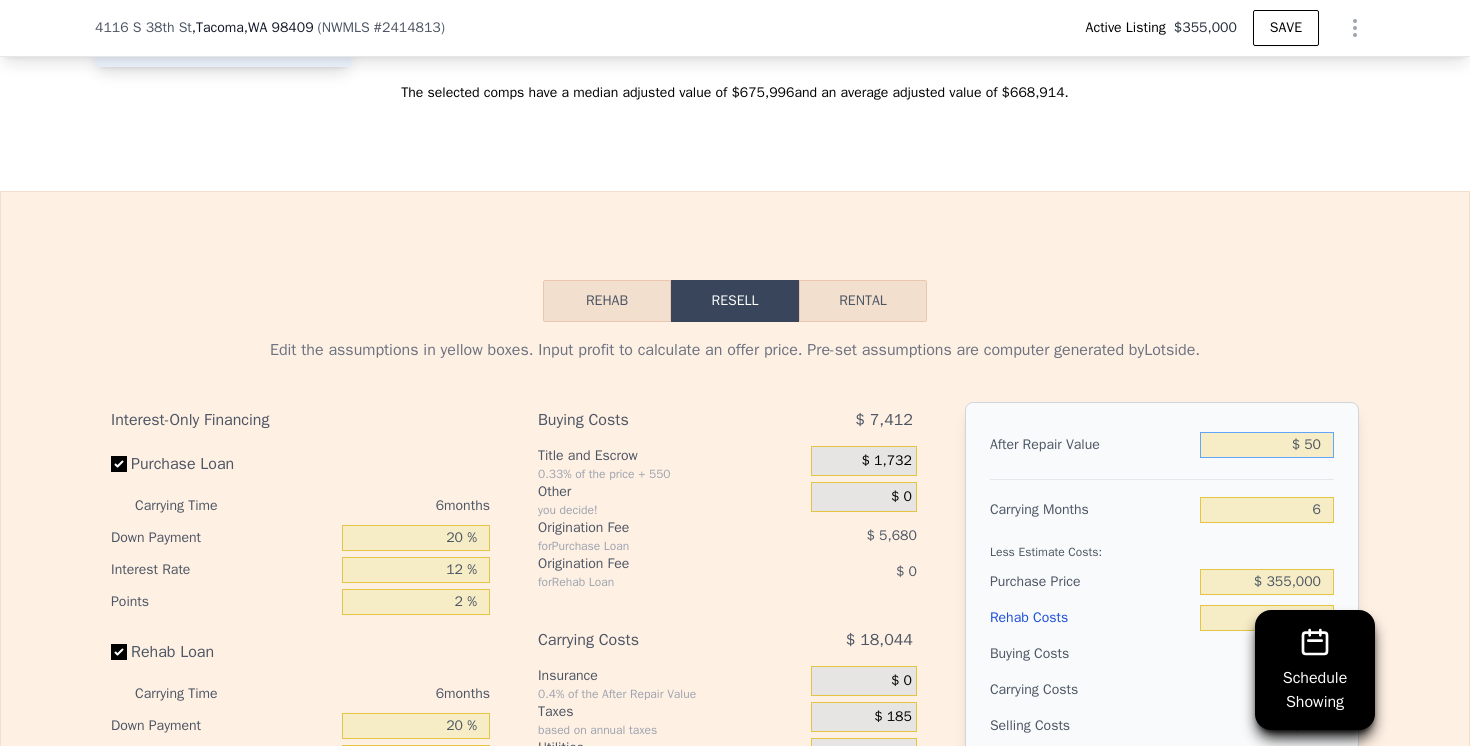 type on "-$ 380,959" 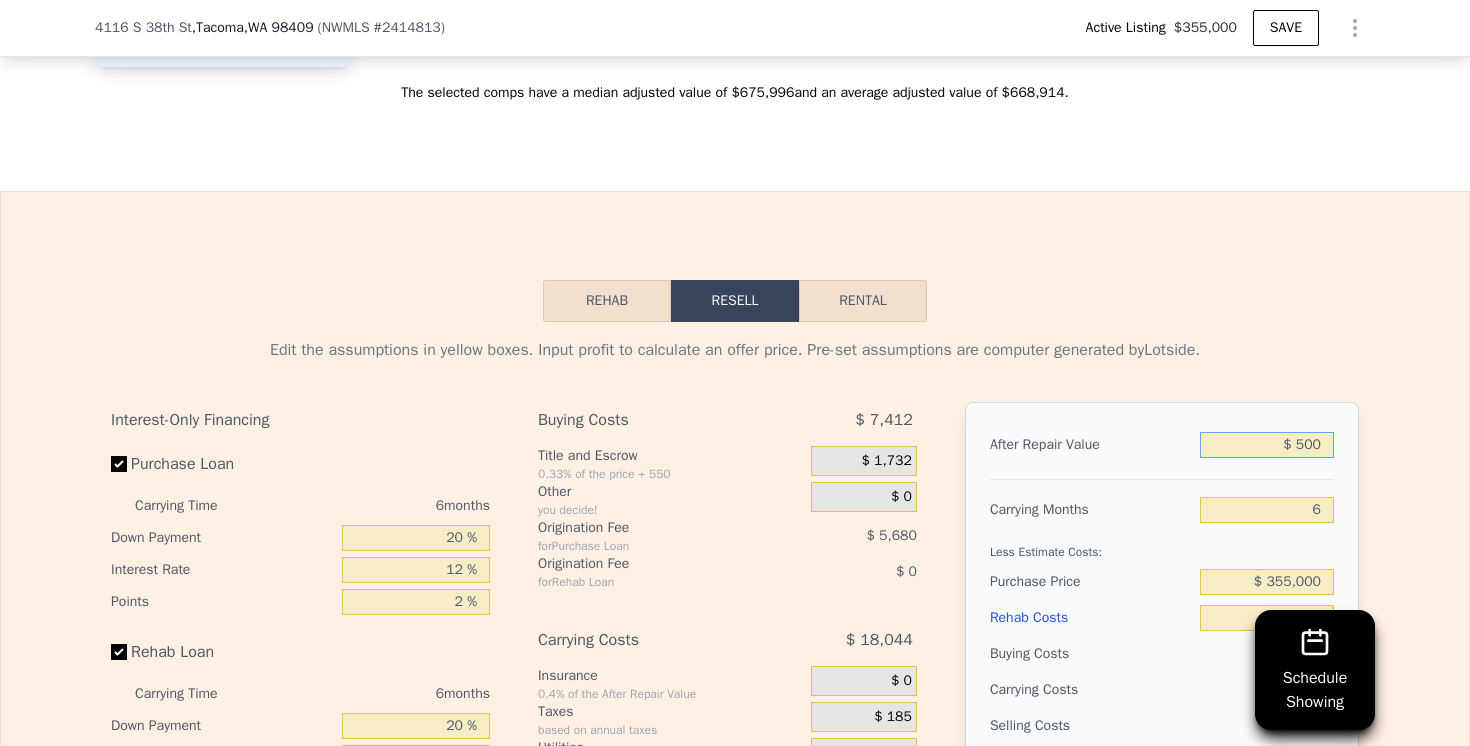 type on "-$ 380,544" 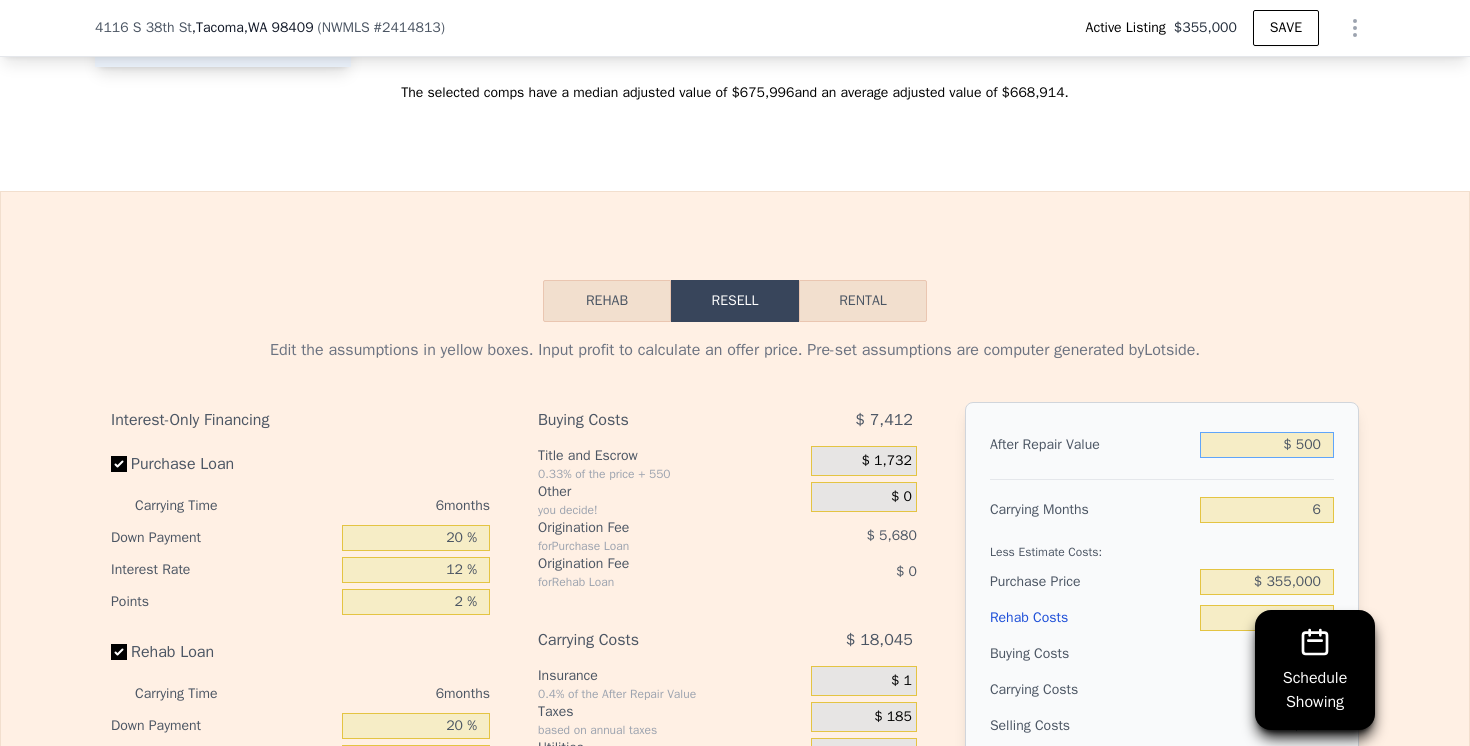 type on "$ 5,000" 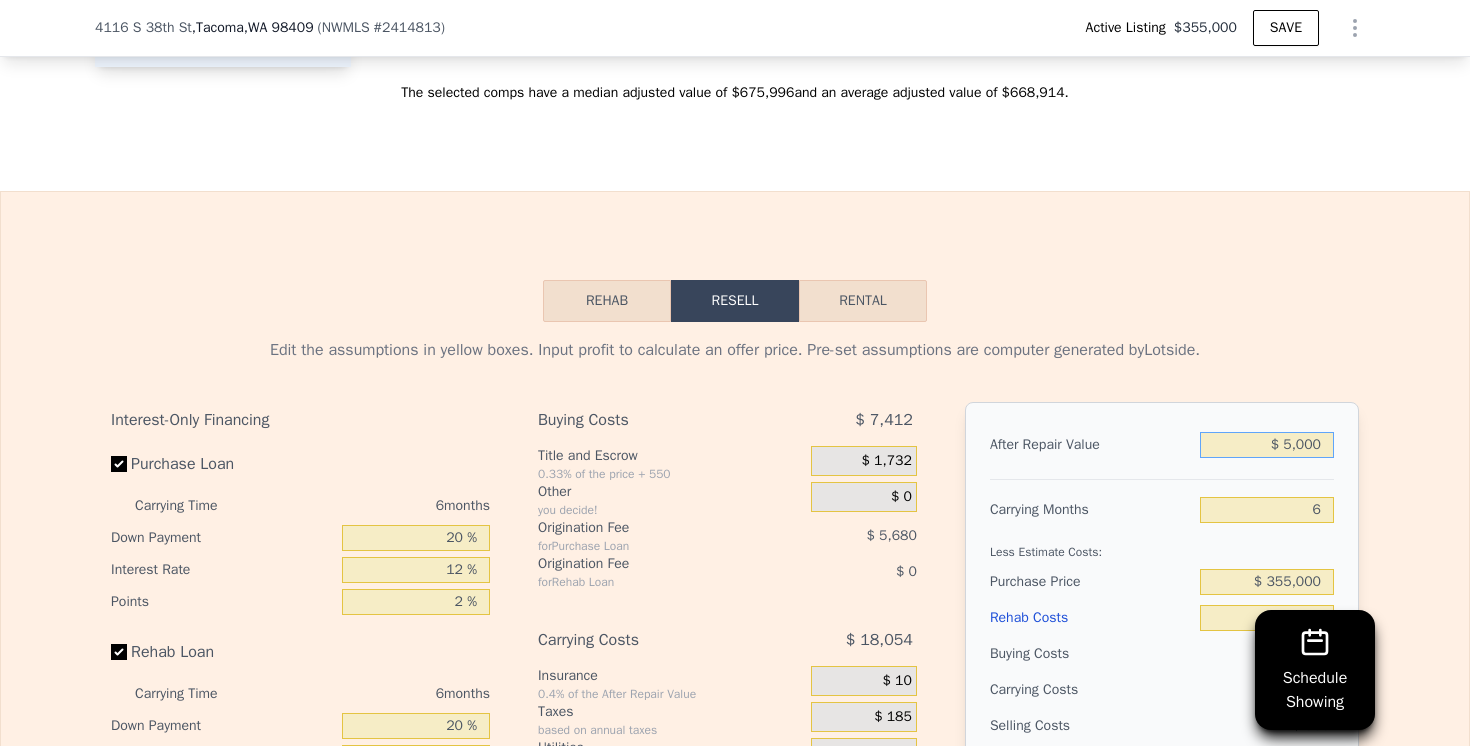 type on "-$ 376,372" 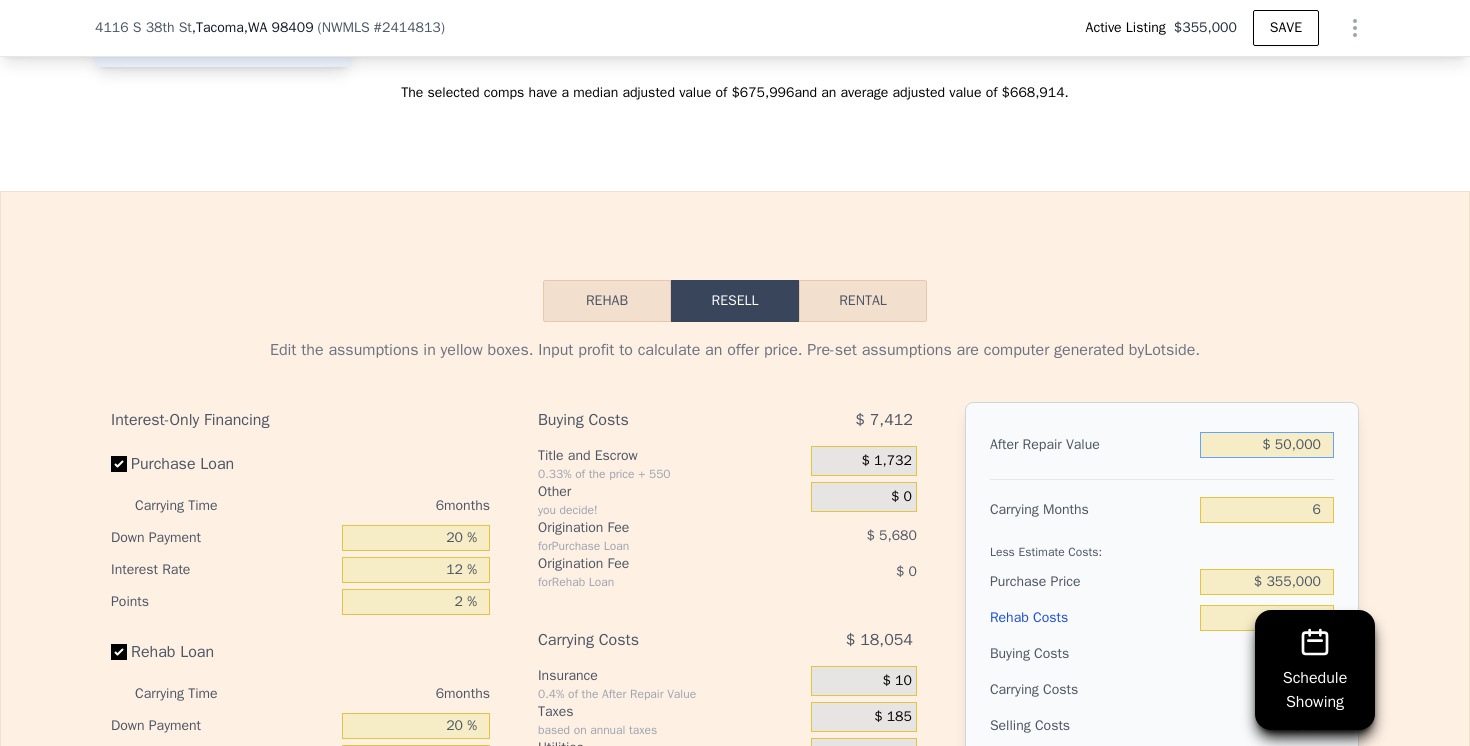 type on "-$ 334,663" 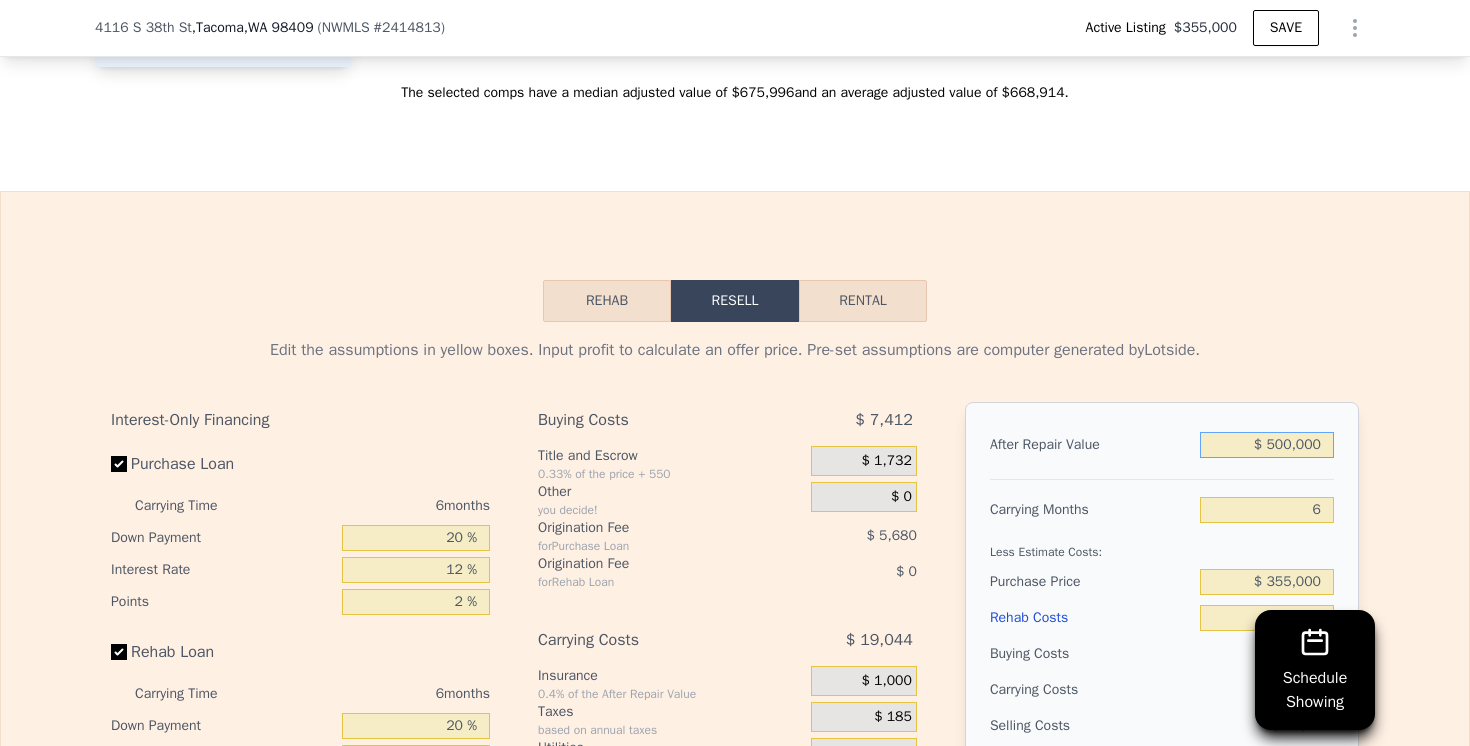 type on "$ 82,429" 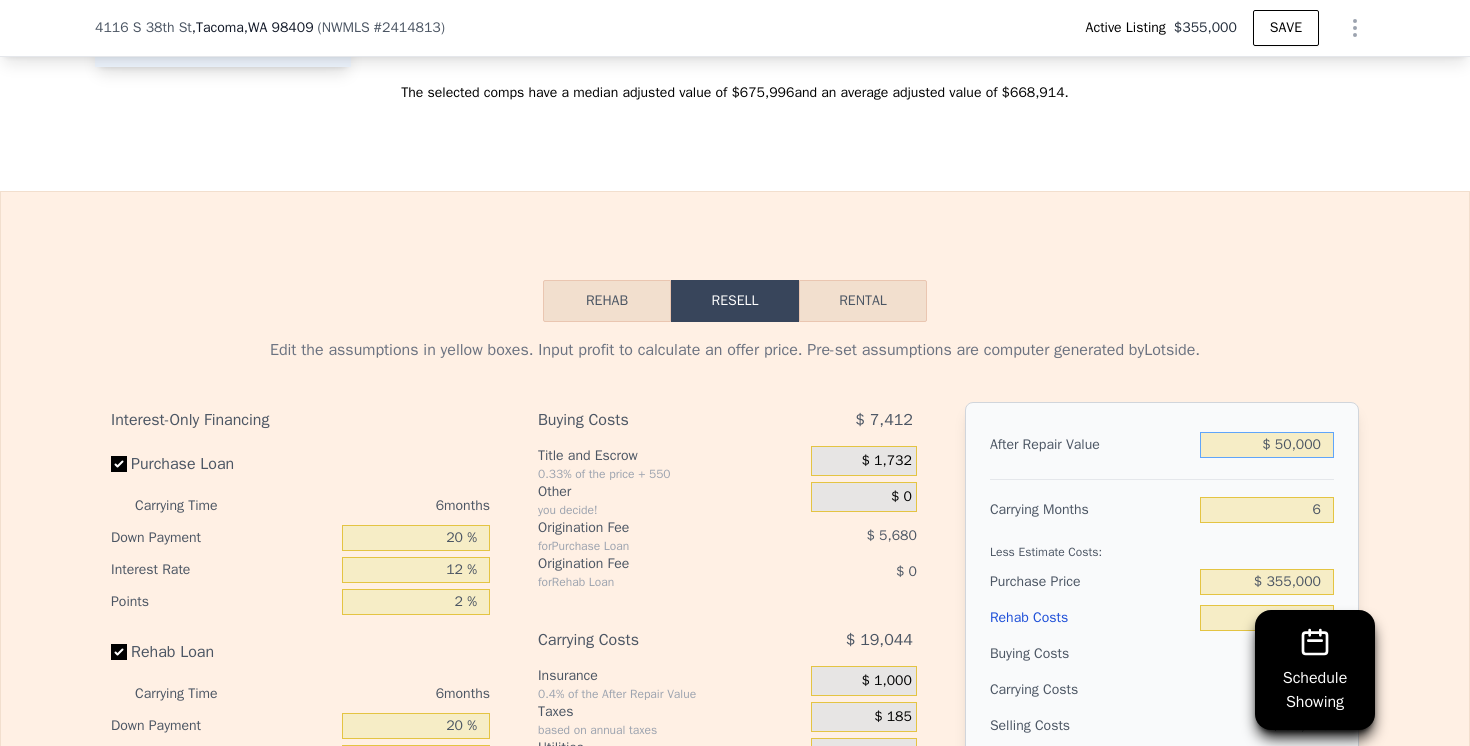 type on "-$ 334,663" 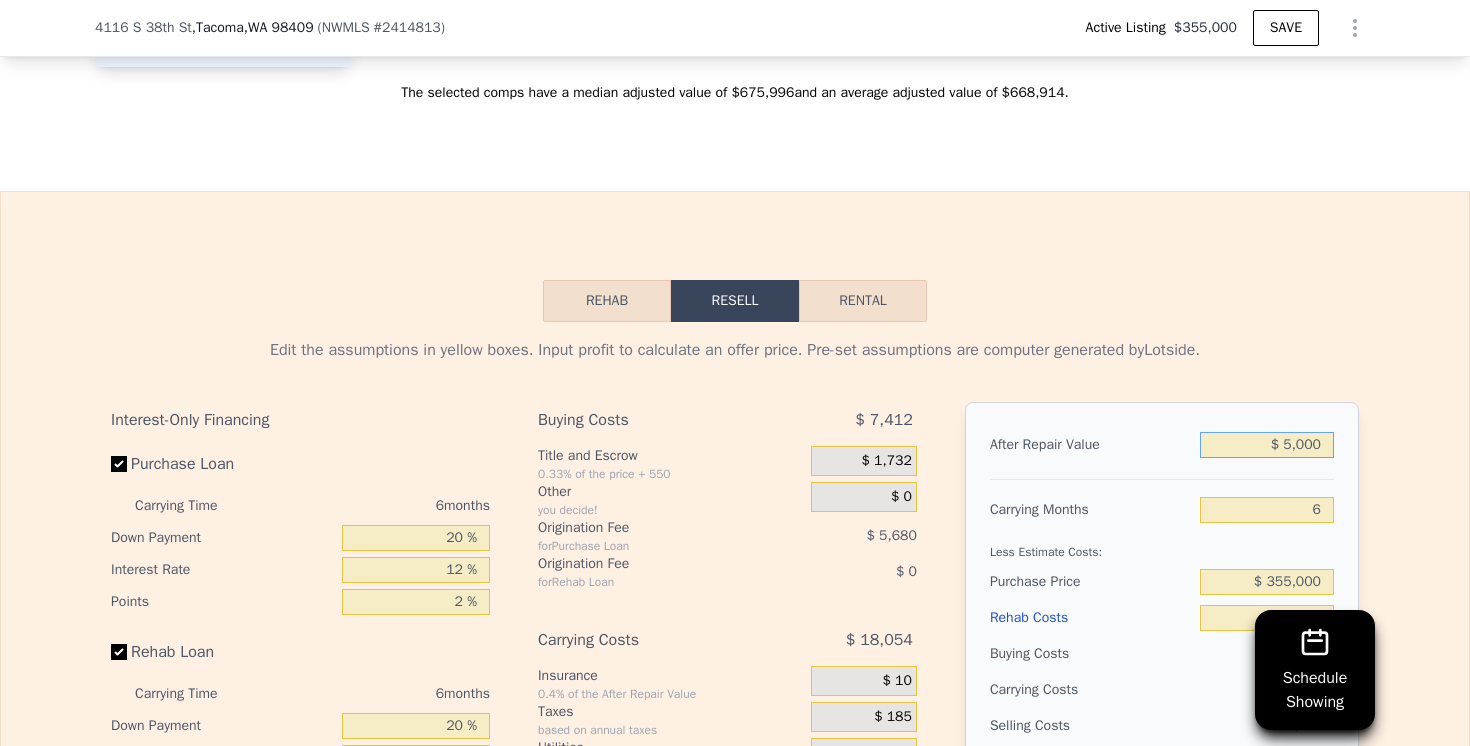 type on "-$ 376,372" 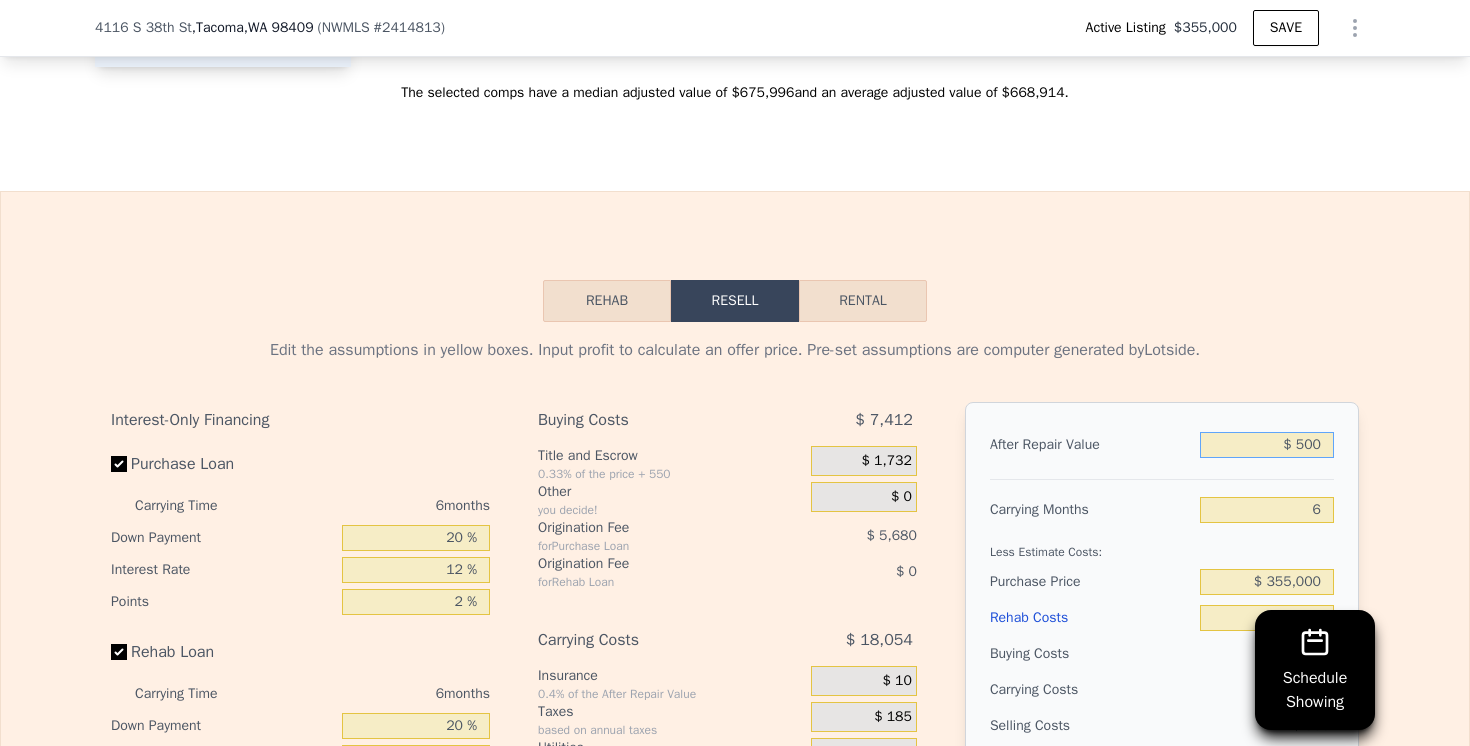 type on "-$ 380,544" 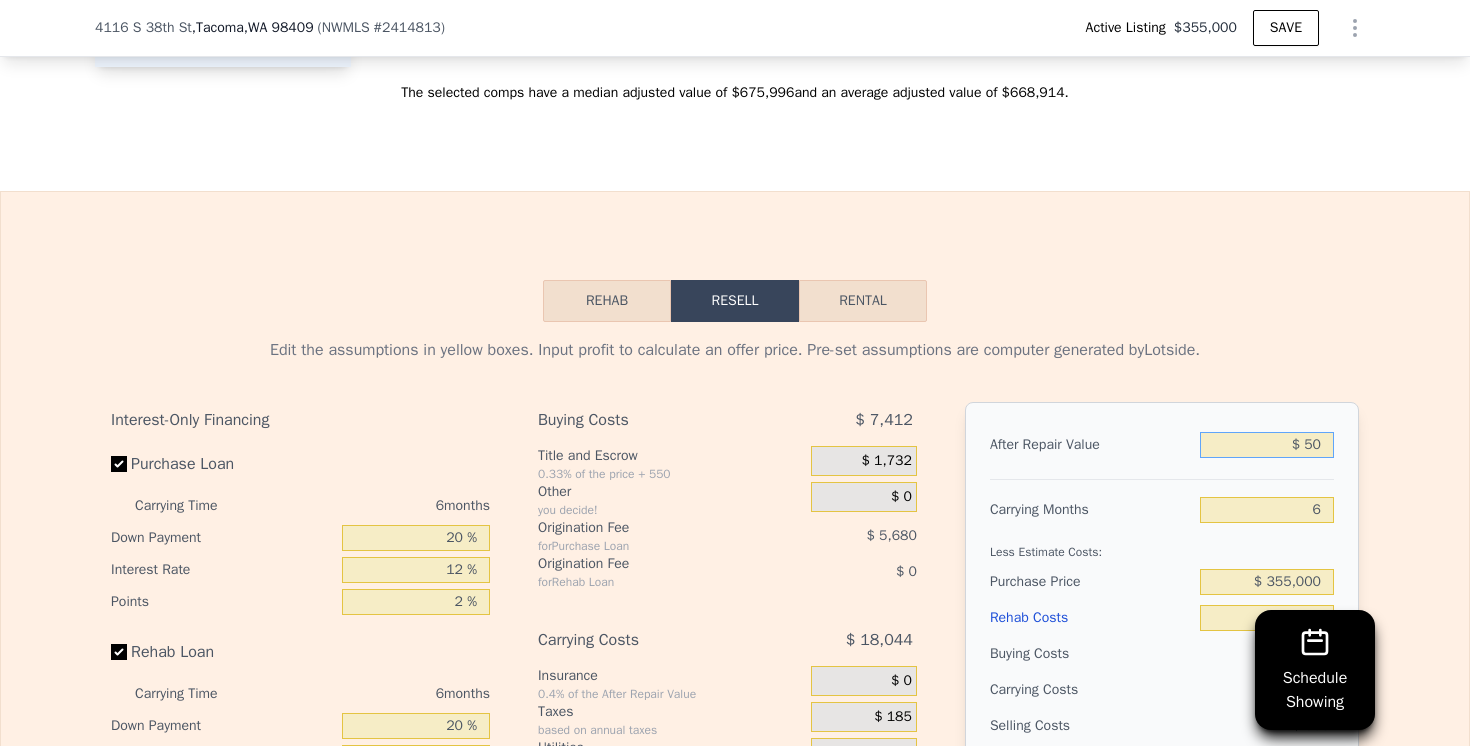 type on "-$ 380,959" 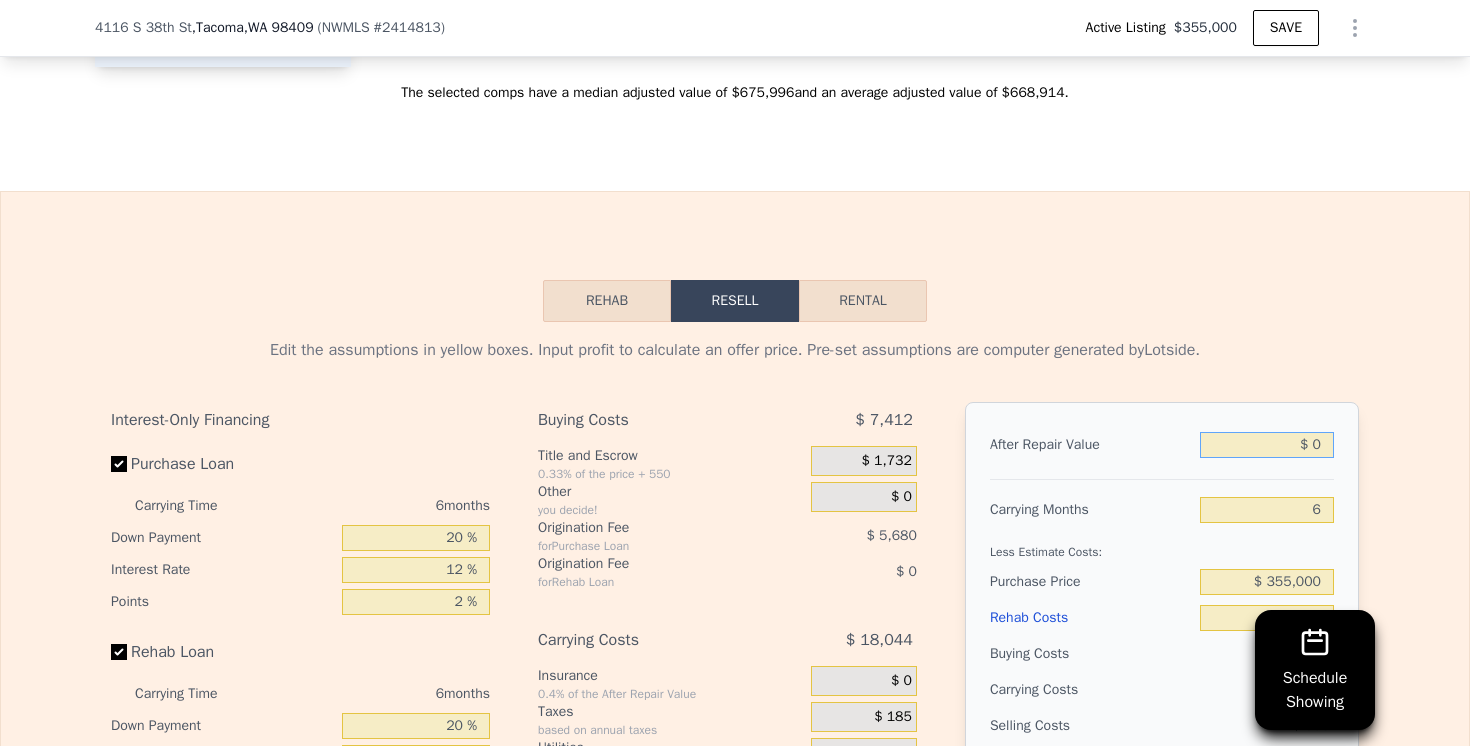 type on "-$ 381,006" 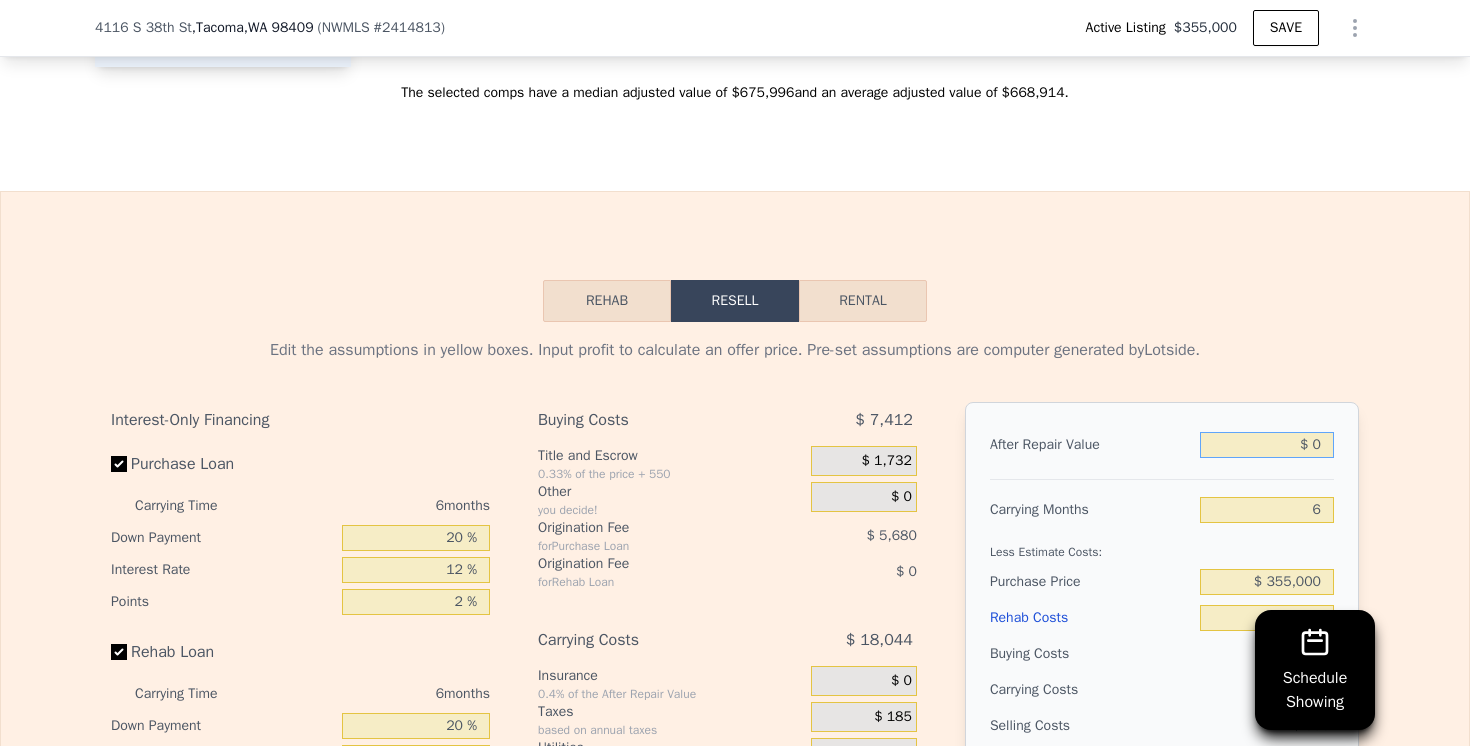 type on "$ 60" 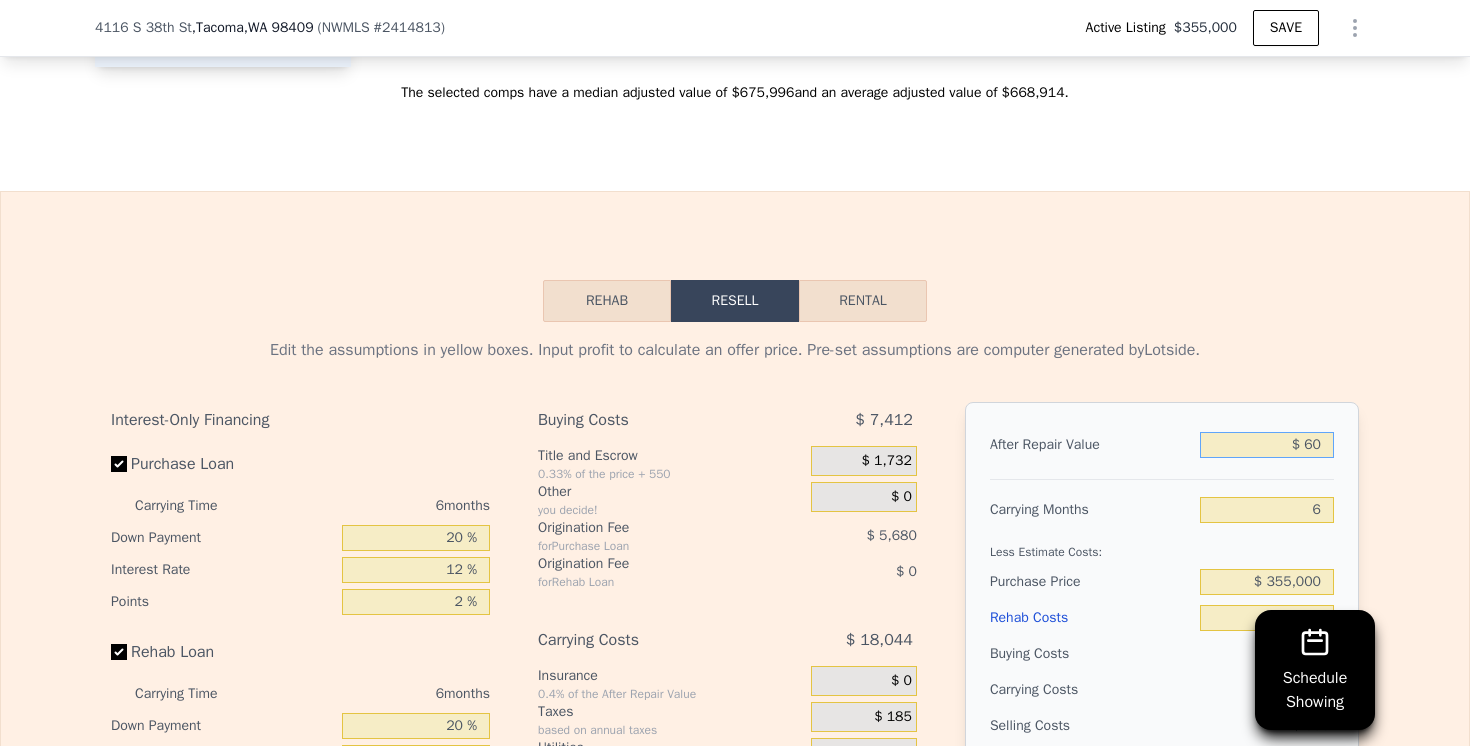 type on "-$ 380,951" 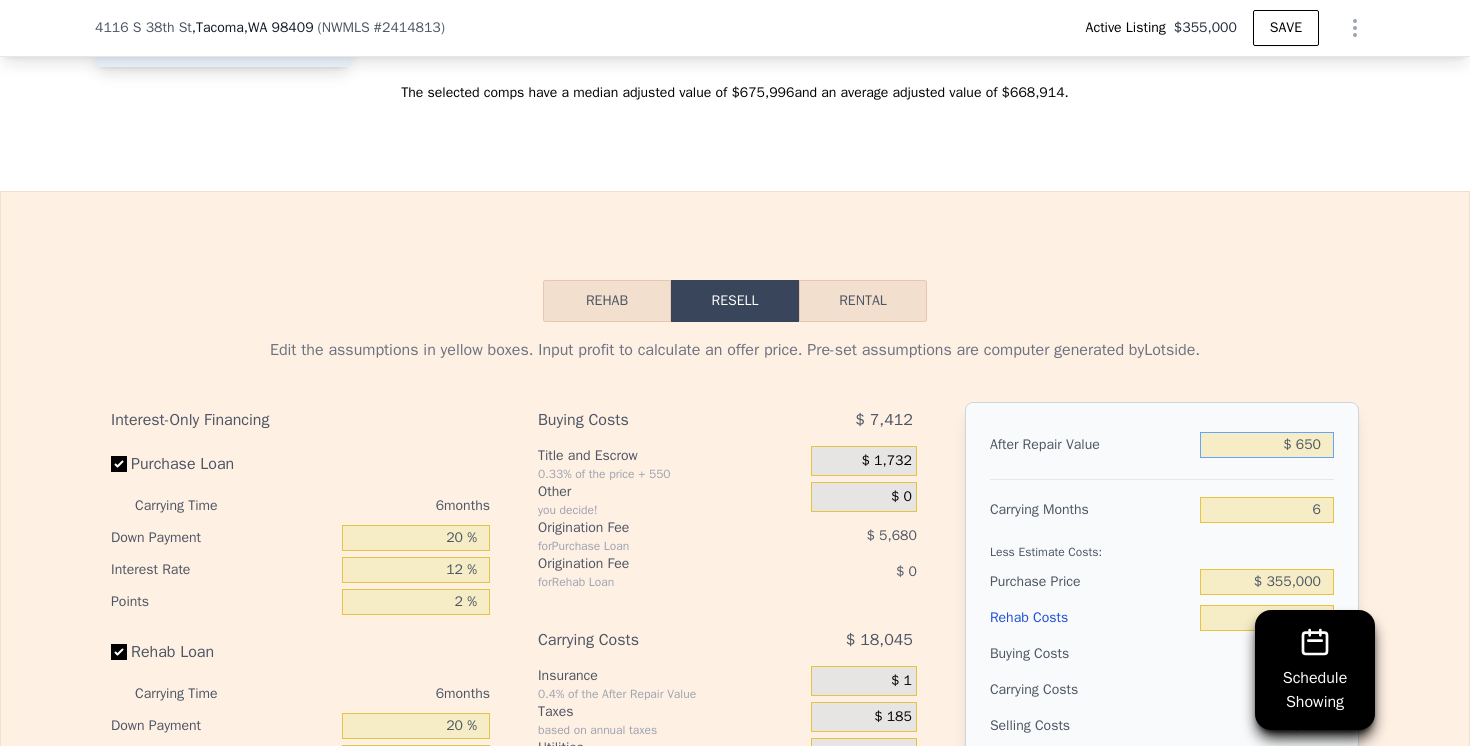 type on "-$ 380,403" 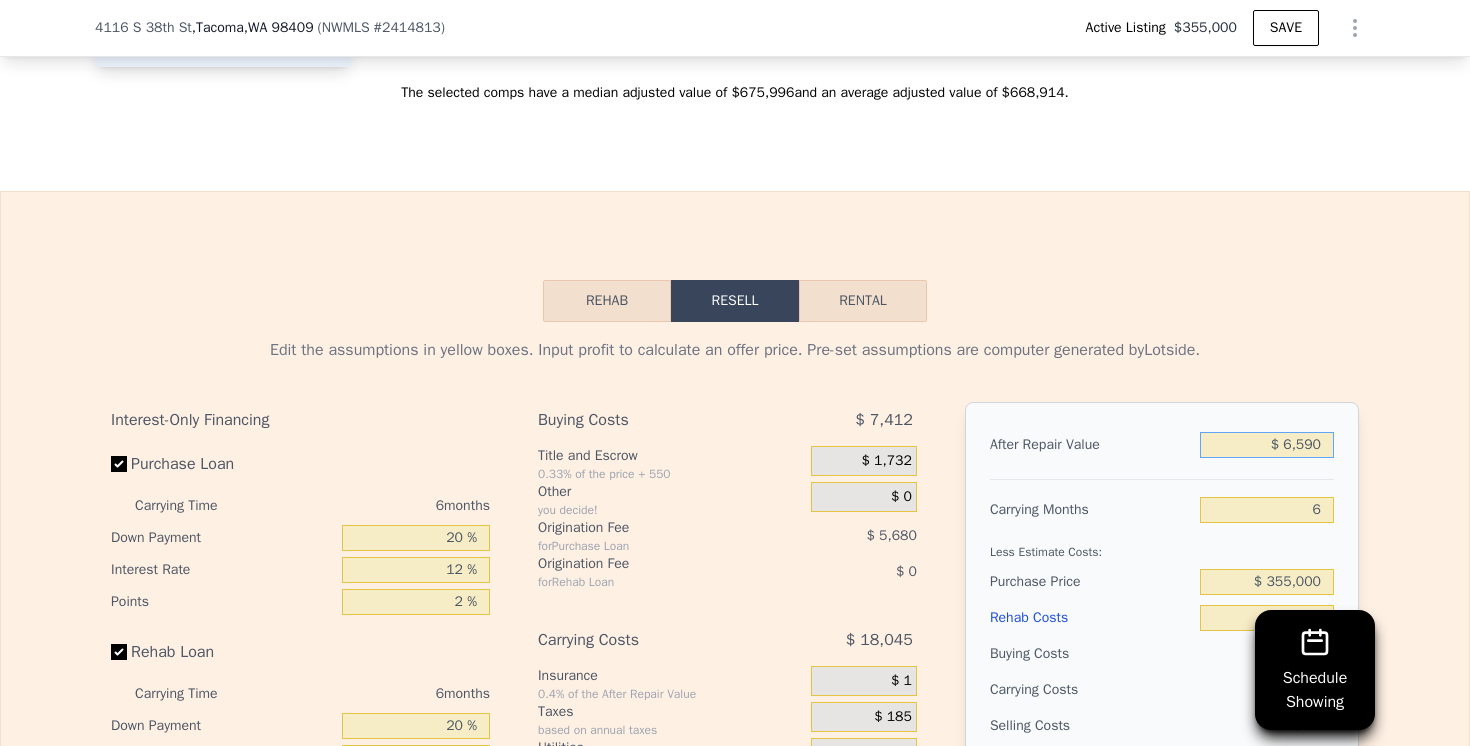 type on "-$ 374,898" 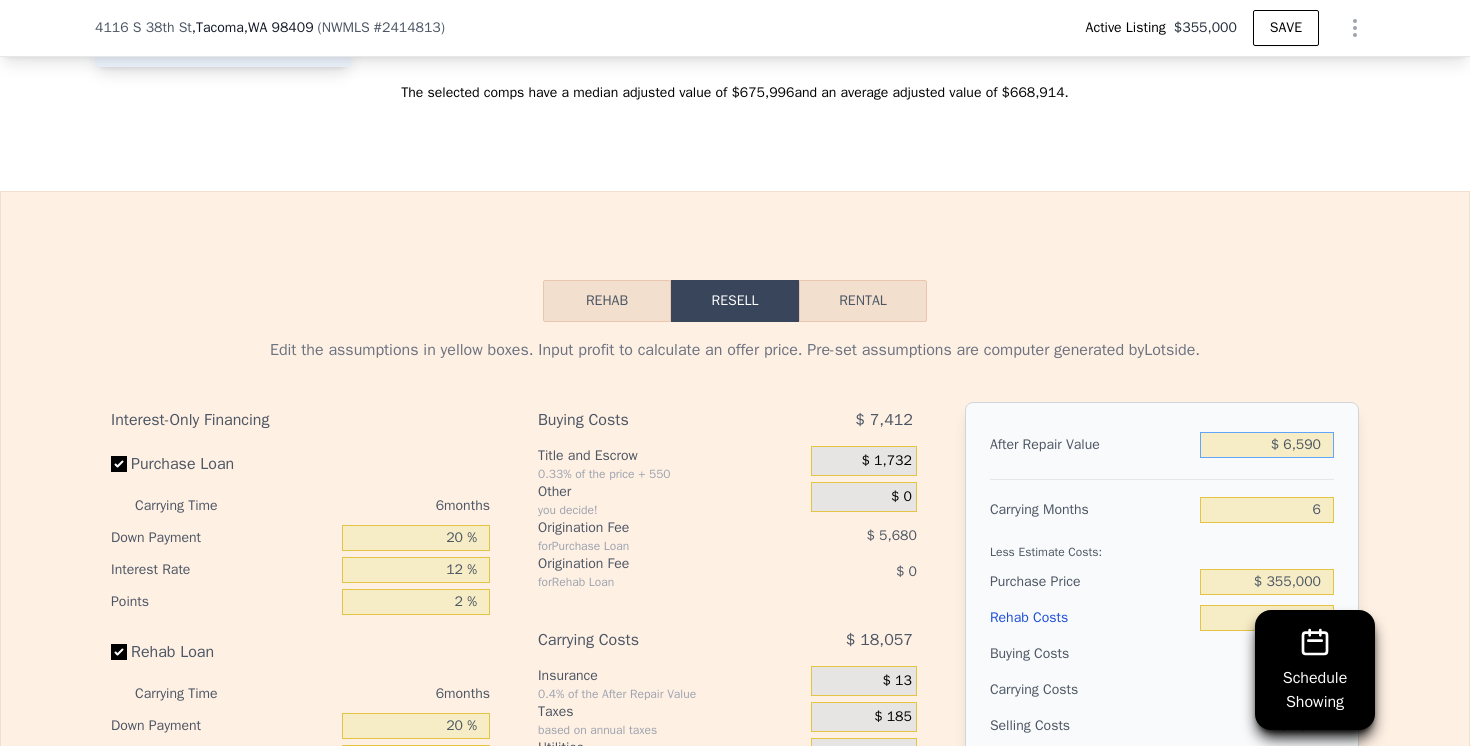 type on "$ 65,990" 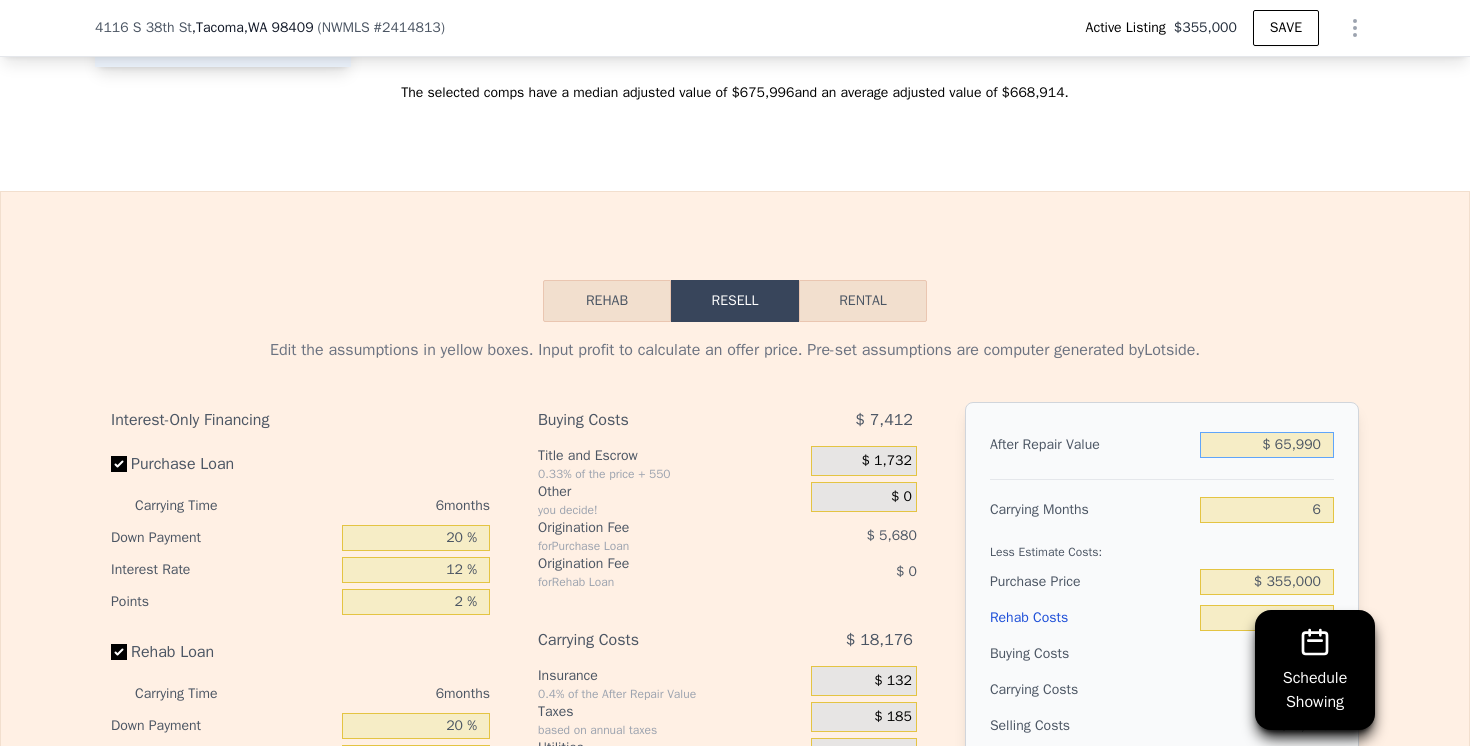 type on "-$ 319,843" 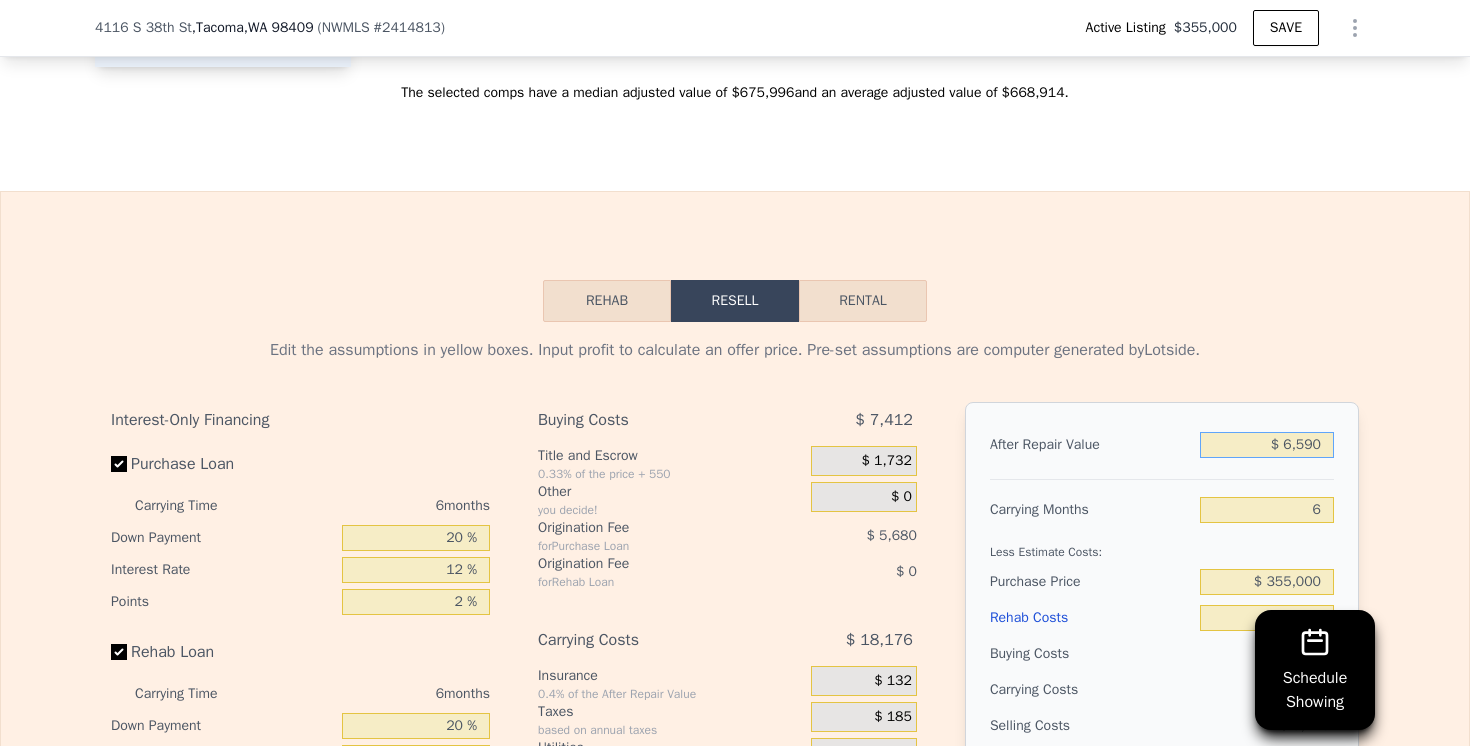 type on "-$ 374,898" 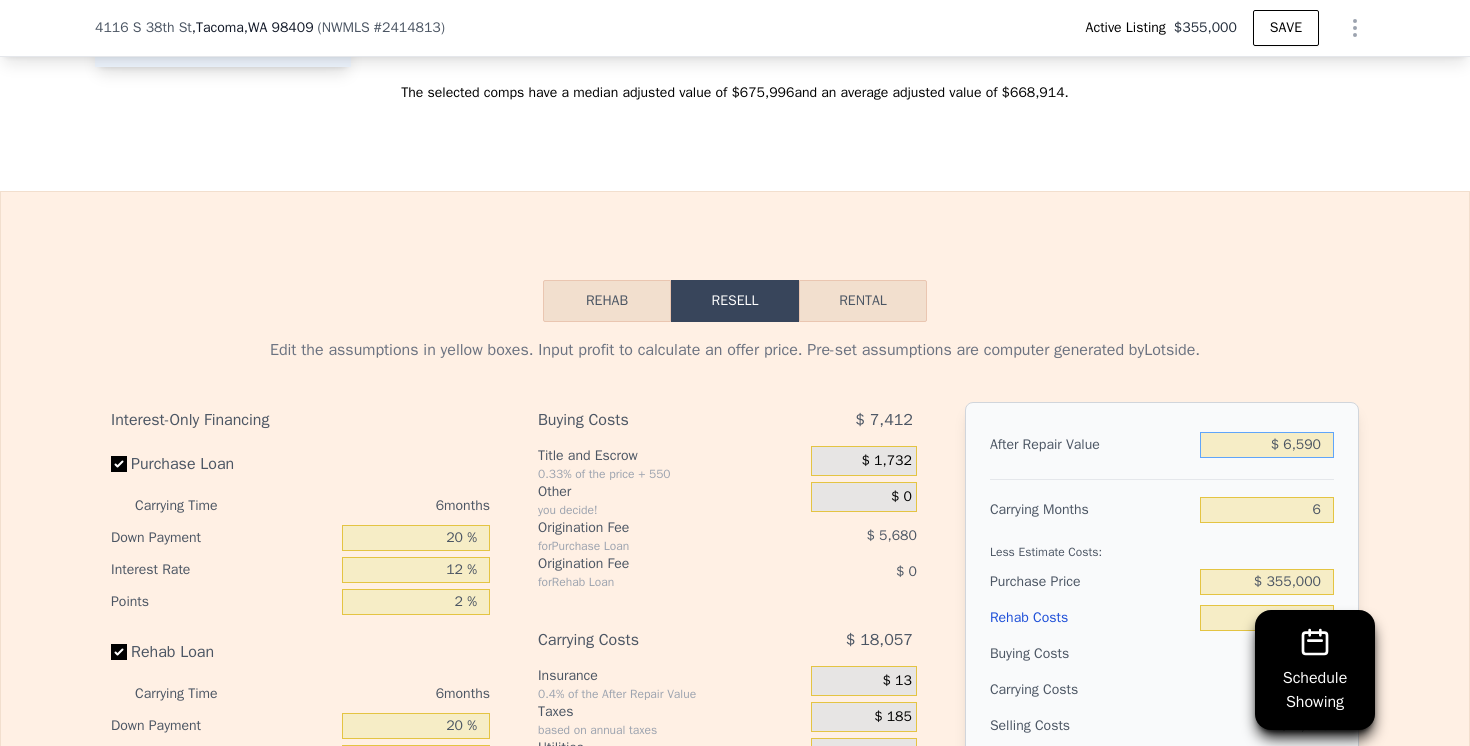 type on "$ 650" 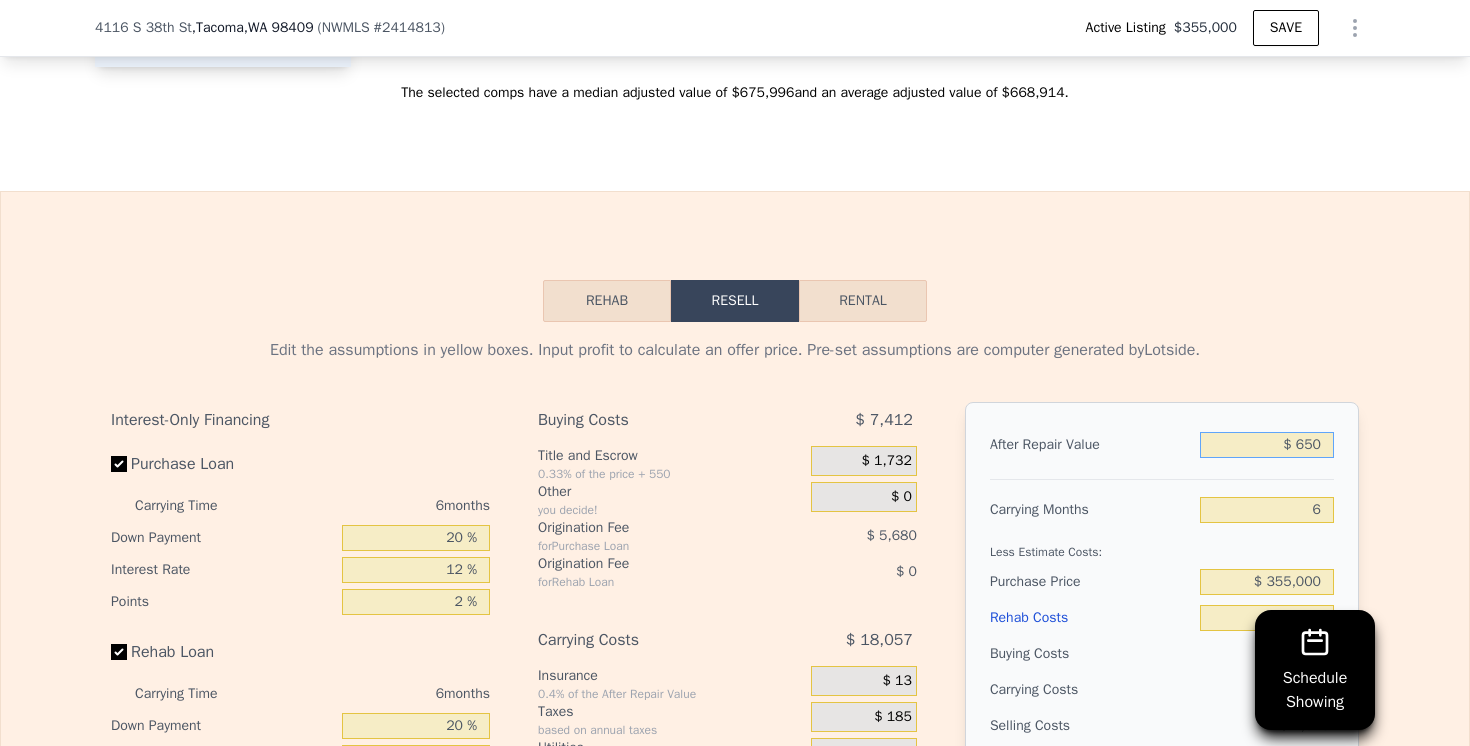 type on "-$ 380,403" 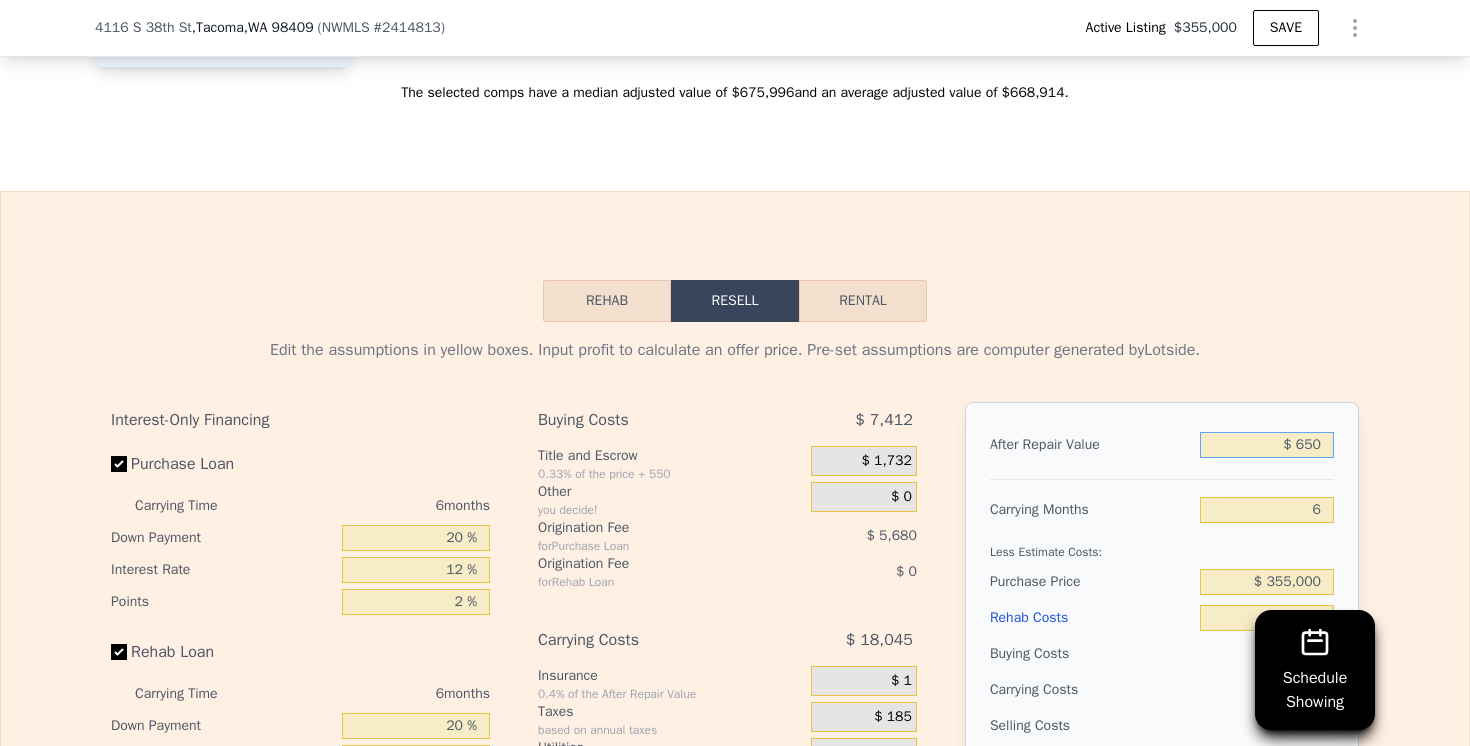 type on "$ 65" 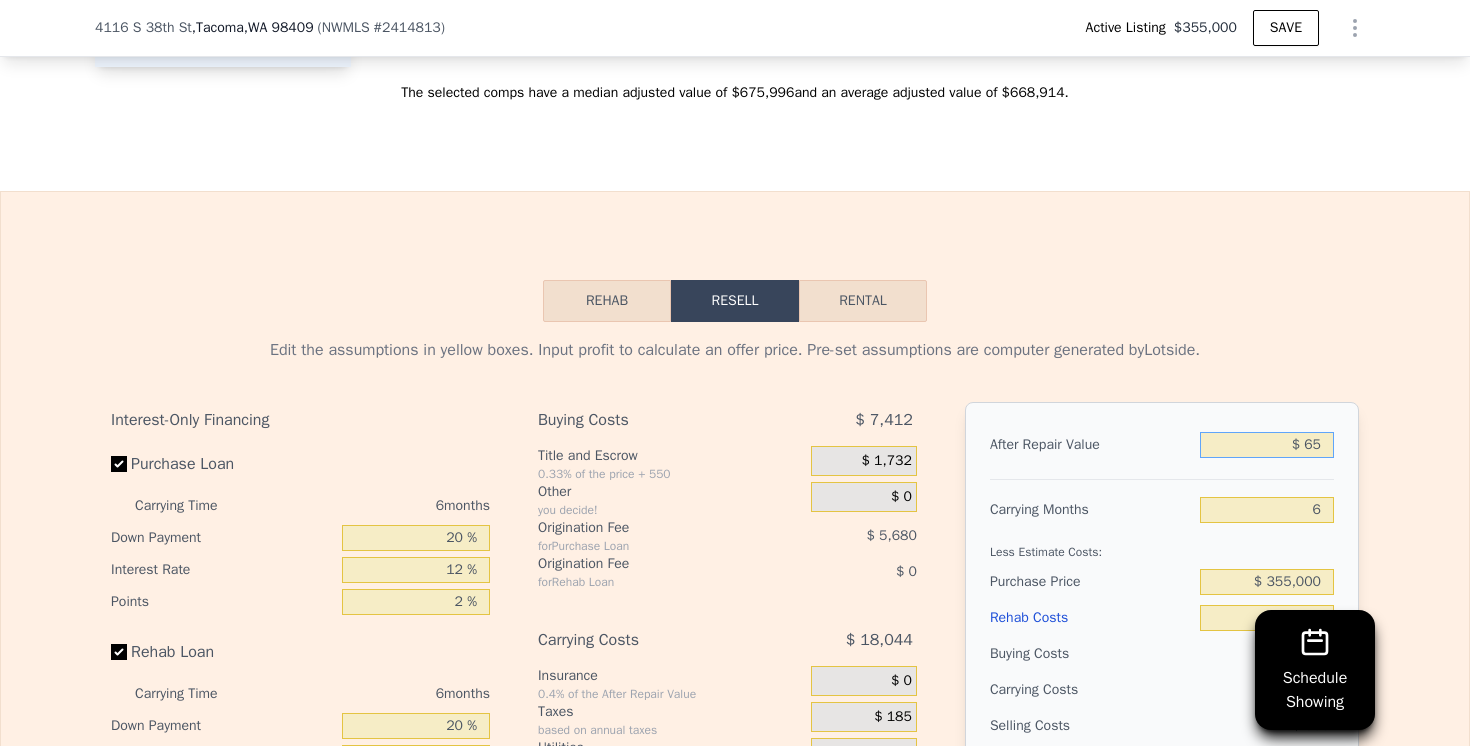 type on "-$ 380,946" 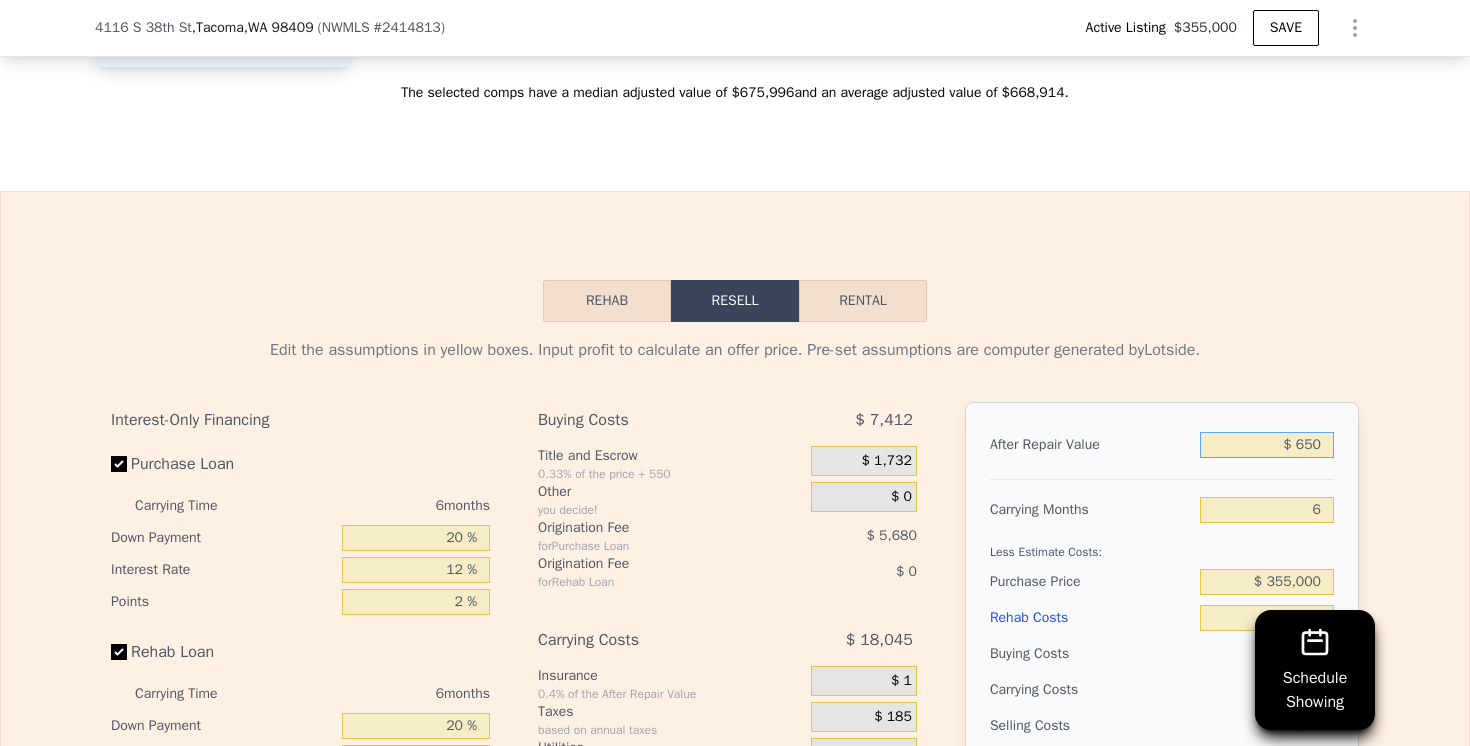 type on "-$ 380,403" 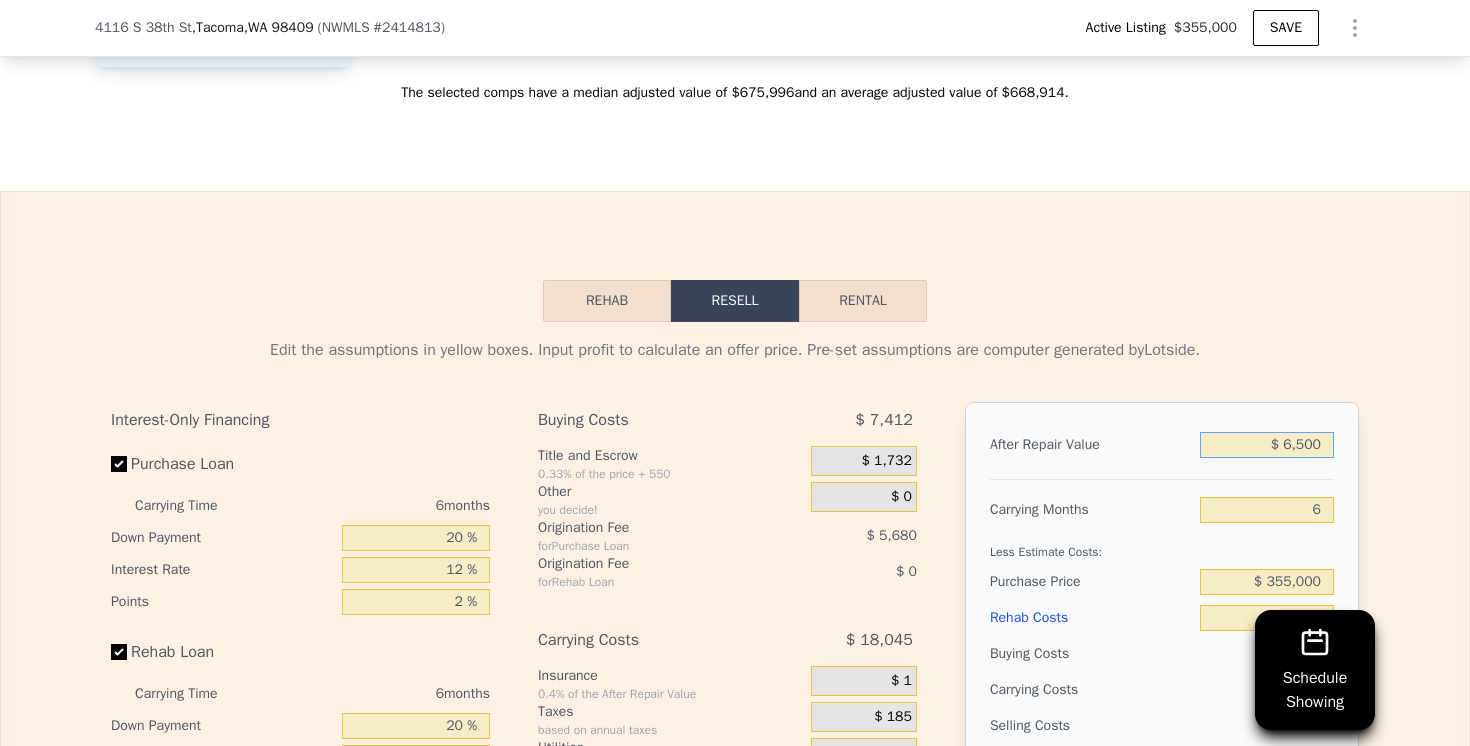 type on "-$ 374,983" 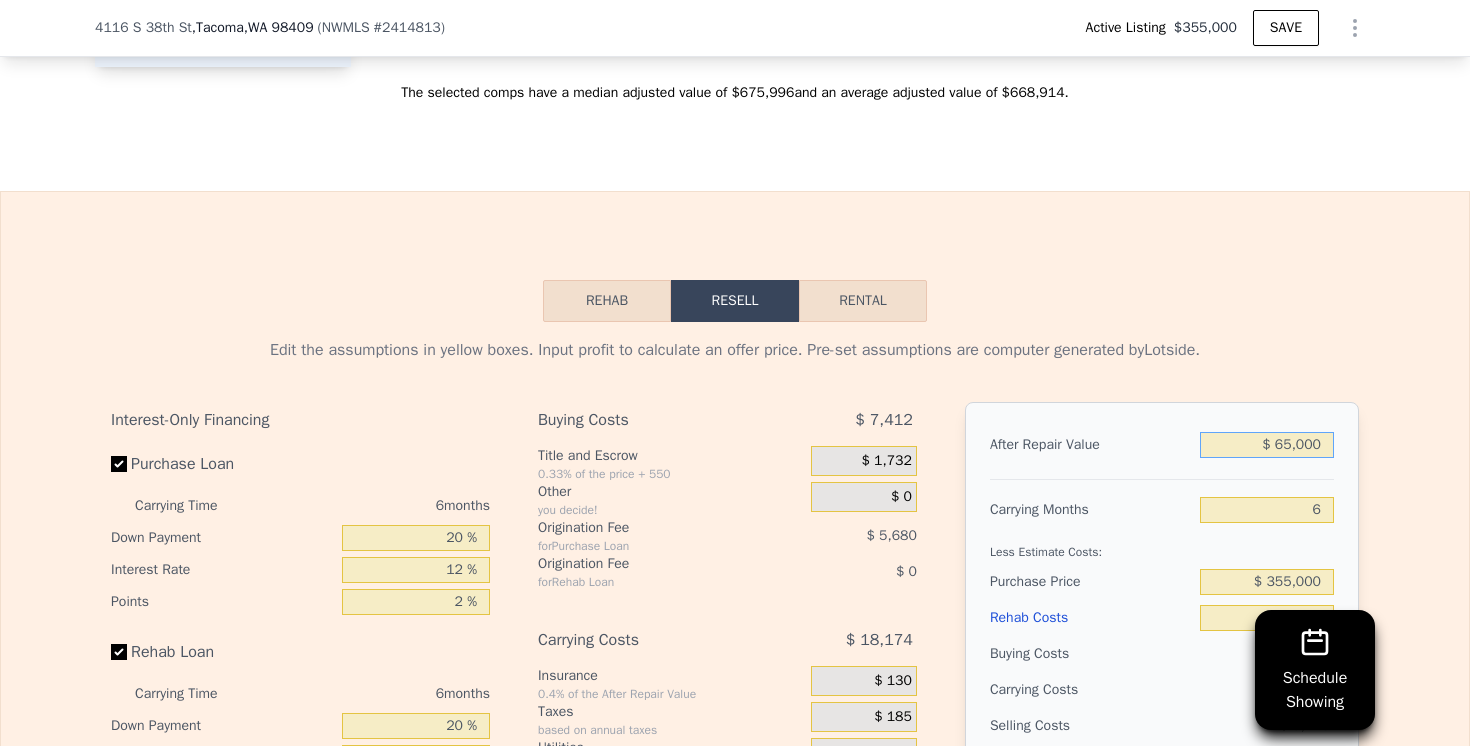 type on "-$ 320,759" 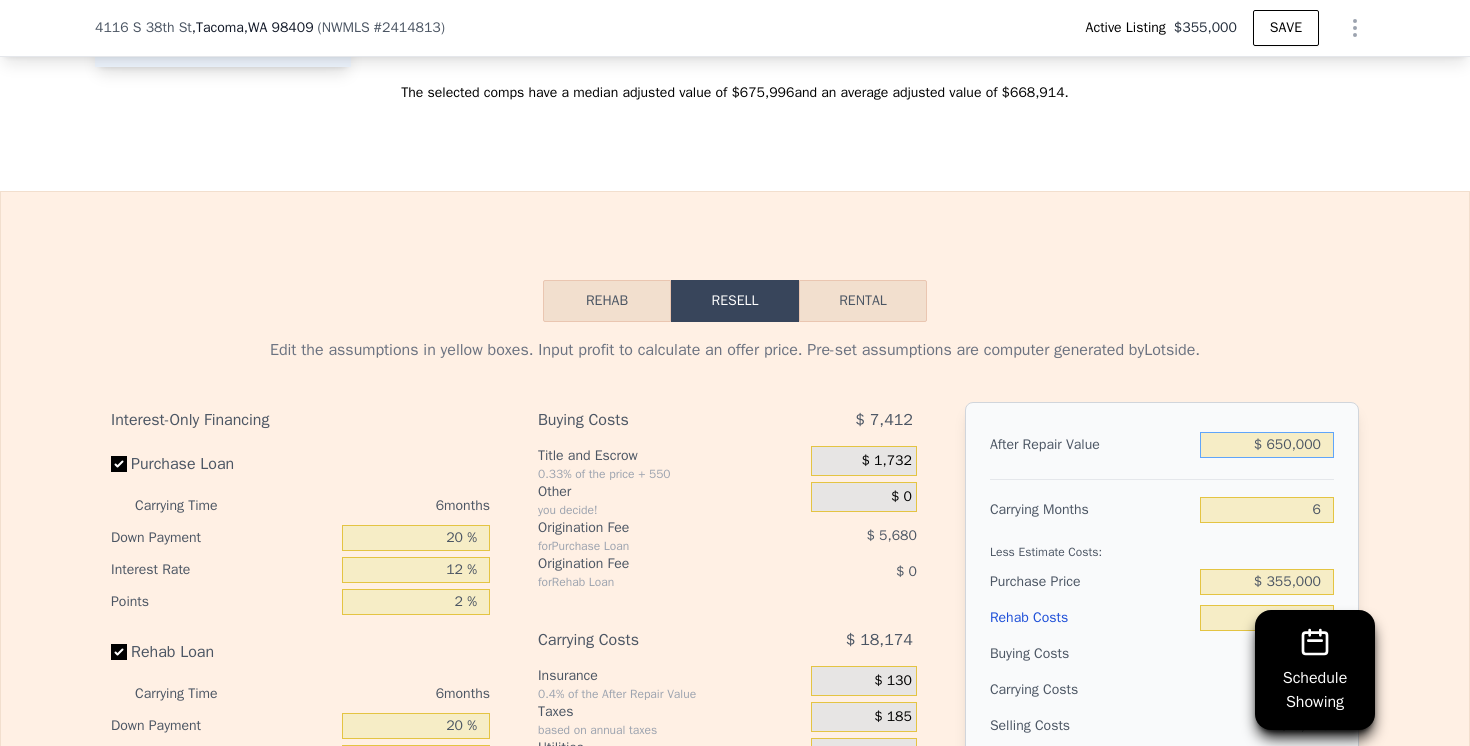 type on "$ 221,459" 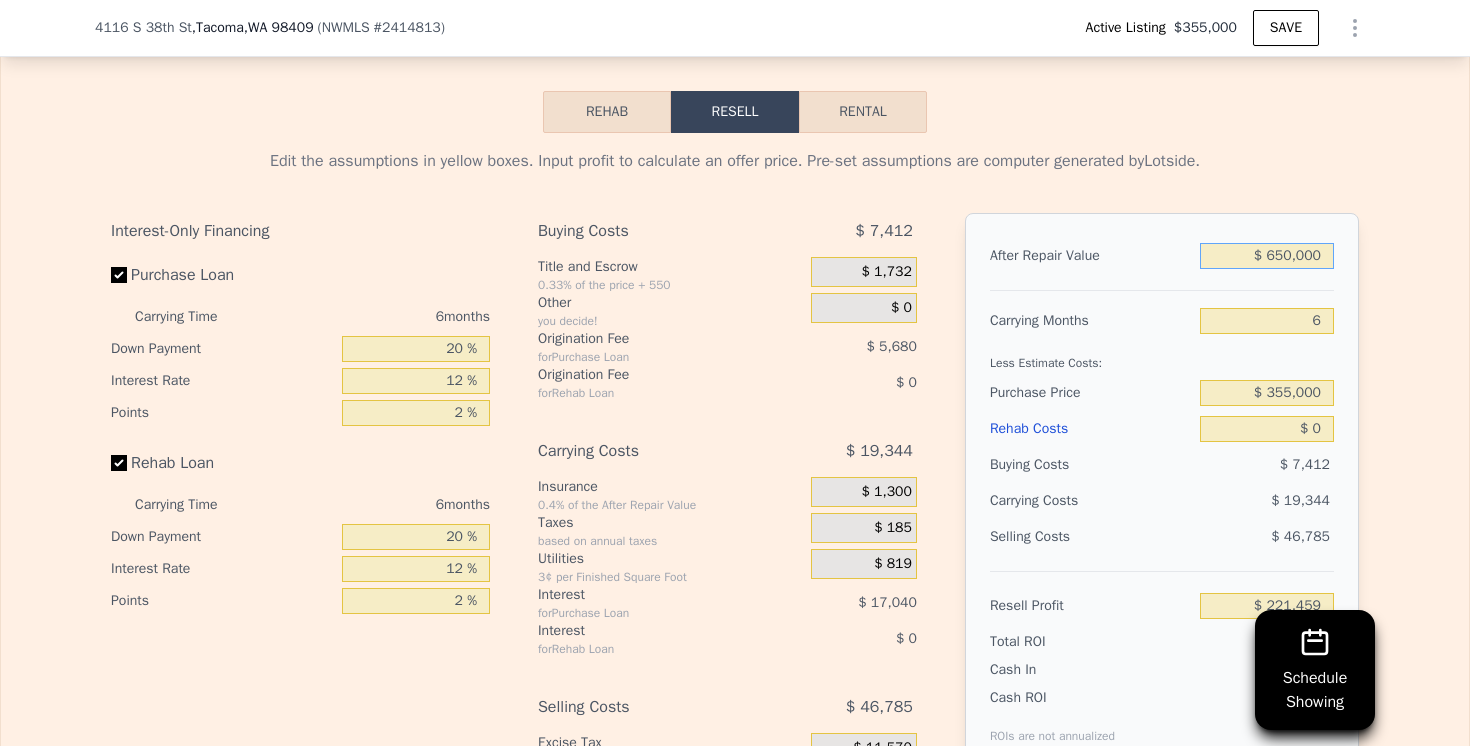 type on "$ 650,000" 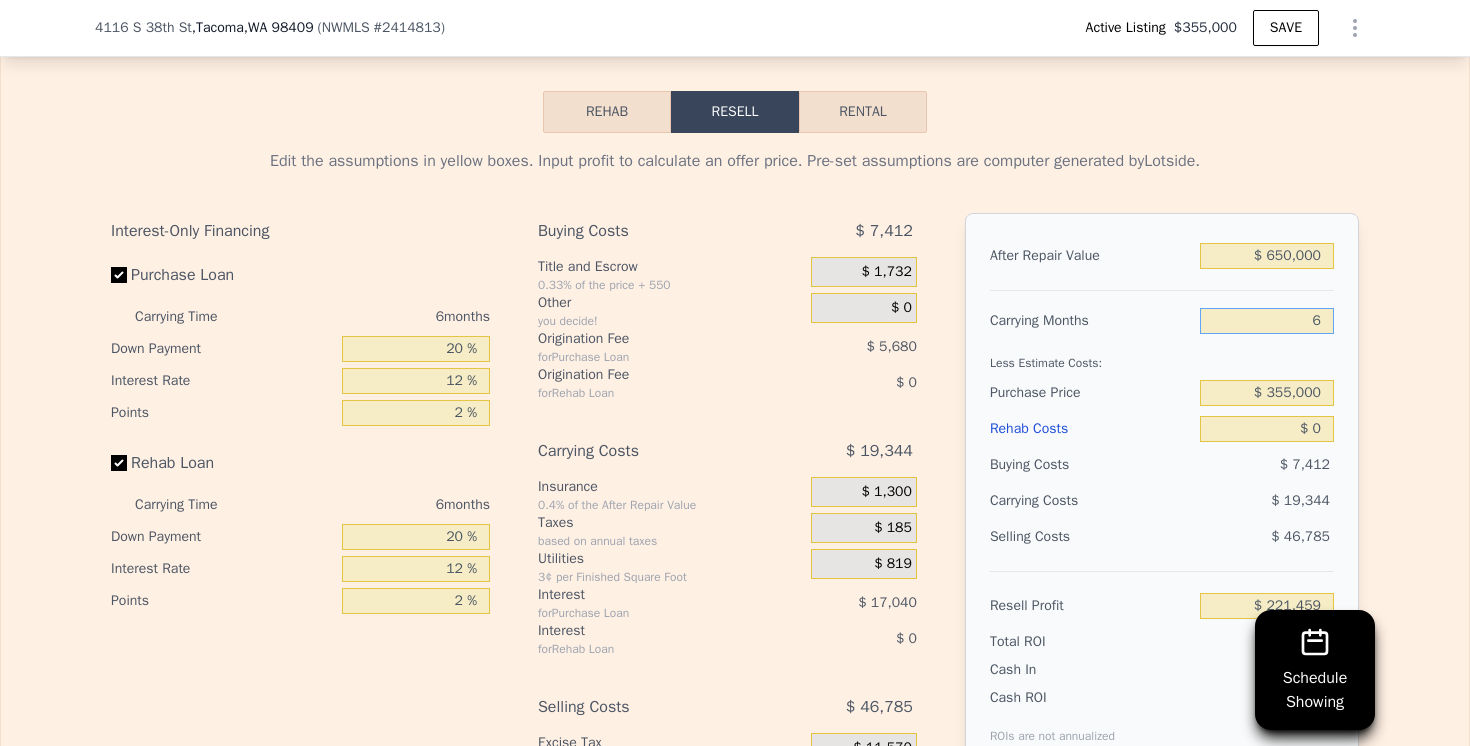 scroll, scrollTop: 2820, scrollLeft: 0, axis: vertical 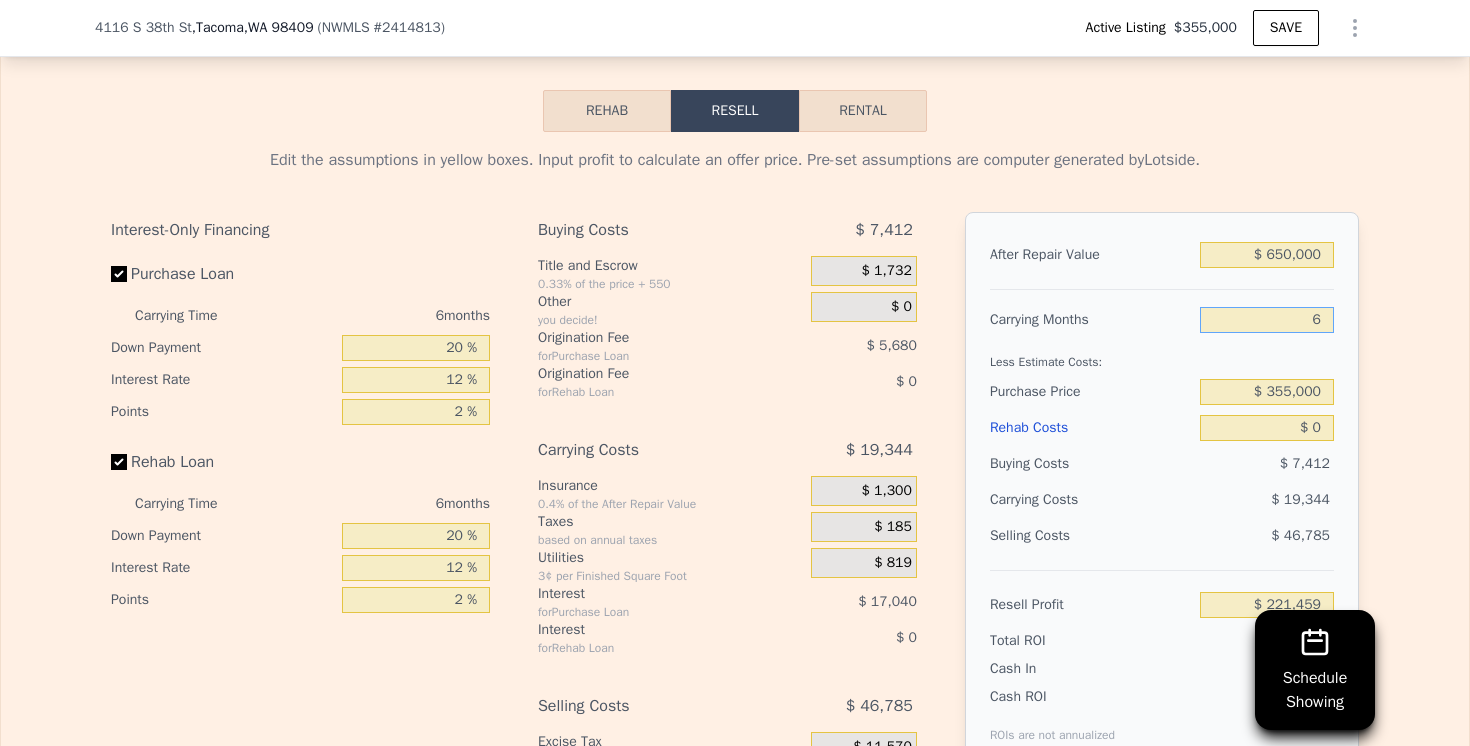 click on "6" at bounding box center (1267, 320) 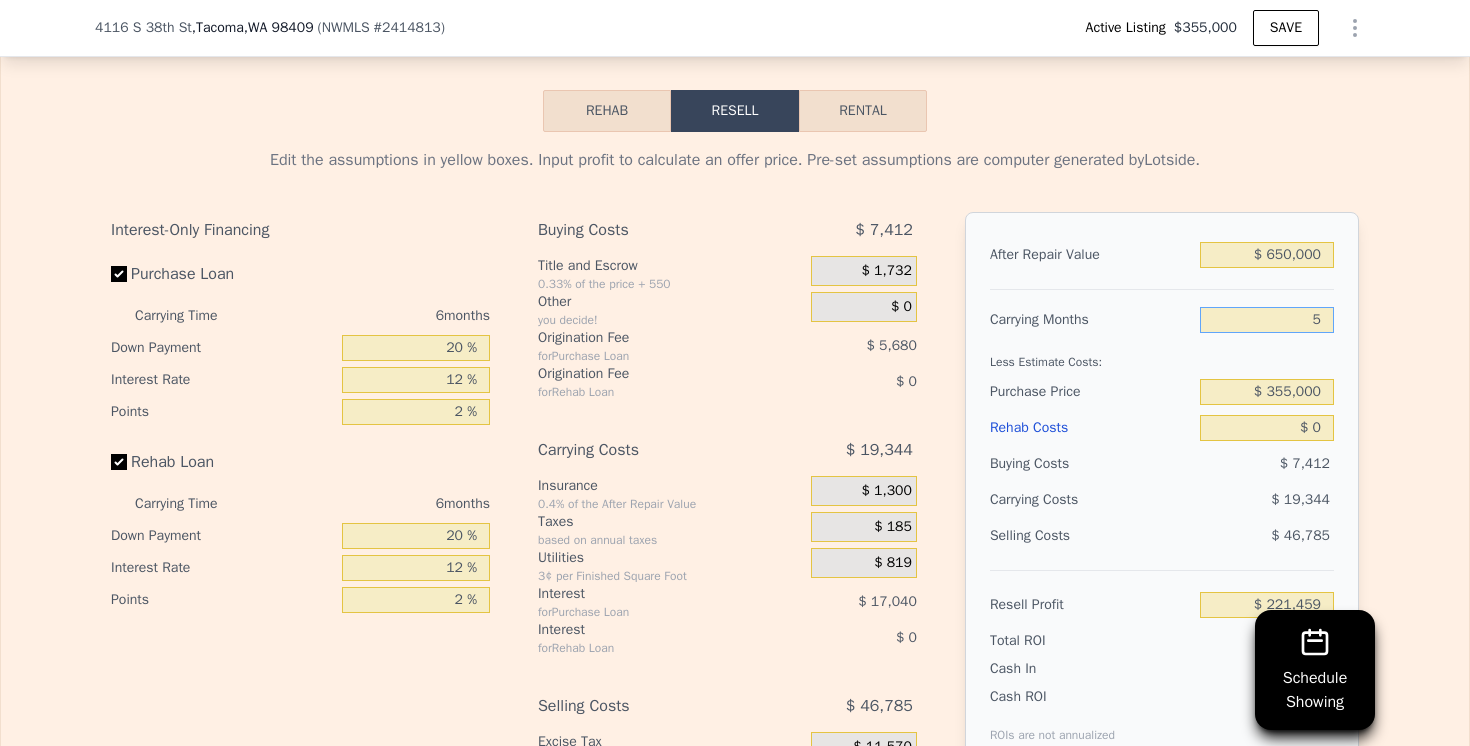 type on "$ 224,683" 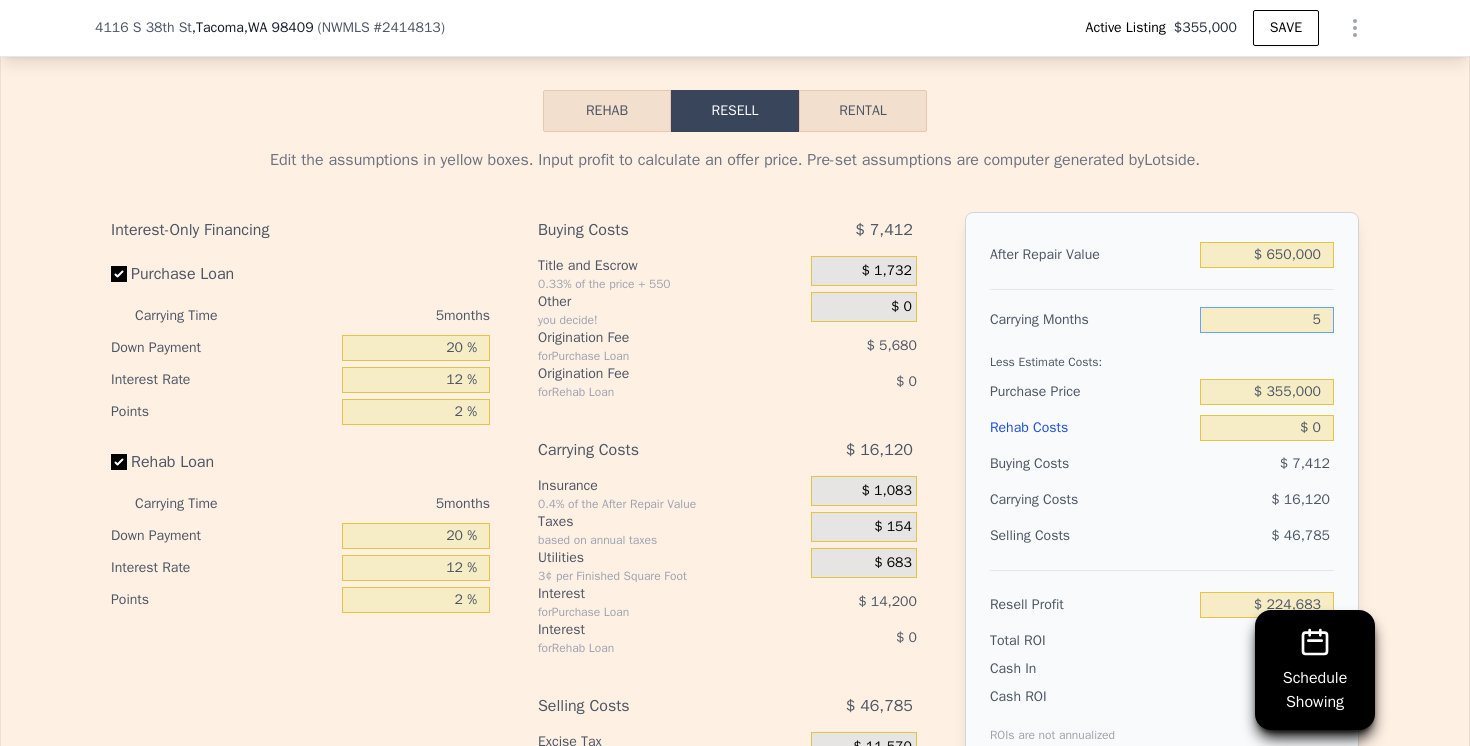 type on "5" 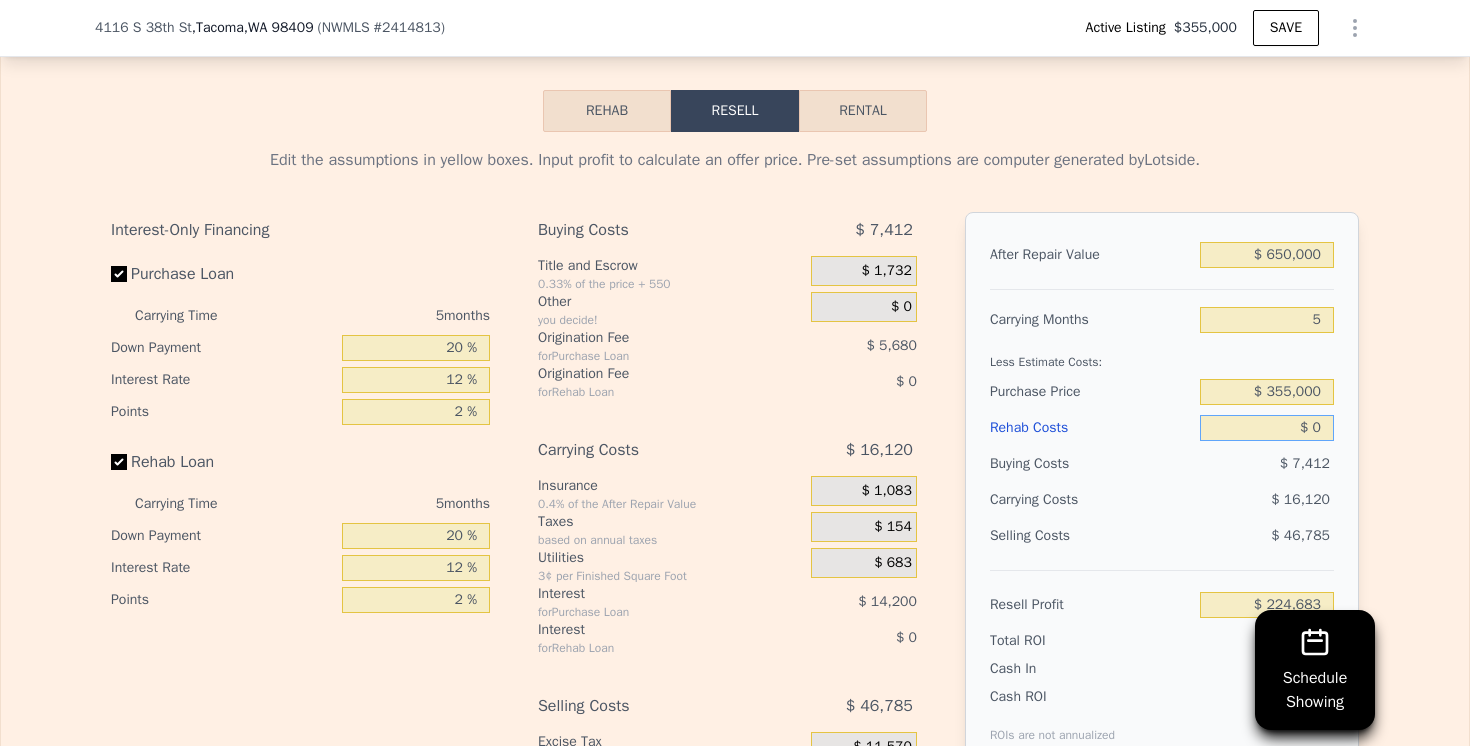 click on "$ 0" at bounding box center [1267, 428] 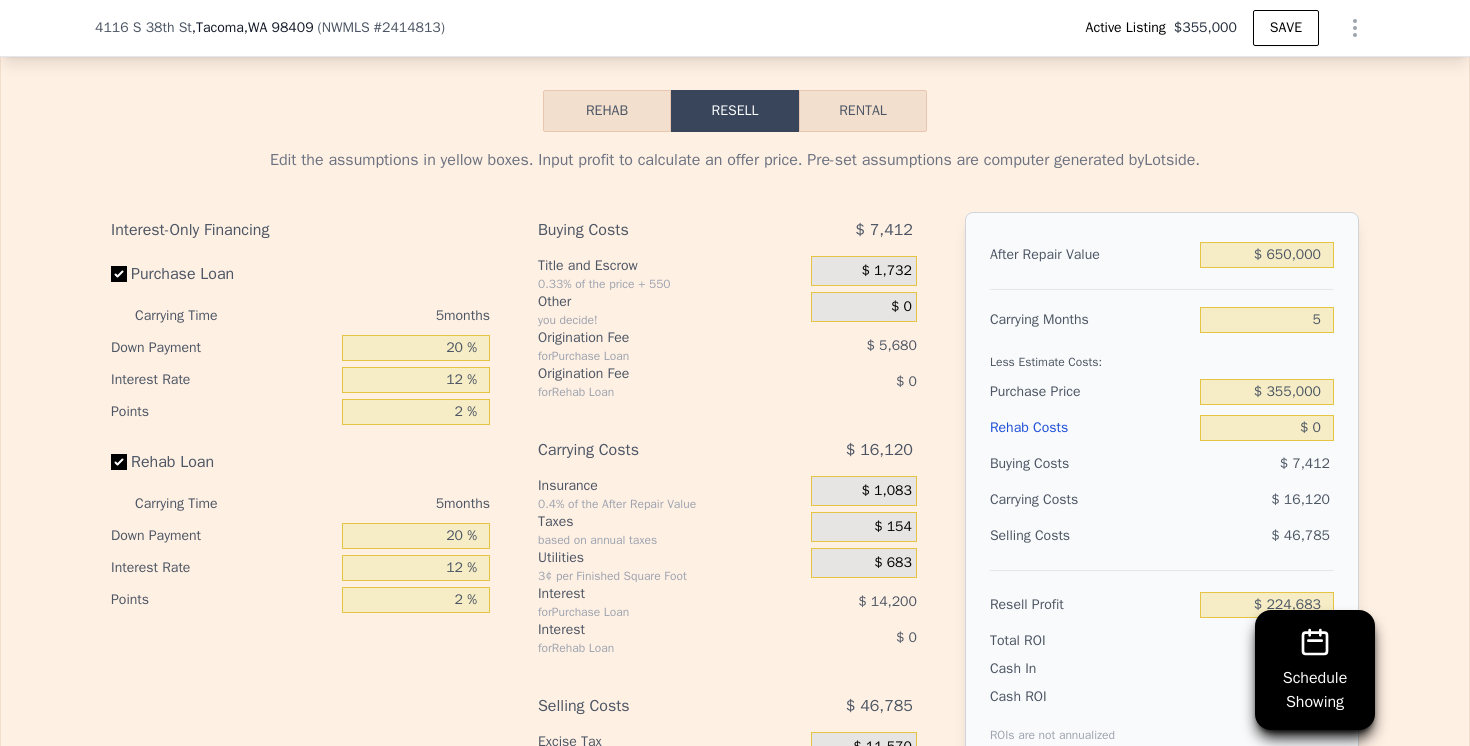 click on "$ 7,412" at bounding box center [1267, 464] 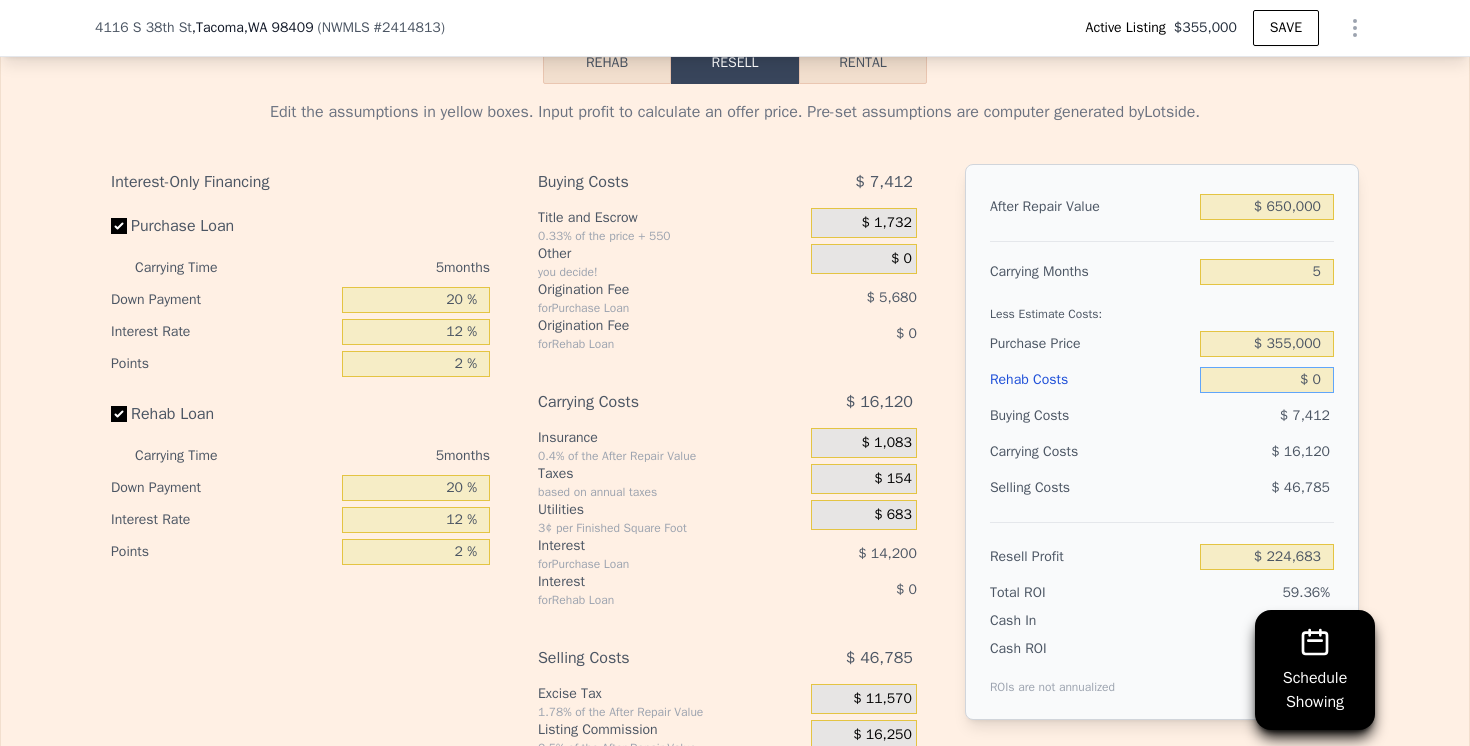 click on "$ 0" at bounding box center [1267, 380] 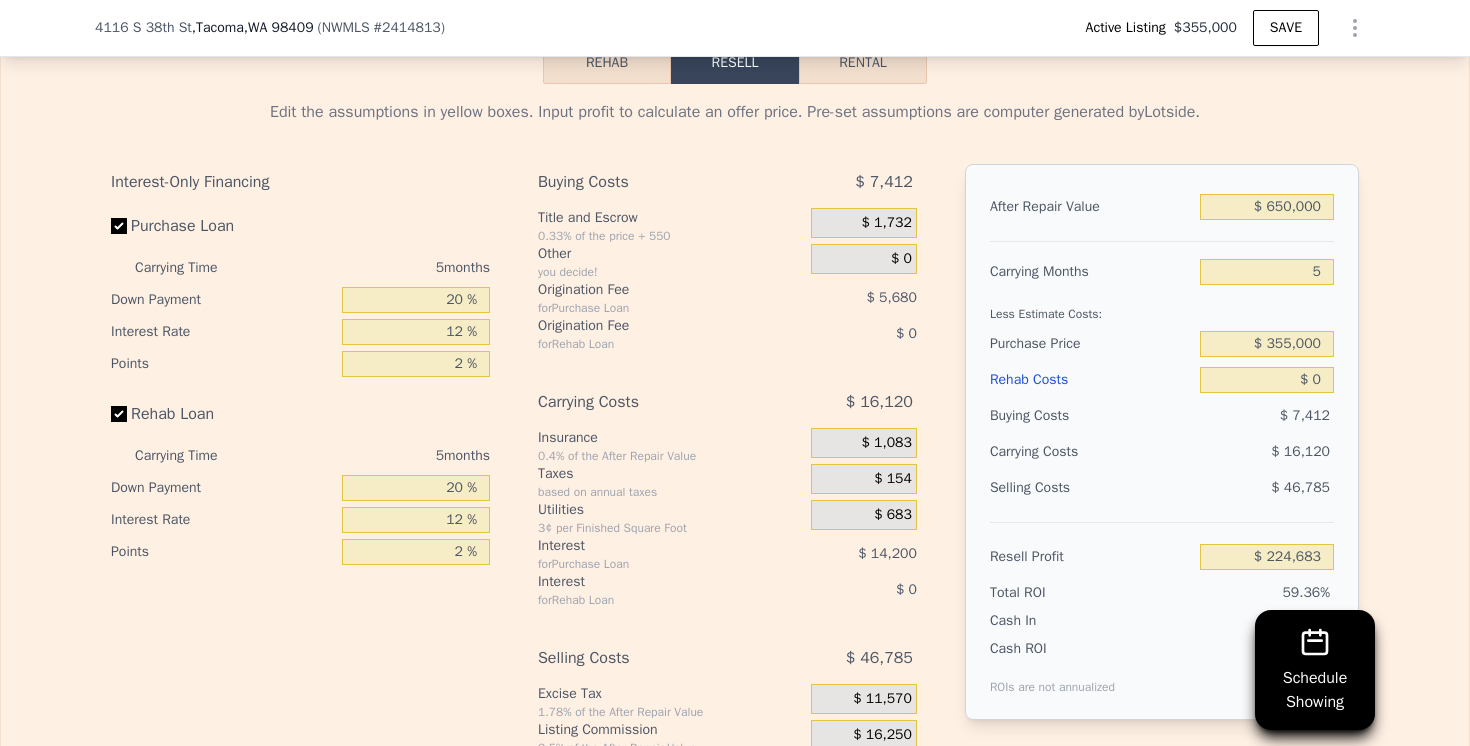 click on "$ 7,412" at bounding box center [1267, 416] 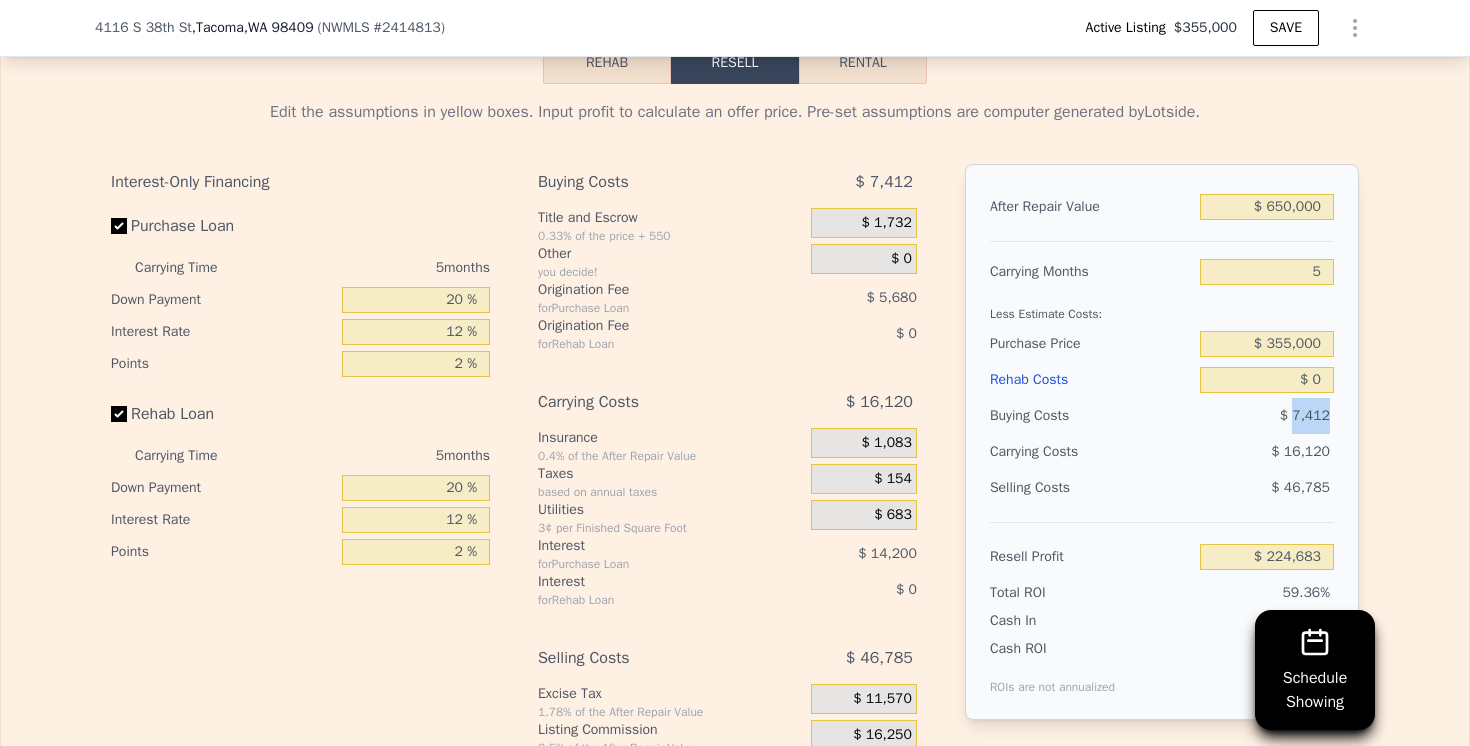 click on "$ 7,412" at bounding box center [1267, 416] 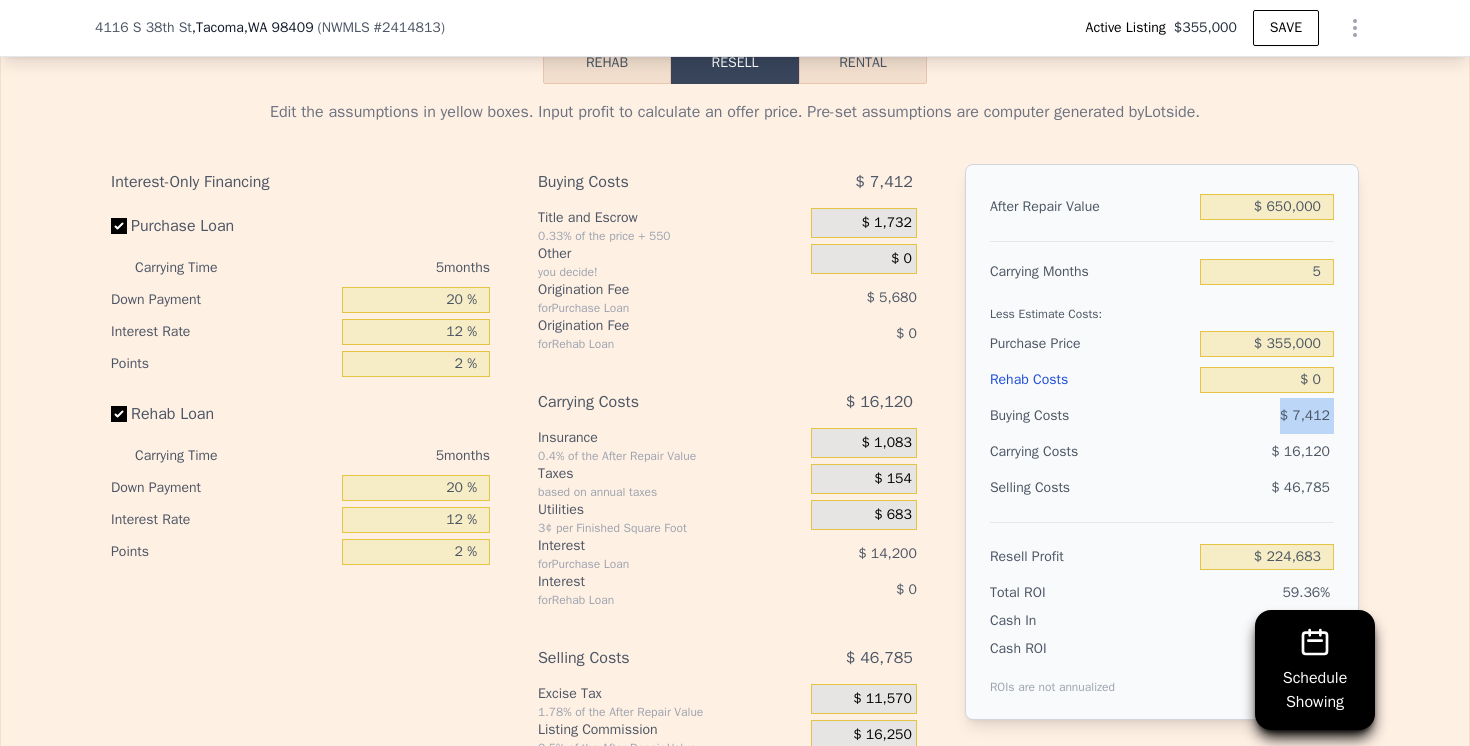 click on "$ 7,412" at bounding box center [1267, 416] 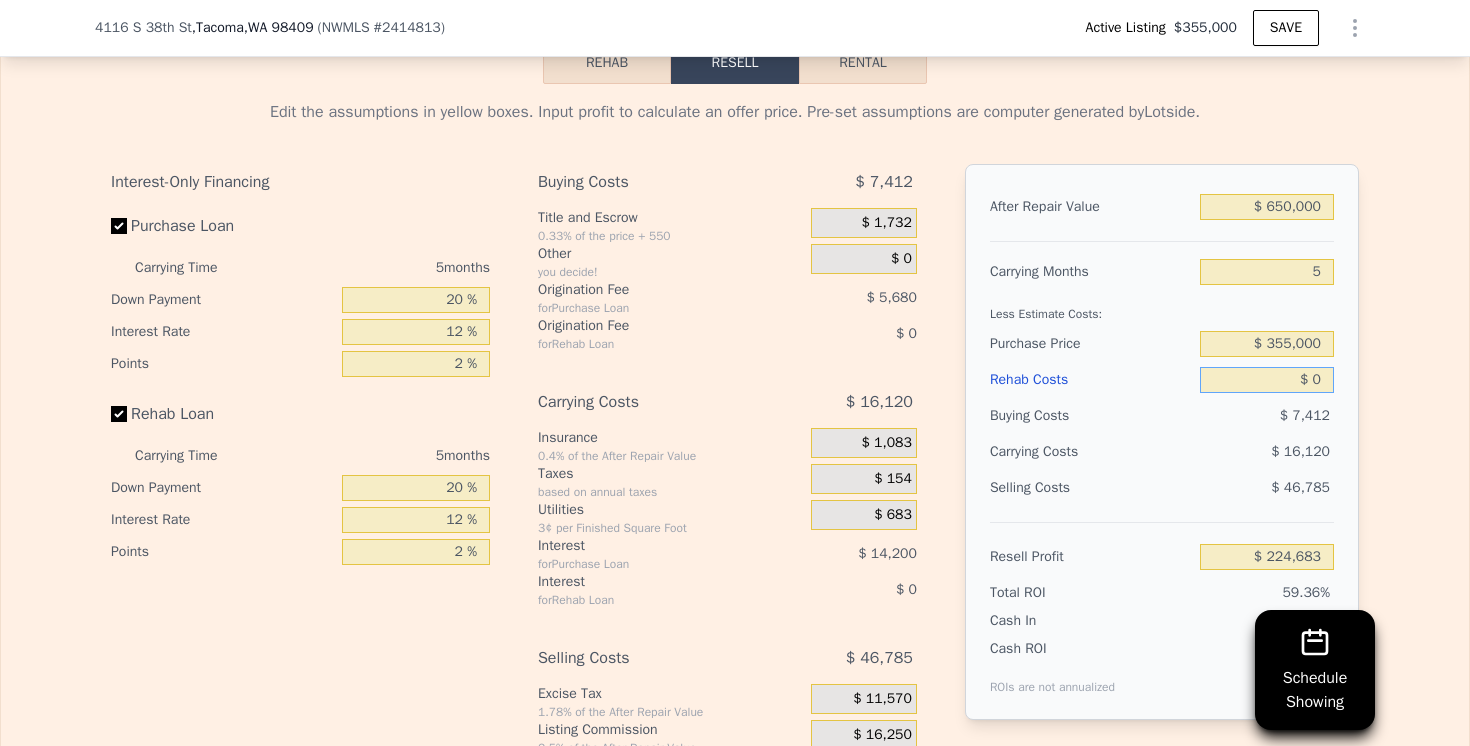 click on "$ 0" at bounding box center (1267, 380) 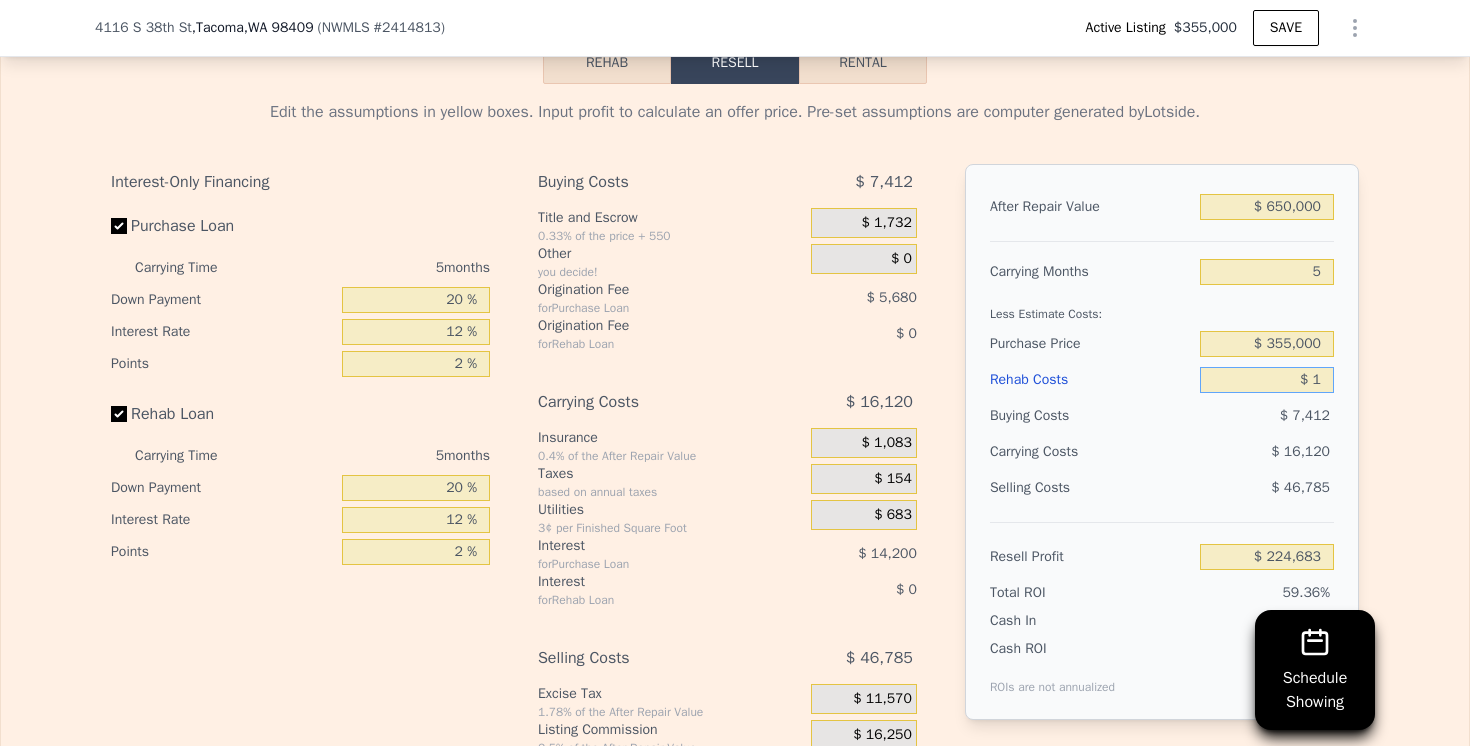 type on "$ 224,682" 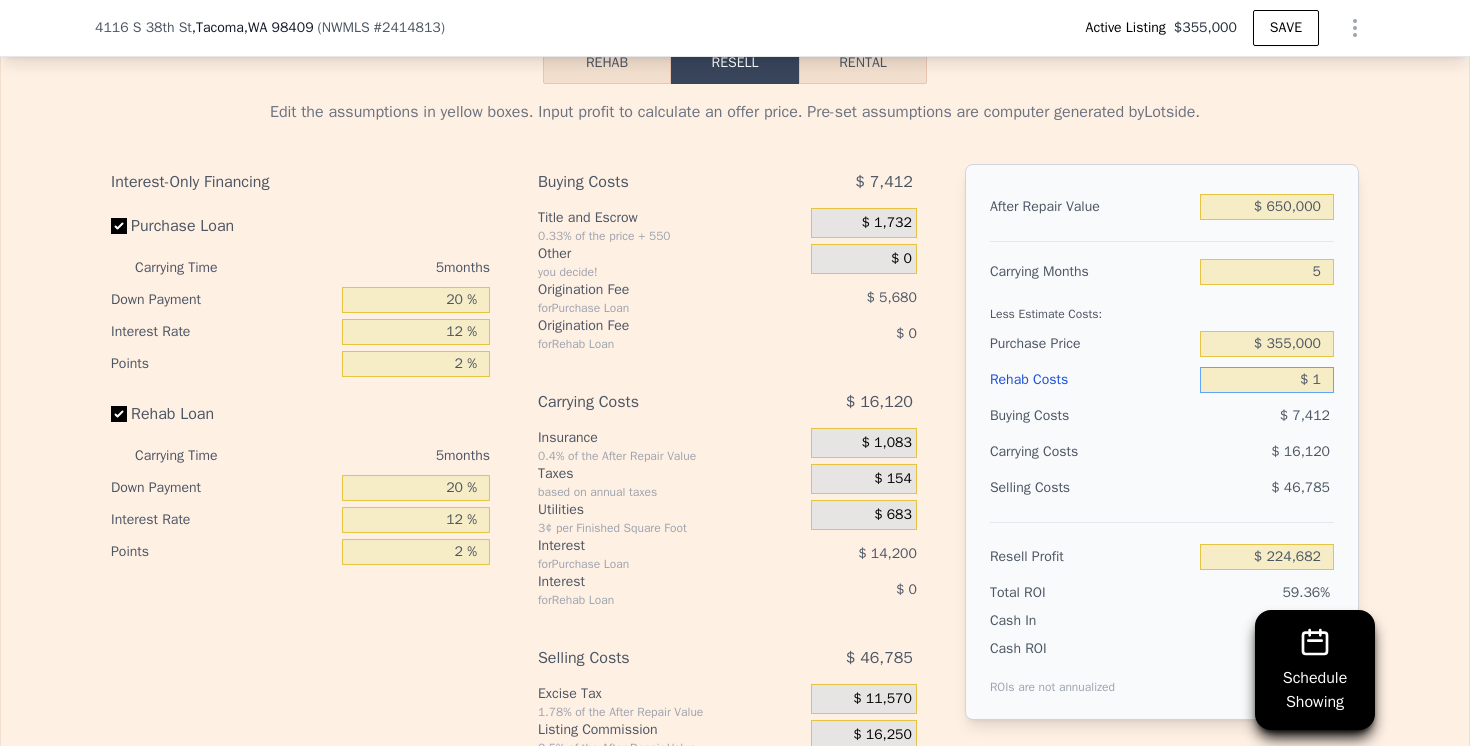 type on "$ 11" 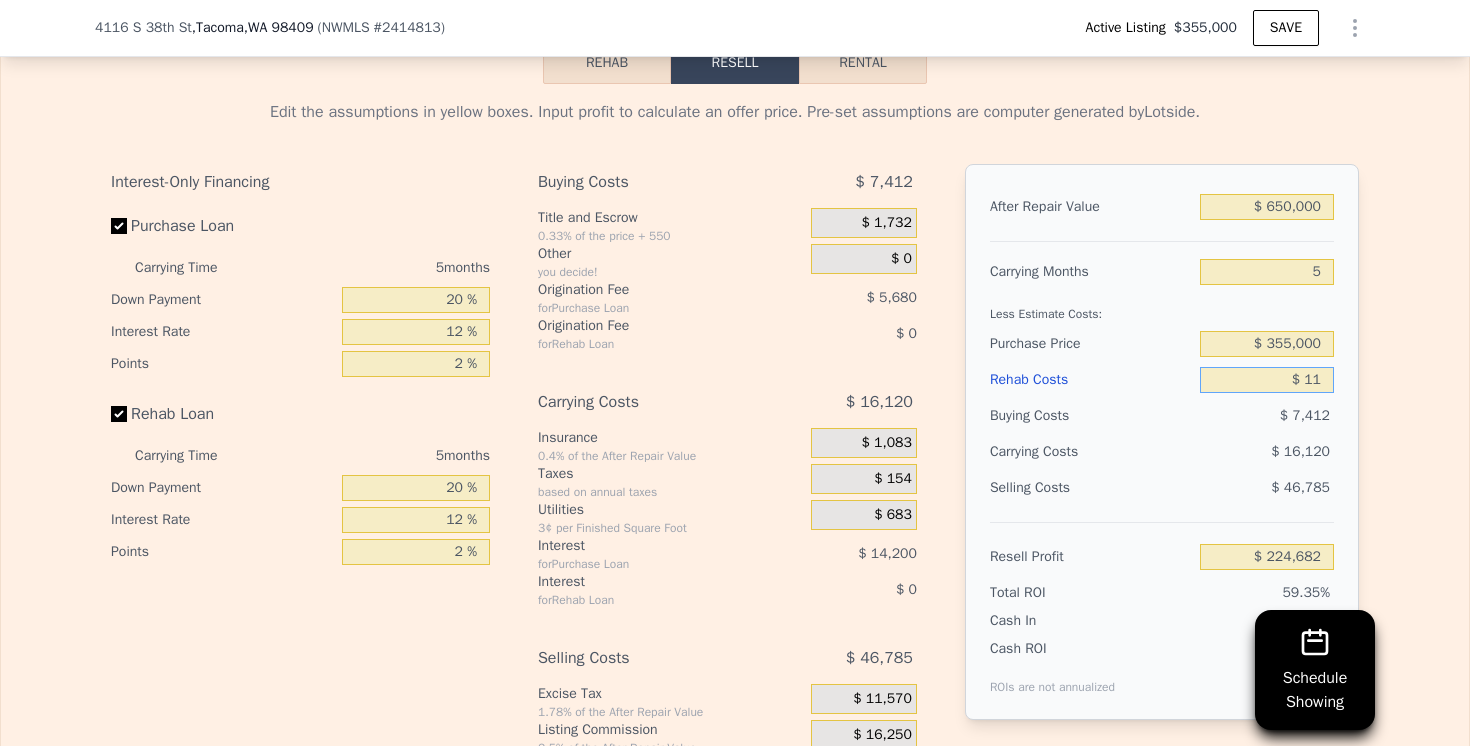 type on "$ 224,672" 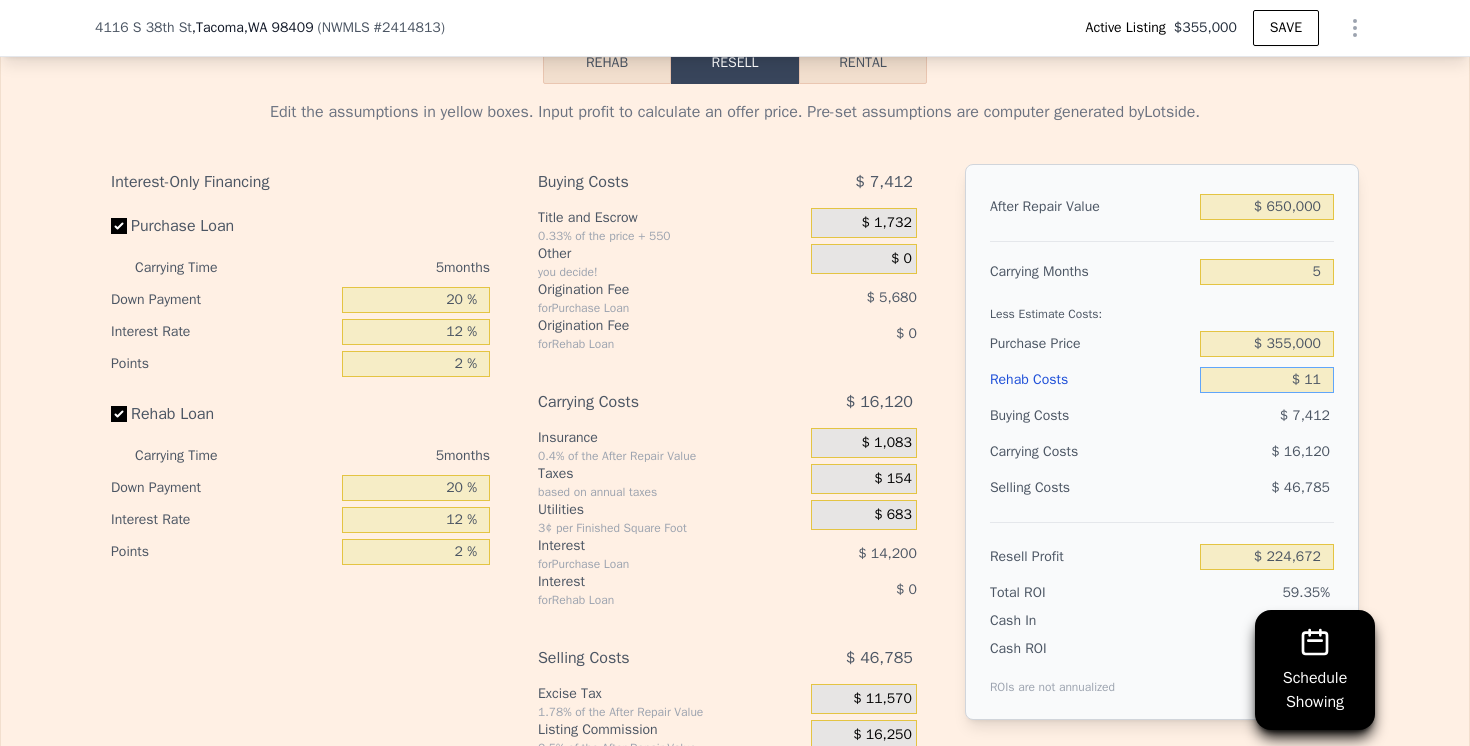 type on "$ 110" 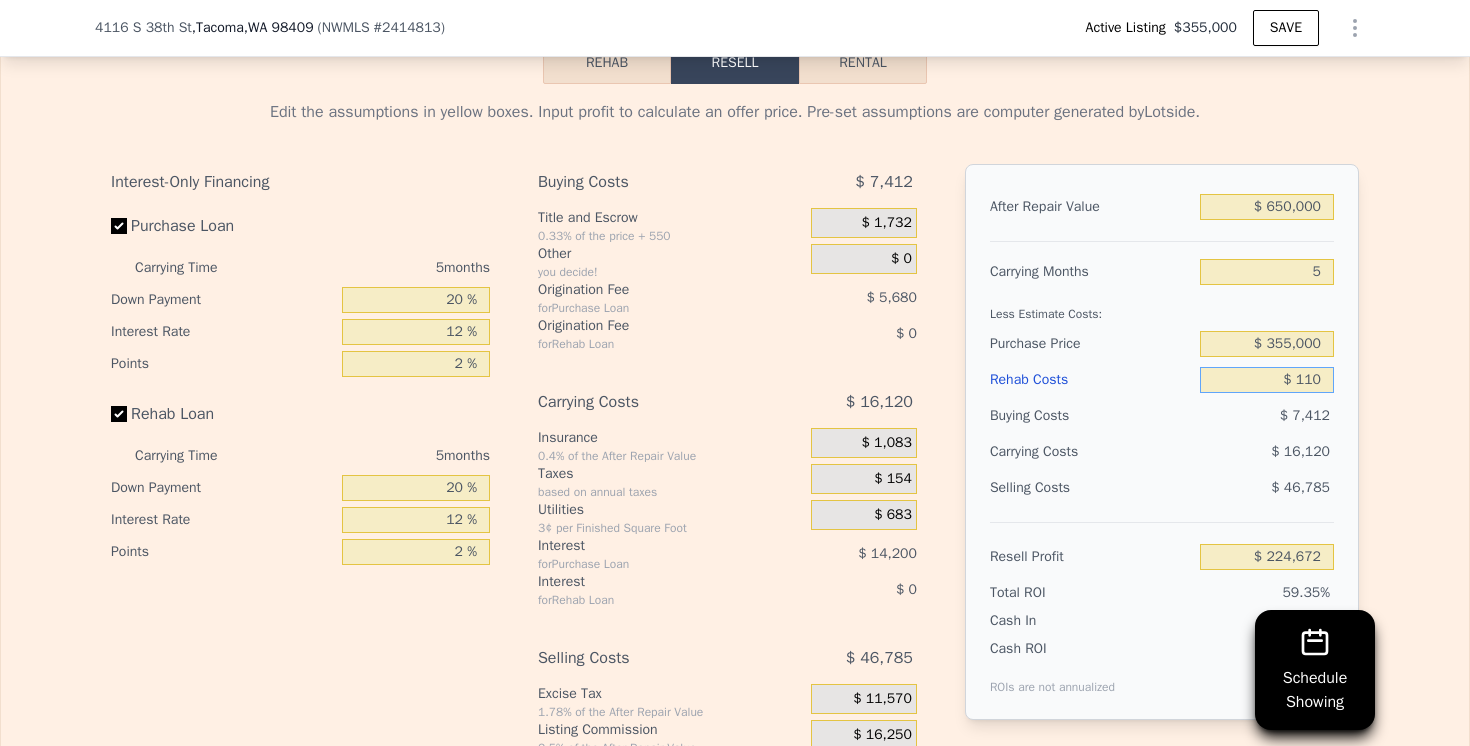 type on "$ 224,566" 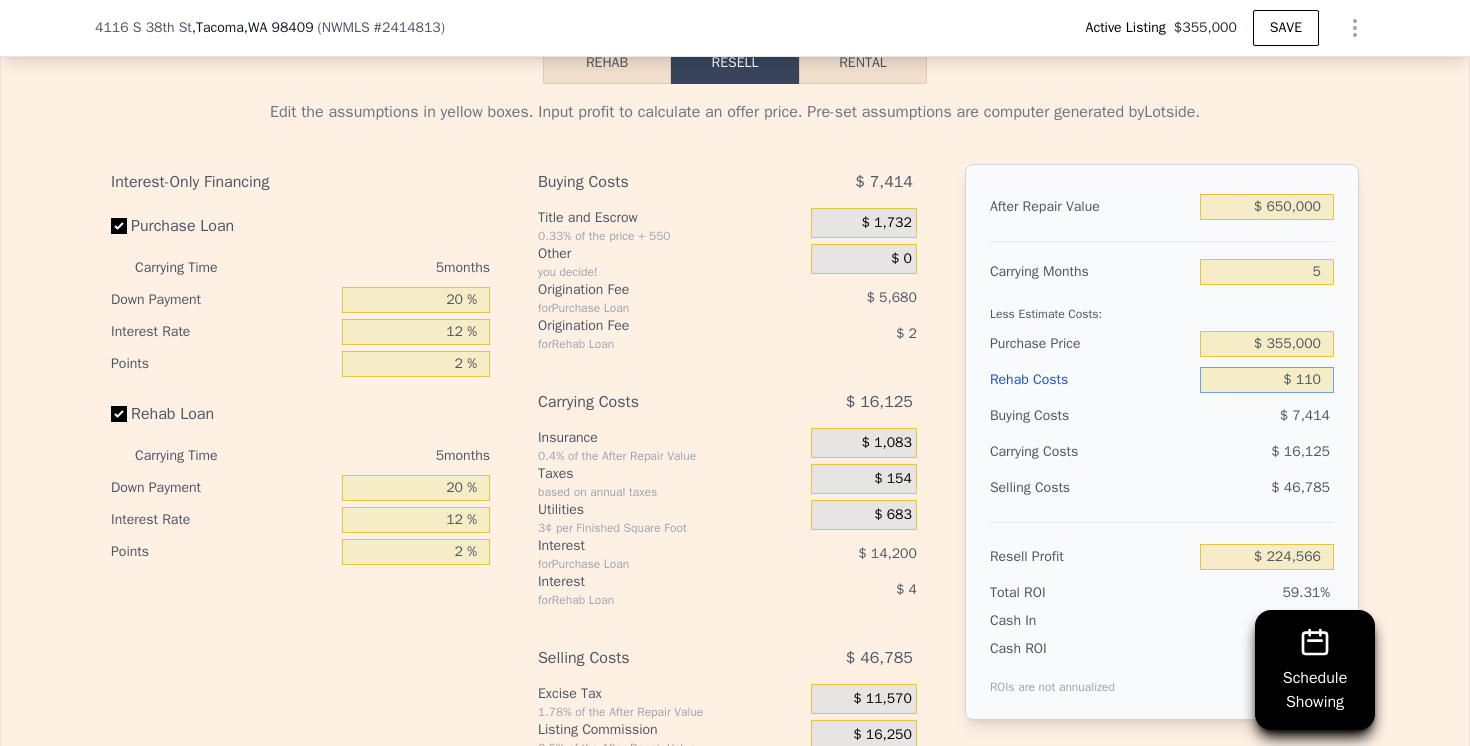 type on "$ 1,100" 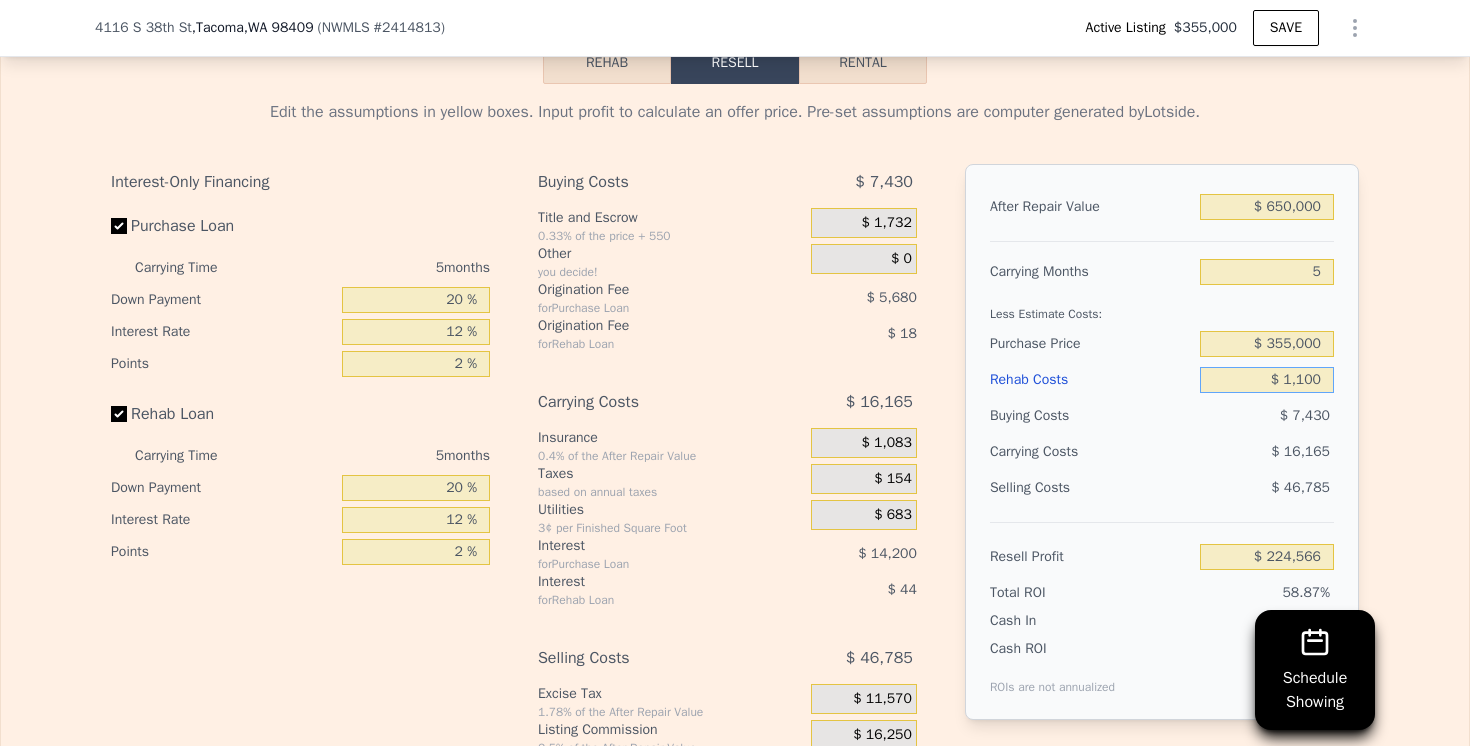 type on "$ 223,520" 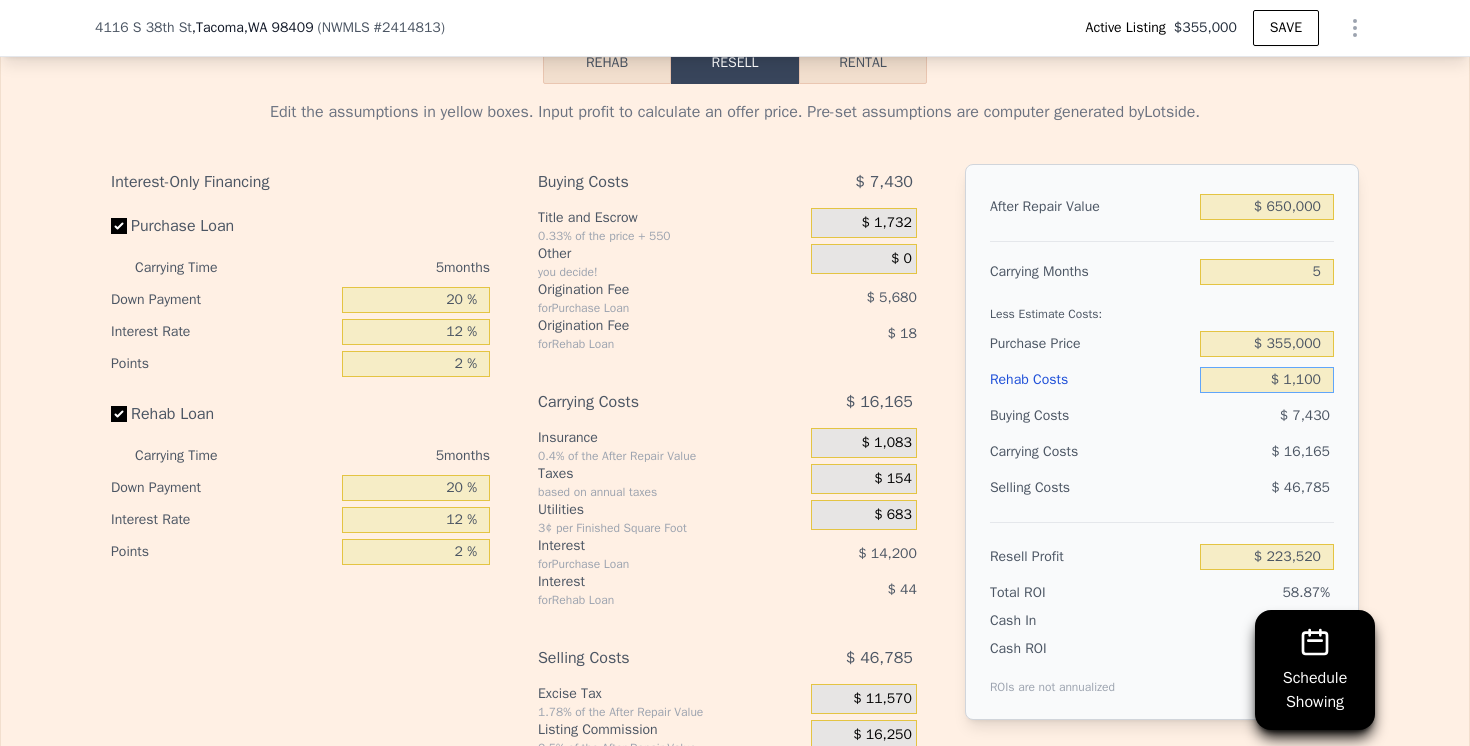 type on "$ 11,000" 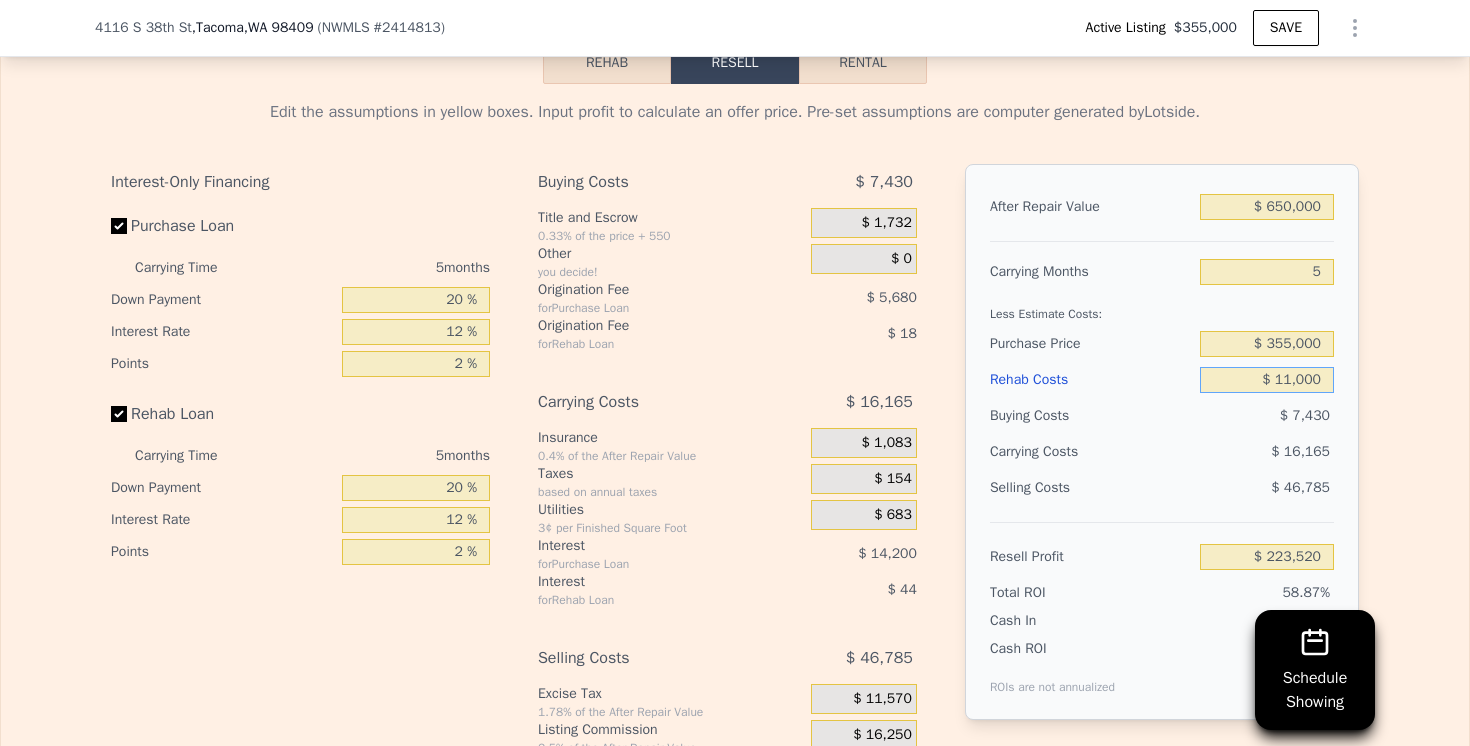 type on "$ 213,067" 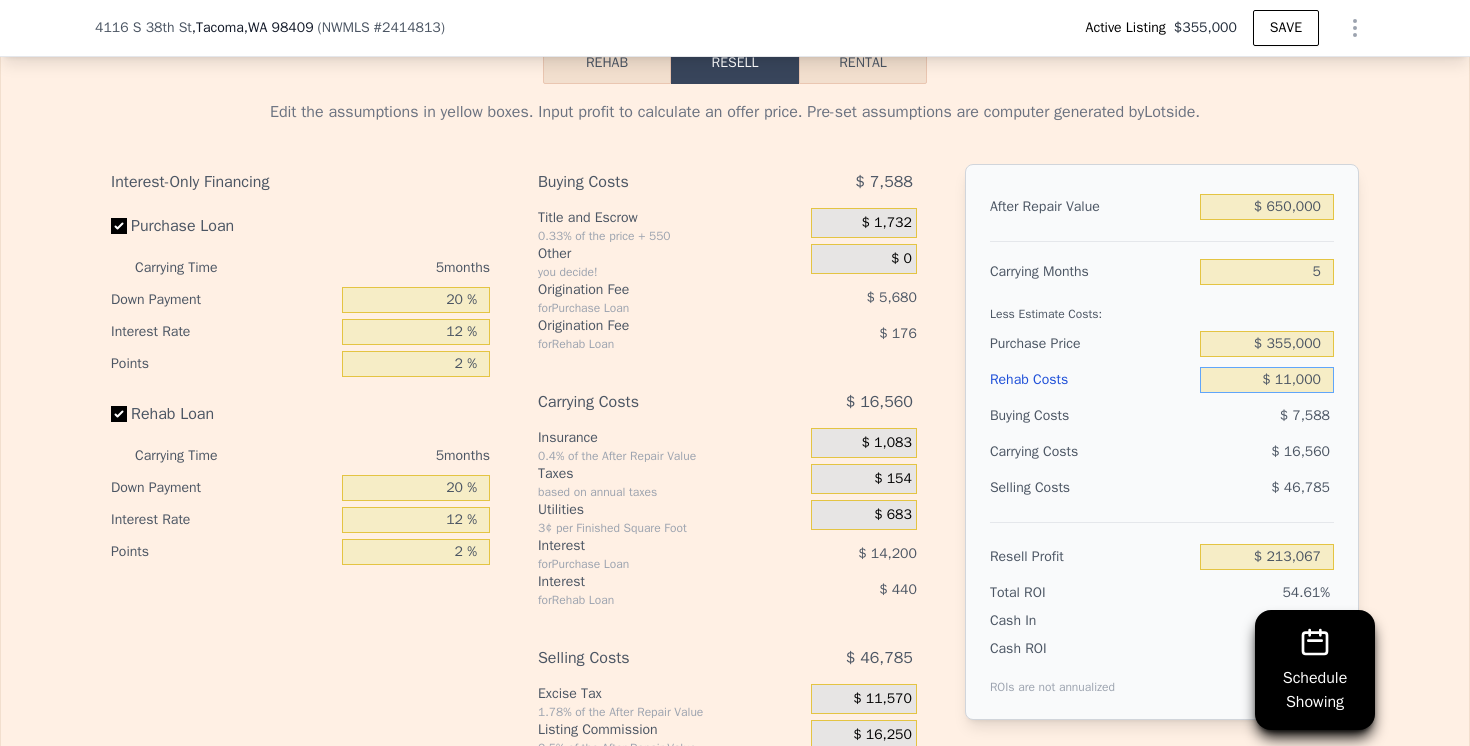 type on "$ 110,000" 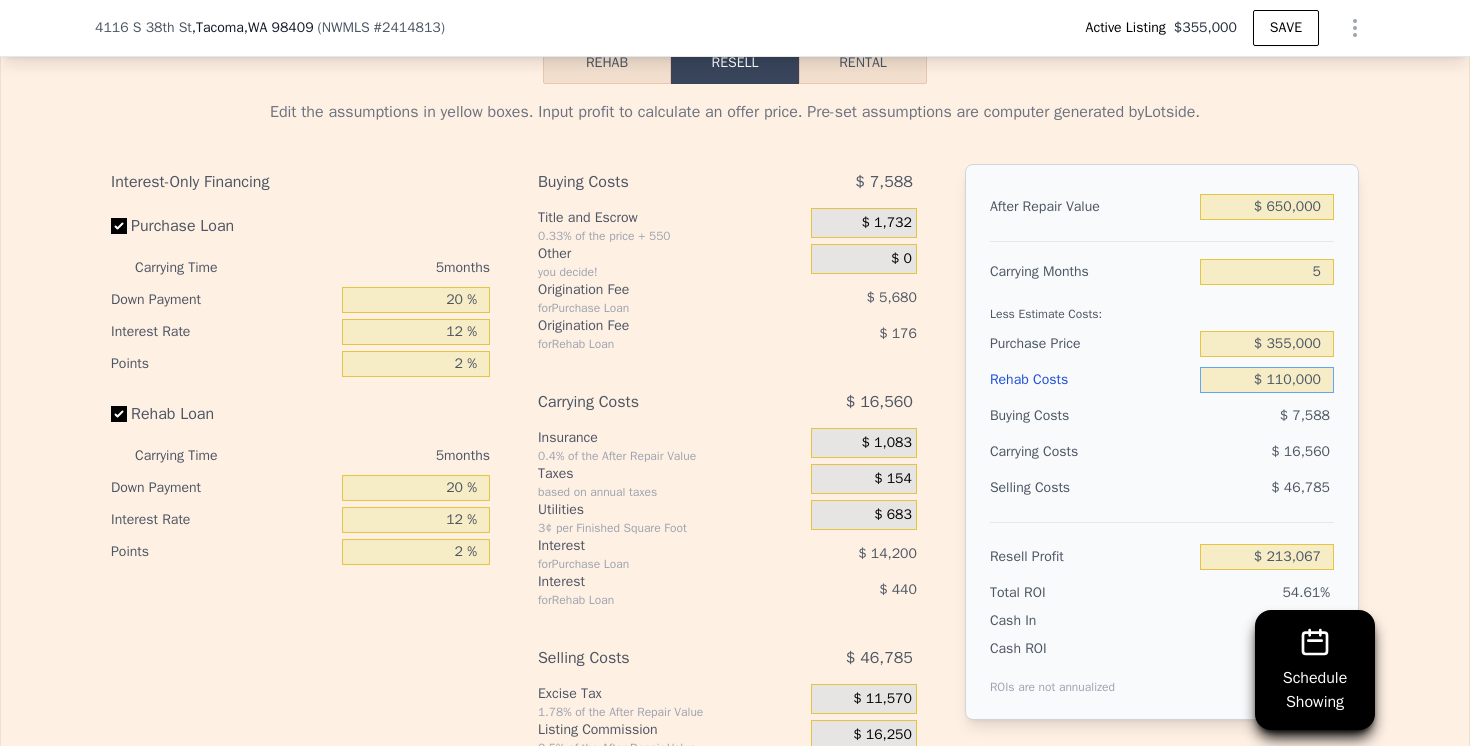 type on "$ 108,523" 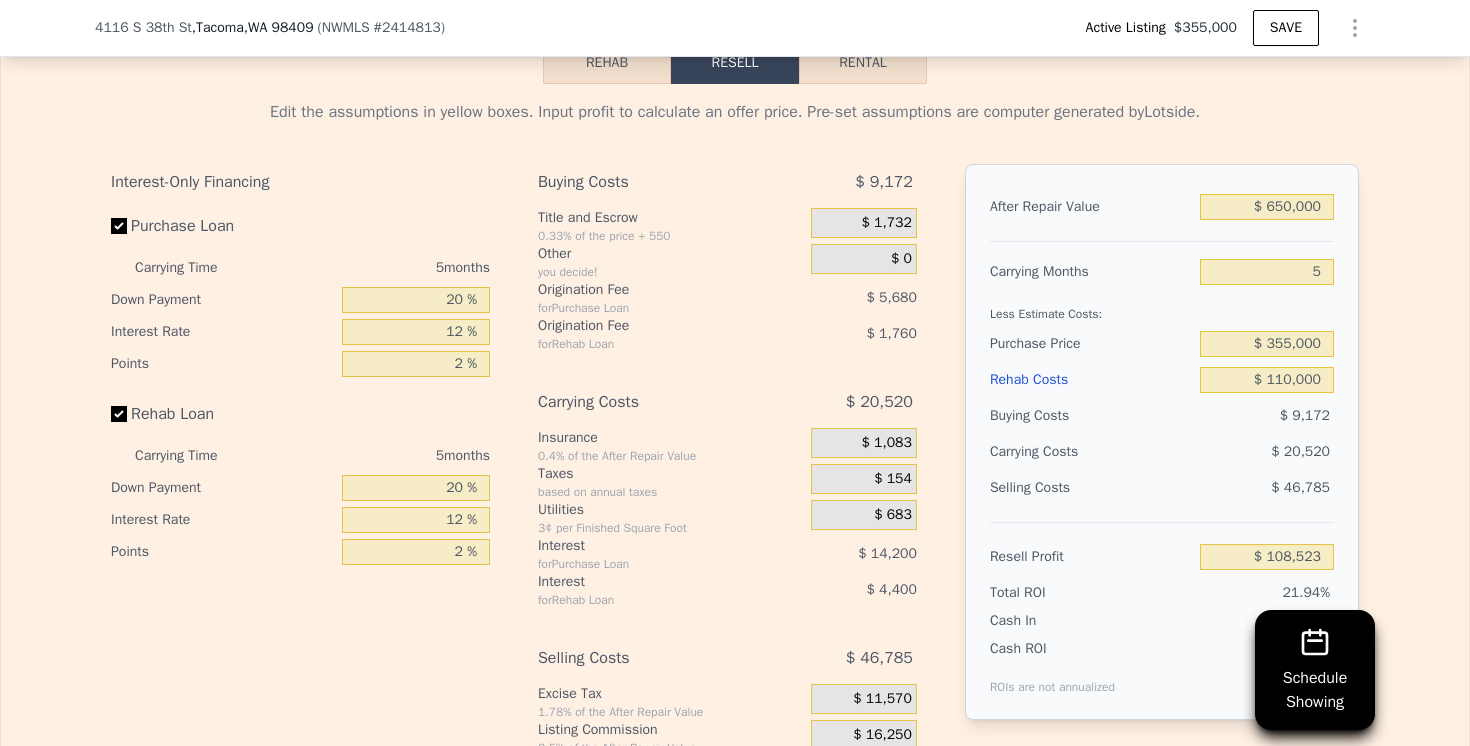 click on "$ 46,785" at bounding box center [1267, 488] 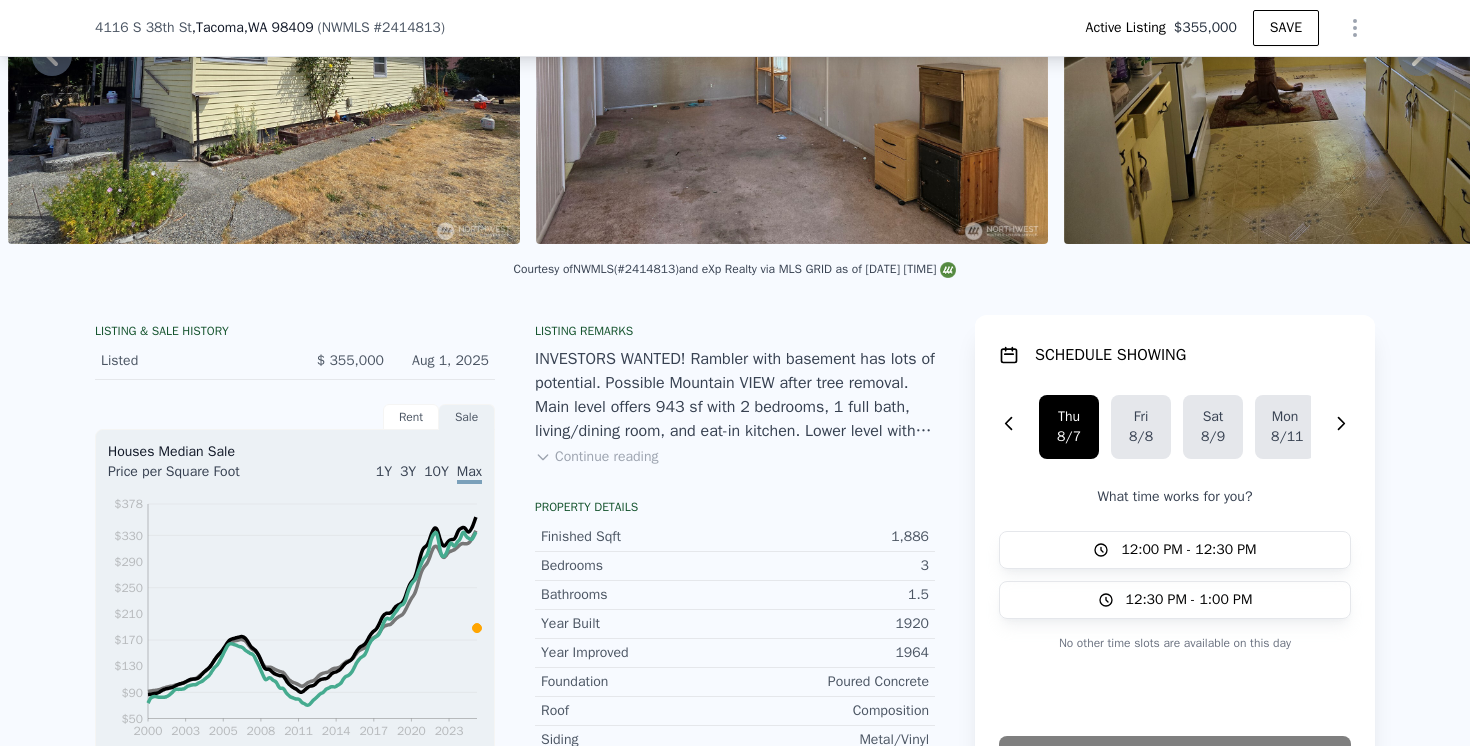 scroll, scrollTop: 0, scrollLeft: 0, axis: both 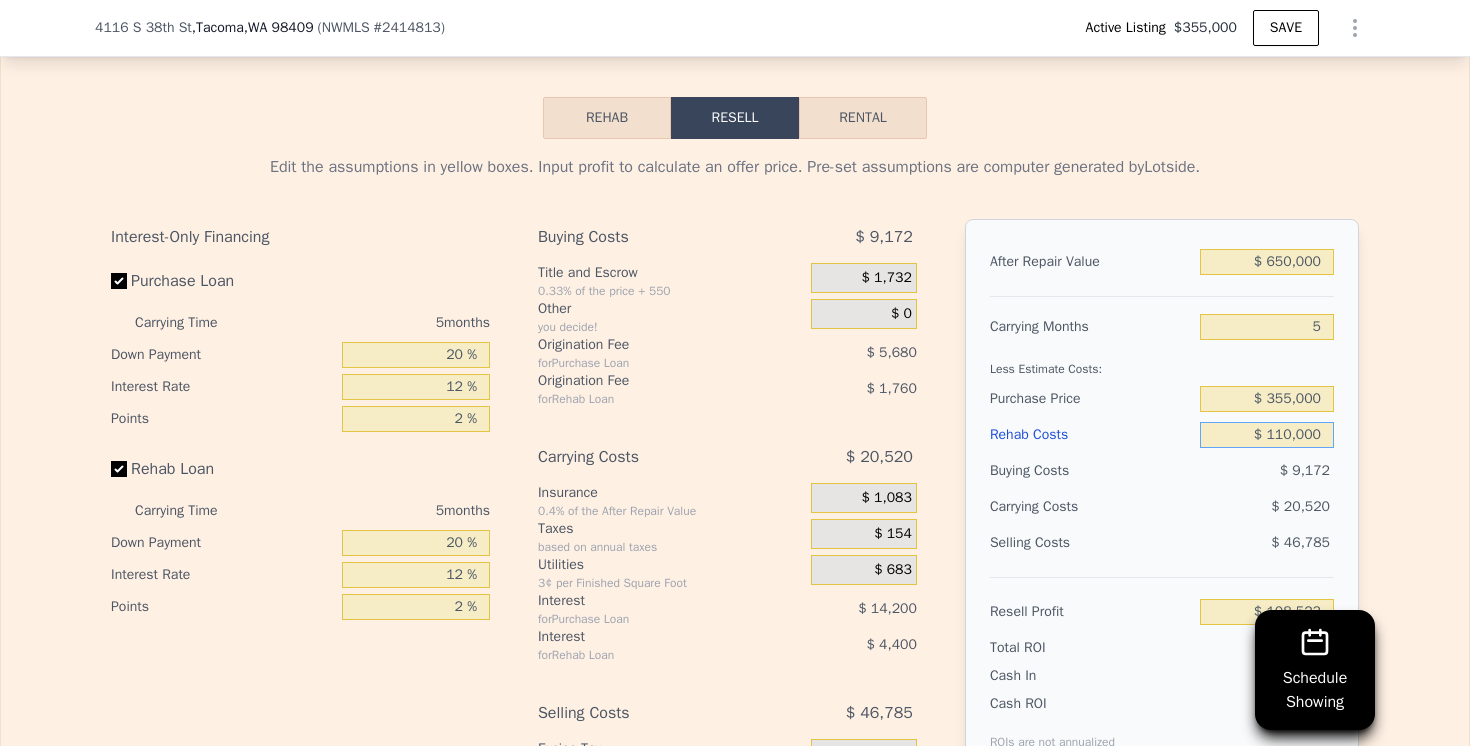 click on "$ 110,000" at bounding box center (1267, 435) 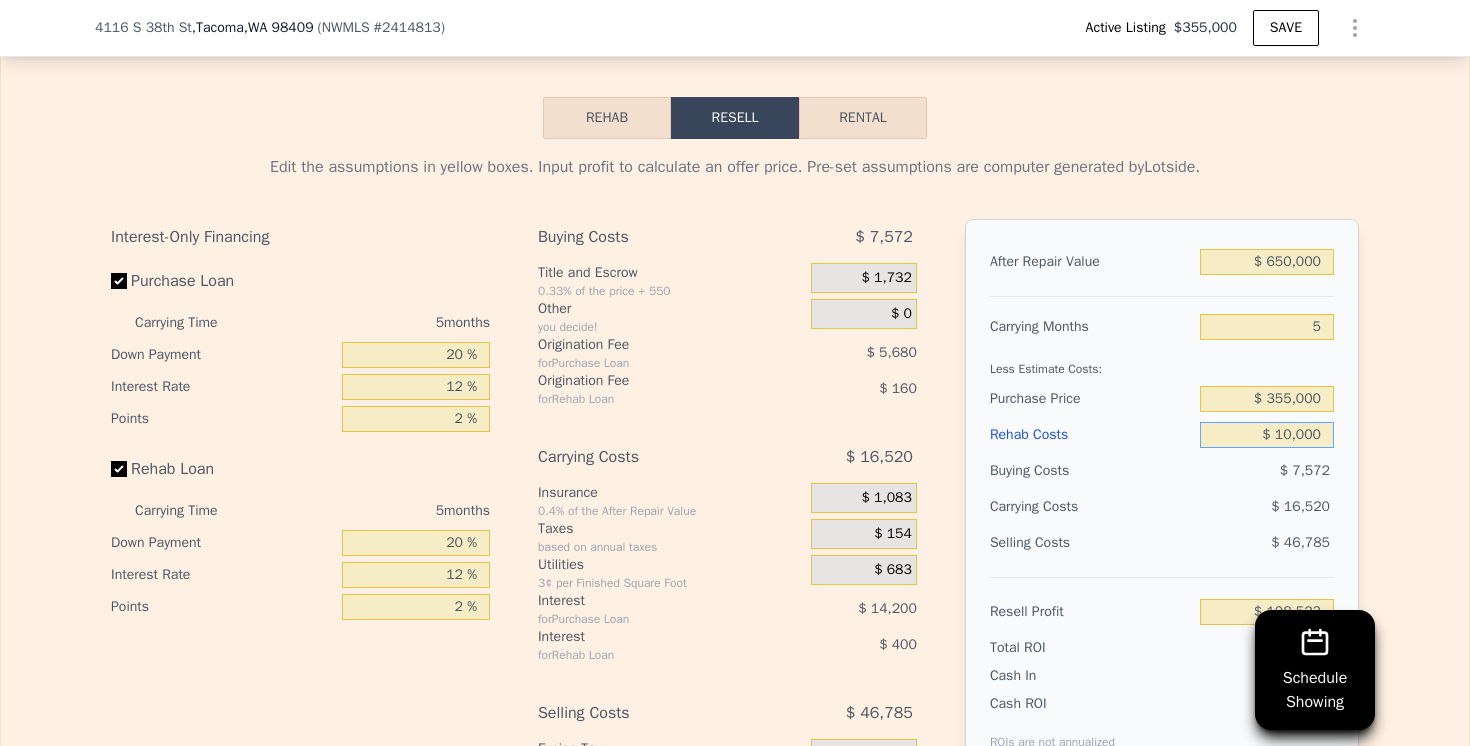 type on "$ 214,123" 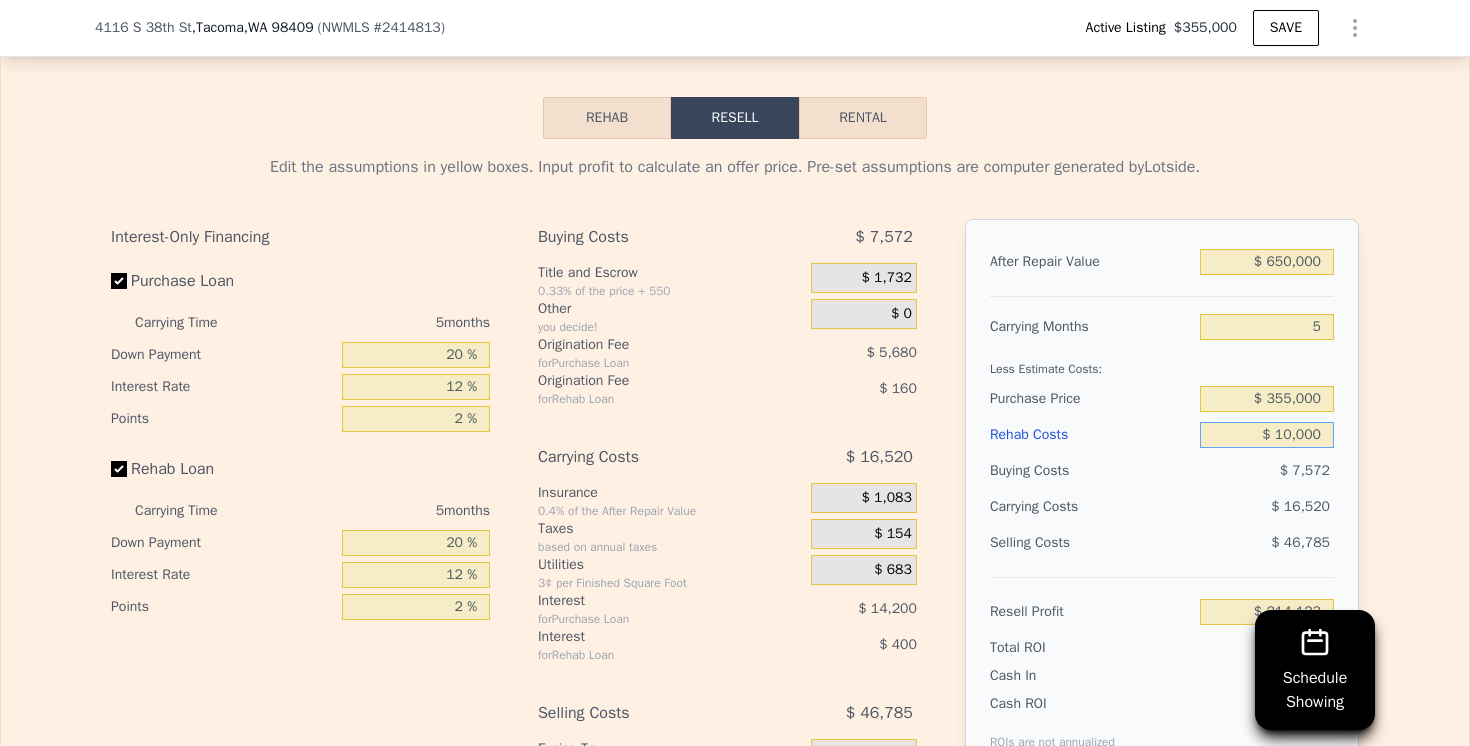 type on "$ 130,000" 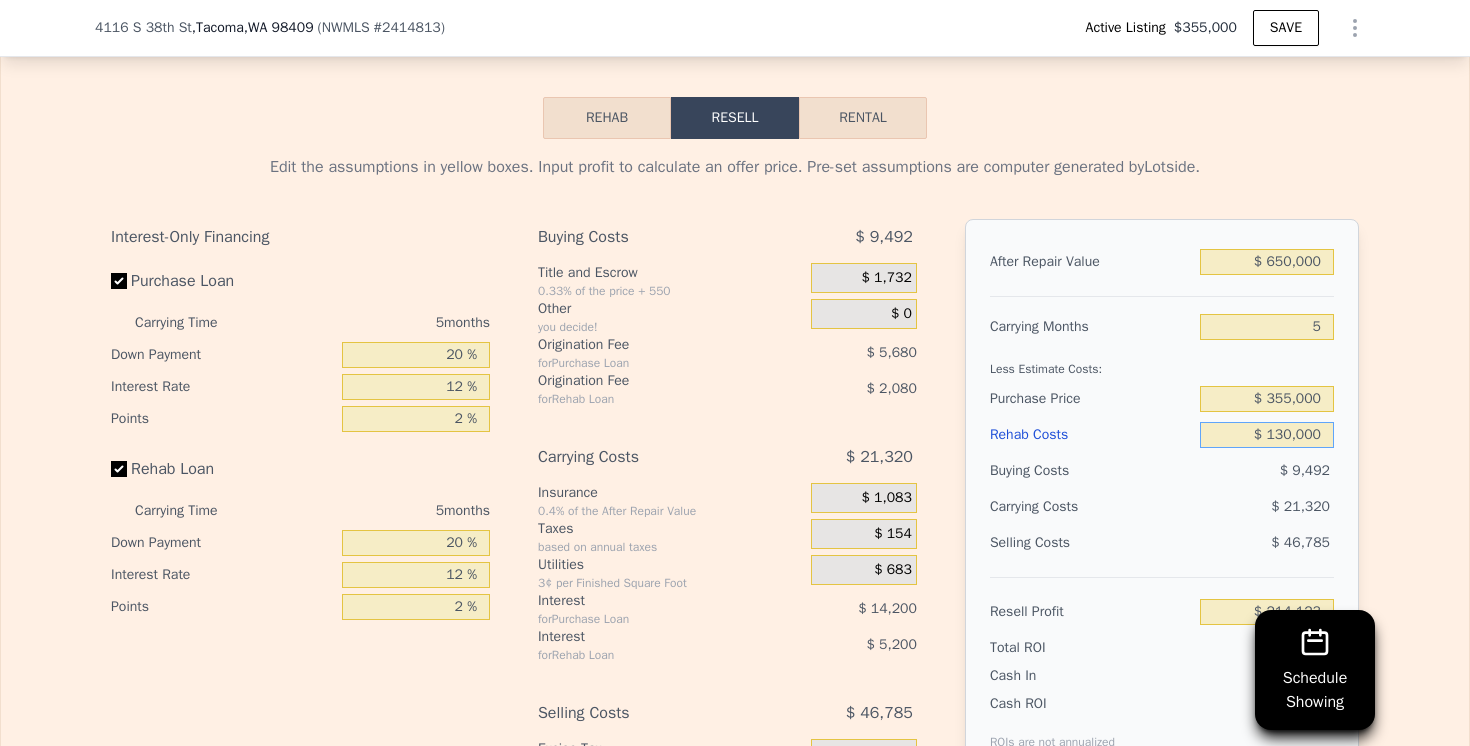 type on "$ 87,403" 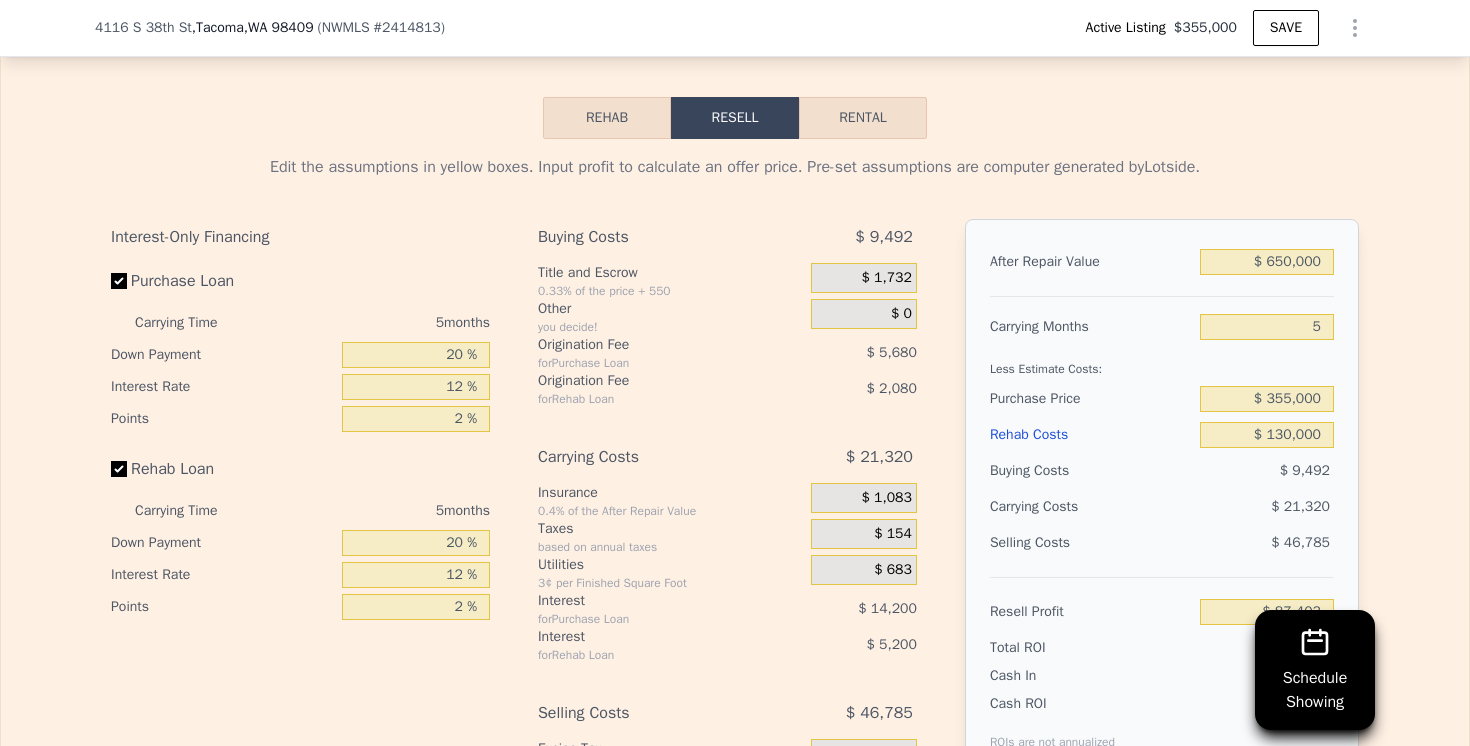 click on "$ 9,492" at bounding box center (1305, 470) 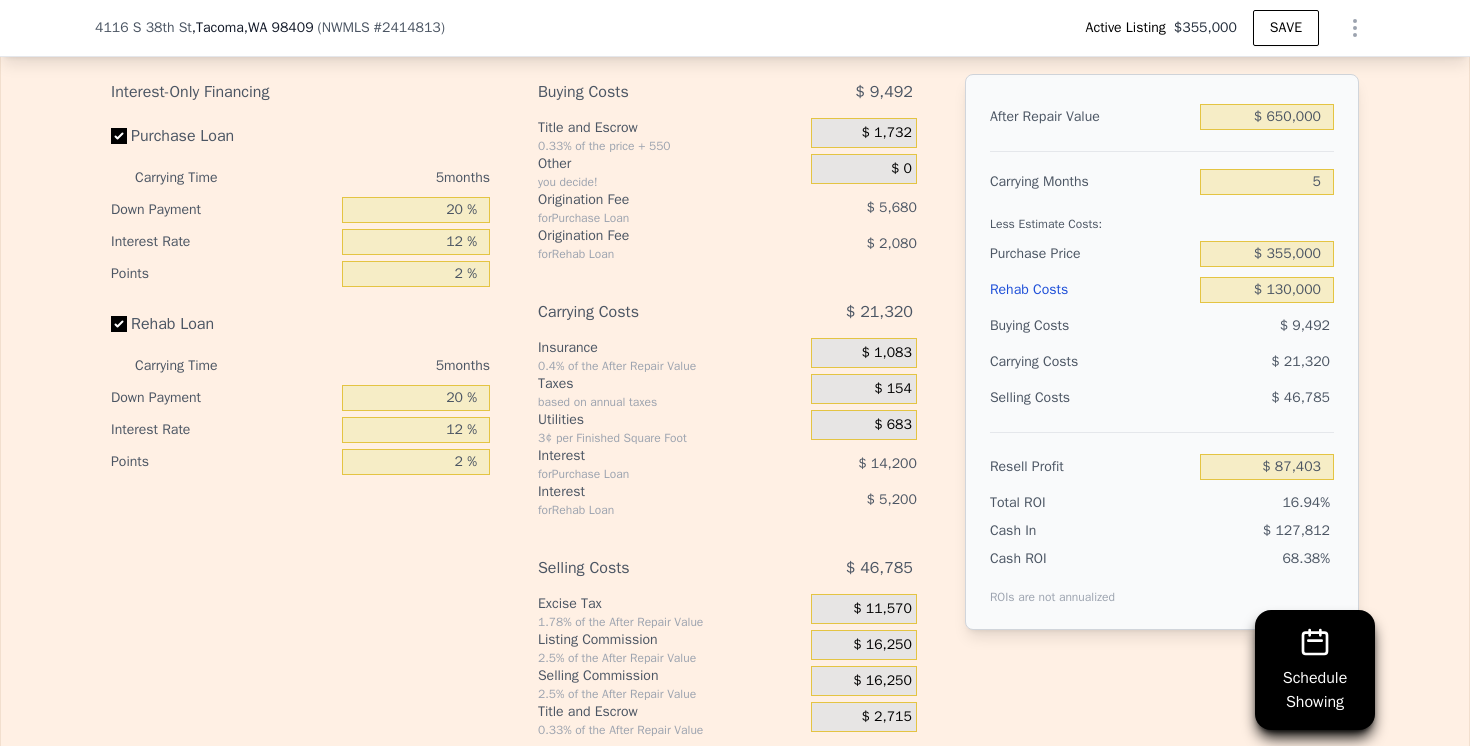 scroll, scrollTop: 2966, scrollLeft: 0, axis: vertical 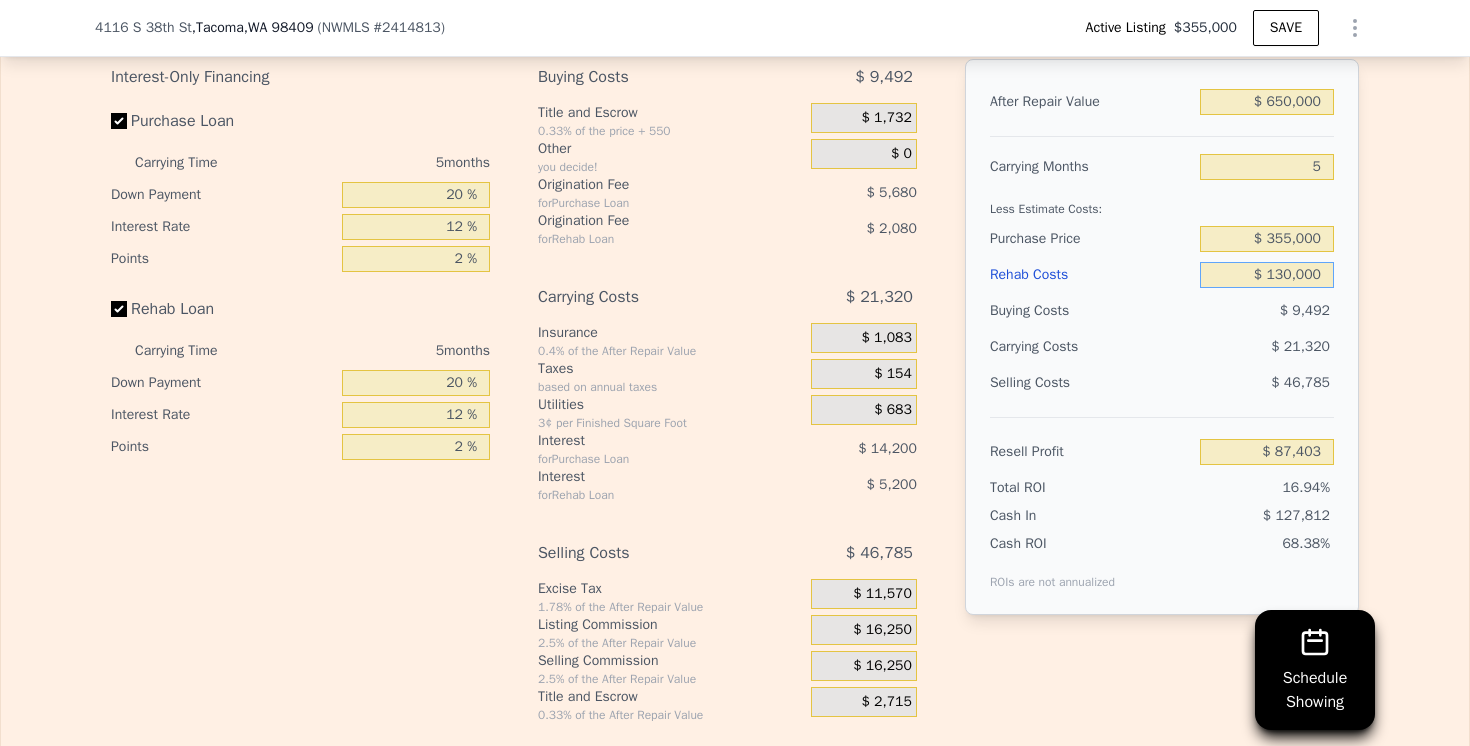 click on "$ 130,000" at bounding box center (1267, 275) 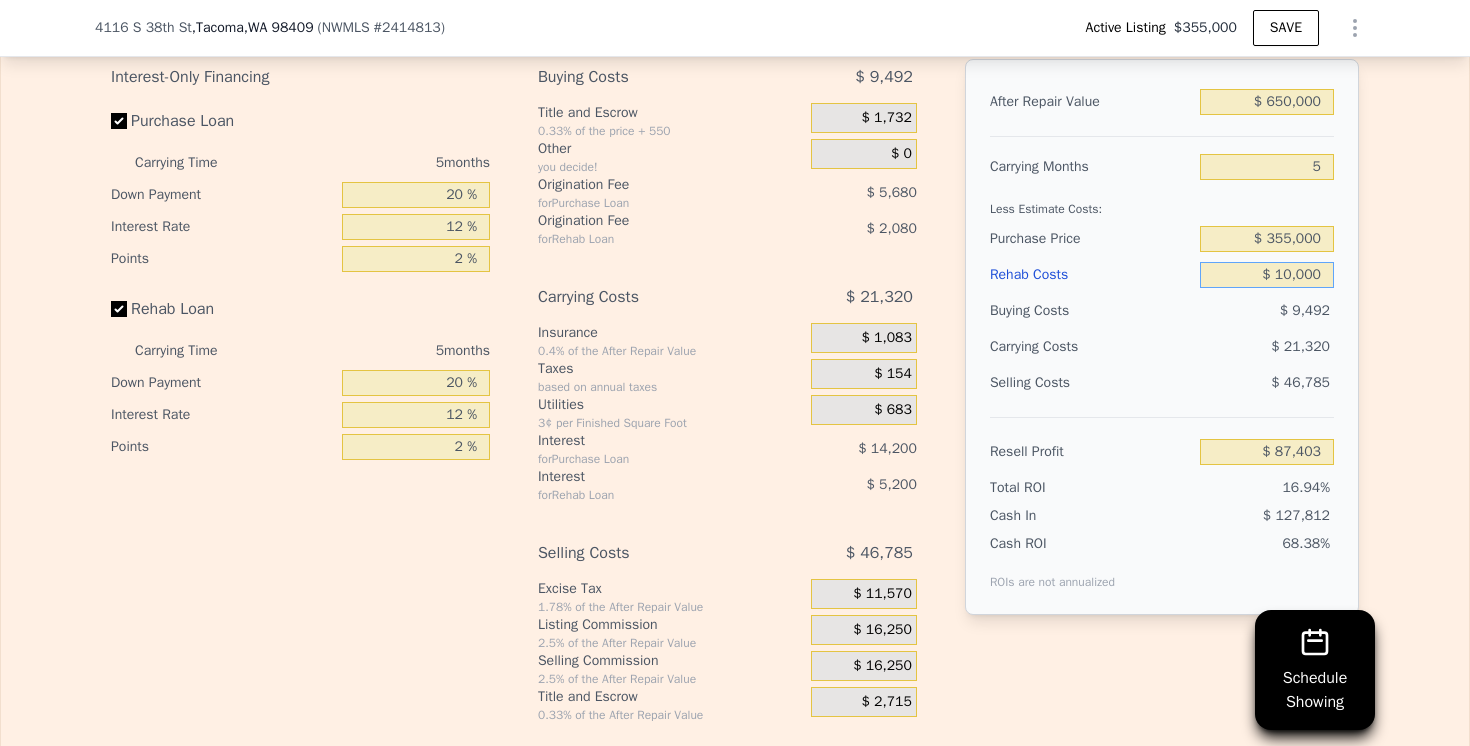 type on "$ 214,123" 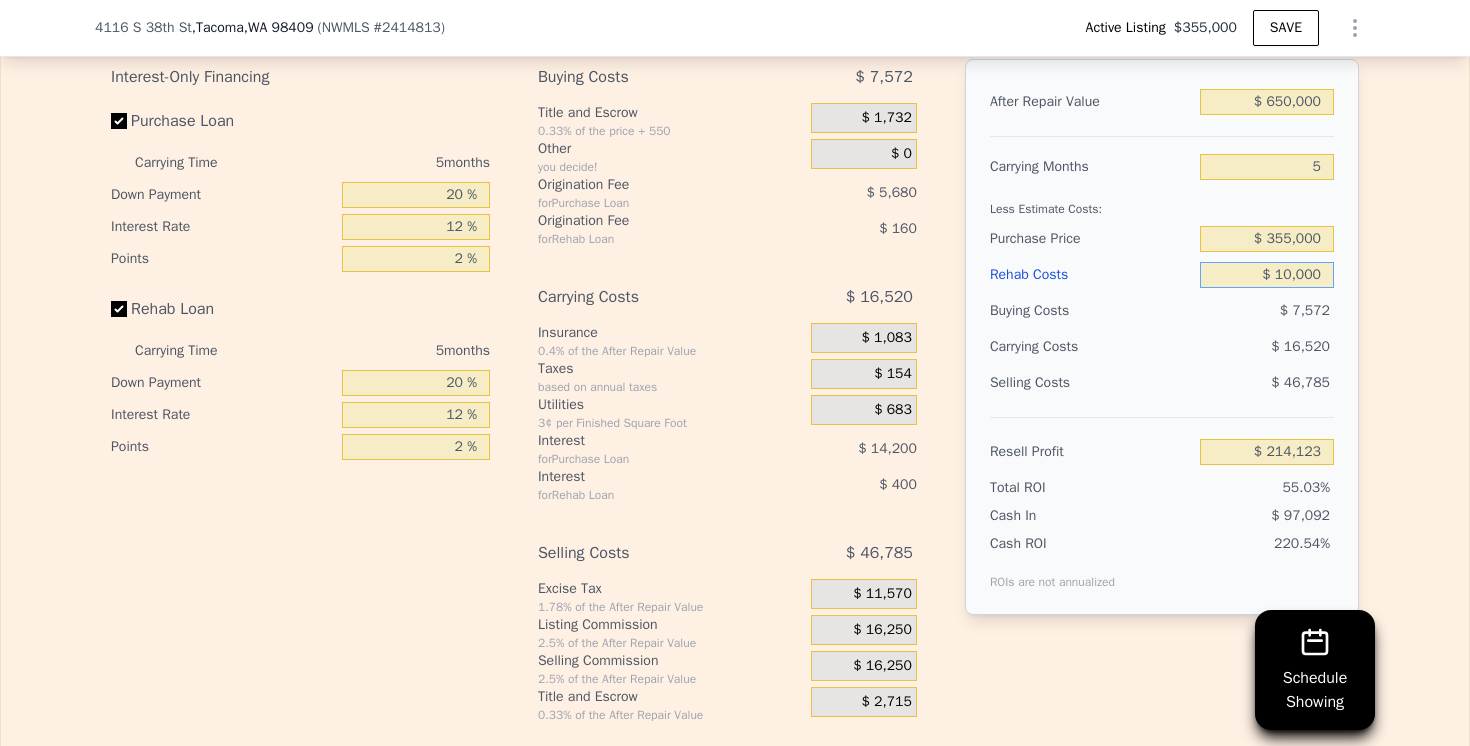 type on "$ 140,000" 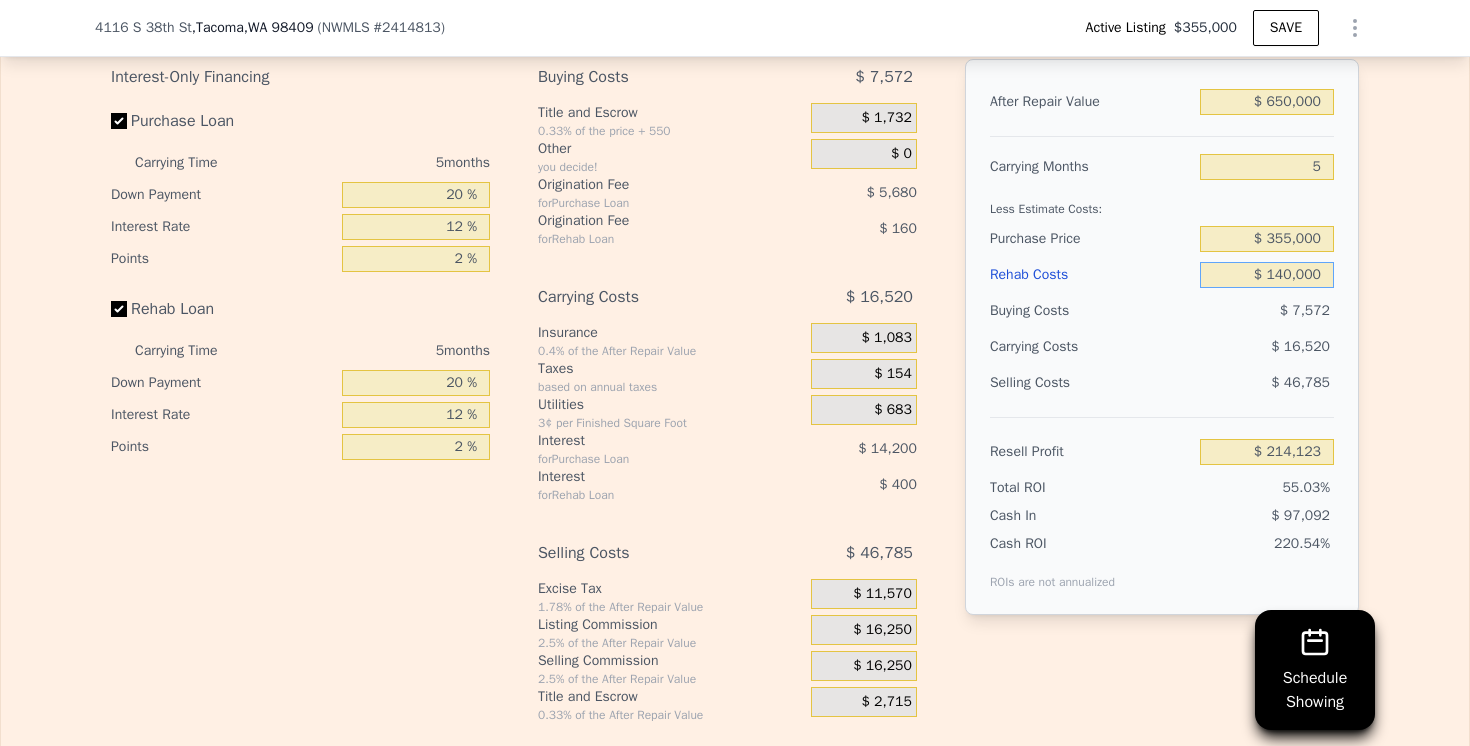 type on "$ 76,843" 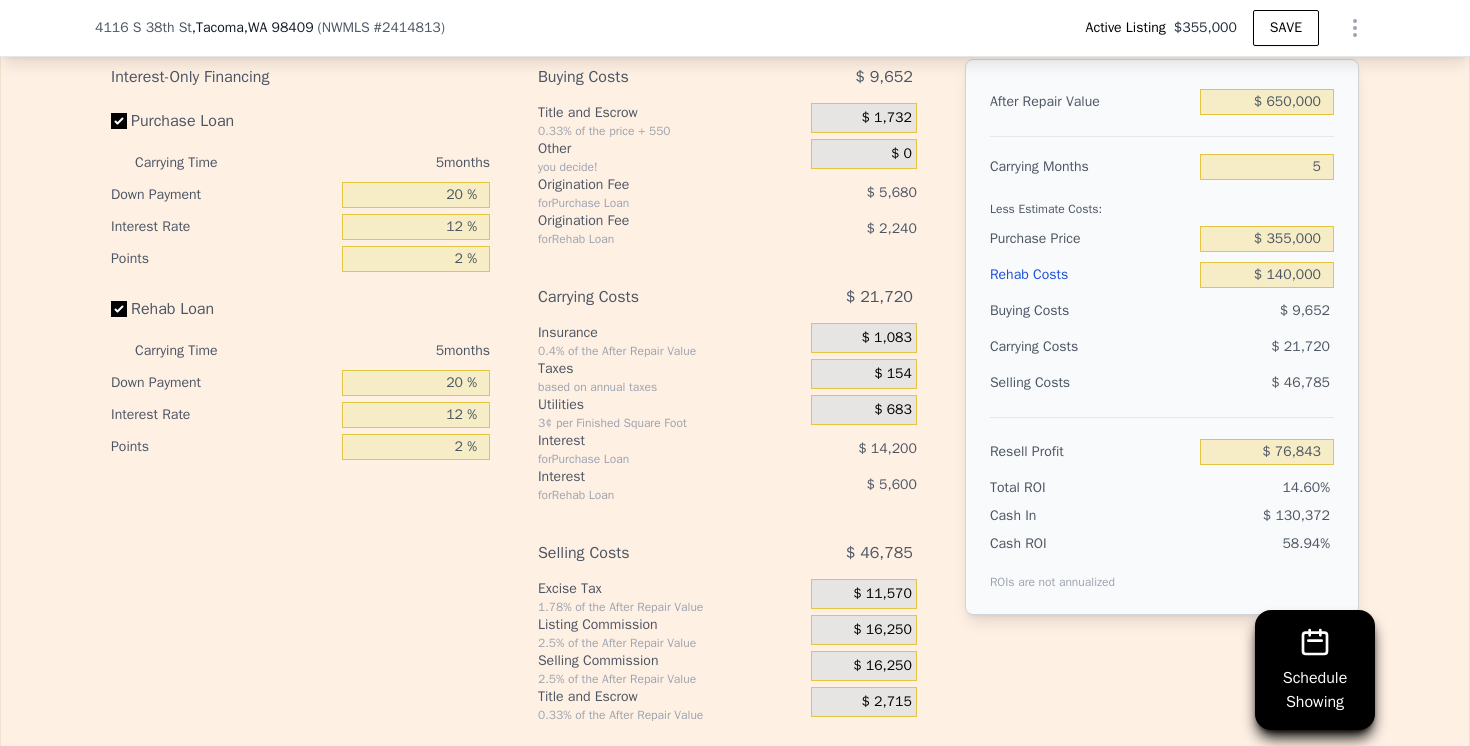 click on "$ 130,372" at bounding box center [1228, 516] 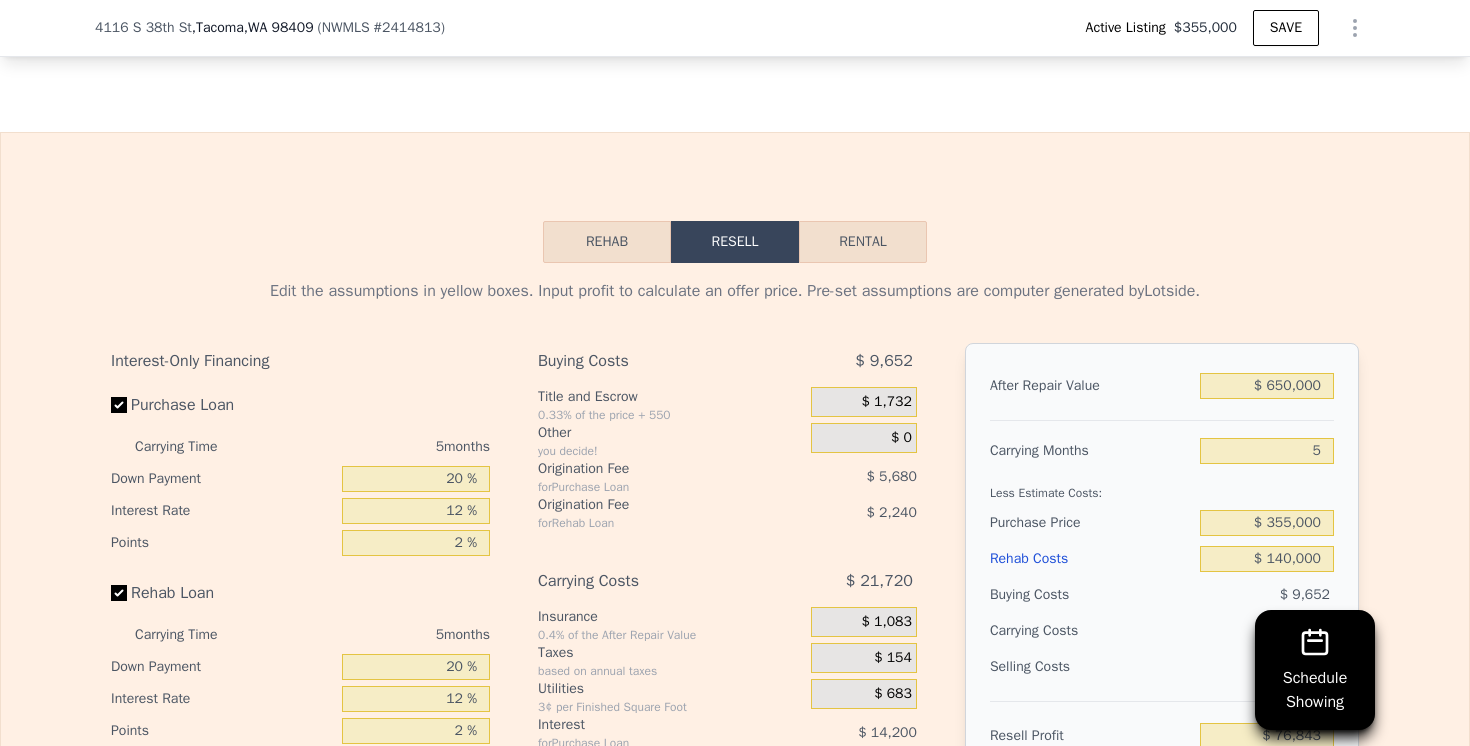 scroll, scrollTop: 2684, scrollLeft: 0, axis: vertical 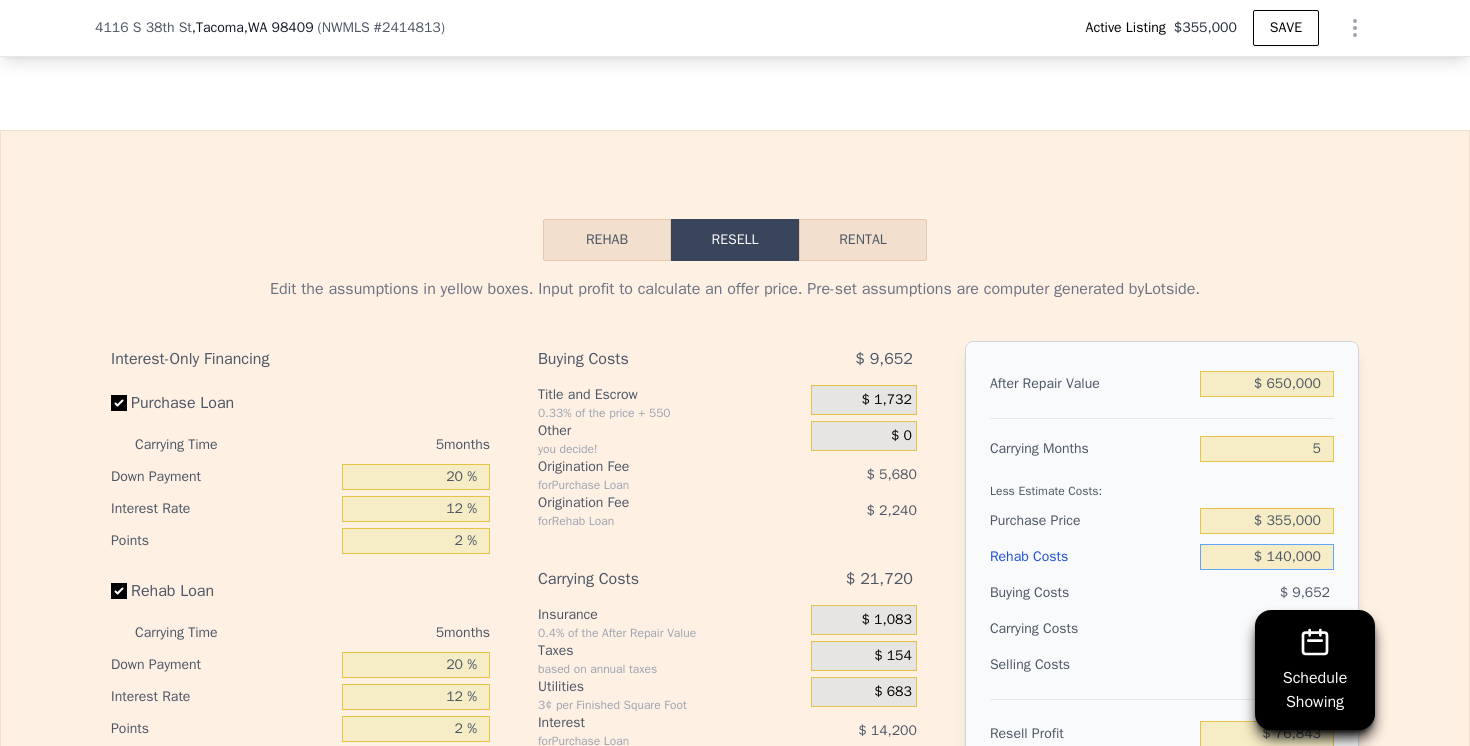 click on "$ 140,000" at bounding box center [1267, 557] 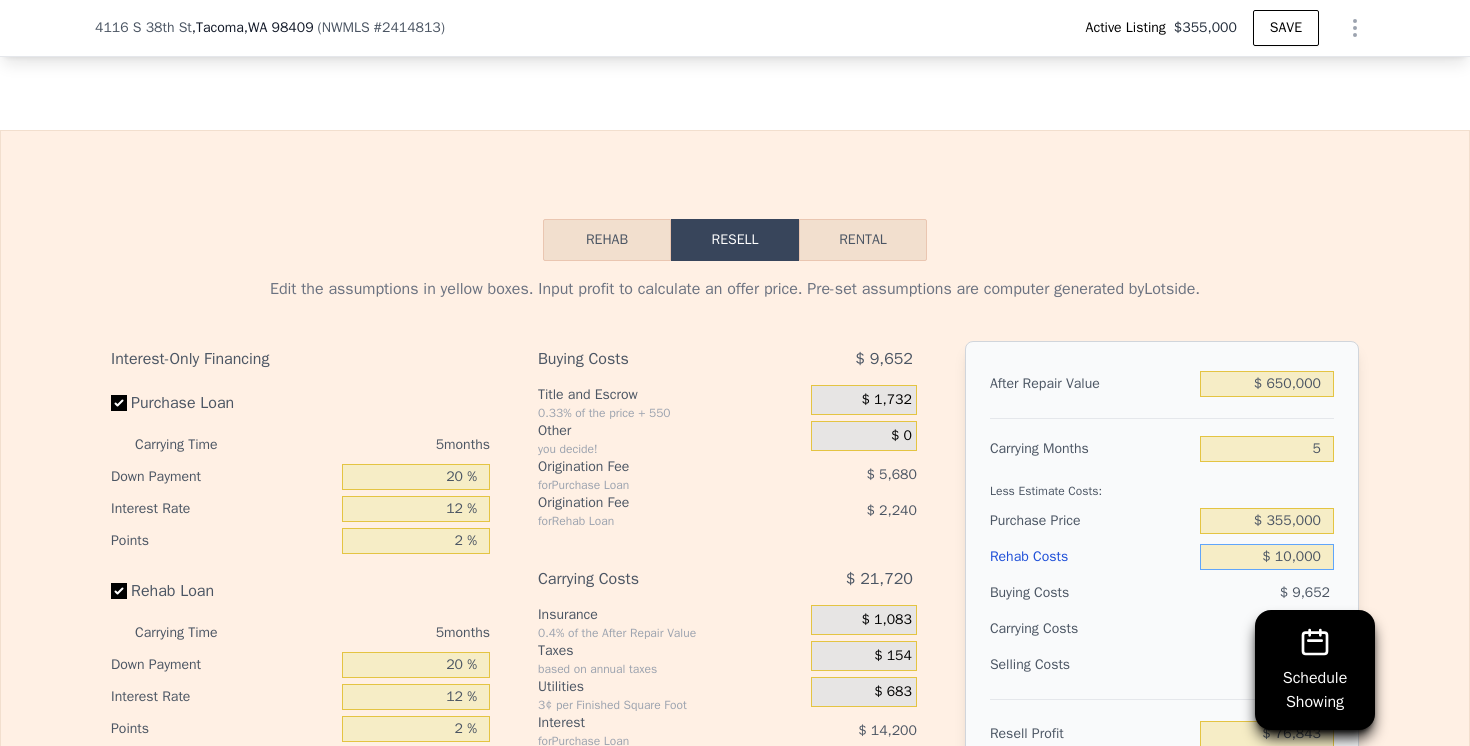 type on "$ 214,123" 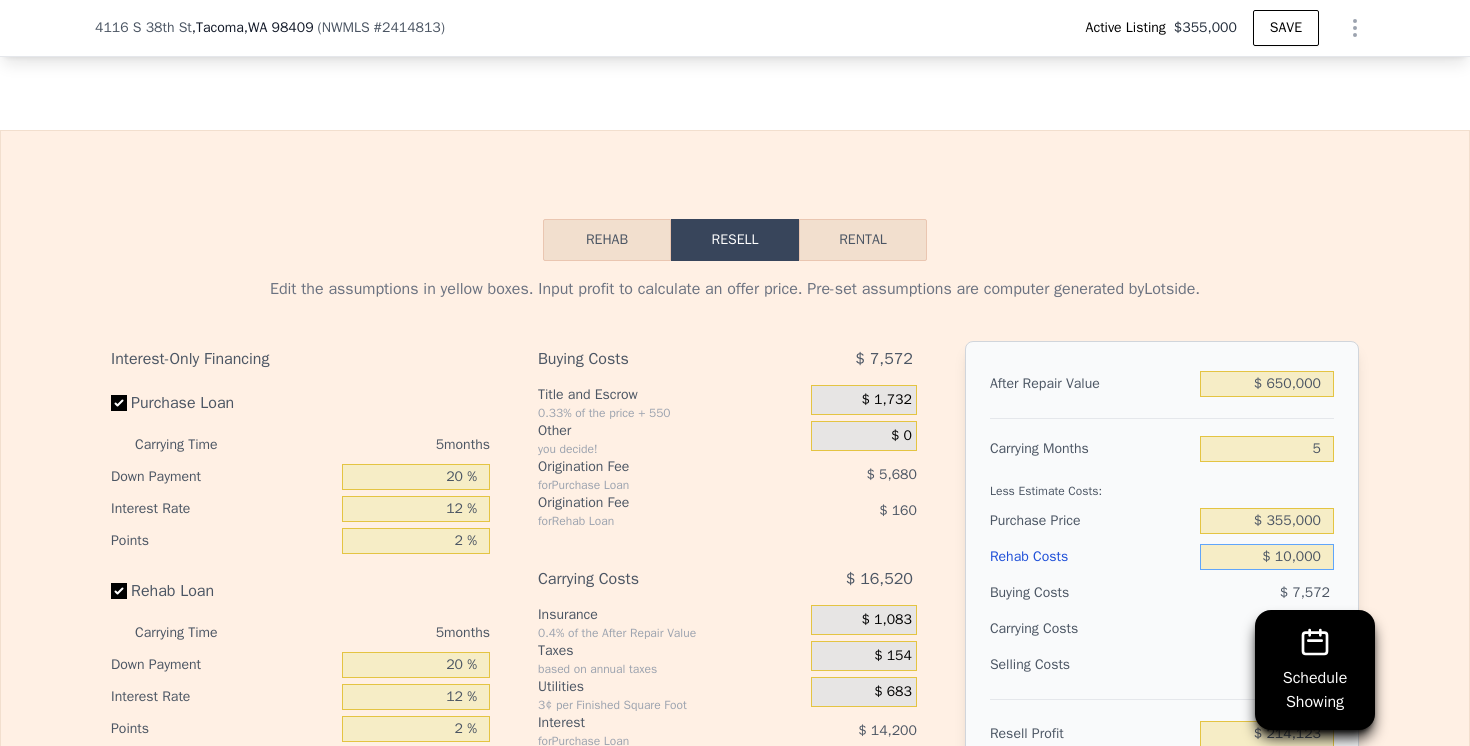 type on "$ 150,000" 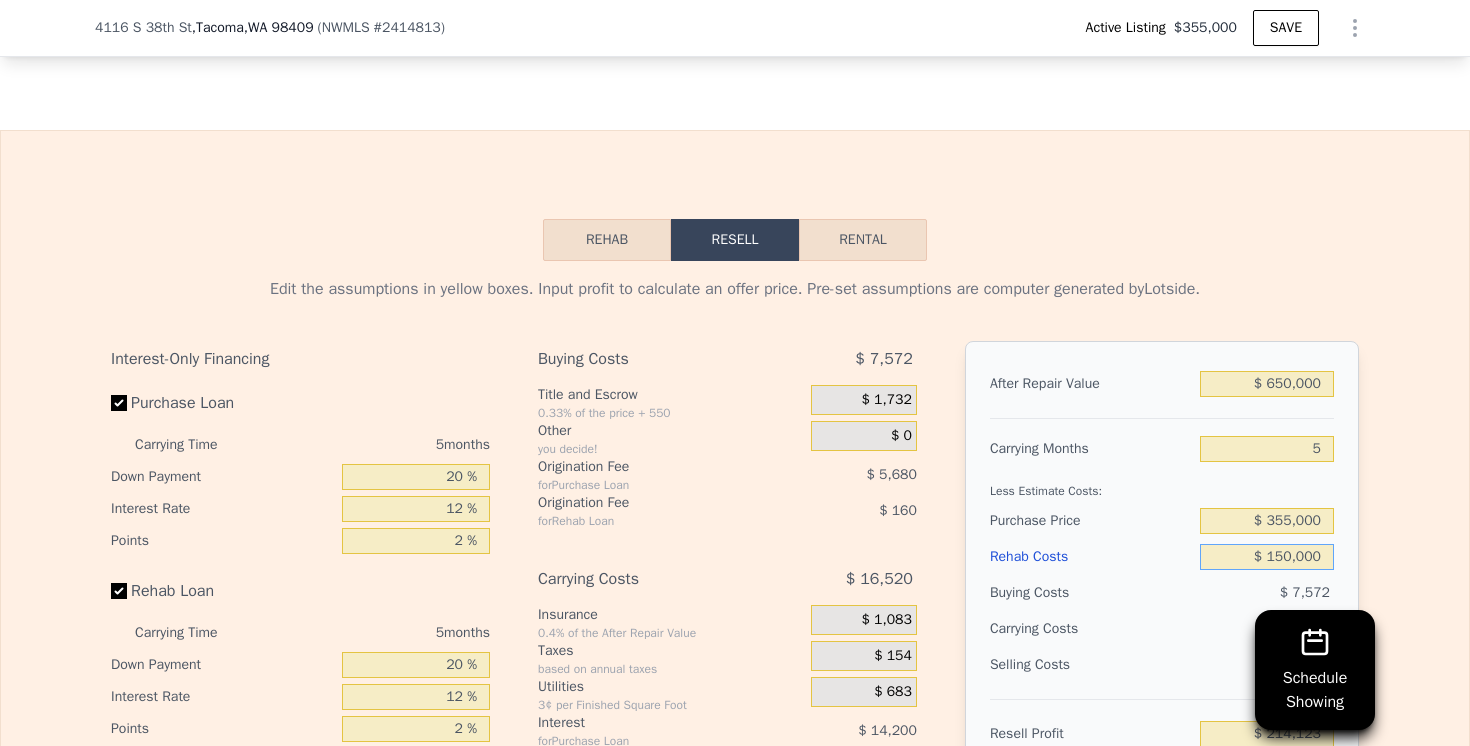type on "$ 66,283" 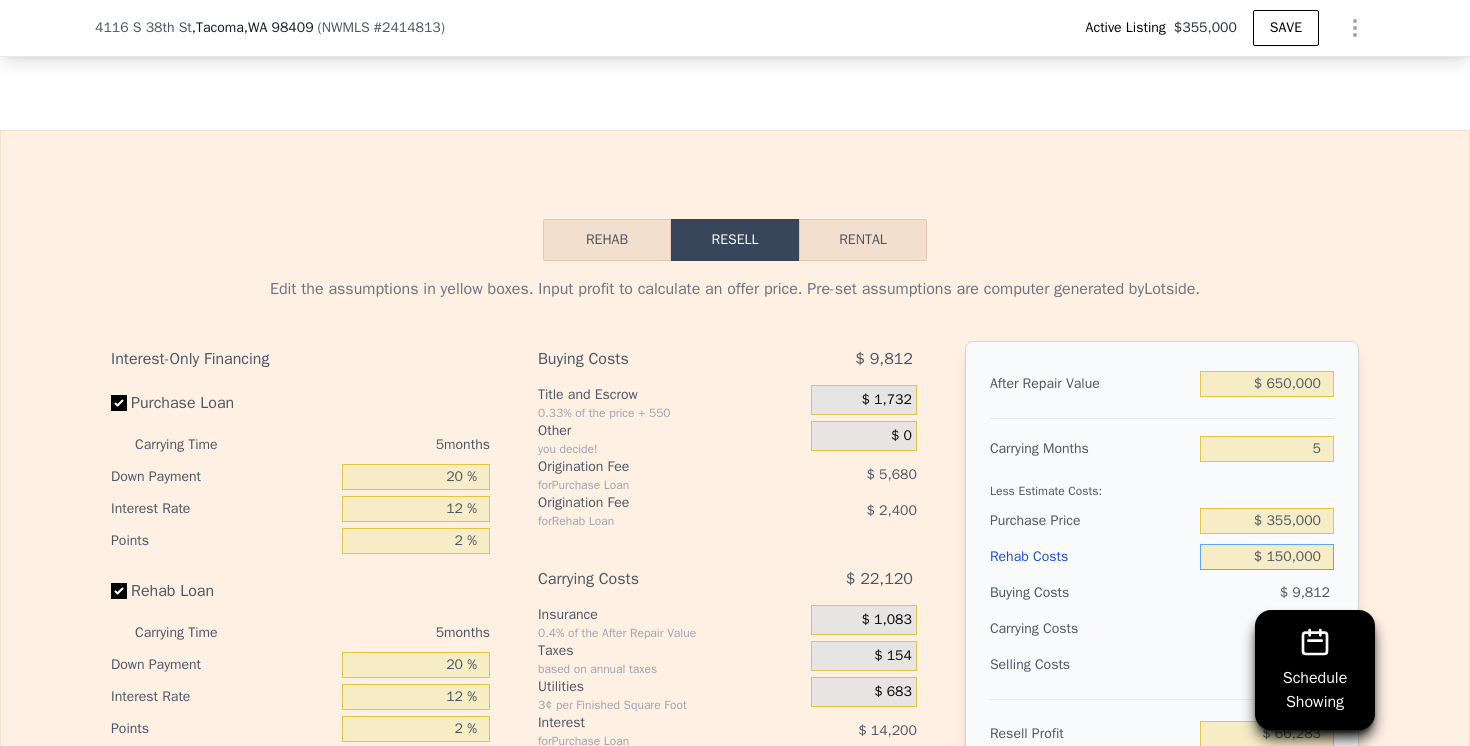type on "$ 150,000" 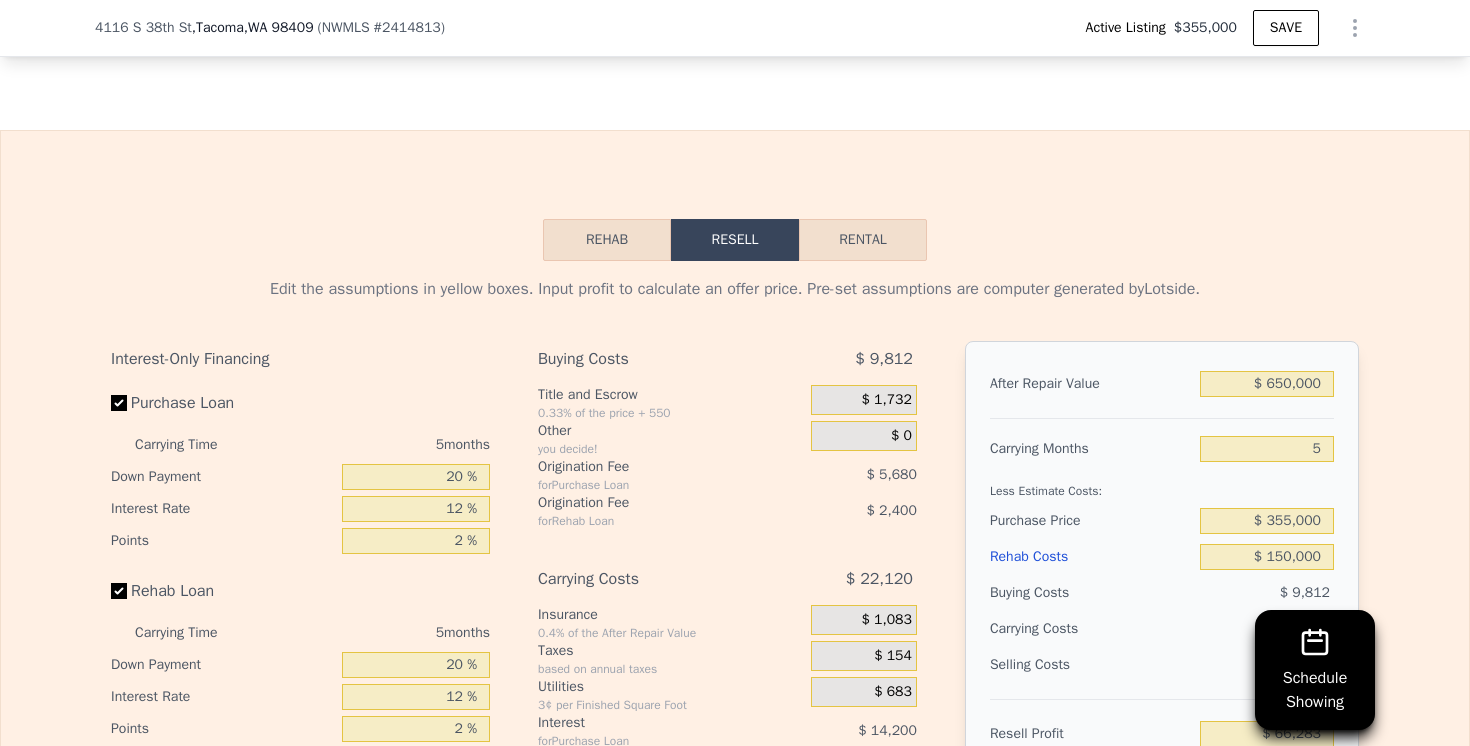 click on "Buying Costs" at bounding box center (1091, 593) 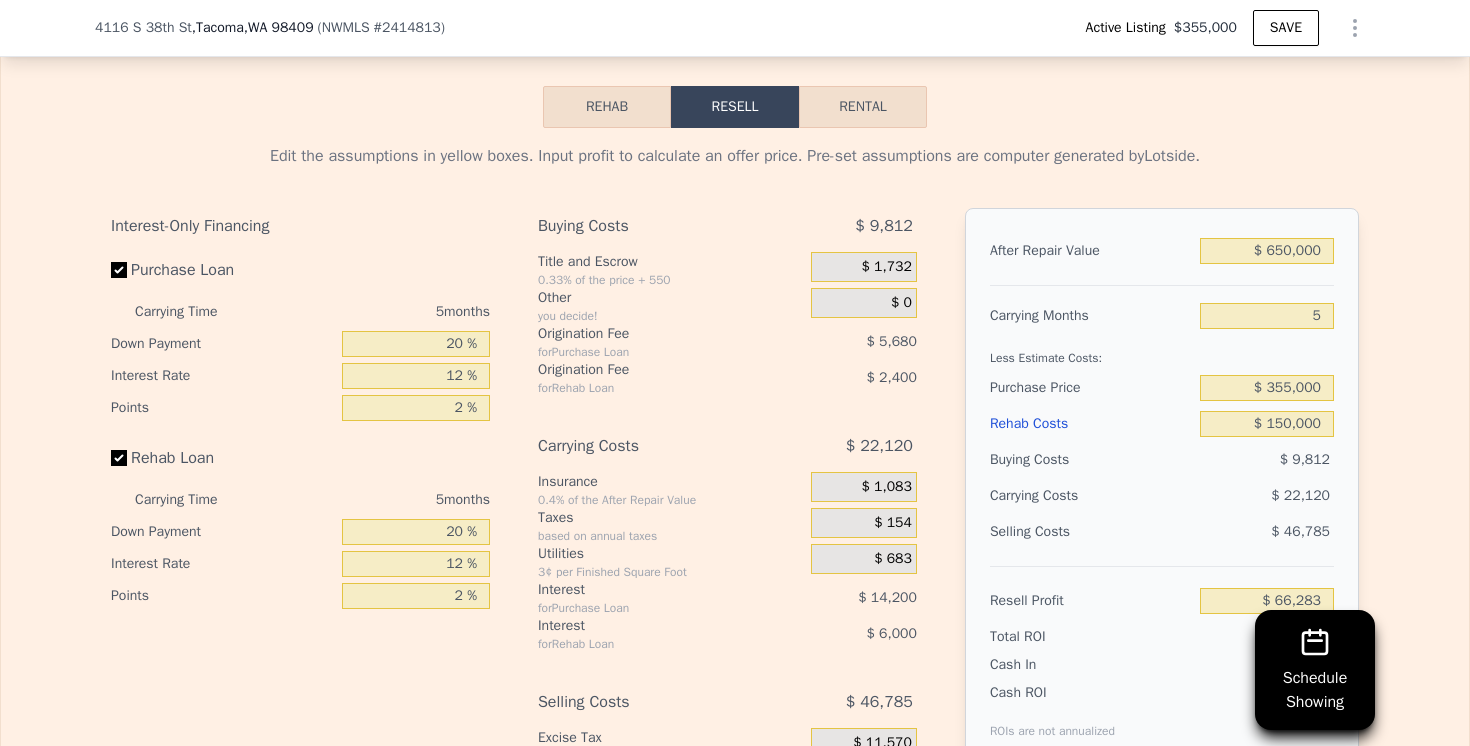 scroll, scrollTop: 2818, scrollLeft: 0, axis: vertical 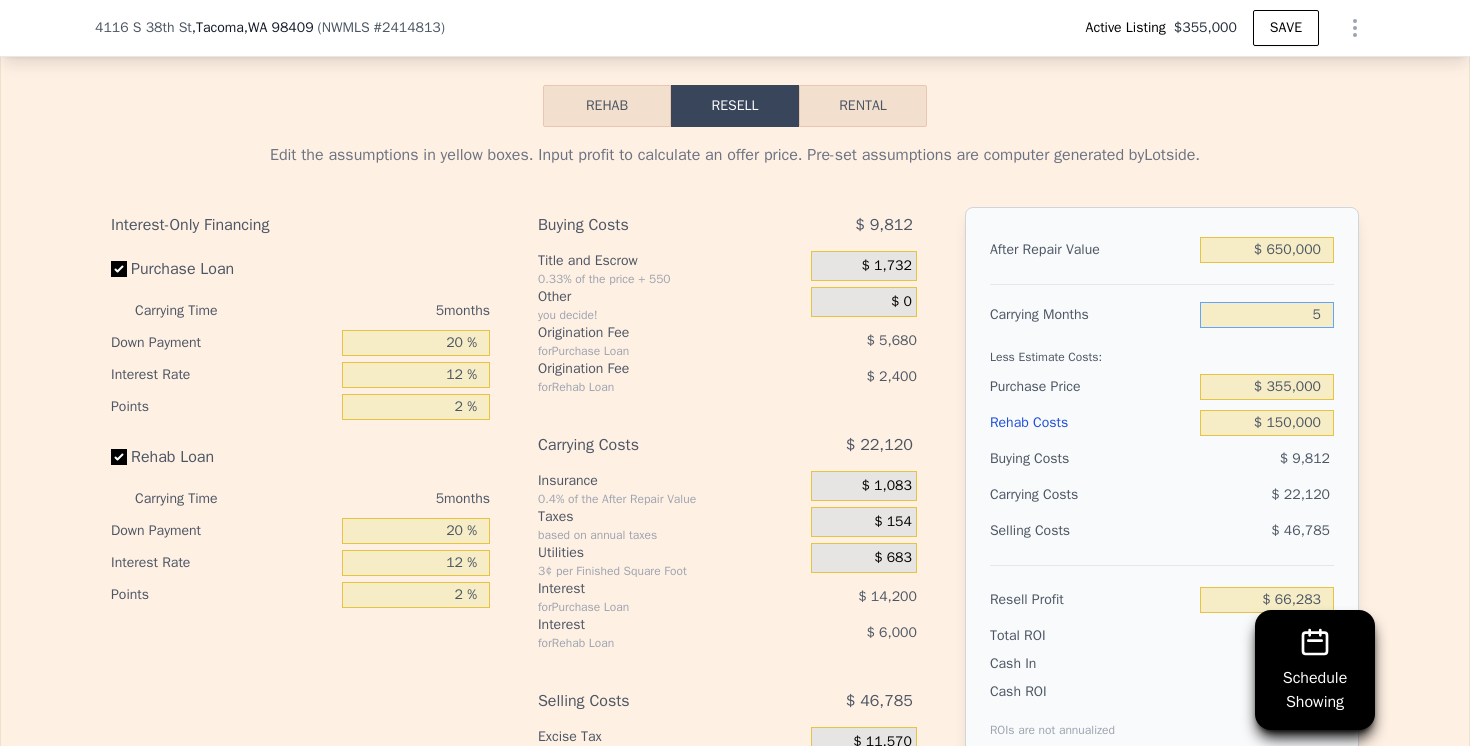 click on "5" at bounding box center (1267, 315) 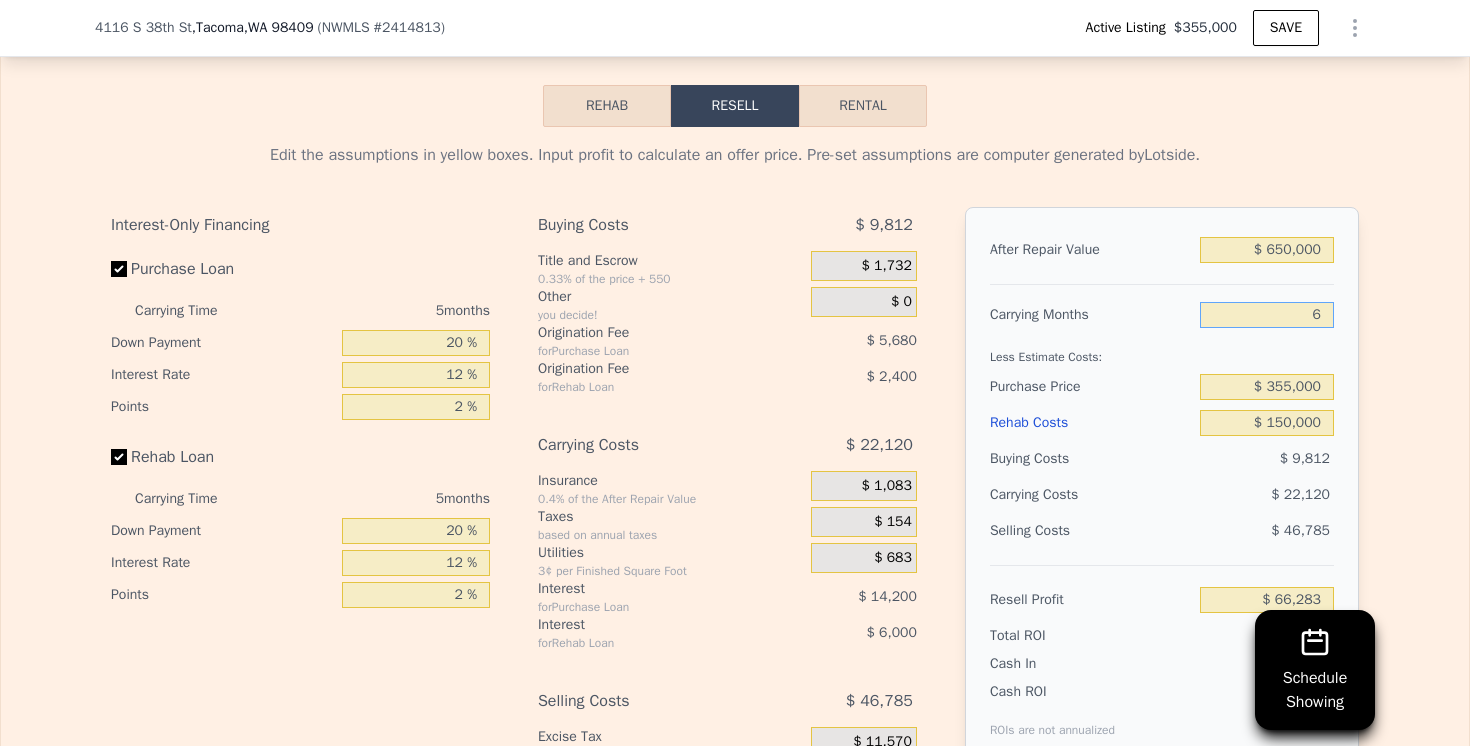 type on "$ 61,859" 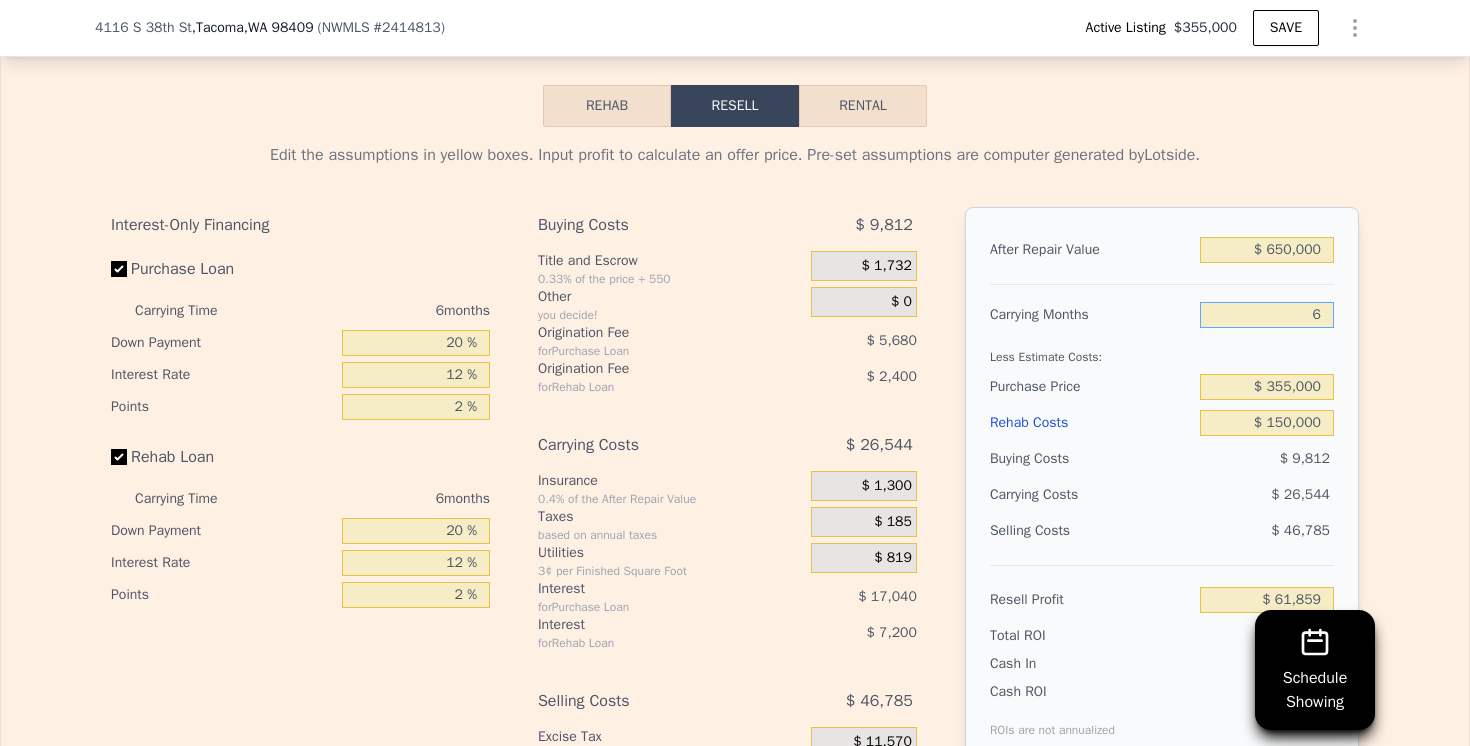 type on "6" 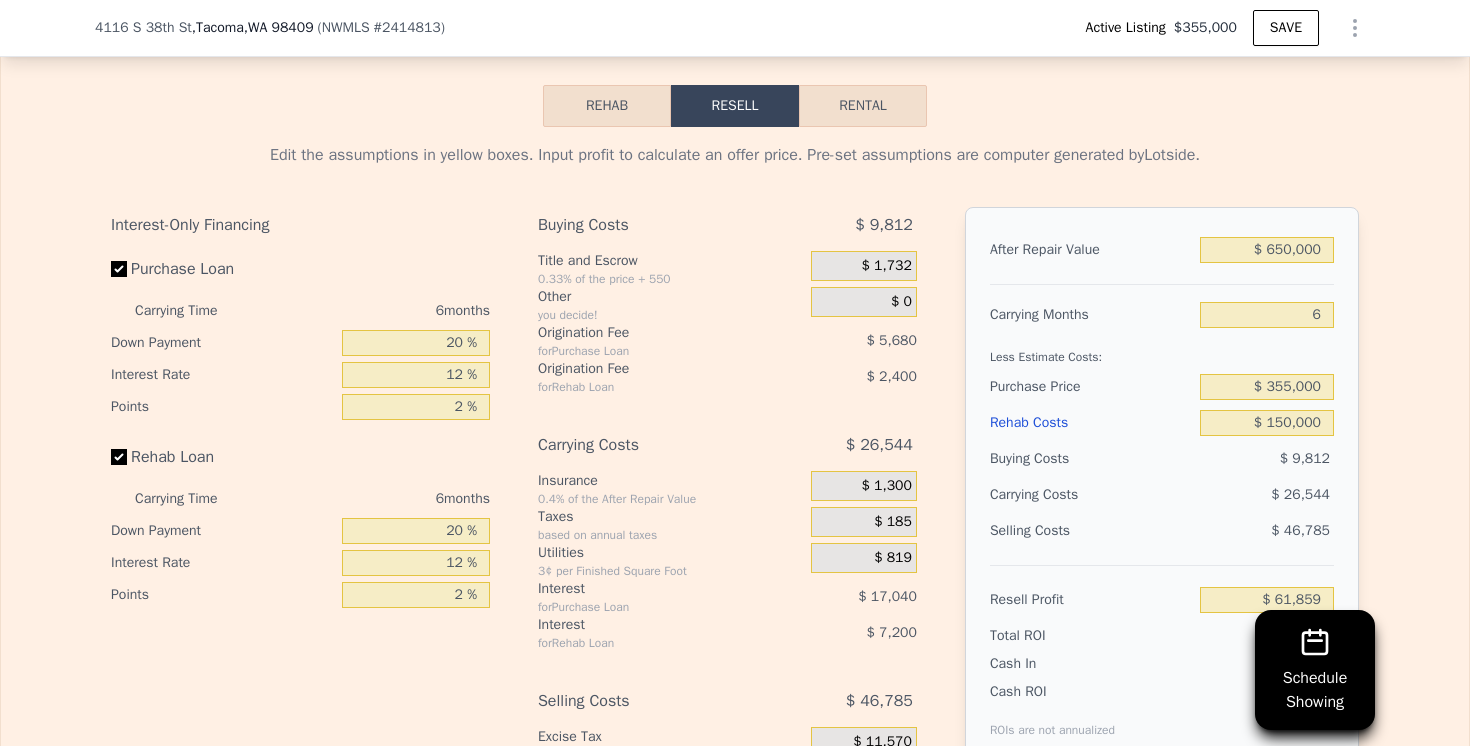 click on "Less Estimate Costs:" at bounding box center (1162, 351) 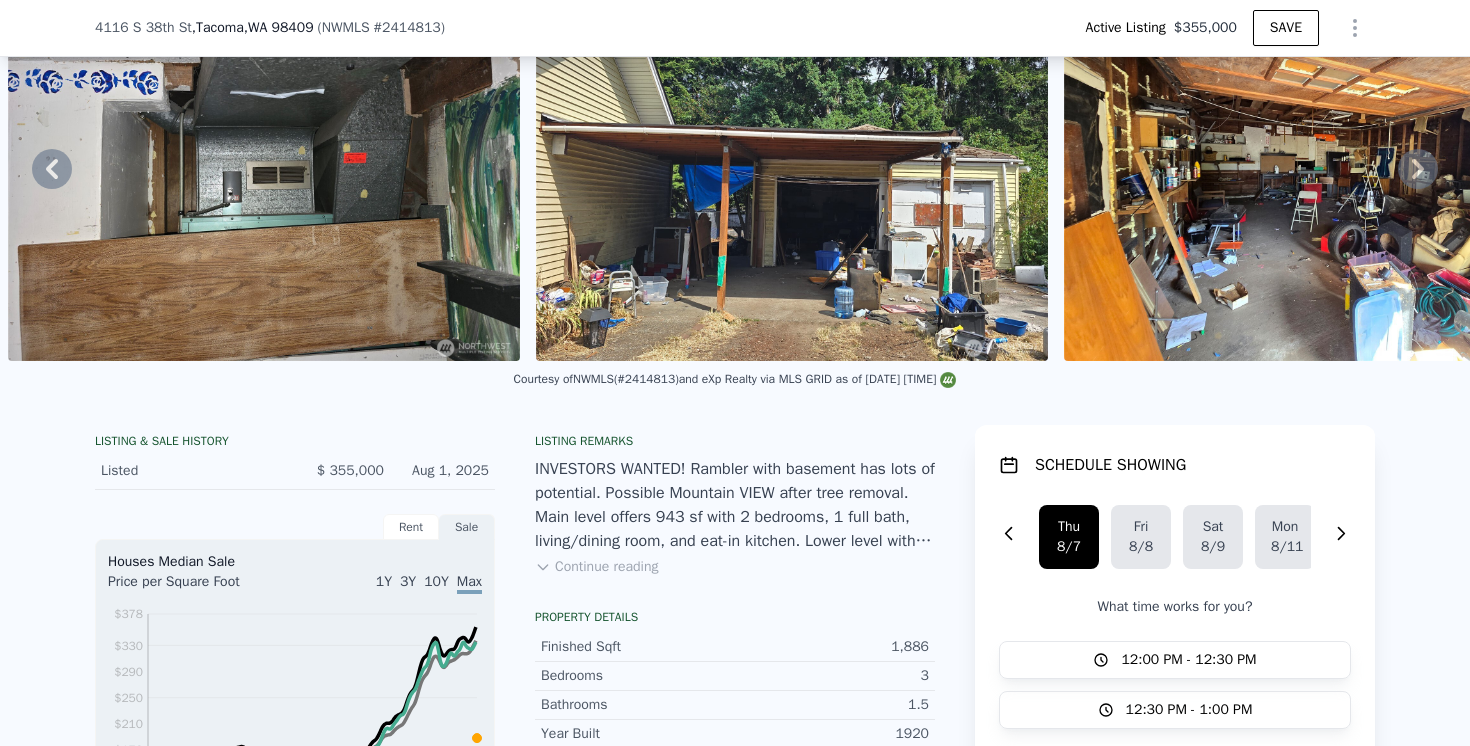 scroll, scrollTop: 0, scrollLeft: 0, axis: both 